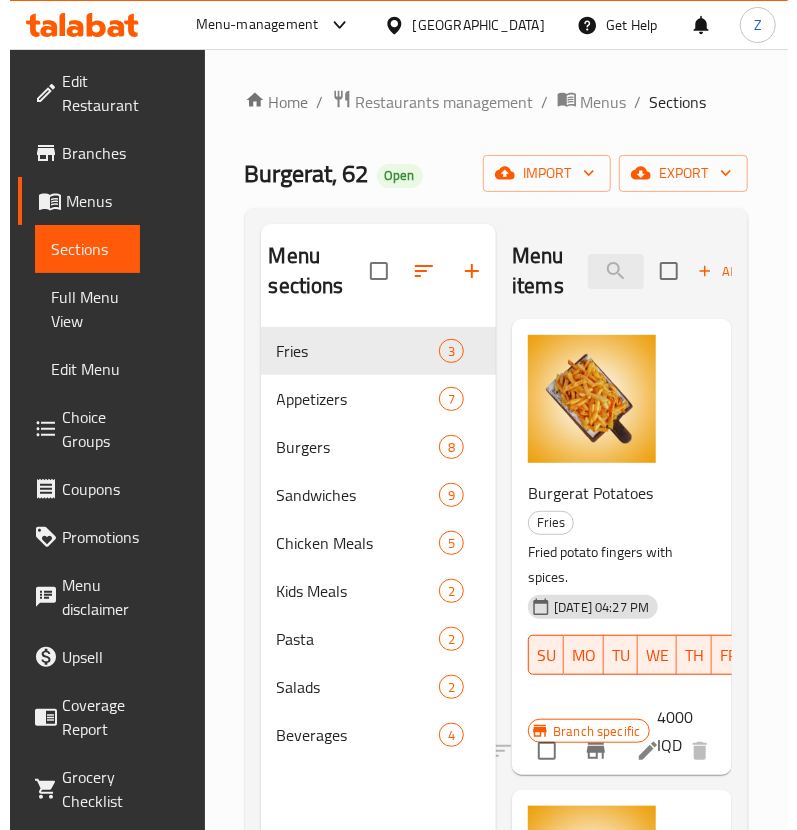 scroll, scrollTop: 0, scrollLeft: 0, axis: both 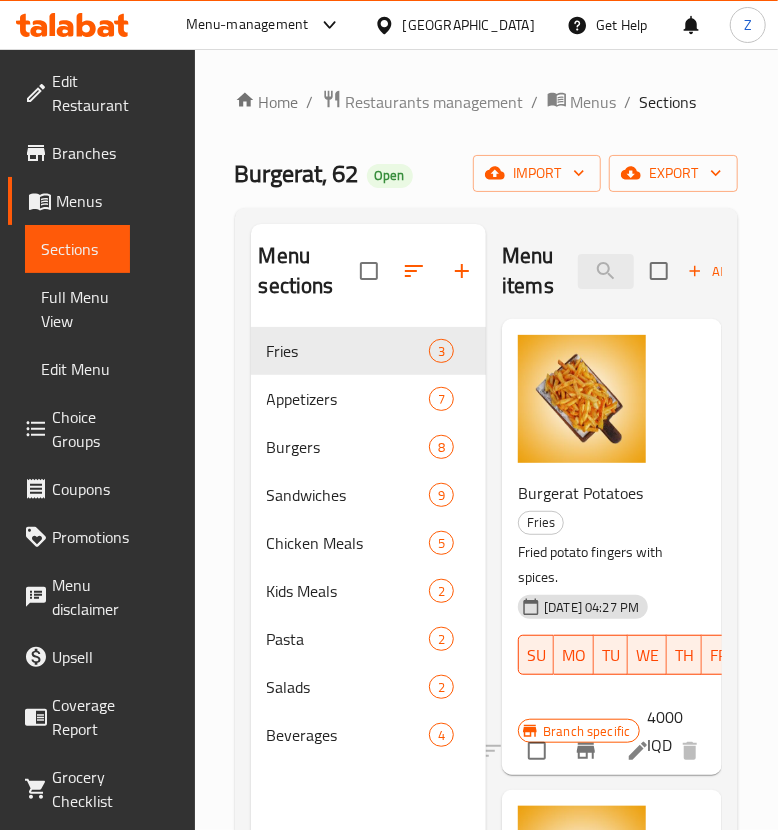 click on "Home / Restaurants management / Menus / Sections" at bounding box center (487, 102) 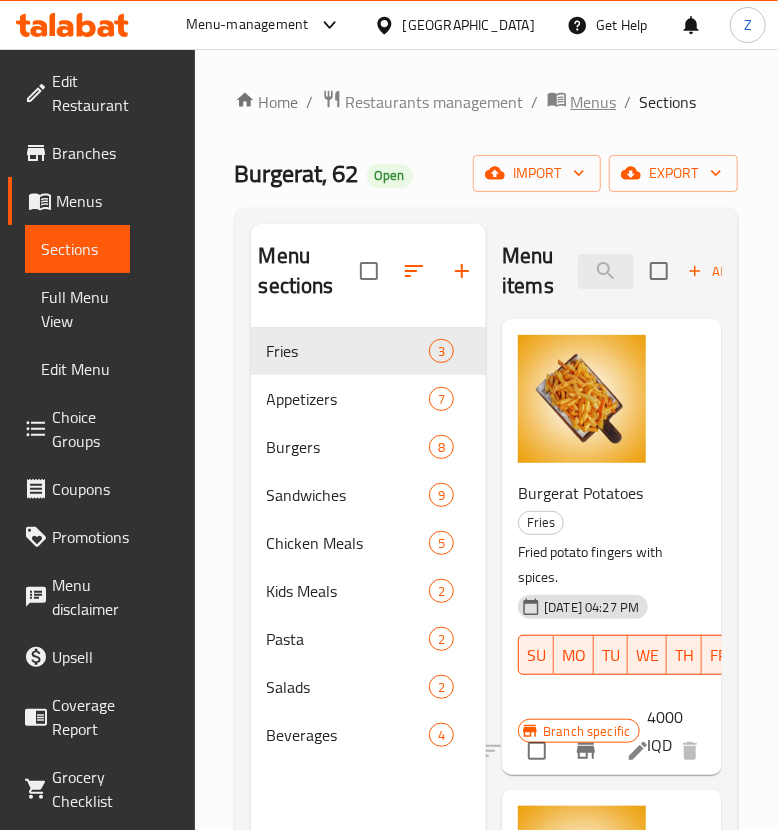click on "Menus" at bounding box center (594, 102) 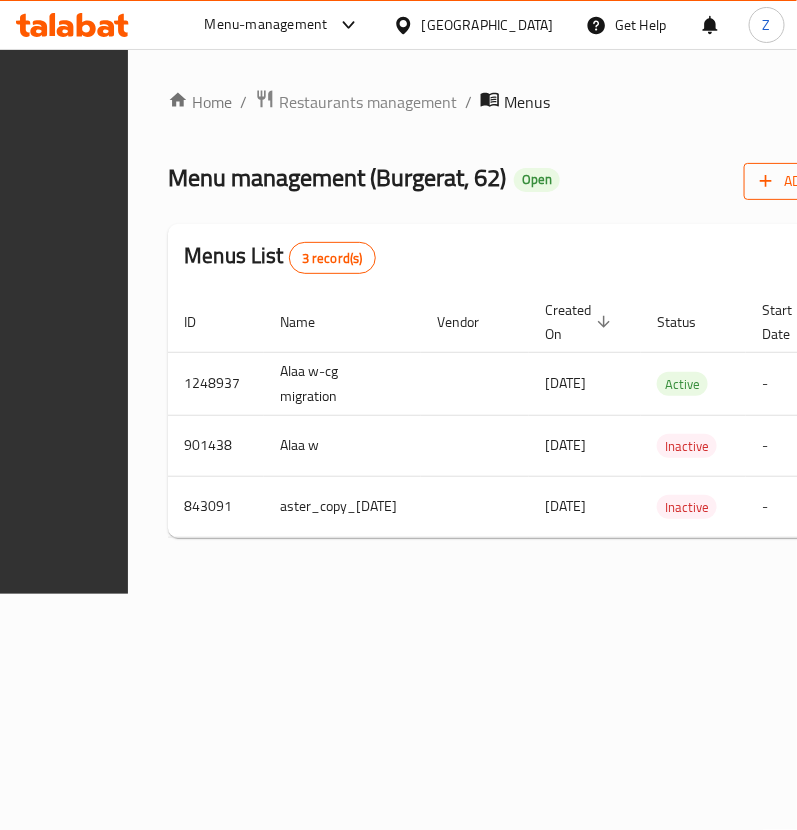click on "Add New Menu" at bounding box center (821, 181) 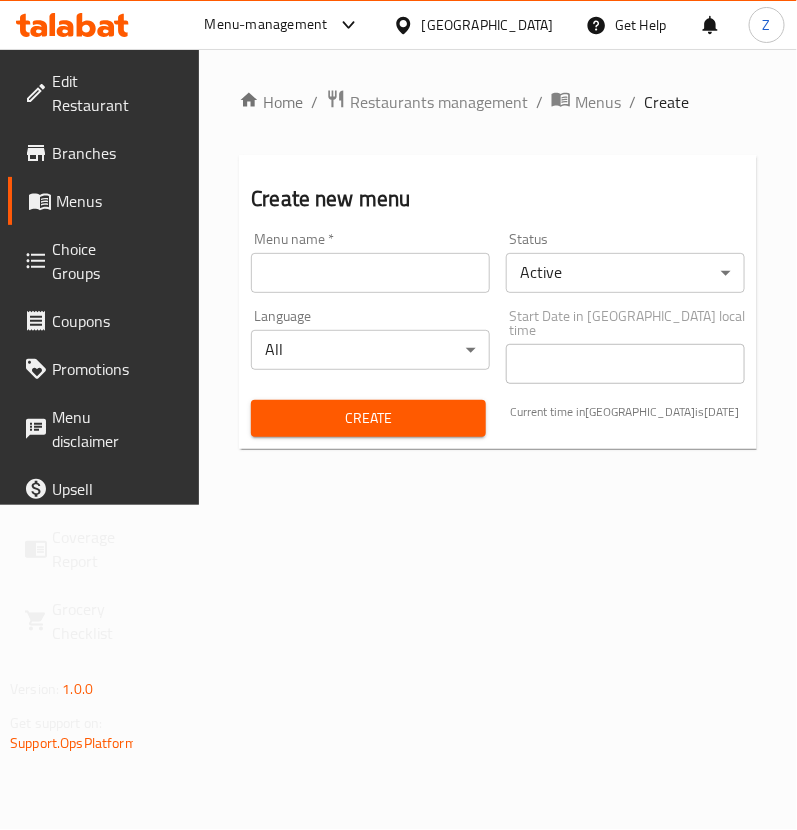 click on "​ Menu-management Iraq Get Help Z   Edit Restaurant   Branches   Menus   Choice Groups   Coupons   Promotions   Menu disclaimer   Upsell   Coverage Report   Grocery Checklist  Version:    1.0.0  Get support on:    Support.OpsPlatform Home / Restaurants management / Menus / Create Create new menu Menu name   * Menu name  * Status Active ​ Language All ​ Start Date in Iraq local time Start Date in Iraq local time Create Current time in  Iraq  is  14 Jul 2025   Bug report Fill out the following information to report your bug Error text Steps to reproduce * Expected behaviour Your bug report will be sent along with the screenshot: Cancel Submit ticket Get Help Primary Support Currently using the Menu-management plugin and facing challenges? Reach out through their dedicated support channel. Get help via Slack Close Notification center Updated:  Now You do not have any Notifications Menu Item" at bounding box center (398, 439) 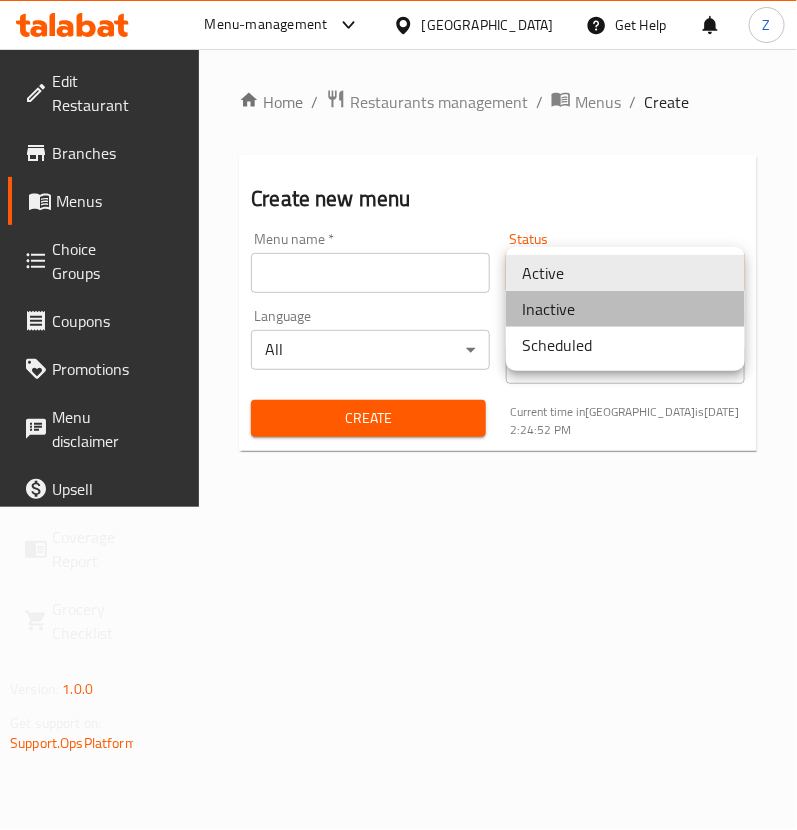 click on "Inactive" at bounding box center [625, 309] 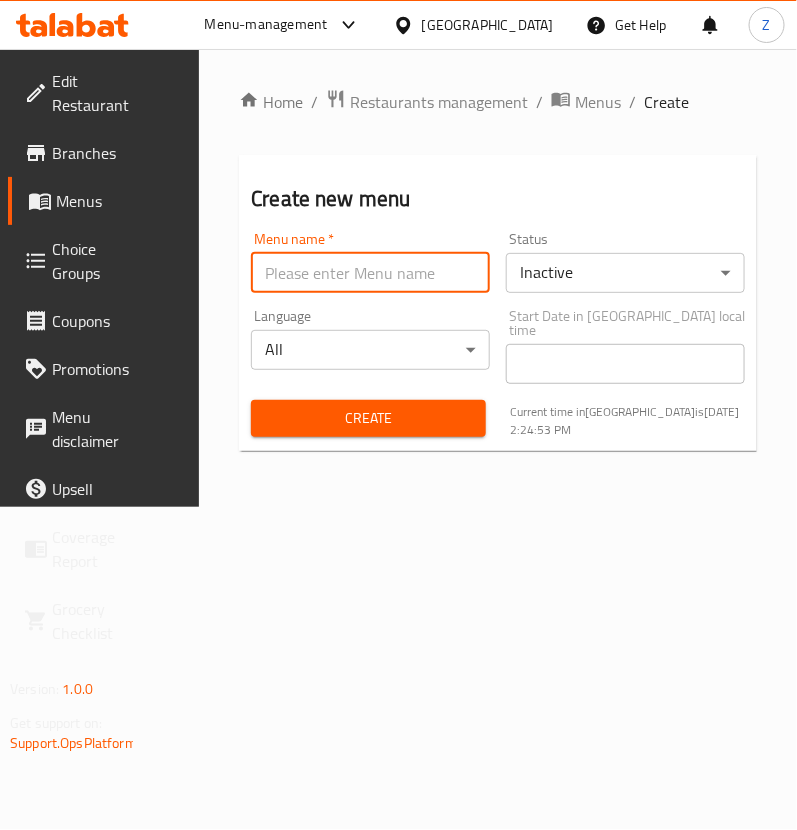 click at bounding box center [370, 273] 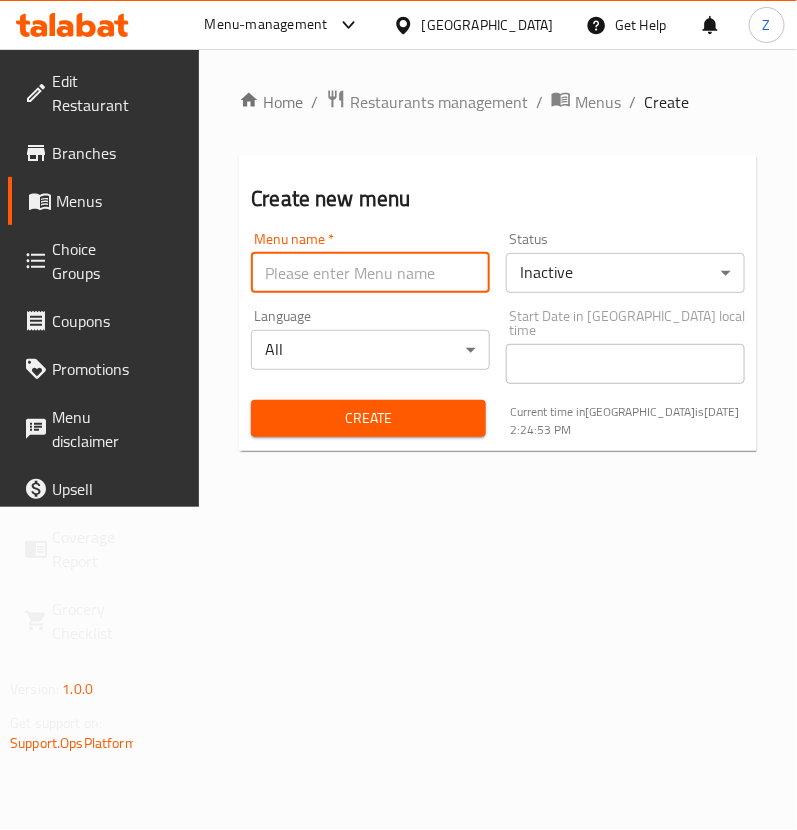 type on "Zainab" 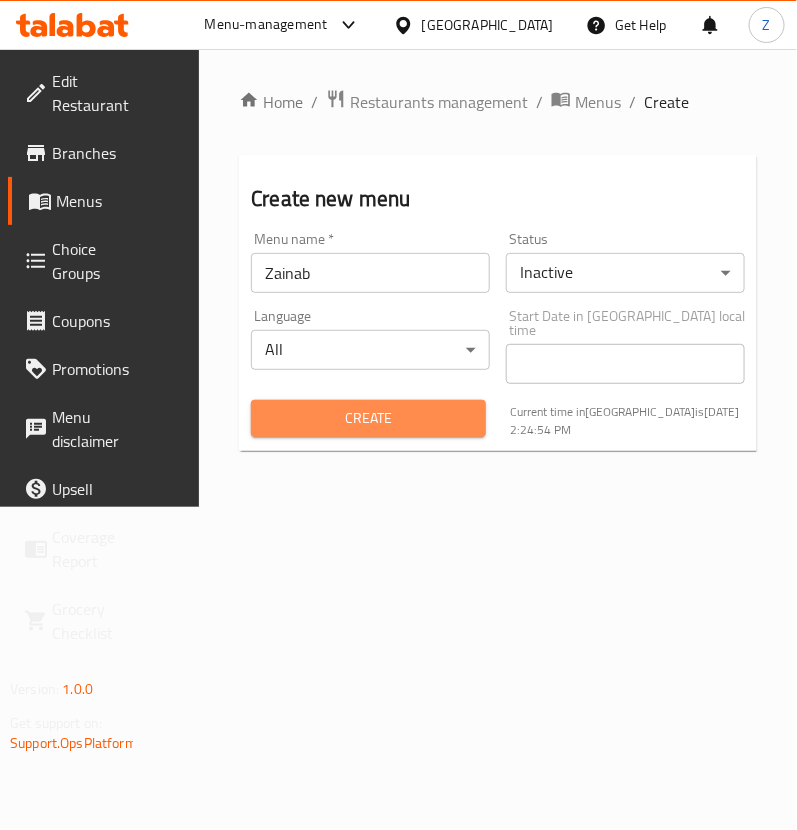 click on "Create" at bounding box center [368, 418] 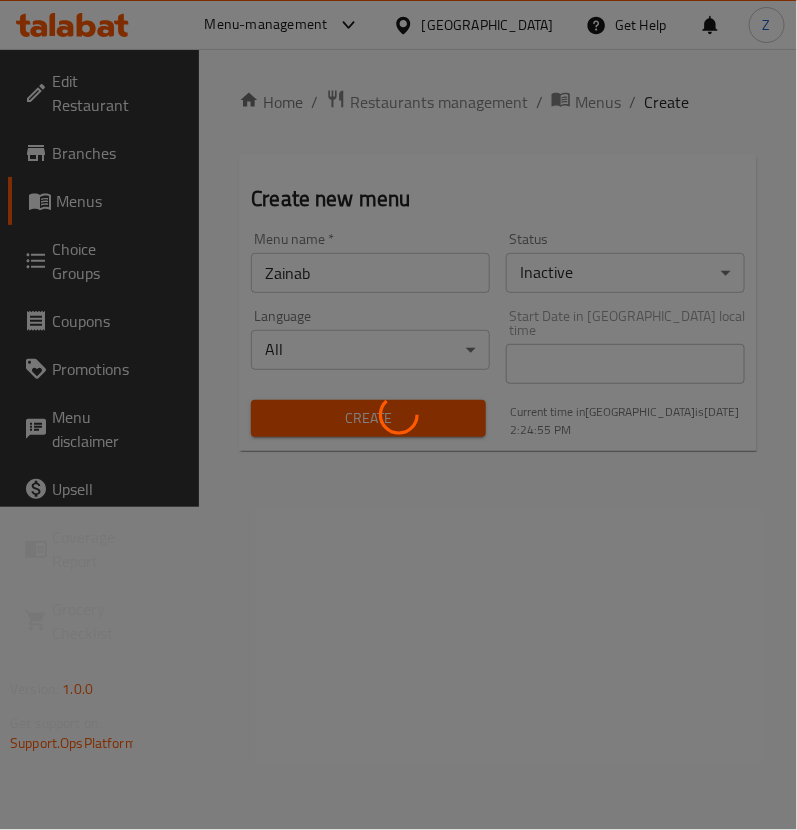 type 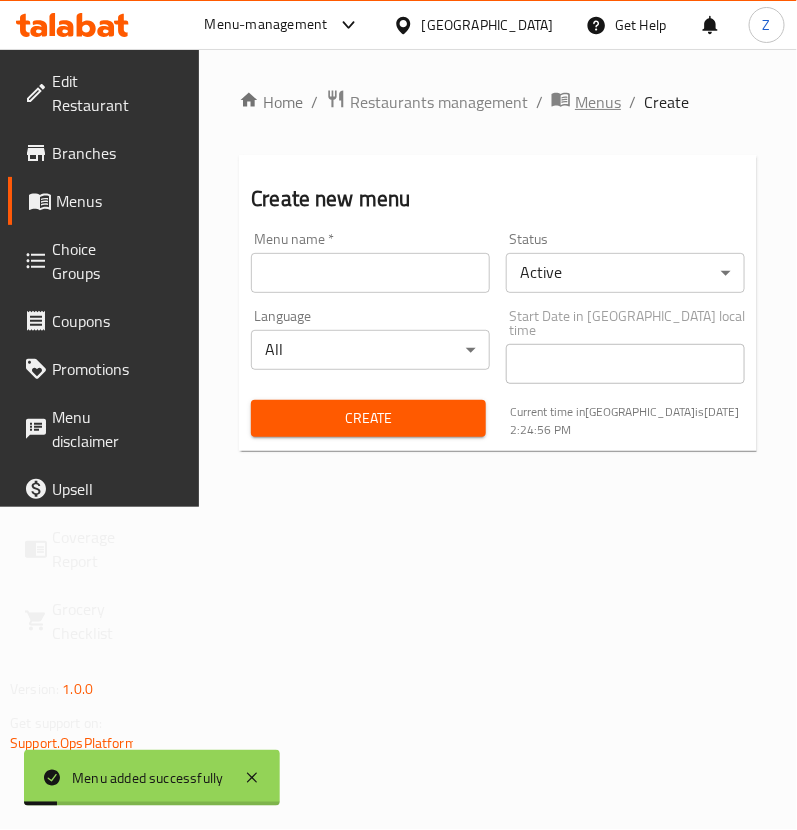 click on "Menus" at bounding box center (598, 102) 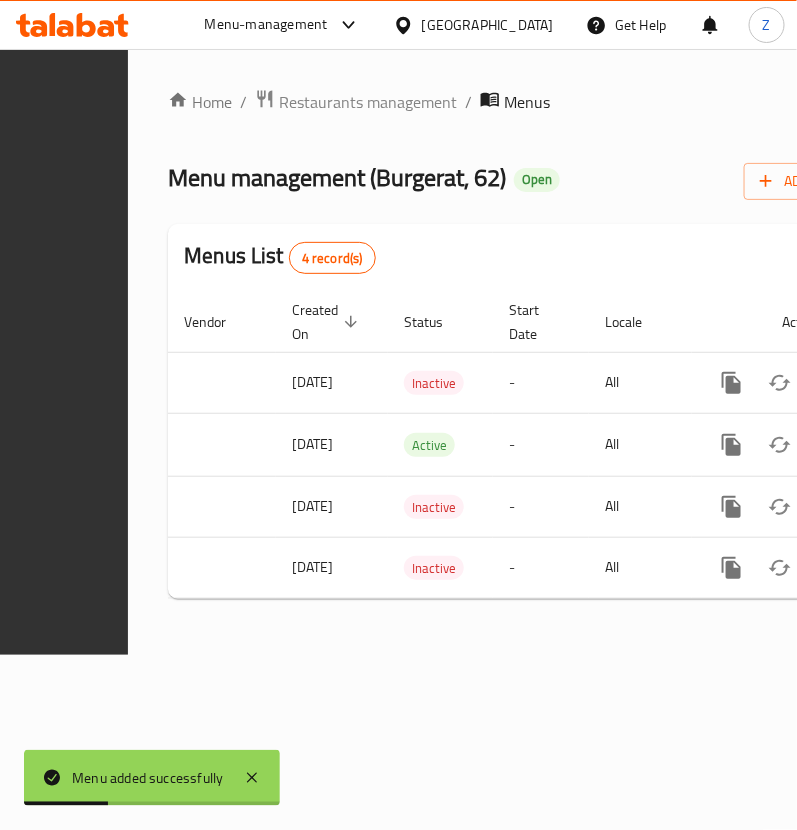 scroll, scrollTop: 0, scrollLeft: 304, axis: horizontal 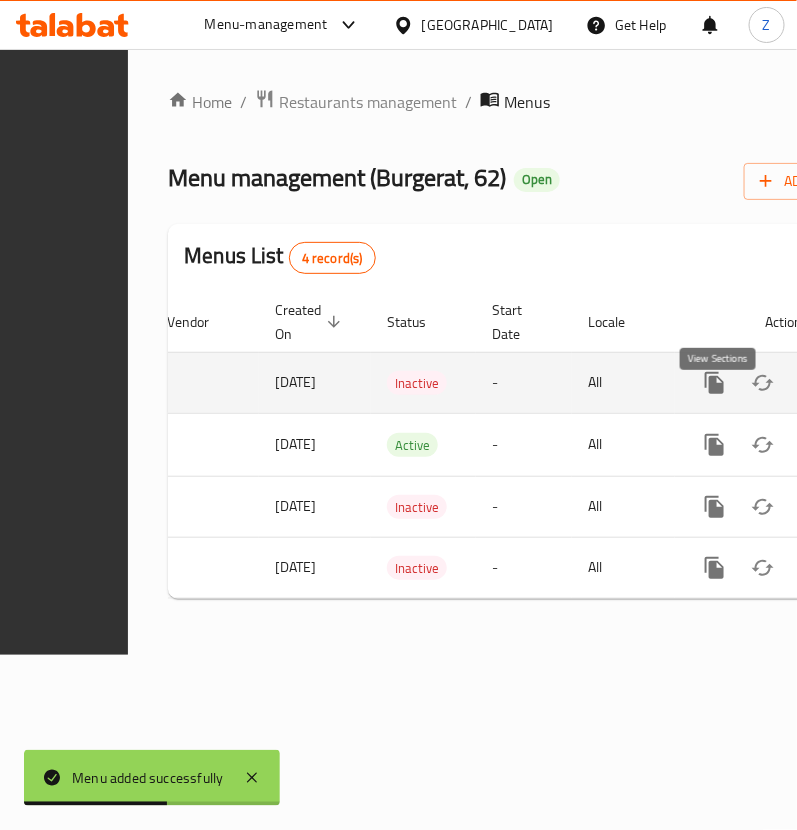 click at bounding box center (859, 383) 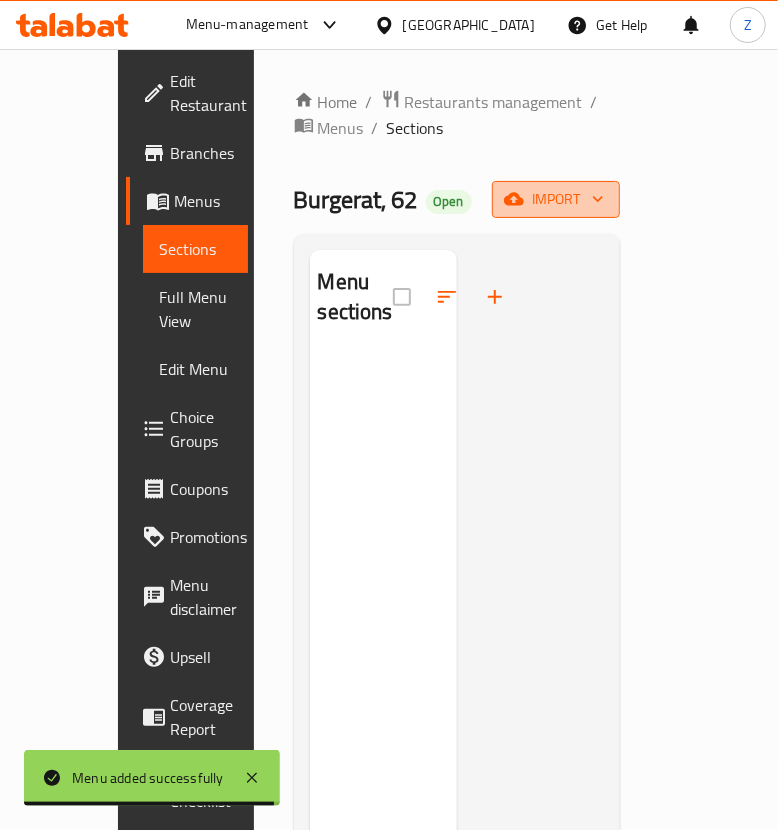 click on "import" at bounding box center (556, 199) 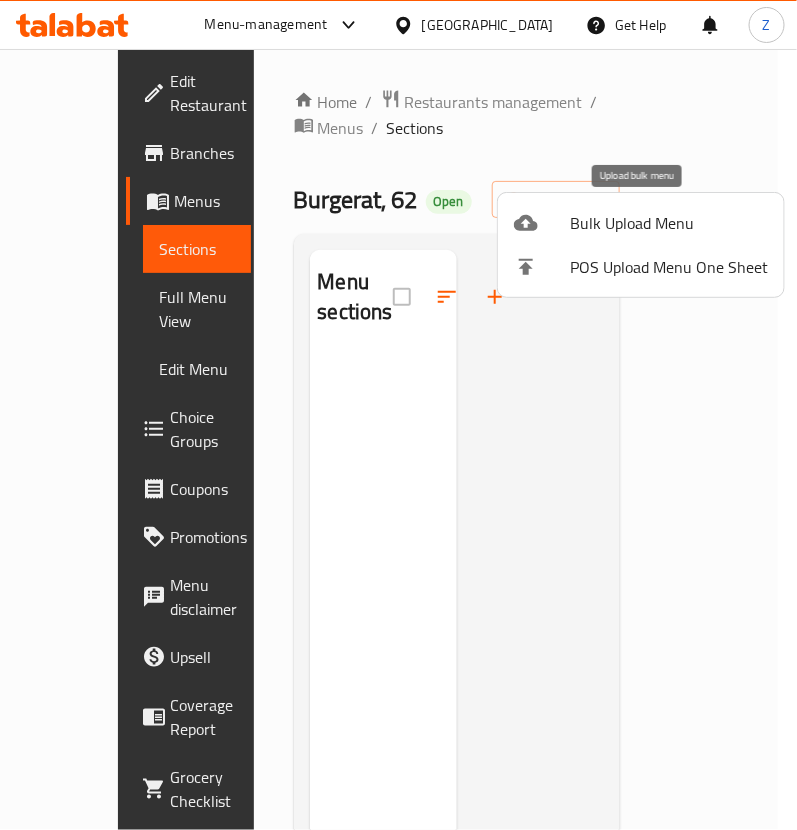 click on "Bulk Upload Menu" at bounding box center [669, 223] 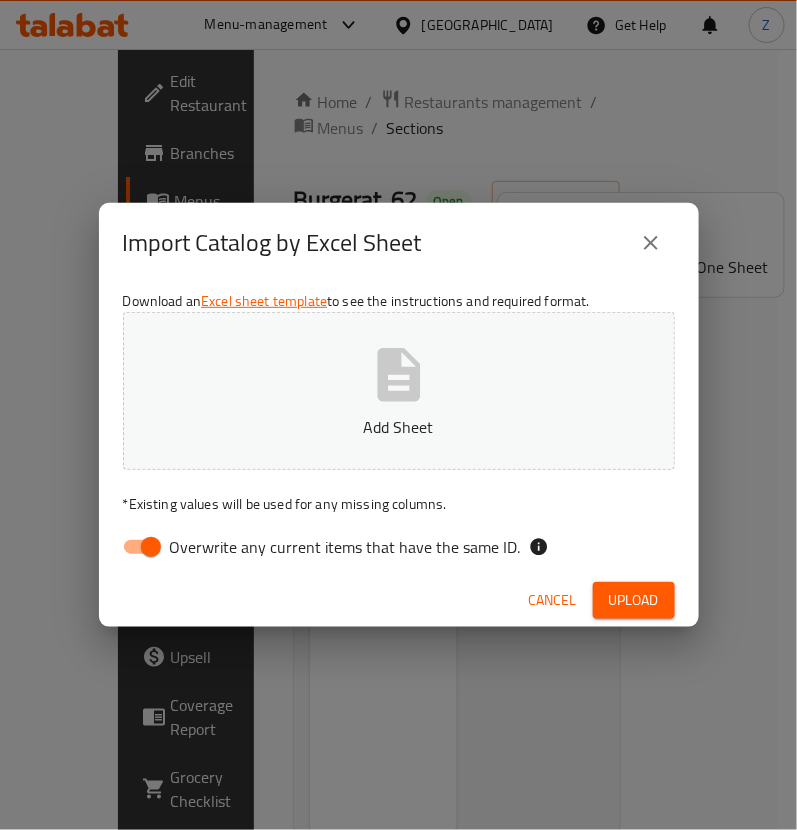 click 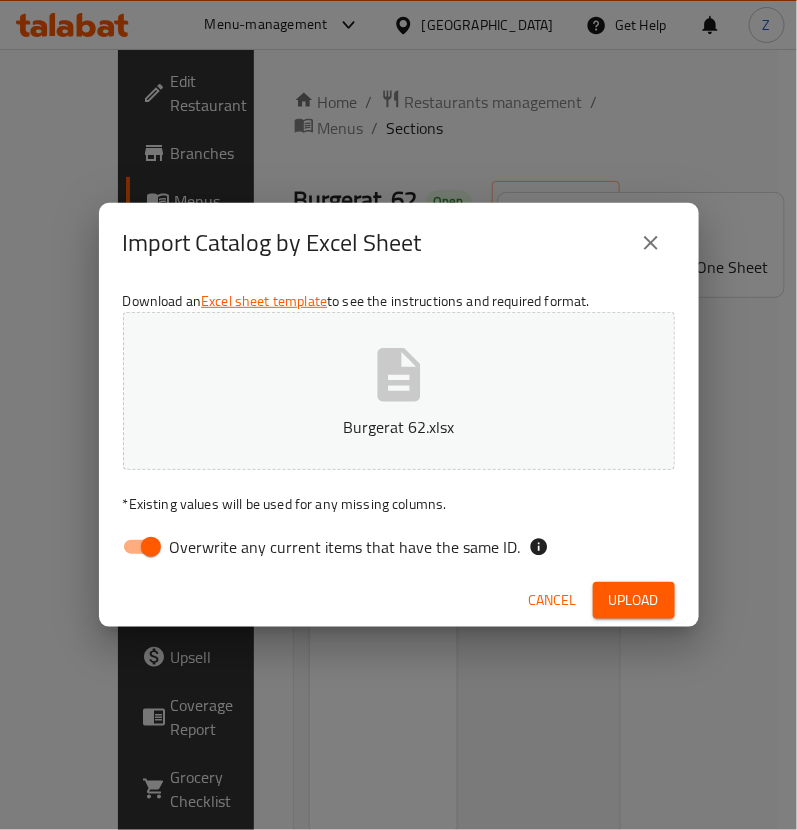 click on "Overwrite any current items that have the same ID." at bounding box center (151, 547) 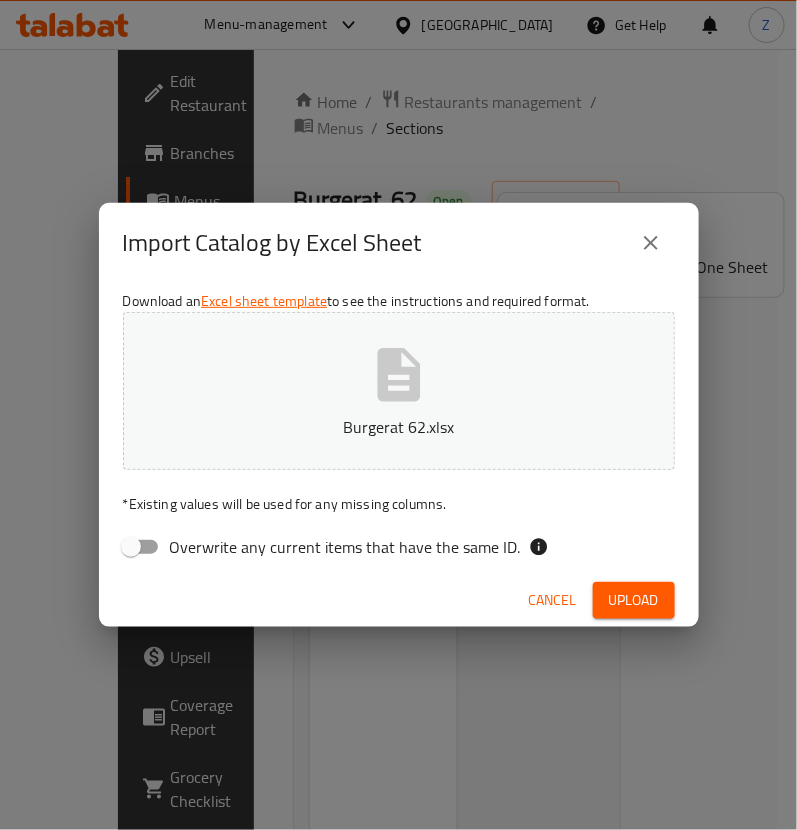 click on "Upload" at bounding box center (634, 600) 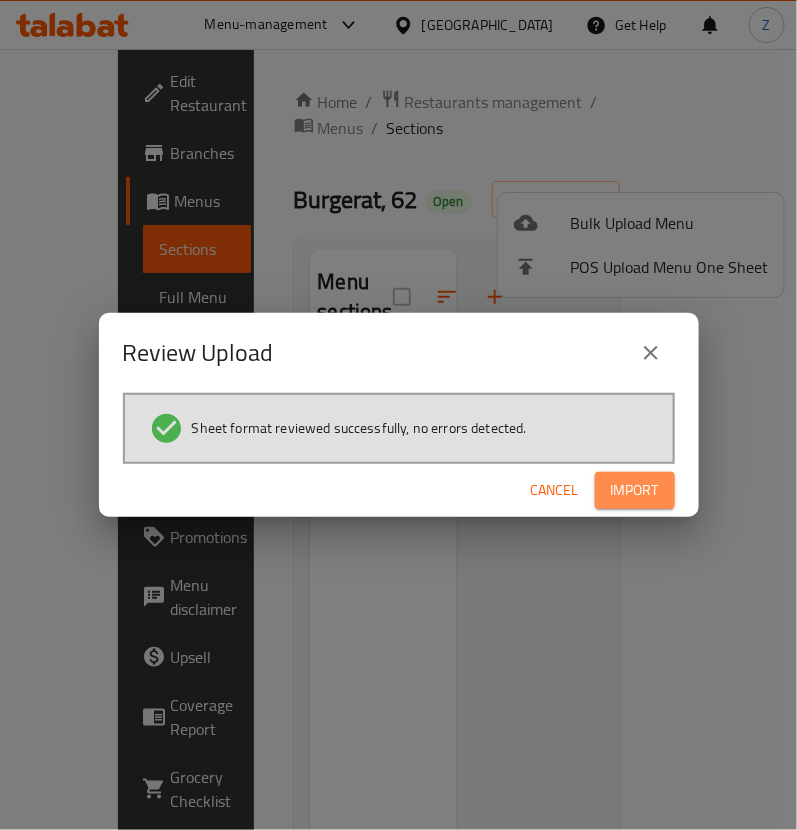 click on "Import" at bounding box center [635, 490] 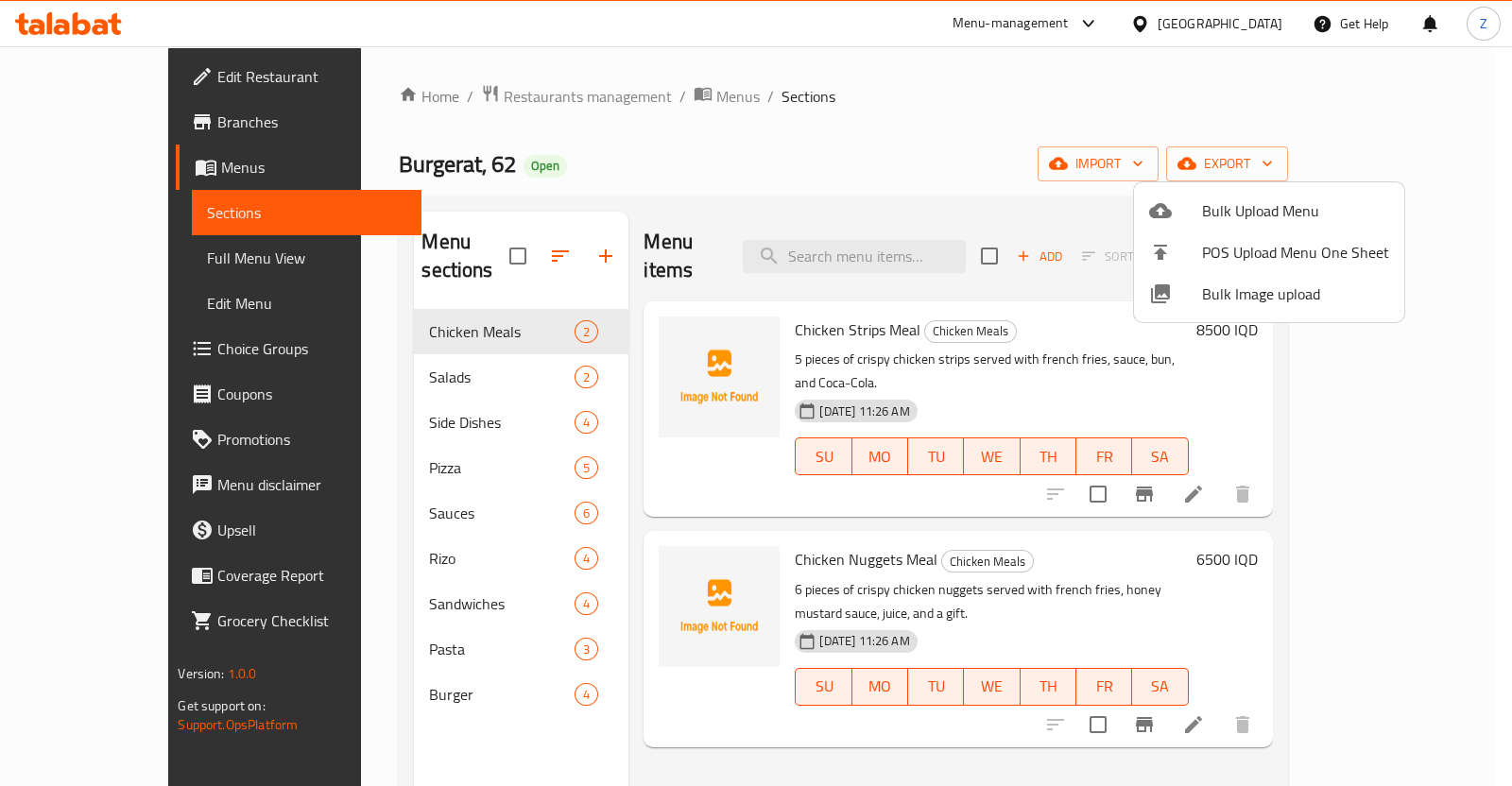 click at bounding box center (756, 393) 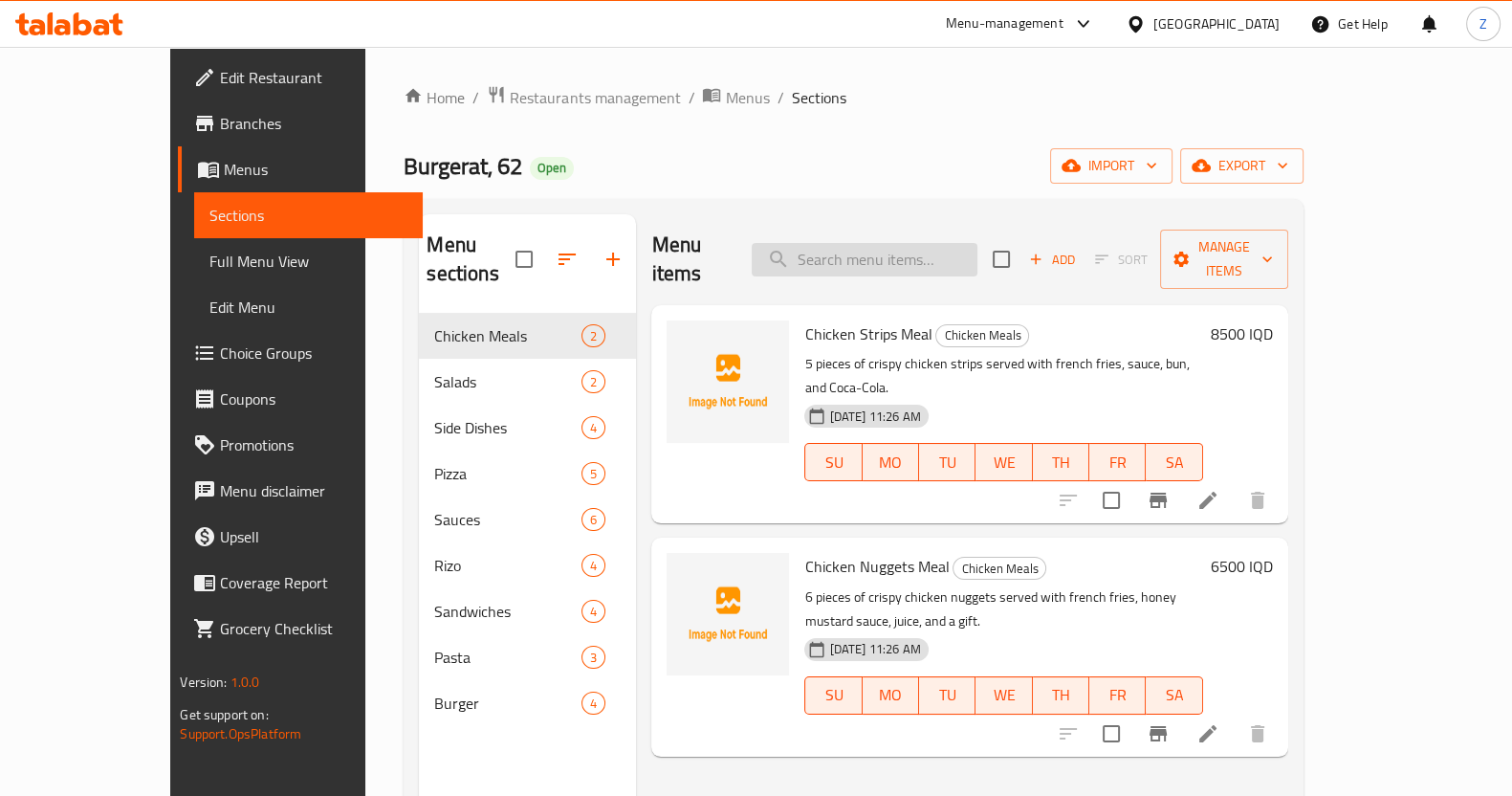 click at bounding box center (865, 259) 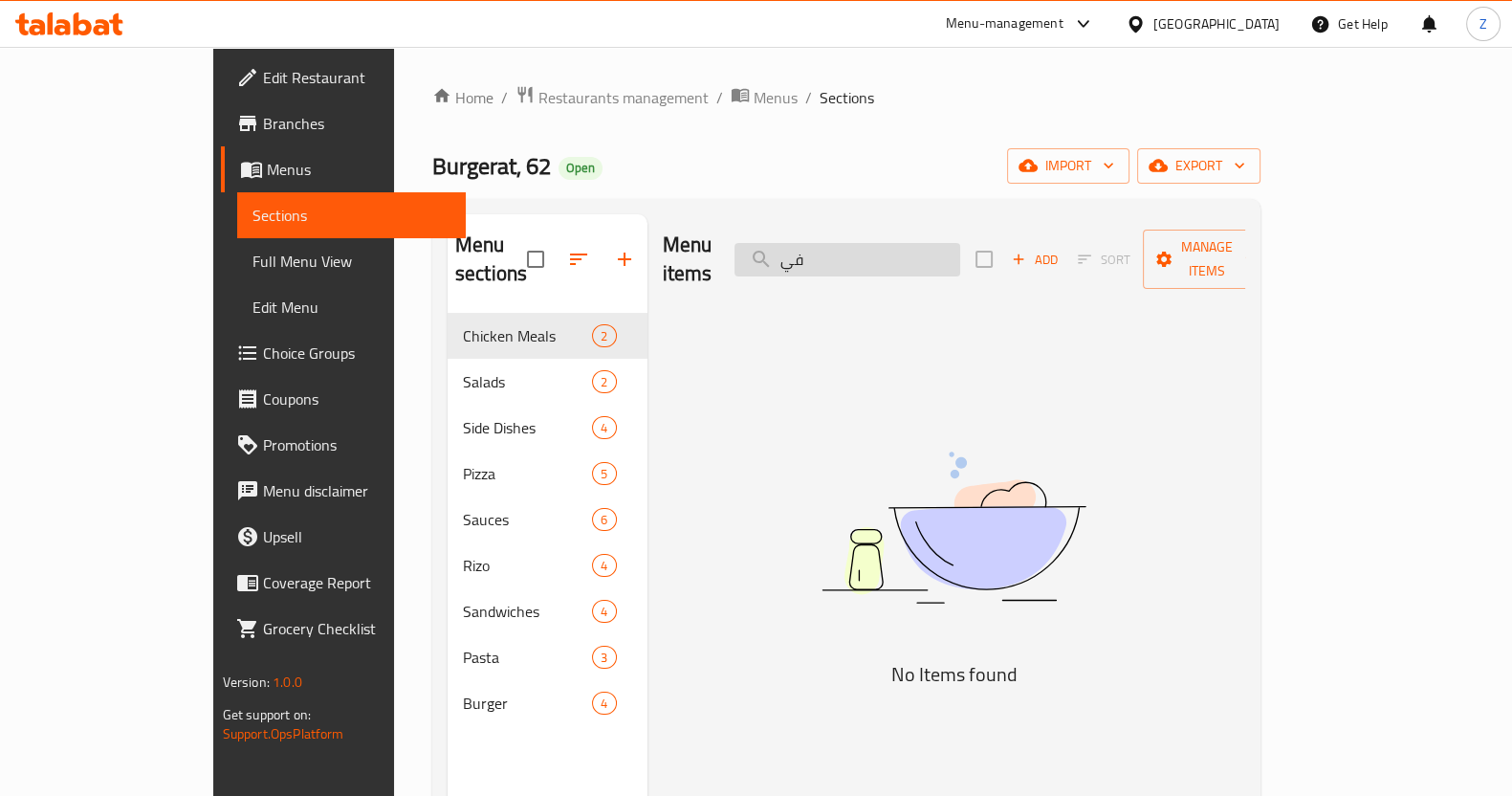type on "ف" 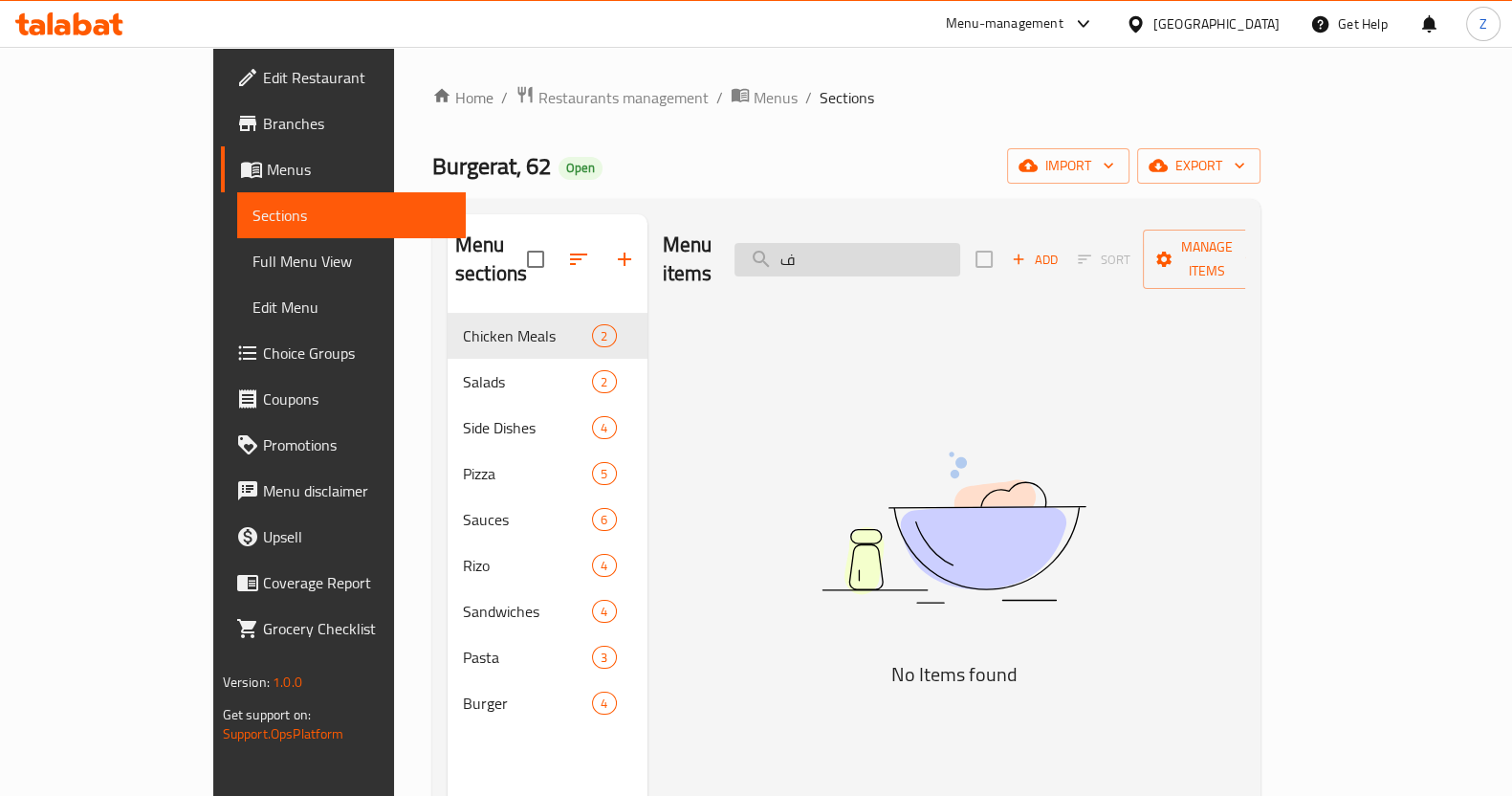 type 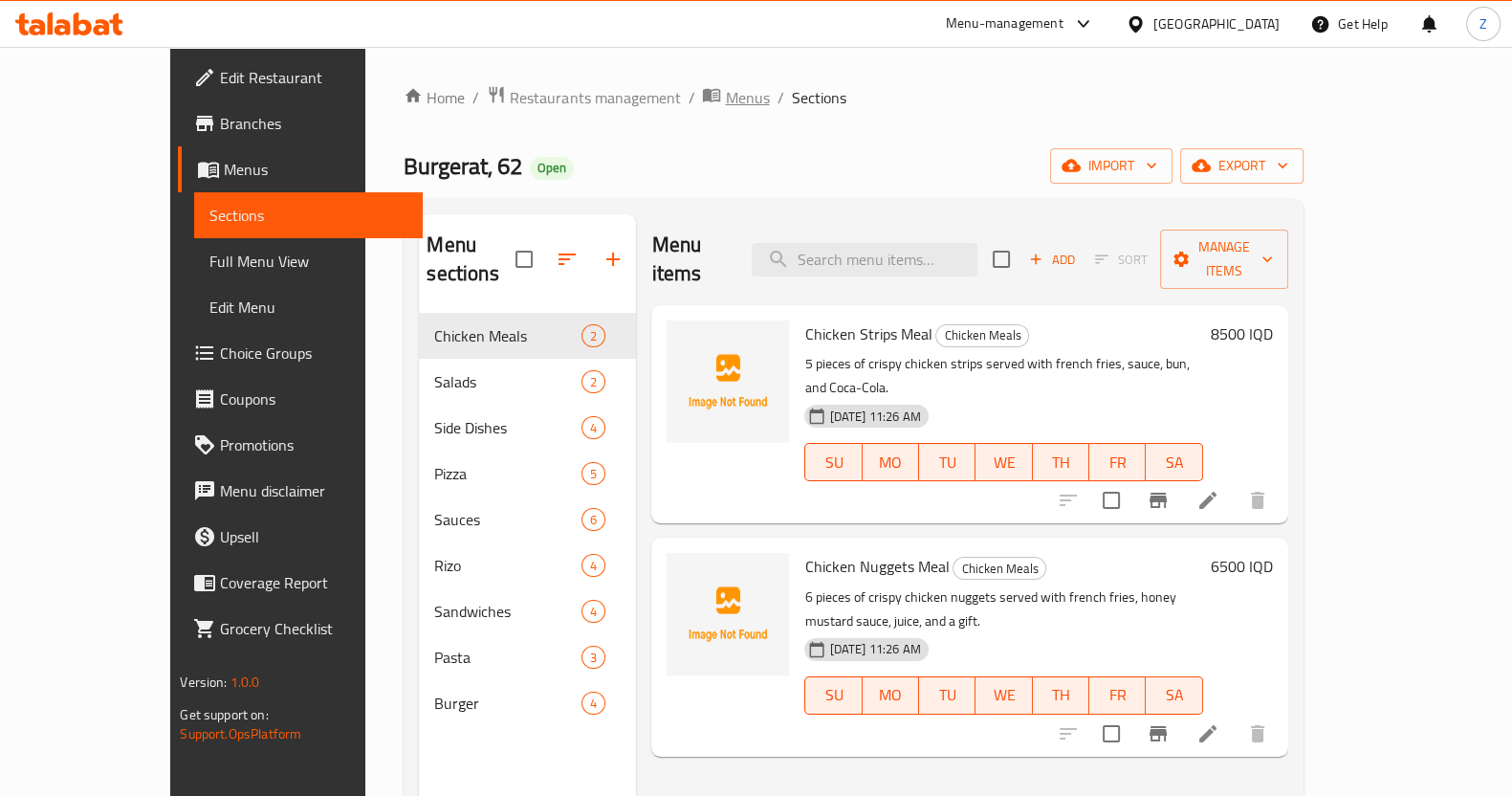 click on "Menus" at bounding box center (747, 98) 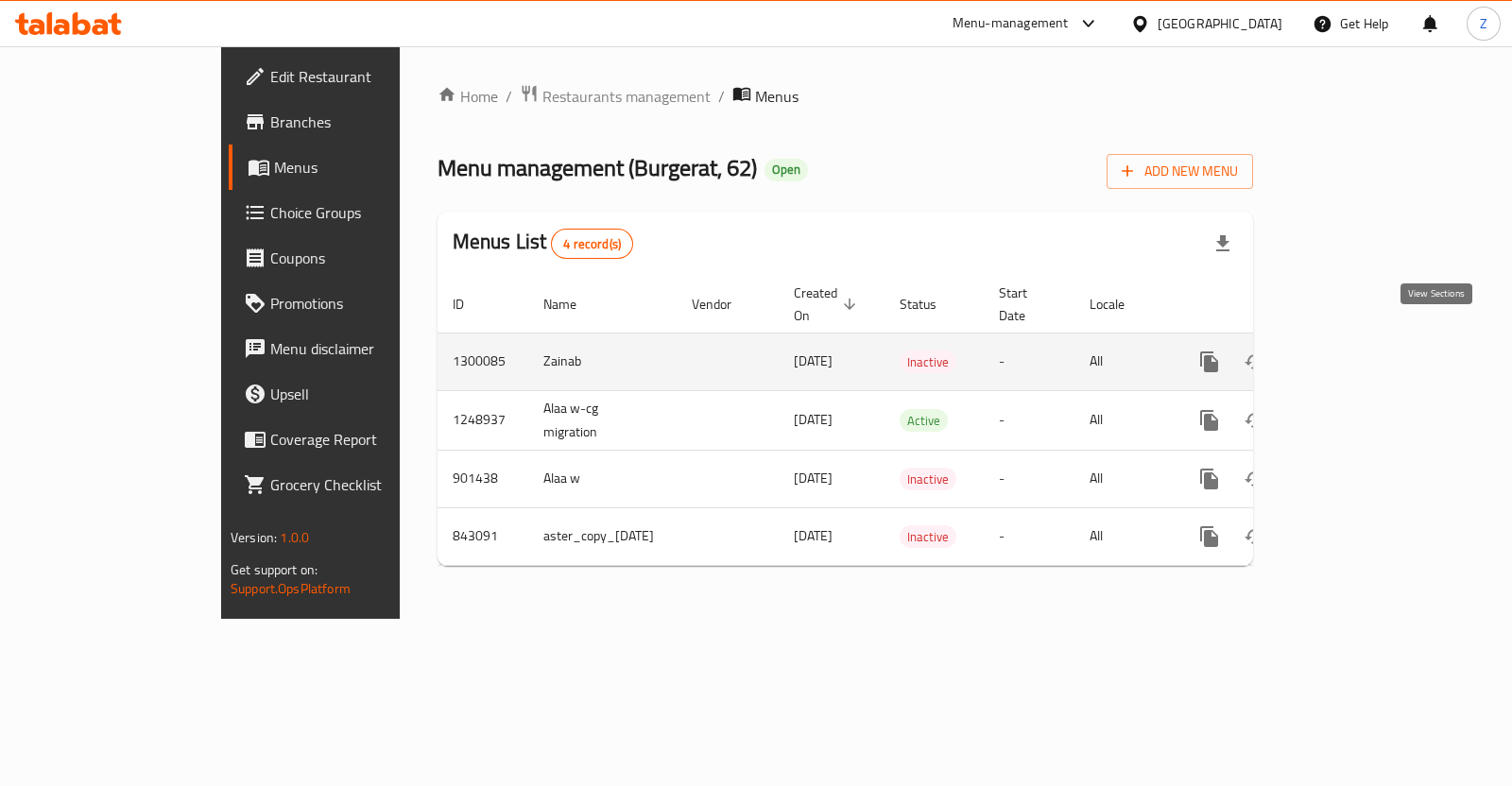 click 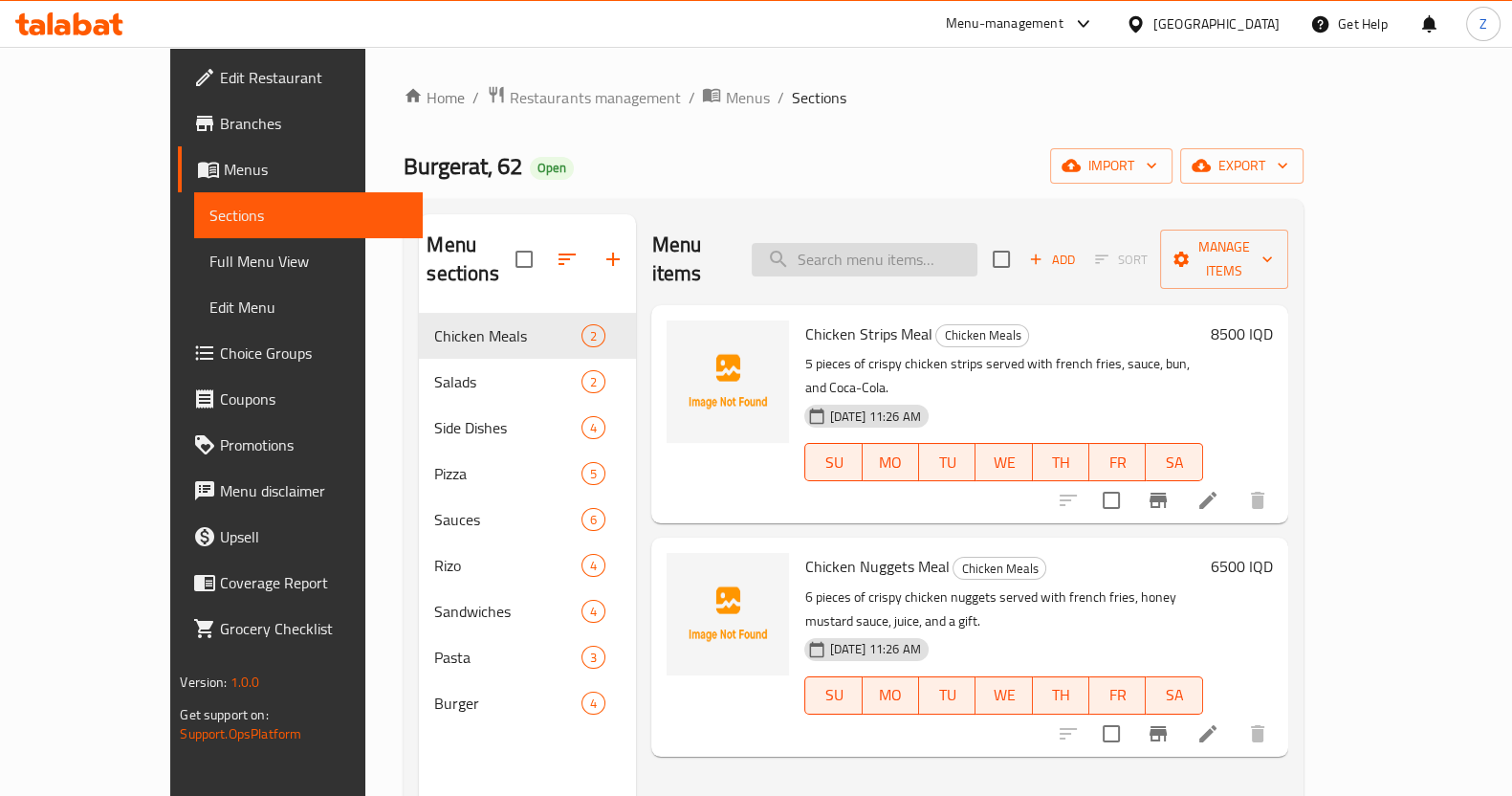 click at bounding box center [865, 259] 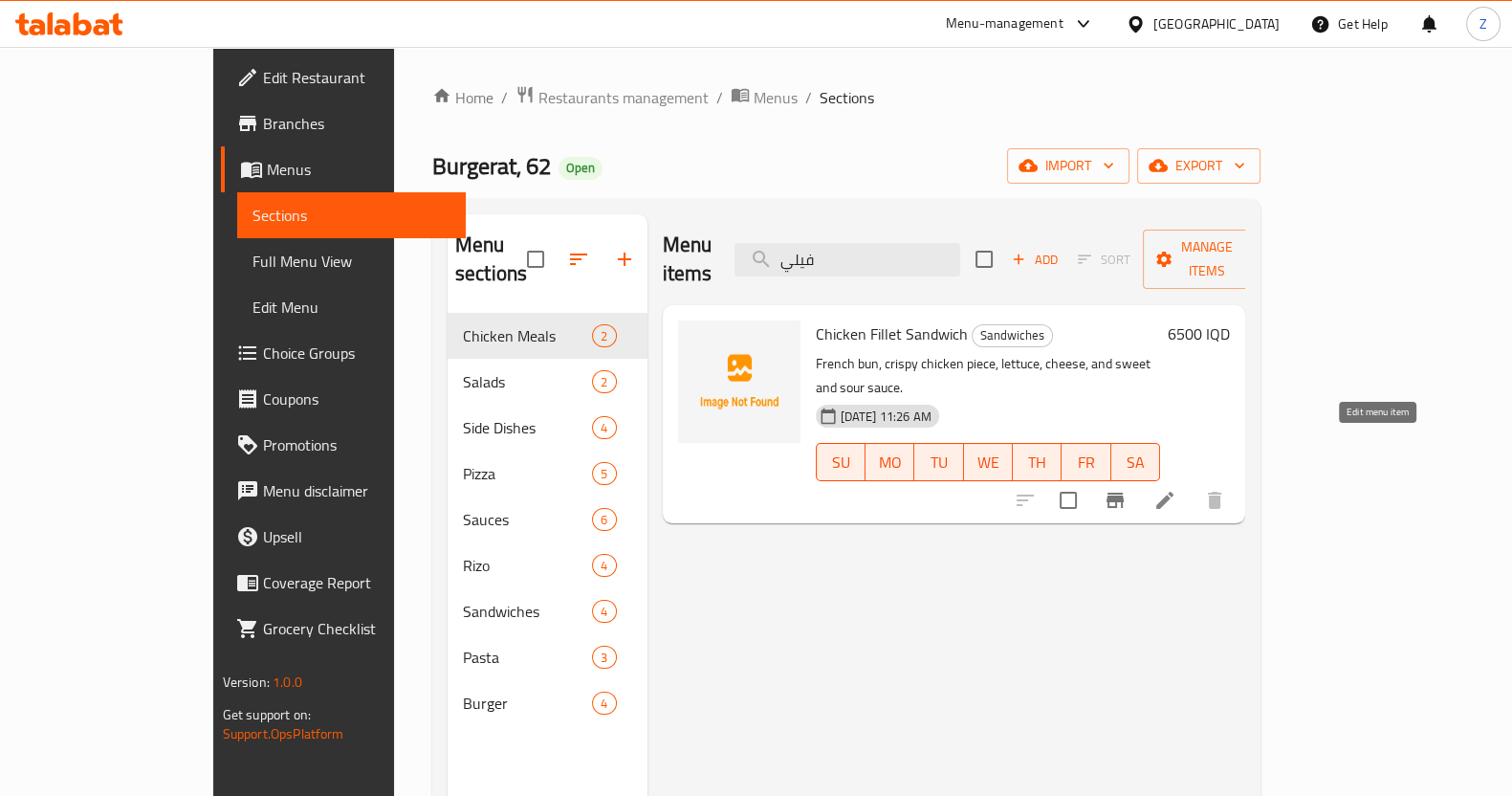 type on "فيلي" 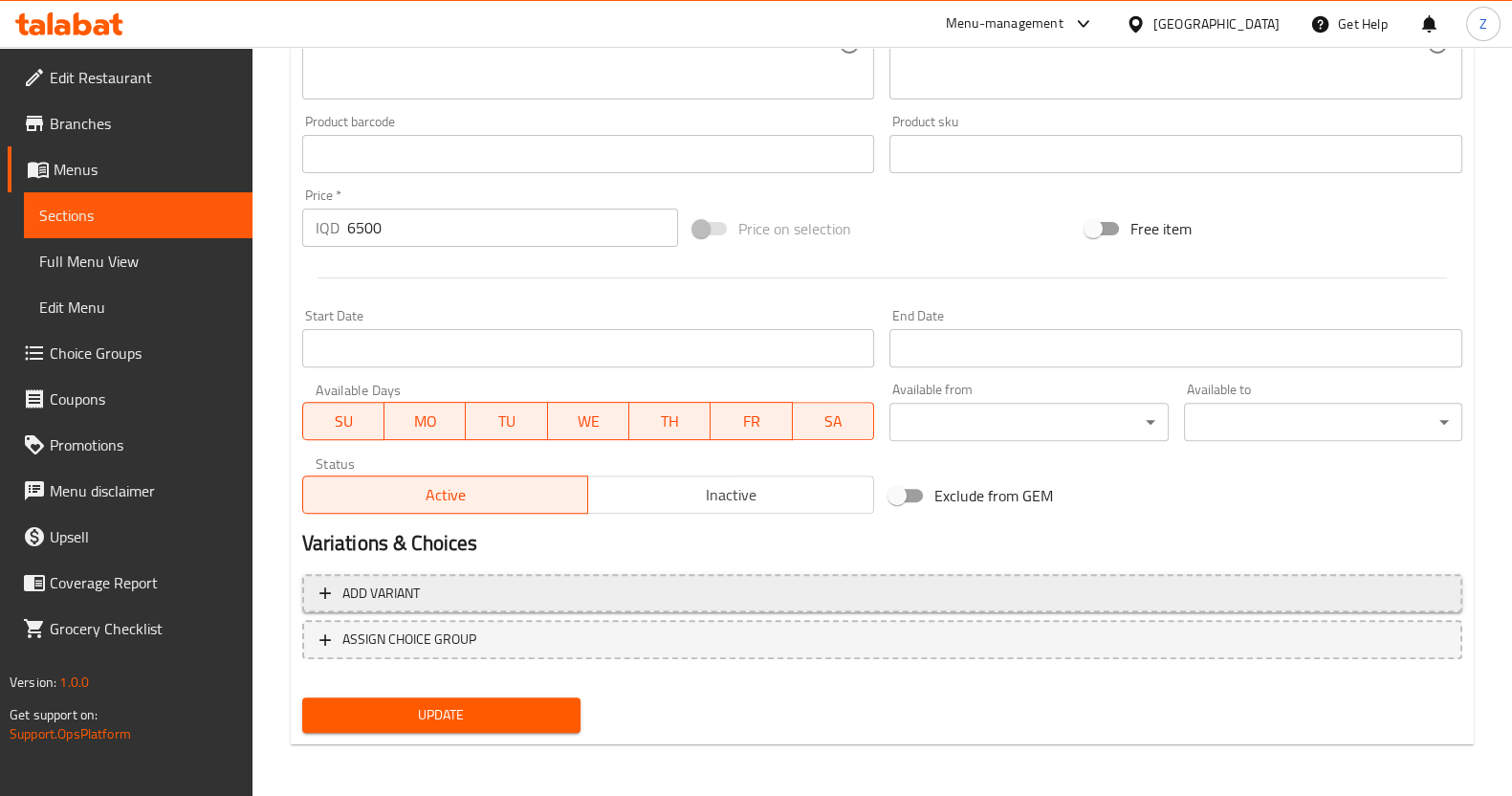 click on "Add variant" at bounding box center [882, 593] 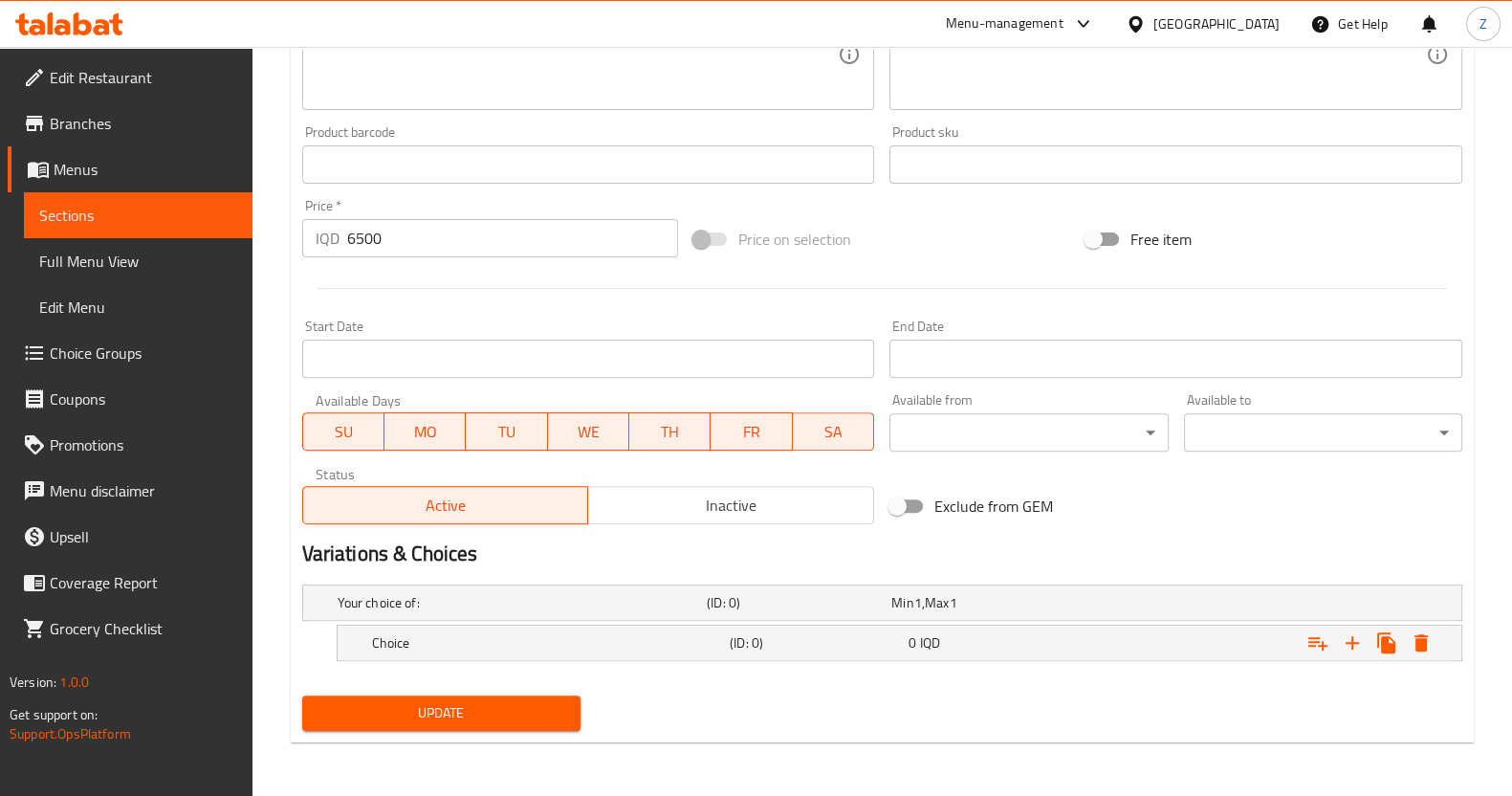 scroll, scrollTop: 762, scrollLeft: 0, axis: vertical 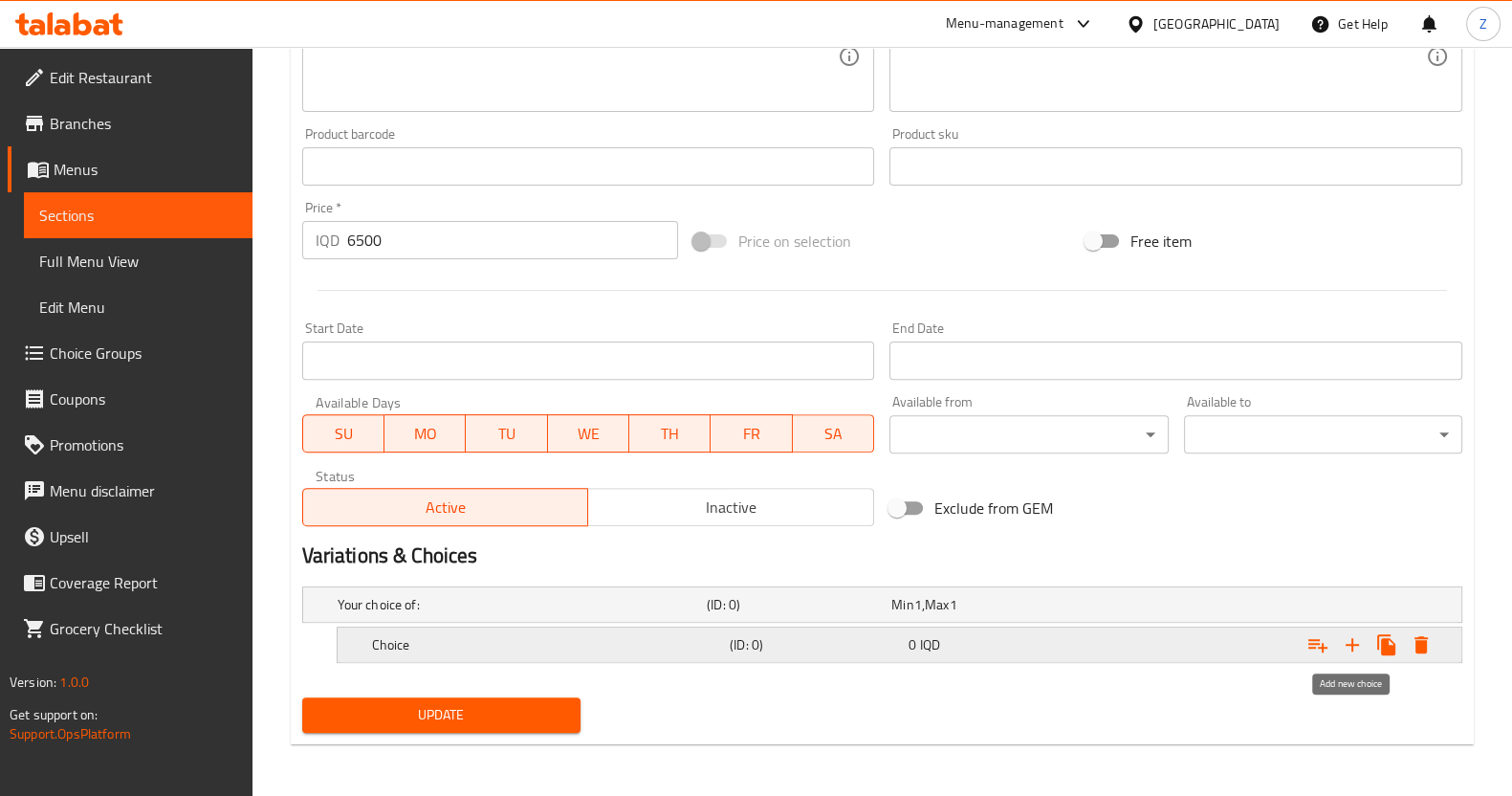 click 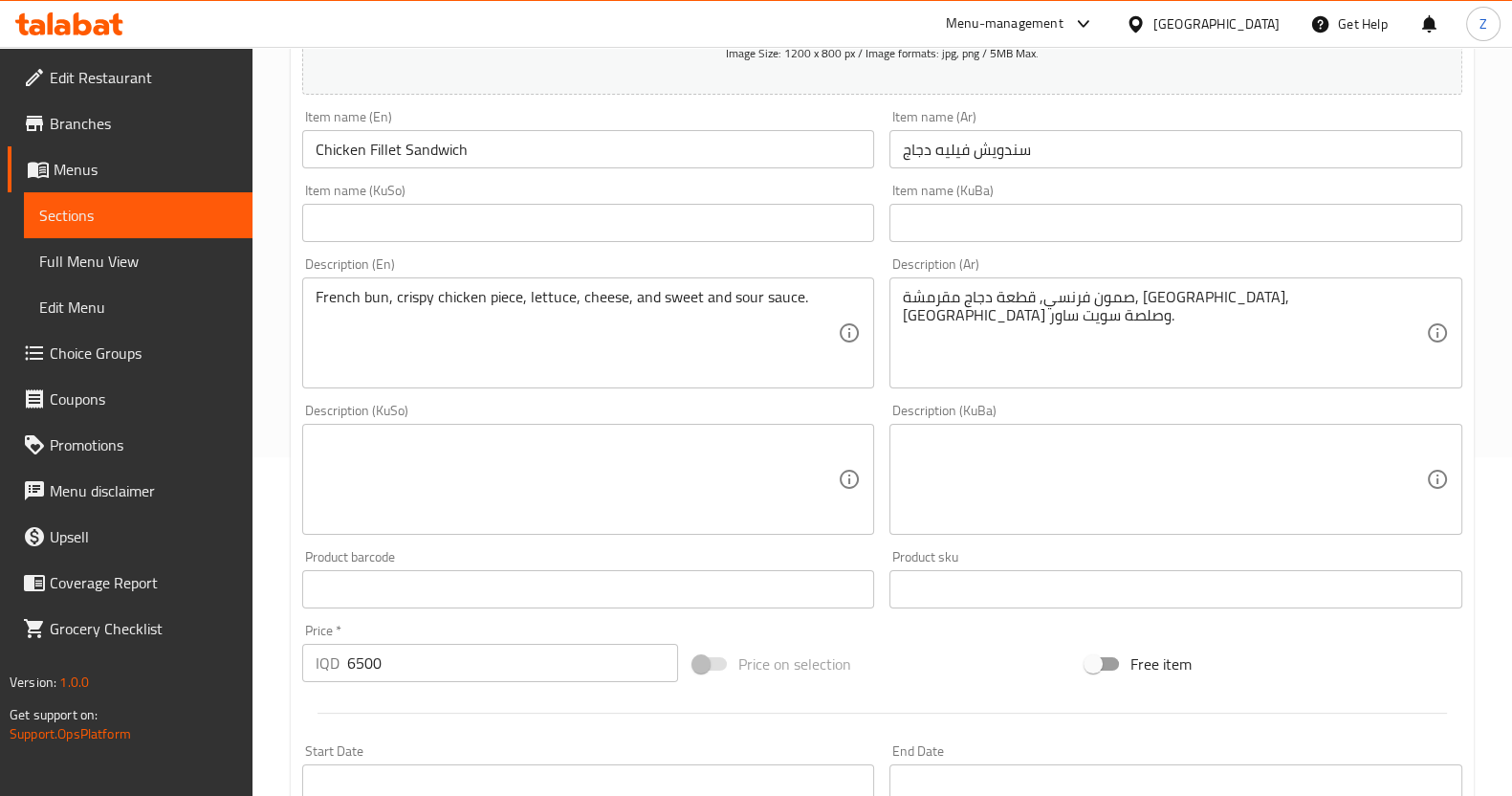 scroll, scrollTop: 697, scrollLeft: 0, axis: vertical 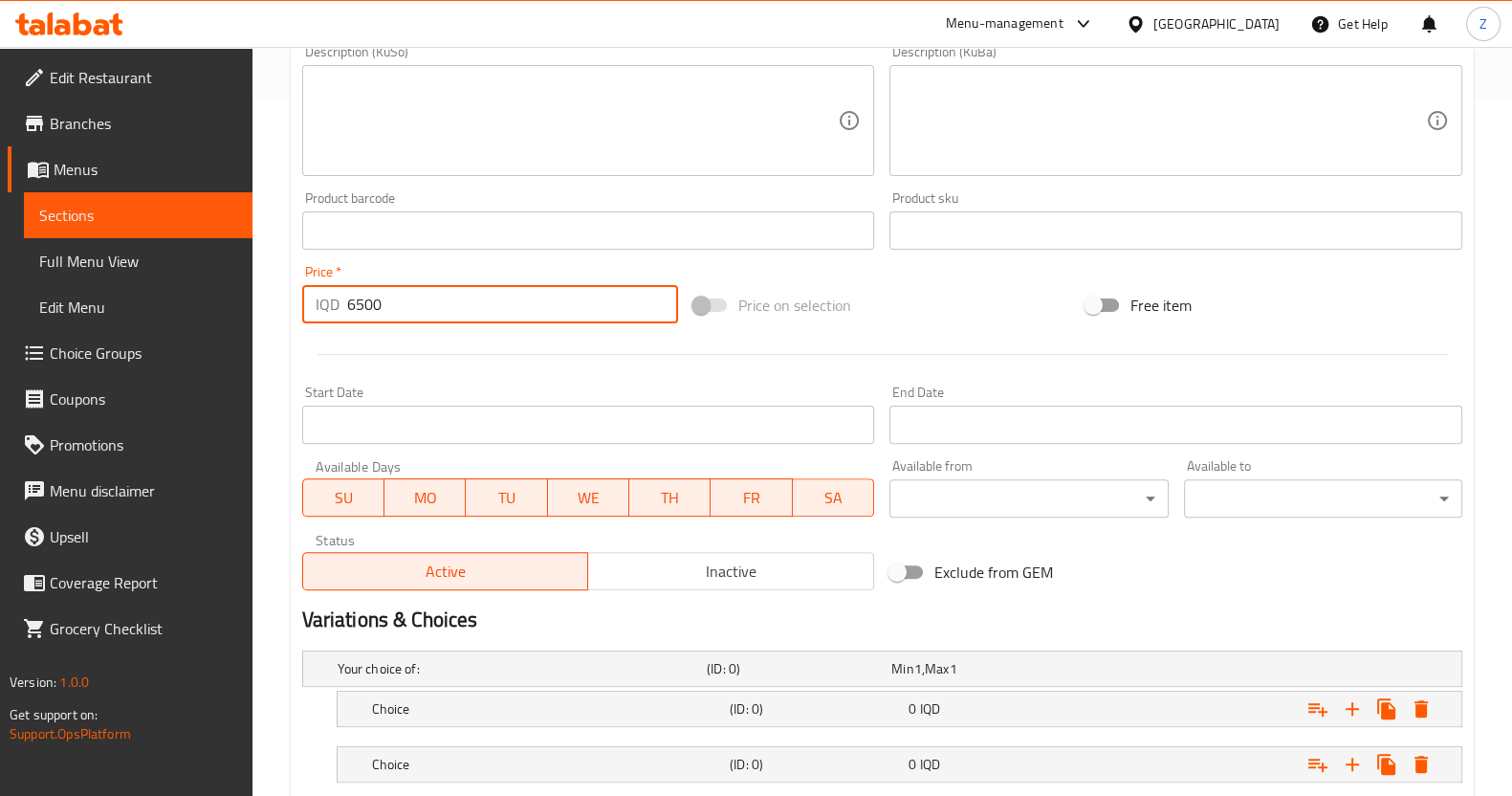 drag, startPoint x: 410, startPoint y: 304, endPoint x: 335, endPoint y: 303, distance: 75.00667 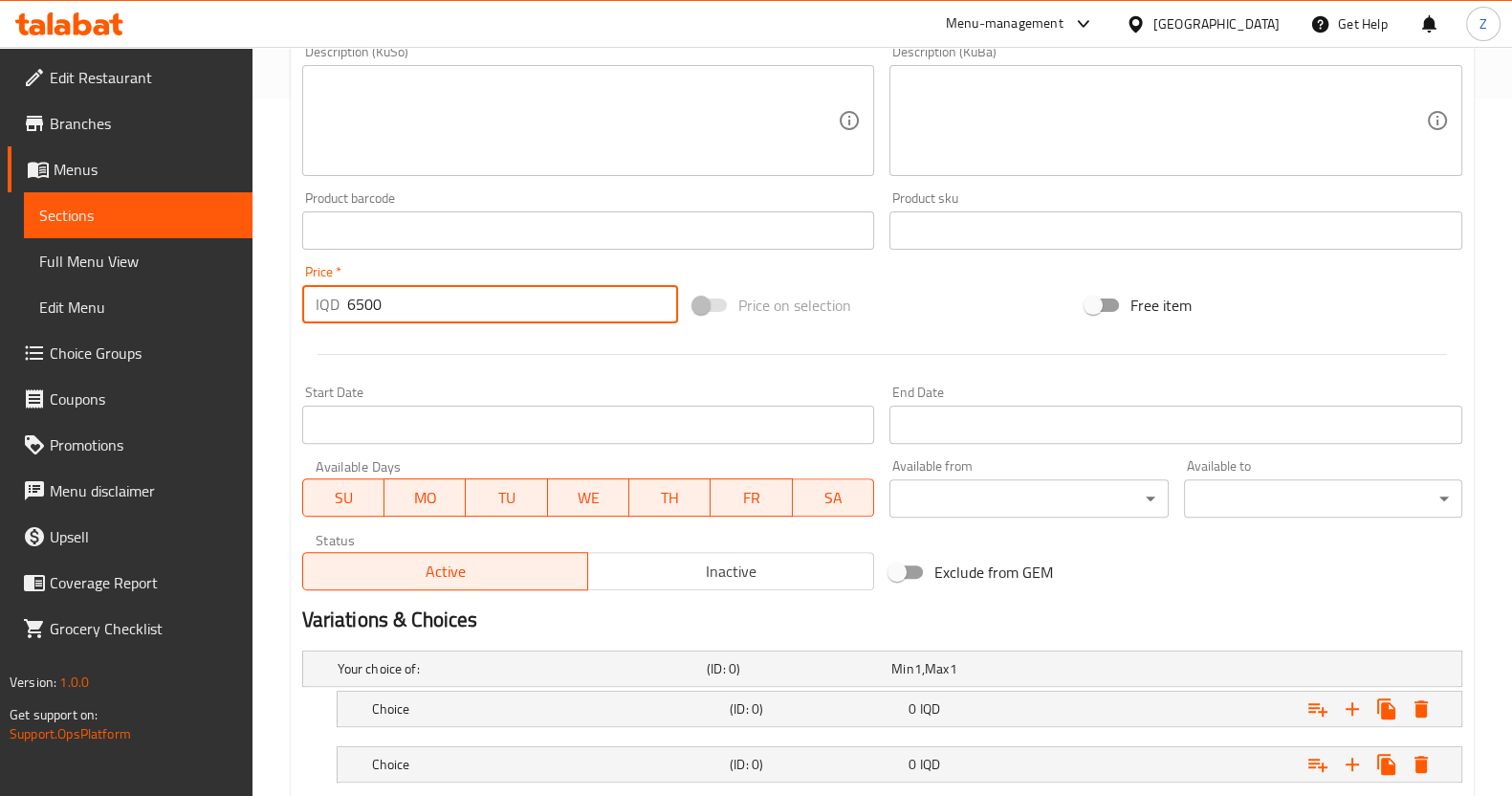 click on "IQD 6500 Price  *" at bounding box center [491, 304] 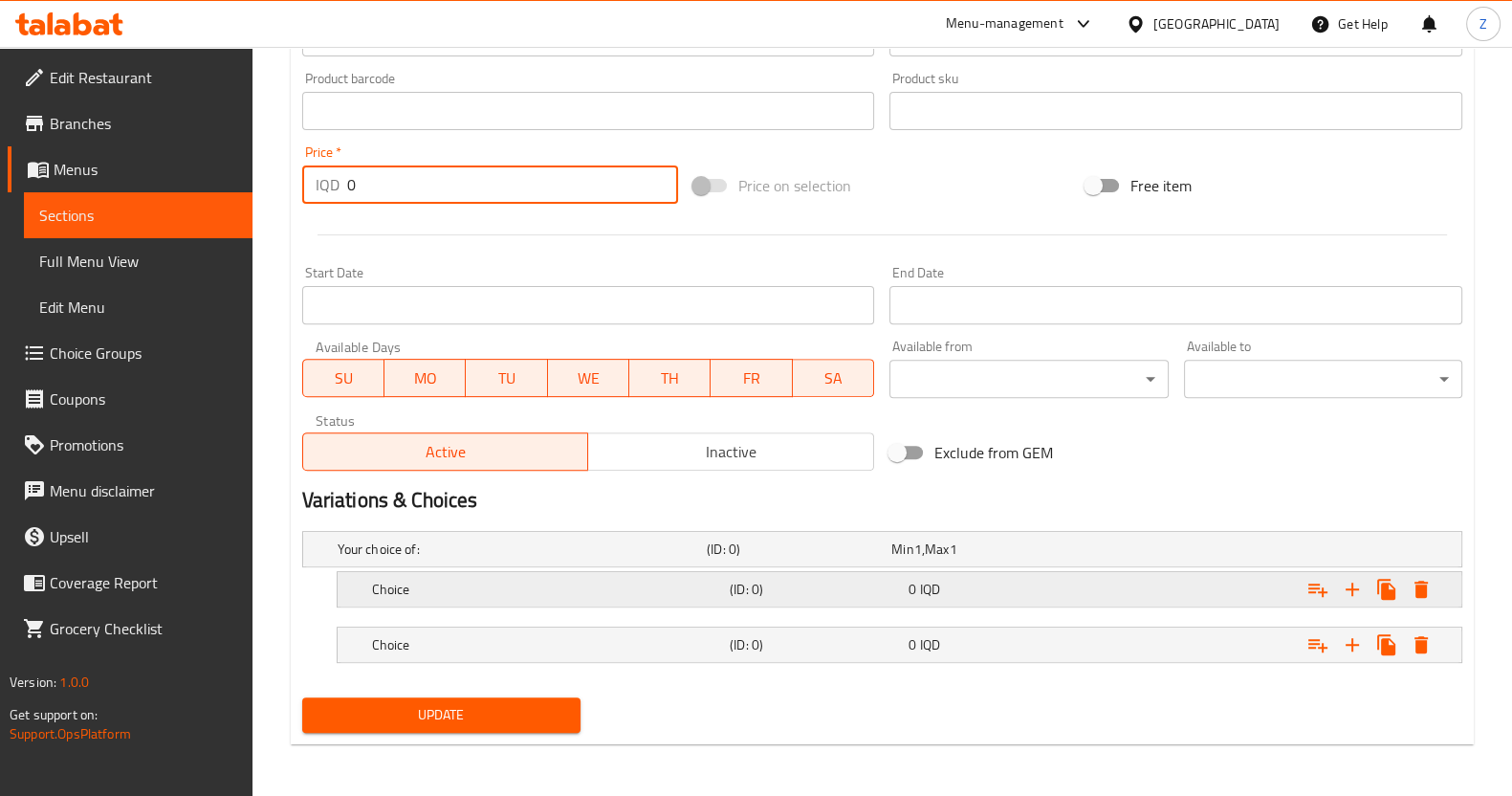 type on "0" 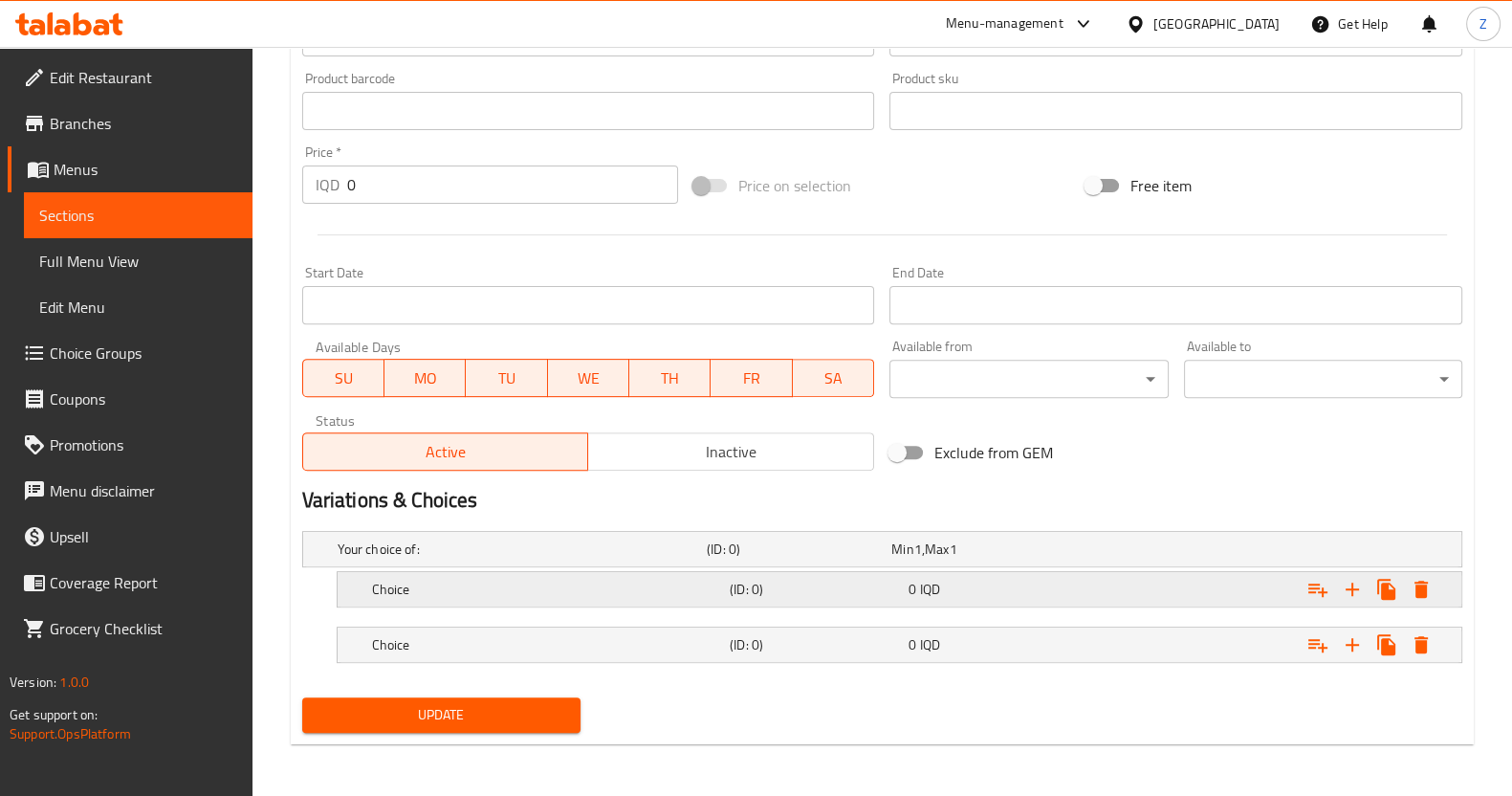click on "Choice" at bounding box center (518, 549) 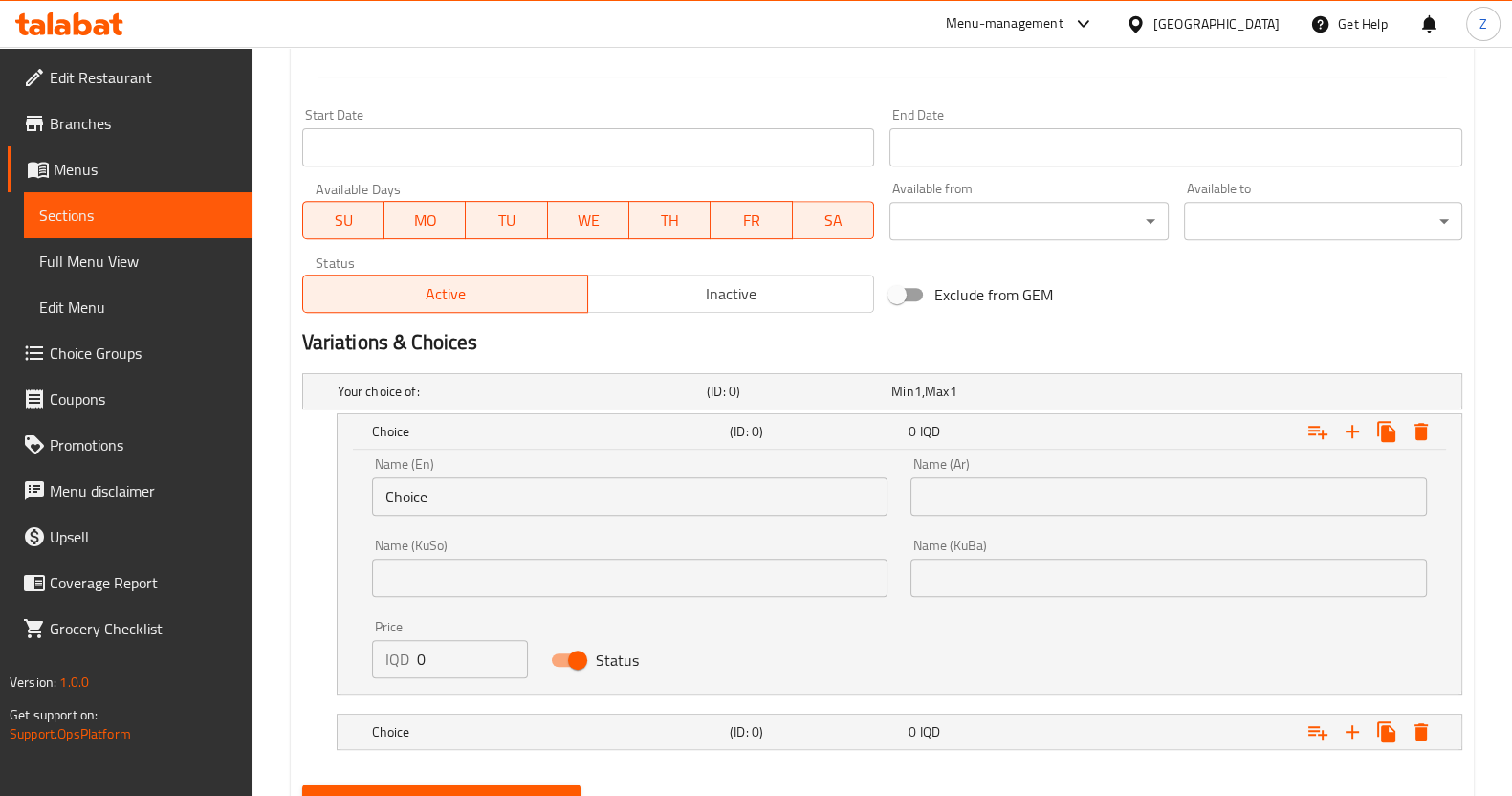 scroll, scrollTop: 1054, scrollLeft: 0, axis: vertical 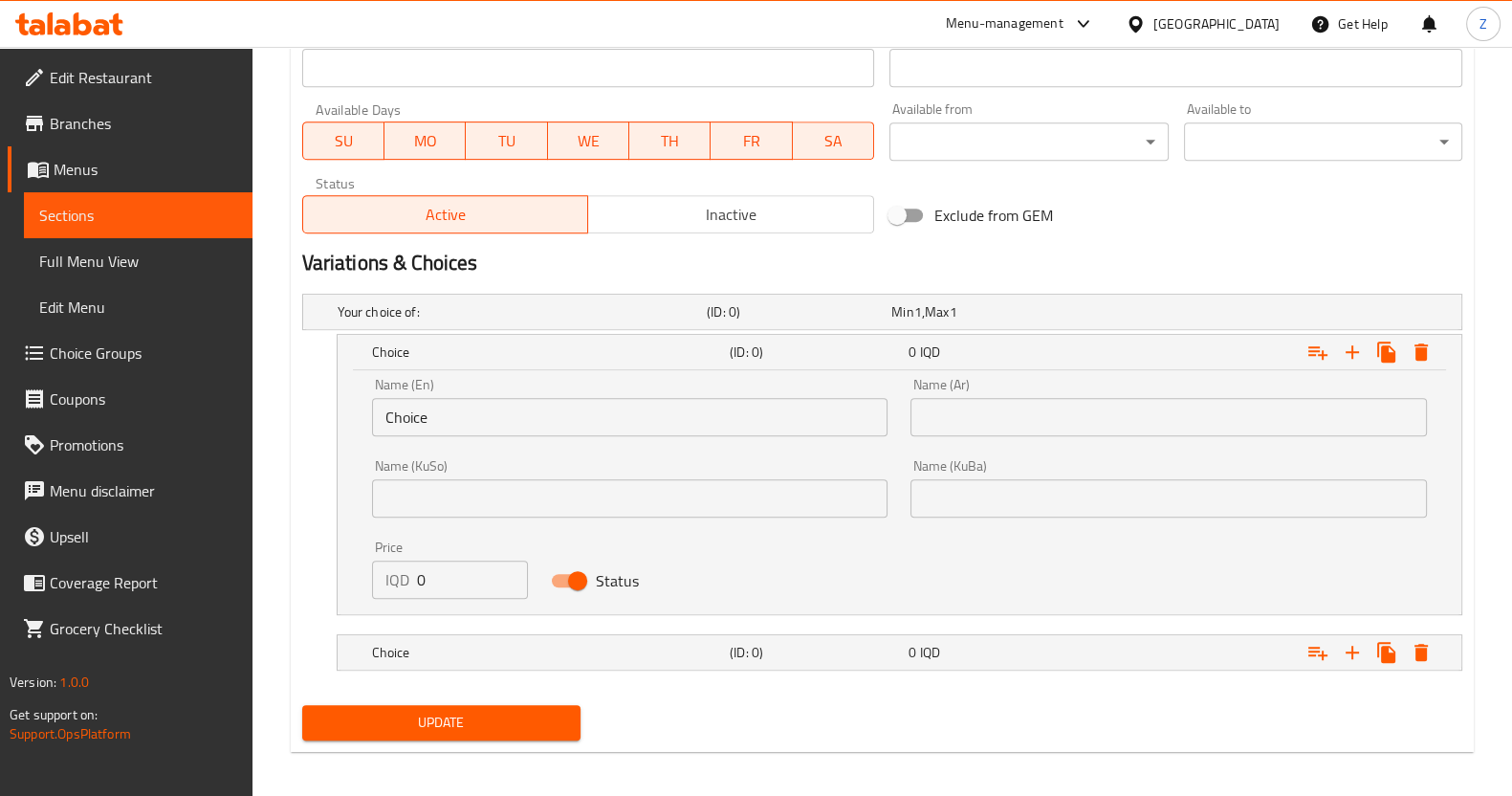 drag, startPoint x: 435, startPoint y: 586, endPoint x: 327, endPoint y: 586, distance: 108 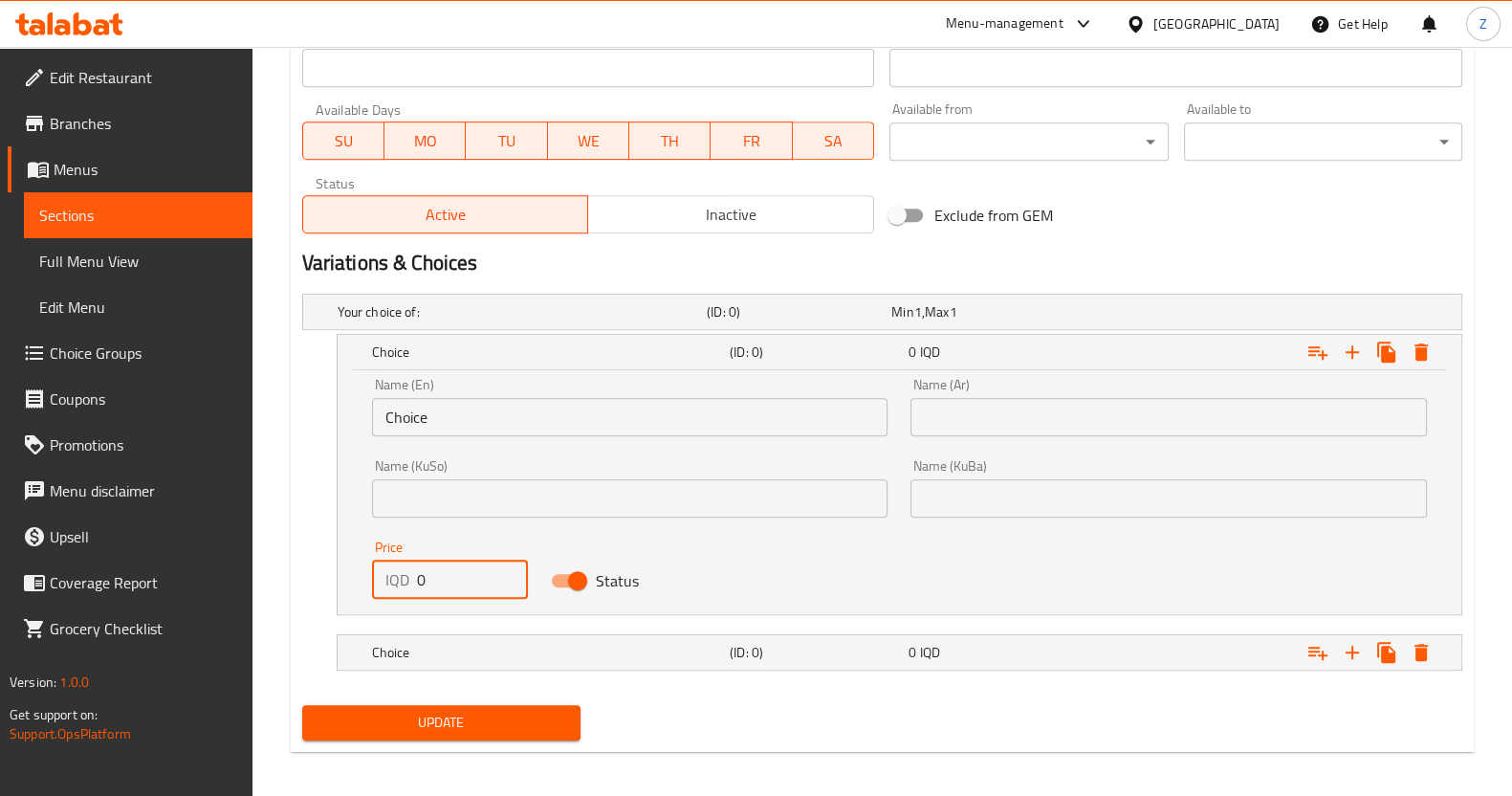 paste on "650" 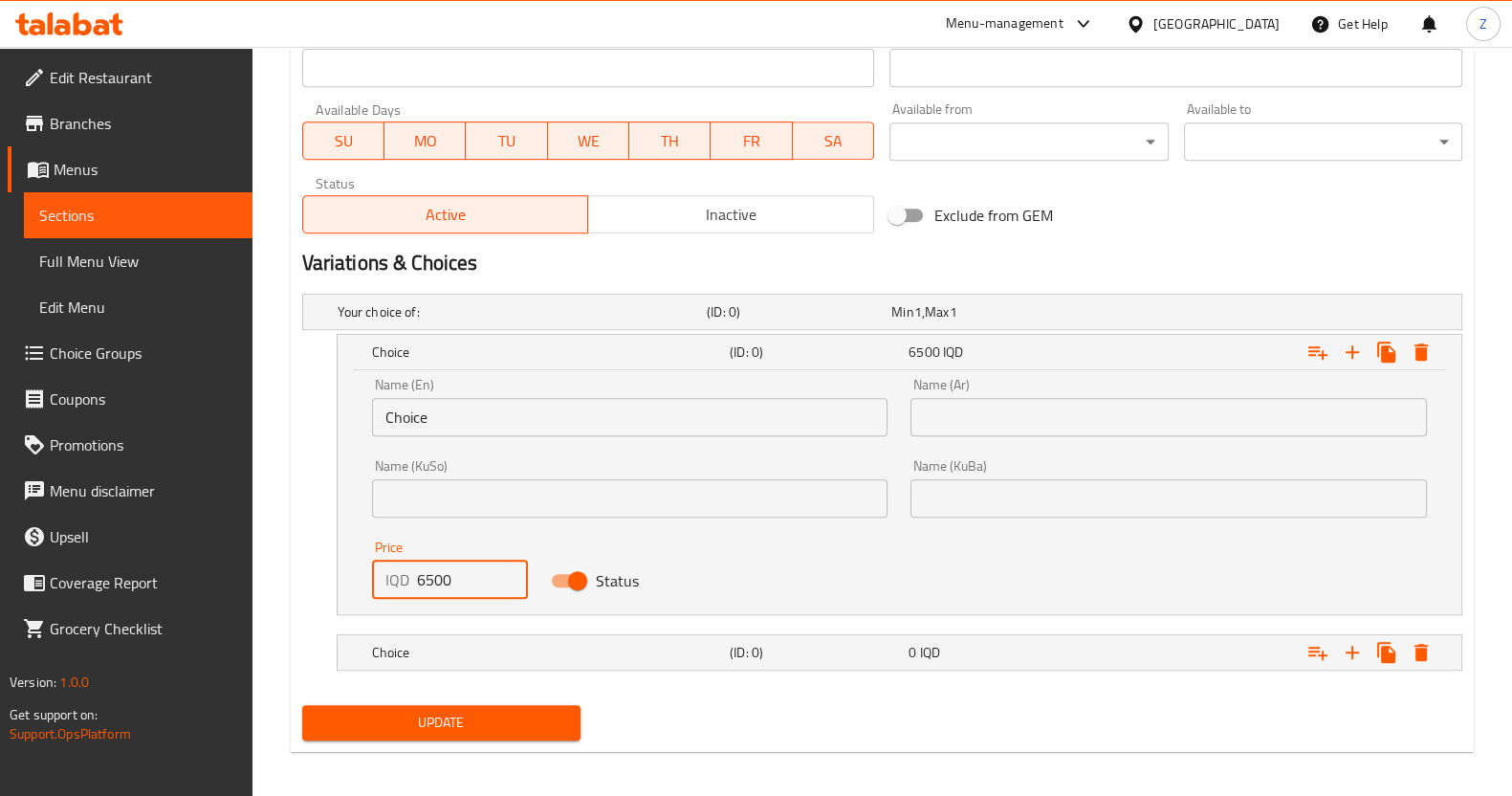 type on "6500" 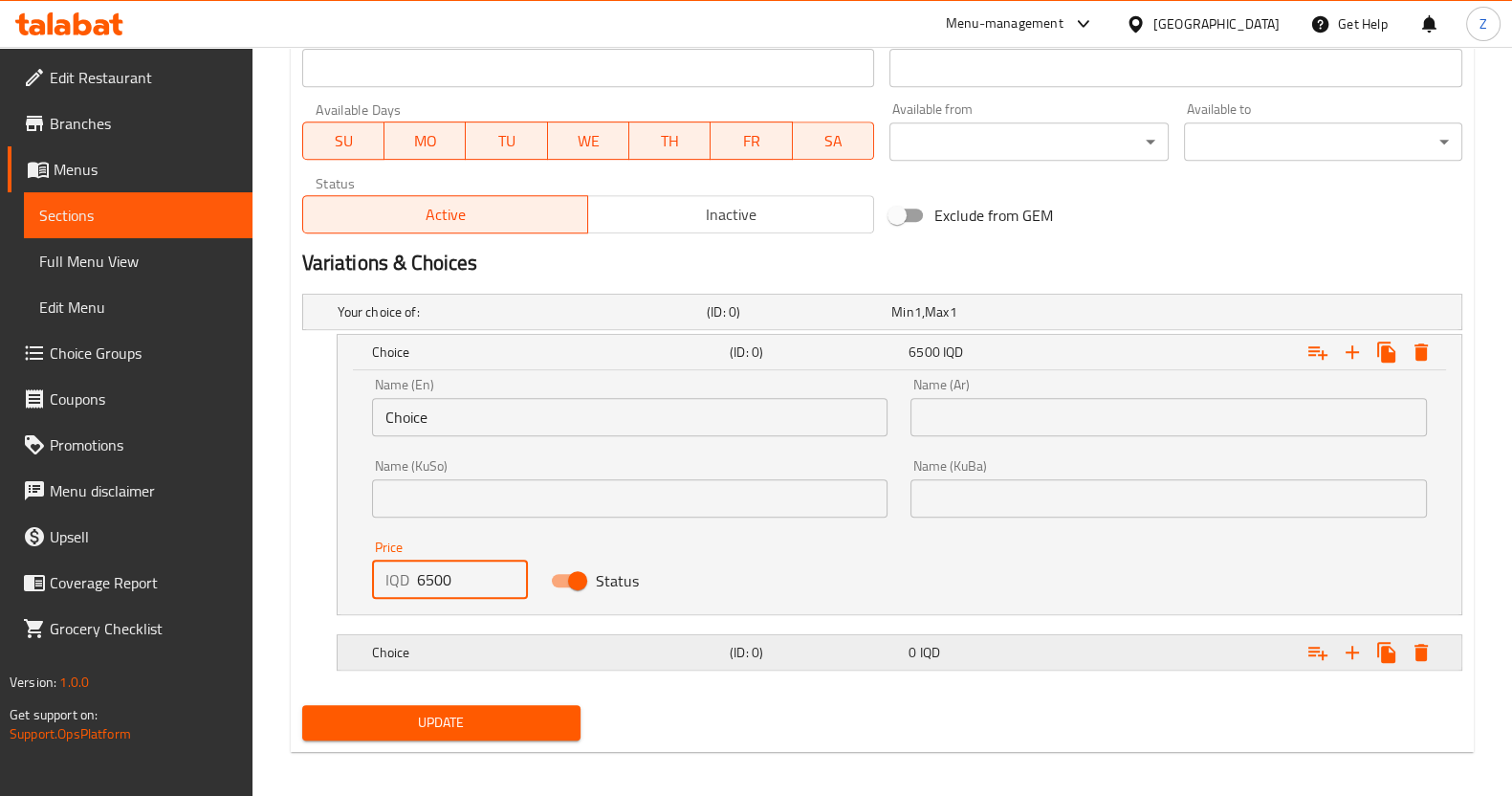 drag, startPoint x: 494, startPoint y: 628, endPoint x: 497, endPoint y: 642, distance: 14.317821 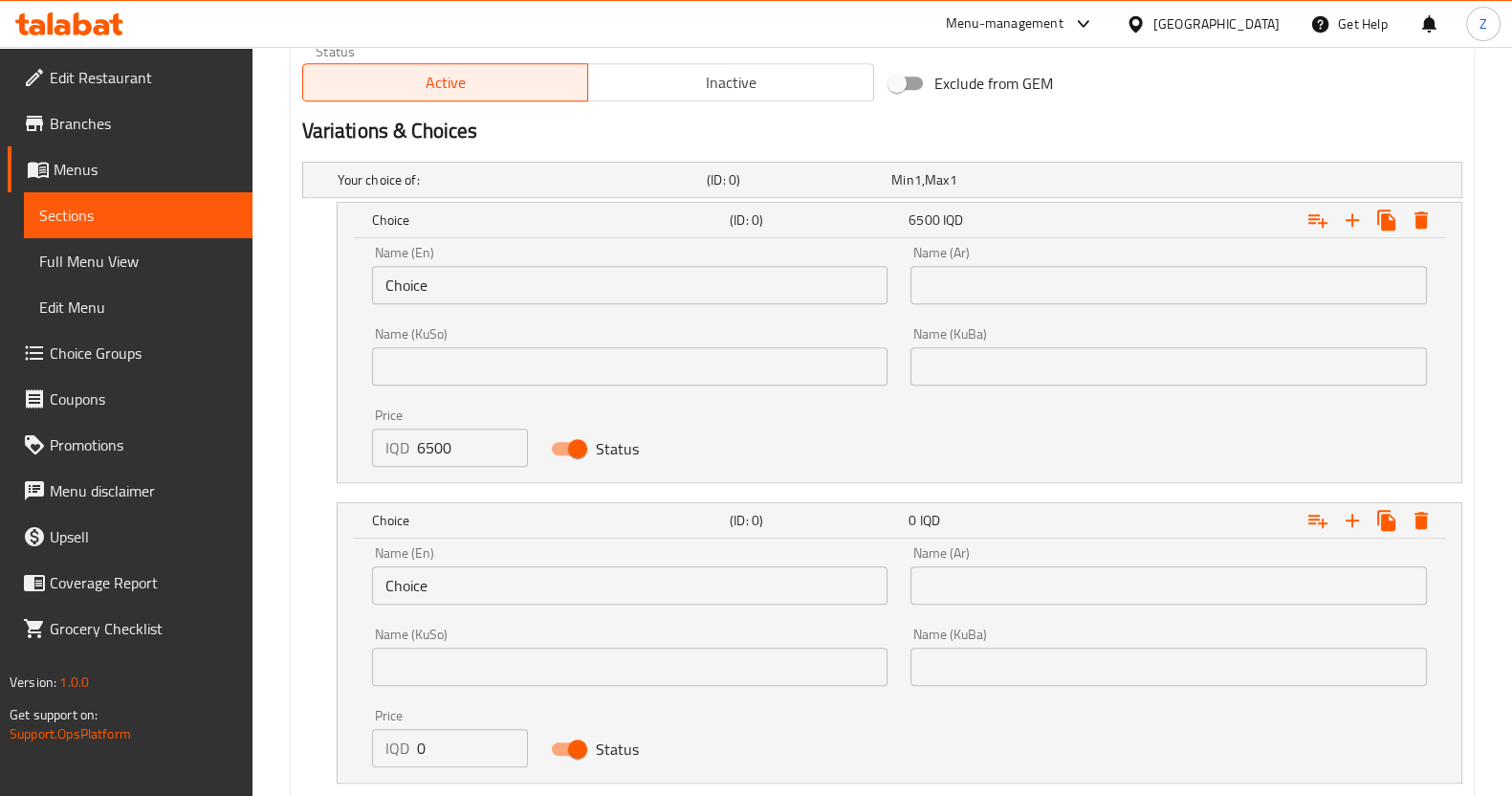 scroll, scrollTop: 1306, scrollLeft: 0, axis: vertical 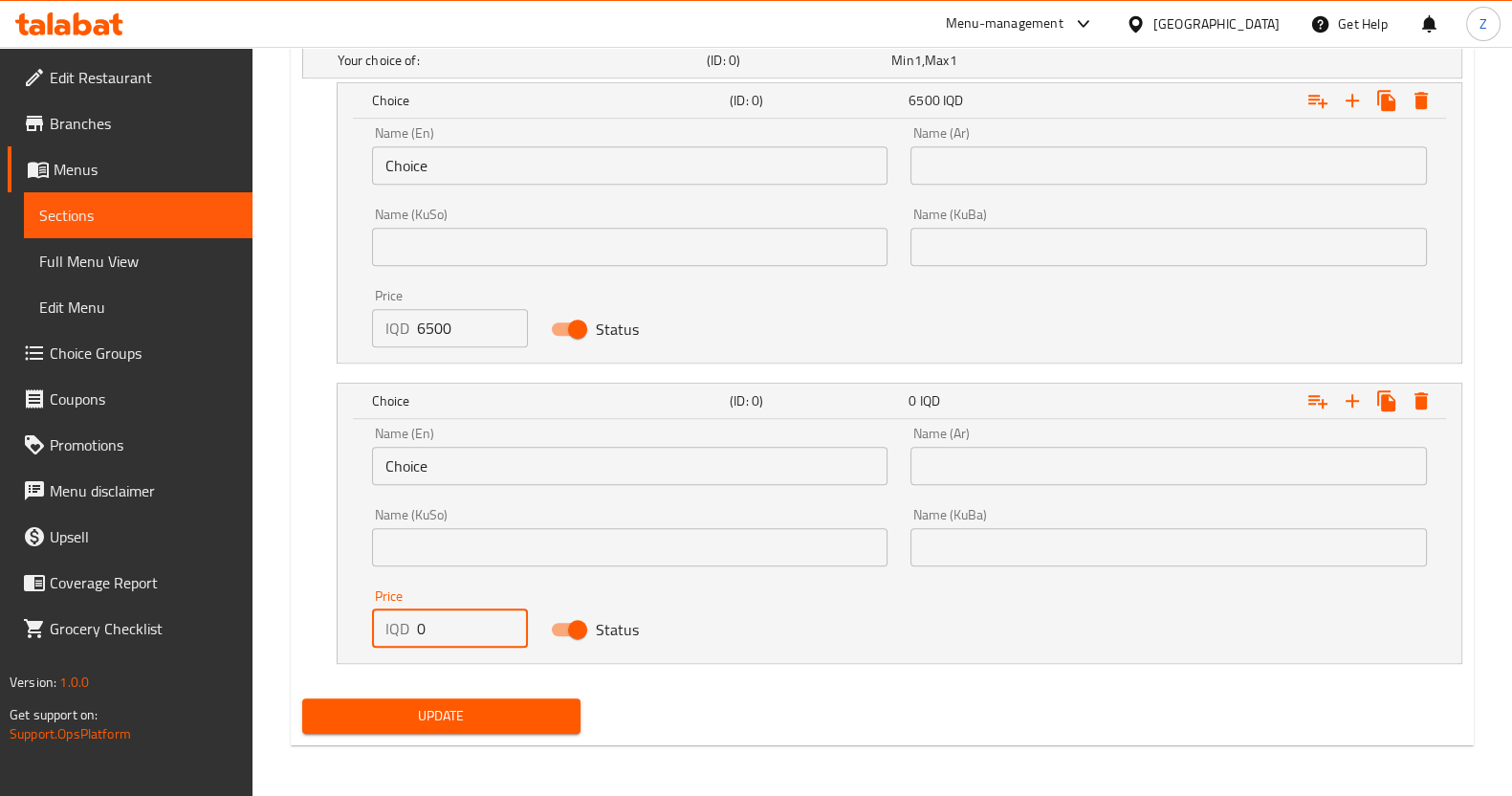 drag, startPoint x: 424, startPoint y: 630, endPoint x: 334, endPoint y: 634, distance: 90.08885 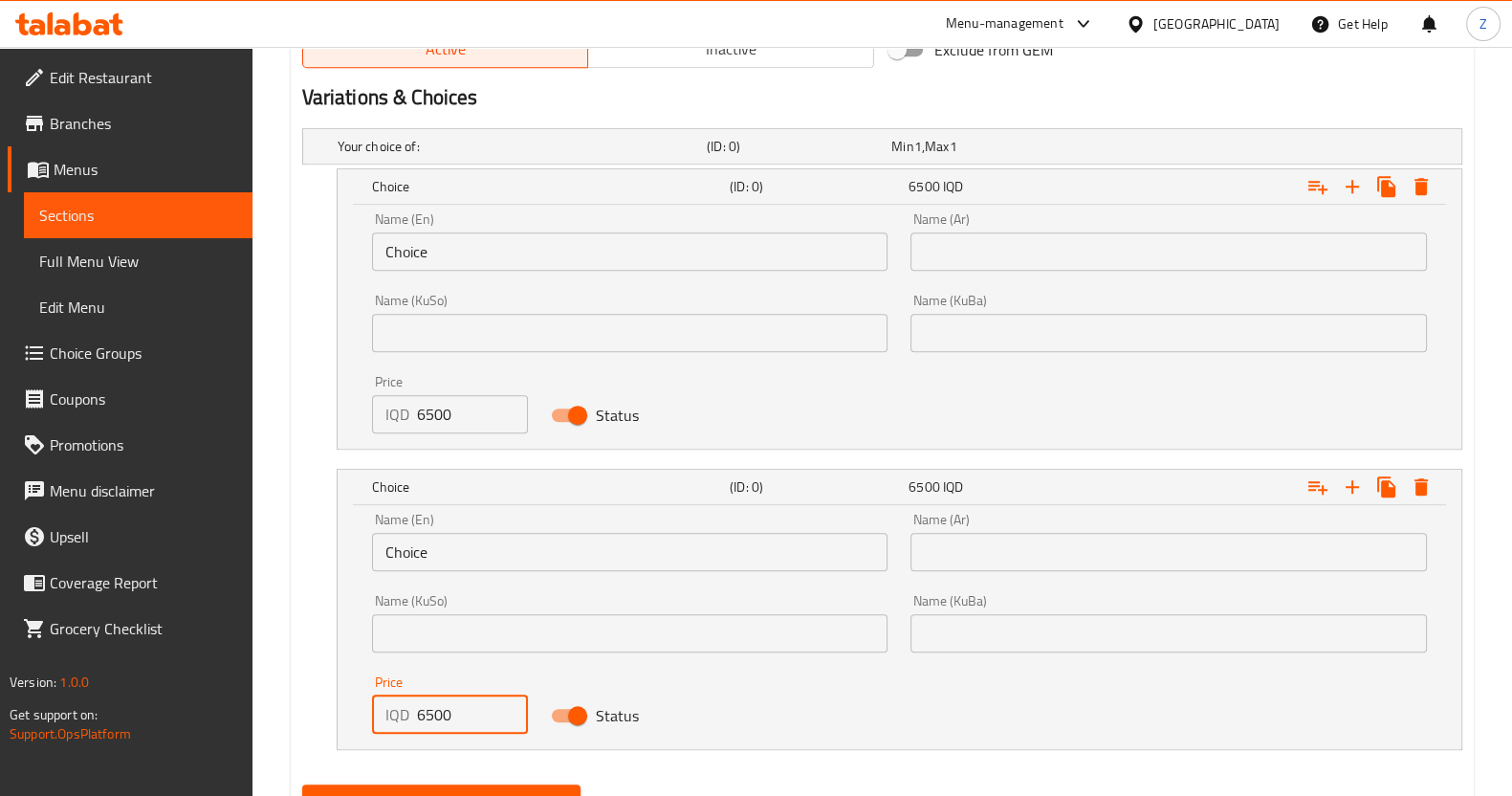 scroll, scrollTop: 1186, scrollLeft: 0, axis: vertical 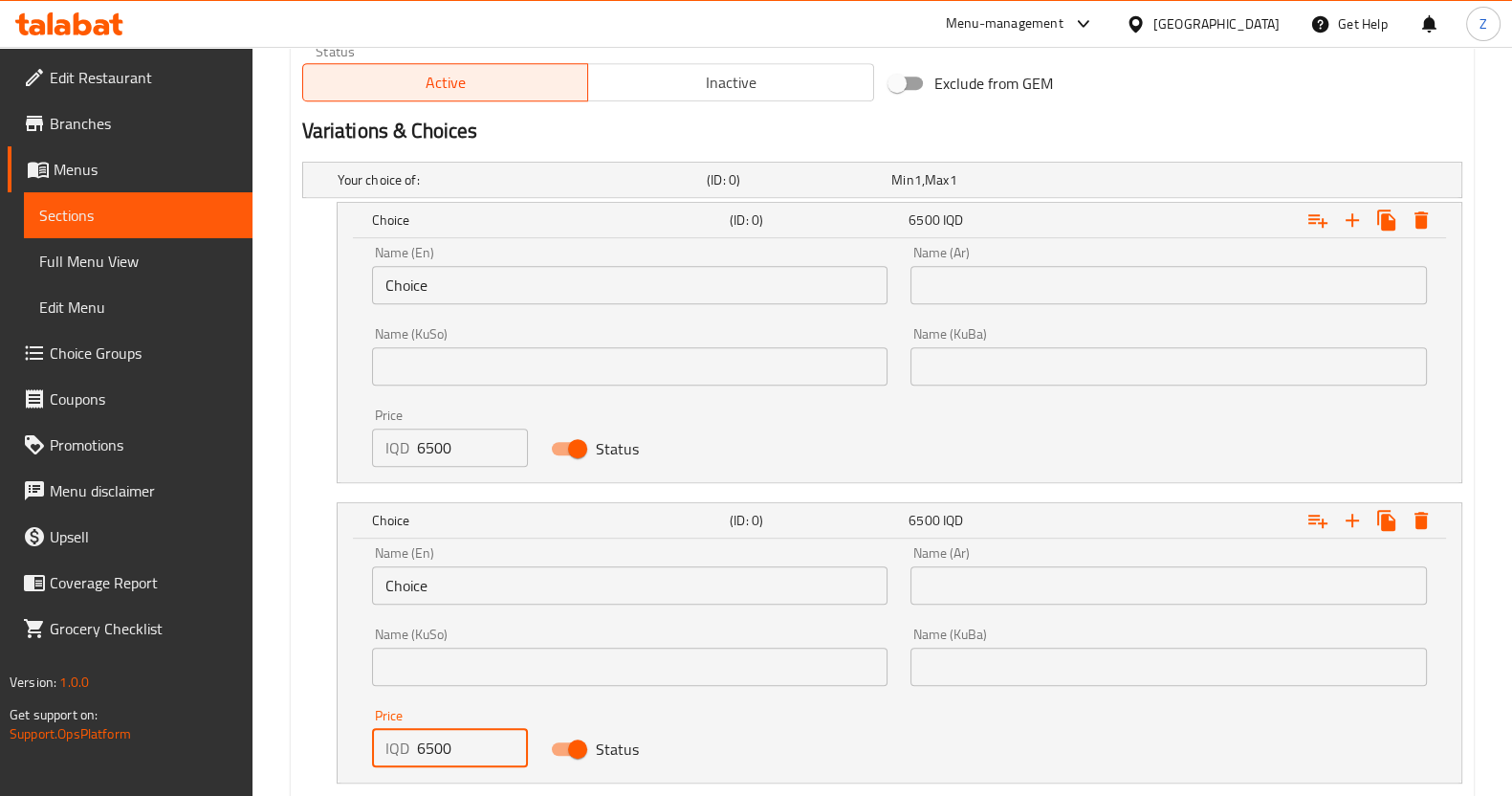 type on "6500" 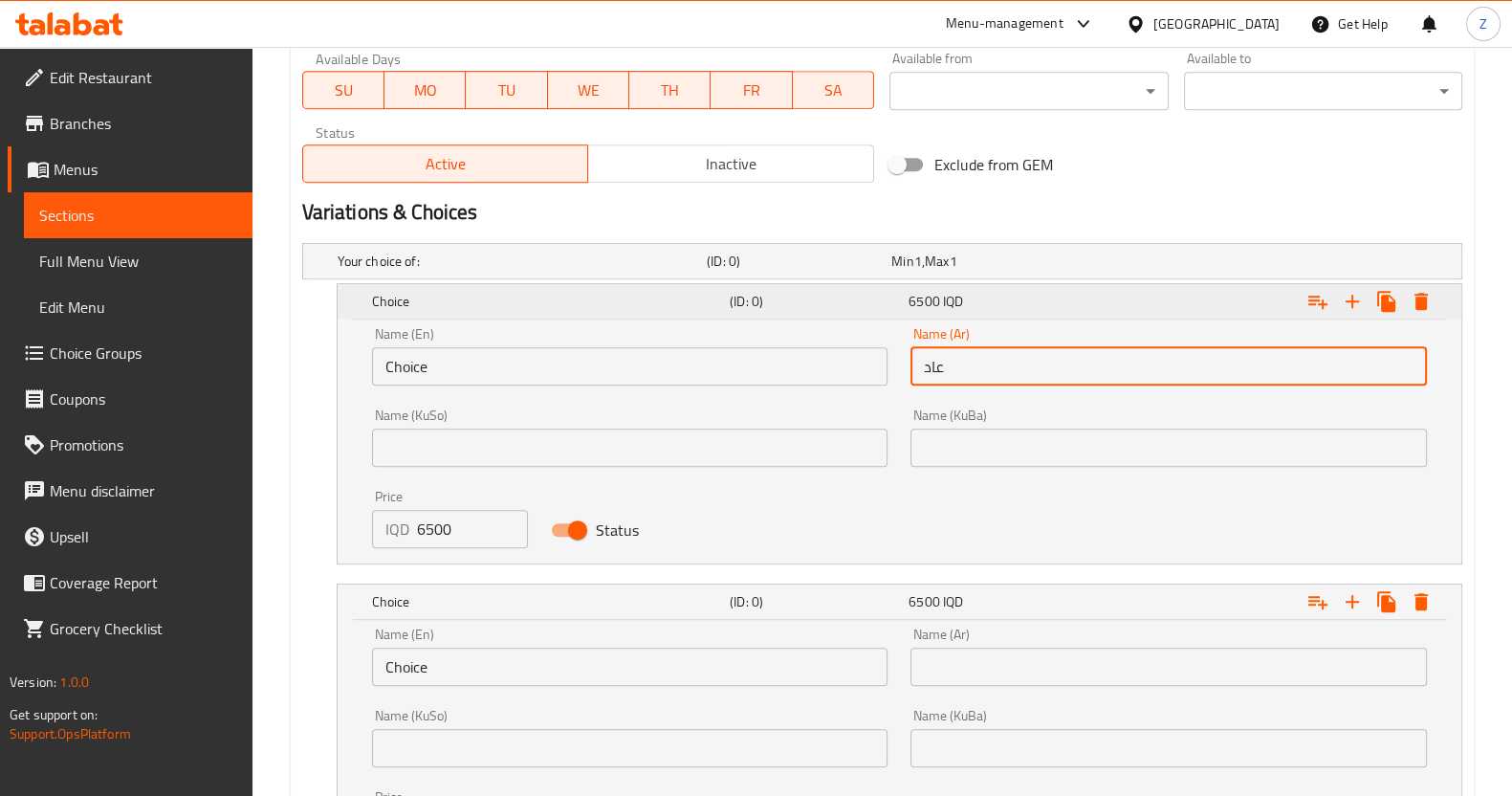scroll, scrollTop: 1067, scrollLeft: 0, axis: vertical 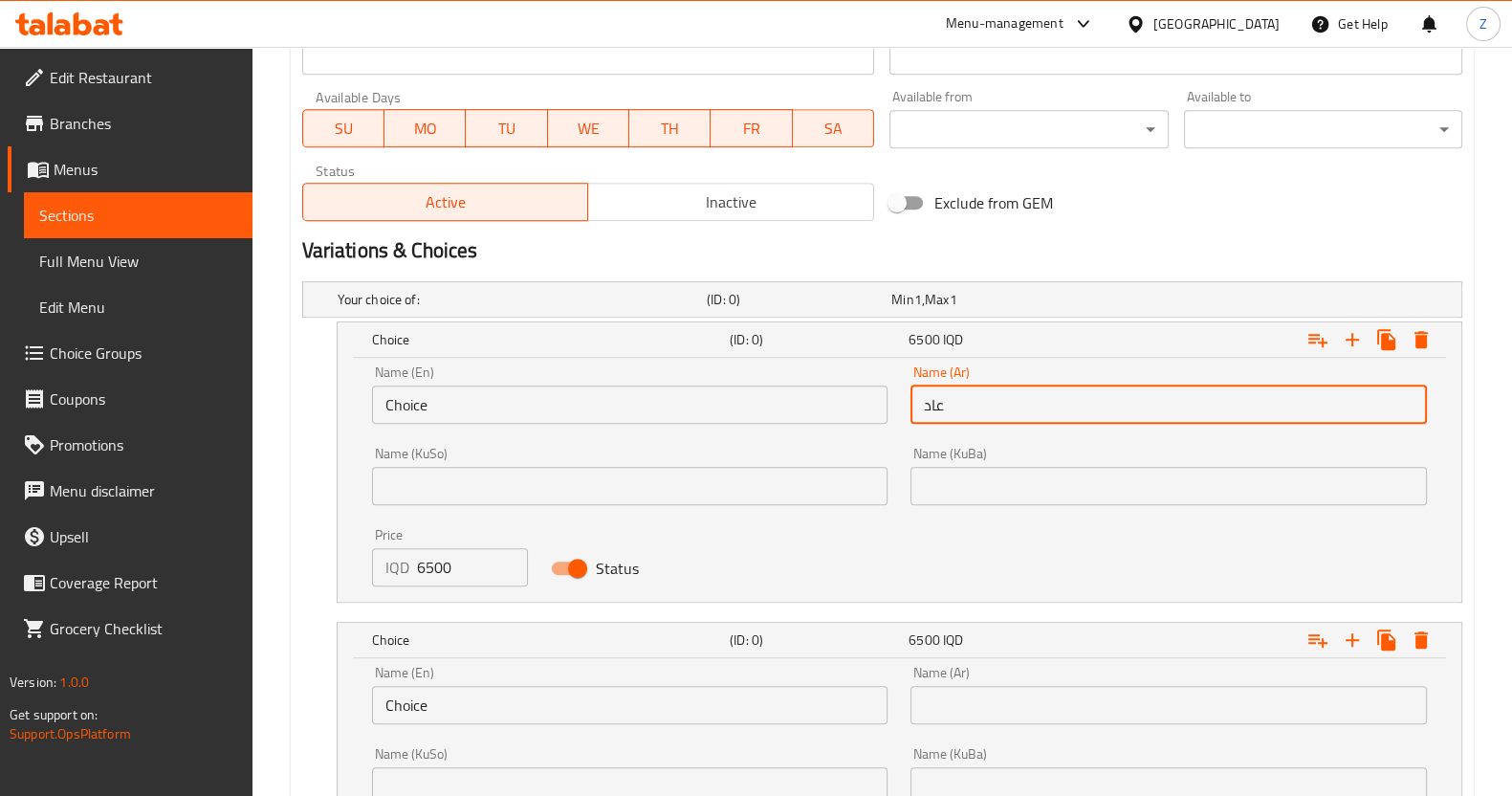 click on "عاد" at bounding box center [1169, 405] 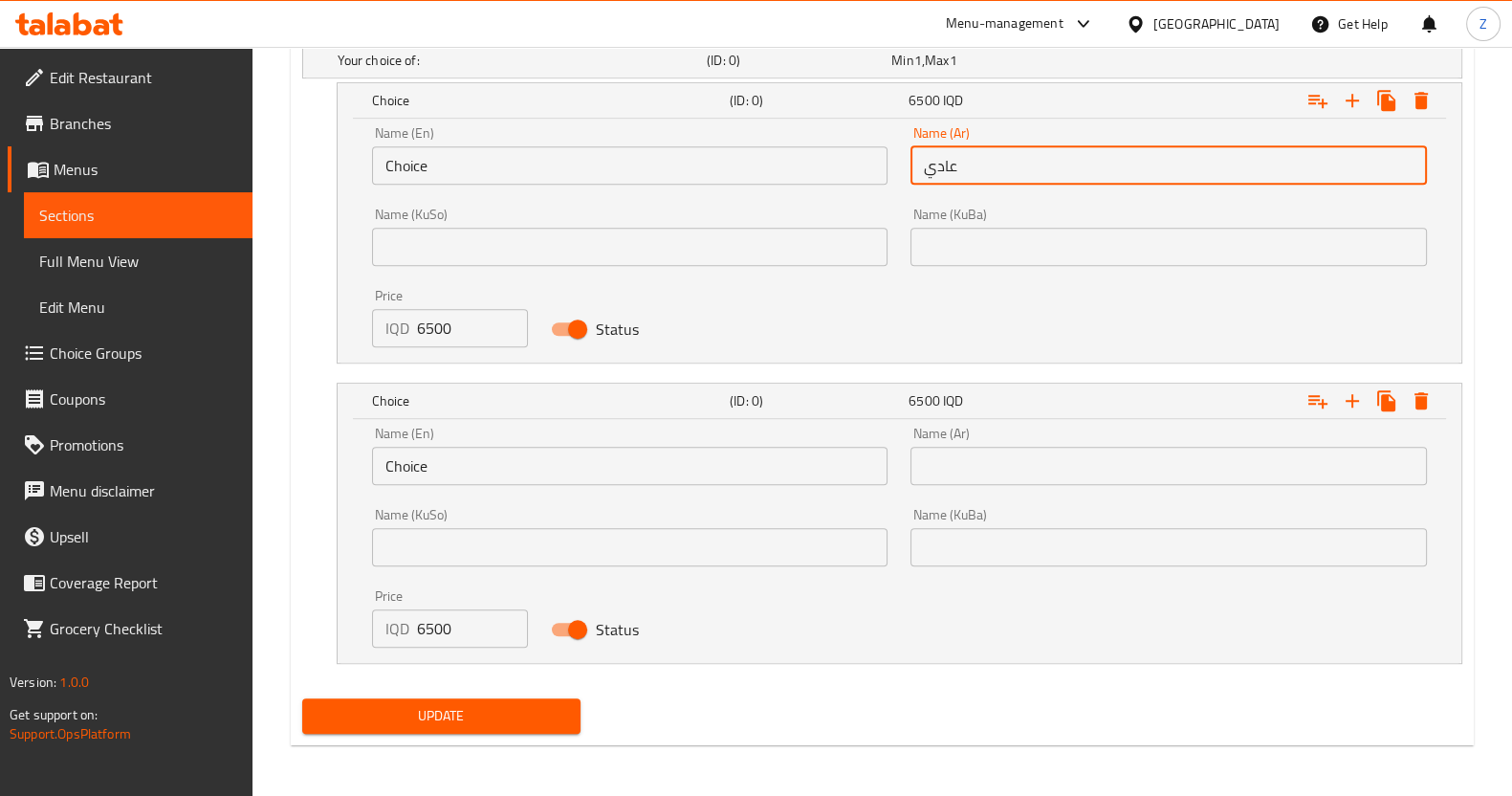 scroll, scrollTop: 1306, scrollLeft: 0, axis: vertical 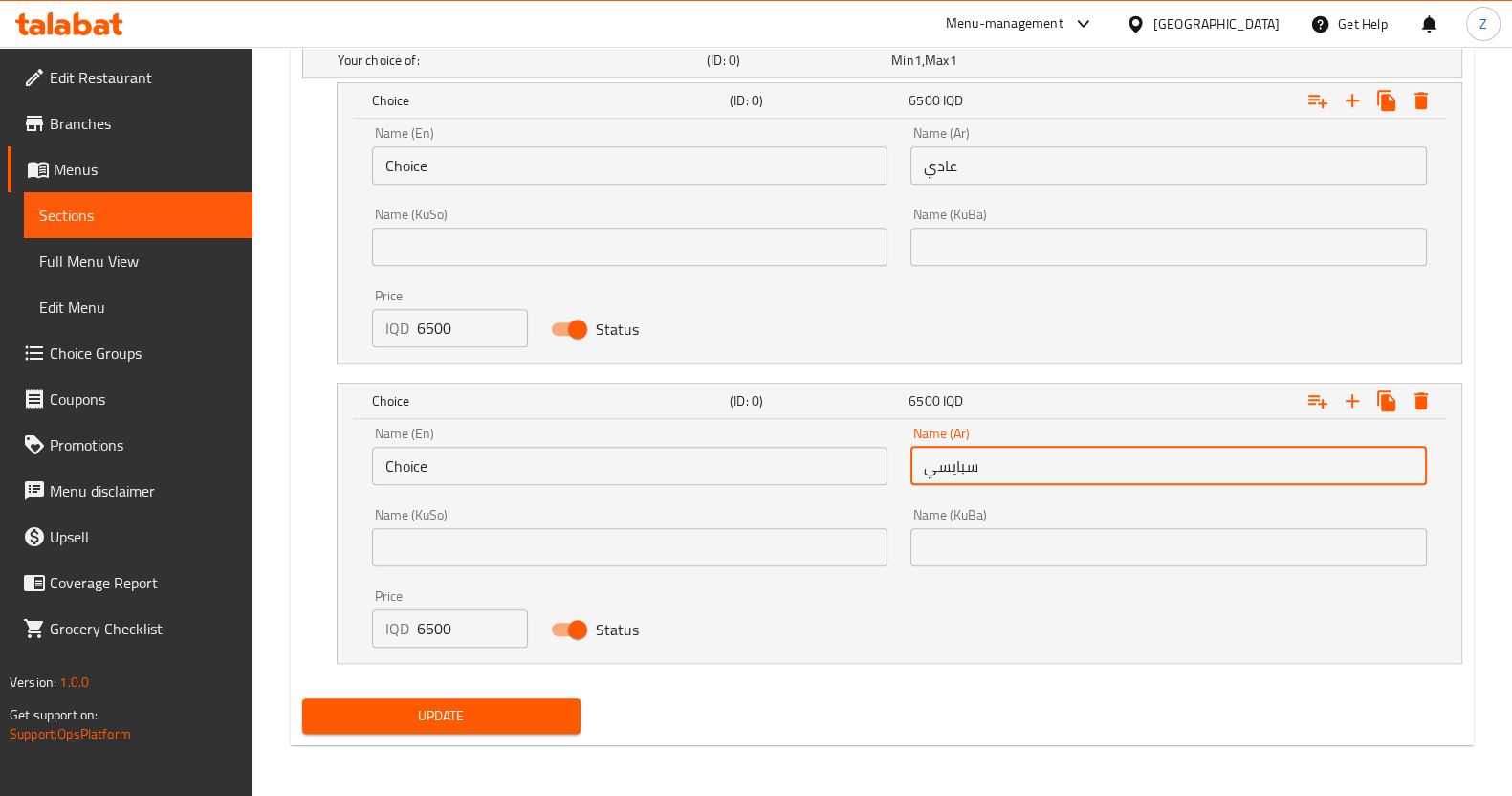 type on "سبايسي" 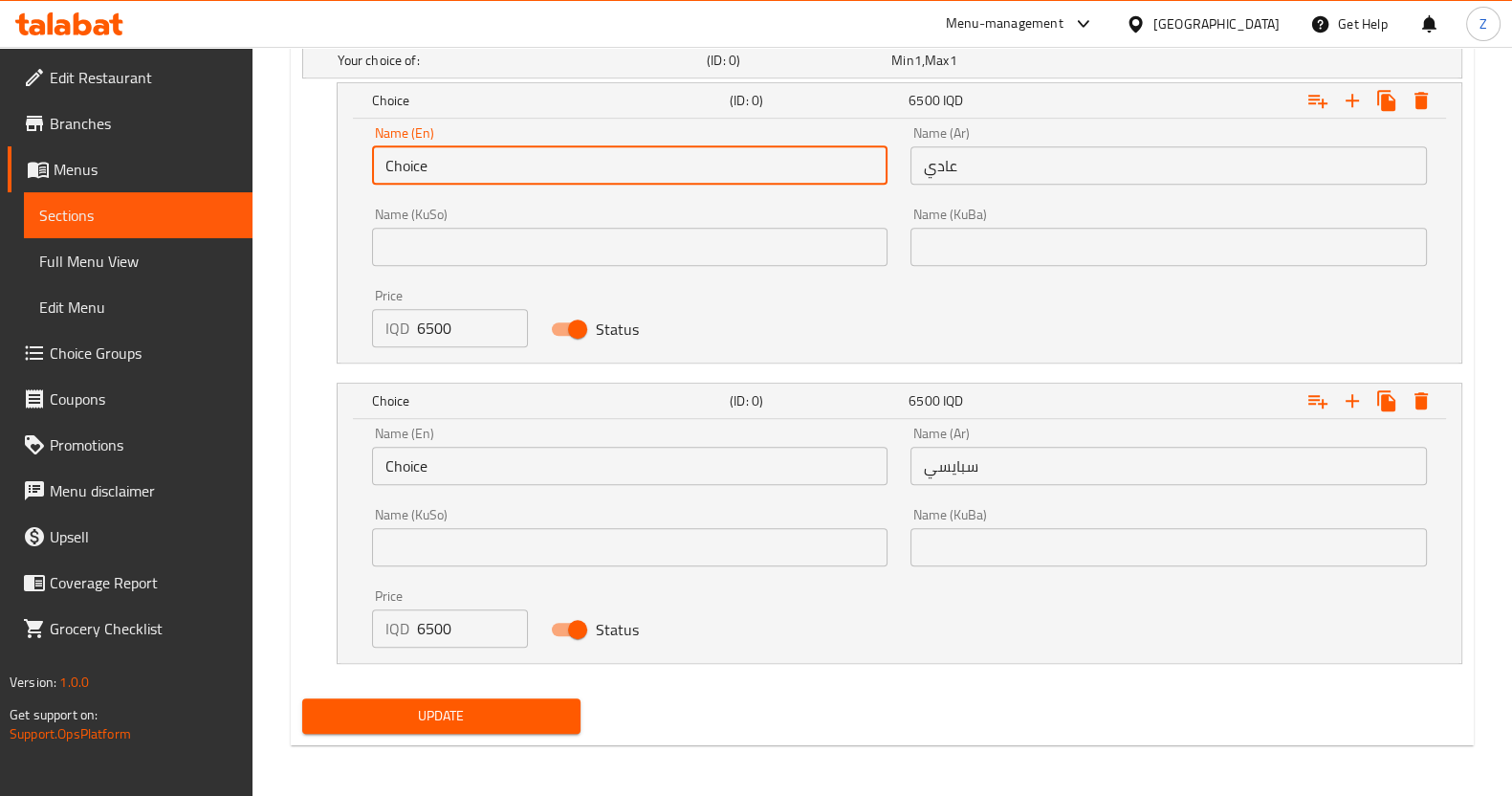 click on "Choice" at bounding box center (630, 166) 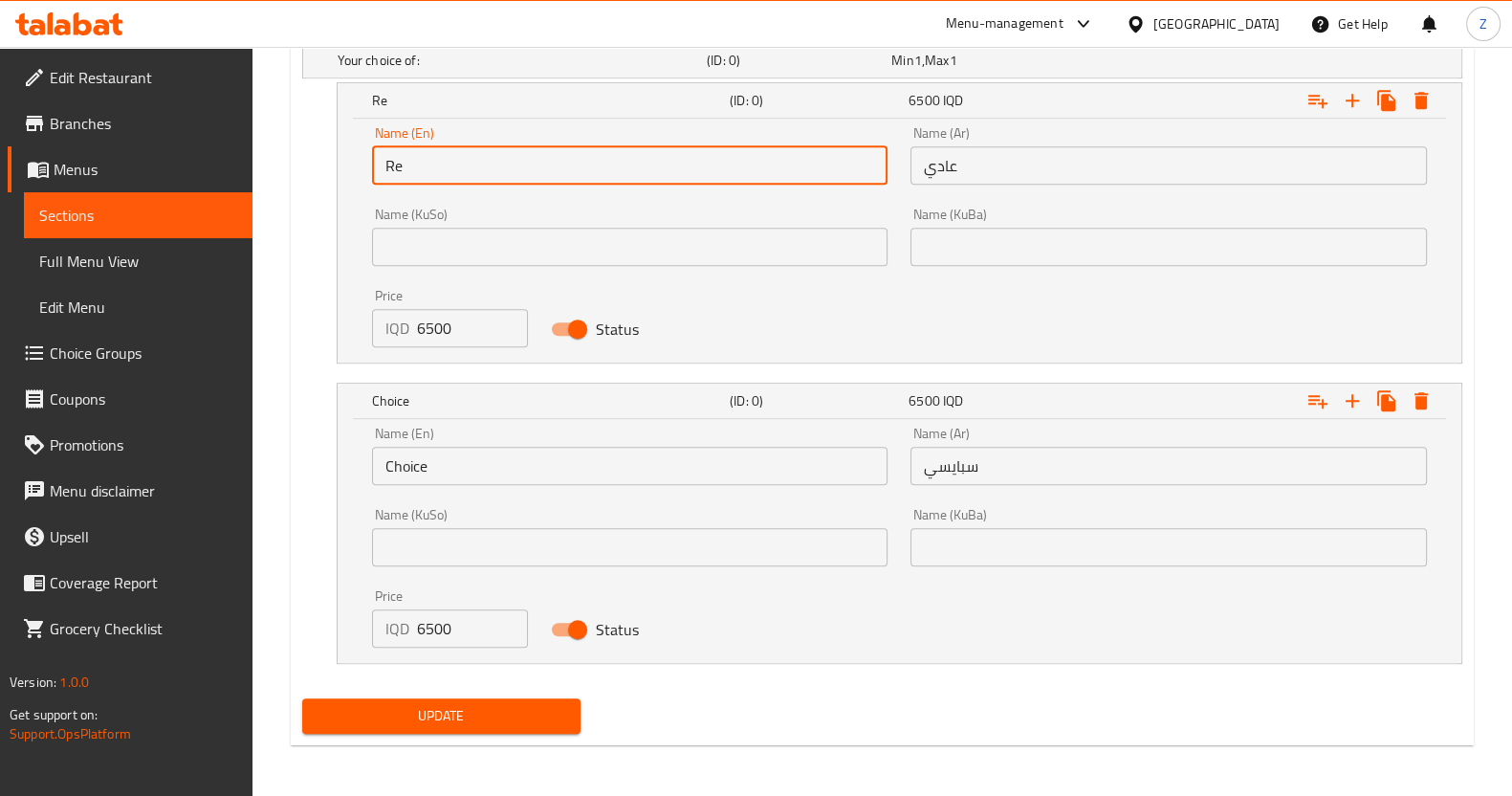 type on "Regular" 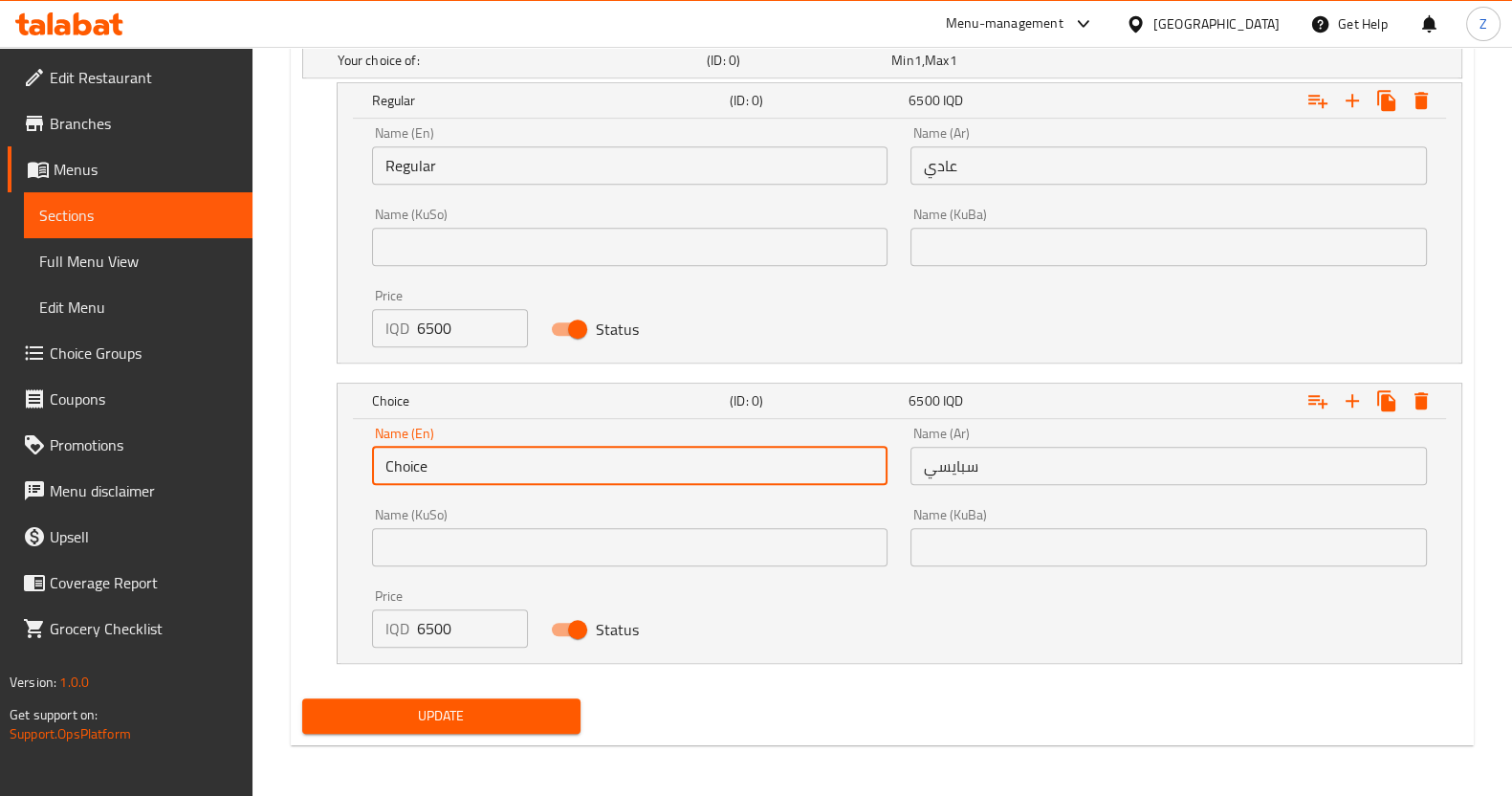 click on "Choice" at bounding box center (630, 466) 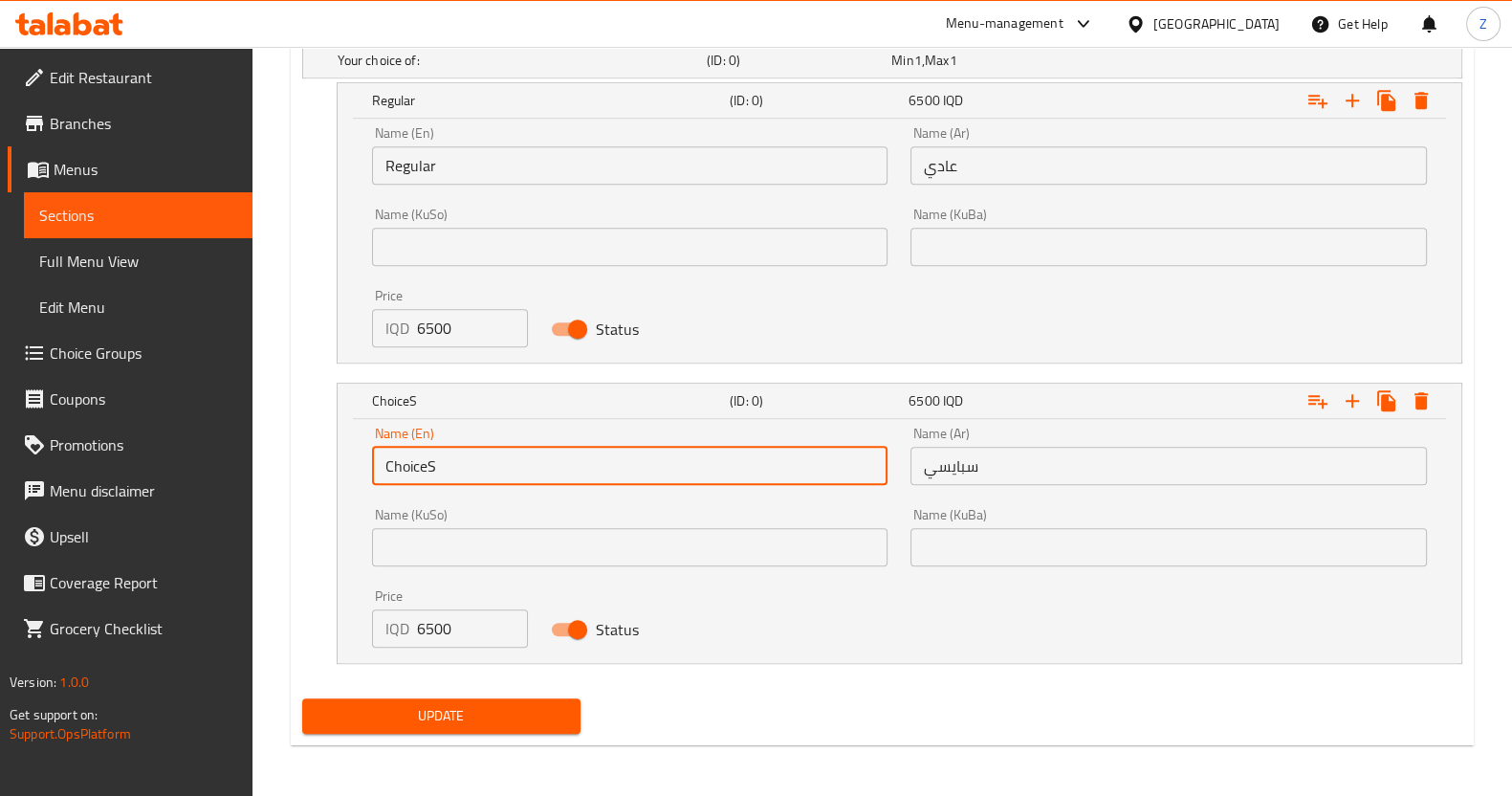 click on "ChoiceS" at bounding box center (630, 466) 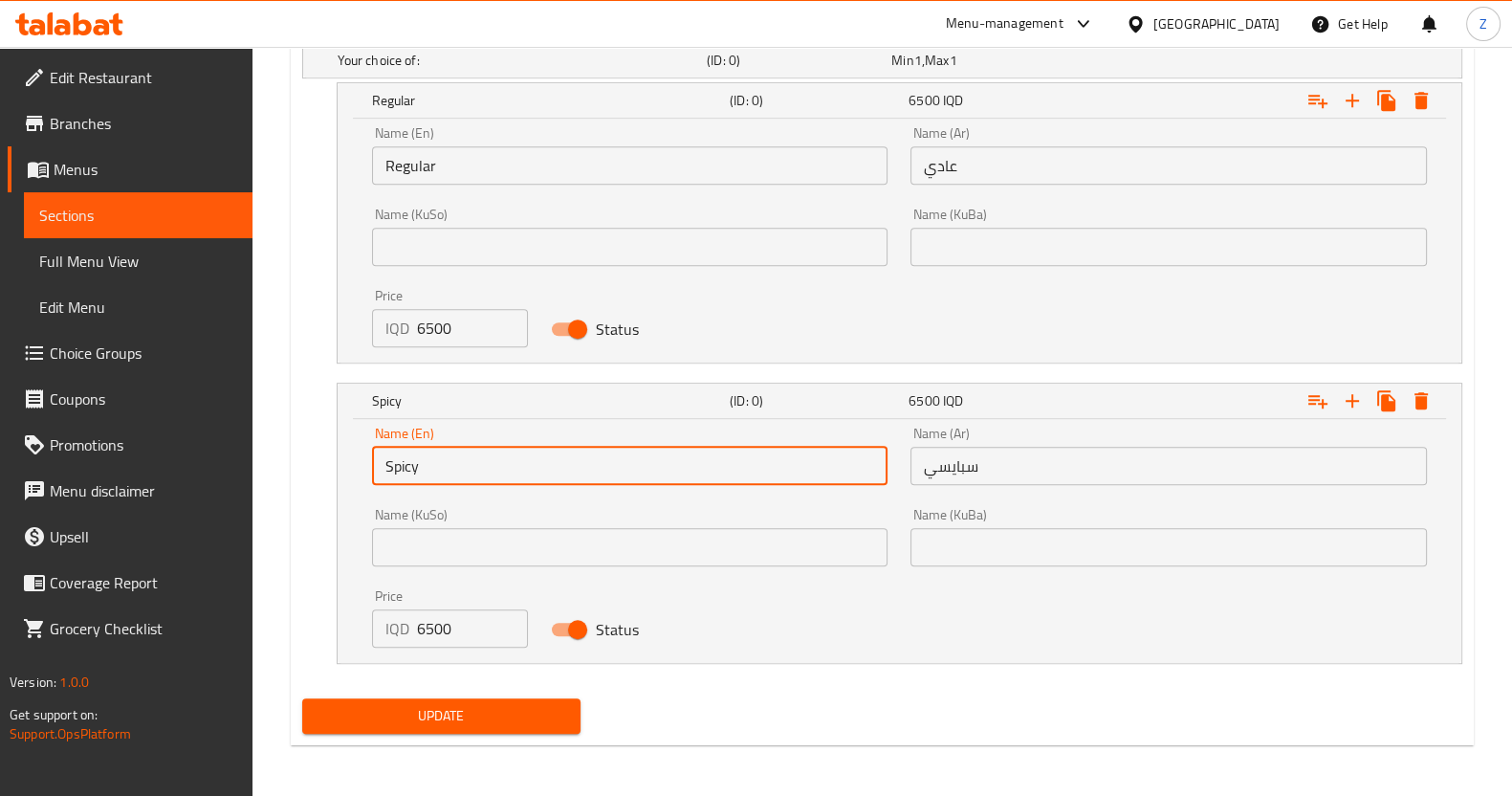 type on "Spicy" 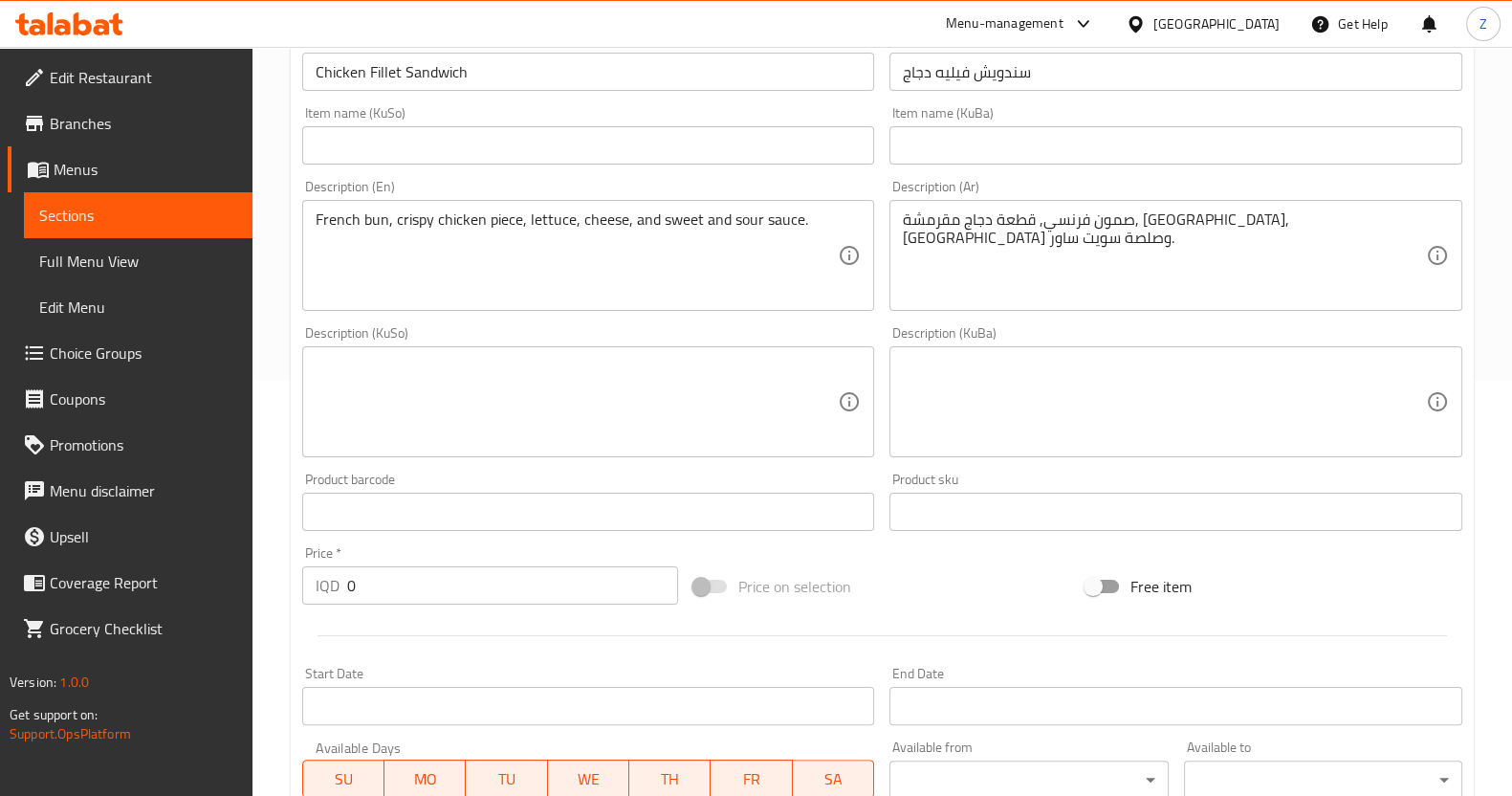 scroll, scrollTop: 0, scrollLeft: 0, axis: both 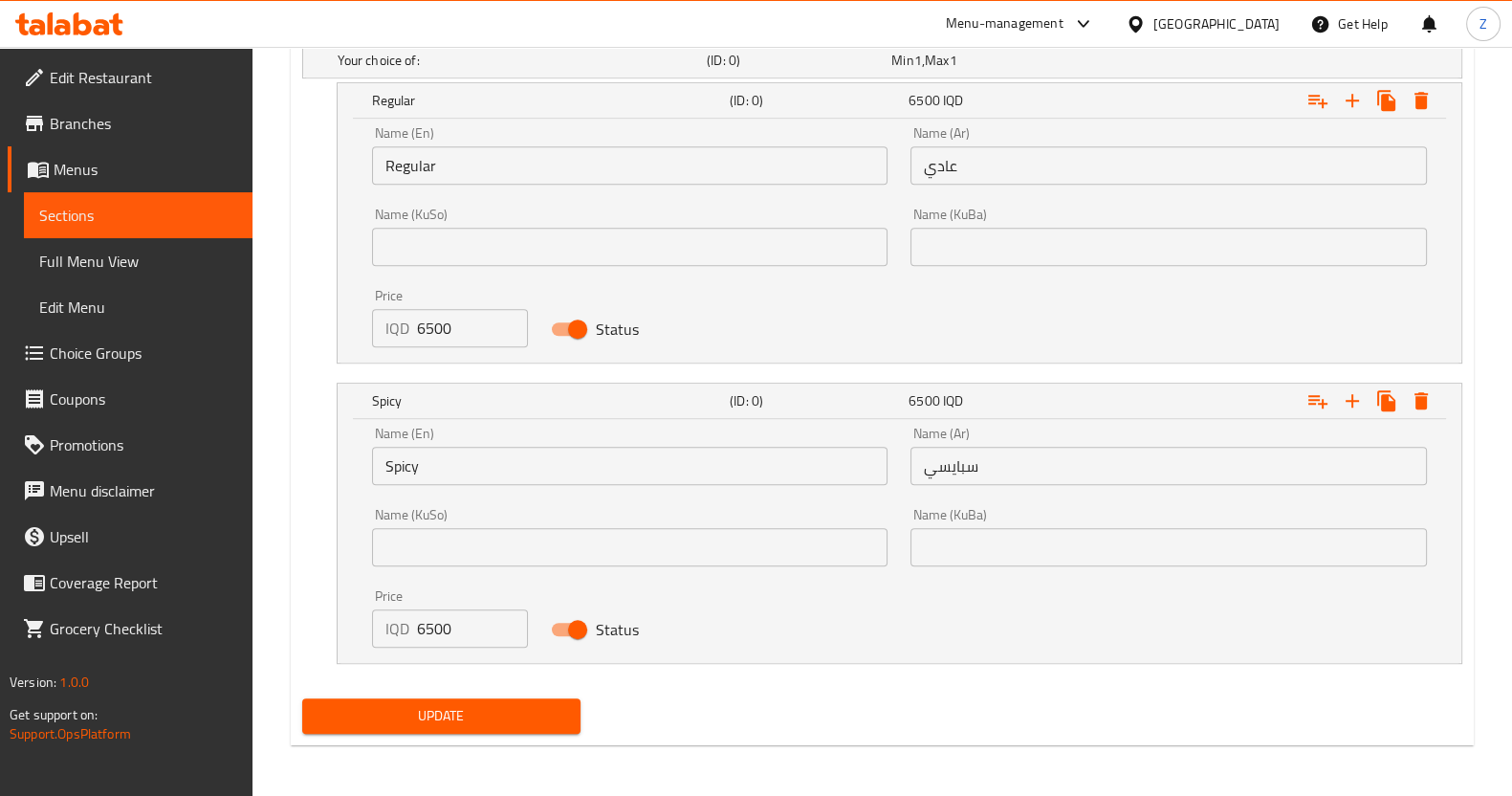 click on "Update" at bounding box center [441, 716] 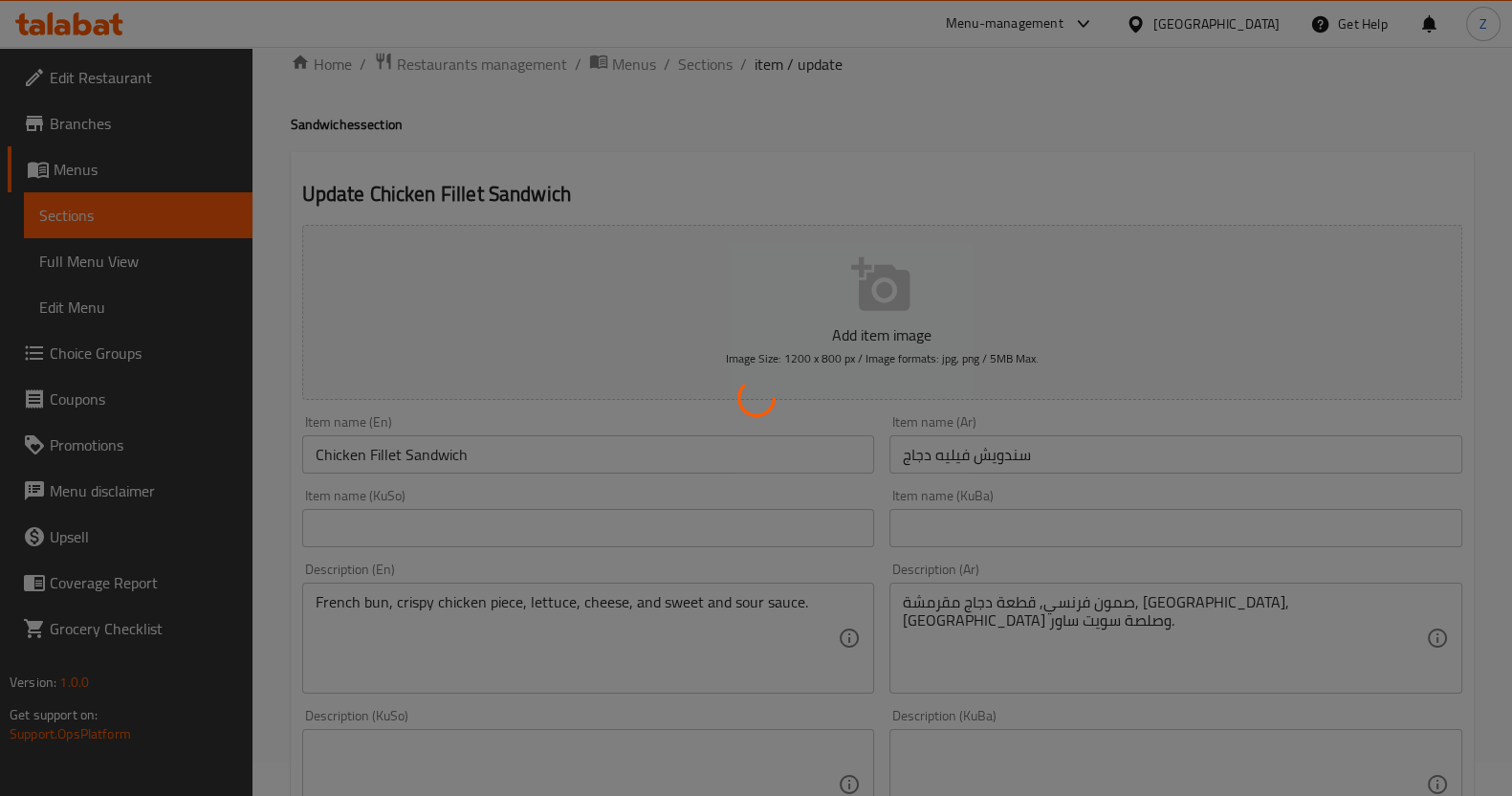 scroll, scrollTop: 0, scrollLeft: 0, axis: both 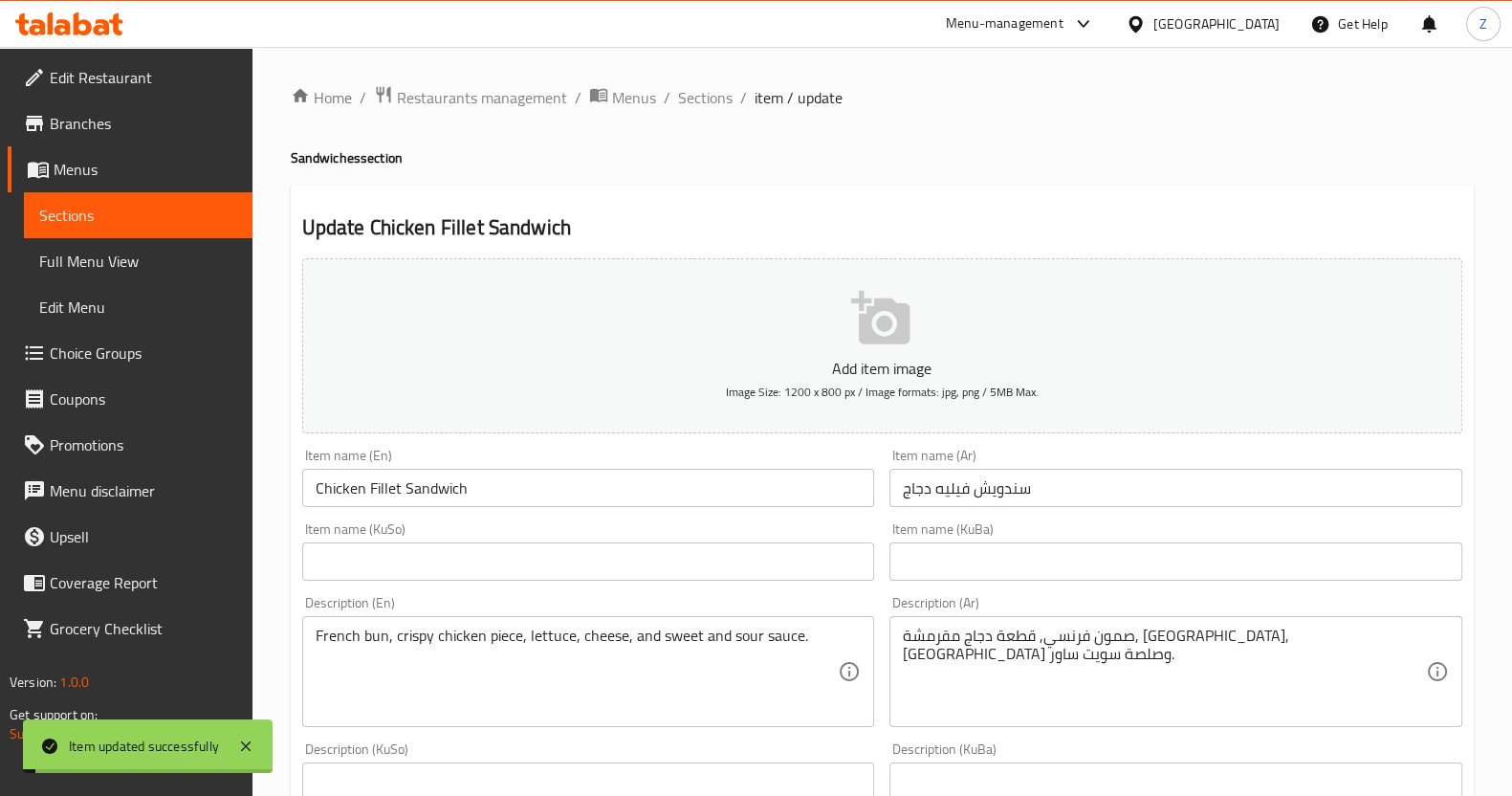 click on "Sections" at bounding box center [705, 98] 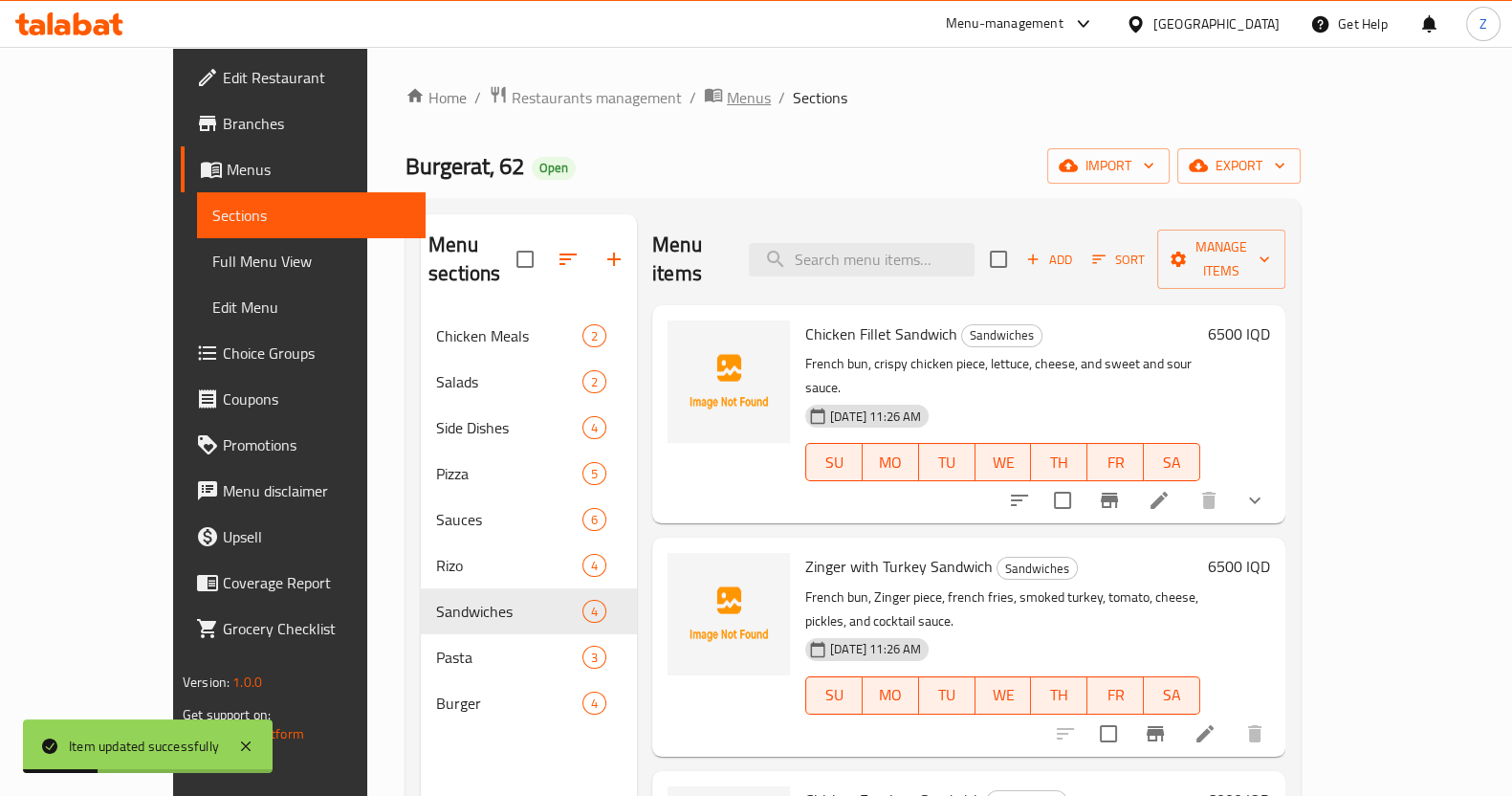 click on "Menus" at bounding box center (749, 98) 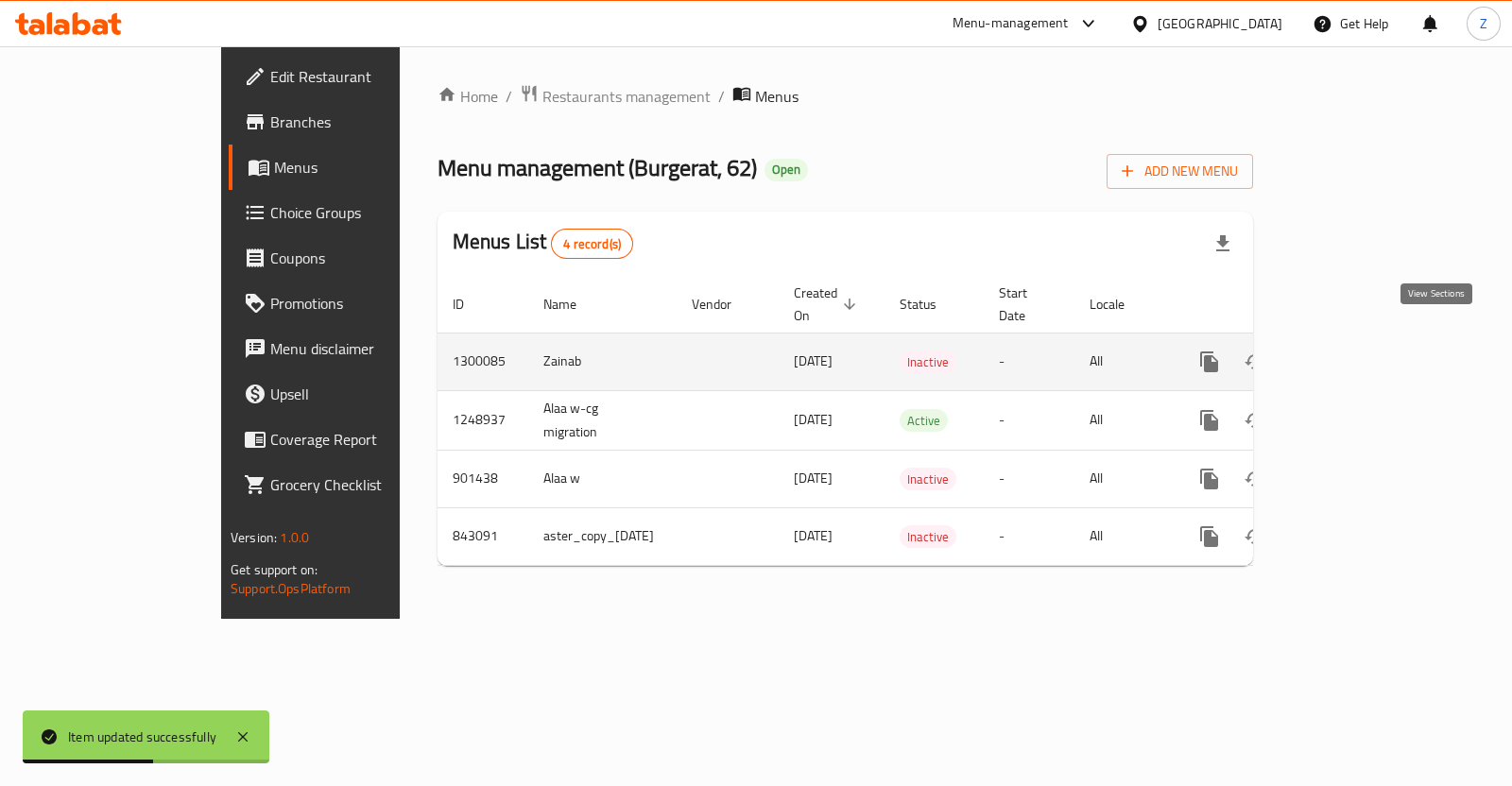 click 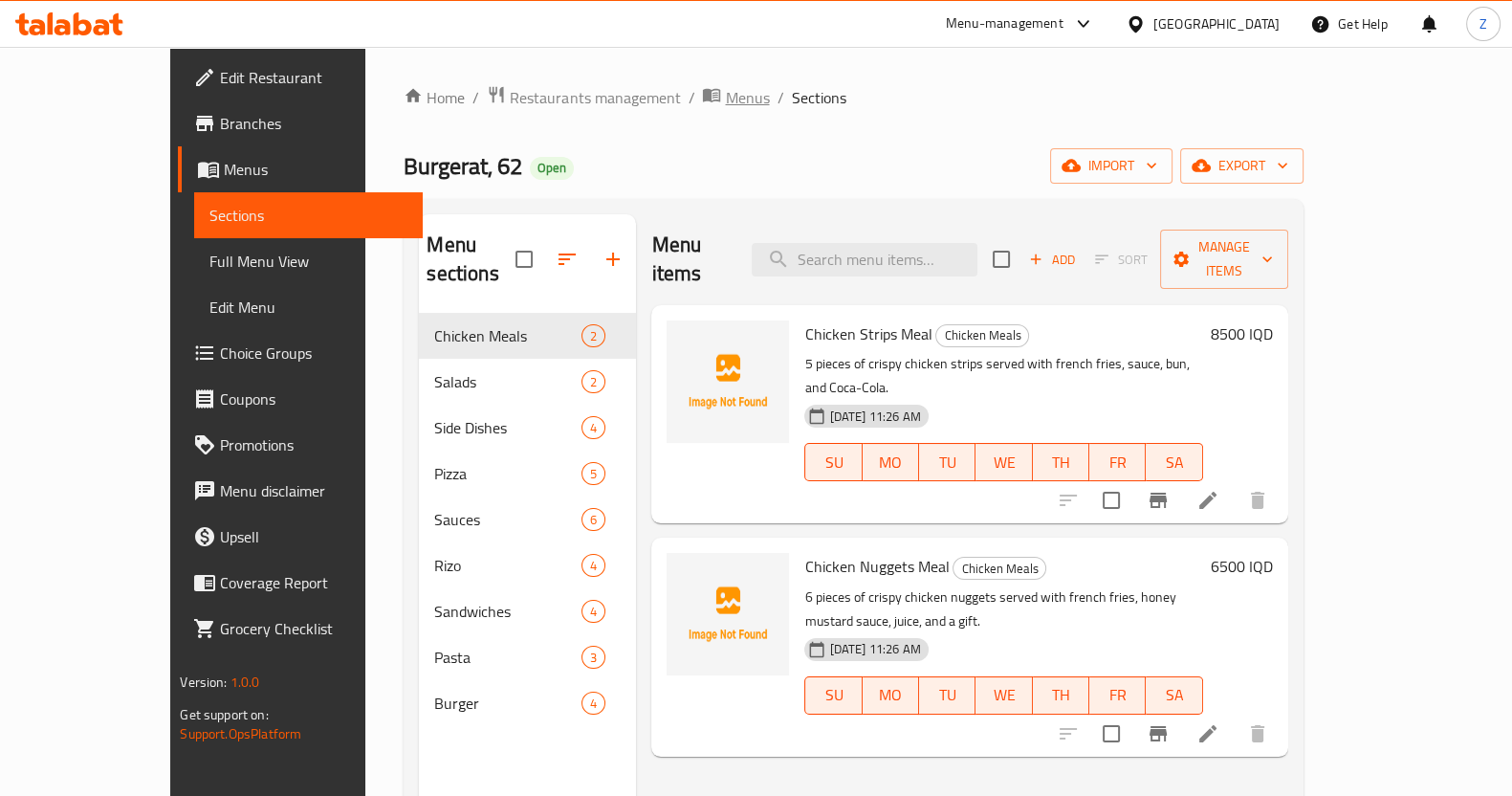 click on "Menus" at bounding box center (747, 98) 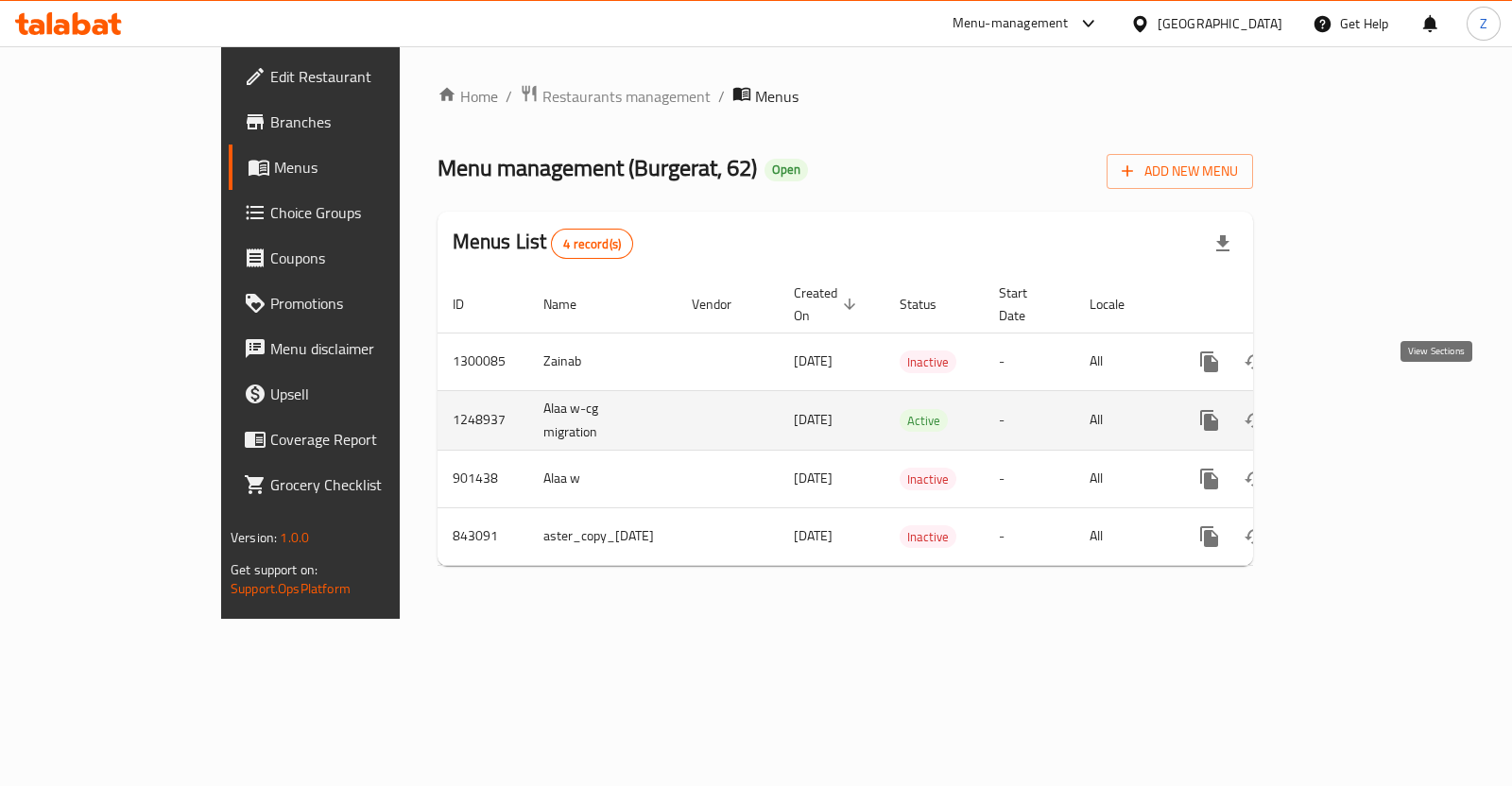 click at bounding box center [1346, 420] 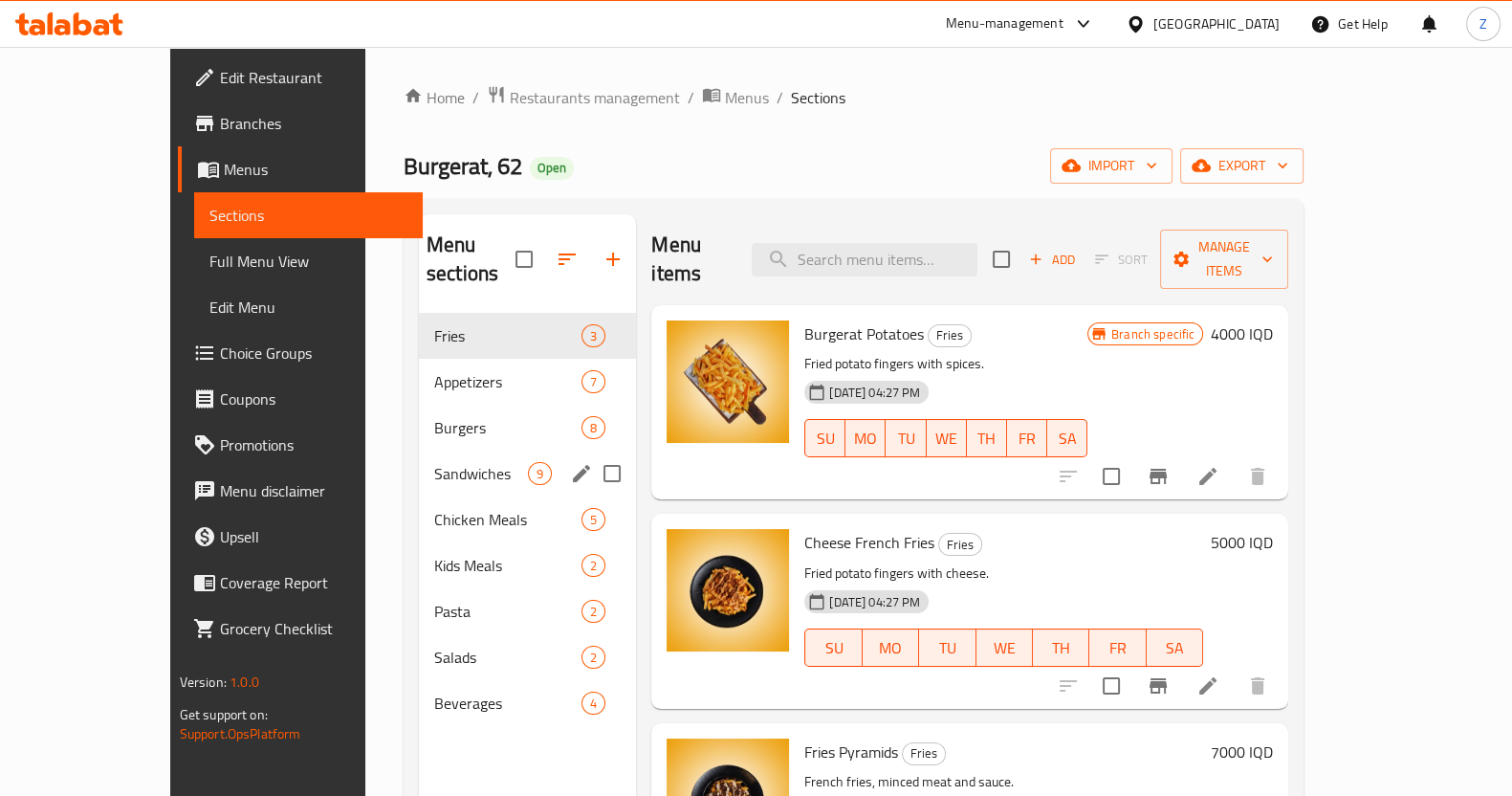 click on "Burgers" at bounding box center (508, 428) 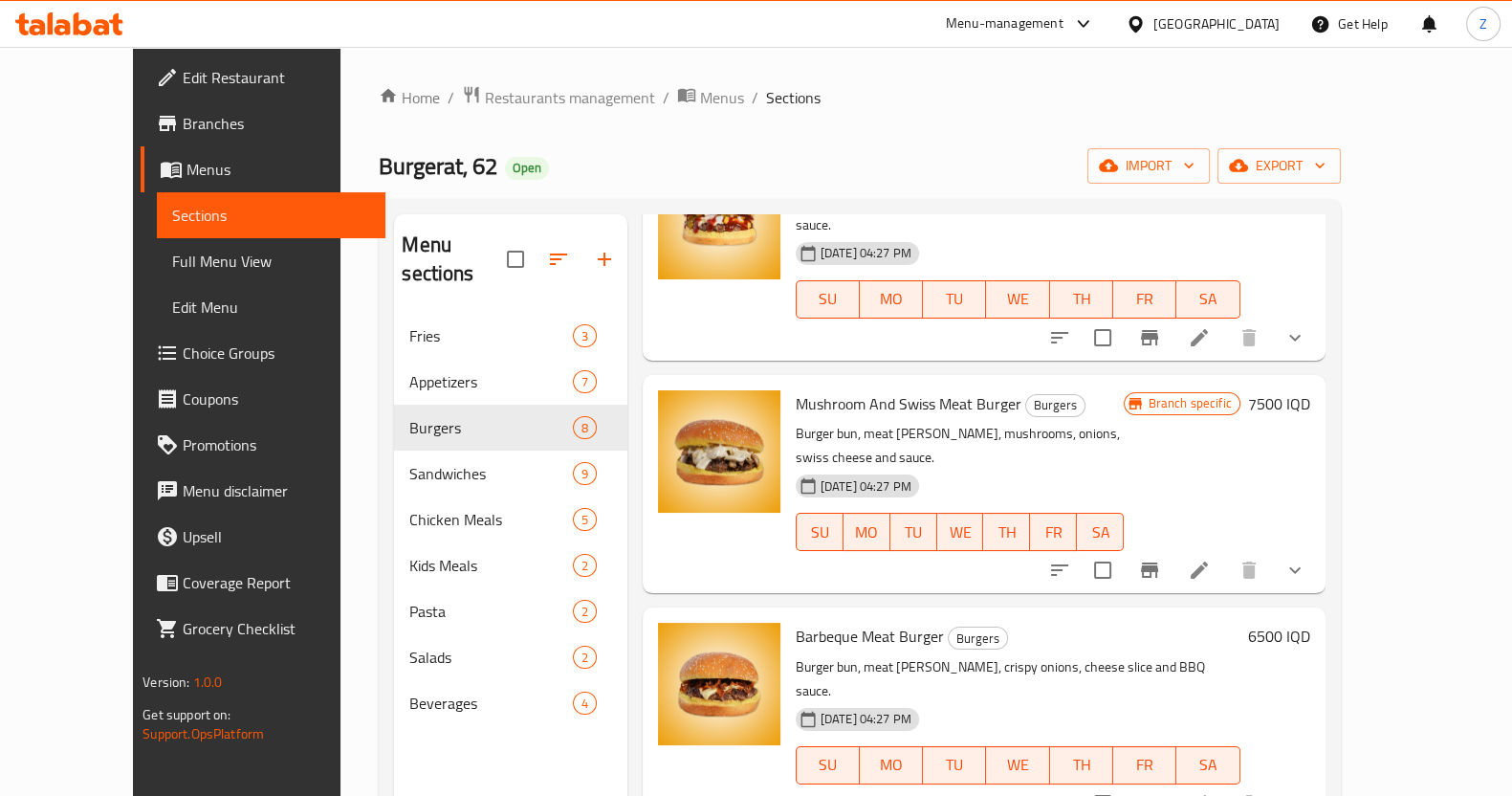 scroll, scrollTop: 0, scrollLeft: 0, axis: both 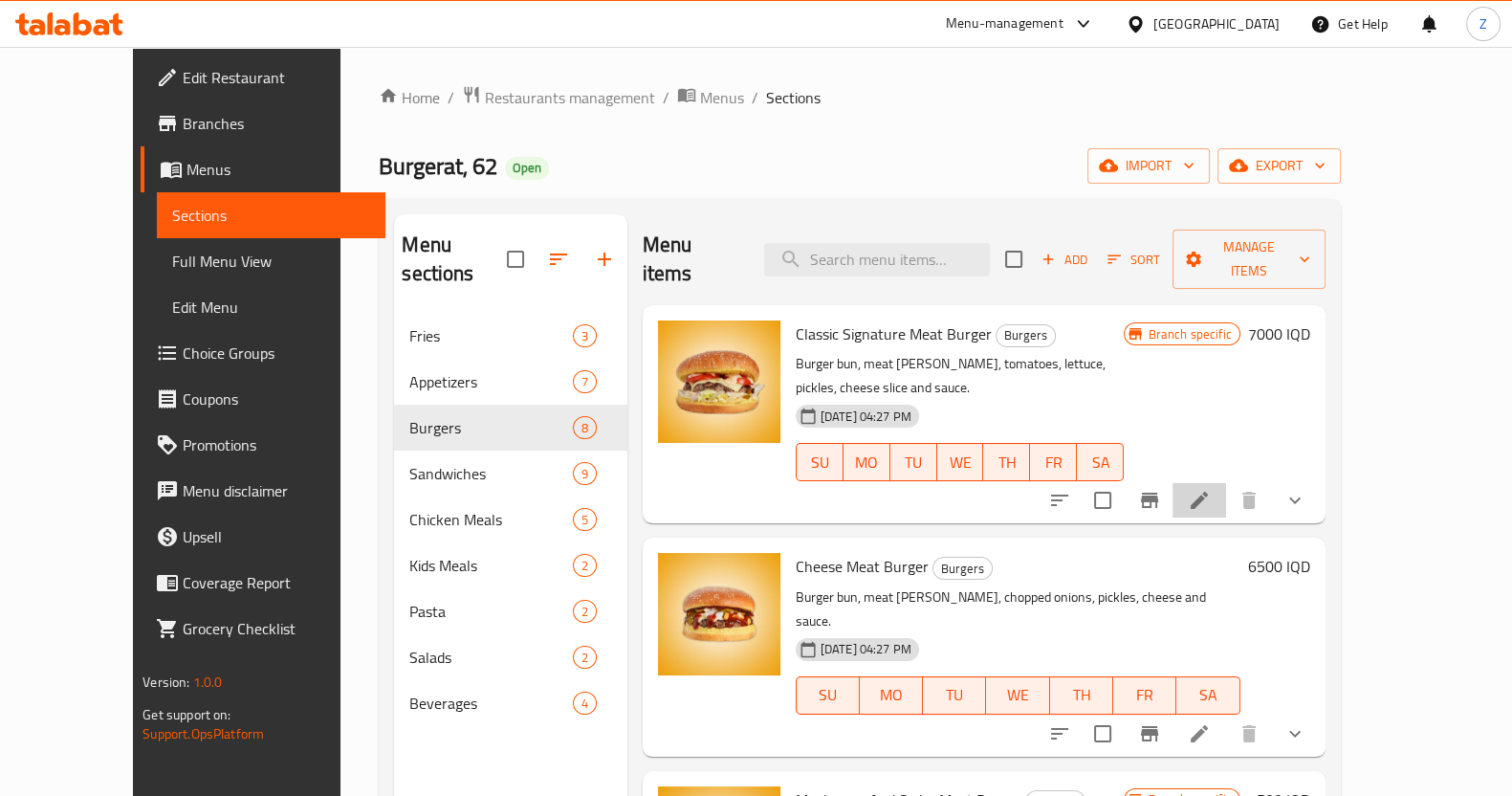 click at bounding box center [1199, 500] 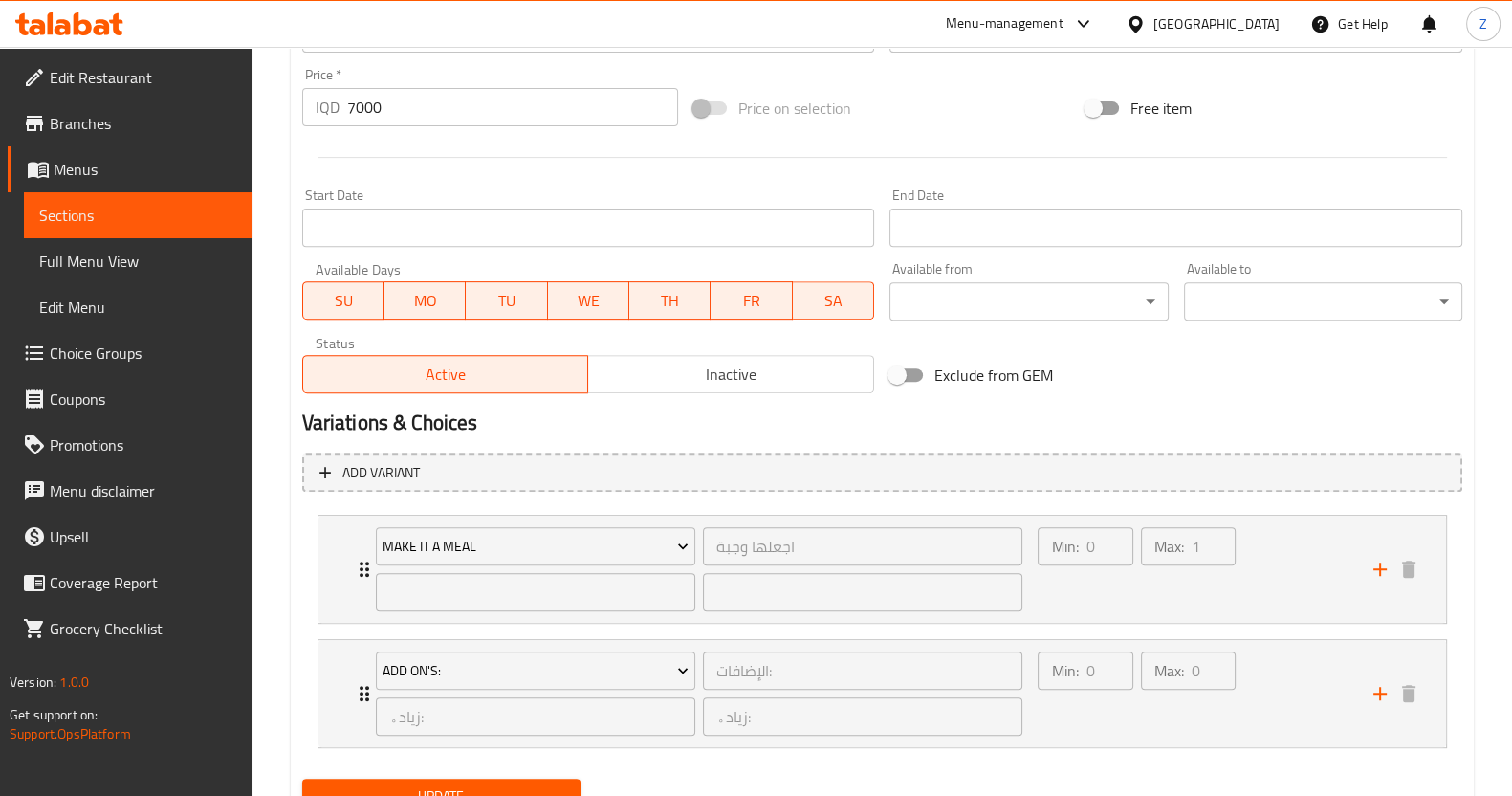 scroll, scrollTop: 1005, scrollLeft: 0, axis: vertical 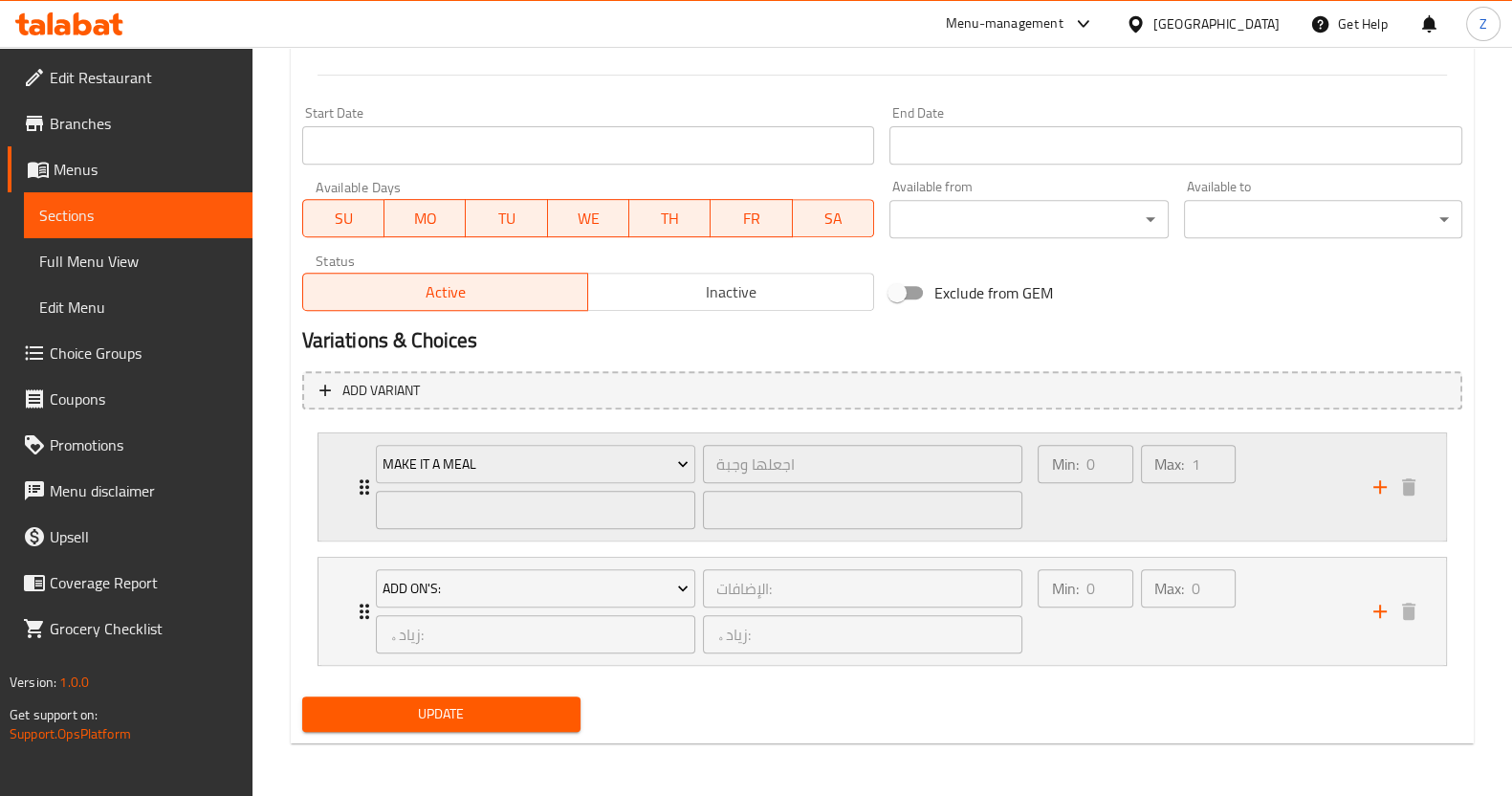 click on "Make It A Meal اجعلها وجبة ​ ​ ​ Min: 0 ​ Max: 1 ​" at bounding box center (887, 487) 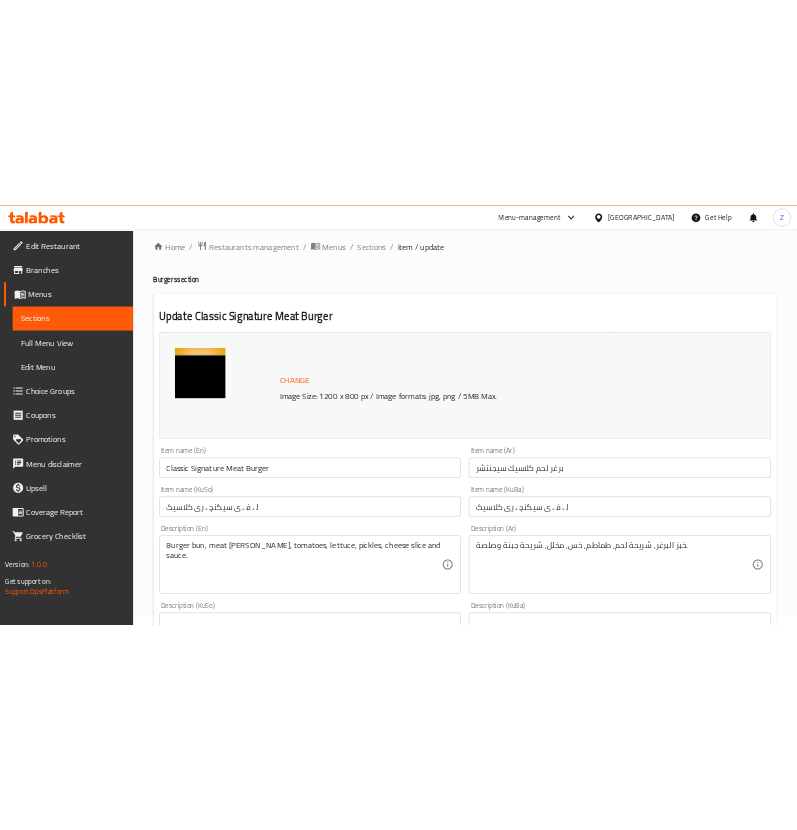 scroll, scrollTop: 0, scrollLeft: 0, axis: both 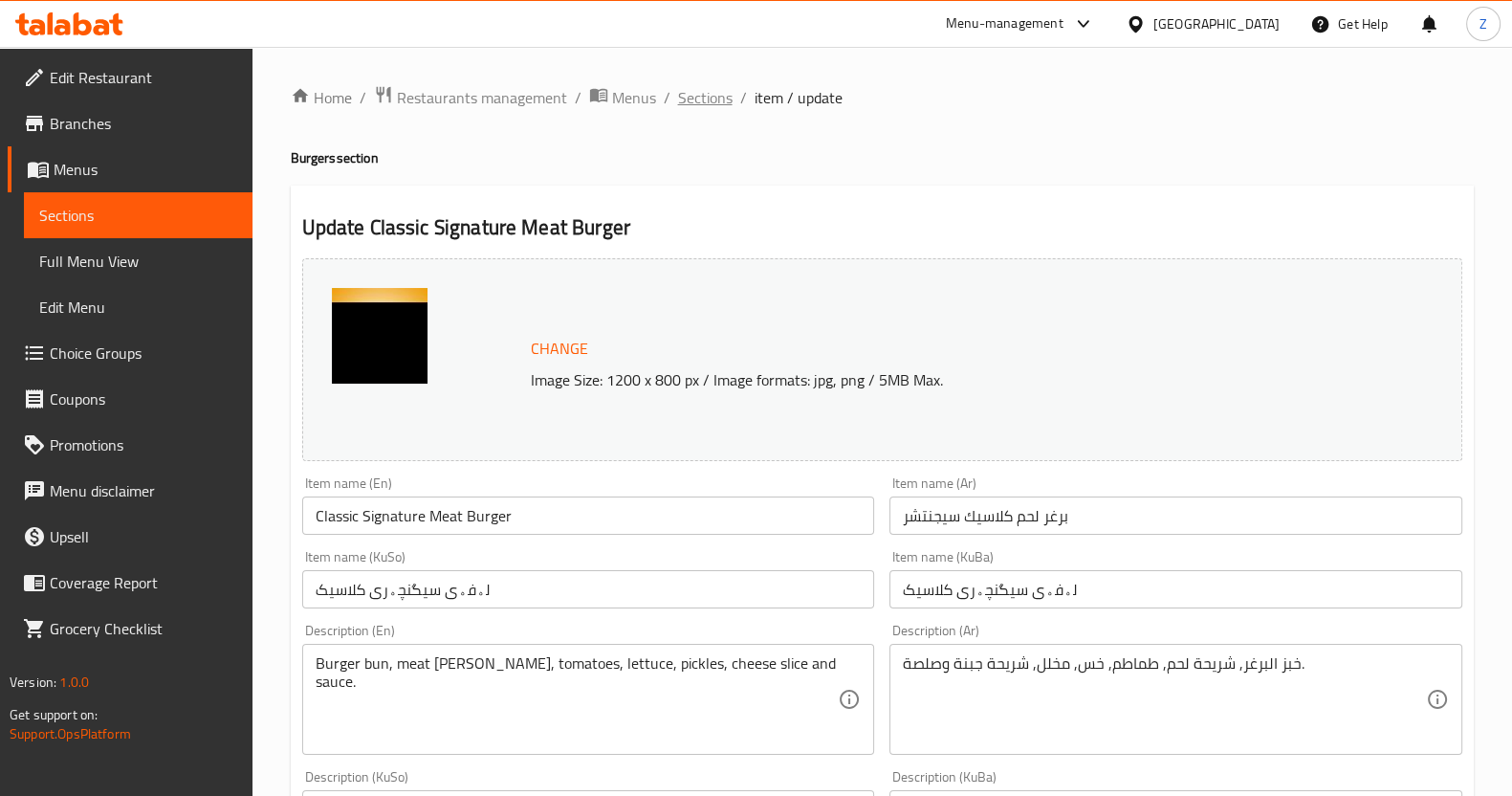click on "Sections" at bounding box center (705, 98) 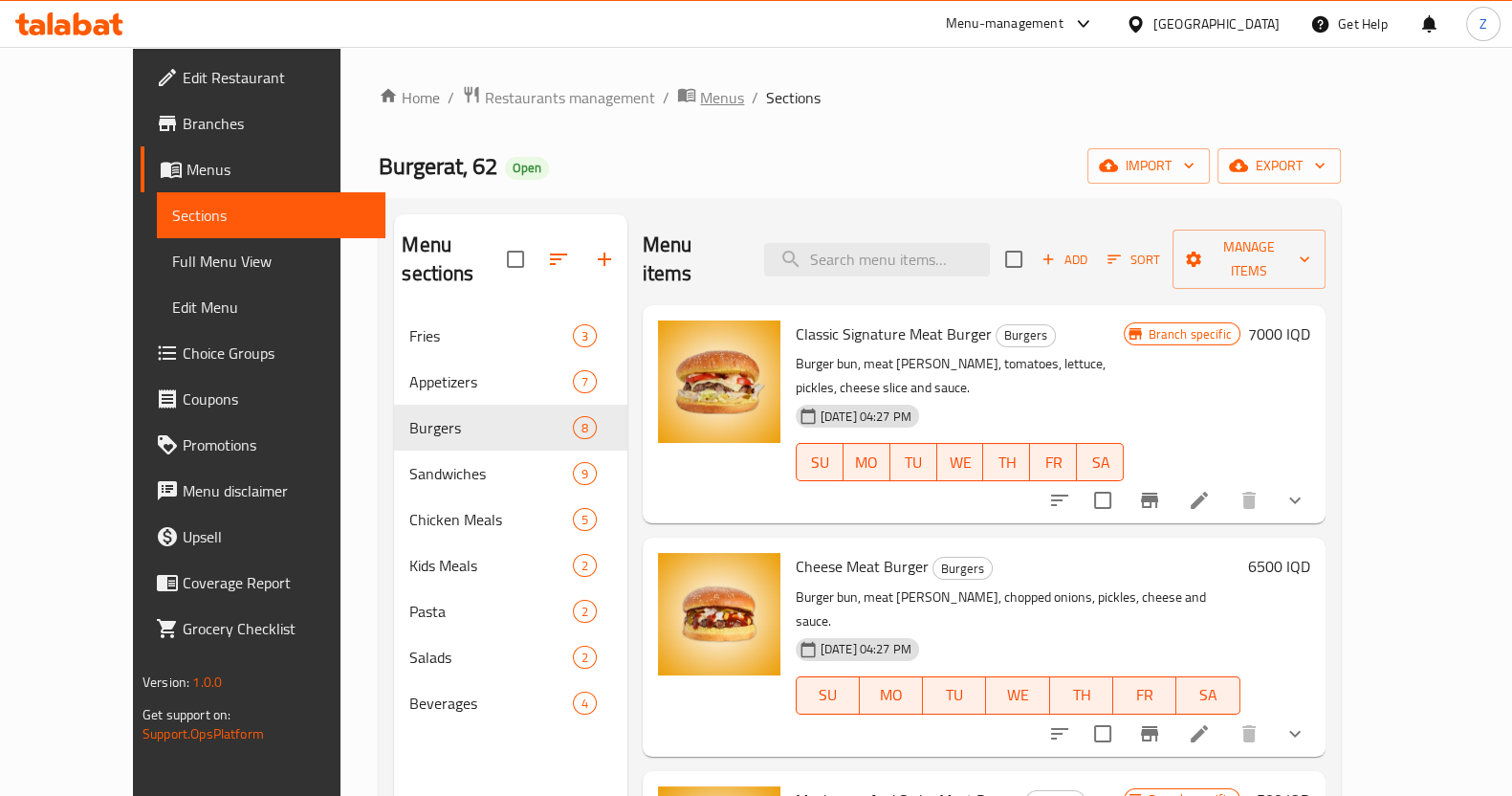 click on "Menus" at bounding box center (722, 98) 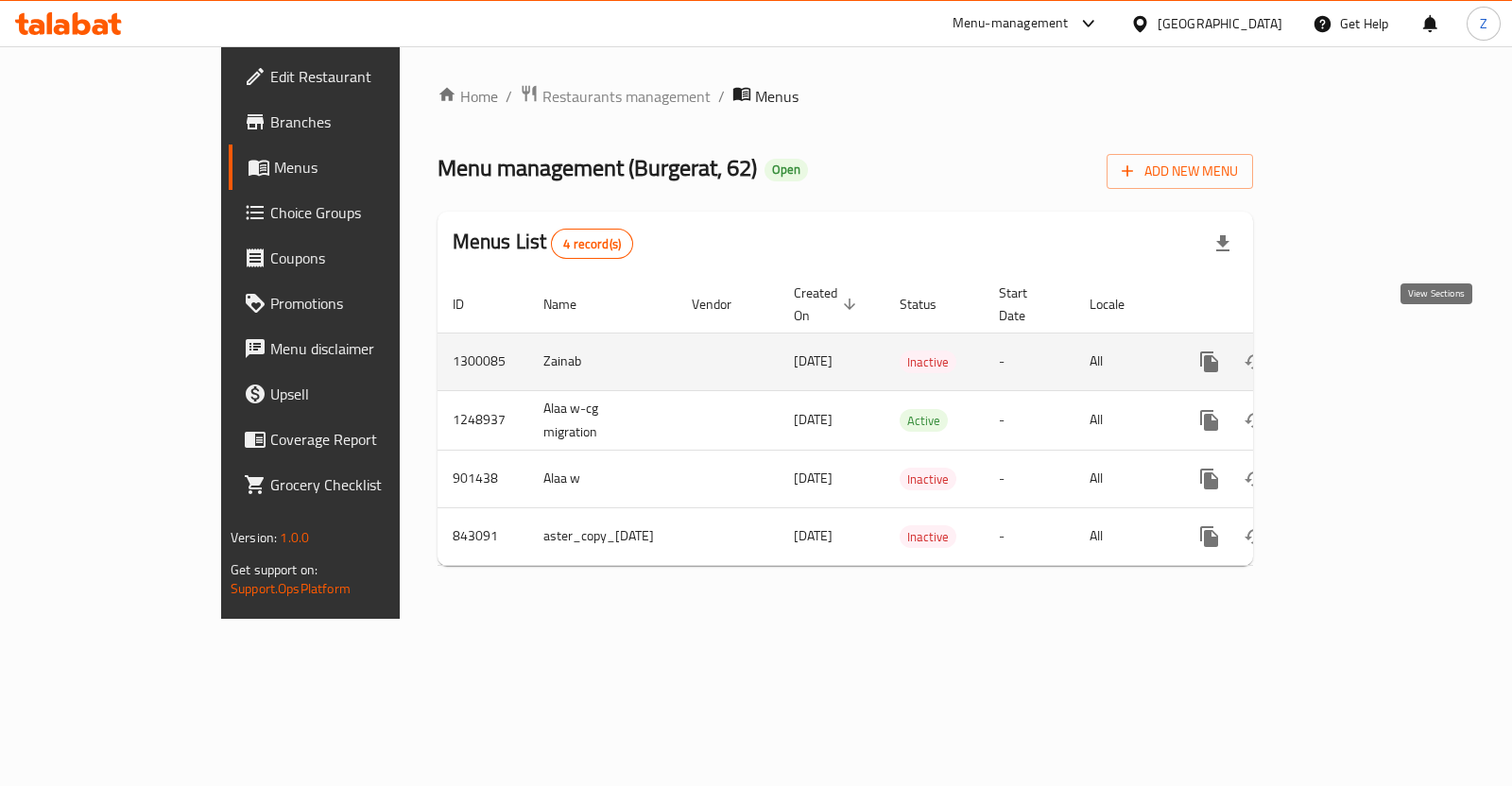 click 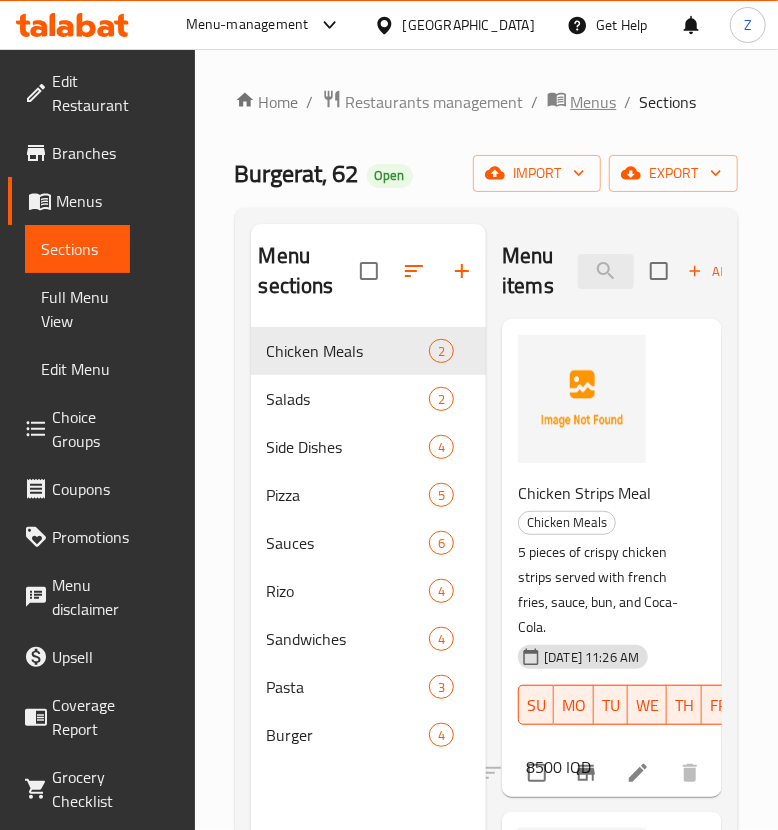 click on "Menus" at bounding box center [594, 102] 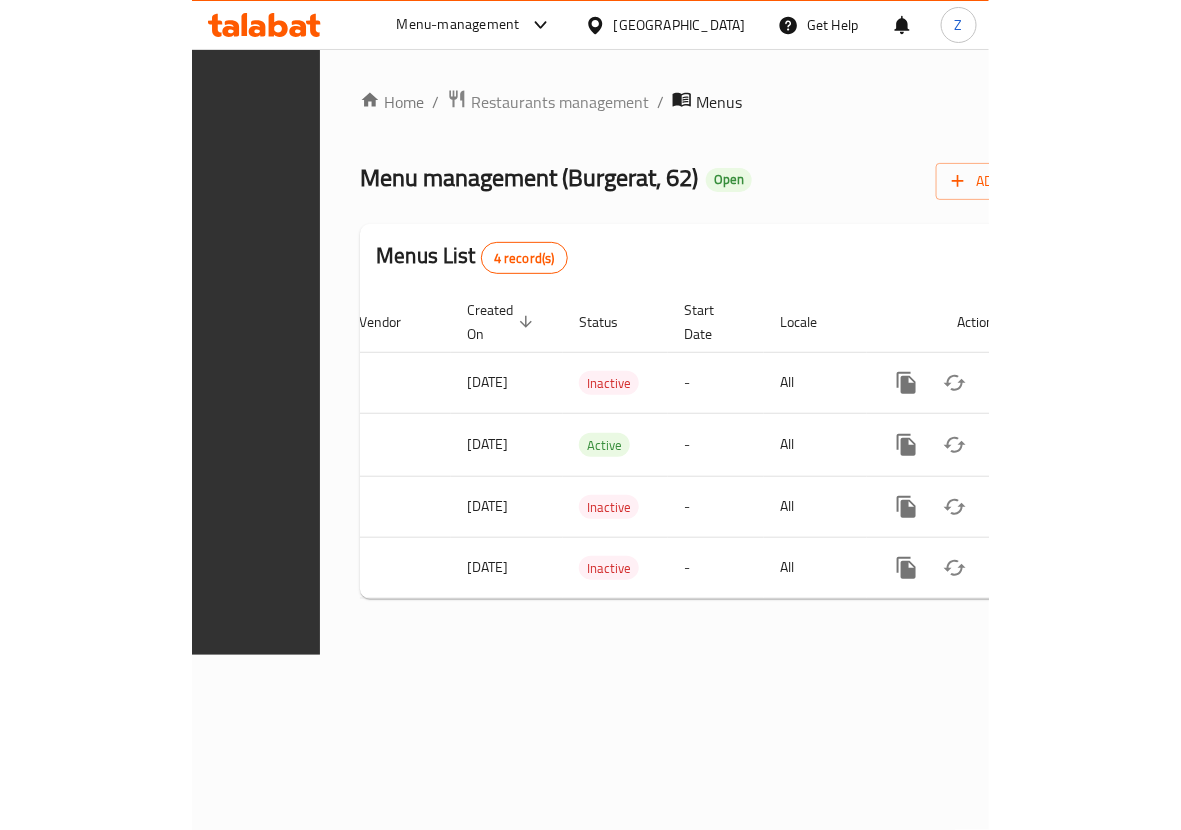 scroll, scrollTop: 0, scrollLeft: 515, axis: horizontal 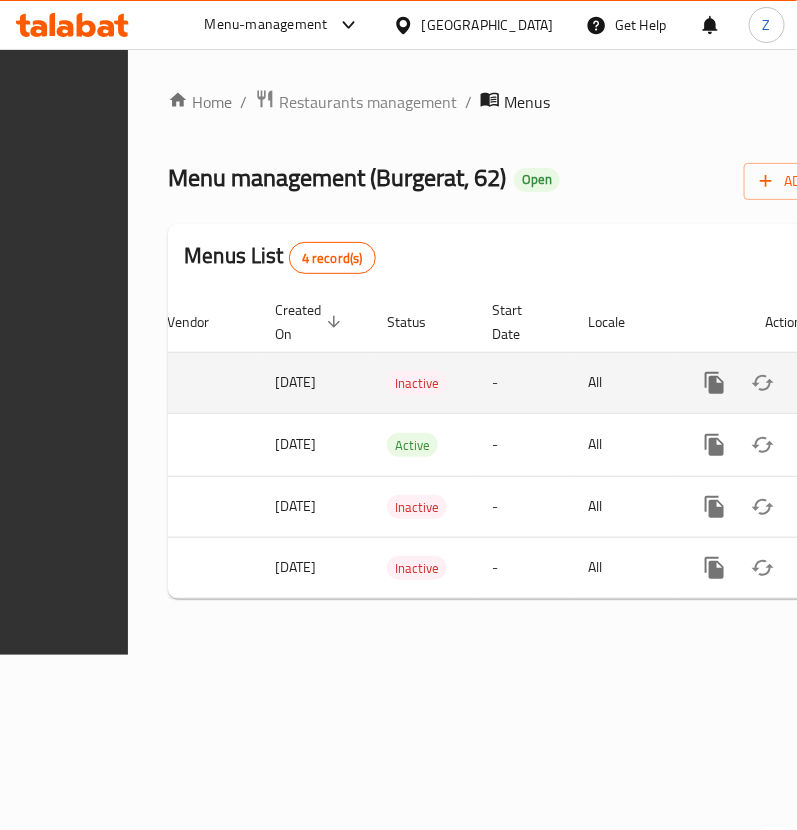 click 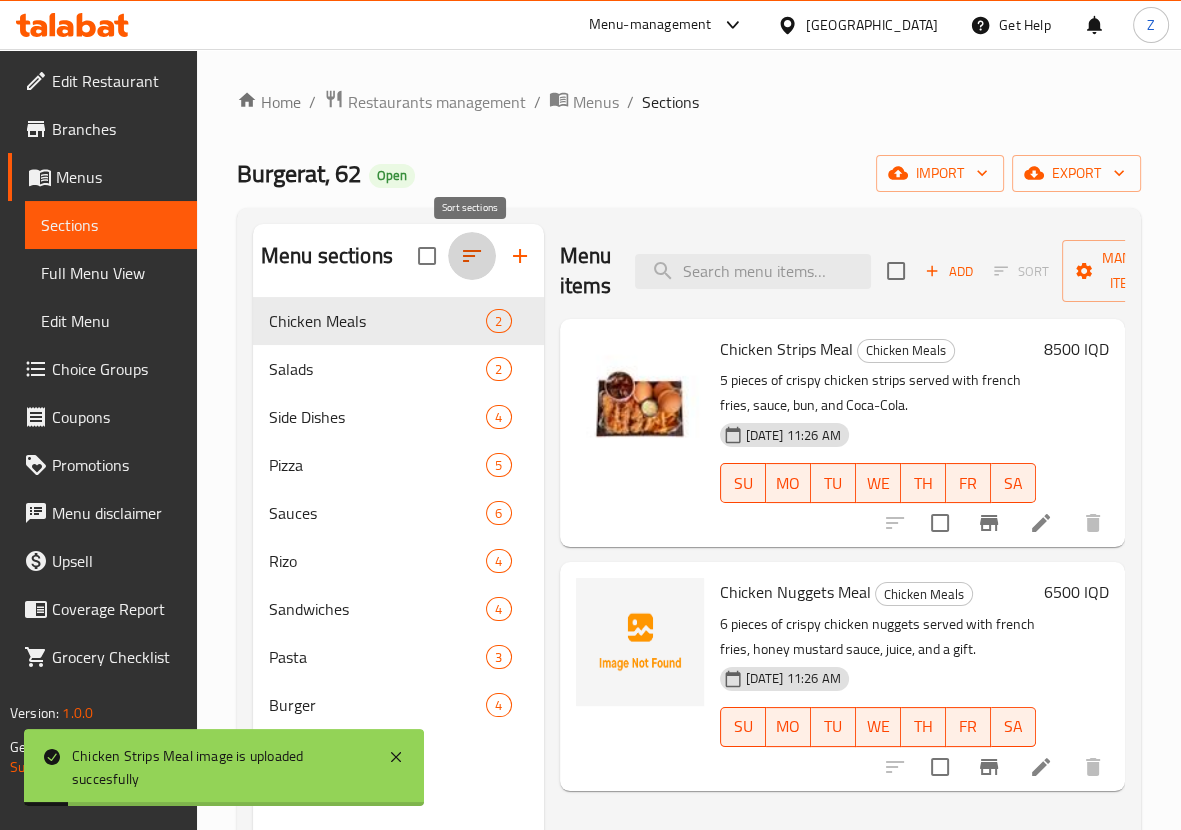 click at bounding box center [472, 256] 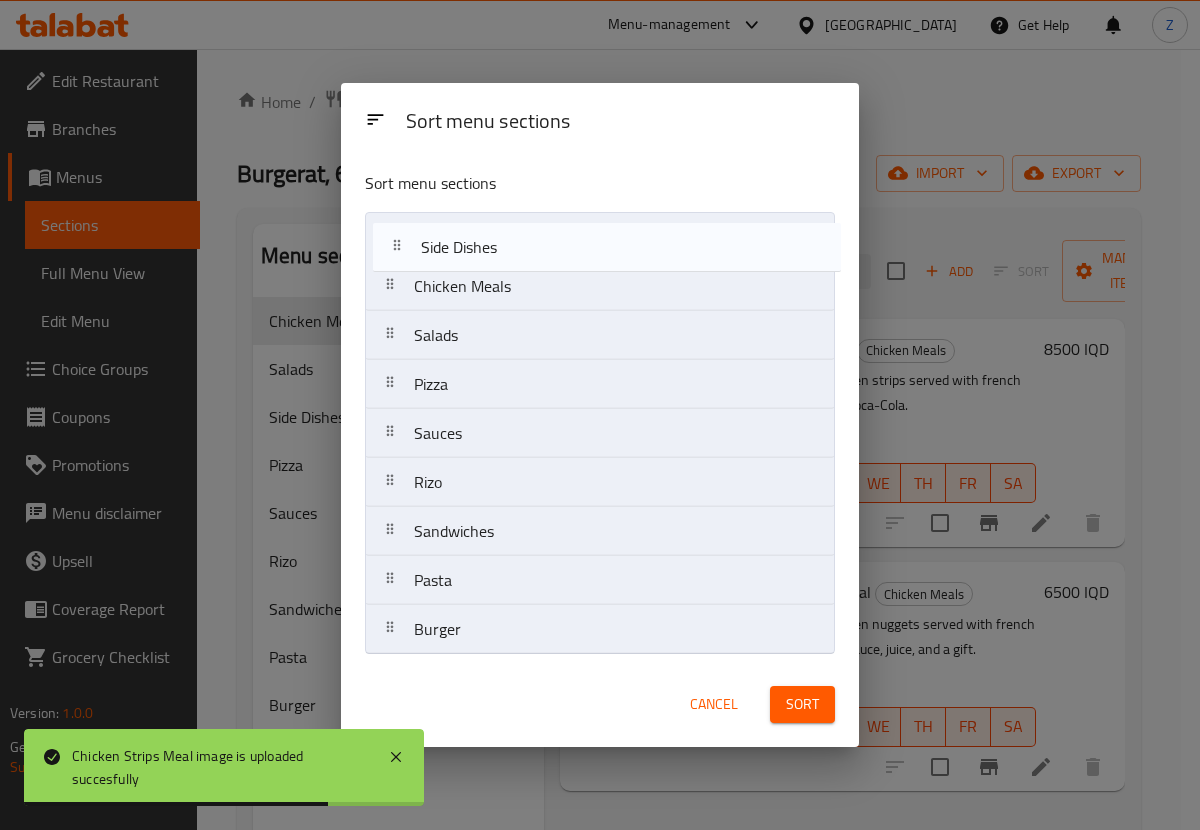 drag, startPoint x: 481, startPoint y: 337, endPoint x: 490, endPoint y: 224, distance: 113.35784 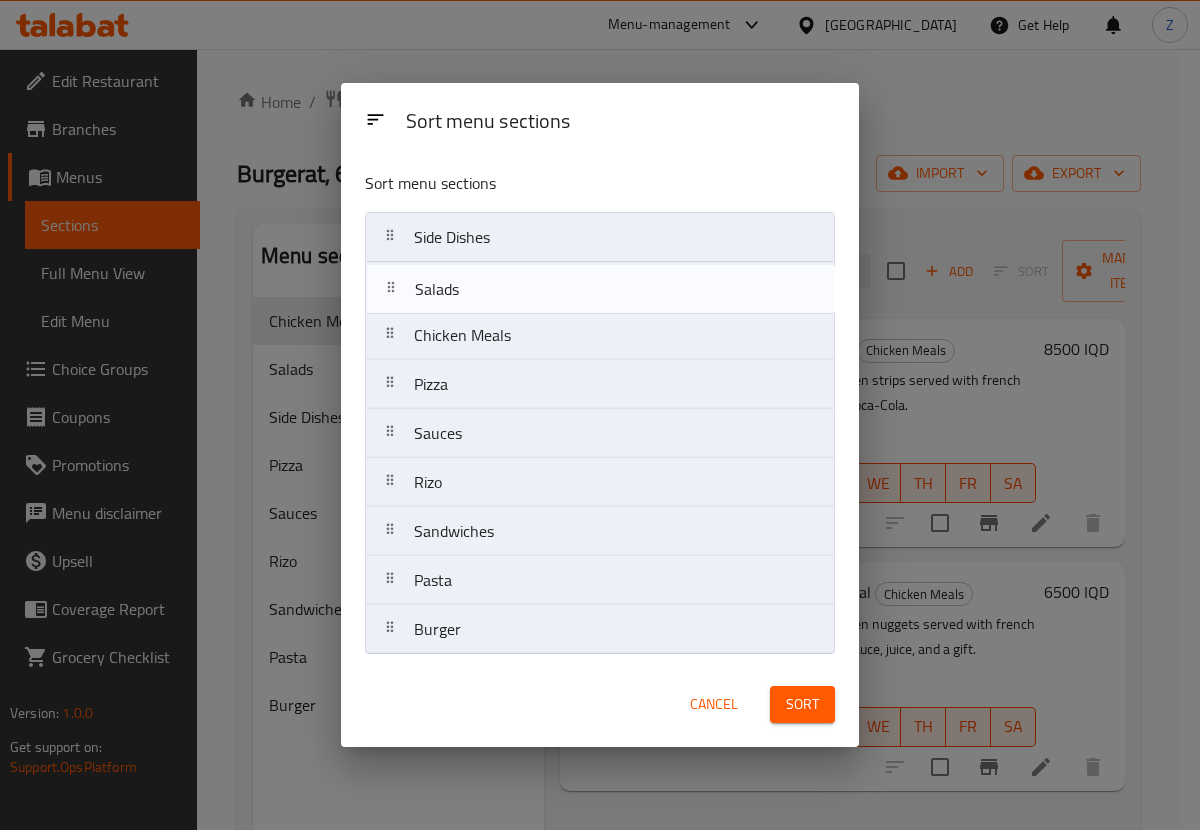 drag, startPoint x: 490, startPoint y: 333, endPoint x: 490, endPoint y: 287, distance: 46 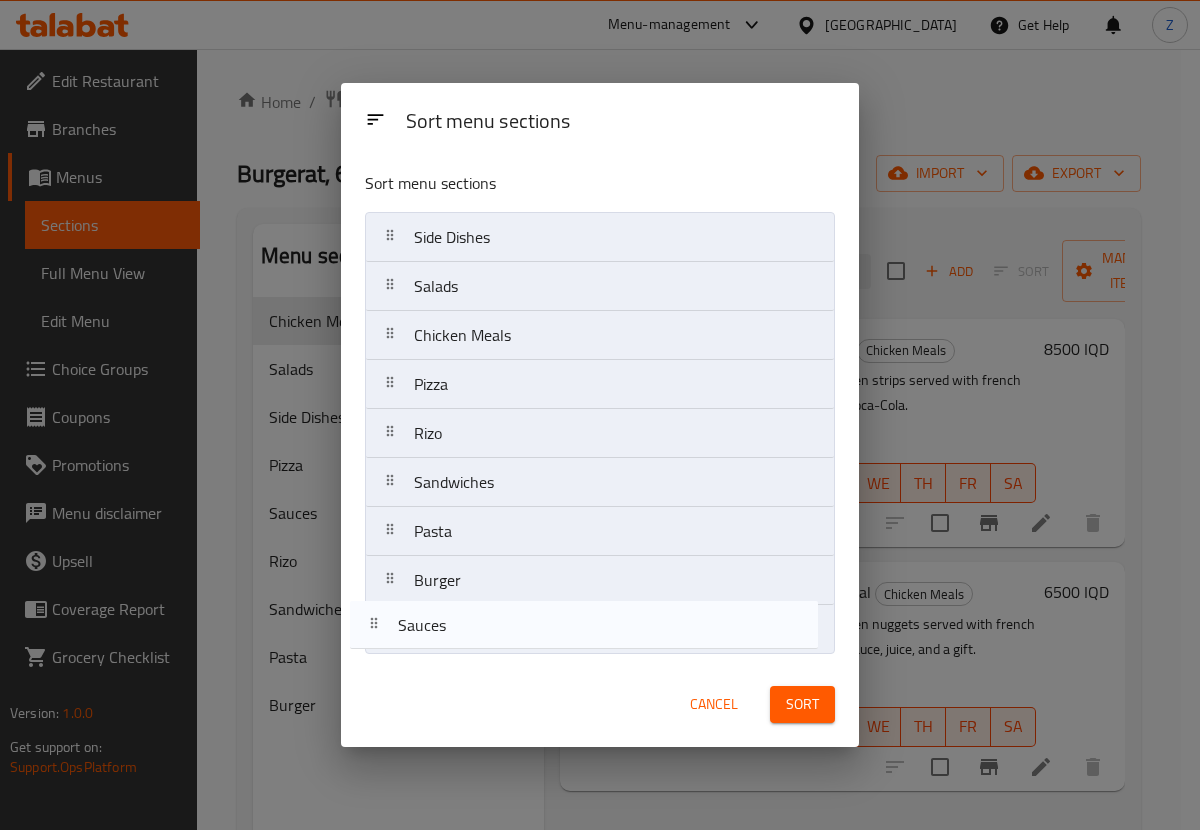 drag, startPoint x: 490, startPoint y: 443, endPoint x: 477, endPoint y: 641, distance: 198.42632 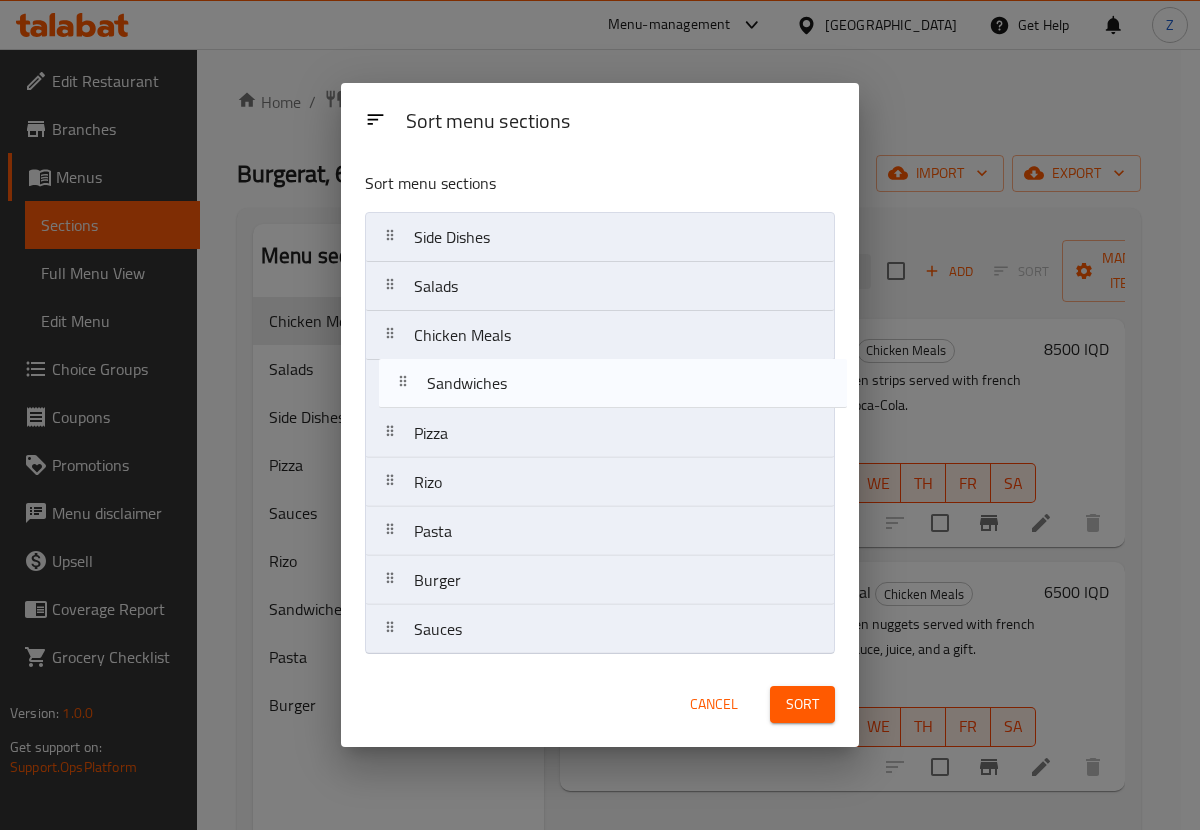 drag, startPoint x: 482, startPoint y: 465, endPoint x: 490, endPoint y: 387, distance: 78.40918 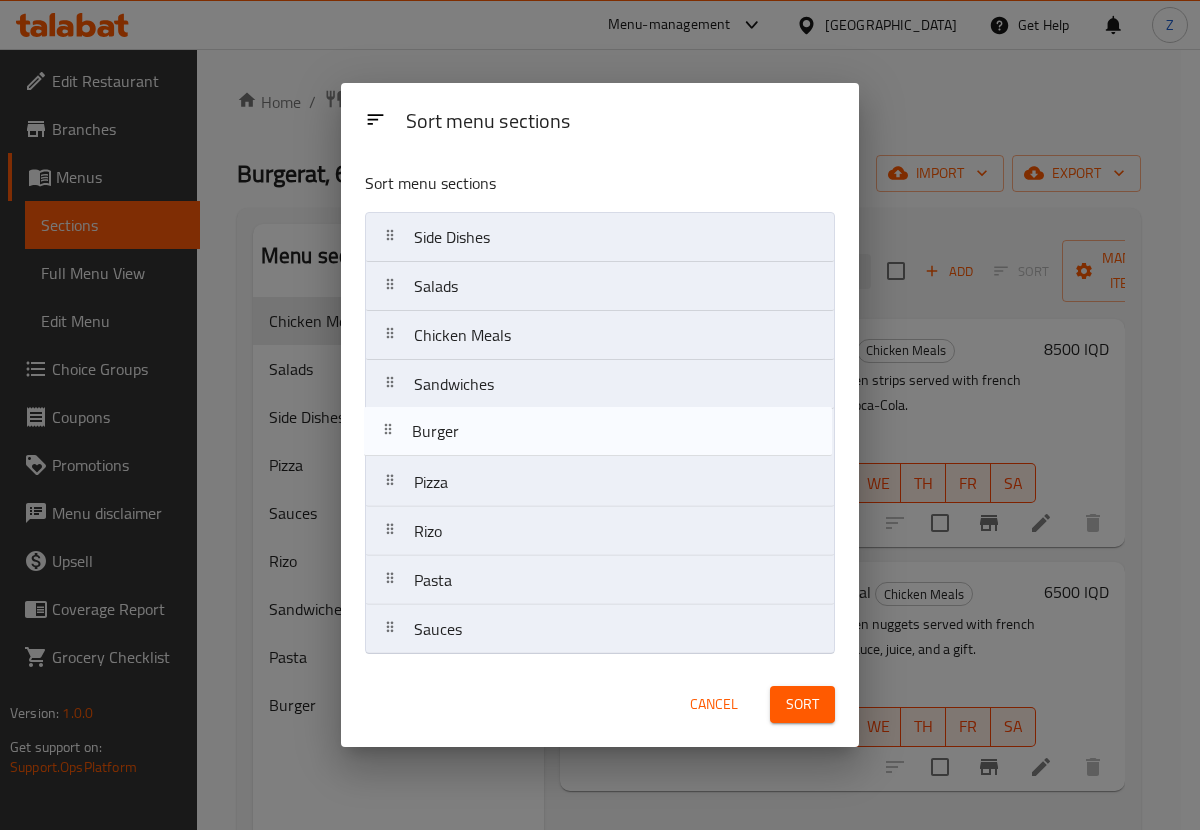 drag, startPoint x: 482, startPoint y: 550, endPoint x: 480, endPoint y: 402, distance: 148.01352 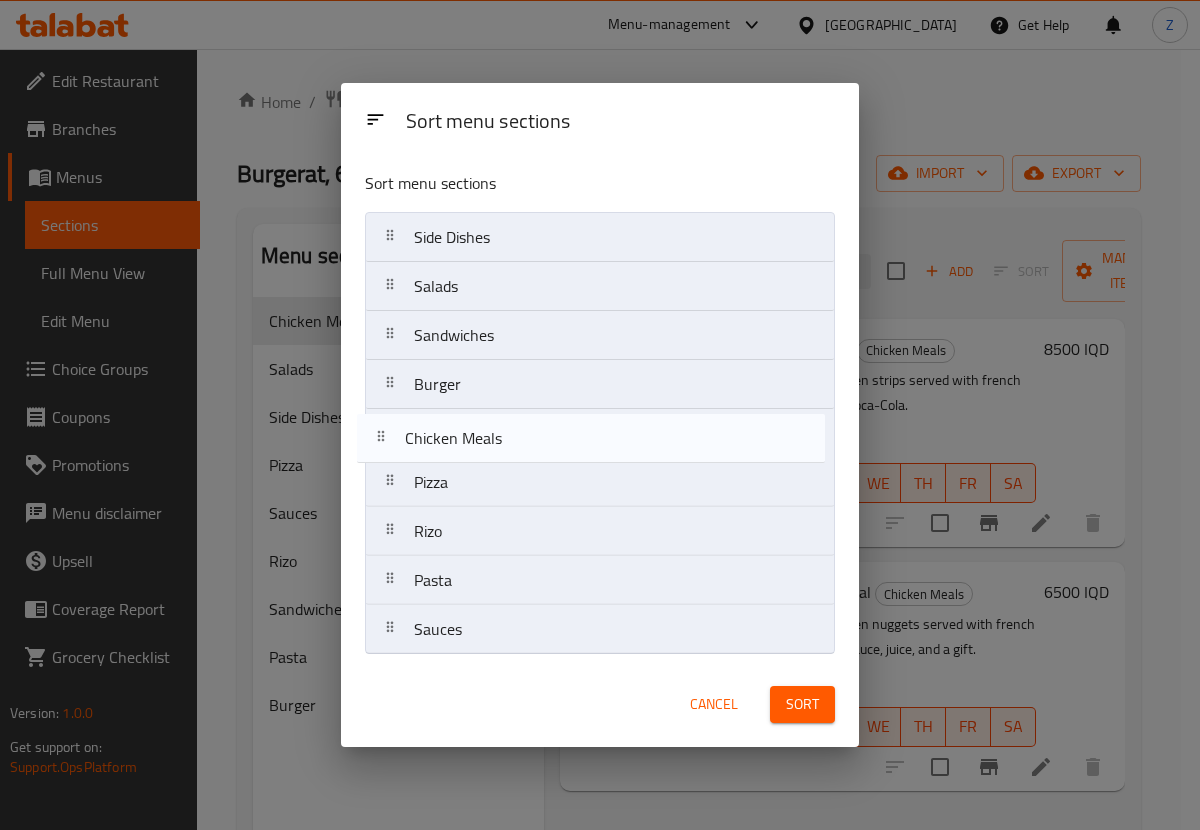 drag, startPoint x: 486, startPoint y: 341, endPoint x: 481, endPoint y: 455, distance: 114.1096 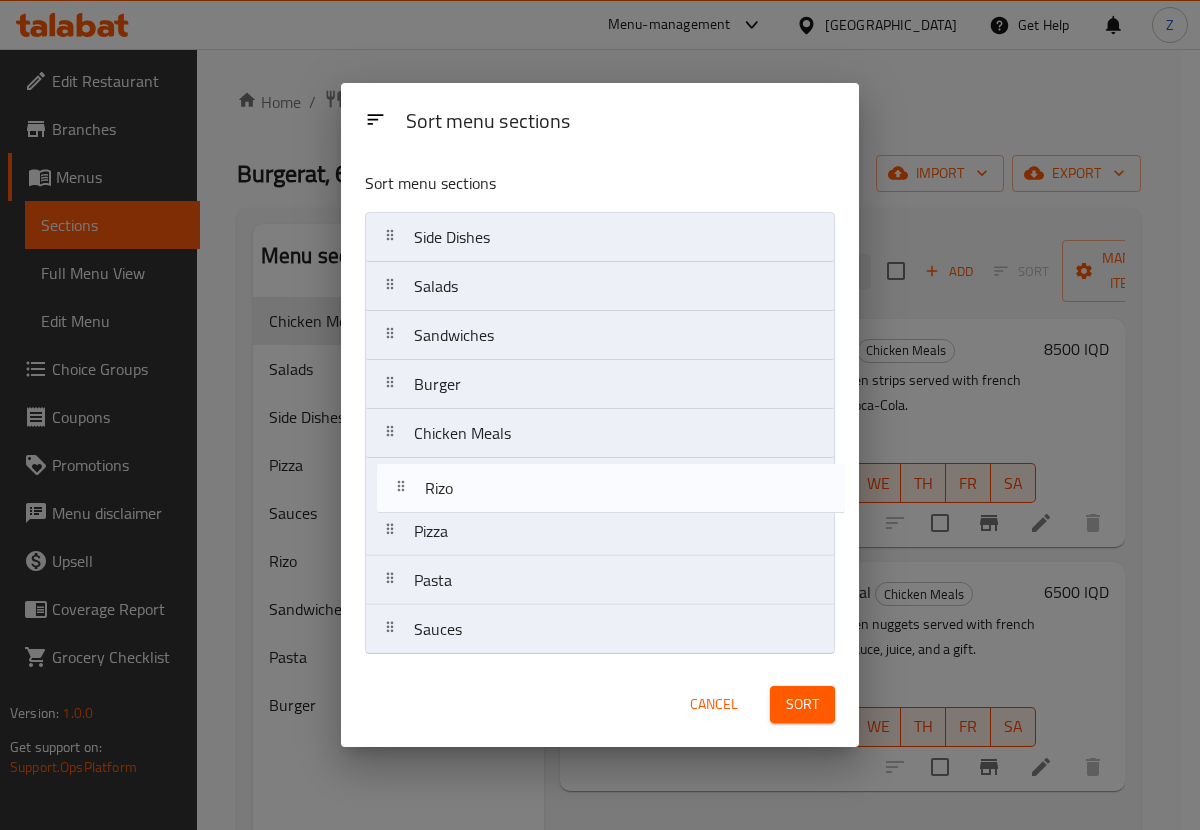 drag, startPoint x: 449, startPoint y: 549, endPoint x: 465, endPoint y: 478, distance: 72.780495 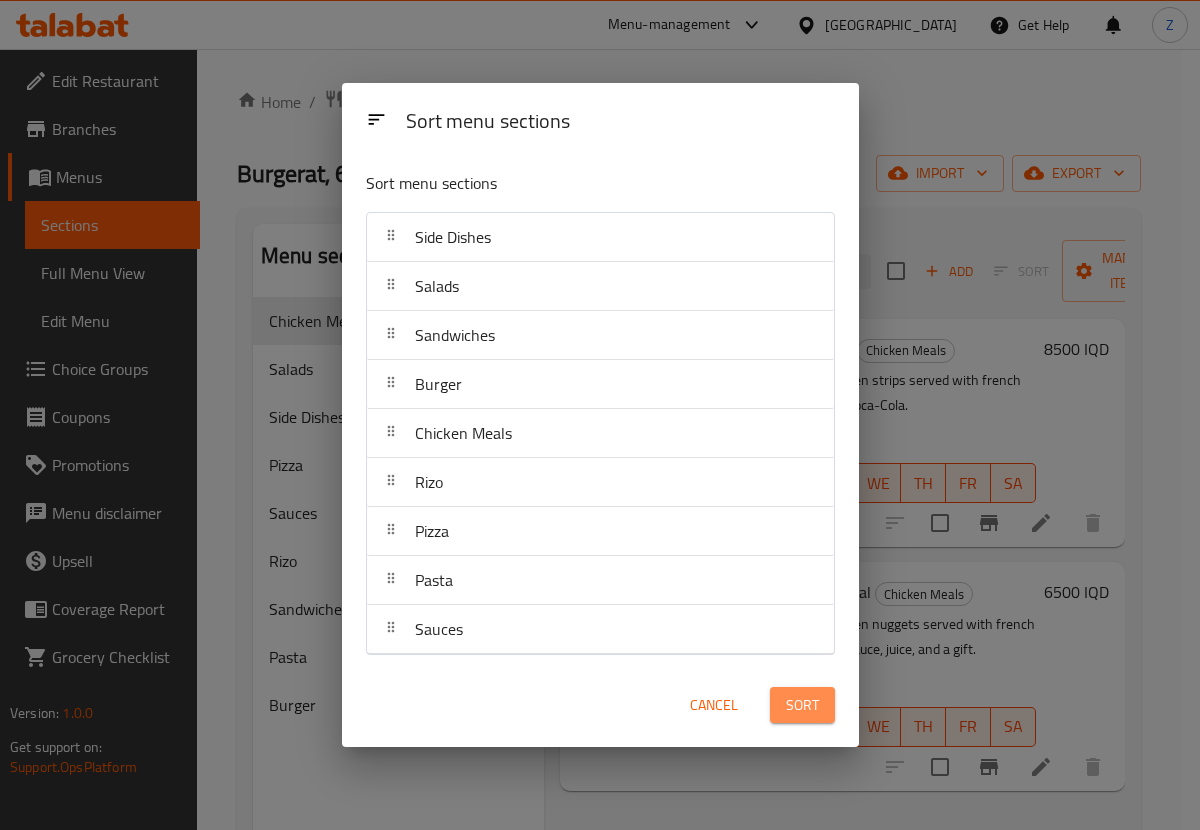 click on "Sort" at bounding box center (802, 705) 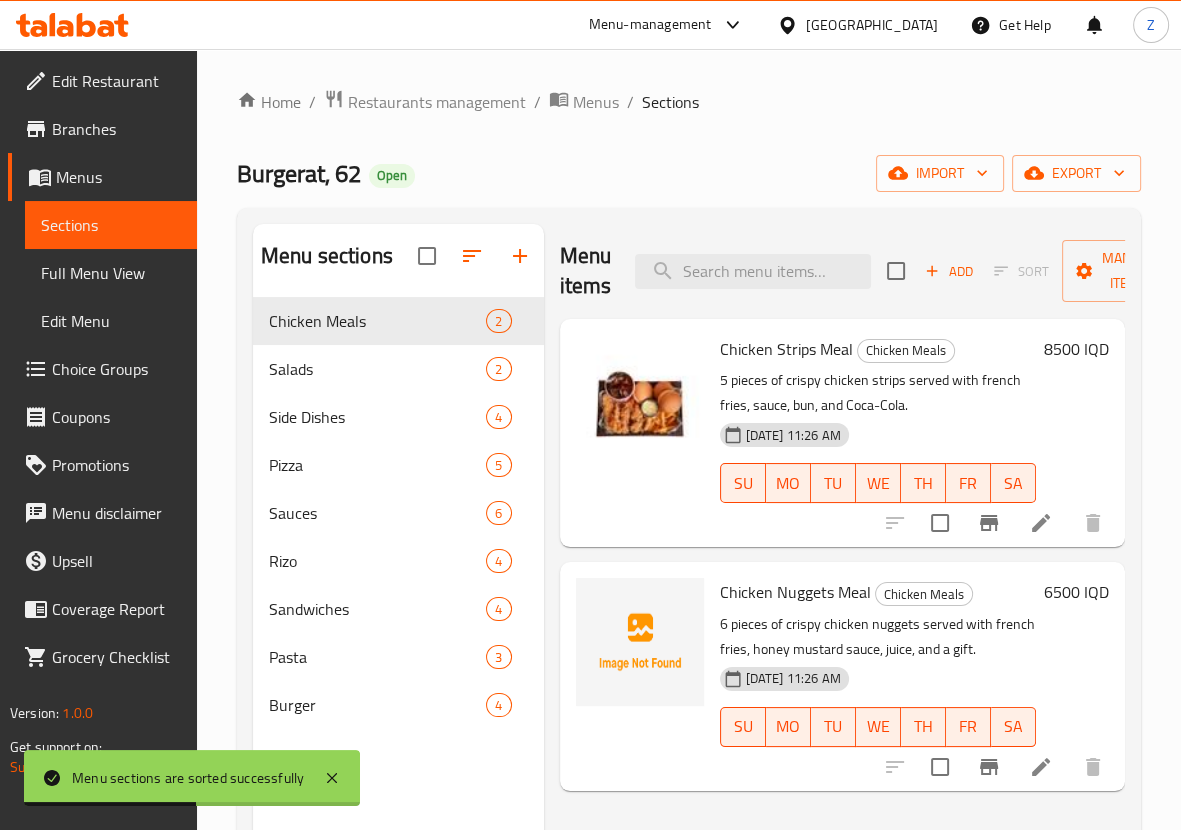 click on "Burgerat, 62 Open import export" at bounding box center (689, 173) 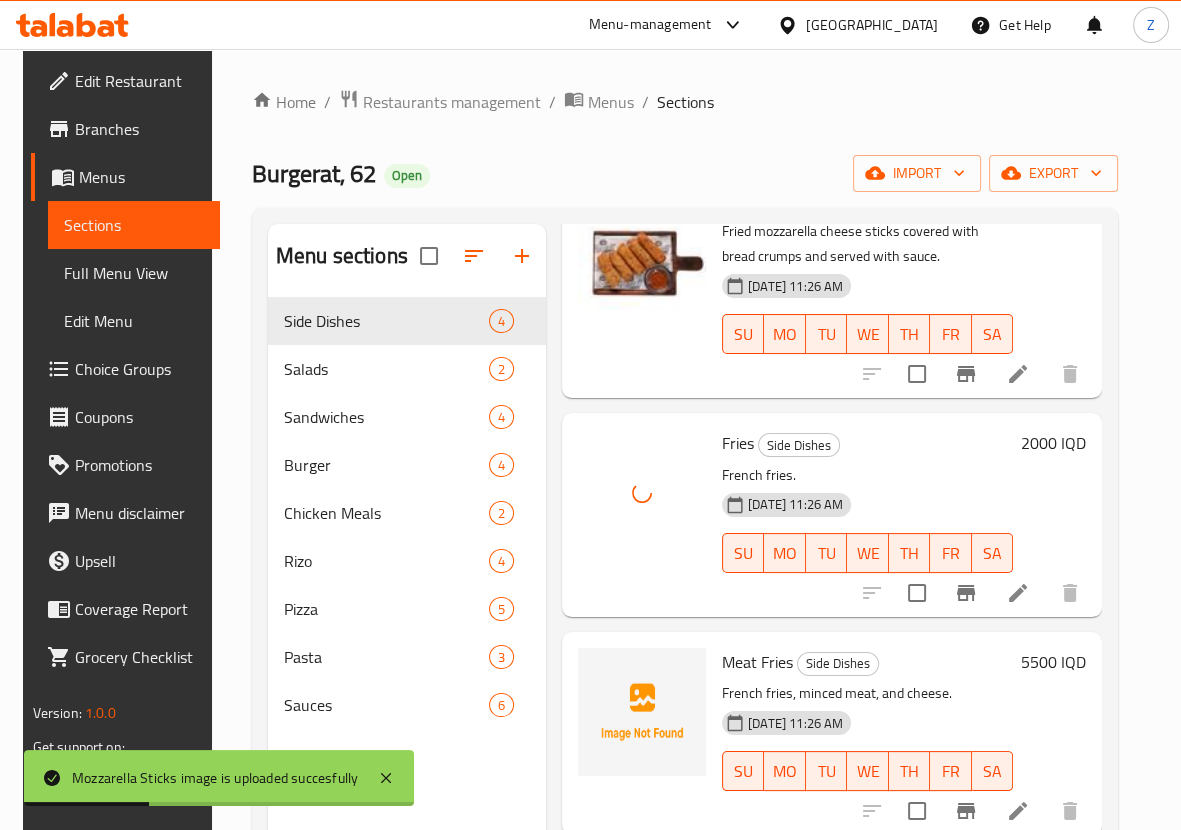 scroll, scrollTop: 167, scrollLeft: 0, axis: vertical 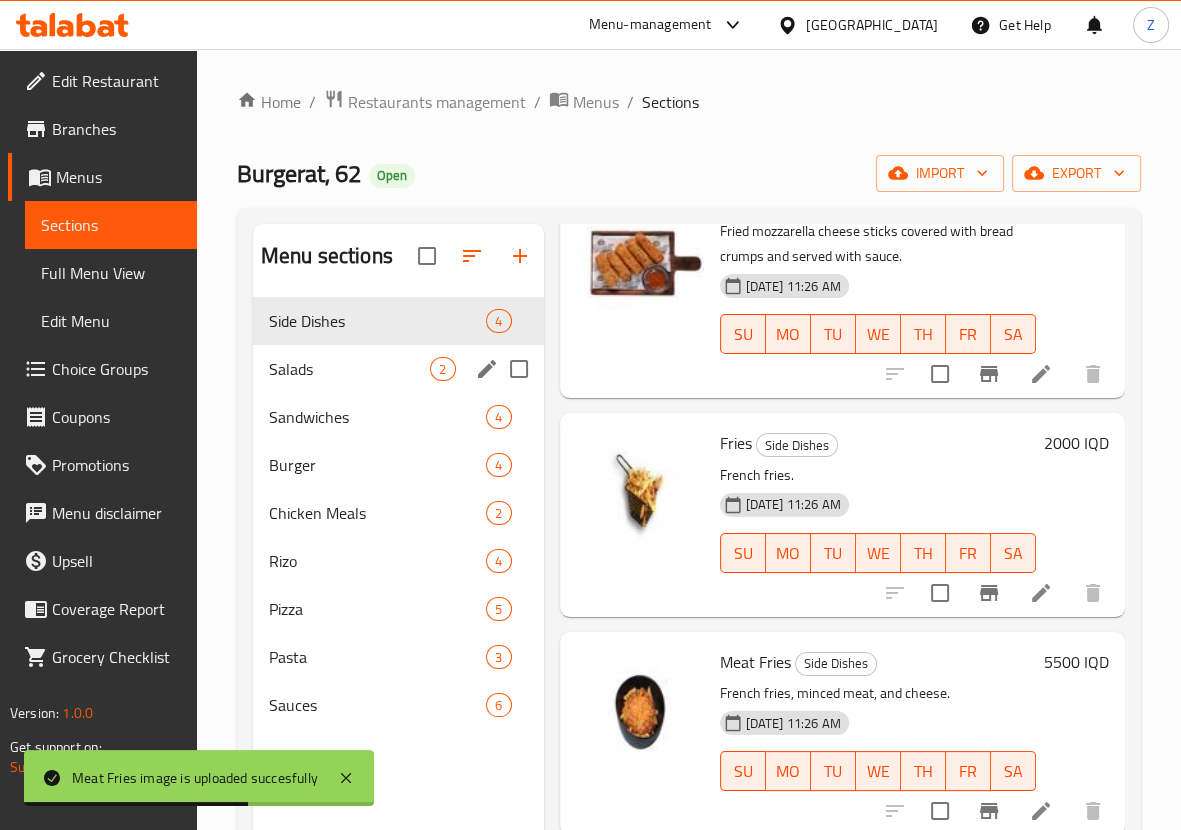 click on "Salads" at bounding box center (350, 369) 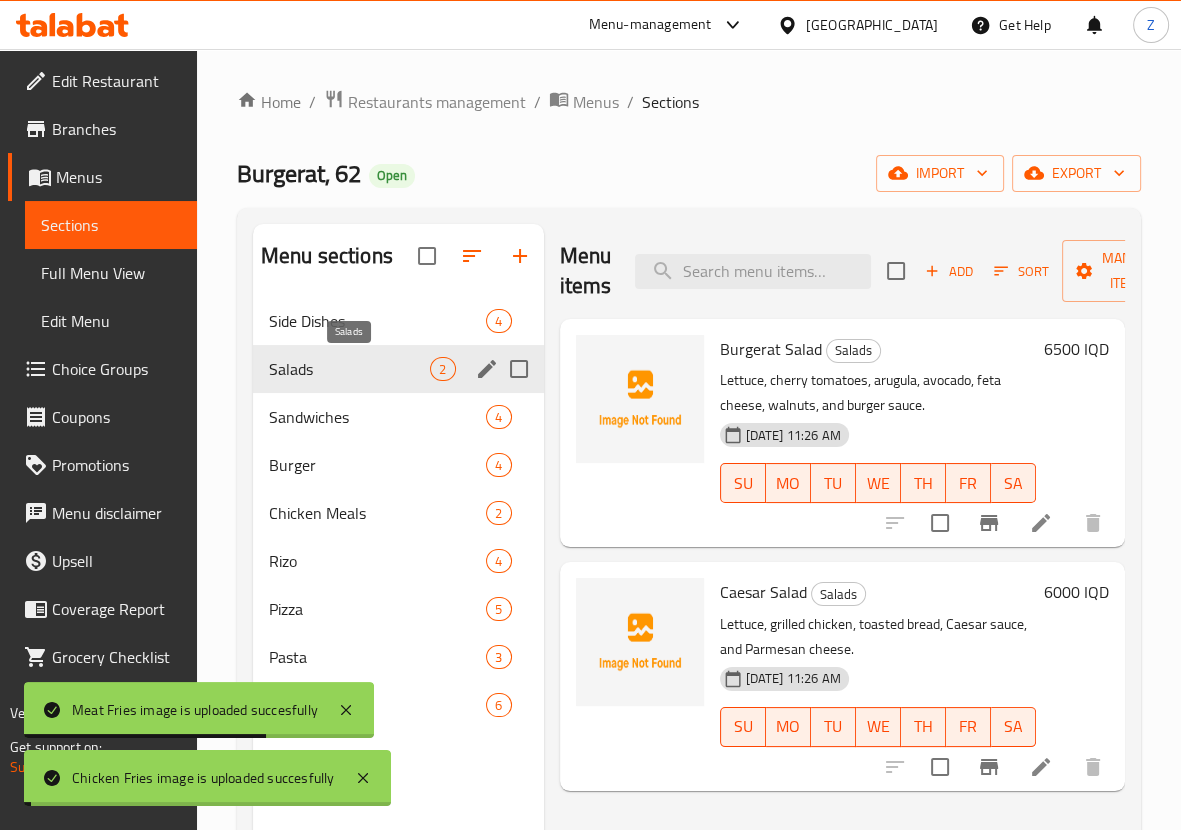 scroll, scrollTop: 0, scrollLeft: 0, axis: both 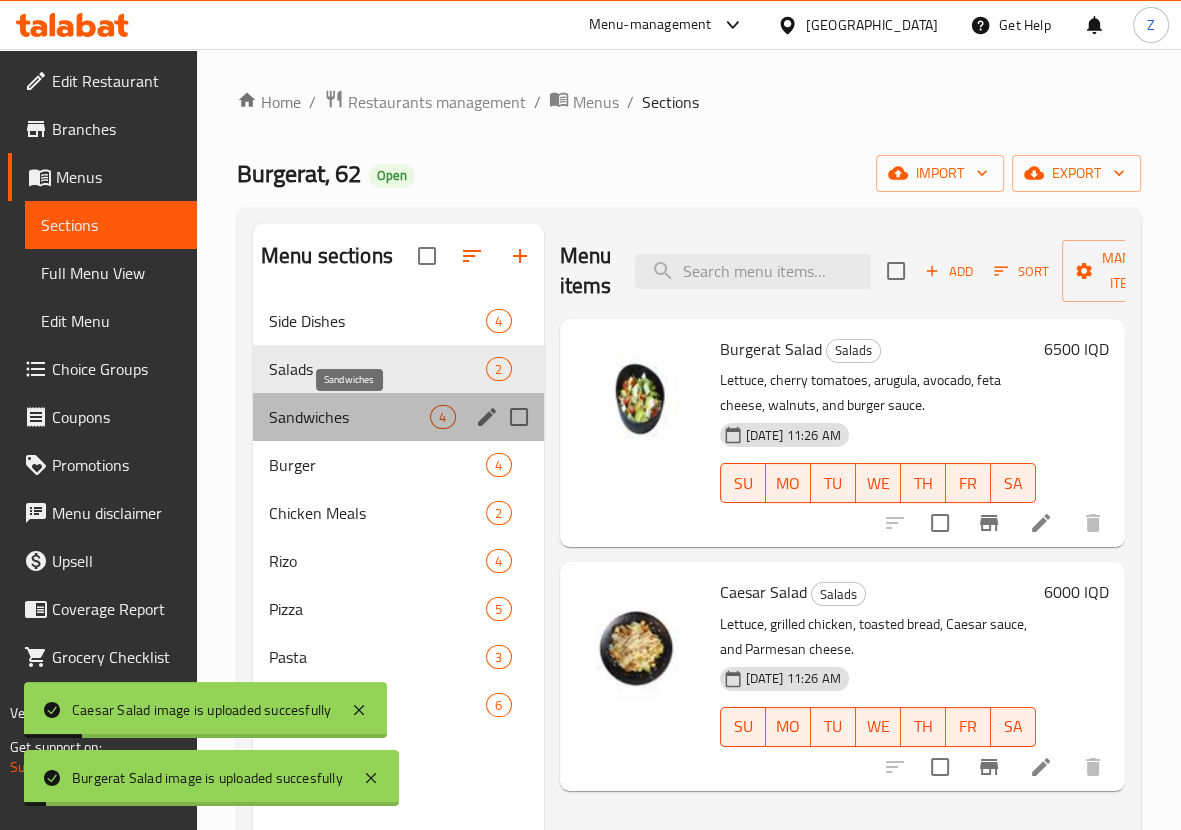 click on "Sandwiches" at bounding box center [350, 417] 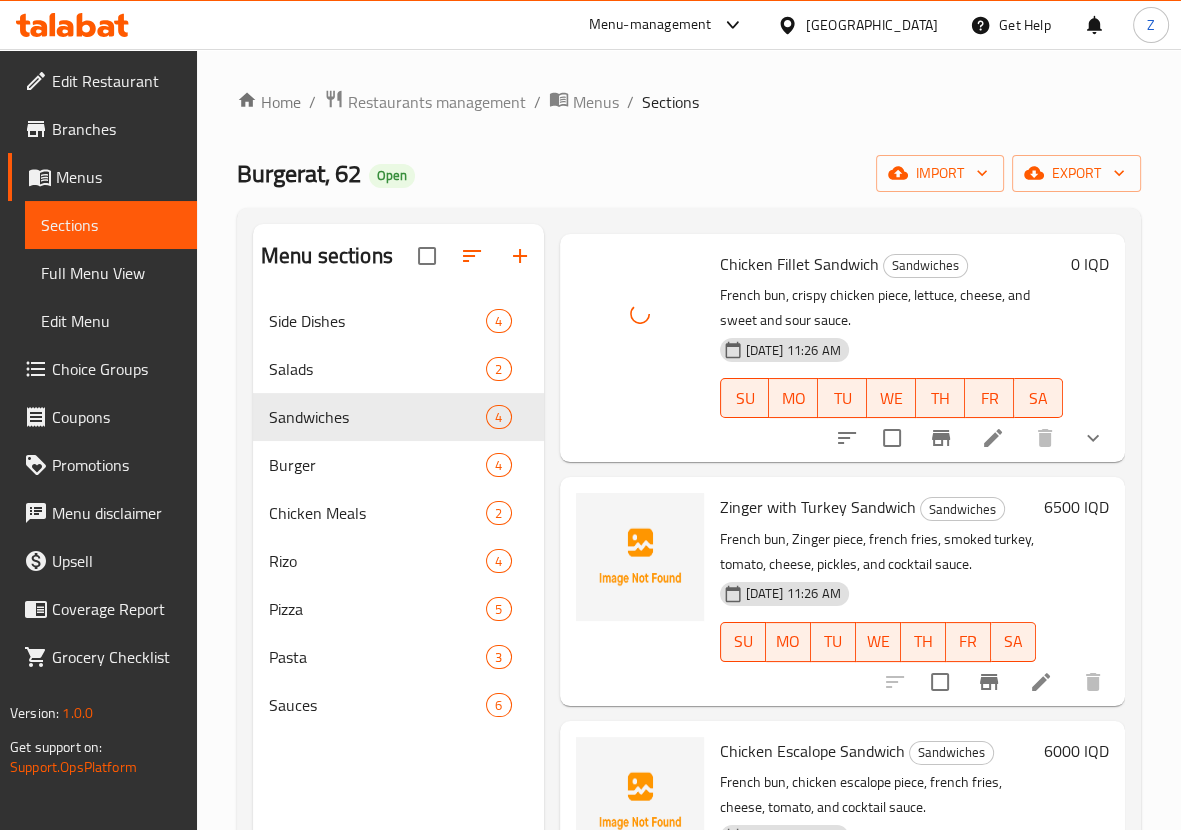 scroll, scrollTop: 124, scrollLeft: 0, axis: vertical 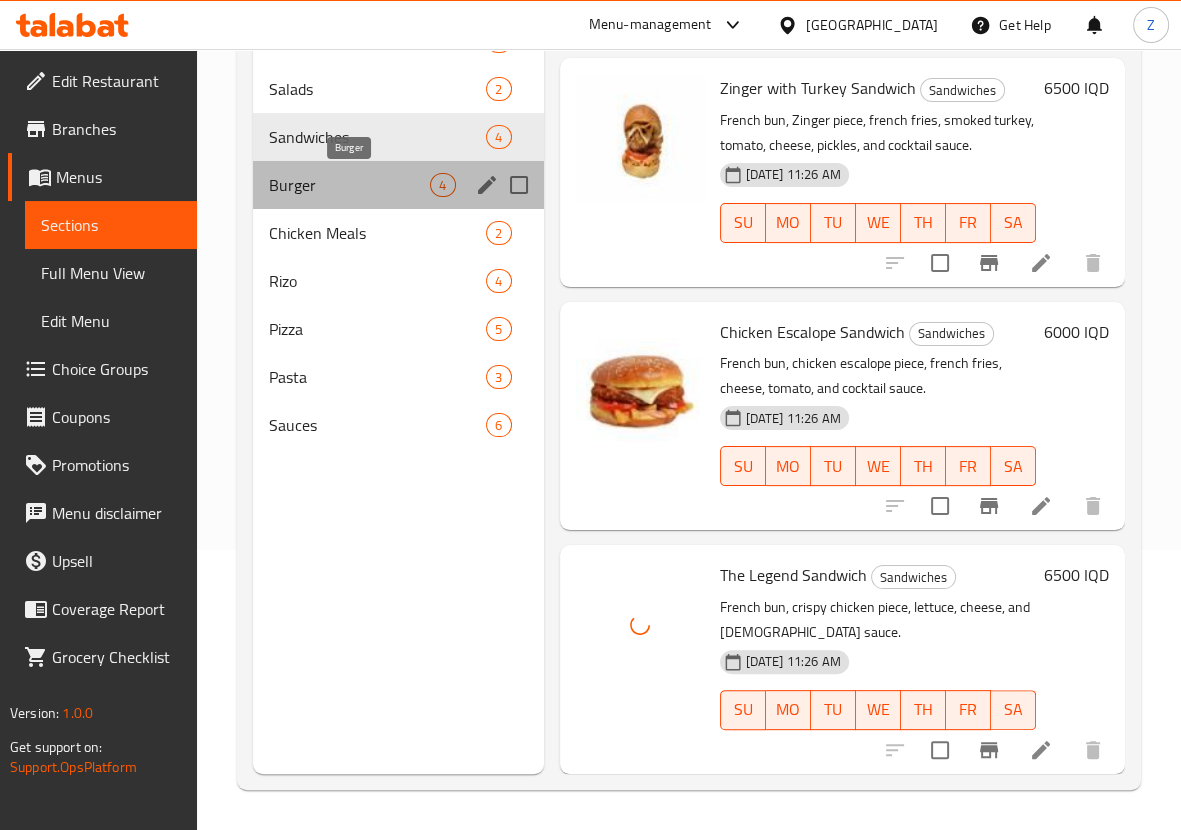click on "Burger" at bounding box center (350, 185) 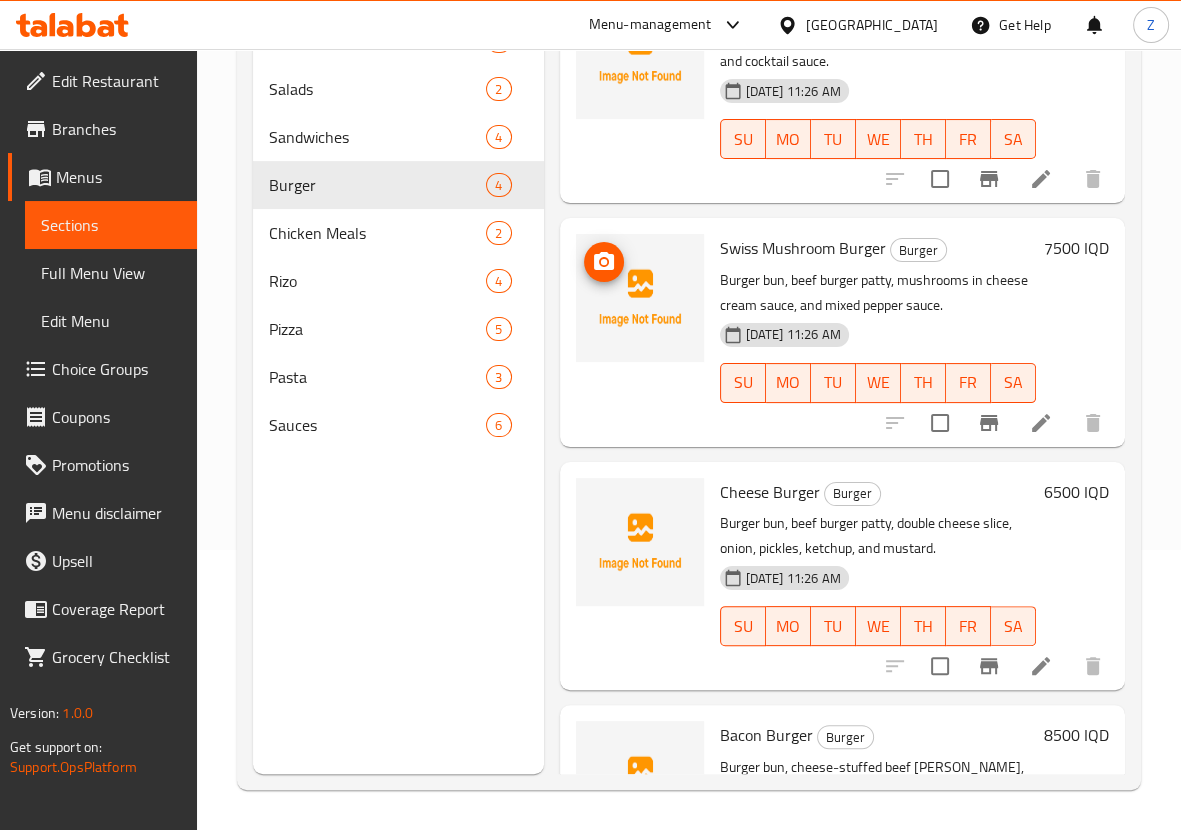 scroll, scrollTop: 0, scrollLeft: 0, axis: both 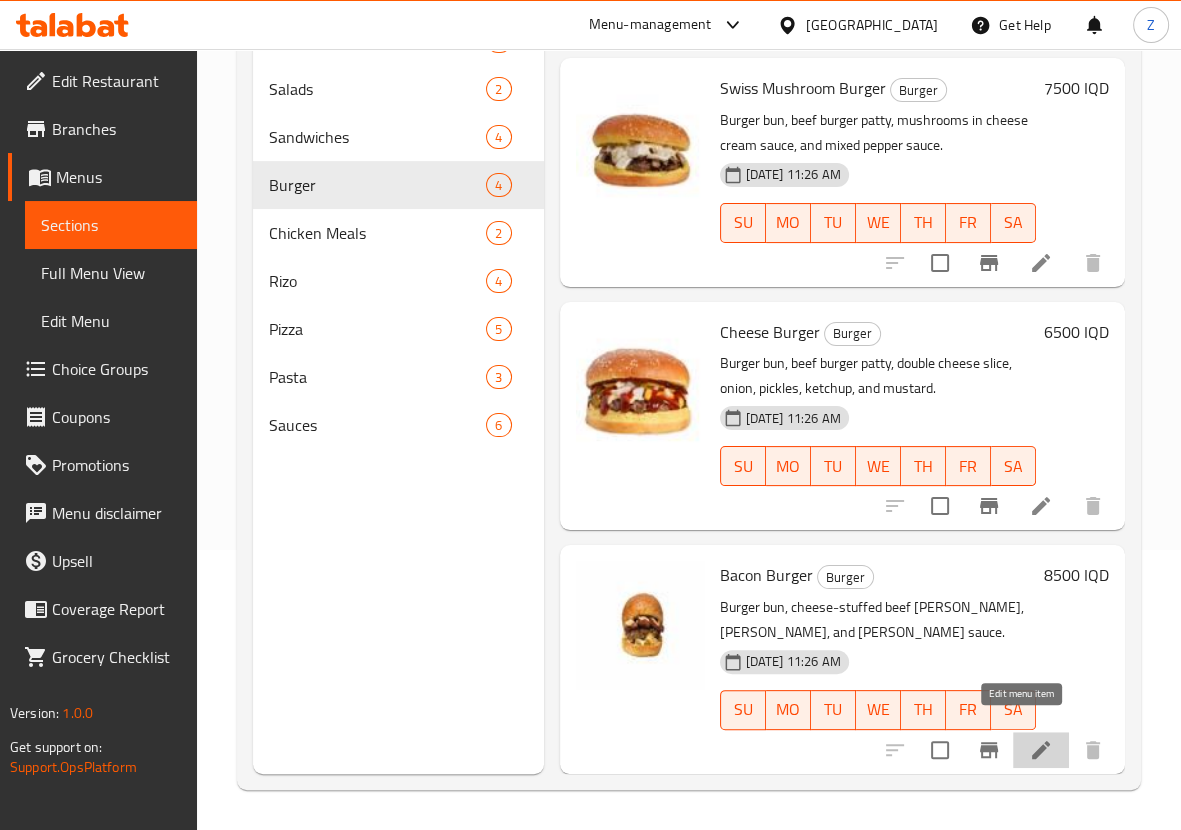 click 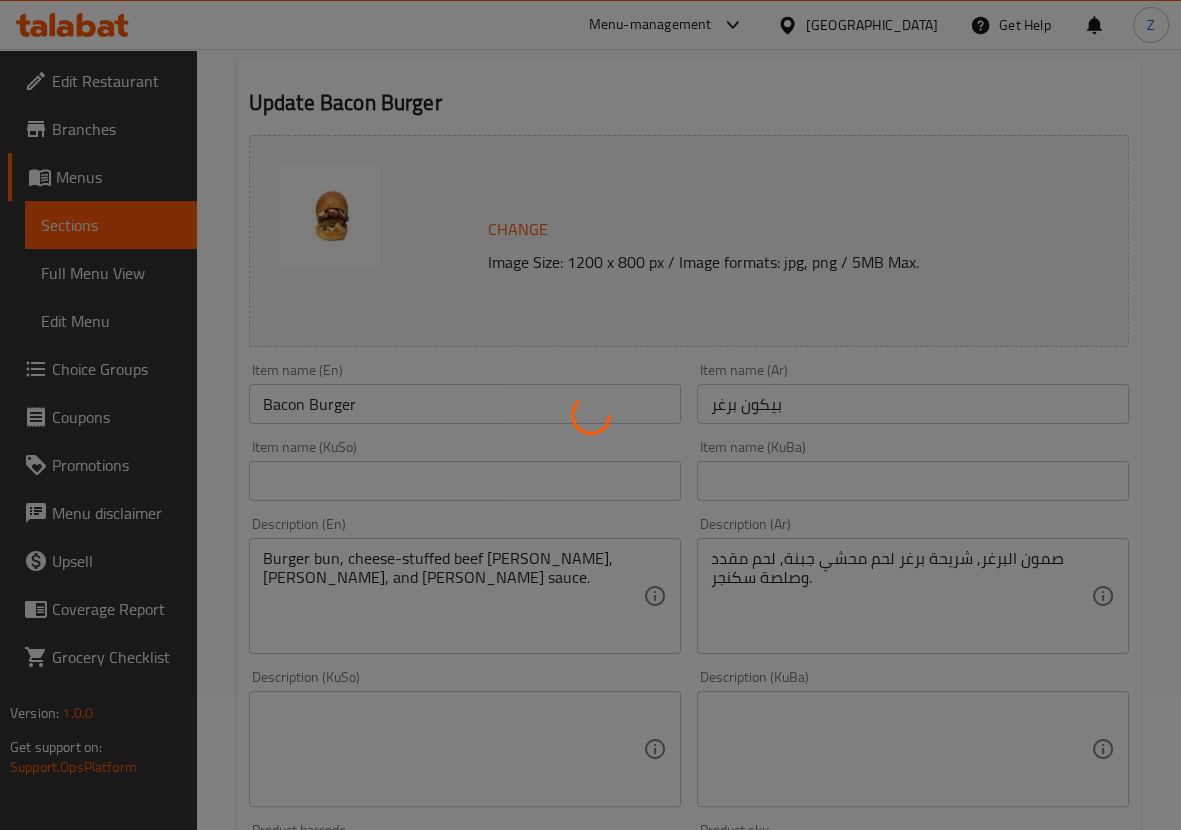 scroll, scrollTop: 249, scrollLeft: 0, axis: vertical 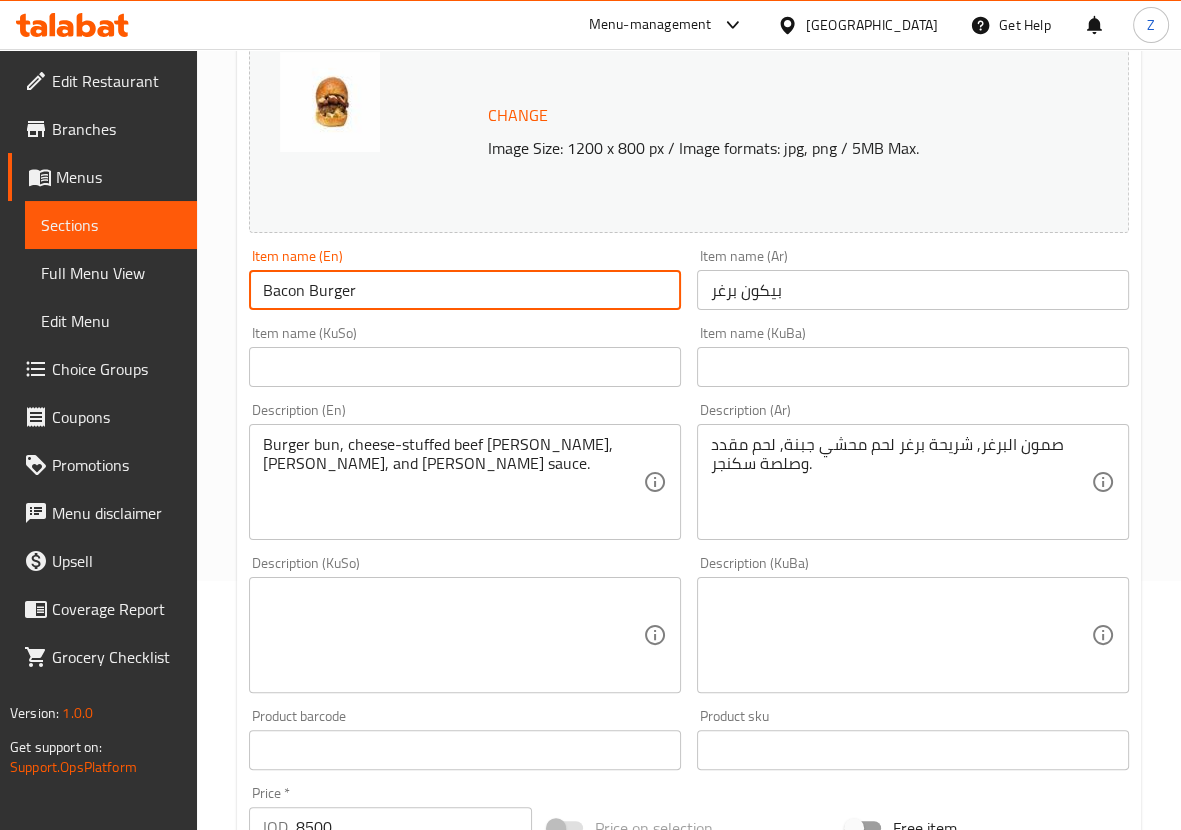 drag, startPoint x: 300, startPoint y: 288, endPoint x: 195, endPoint y: 292, distance: 105.076164 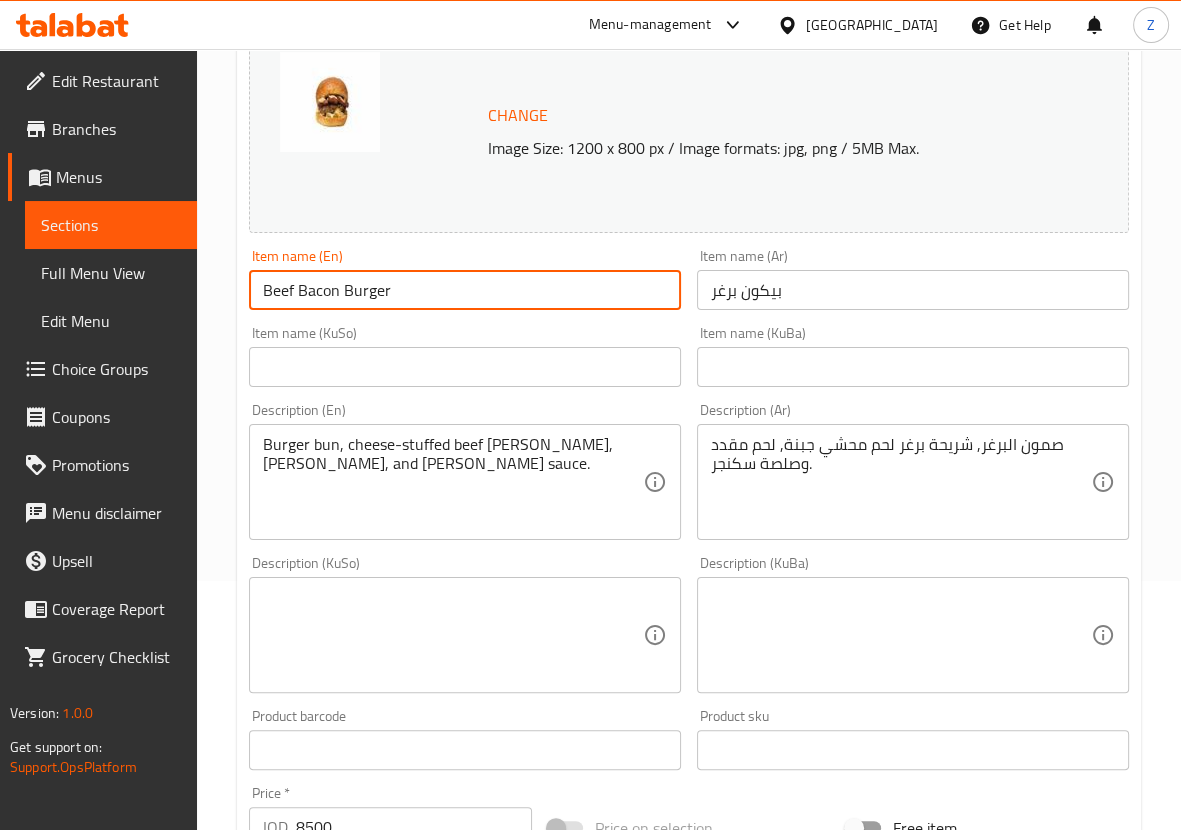 type on "Beef Bacon Burger" 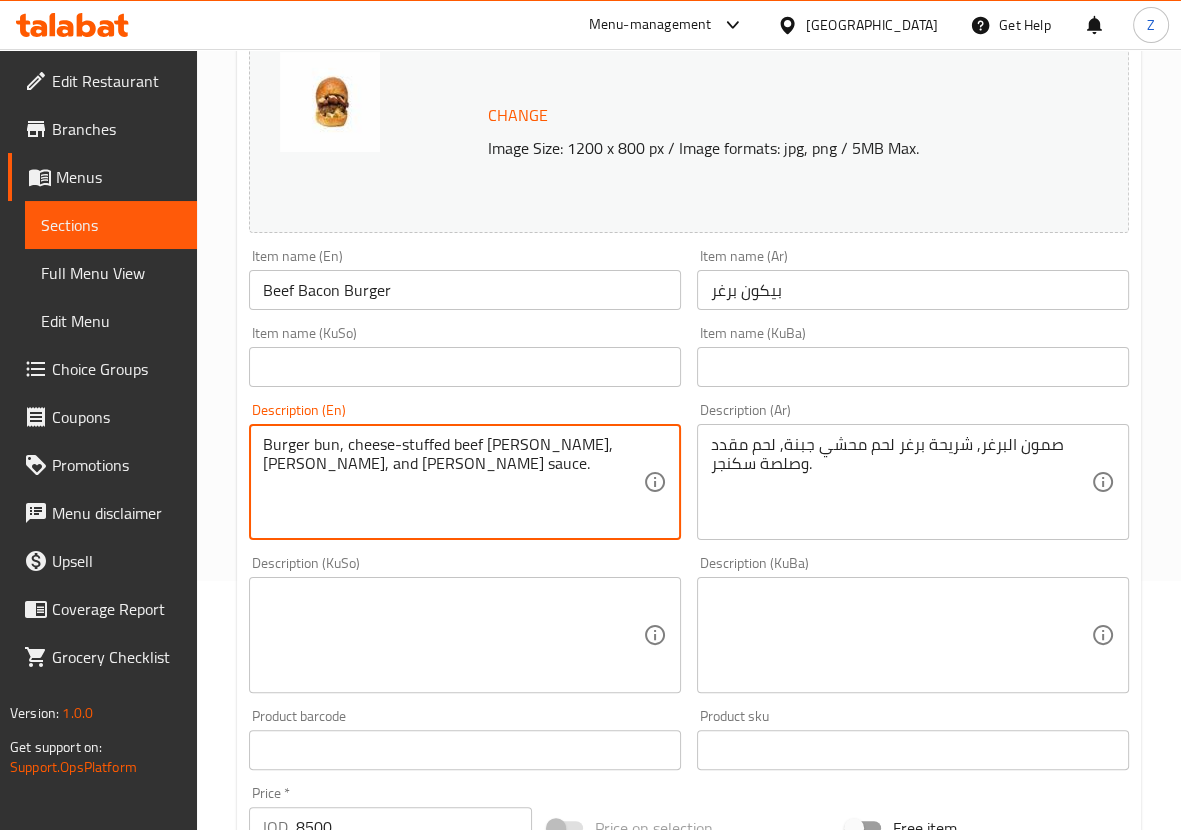 click on "Burger bun, cheese-stuffed beef burger patty, bacon, and Skinger sauce." at bounding box center [453, 482] 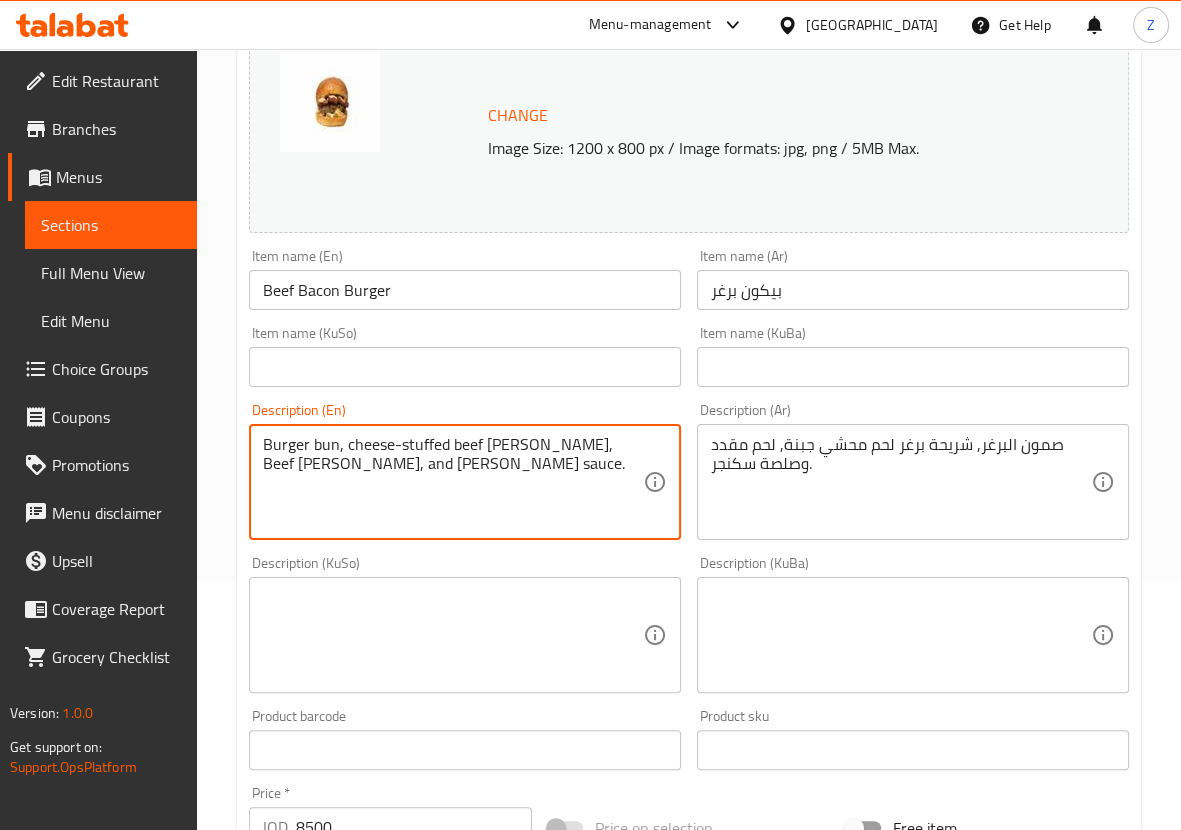drag, startPoint x: 580, startPoint y: 448, endPoint x: 570, endPoint y: 447, distance: 10.049875 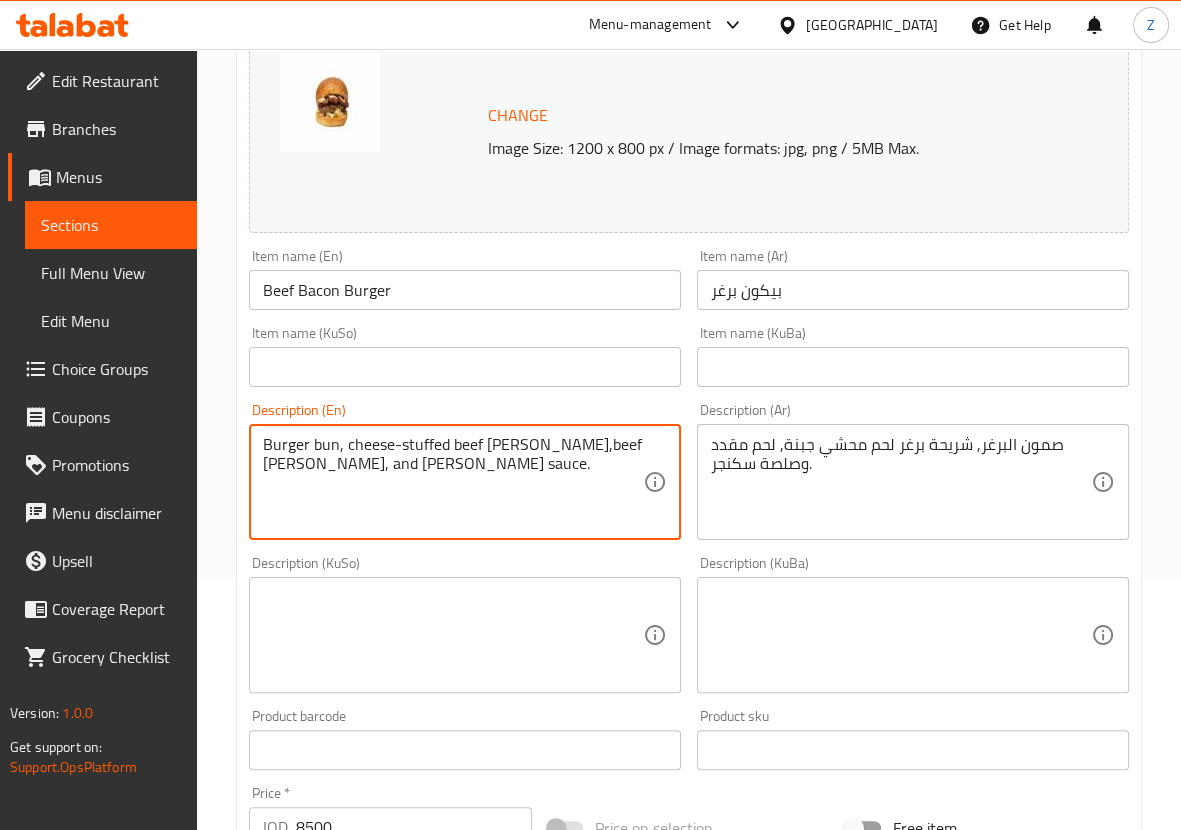 click on "Burger bun, cheese-stuffed beef burger patty,beef Bacon, and Skinger sauce." at bounding box center [453, 482] 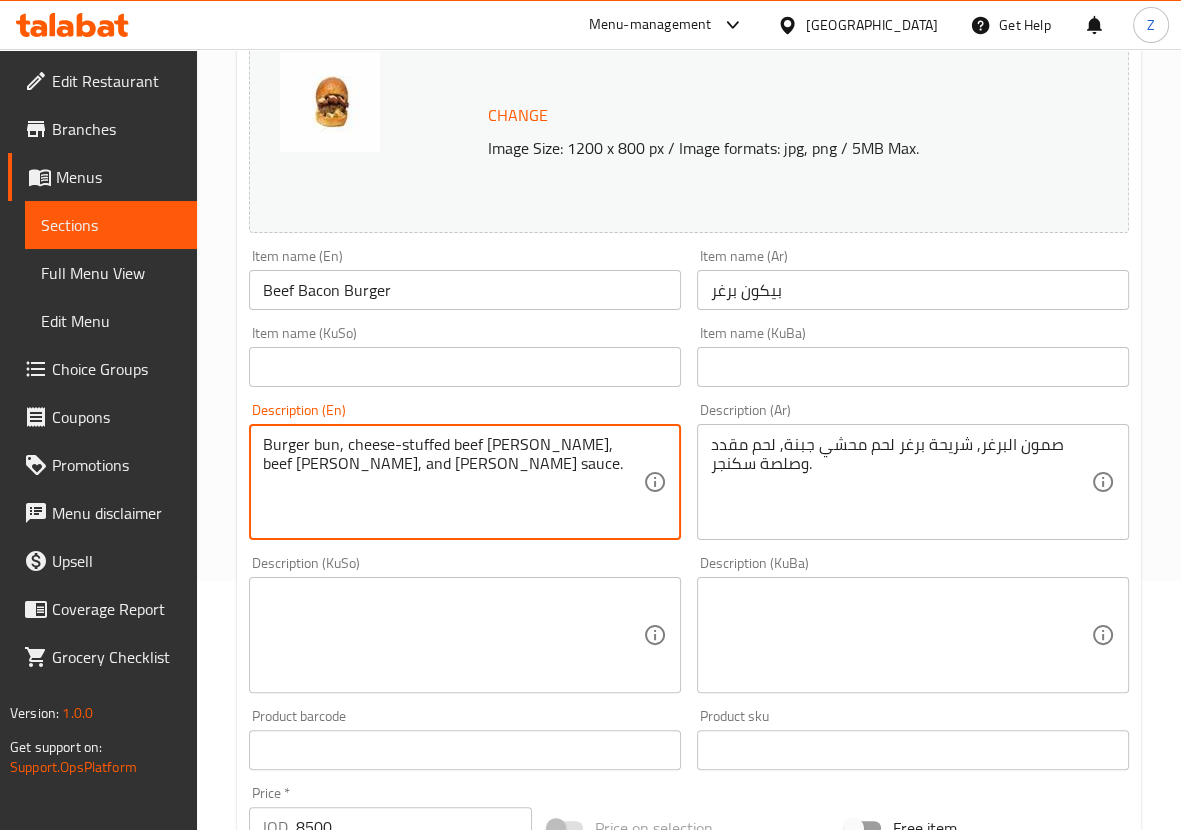 click on "Burger bun, cheese-stuffed beef burger patty, beef Bacon, and Skinger sauce." at bounding box center (453, 482) 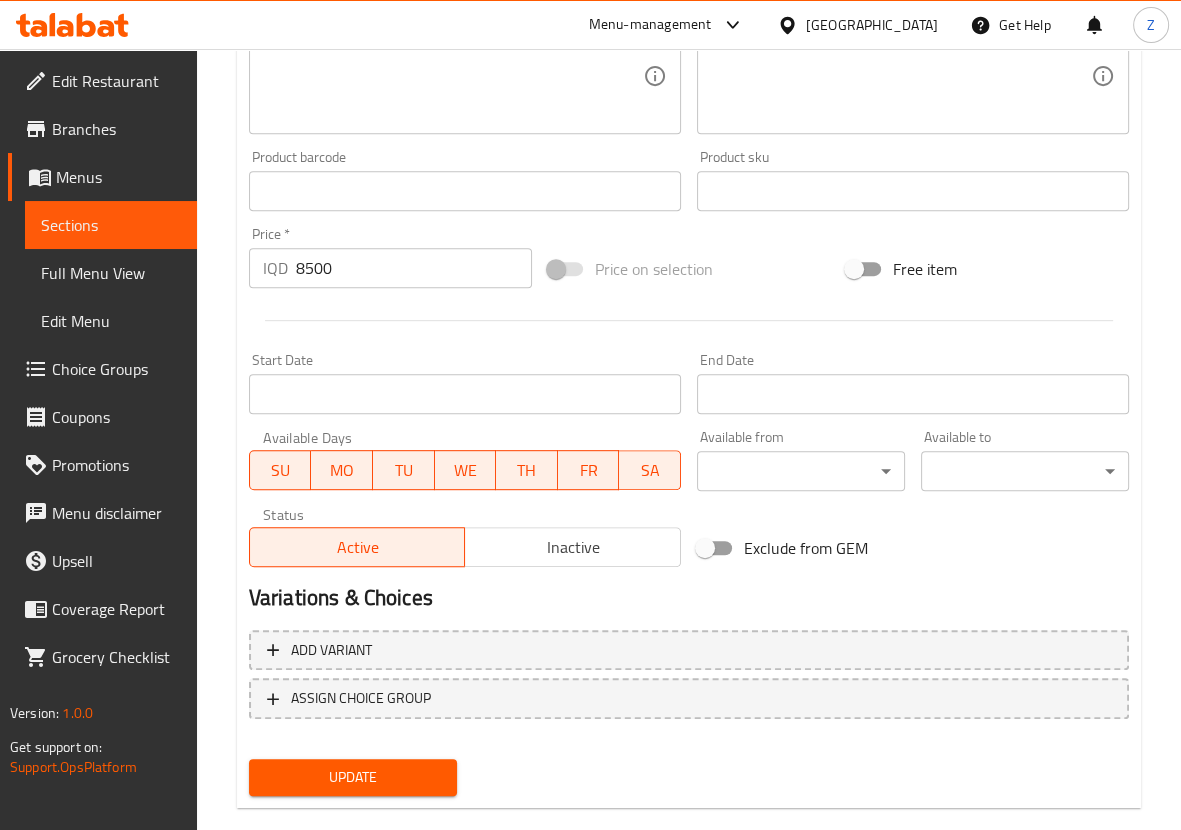 scroll, scrollTop: 840, scrollLeft: 0, axis: vertical 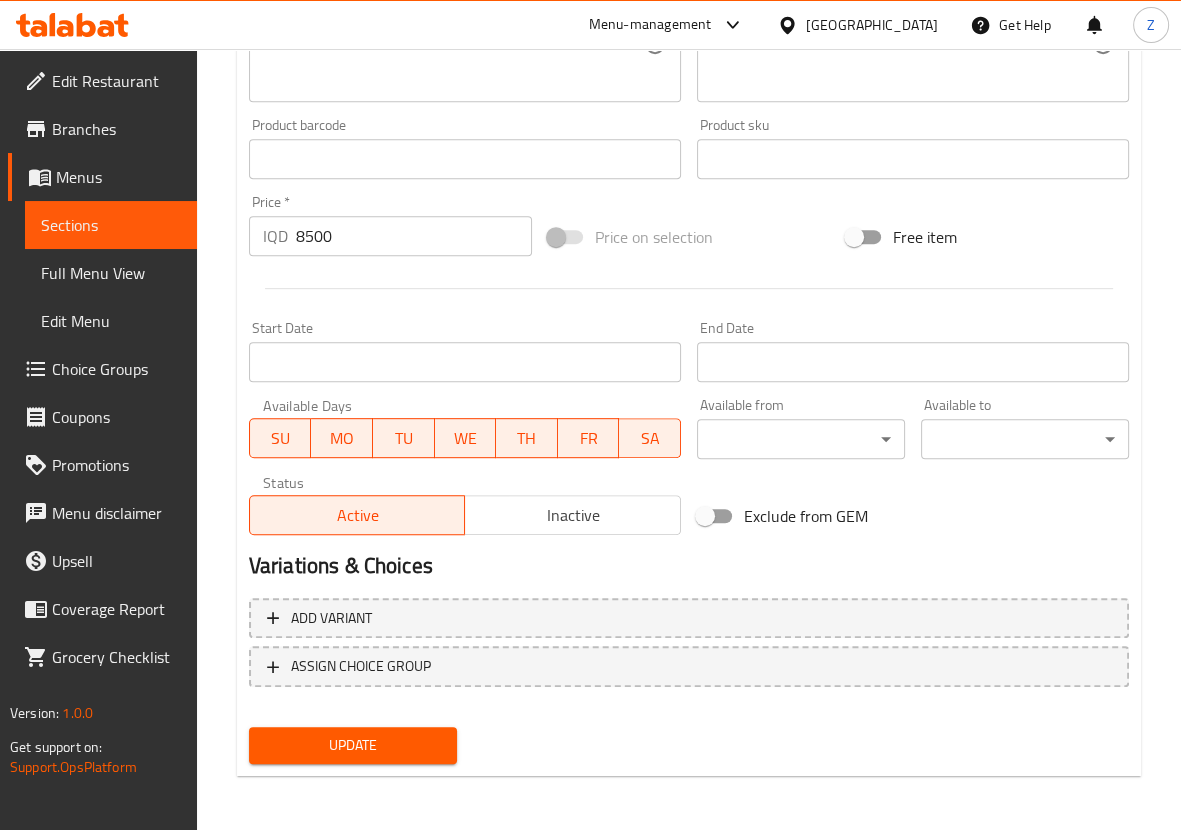 type on "Burger bun, cheese-stuffed beef burger patty, beef bacon, and signature sauce." 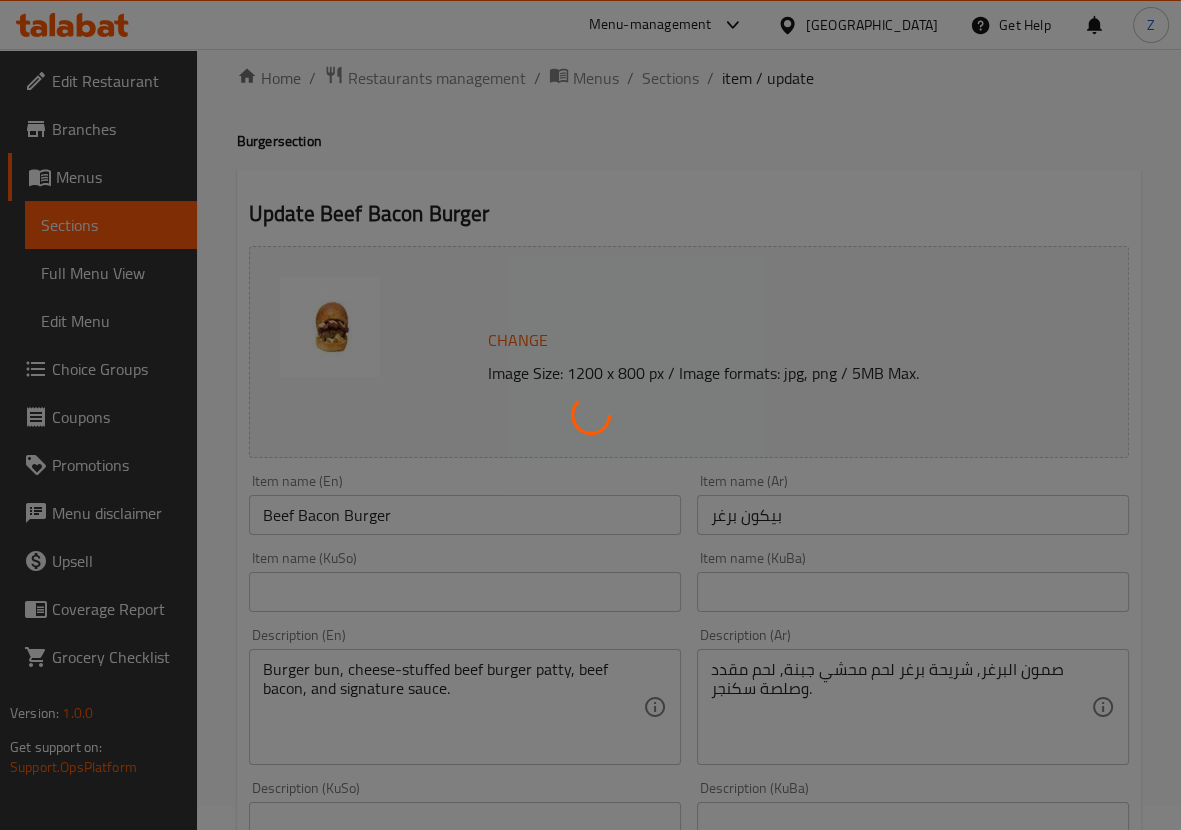 scroll, scrollTop: 0, scrollLeft: 0, axis: both 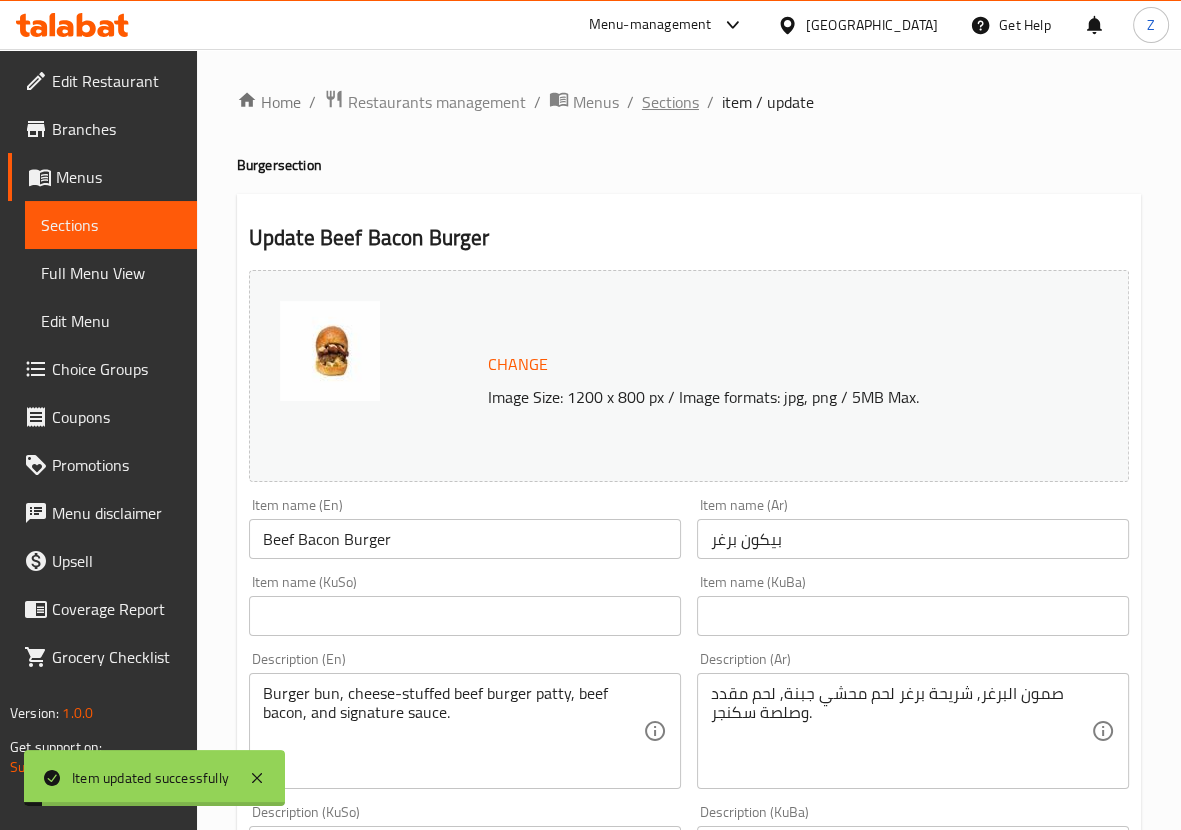 click on "Sections" at bounding box center (670, 102) 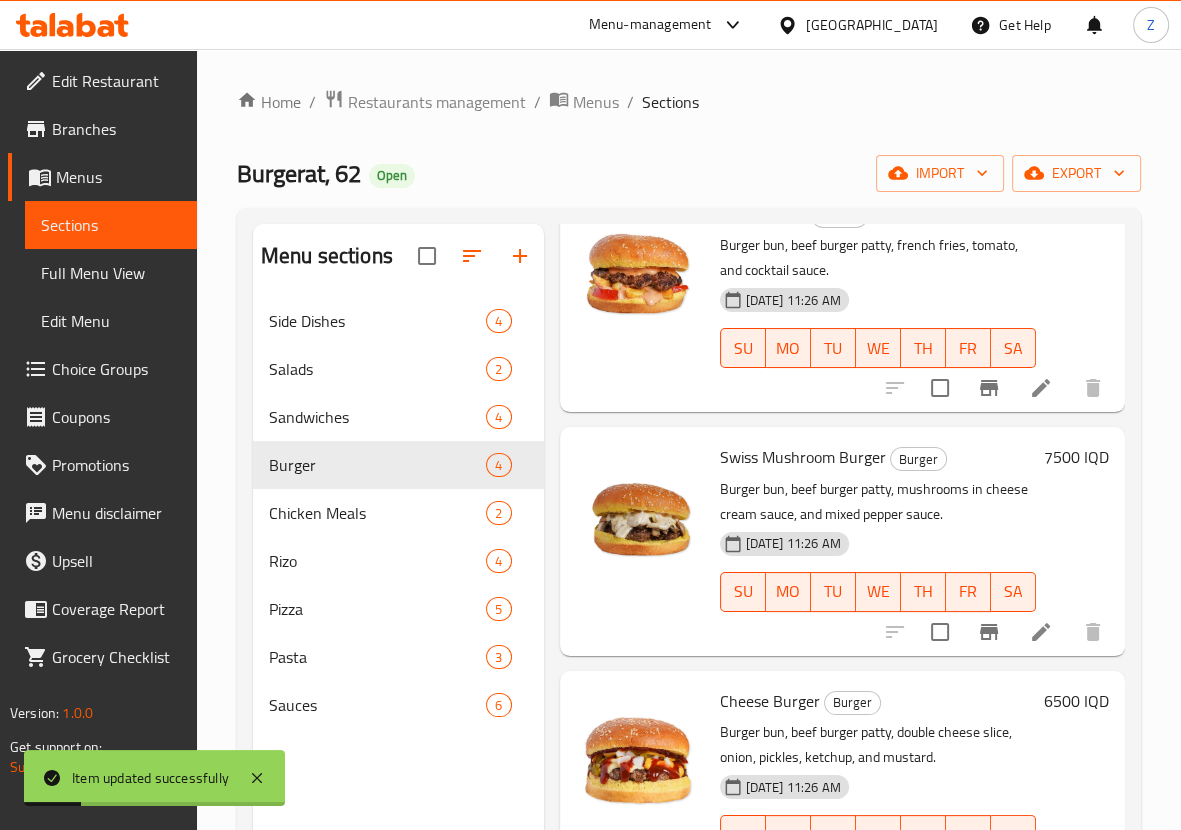 scroll, scrollTop: 242, scrollLeft: 0, axis: vertical 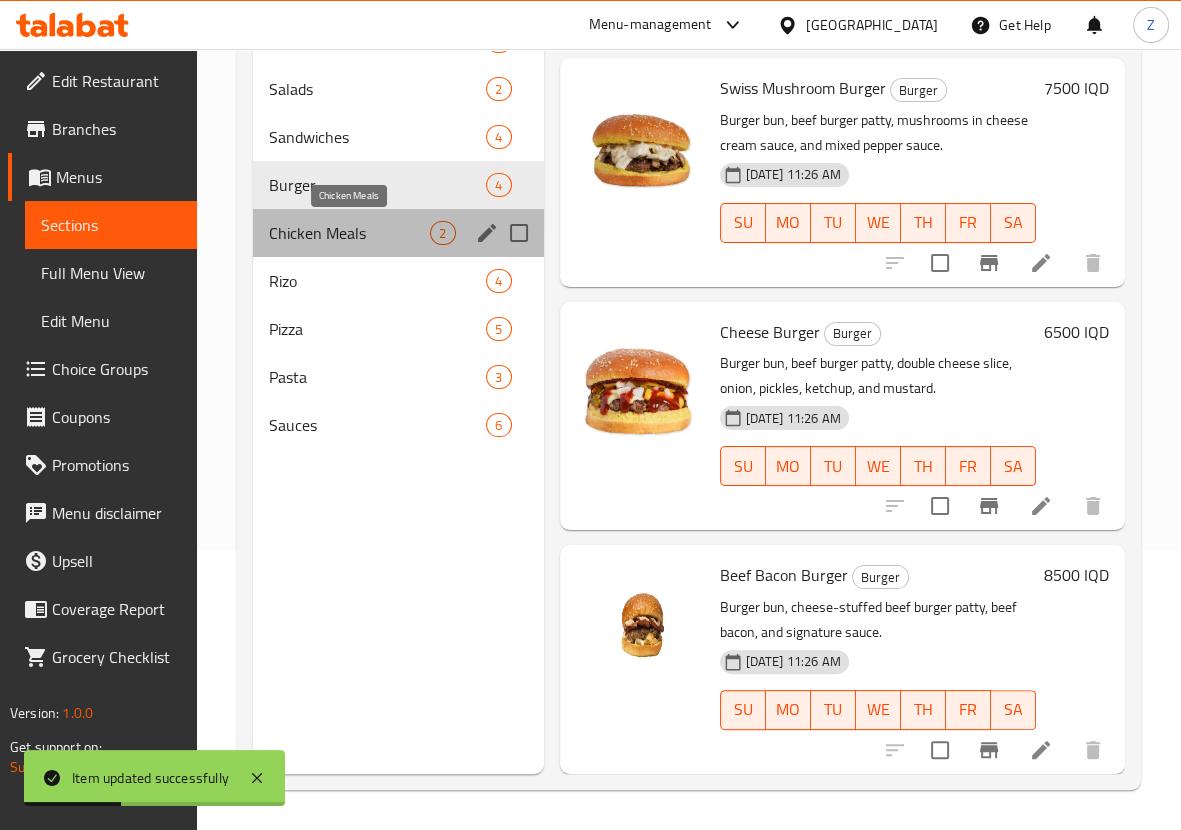 click on "Chicken Meals" at bounding box center [350, 233] 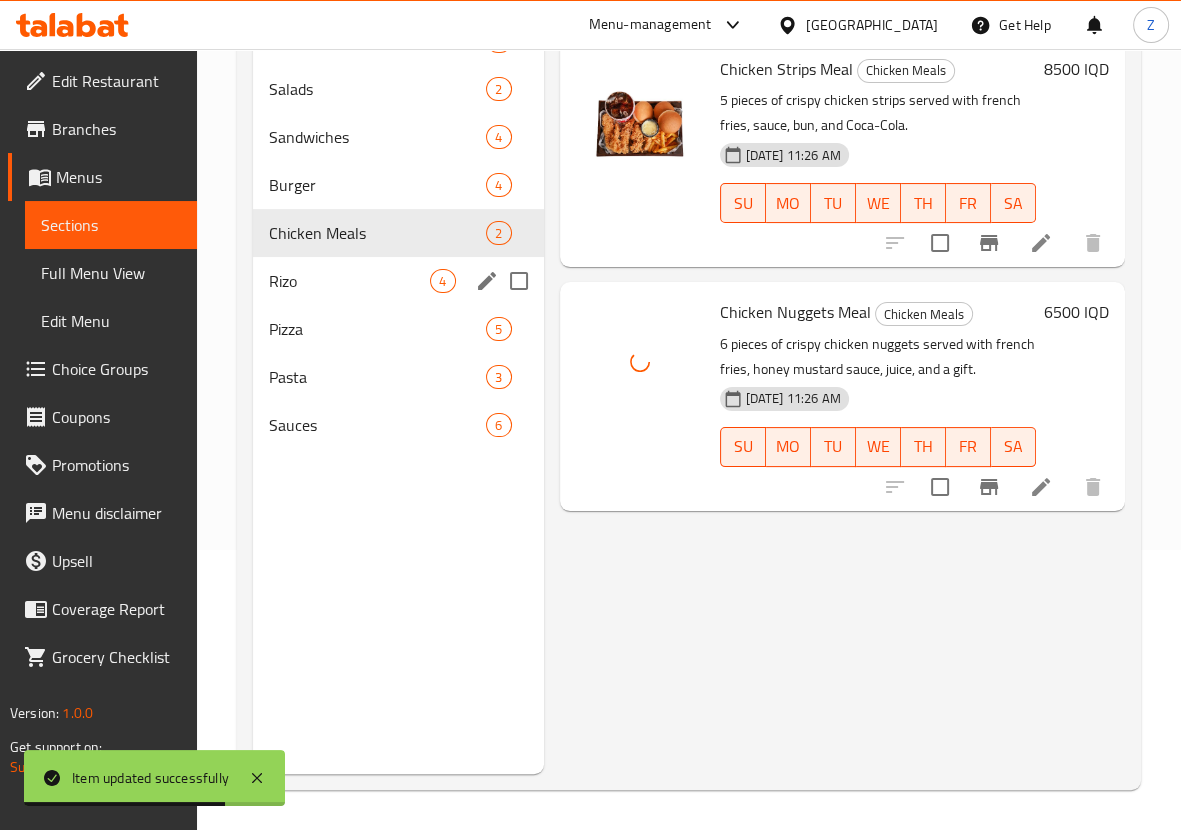 click on "Rizo" at bounding box center [350, 281] 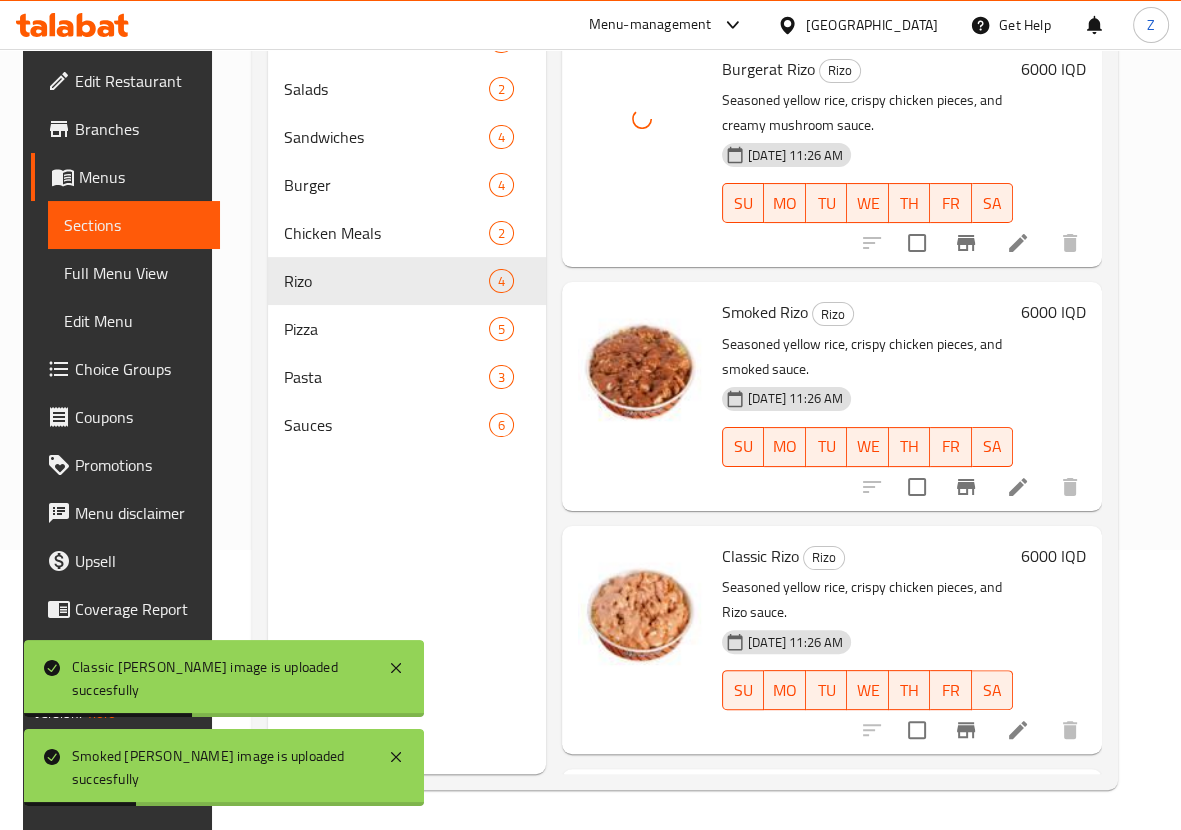 scroll, scrollTop: 155, scrollLeft: 0, axis: vertical 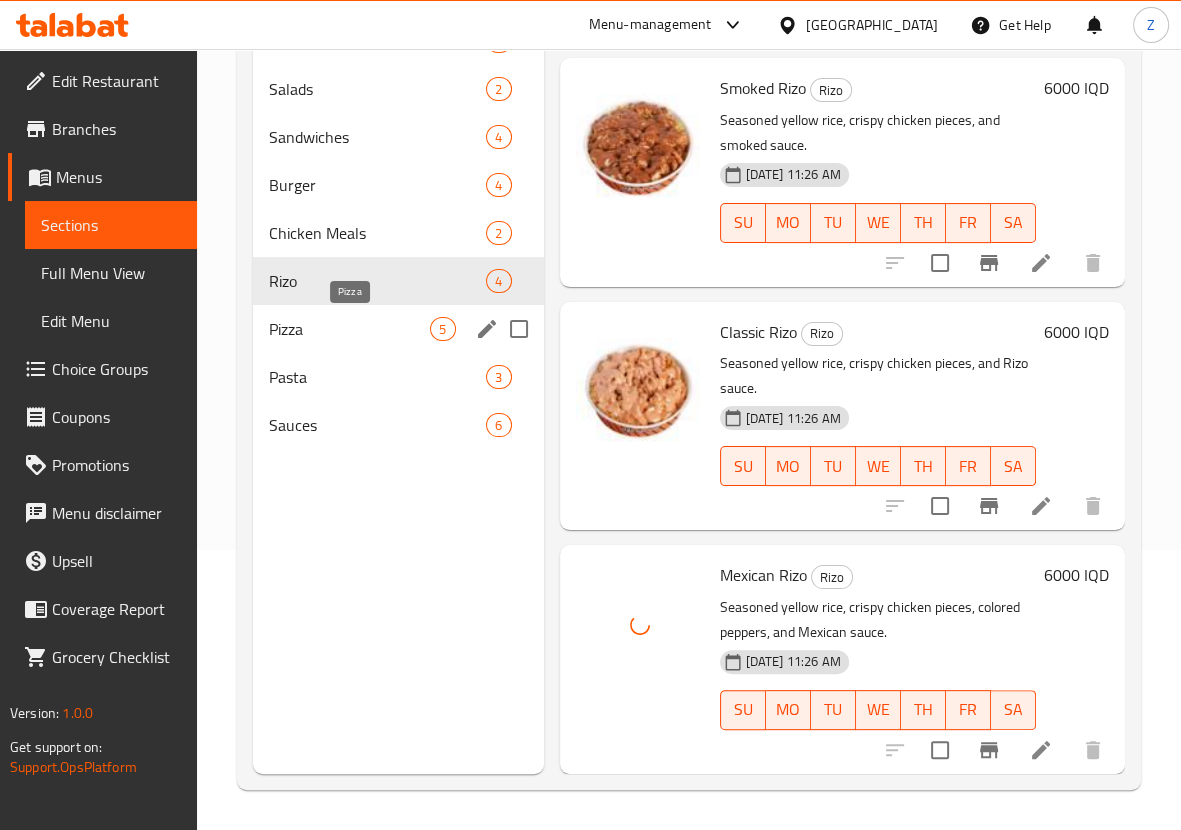 click on "Pizza" at bounding box center [350, 329] 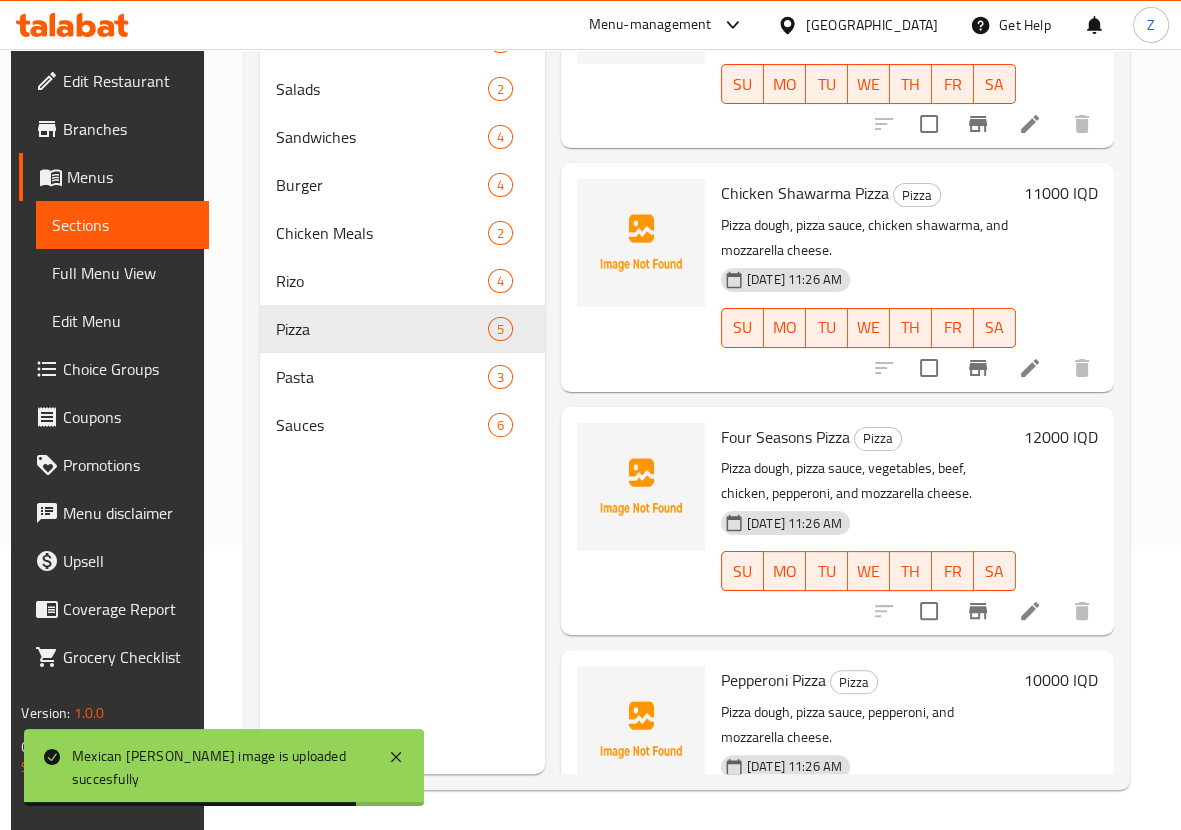 scroll, scrollTop: 0, scrollLeft: 0, axis: both 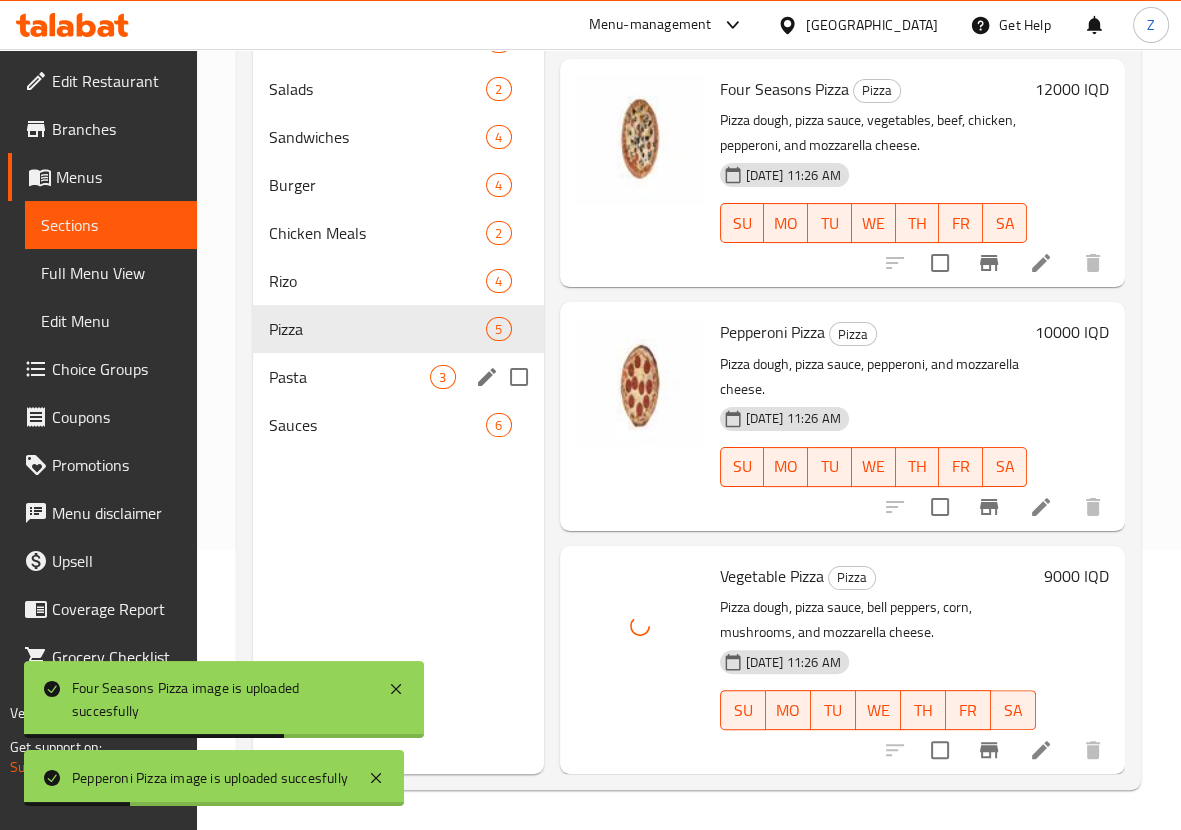 click on "Pasta 3" at bounding box center [398, 377] 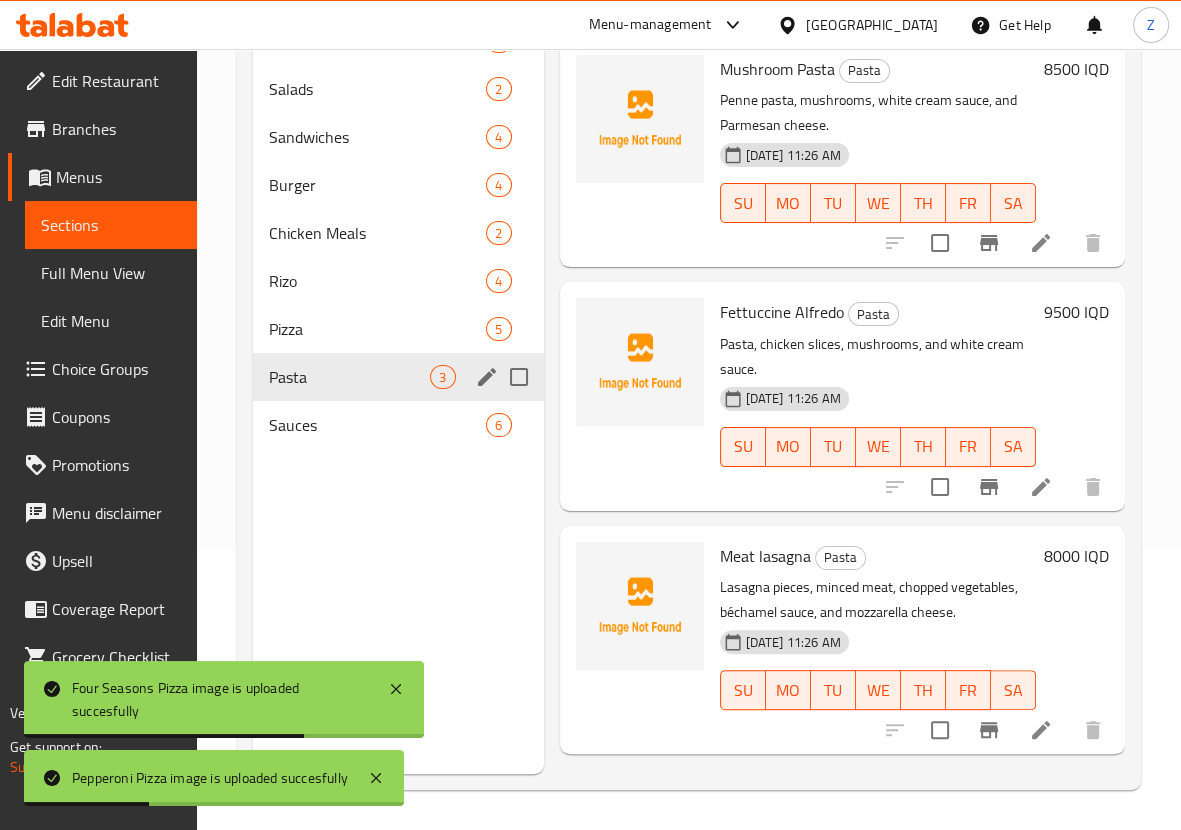 scroll, scrollTop: 24, scrollLeft: 0, axis: vertical 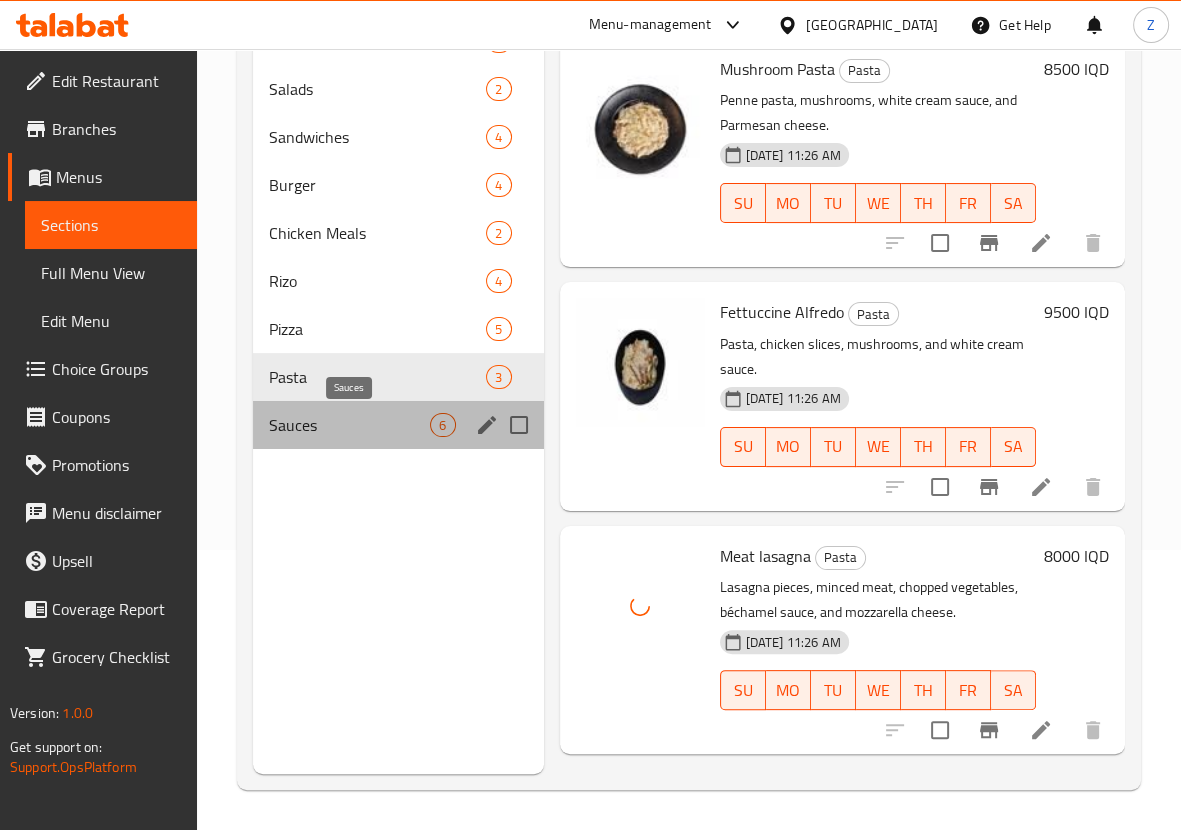 click on "Sauces" at bounding box center [350, 425] 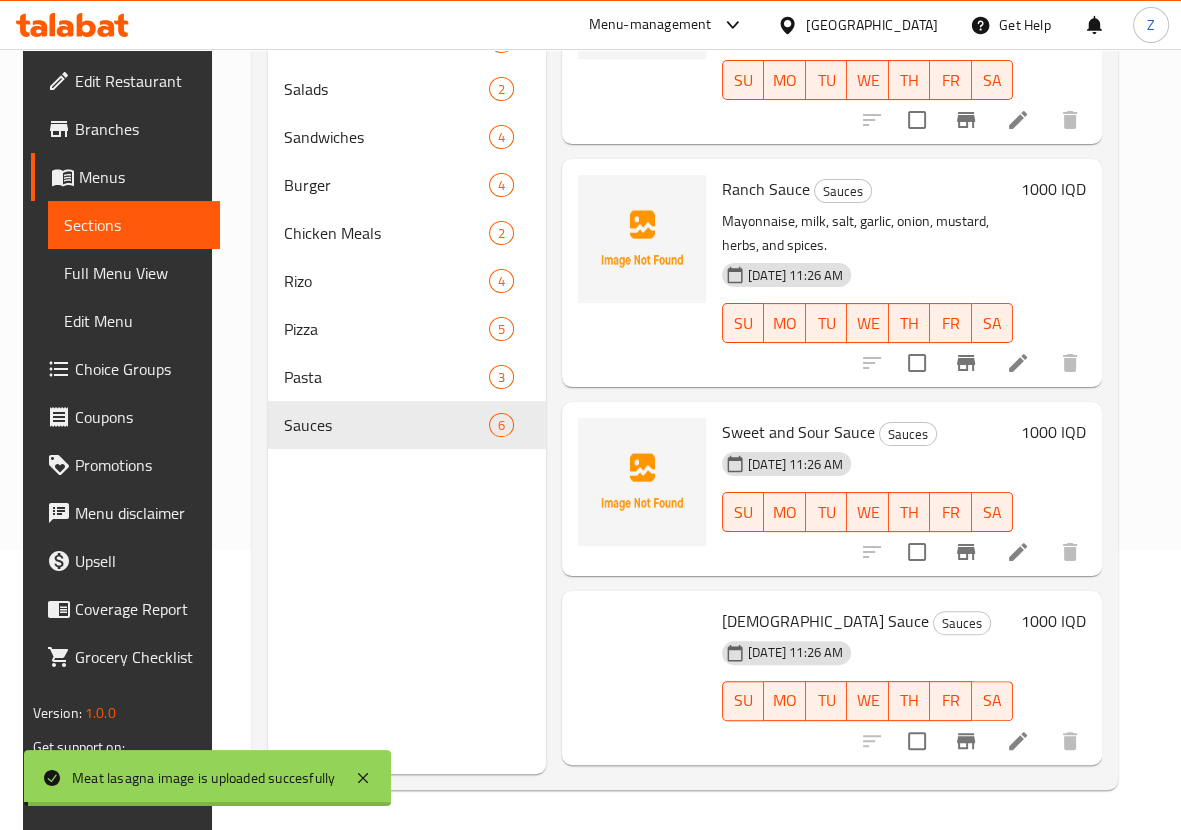 scroll, scrollTop: 509, scrollLeft: 0, axis: vertical 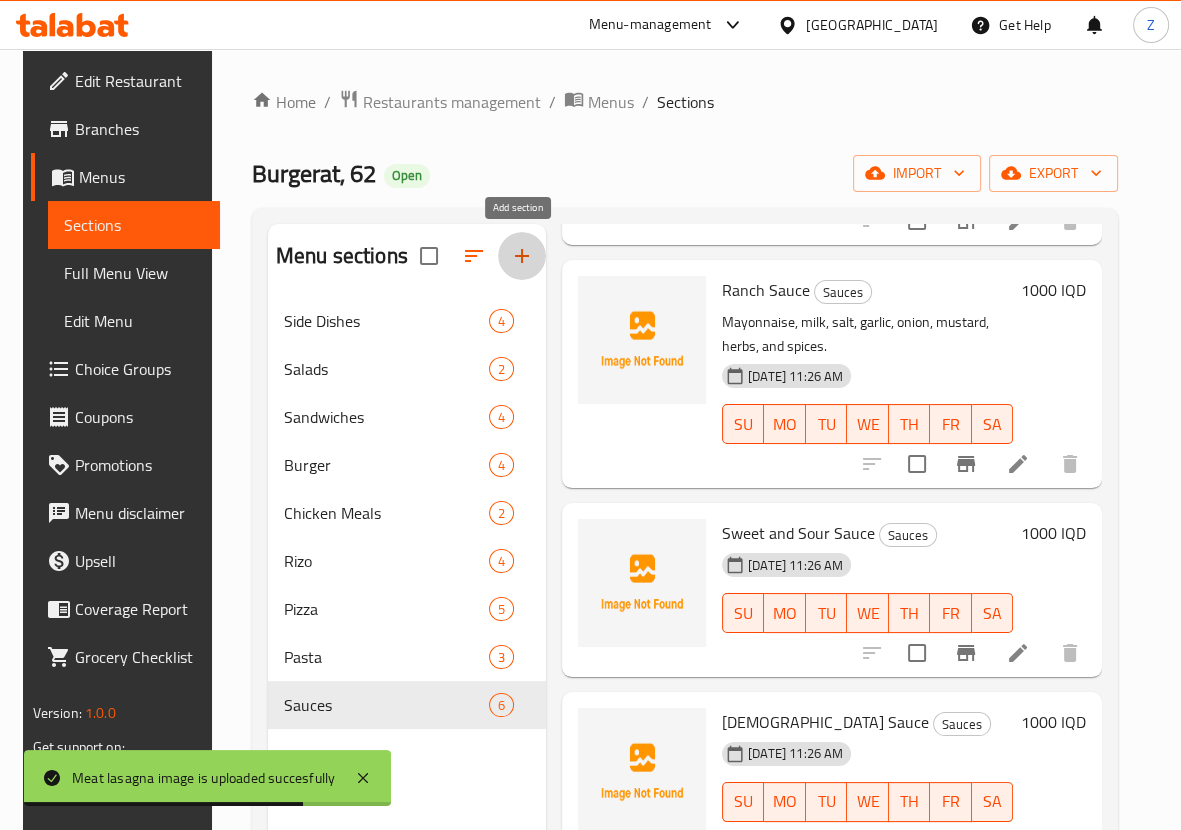 click at bounding box center (522, 256) 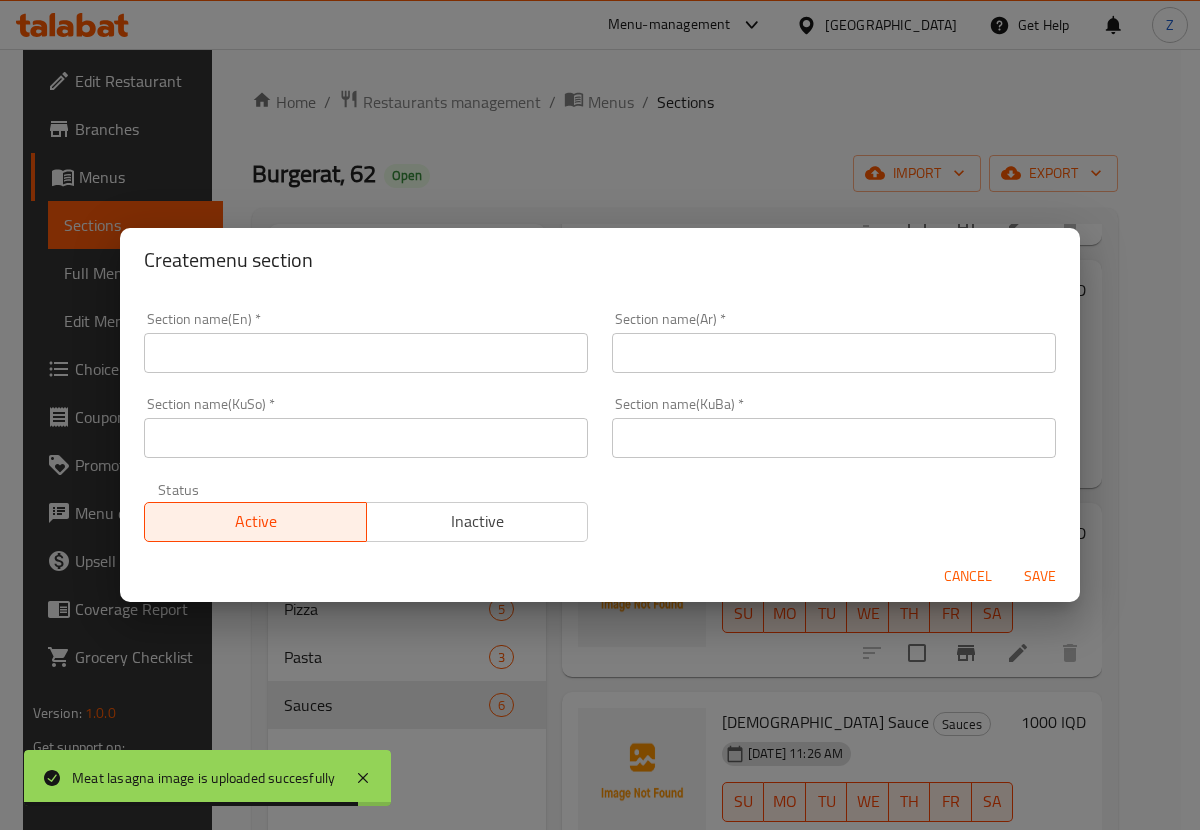 click at bounding box center [834, 353] 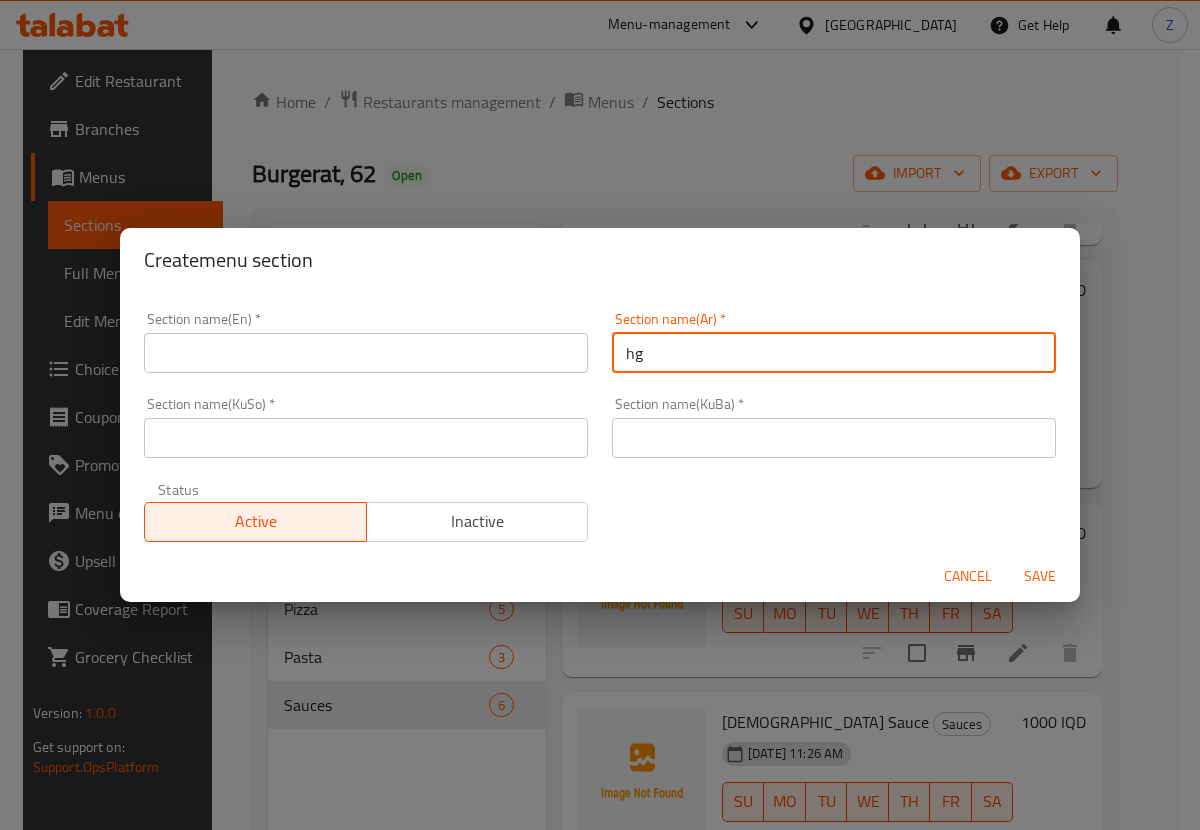 type on "h" 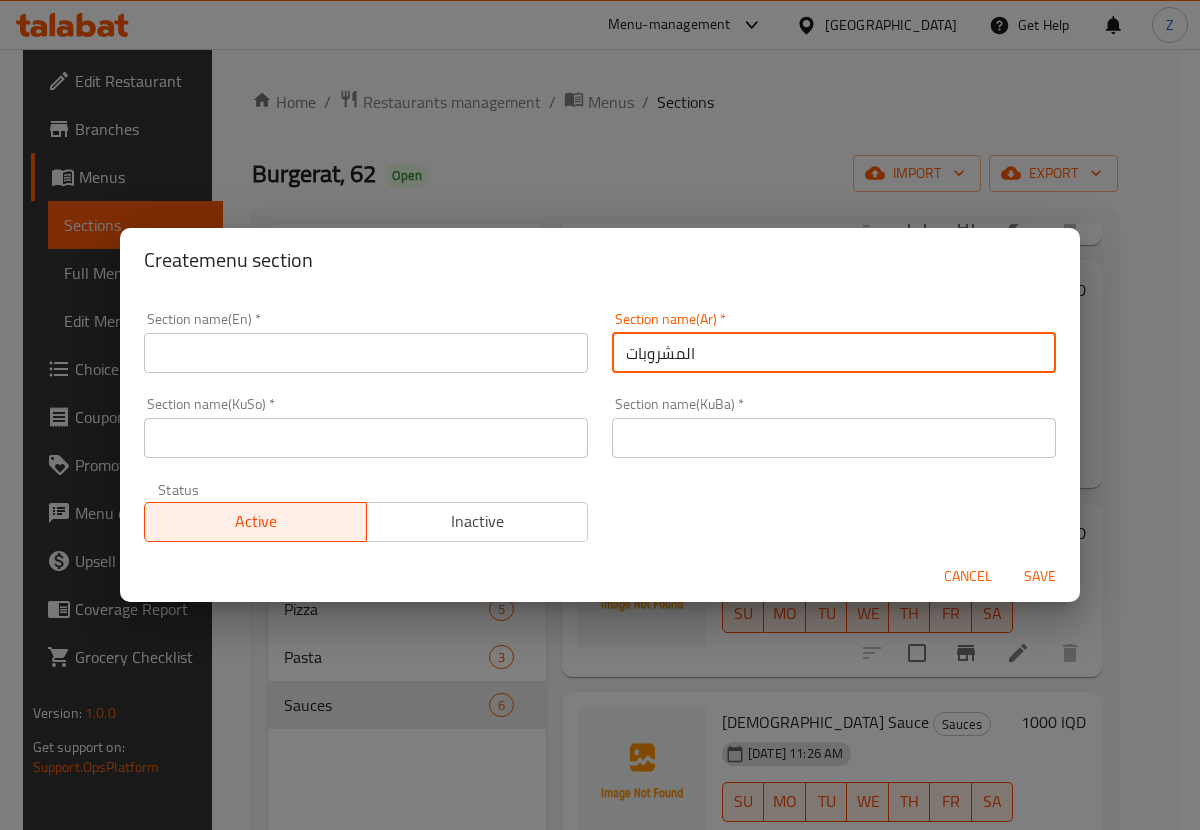type on "المشروبات" 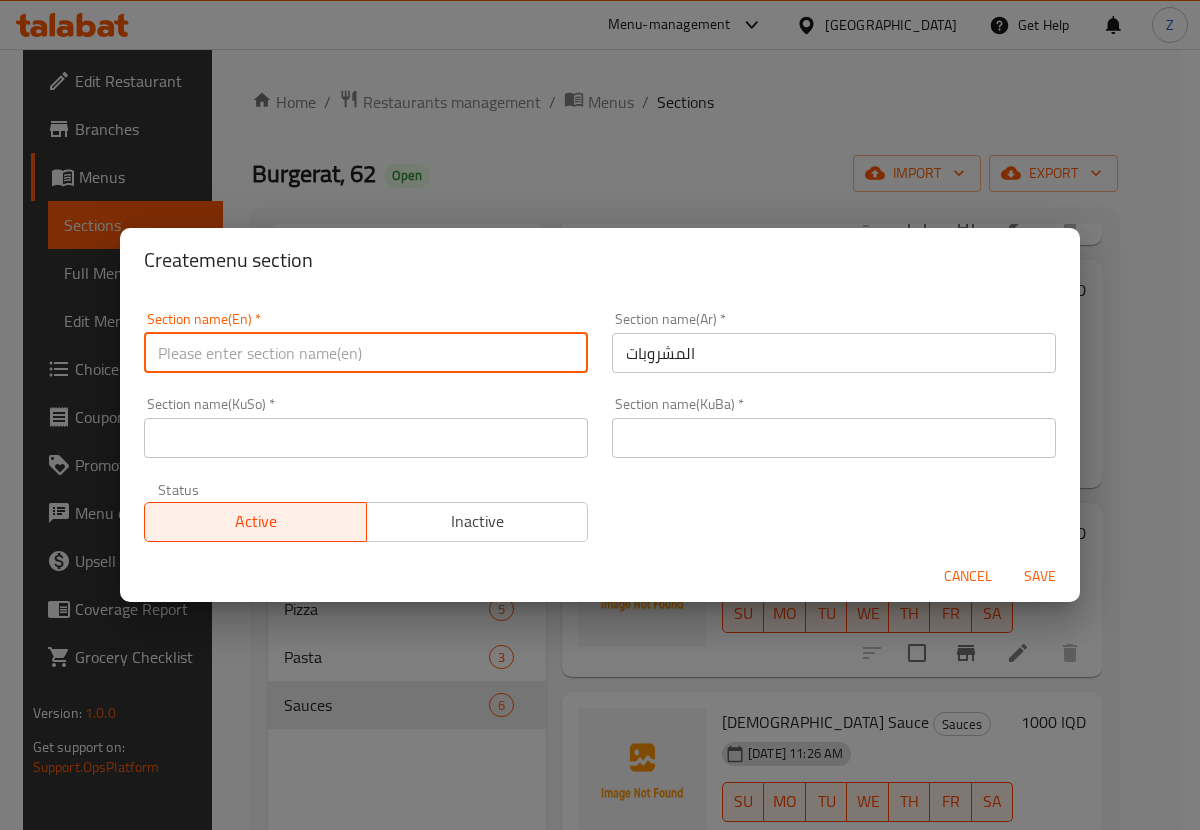 click at bounding box center [366, 353] 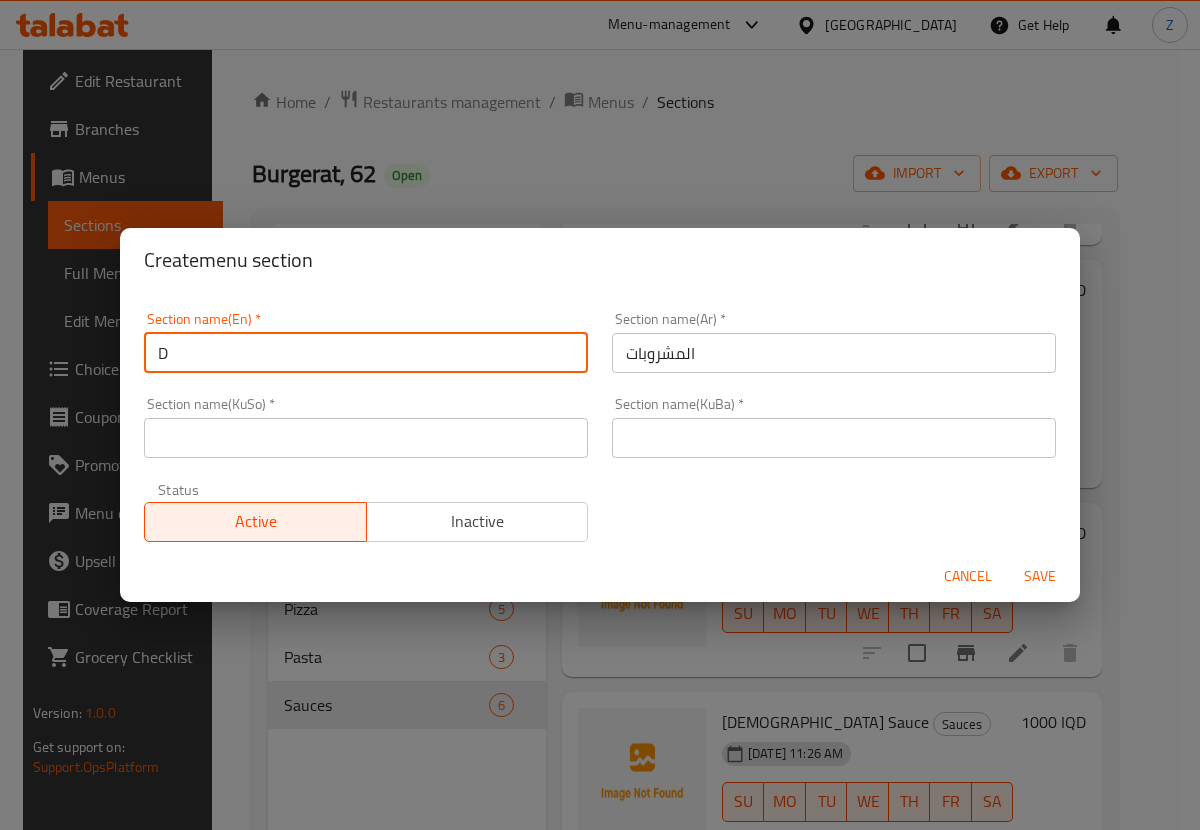 type on "Drinks" 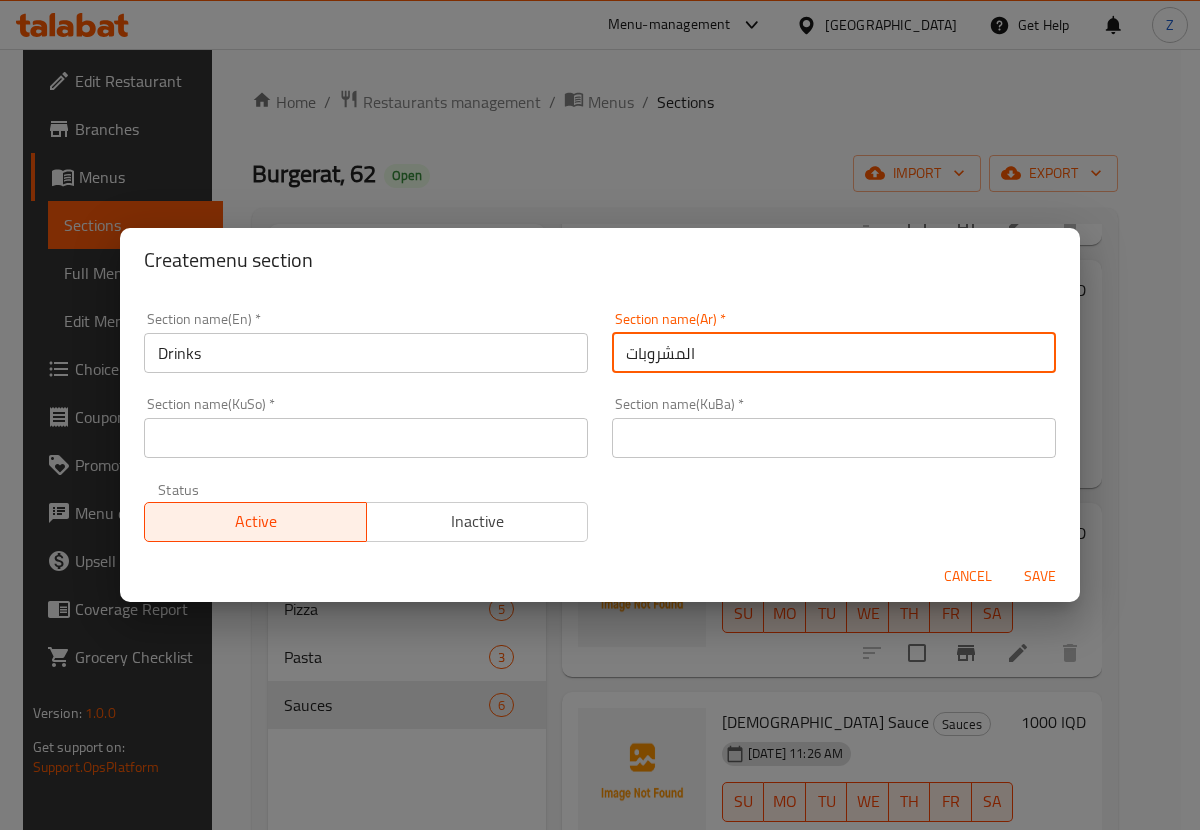 drag, startPoint x: 780, startPoint y: 360, endPoint x: 560, endPoint y: 351, distance: 220.18402 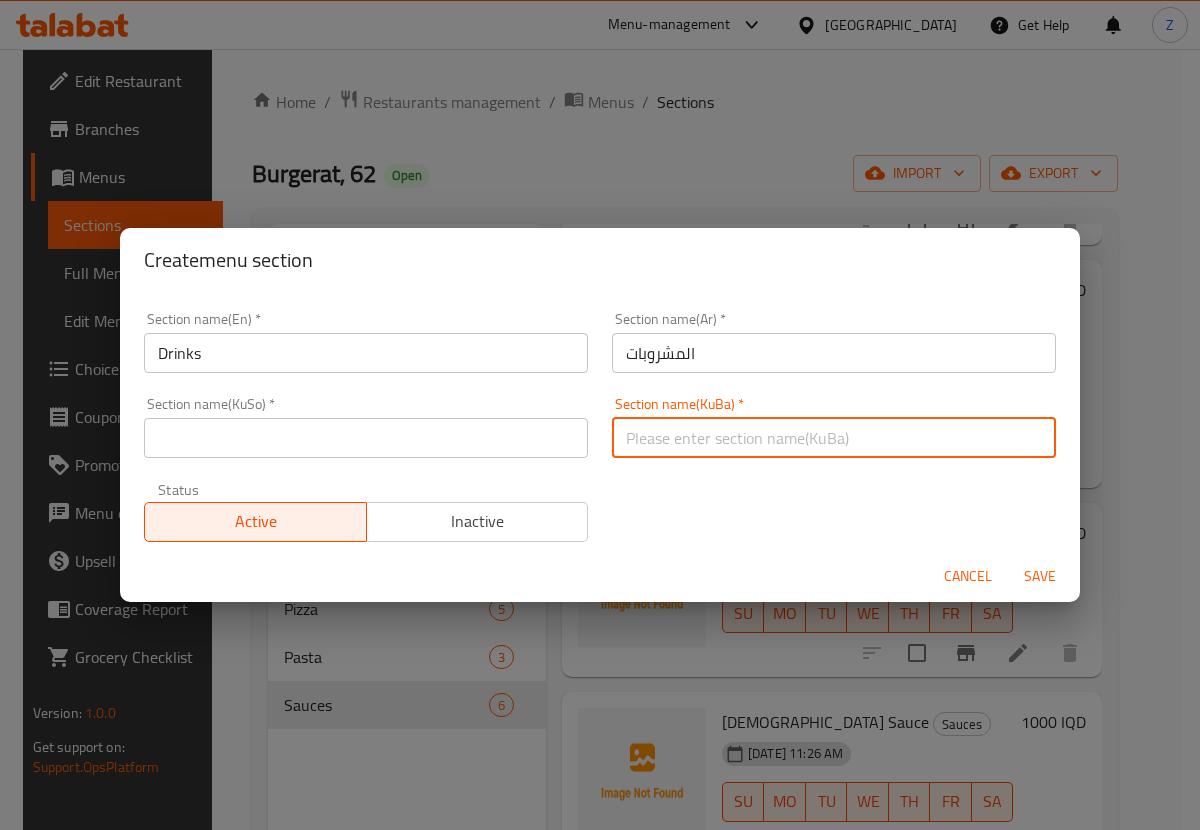 paste on "المشروبات" 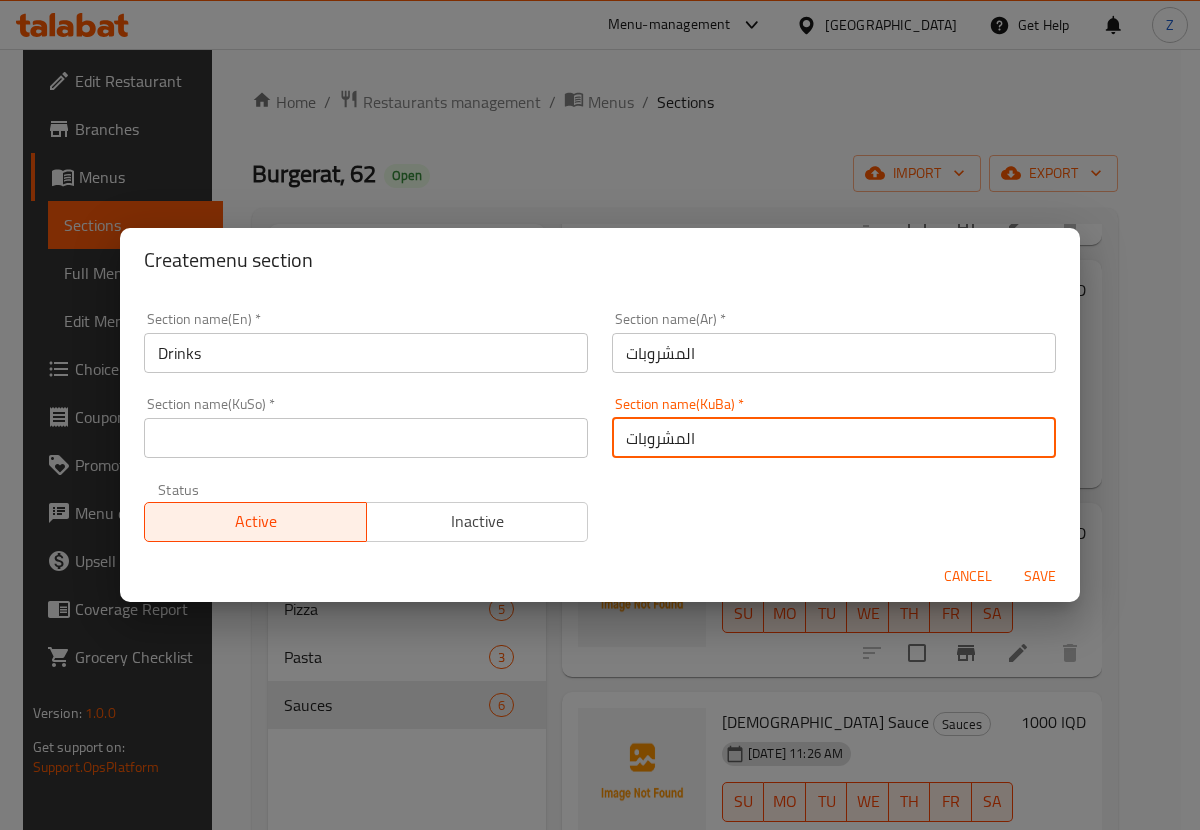 type on "المشروبات" 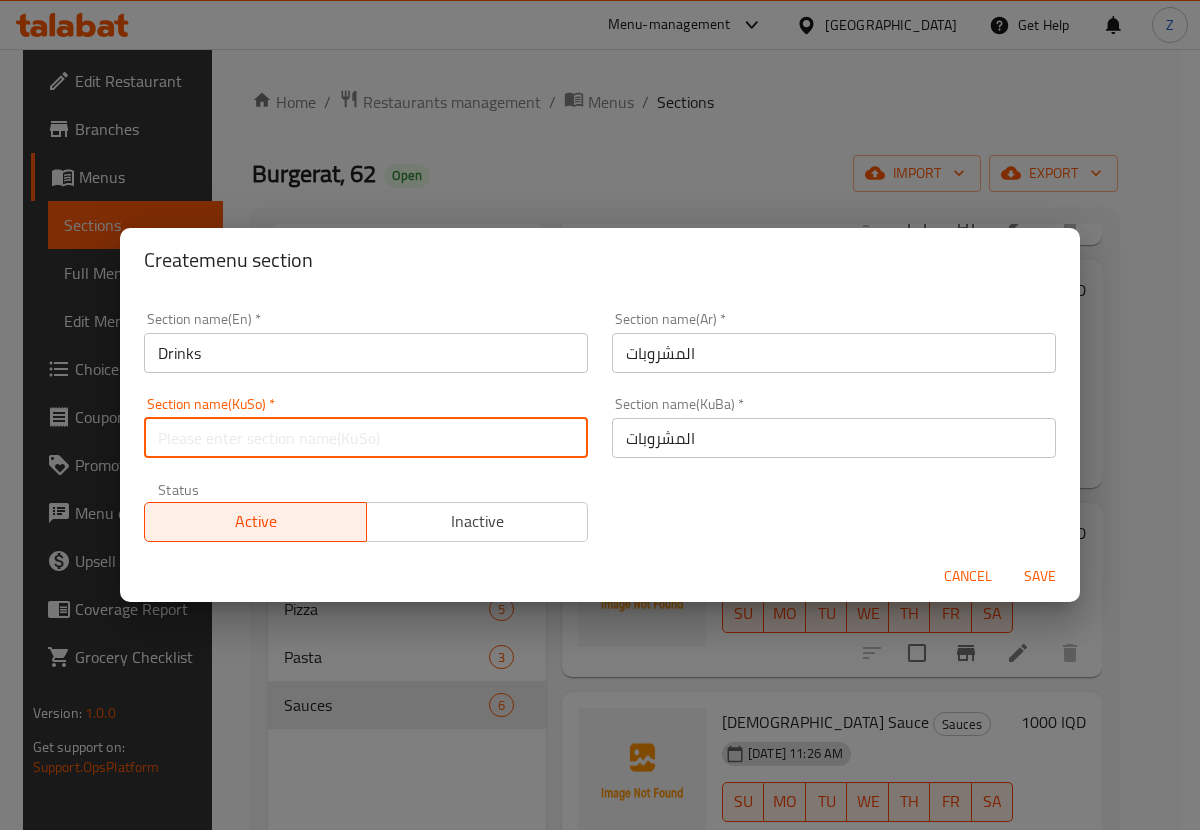paste on "المشروبات" 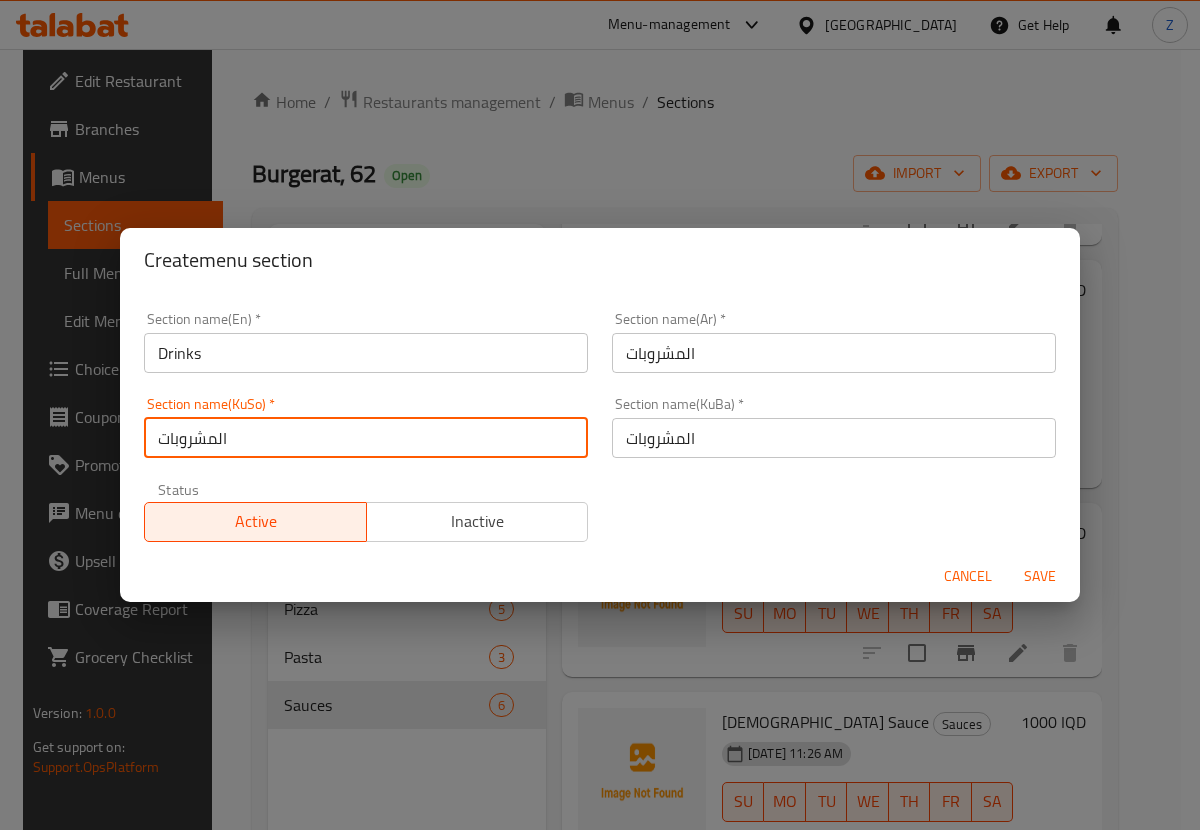 type on "المشروبات" 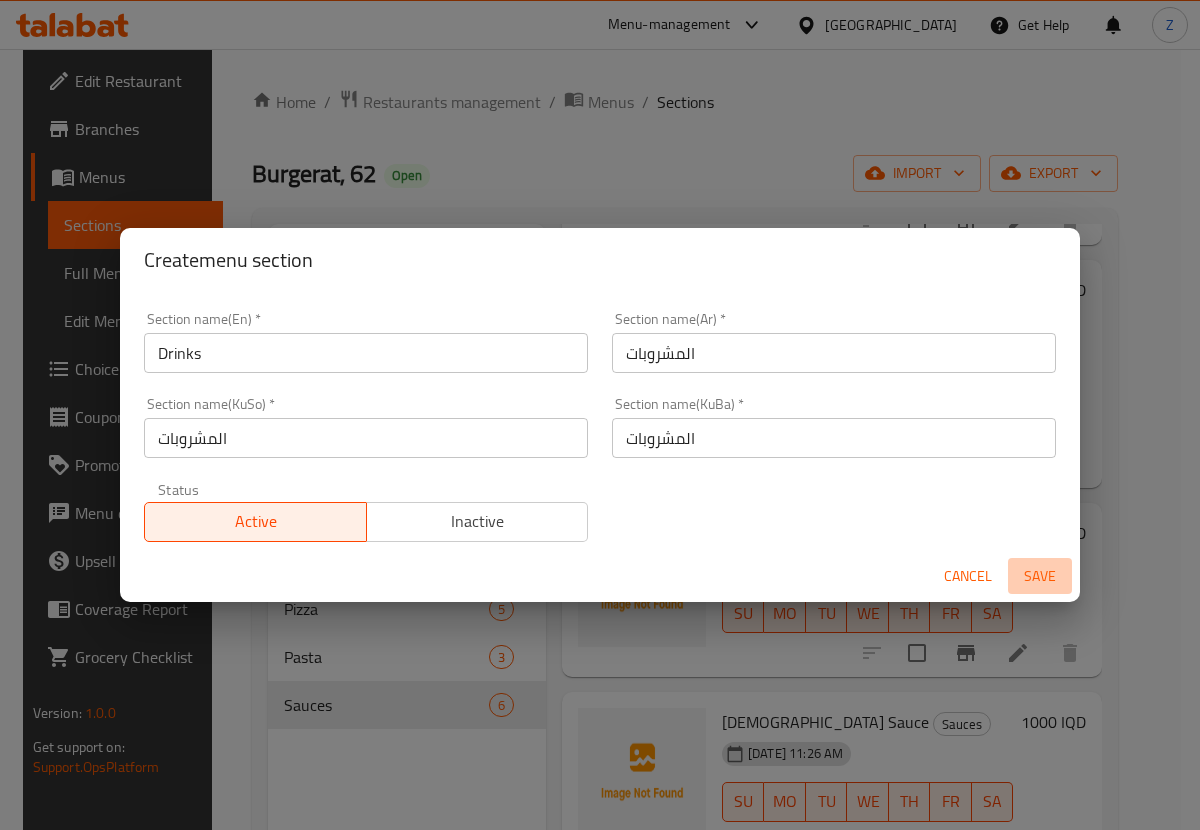 click on "Save" at bounding box center (1040, 576) 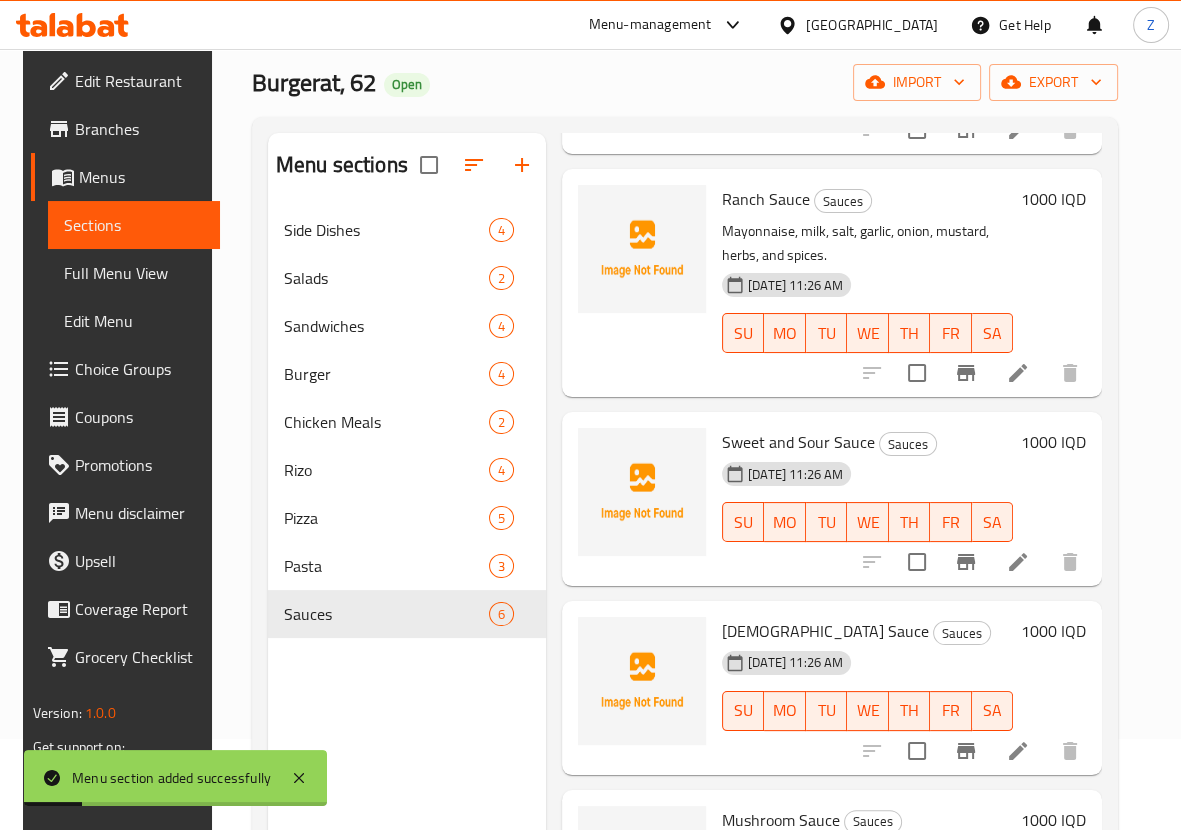scroll, scrollTop: 0, scrollLeft: 0, axis: both 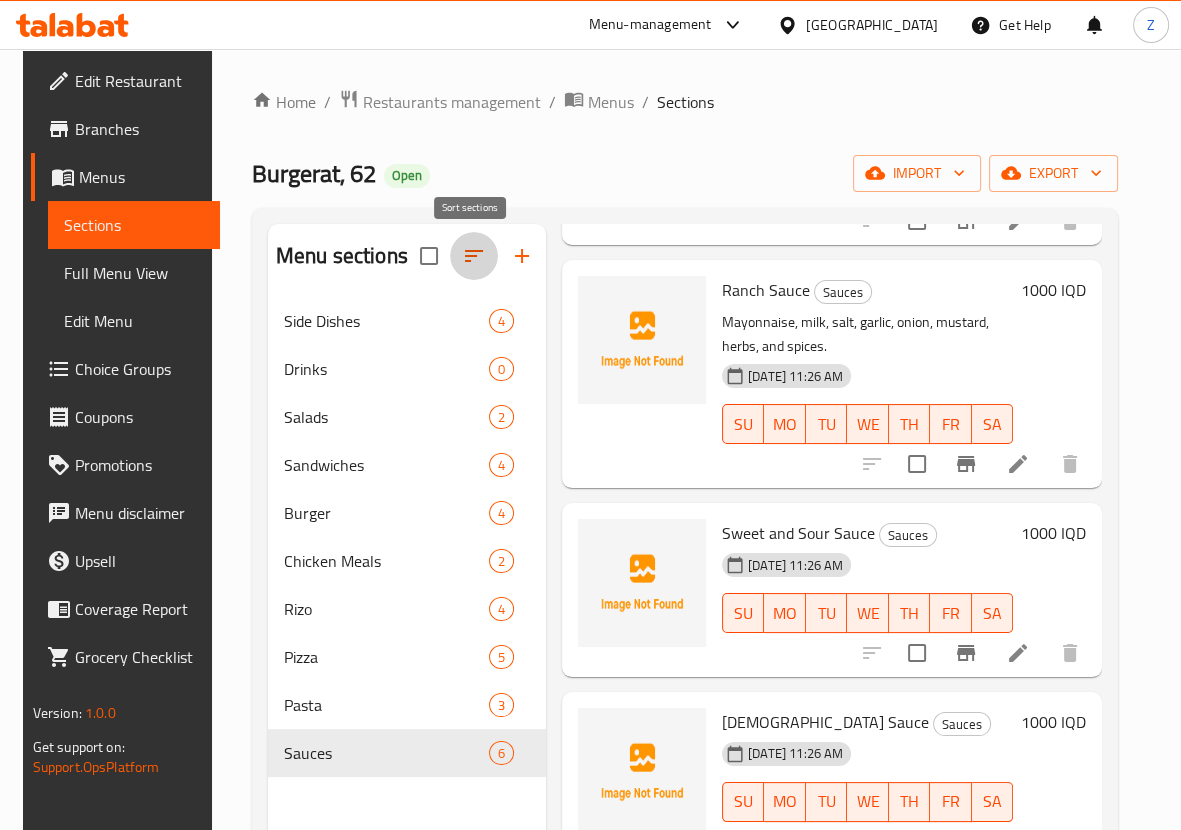 click at bounding box center (474, 256) 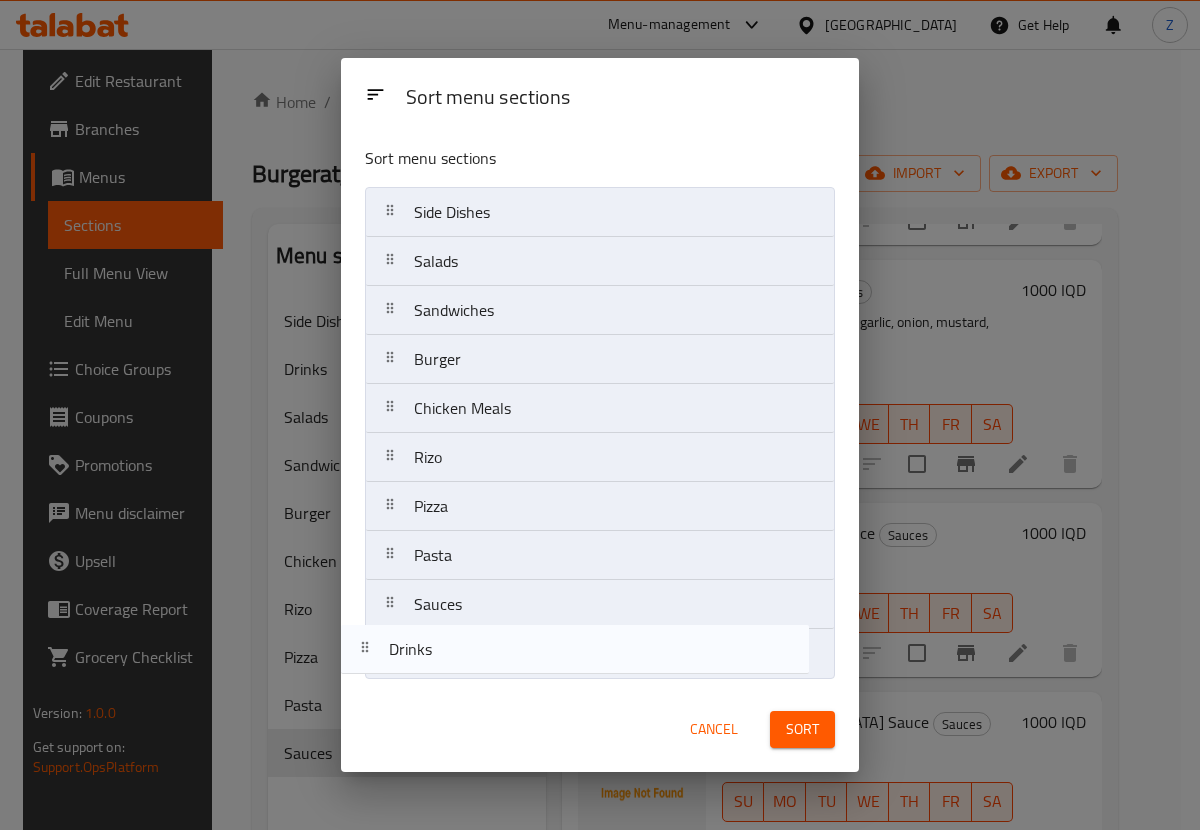 drag, startPoint x: 485, startPoint y: 260, endPoint x: 461, endPoint y: 662, distance: 402.7158 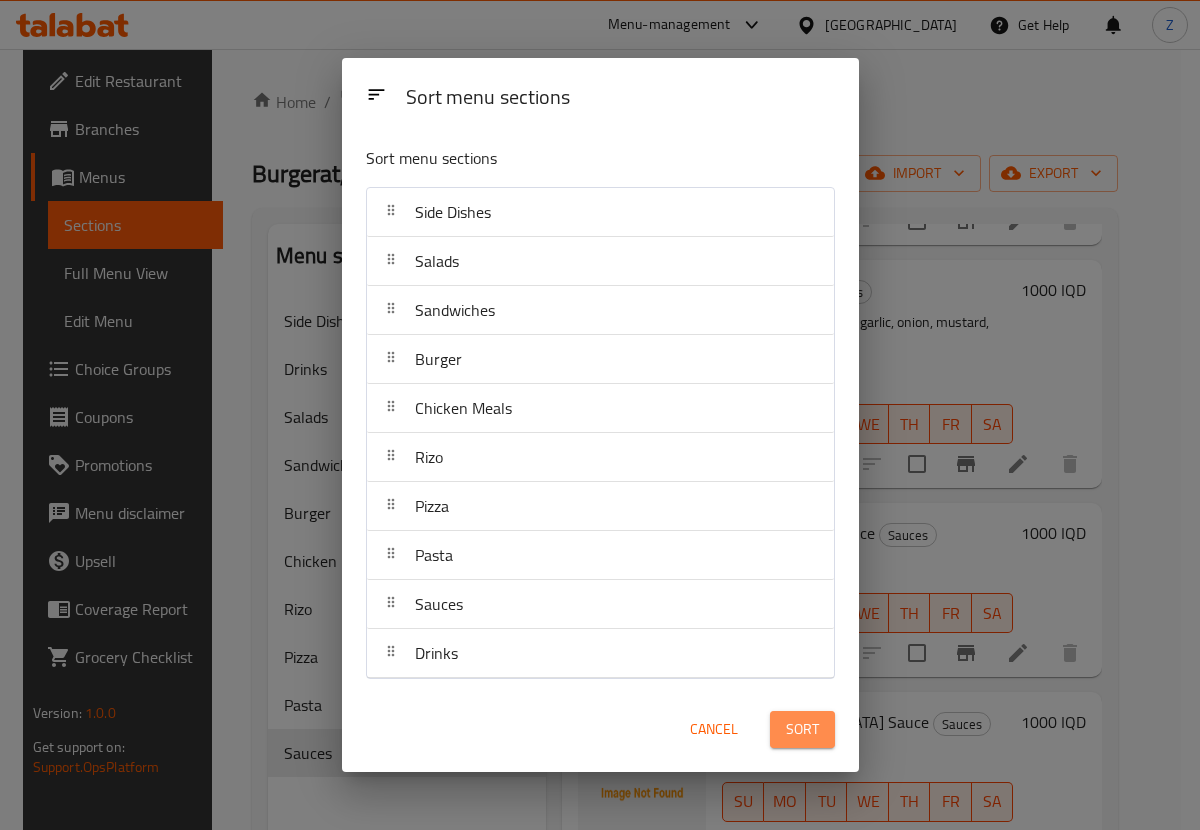 click on "Sort" at bounding box center [802, 729] 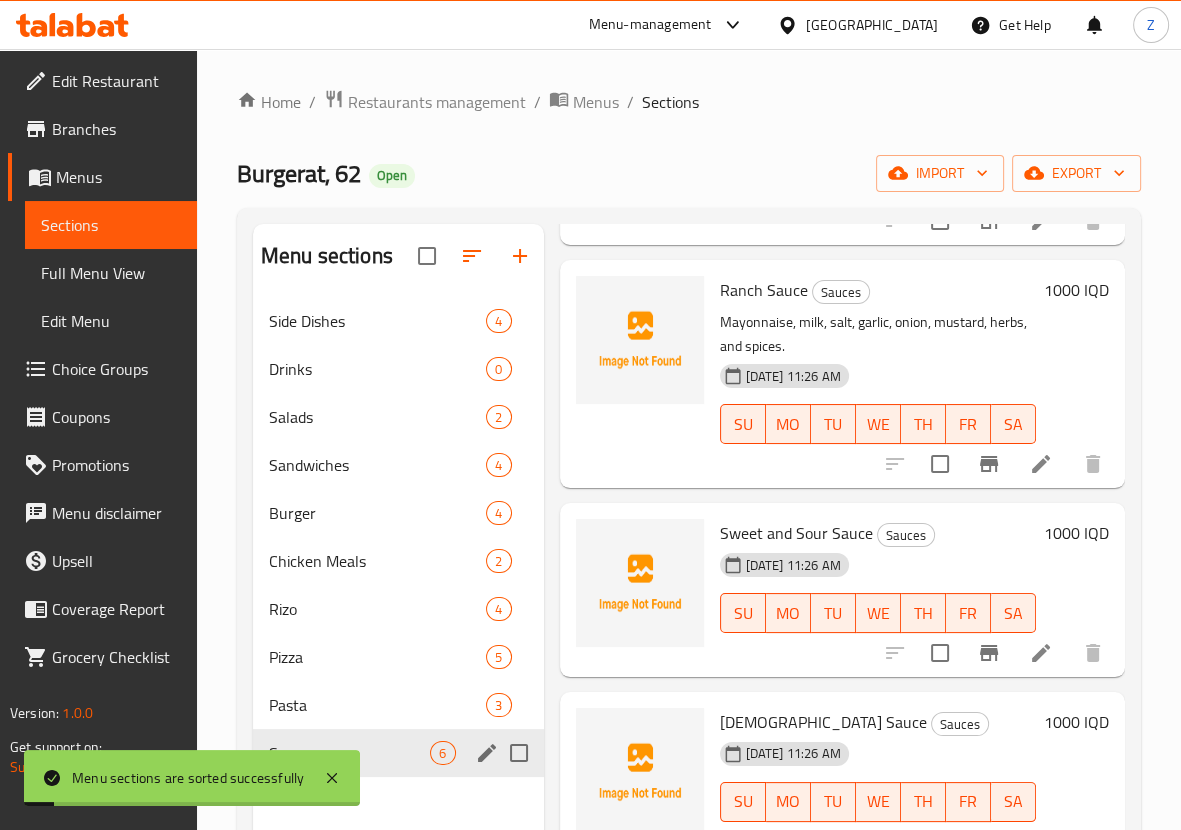 click on "Sauces 6" at bounding box center (398, 753) 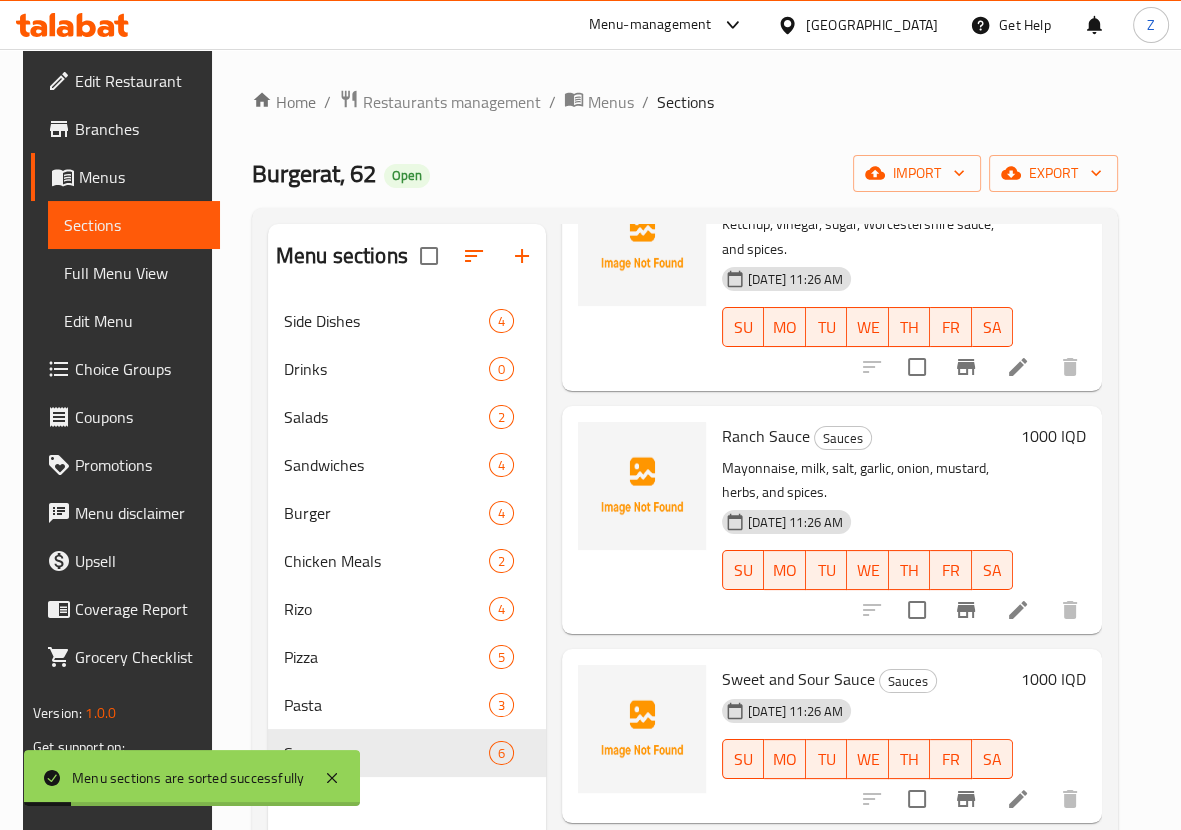 scroll, scrollTop: 0, scrollLeft: 0, axis: both 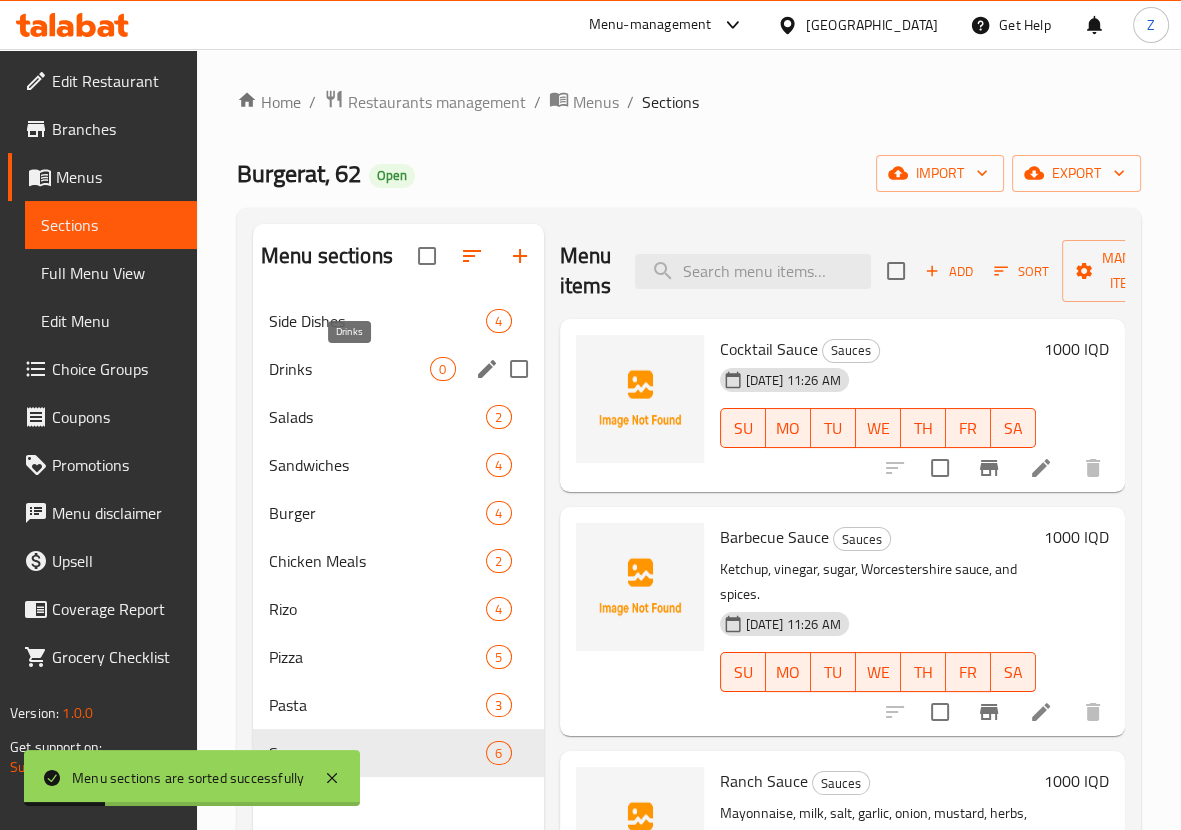 click on "Drinks" at bounding box center (350, 369) 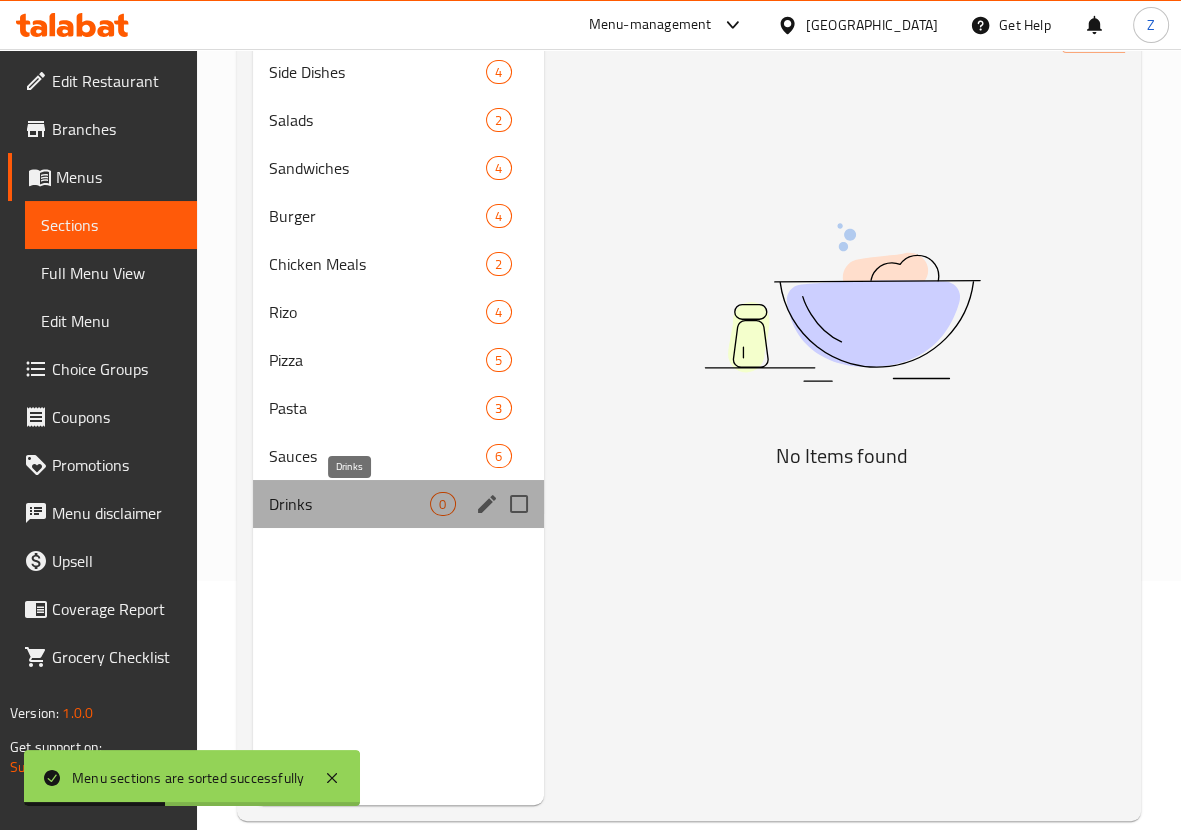 click on "Drinks" at bounding box center [350, 504] 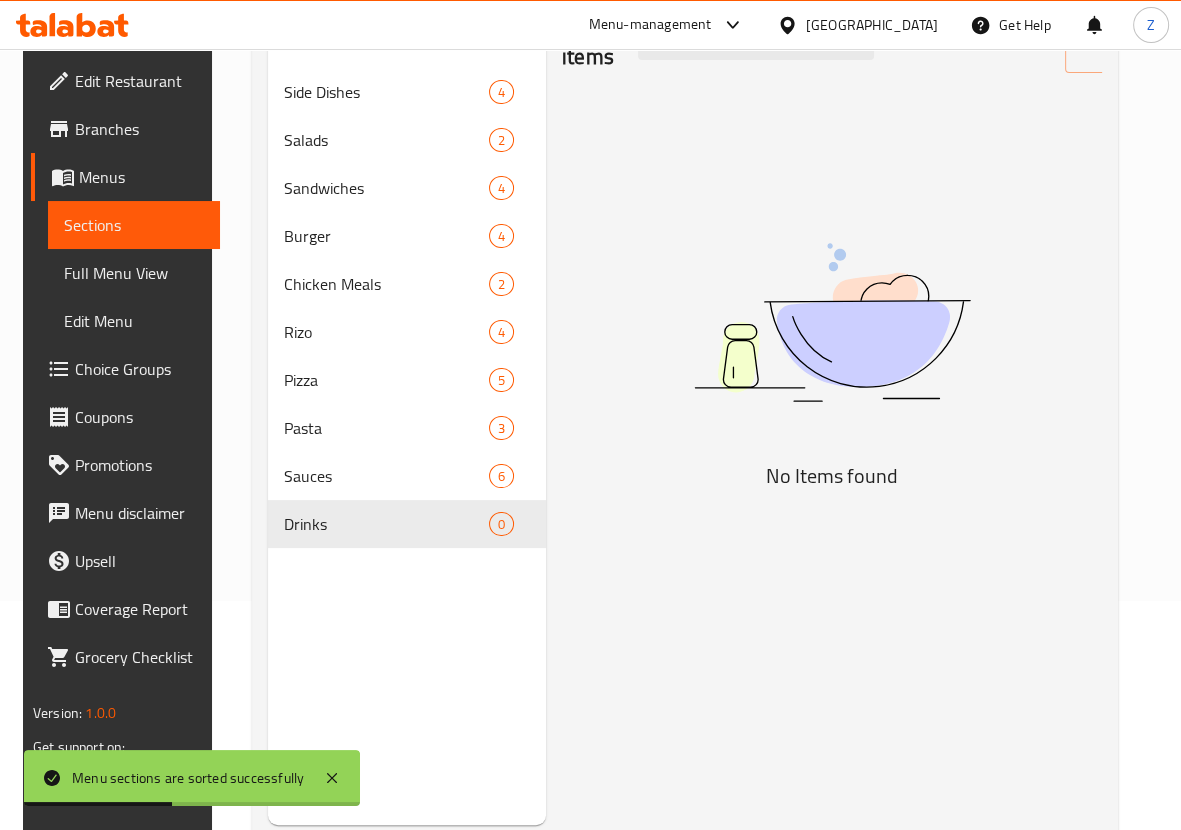 scroll, scrollTop: 0, scrollLeft: 0, axis: both 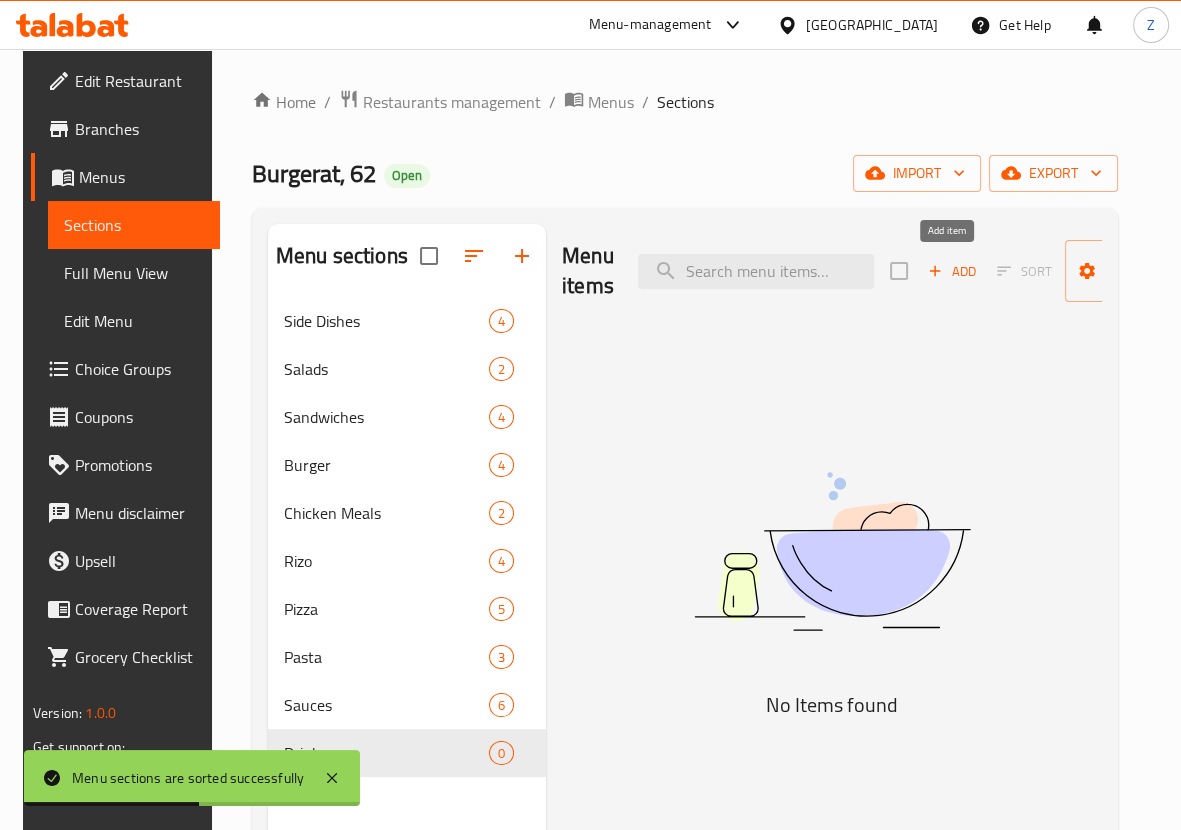 click on "Add" at bounding box center (952, 271) 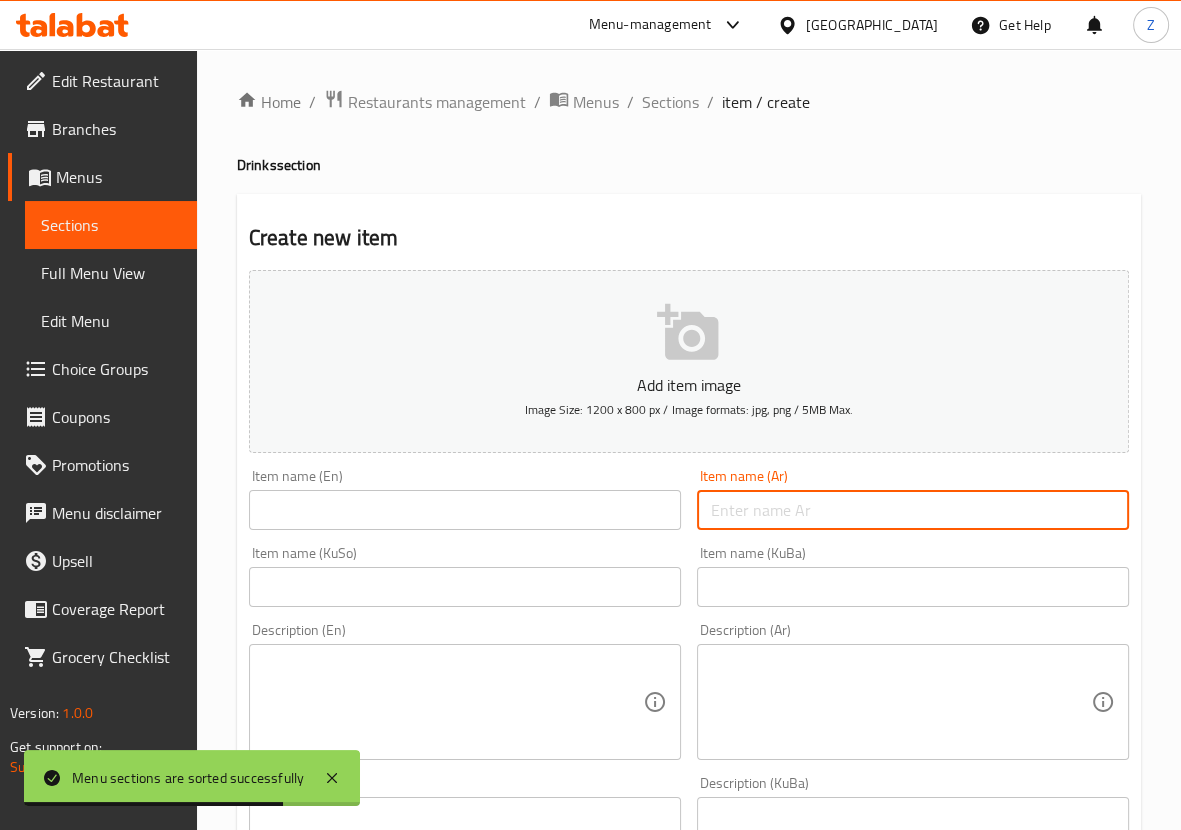 click at bounding box center (913, 510) 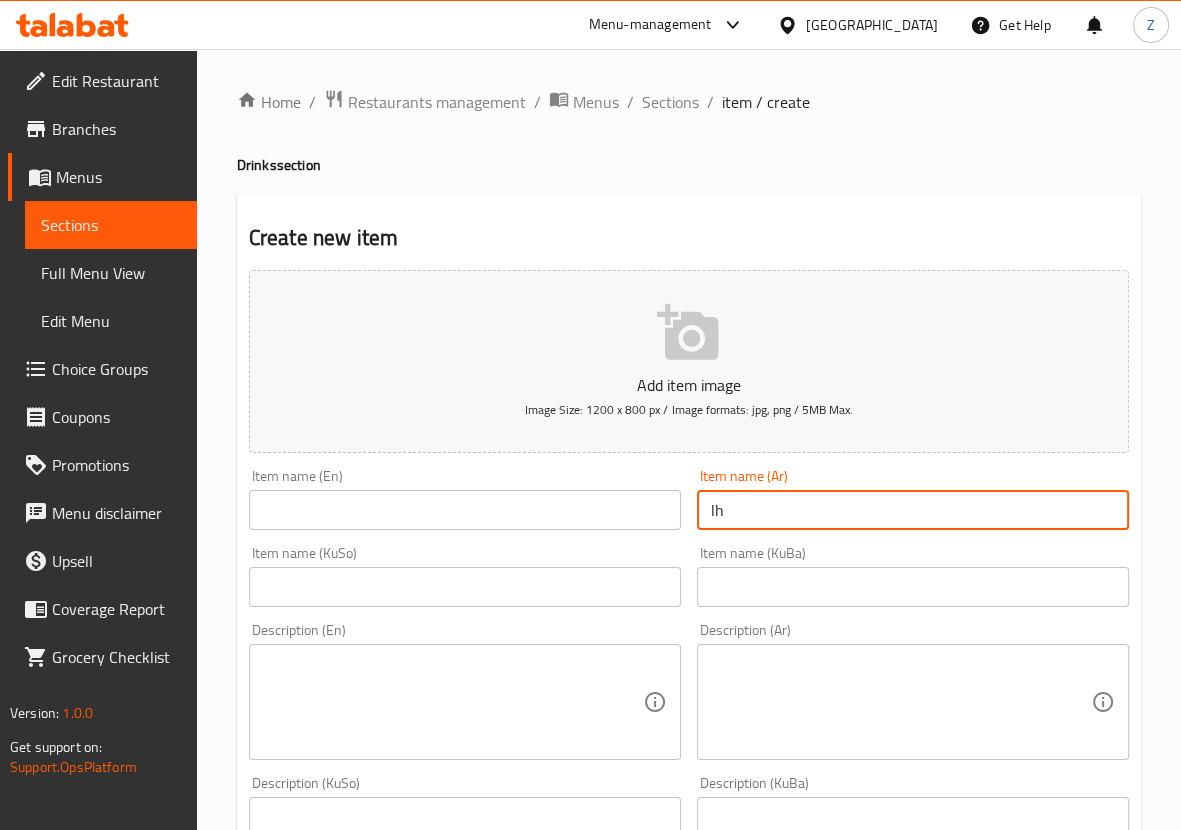 type on "l" 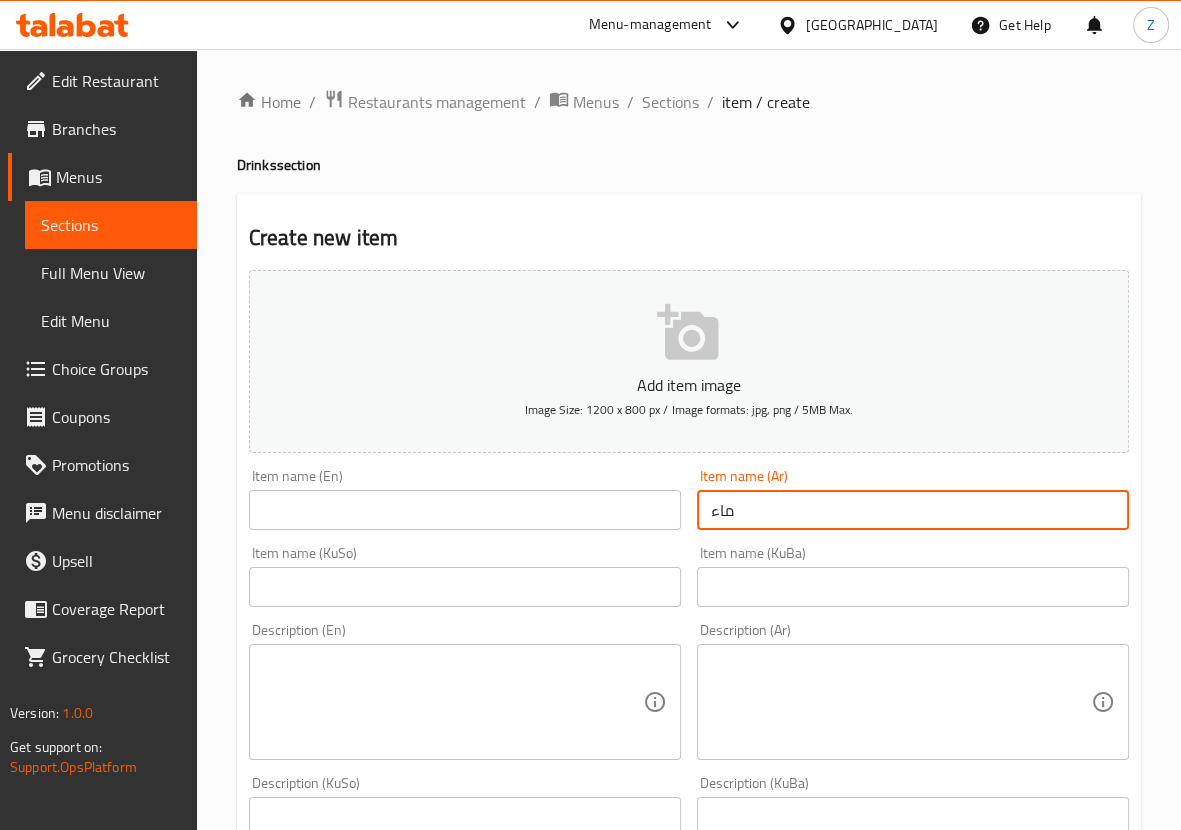 type on "ماء" 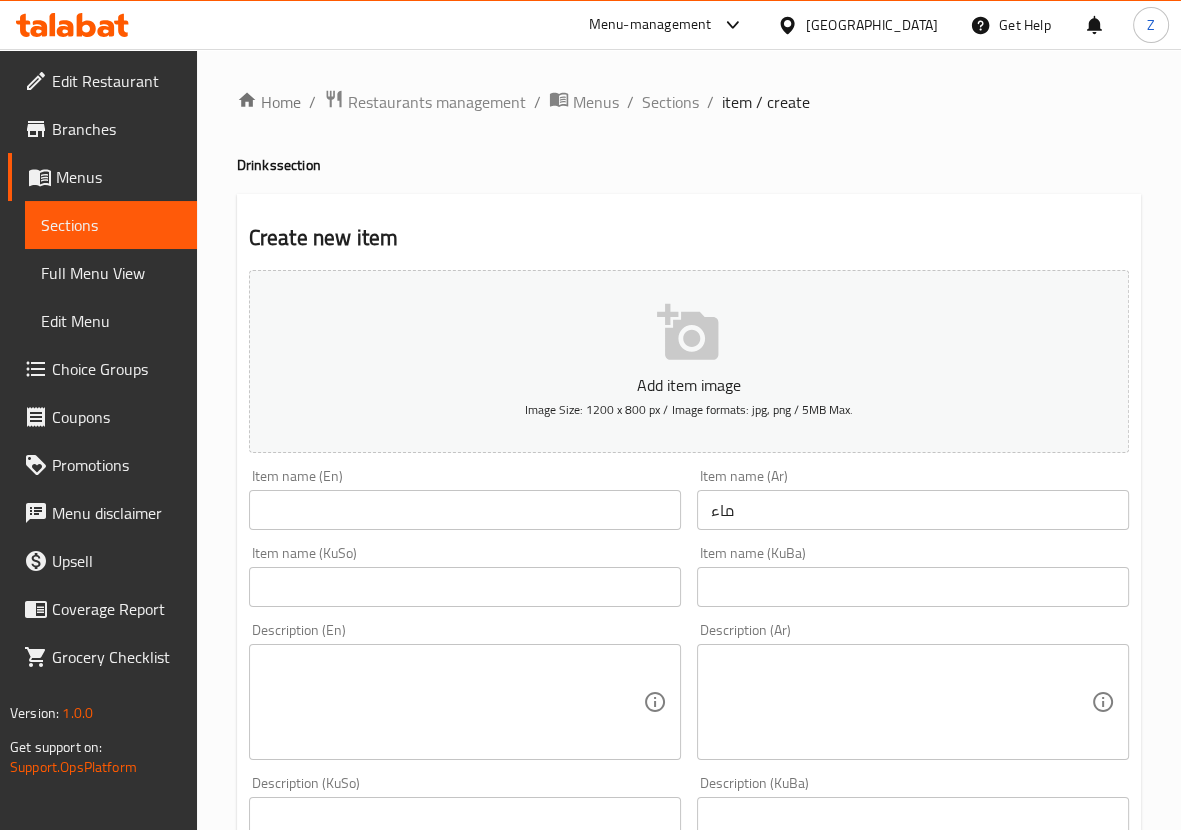 click at bounding box center (453, 702) 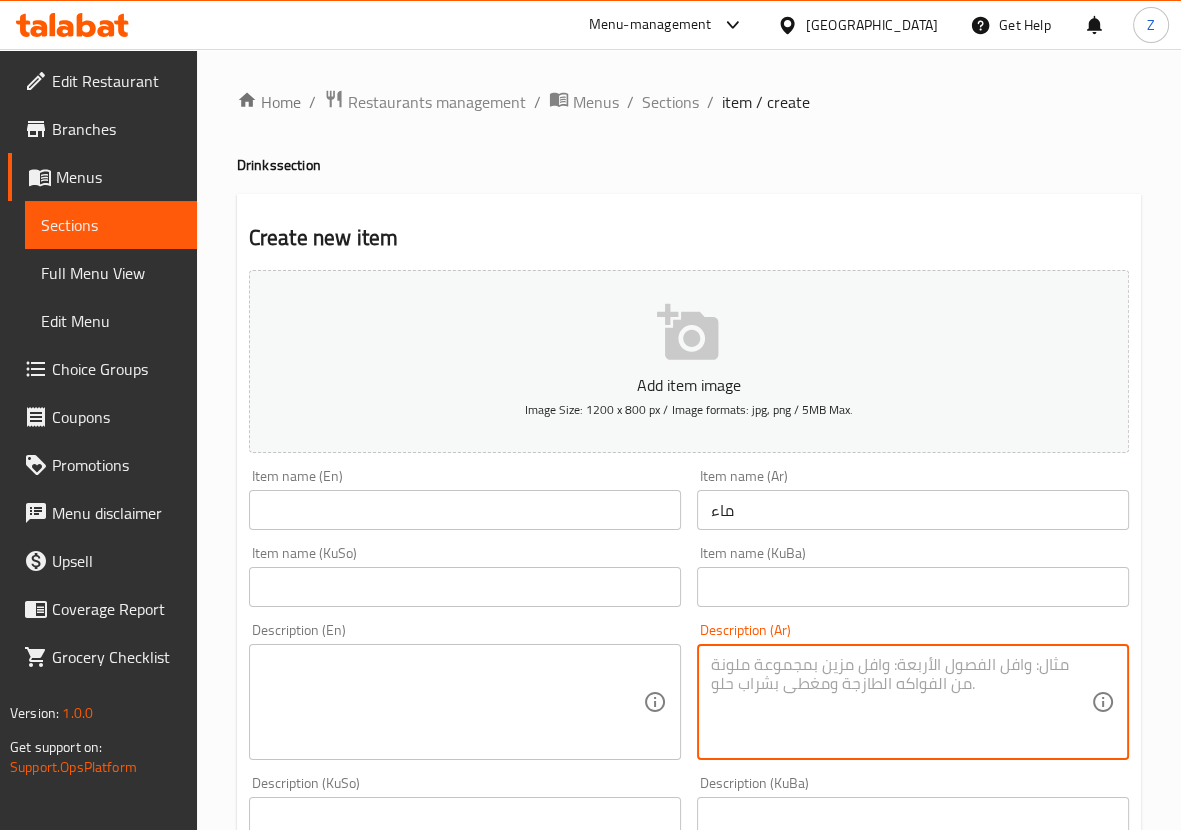 click at bounding box center [901, 702] 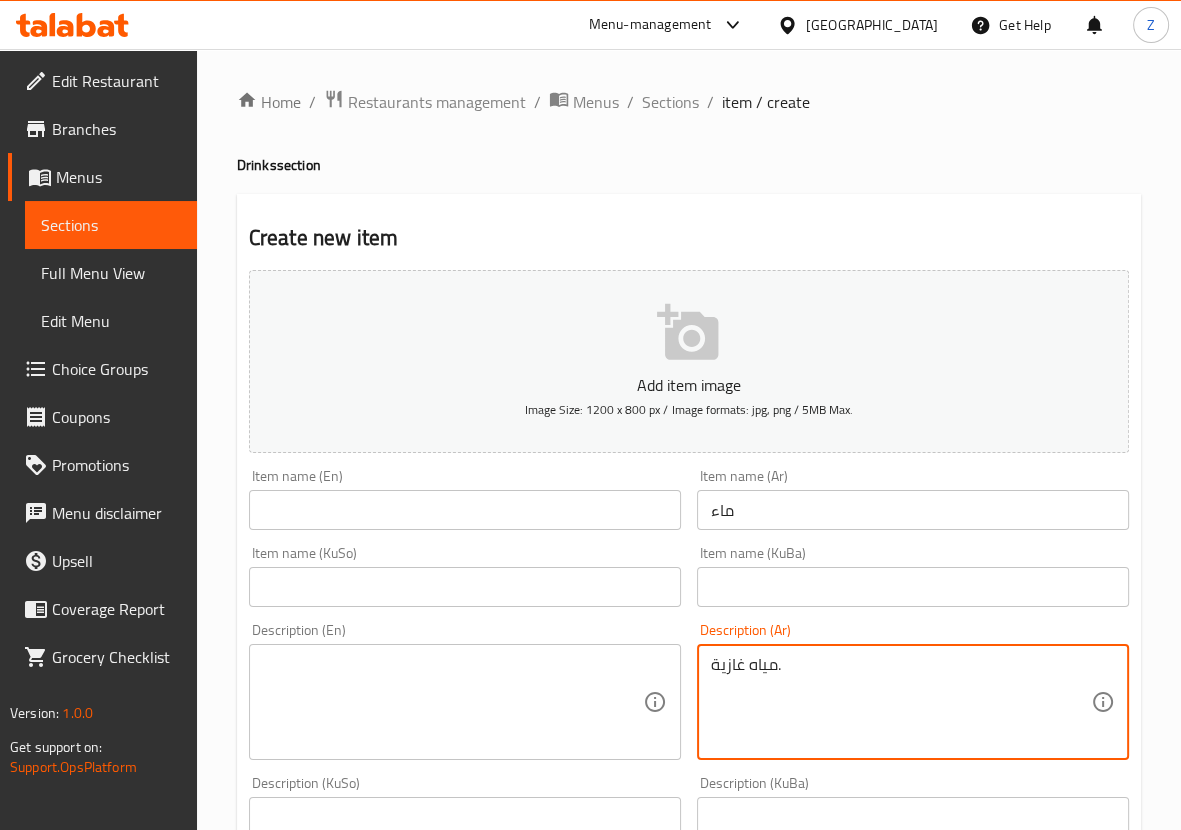 type on "مياه غازية." 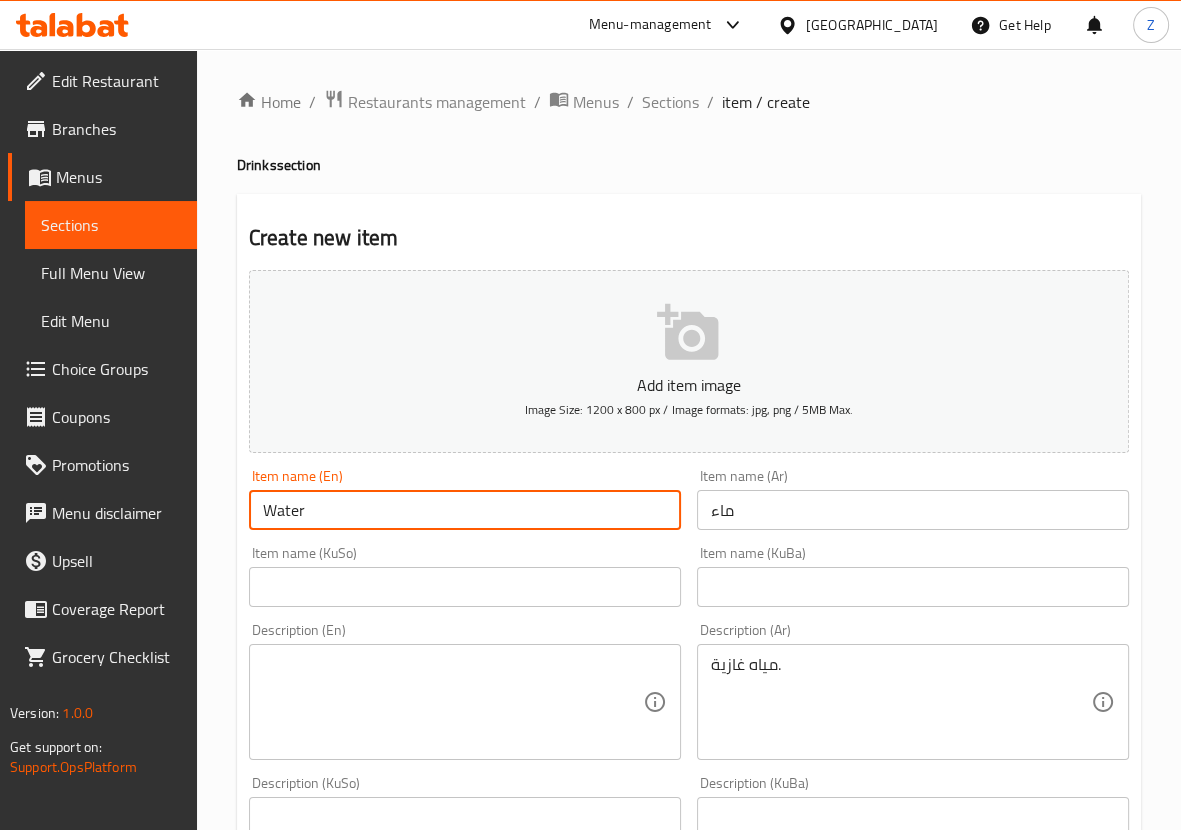 click on "Water" at bounding box center [465, 510] 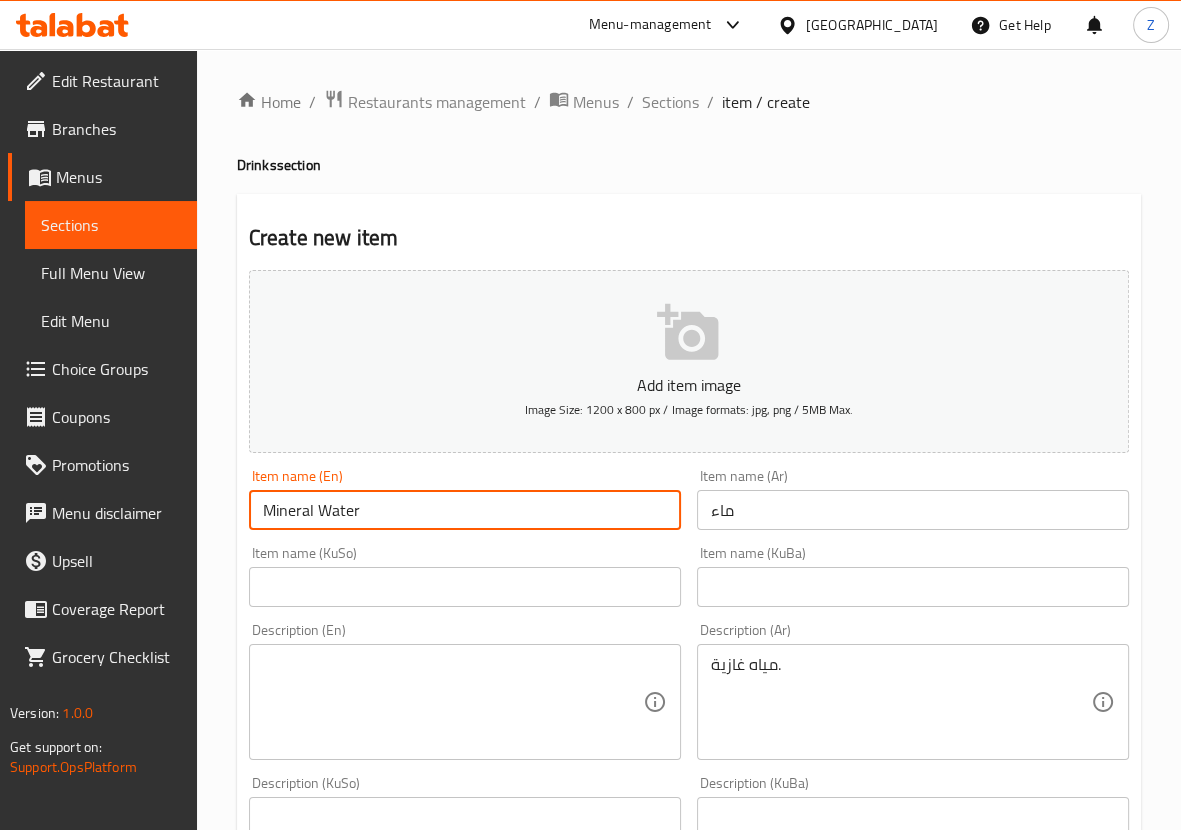 click on "Mineral Water" at bounding box center (465, 510) 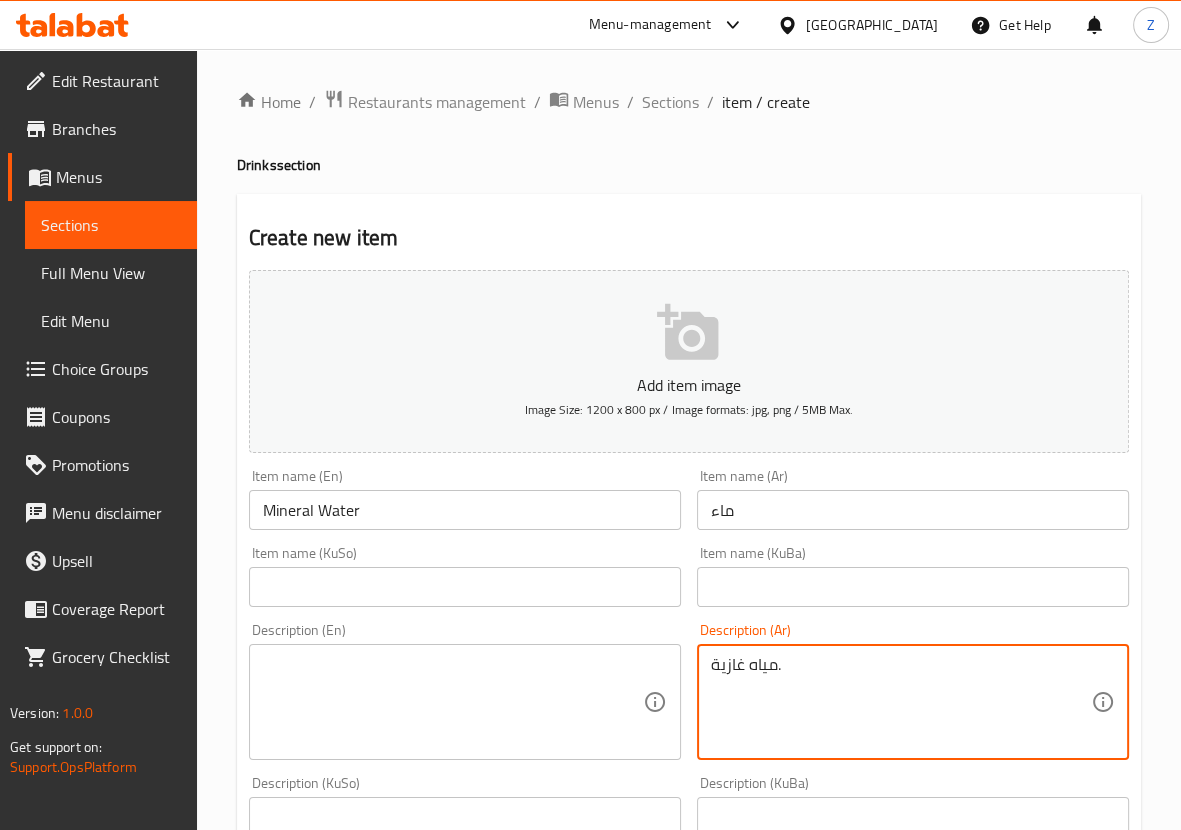click at bounding box center [453, 702] 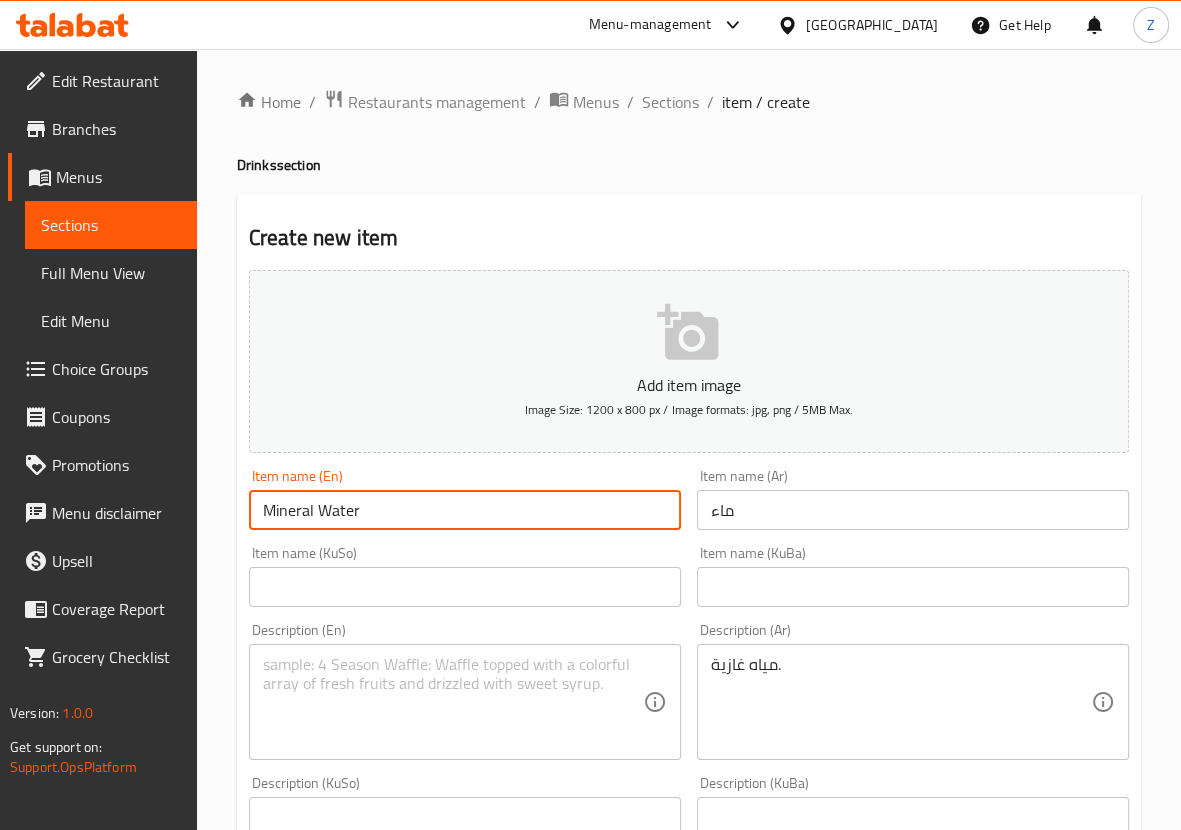 drag, startPoint x: 315, startPoint y: 510, endPoint x: 192, endPoint y: 512, distance: 123.01626 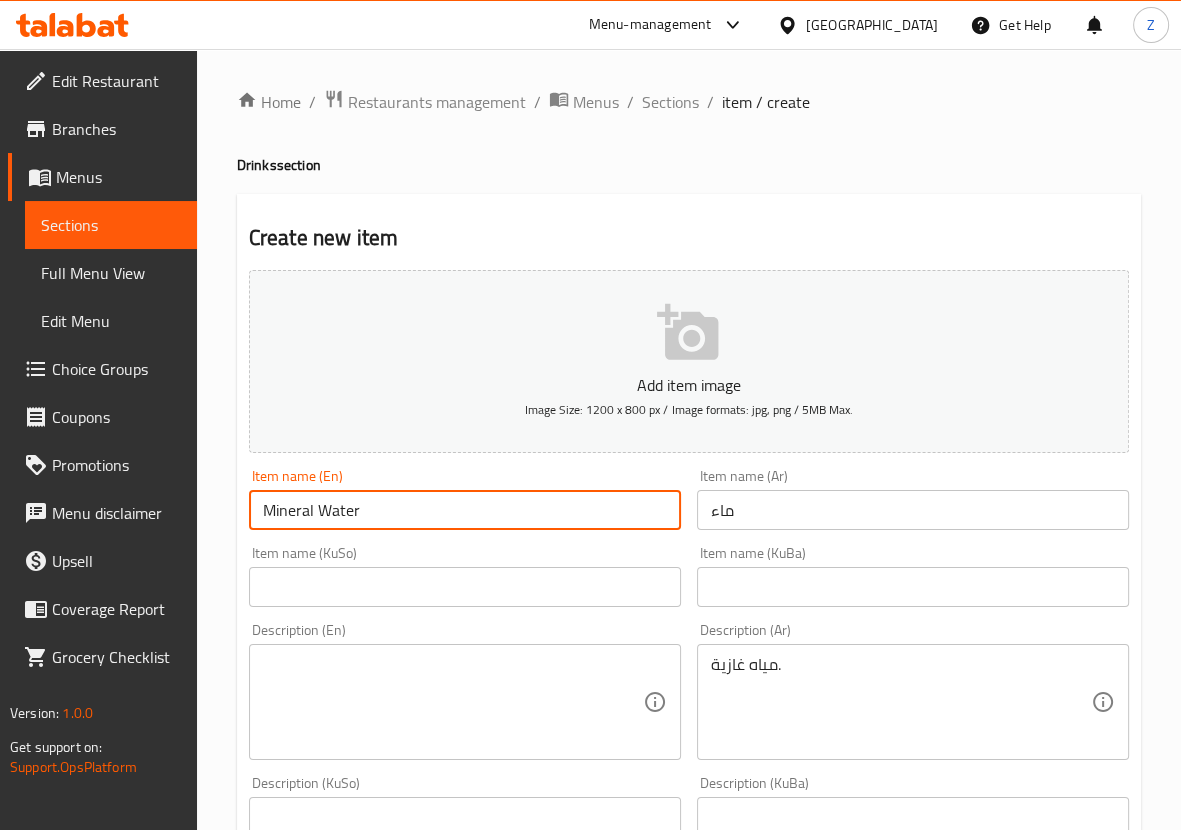 click on "Edit Restaurant   Branches   Menus   Sections   Full Menu View   Edit Menu   Choice Groups   Coupons   Promotions   Menu disclaimer   Upsell   Coverage Report   Grocery Checklist  Version:    1.0.0  Get support on:    Support.OpsPlatform Home / Restaurants management / Menus / Sections / item / create Drinks  section Create new item Add item image Image Size: 1200 x 800 px / Image formats: jpg, png / 5MB Max. Item name (En) Mineral Water Item name (En) Item name (Ar) ماء Item name (Ar) Item name (KuSo) Item name (KuSo) Item name (KuBa) Item name (KuBa) Description (En) Description (En) Description (Ar) مياه غازية. Description (Ar) Description (KuSo) Description (KuSo) Description (KuBa) Description (KuBa) Product barcode Product barcode Product sku Product sku Price   * IQD 0 Price  * Price on selection Free item Start Date Start Date End Date End Date Available Days SU MO TU WE TH FR SA Available from ​ ​ Available to ​ ​ Status Active Inactive Exclude from GEM Variations & Choices" at bounding box center (590, 846) 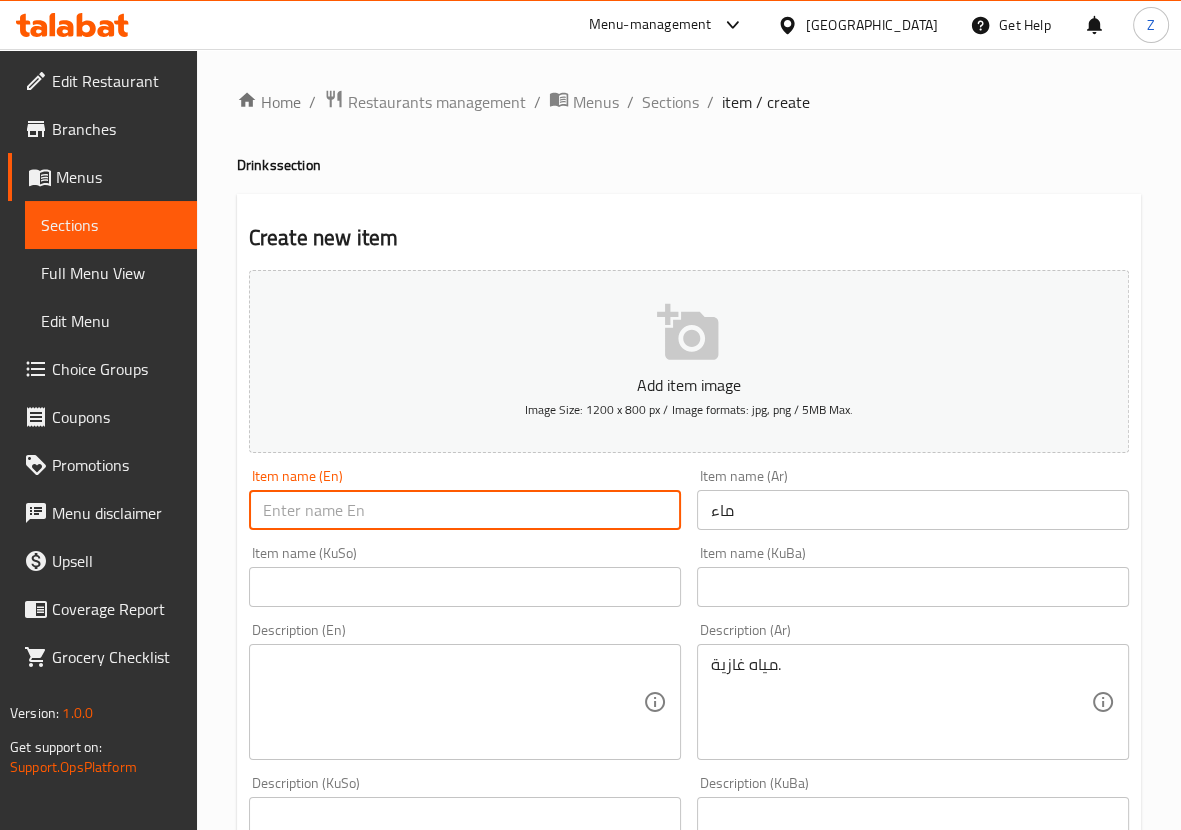 type 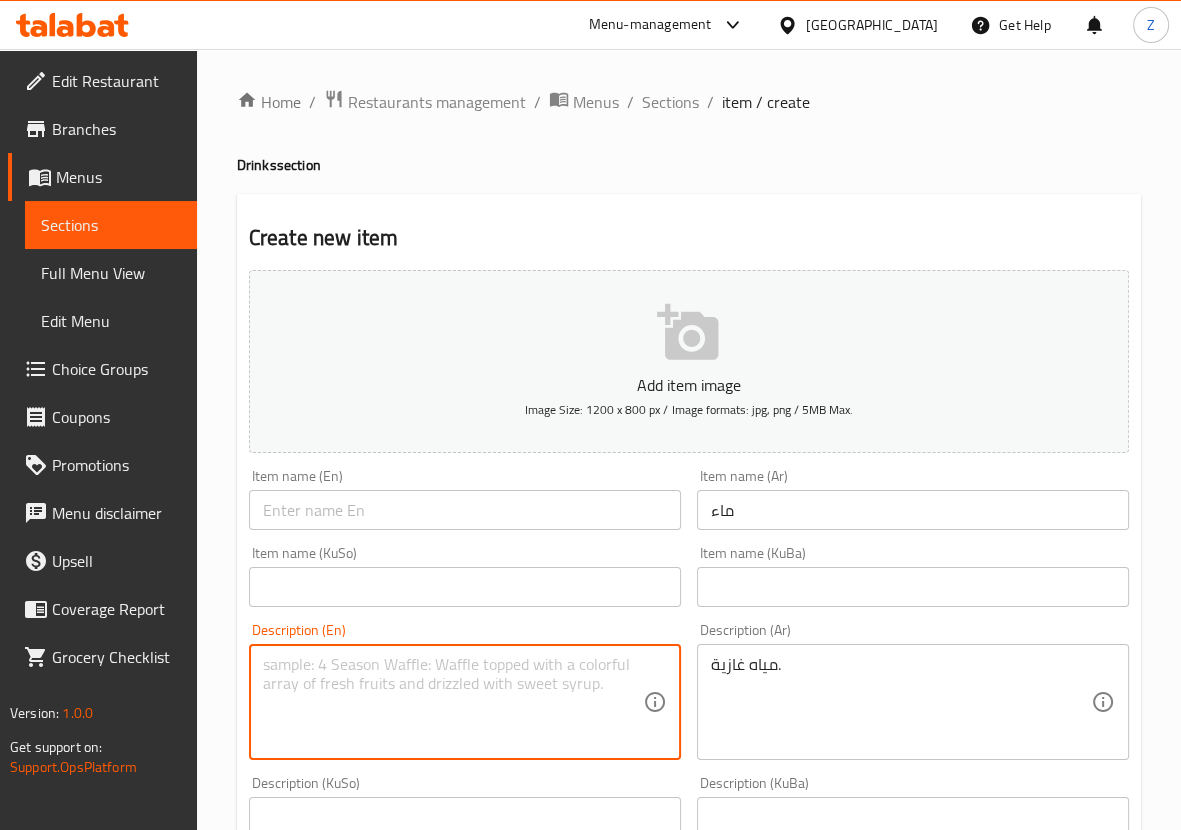 click at bounding box center (453, 702) 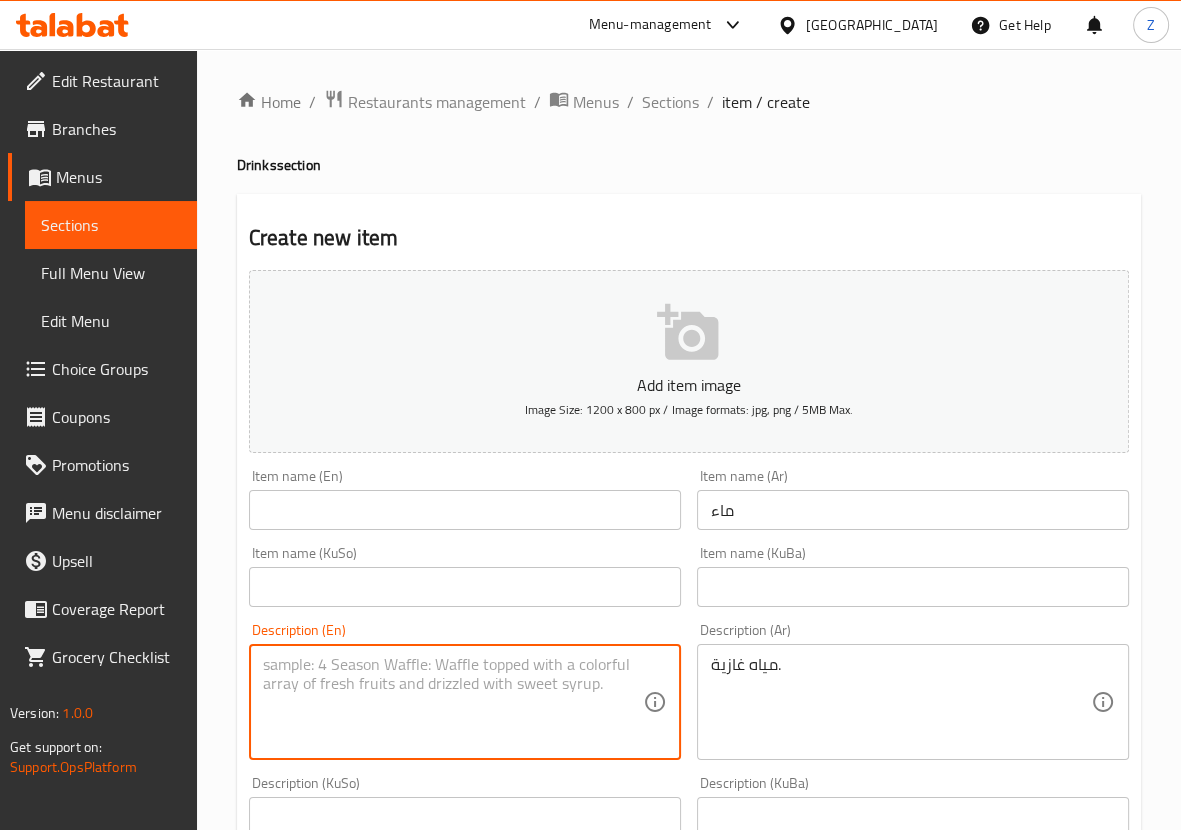 paste on "Mineral Water" 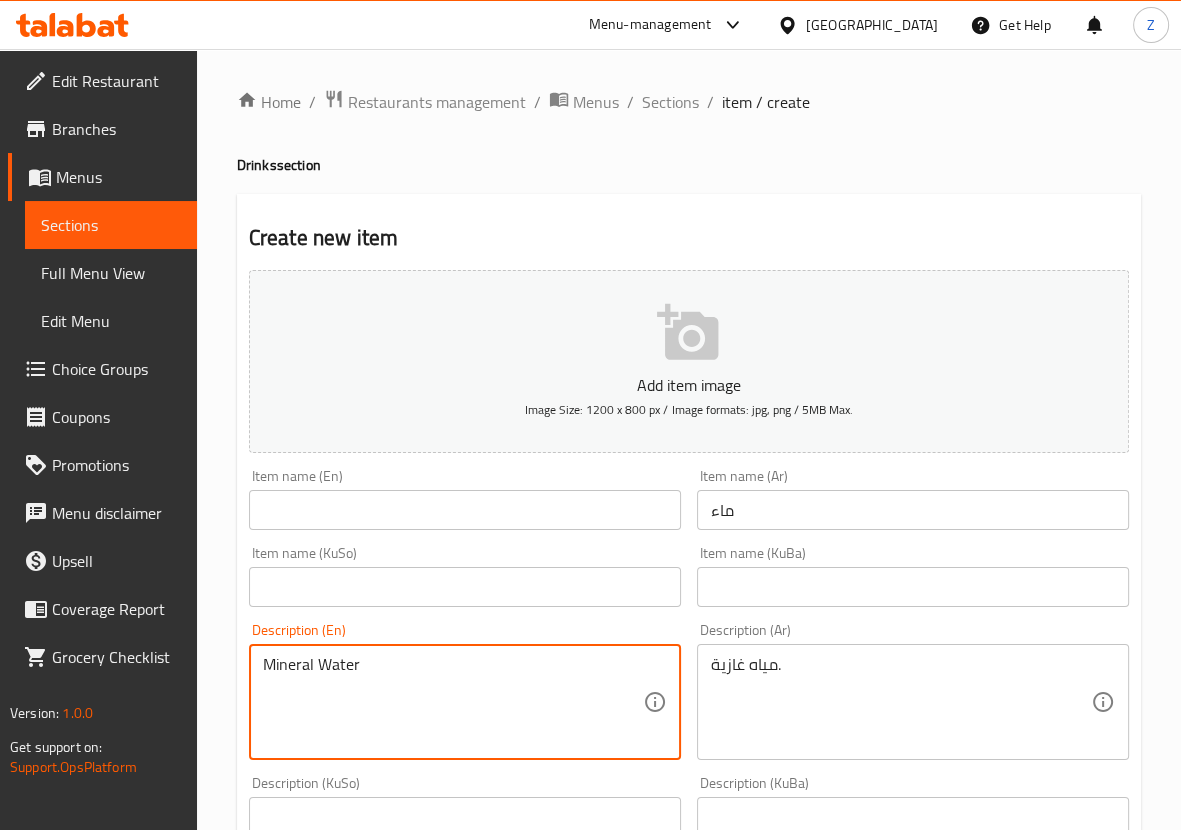 type on "Mineral Water" 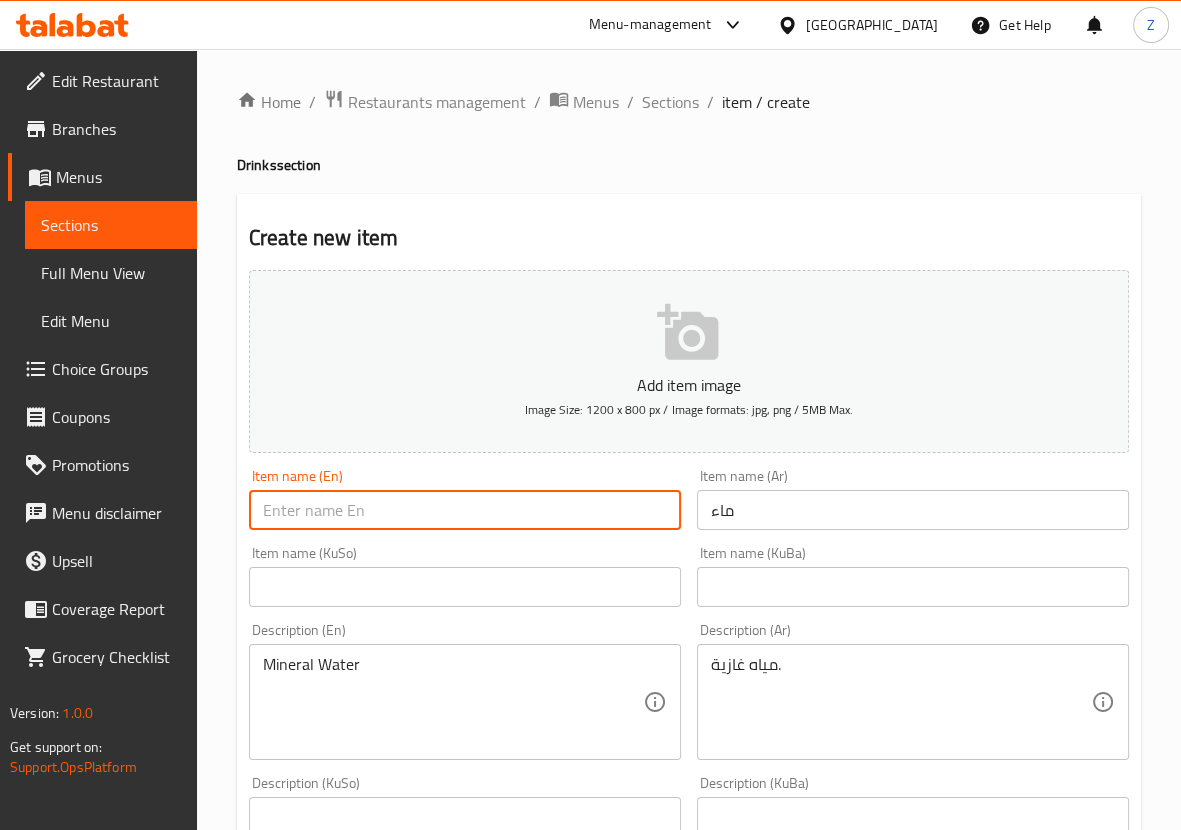 click at bounding box center (465, 510) 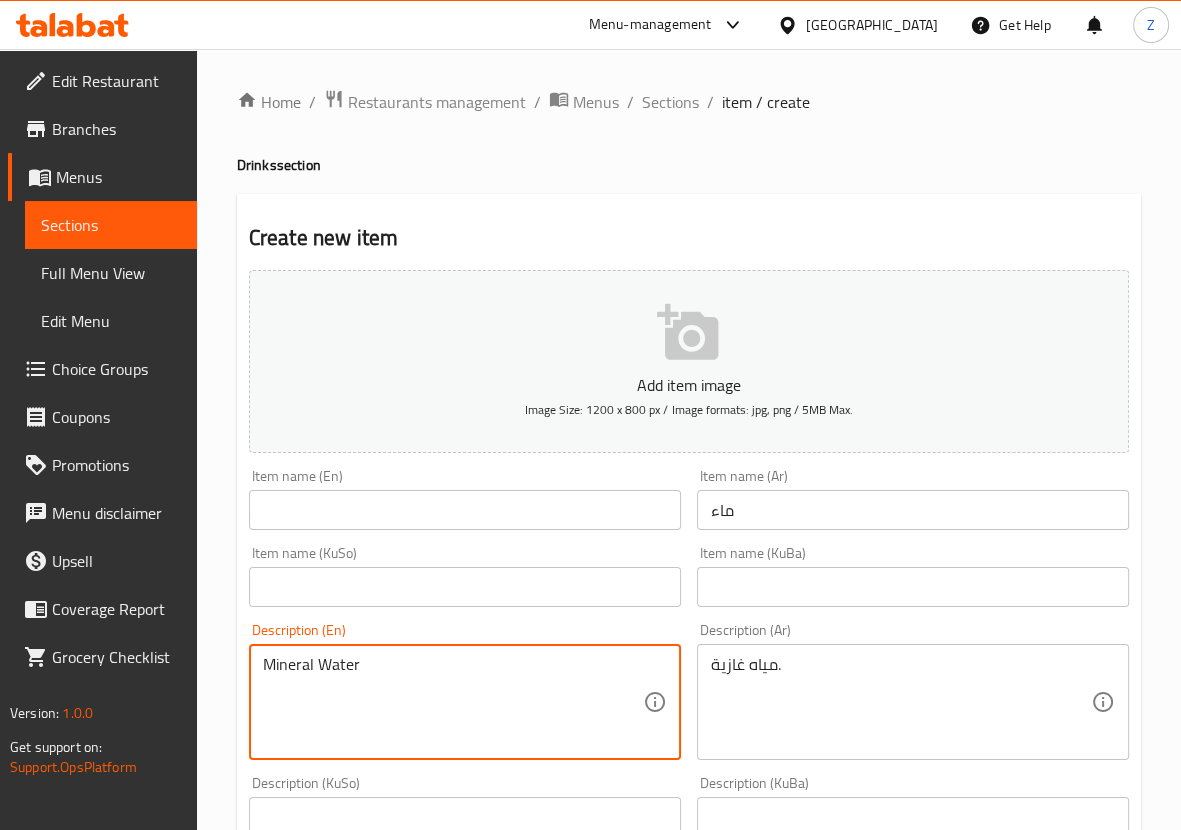 drag, startPoint x: 320, startPoint y: 663, endPoint x: 404, endPoint y: 669, distance: 84.21401 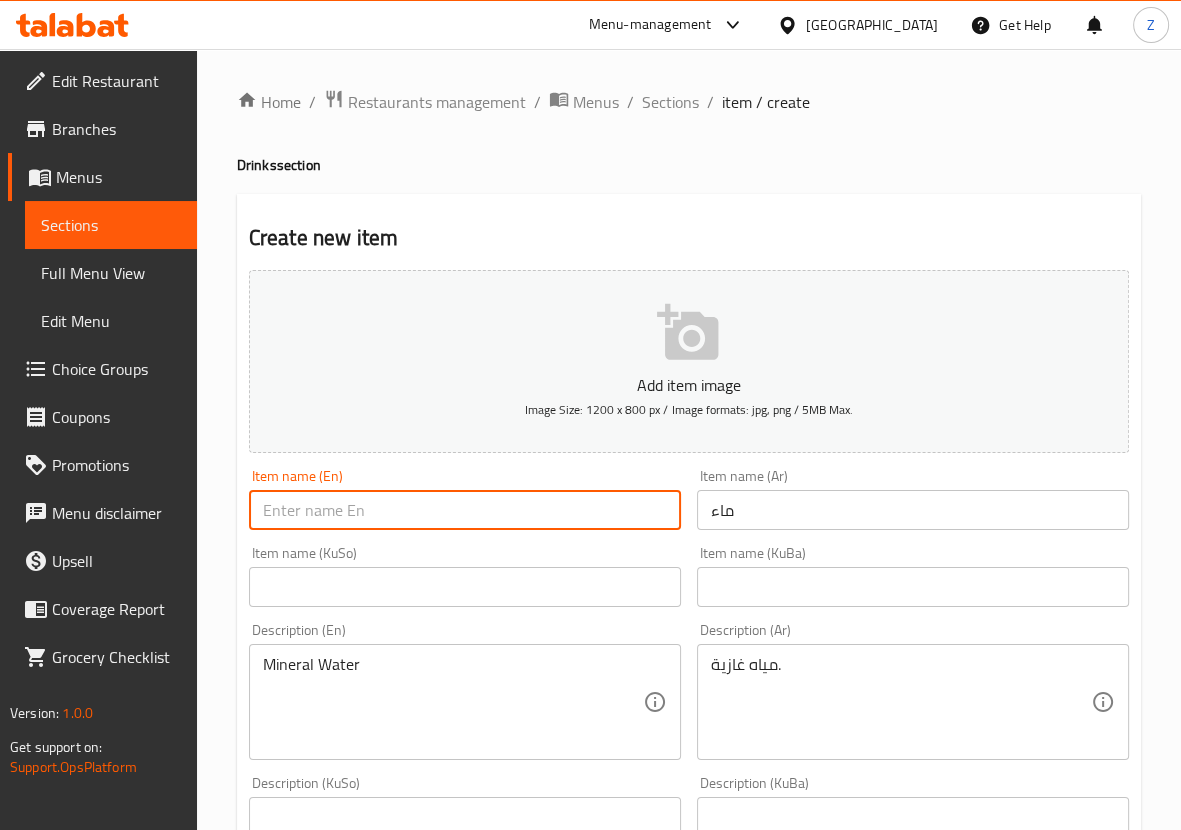 click at bounding box center (465, 510) 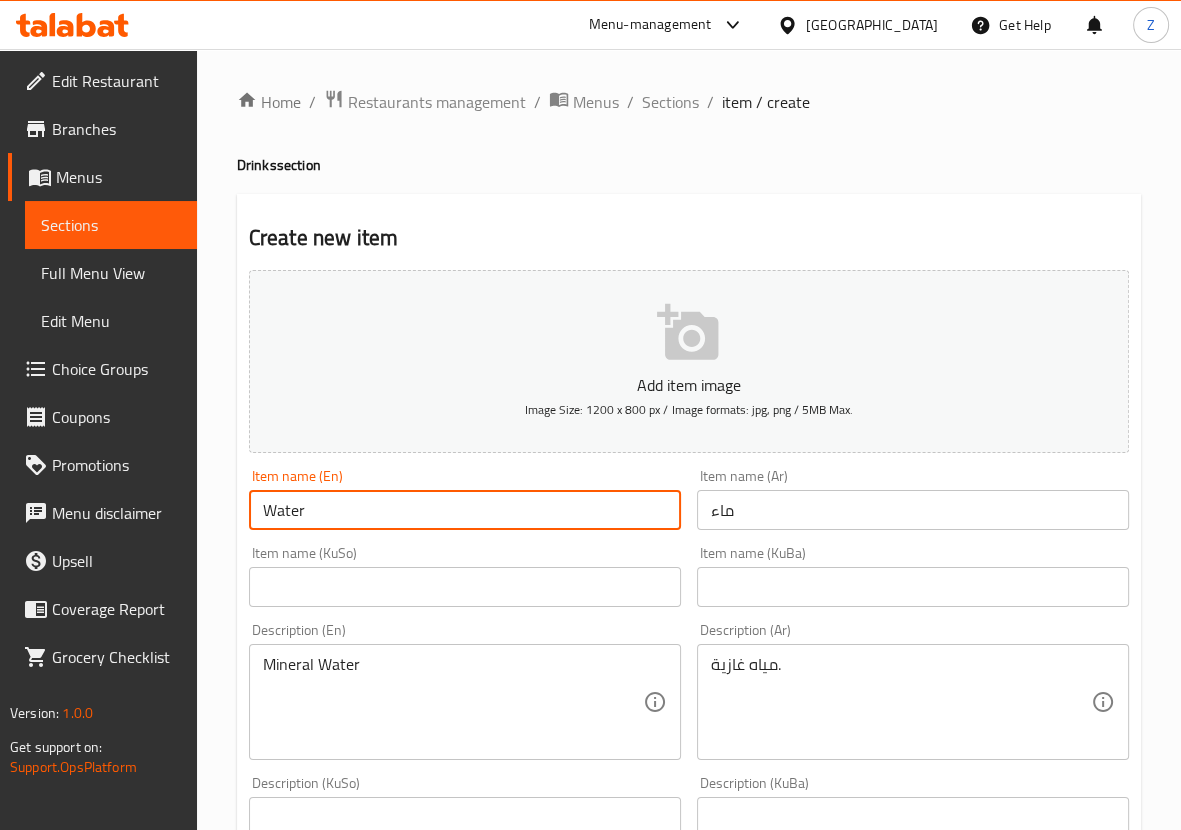 type on "Water" 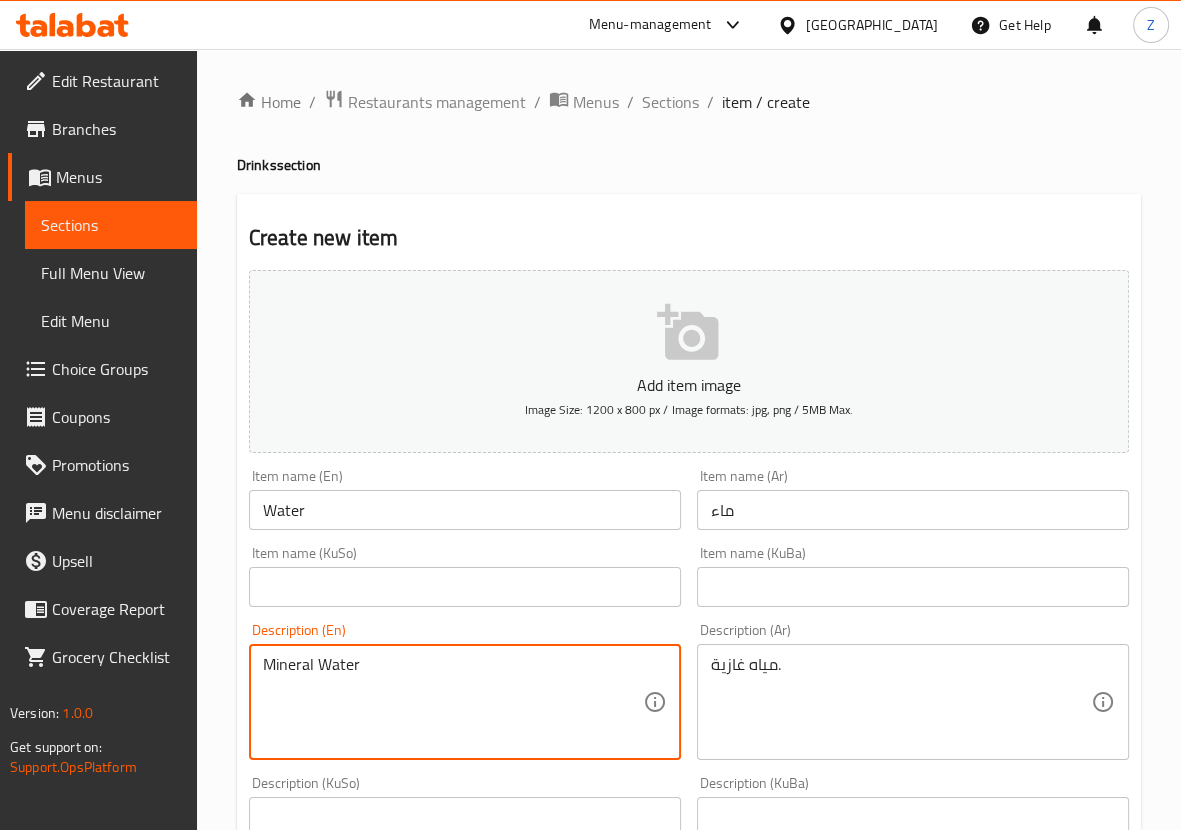 click on "Mineral Water" at bounding box center [453, 702] 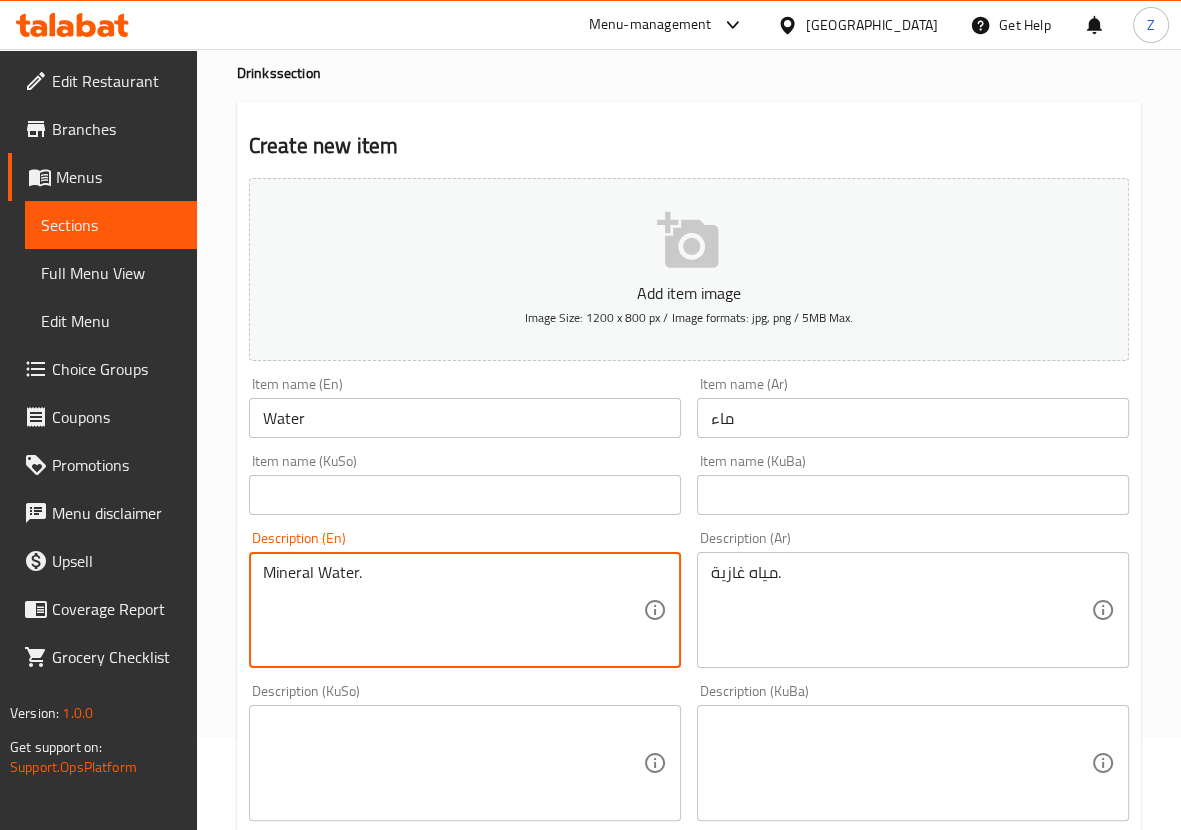scroll, scrollTop: 249, scrollLeft: 0, axis: vertical 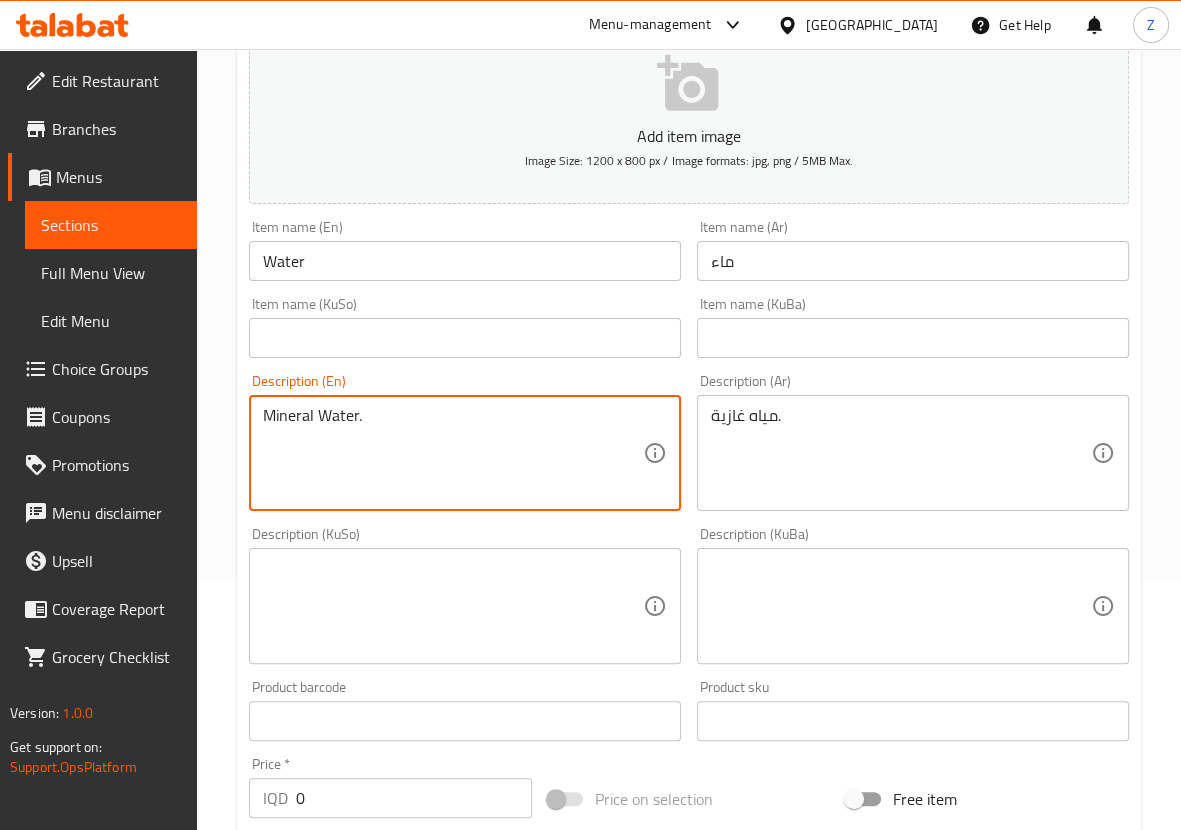 type on "Mineral Water." 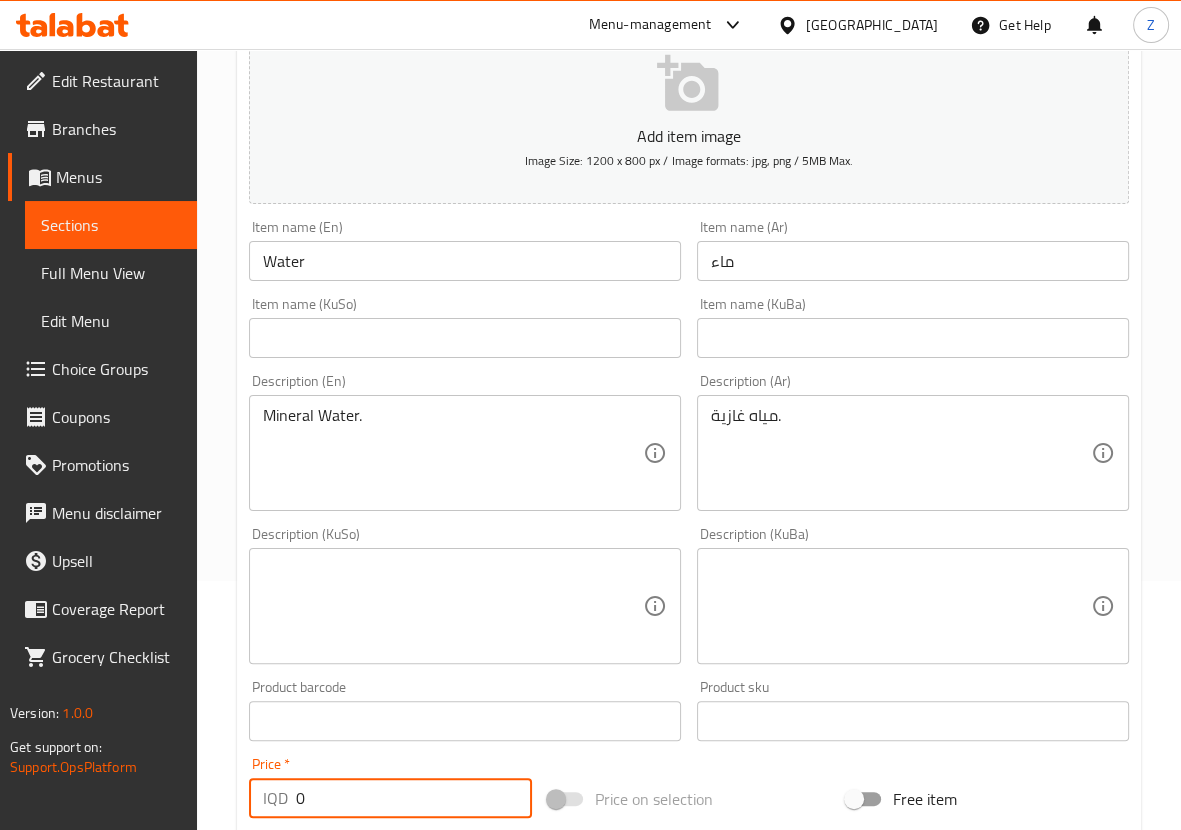 drag, startPoint x: 331, startPoint y: 803, endPoint x: 211, endPoint y: 770, distance: 124.45481 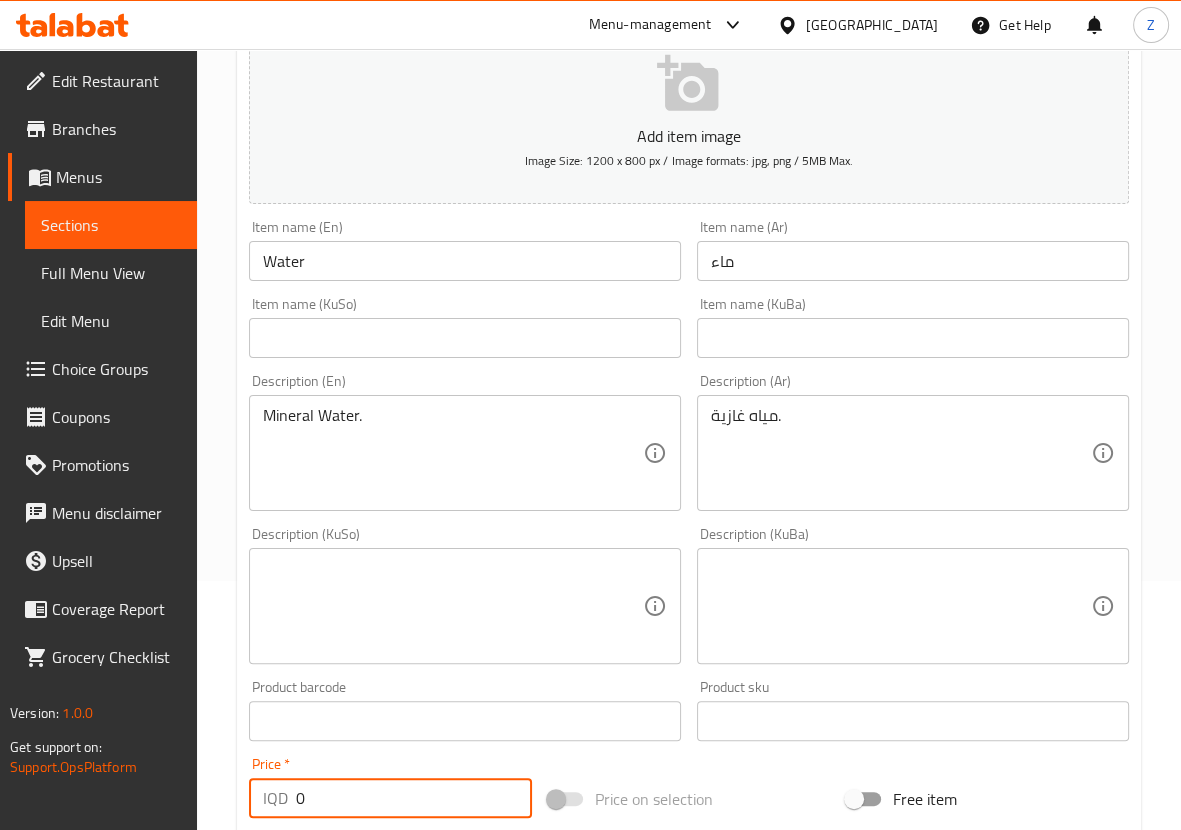 click on "IQD 0 Price  *" at bounding box center [390, 798] 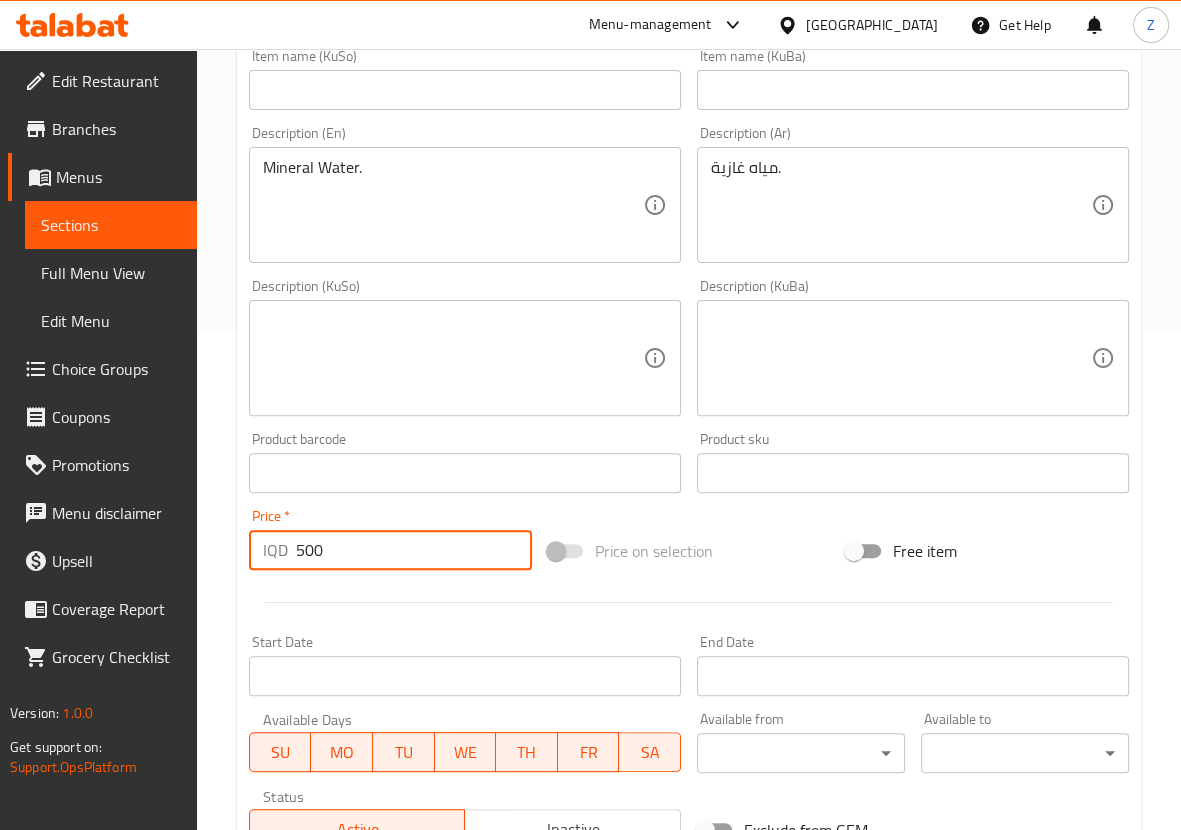 scroll, scrollTop: 499, scrollLeft: 0, axis: vertical 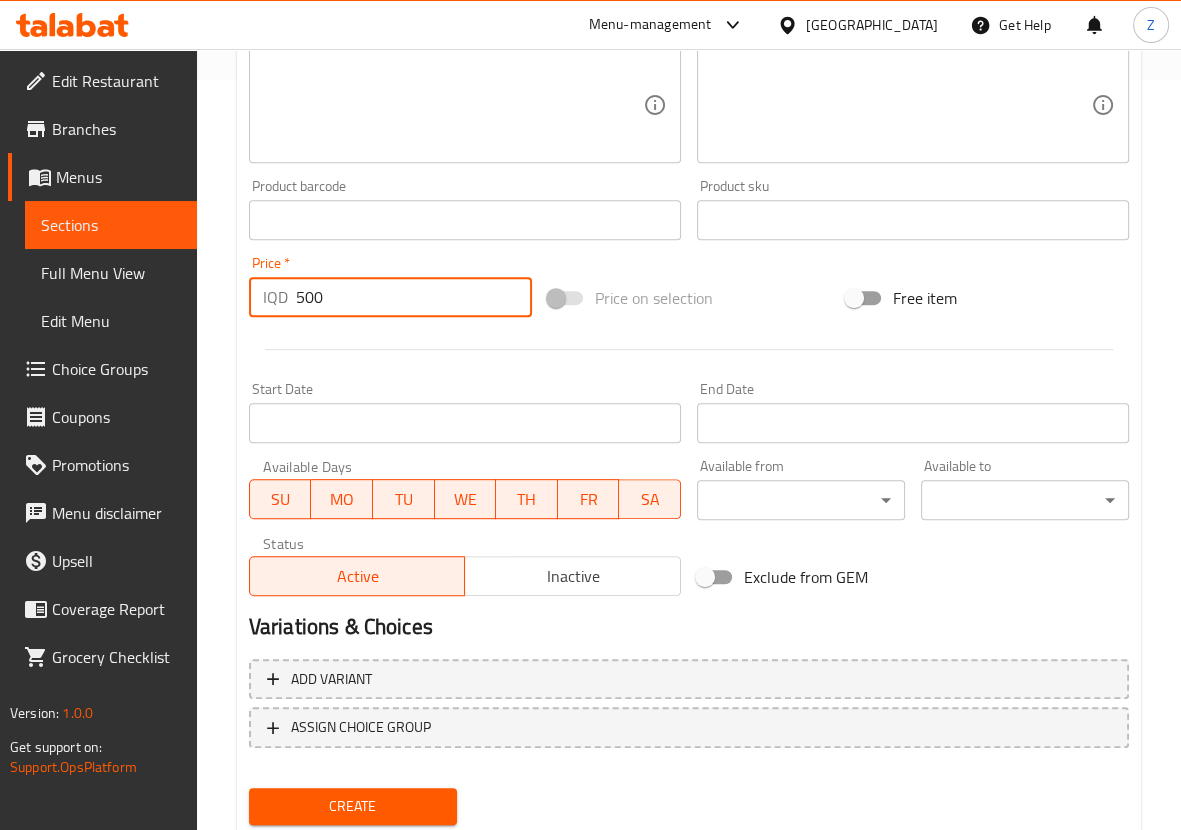 type on "500" 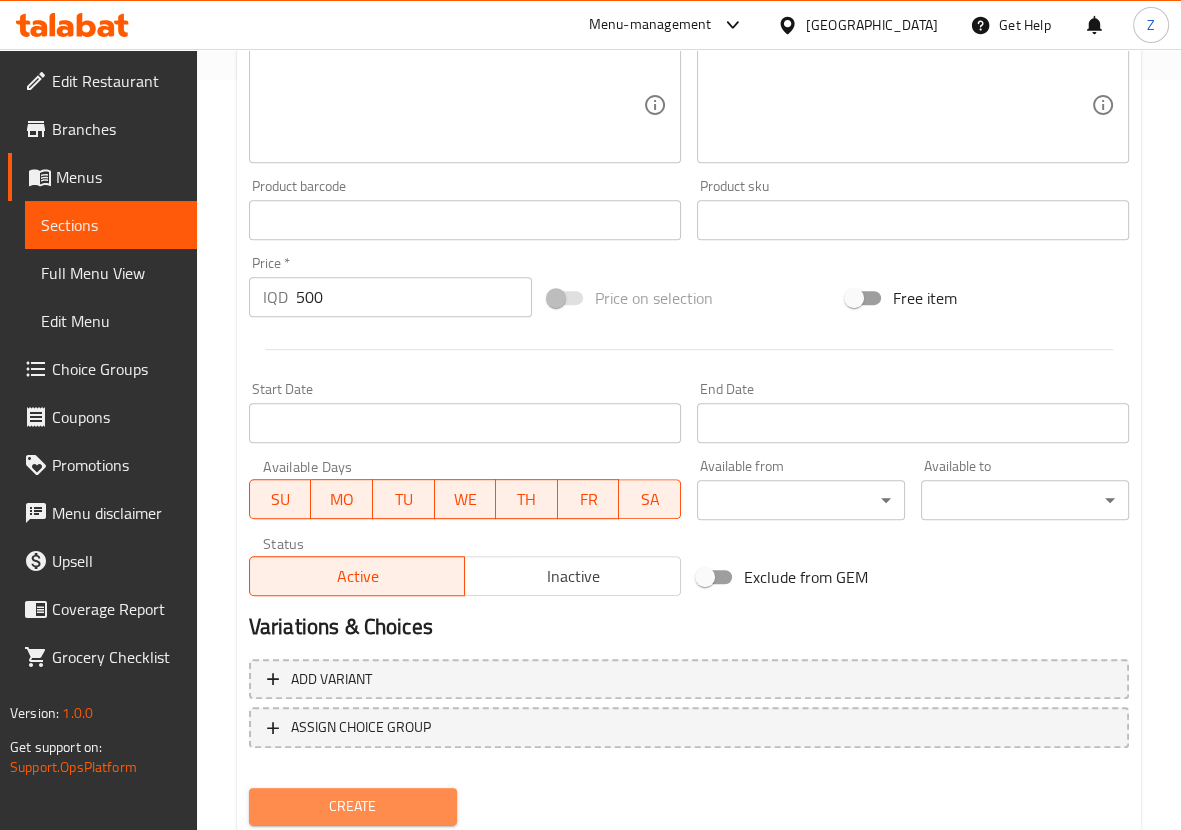 drag, startPoint x: 380, startPoint y: 801, endPoint x: 390, endPoint y: 669, distance: 132.37825 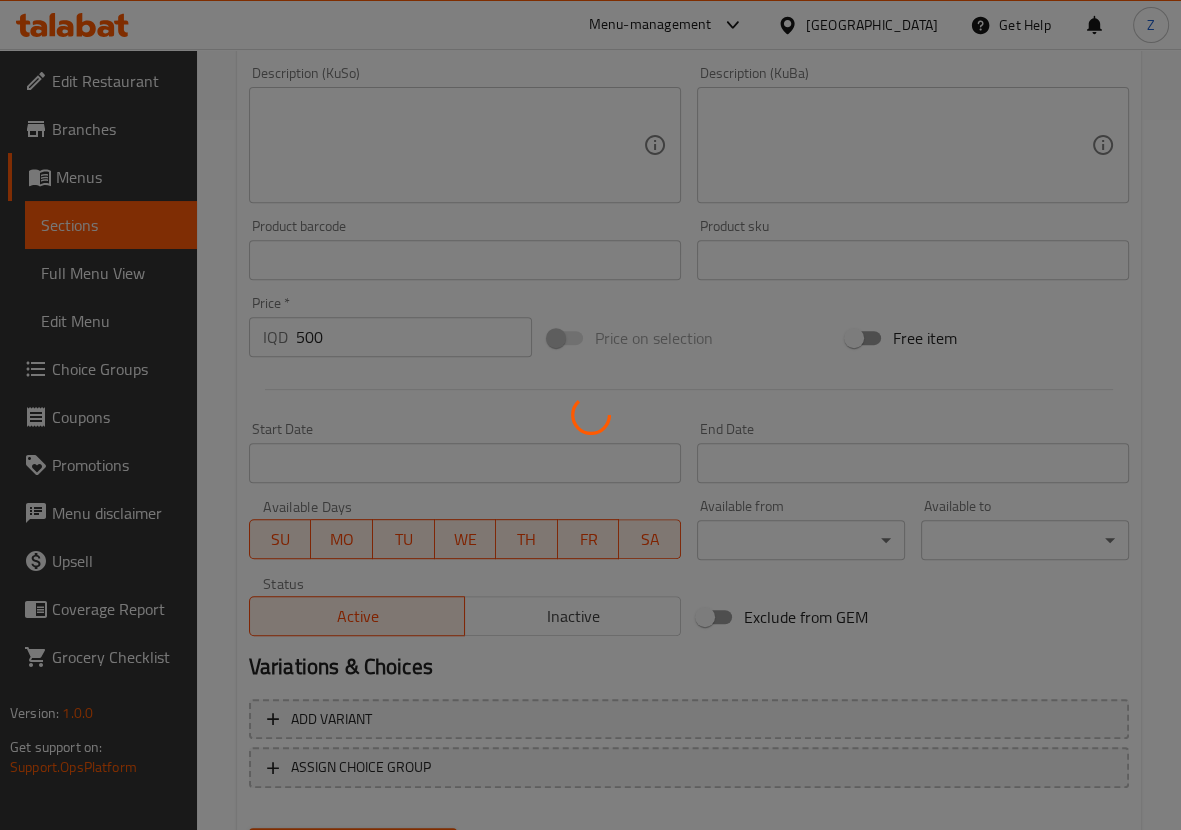 scroll, scrollTop: 0, scrollLeft: 0, axis: both 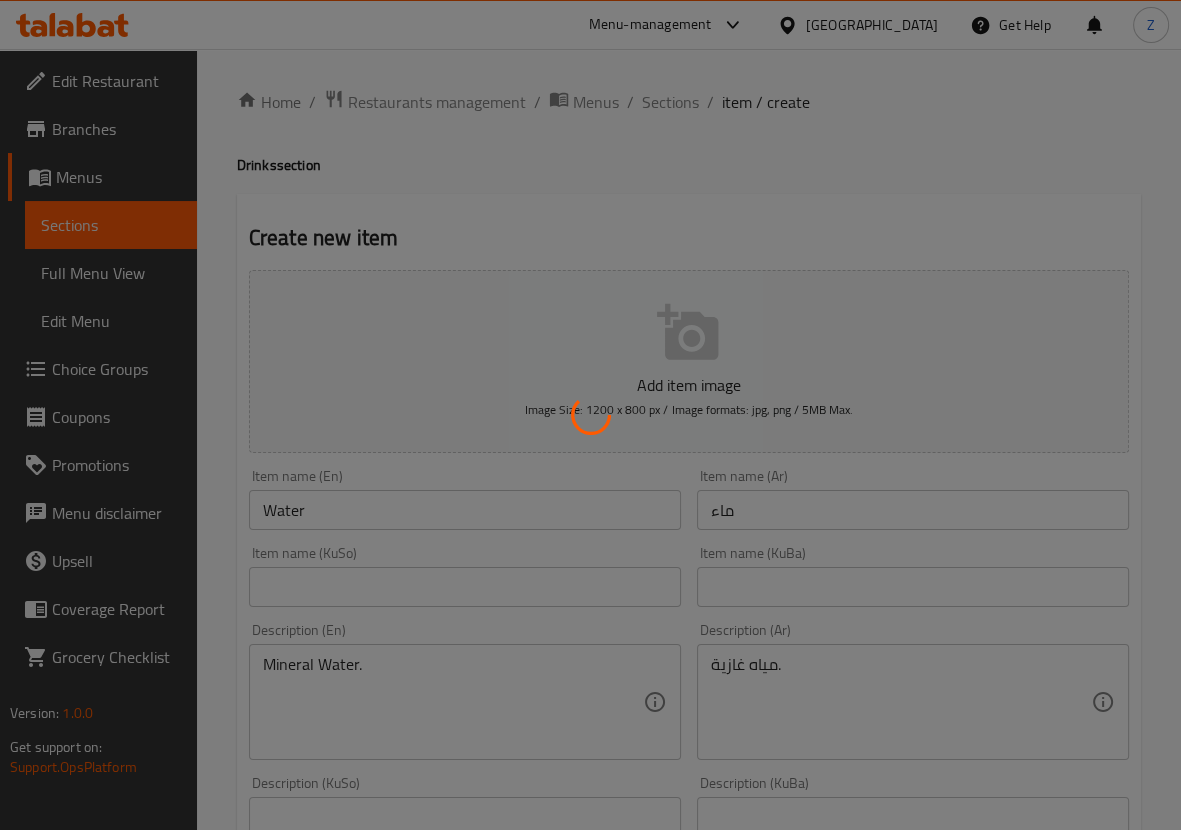 type 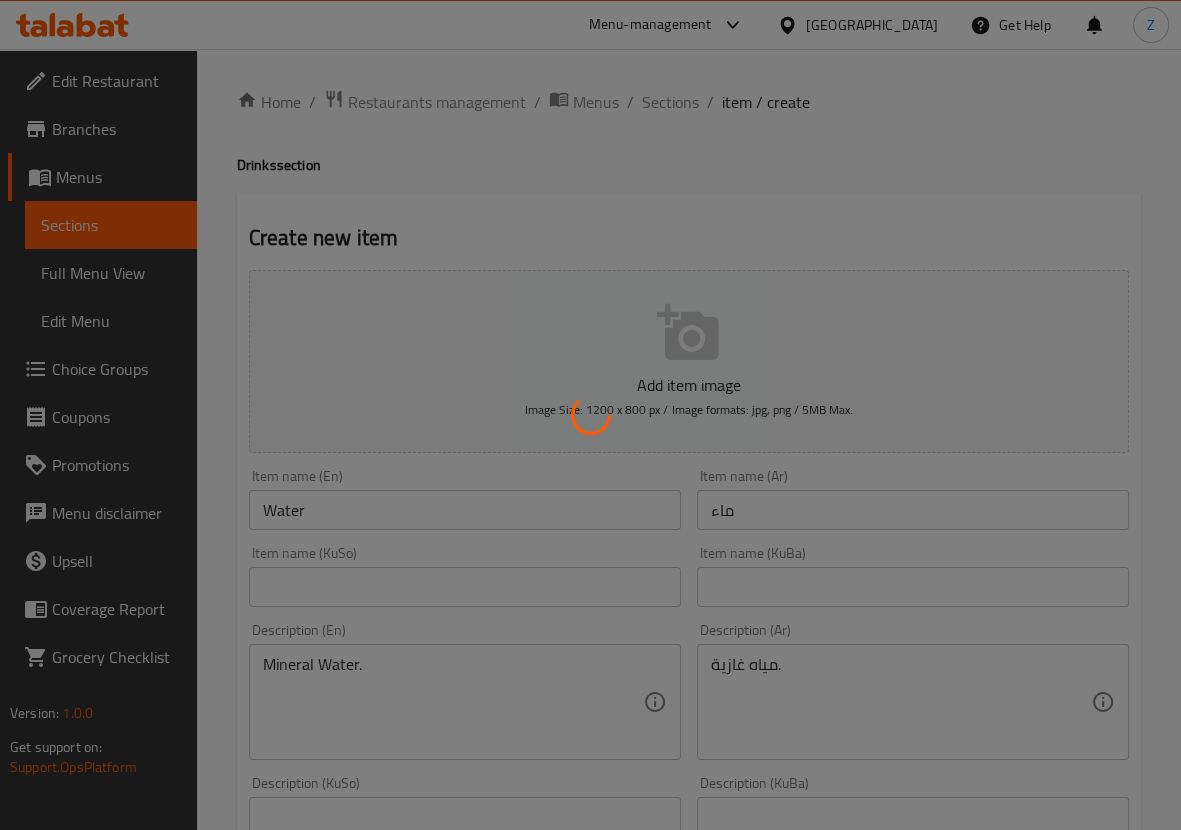type 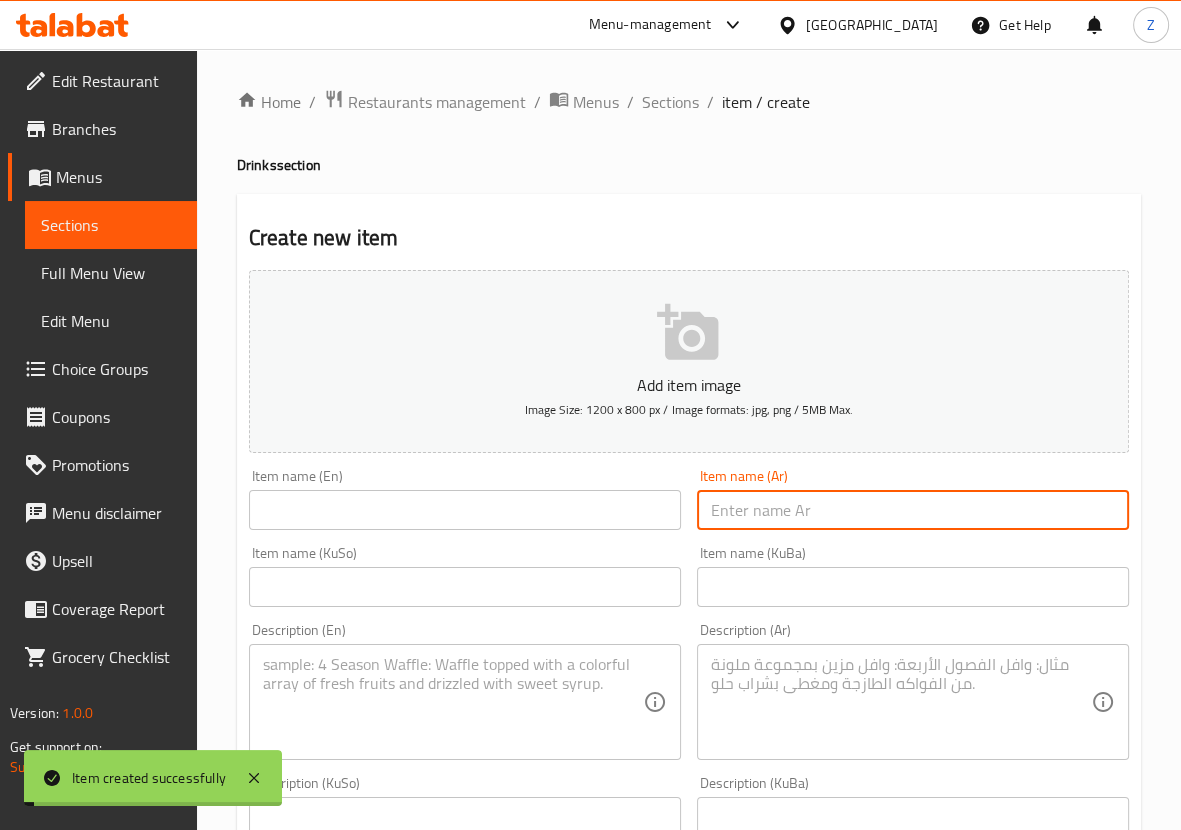 click at bounding box center (913, 510) 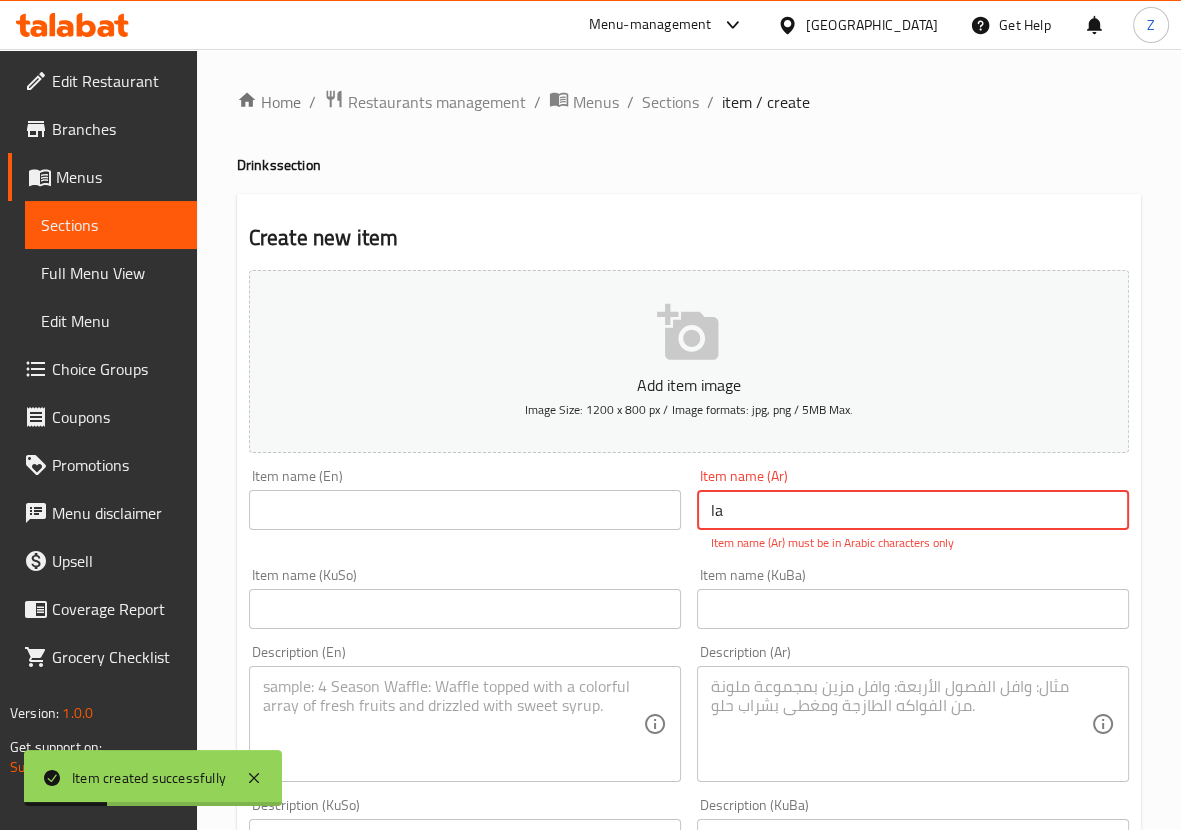 type on "l" 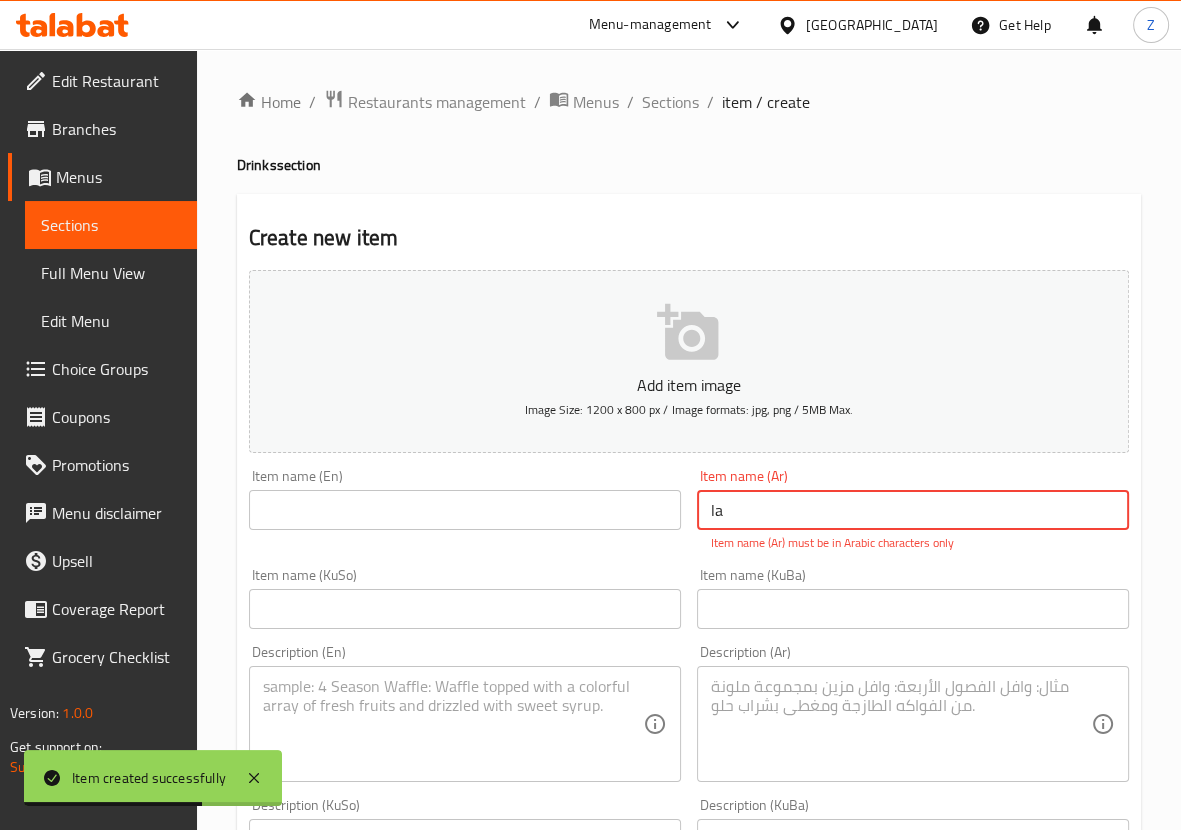 type on "l" 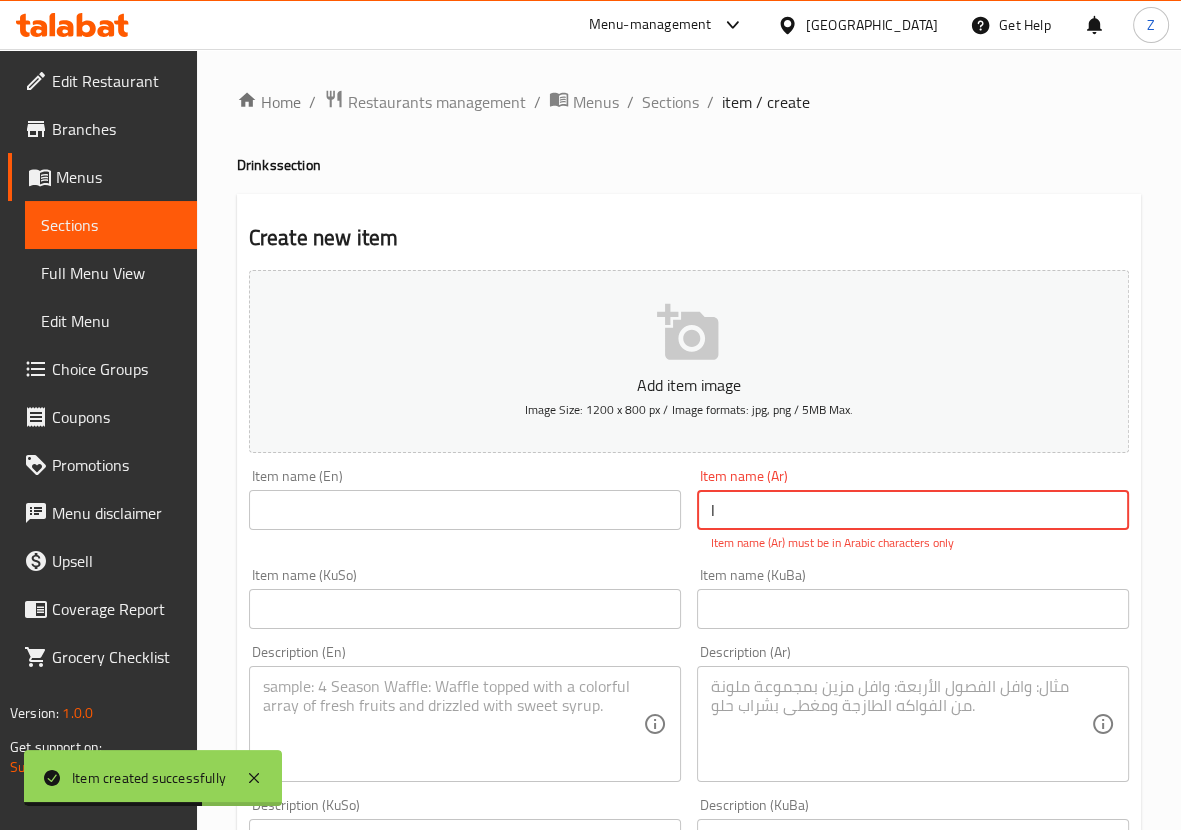 type 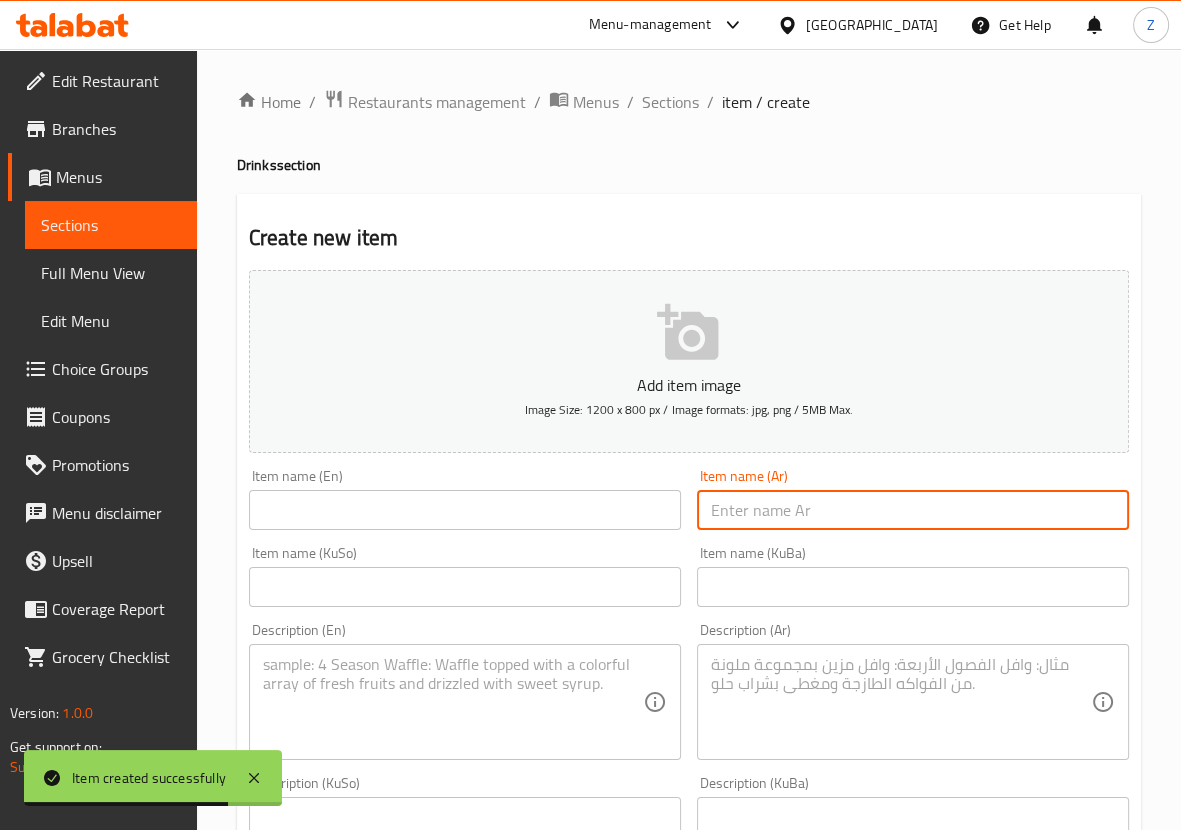 click at bounding box center (465, 510) 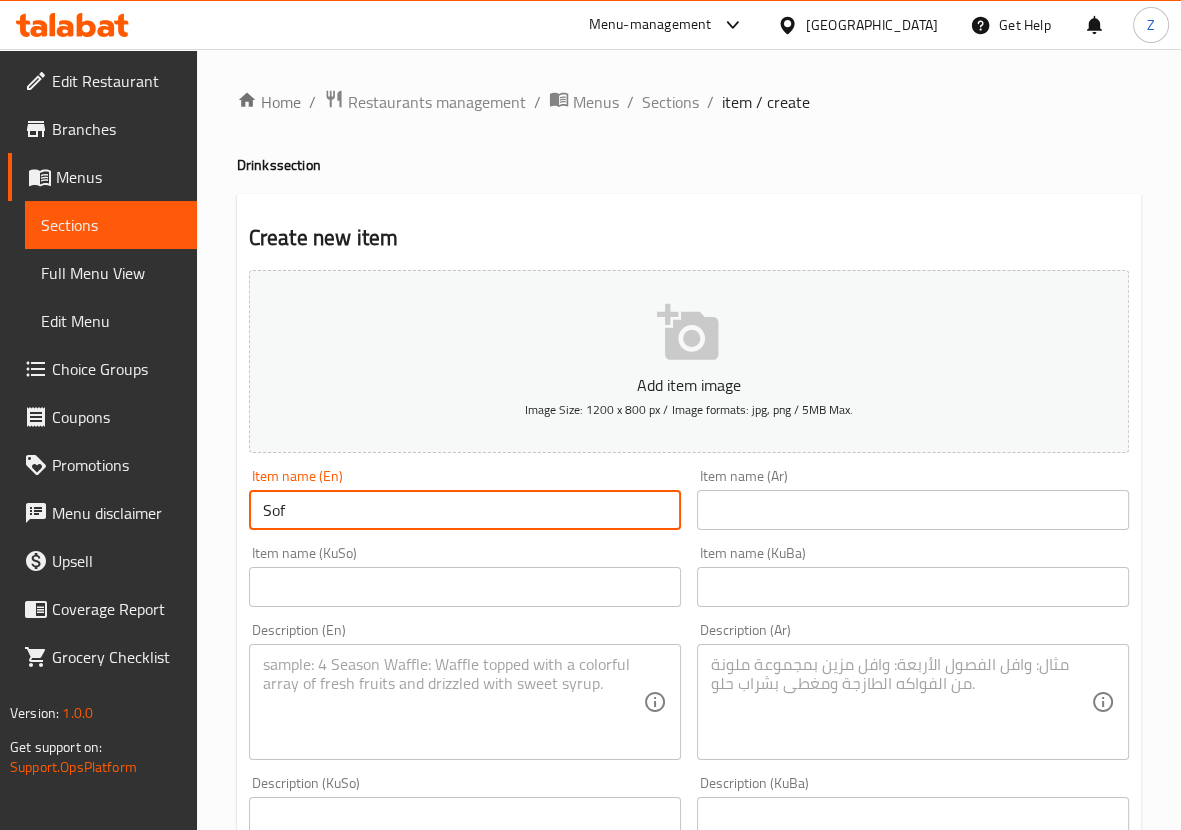 type on "Soft Drink" 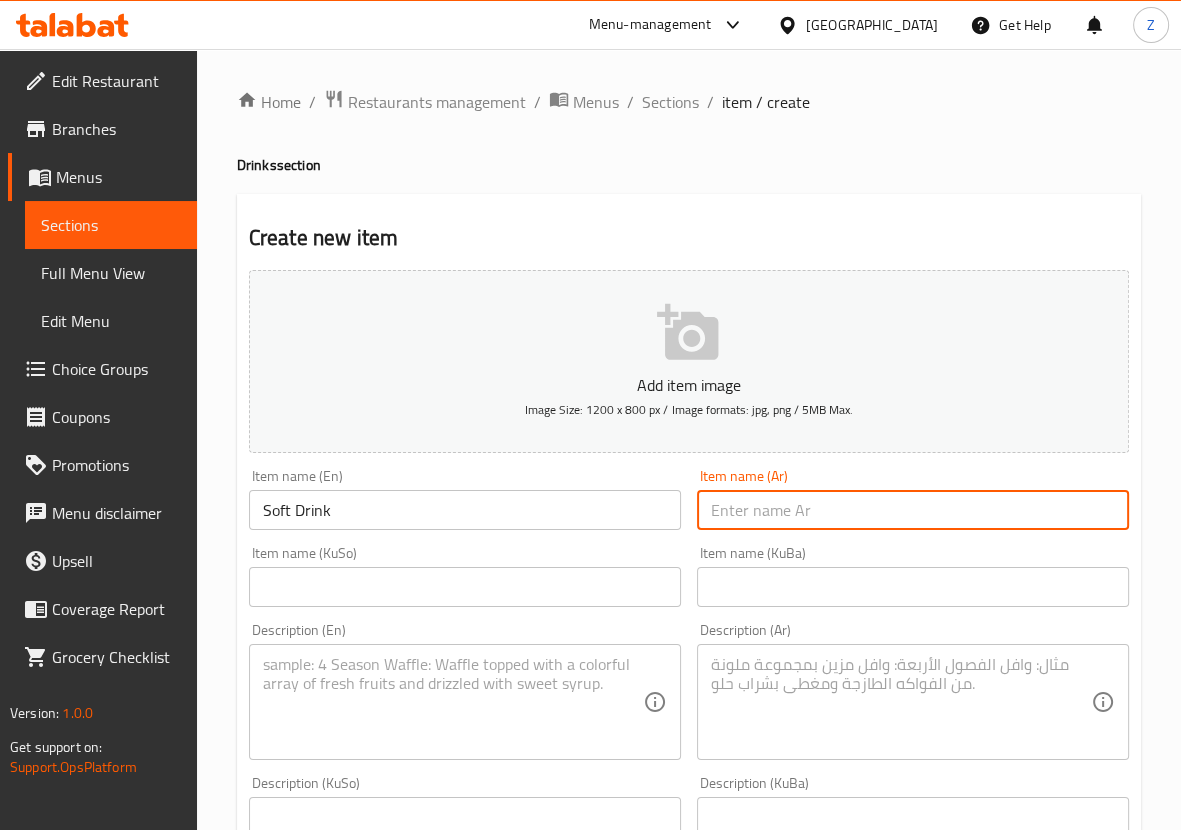 click at bounding box center [913, 510] 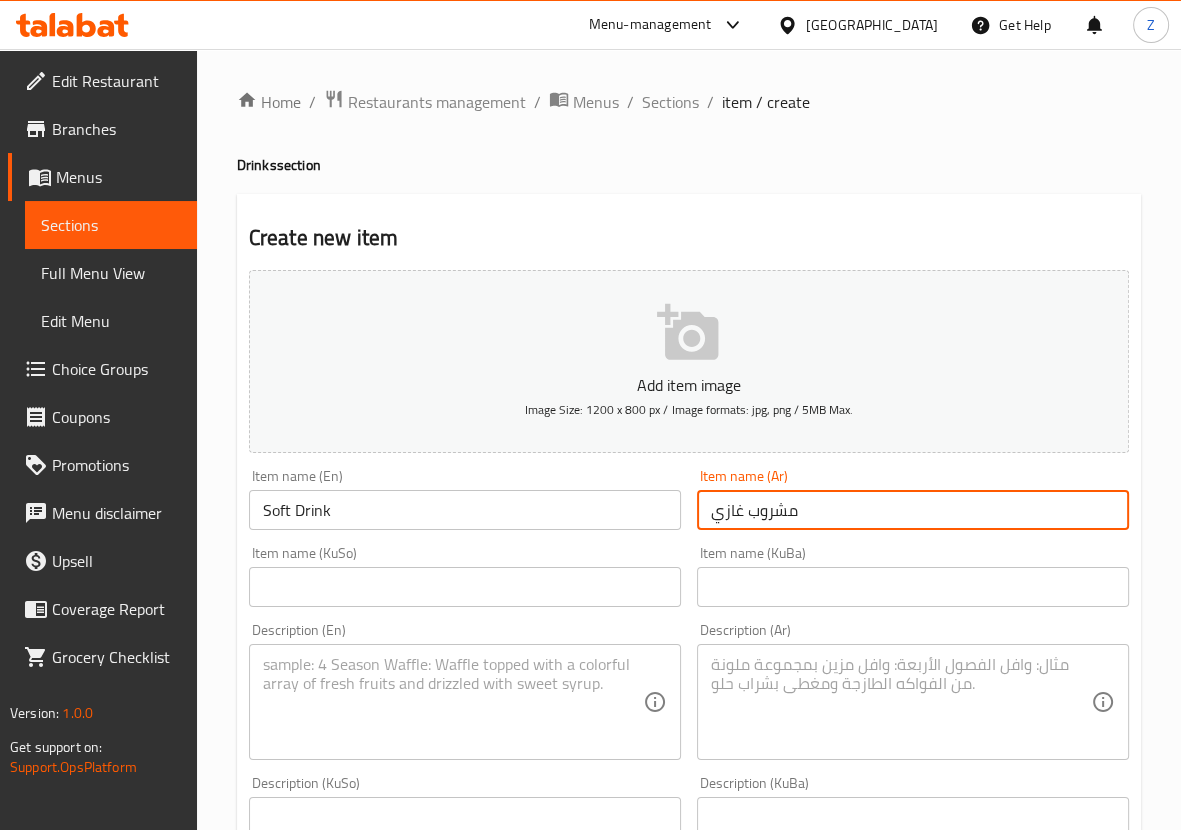 type on "مشروب غازي" 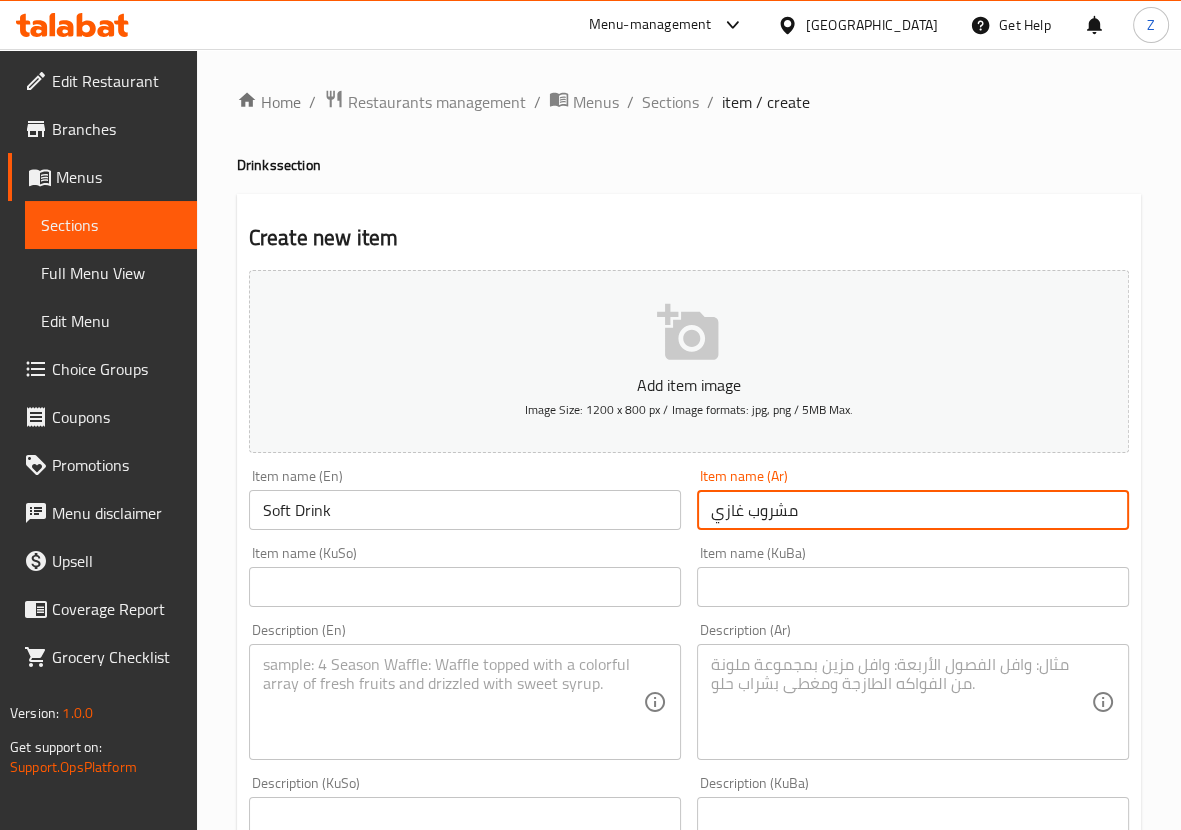 click at bounding box center (901, 702) 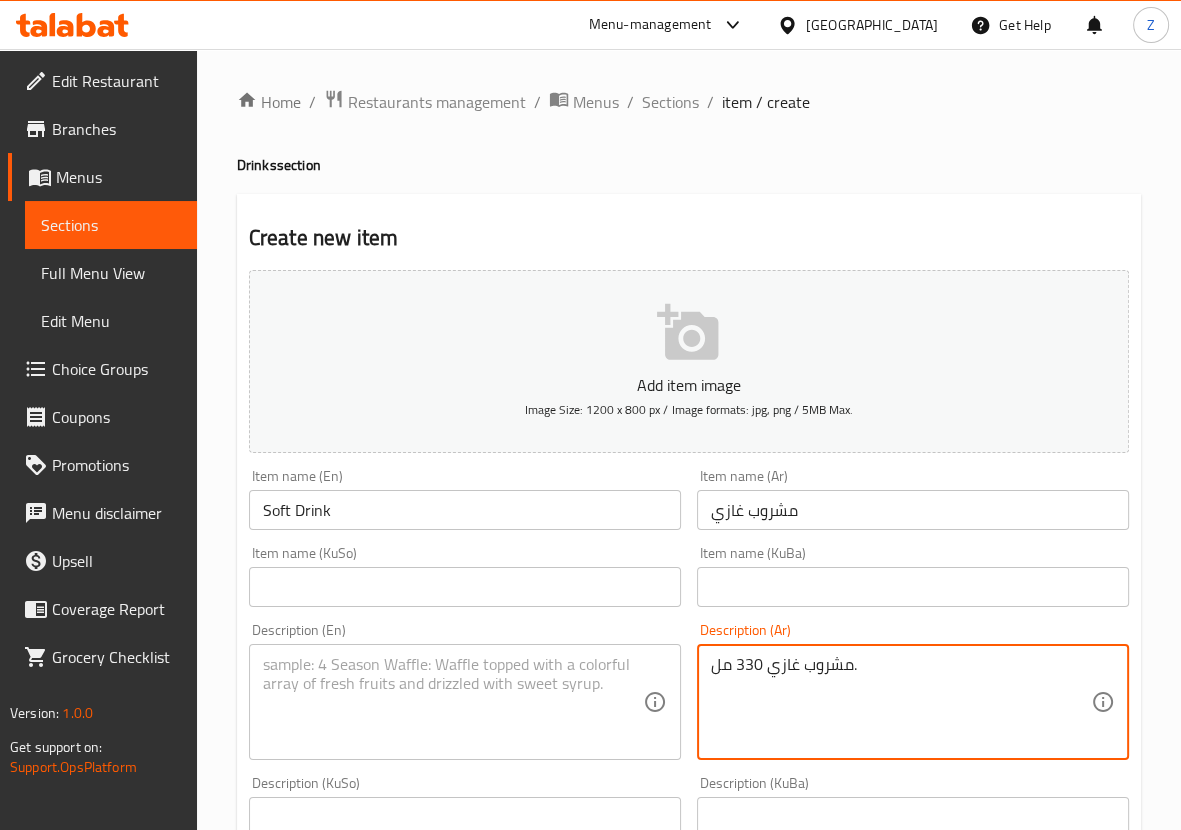 type on "مشروب غازي 330 مل." 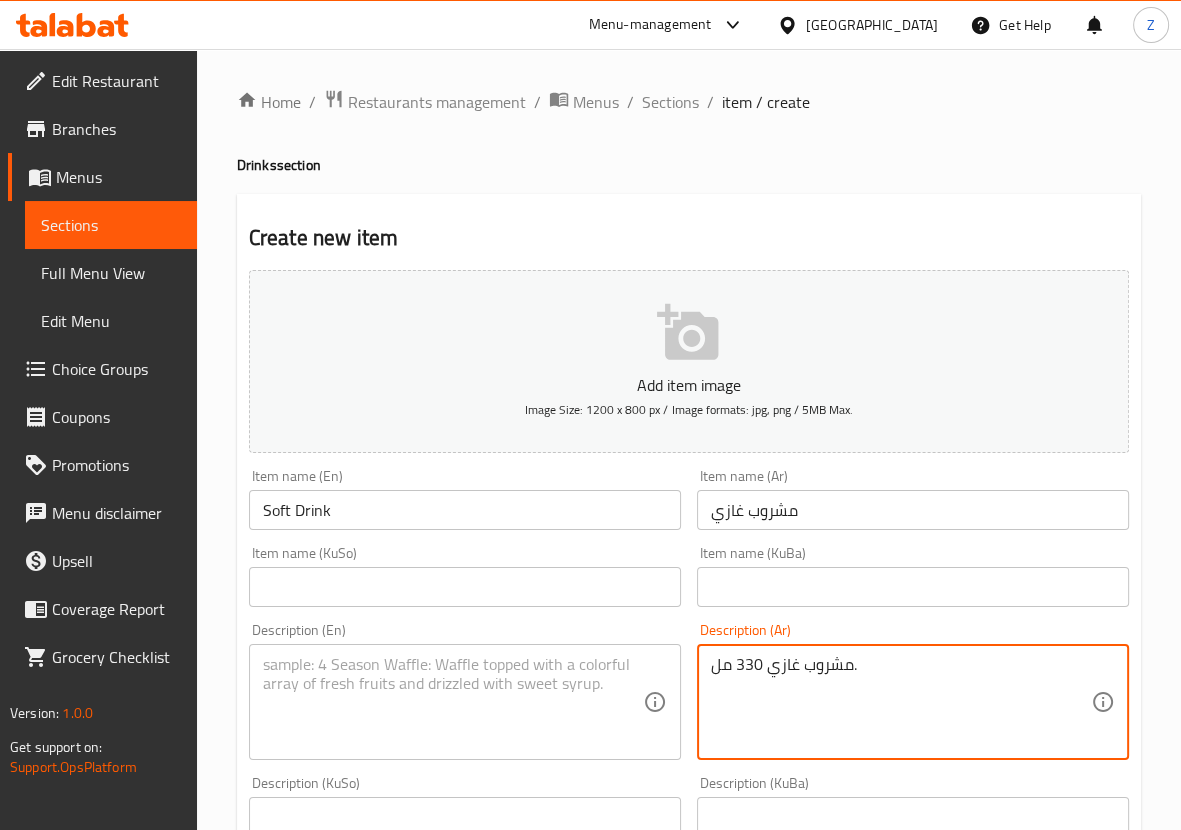 click at bounding box center (453, 702) 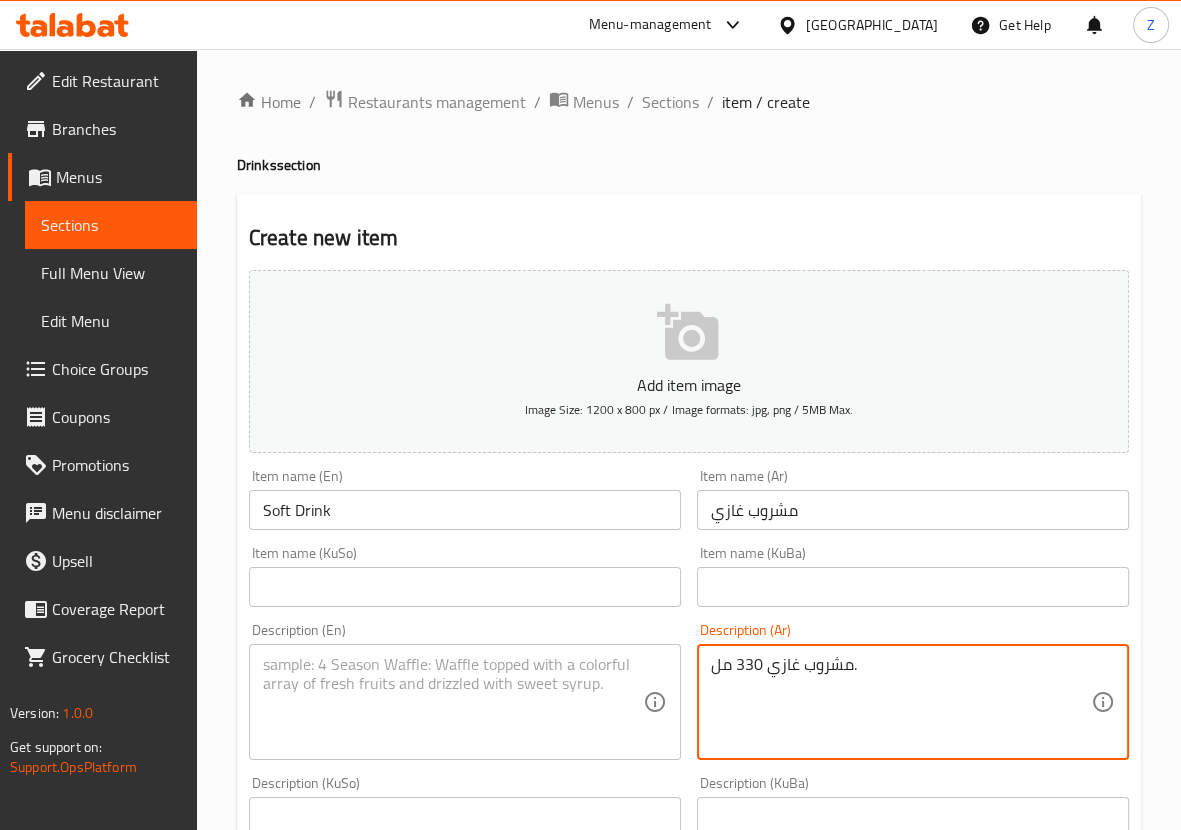 click on "مشروب غازي 330 مل." at bounding box center [901, 702] 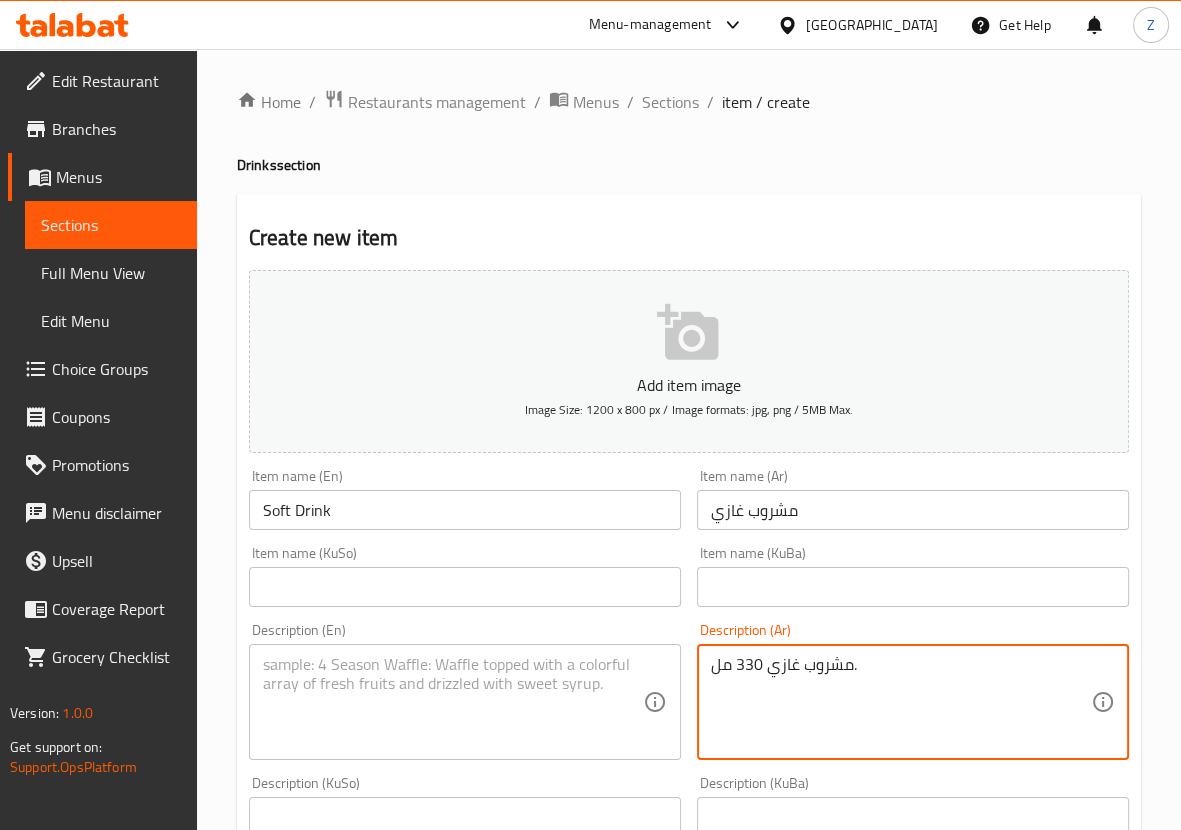 click on "مشروب غازي 330 مل." at bounding box center [901, 702] 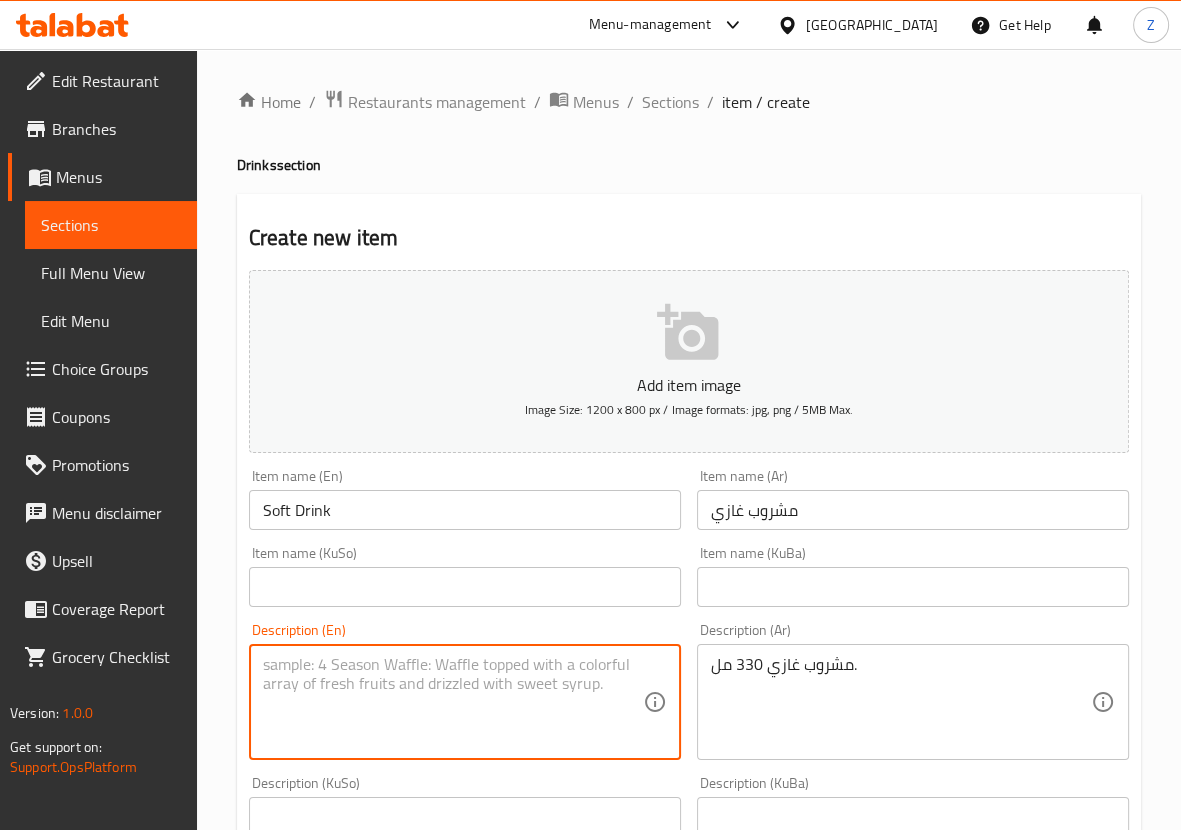 paste on "330ml soft drink." 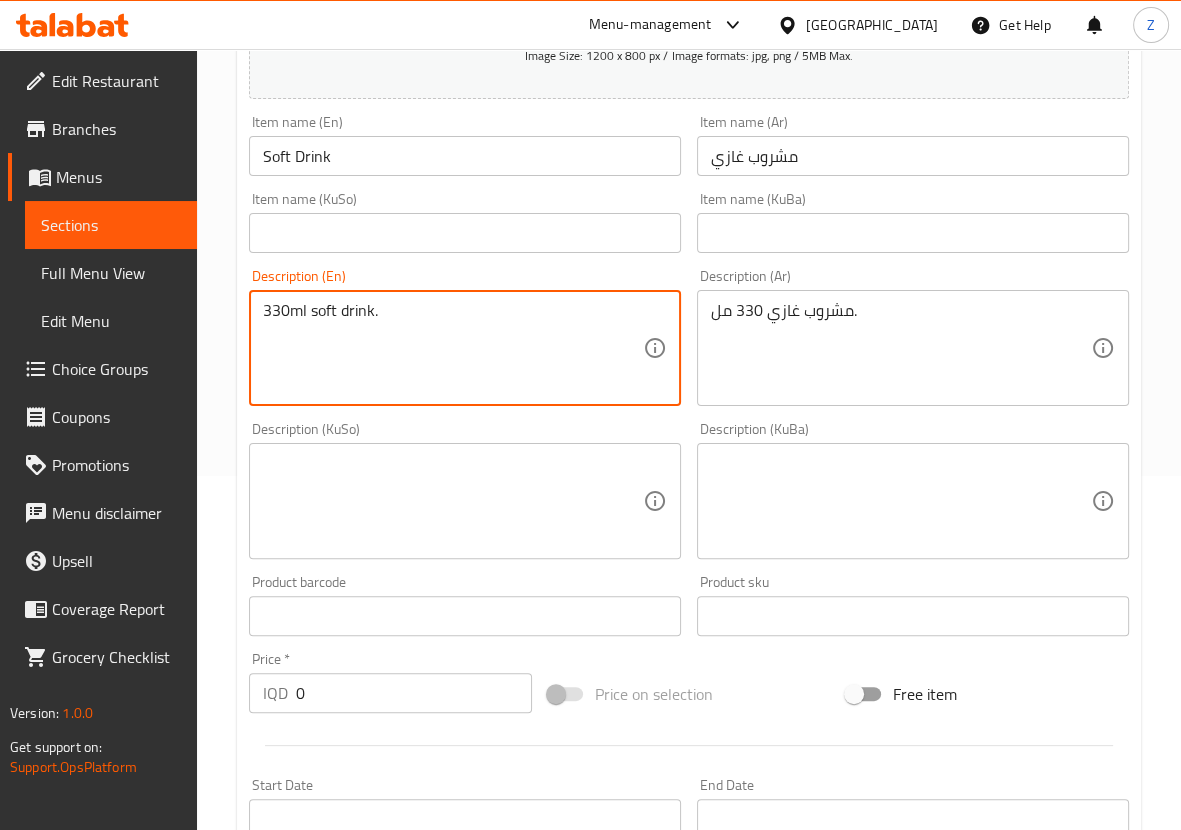 scroll, scrollTop: 499, scrollLeft: 0, axis: vertical 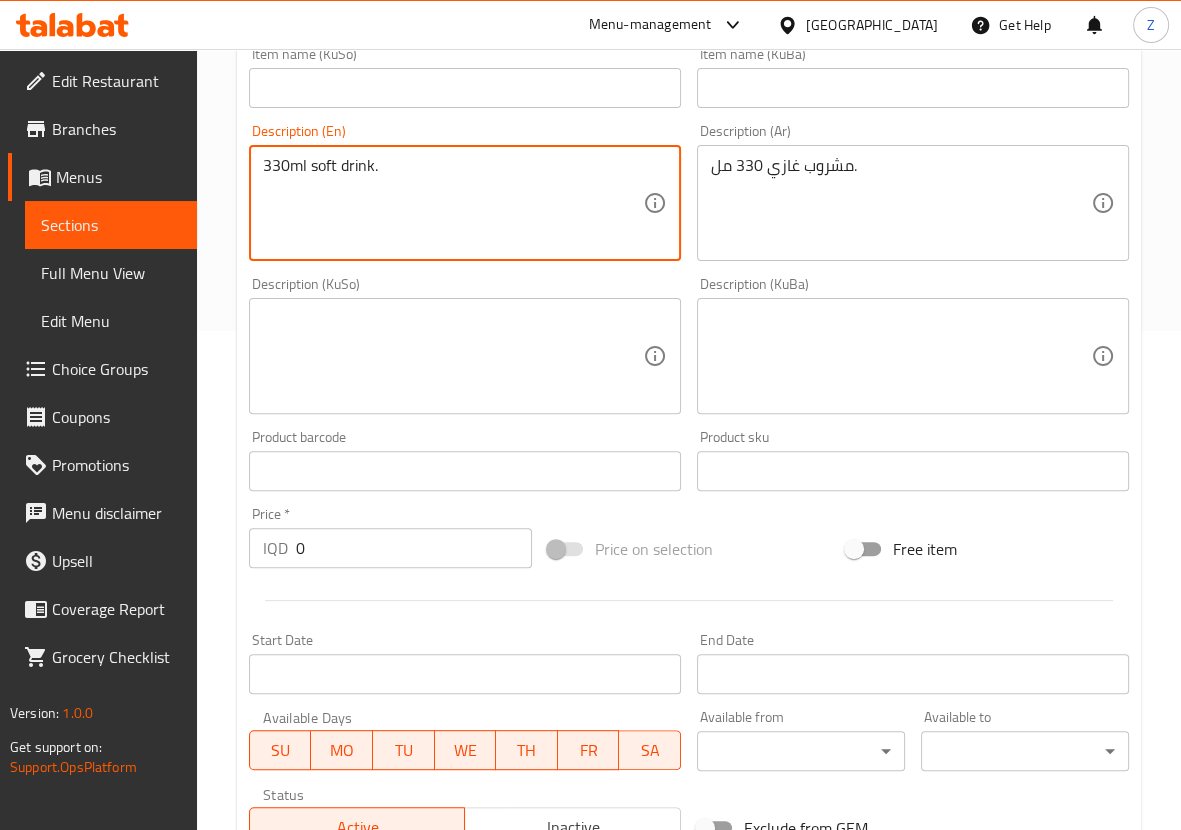 type on "330ml soft drink." 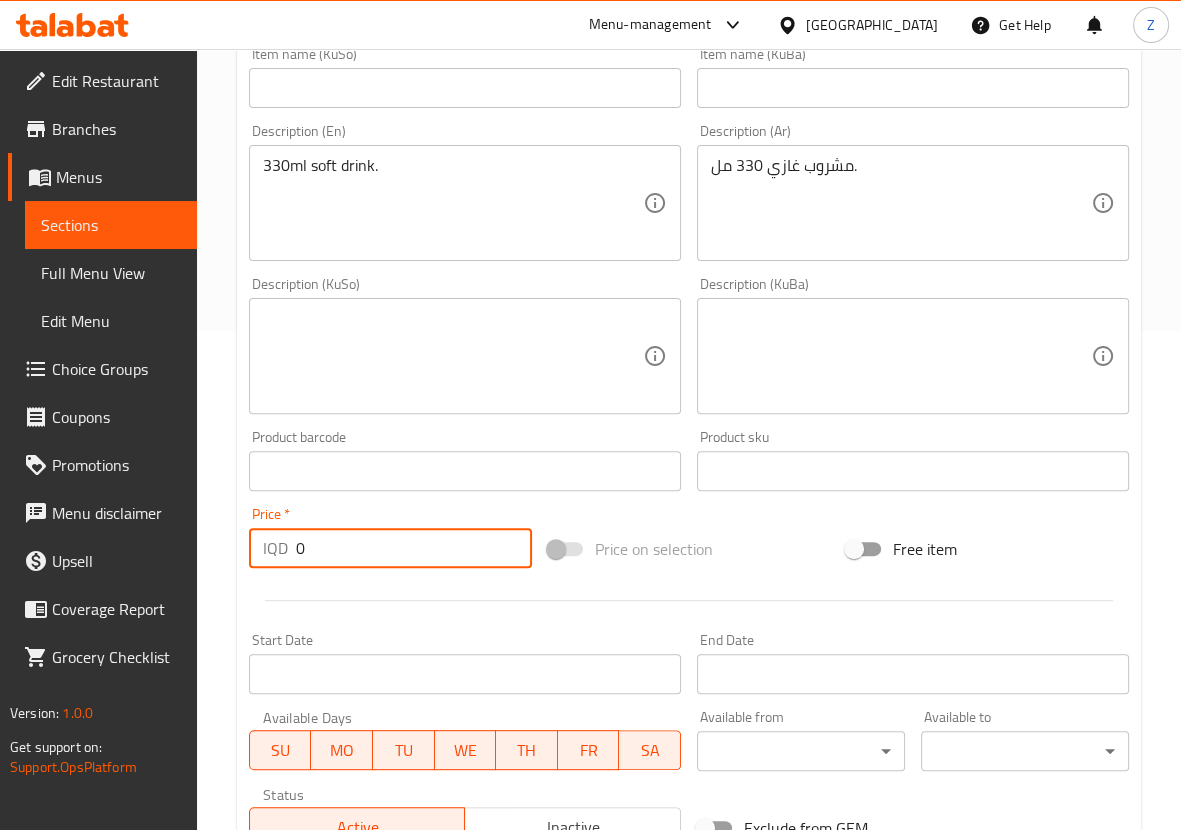 drag, startPoint x: 312, startPoint y: 552, endPoint x: 238, endPoint y: 562, distance: 74.672615 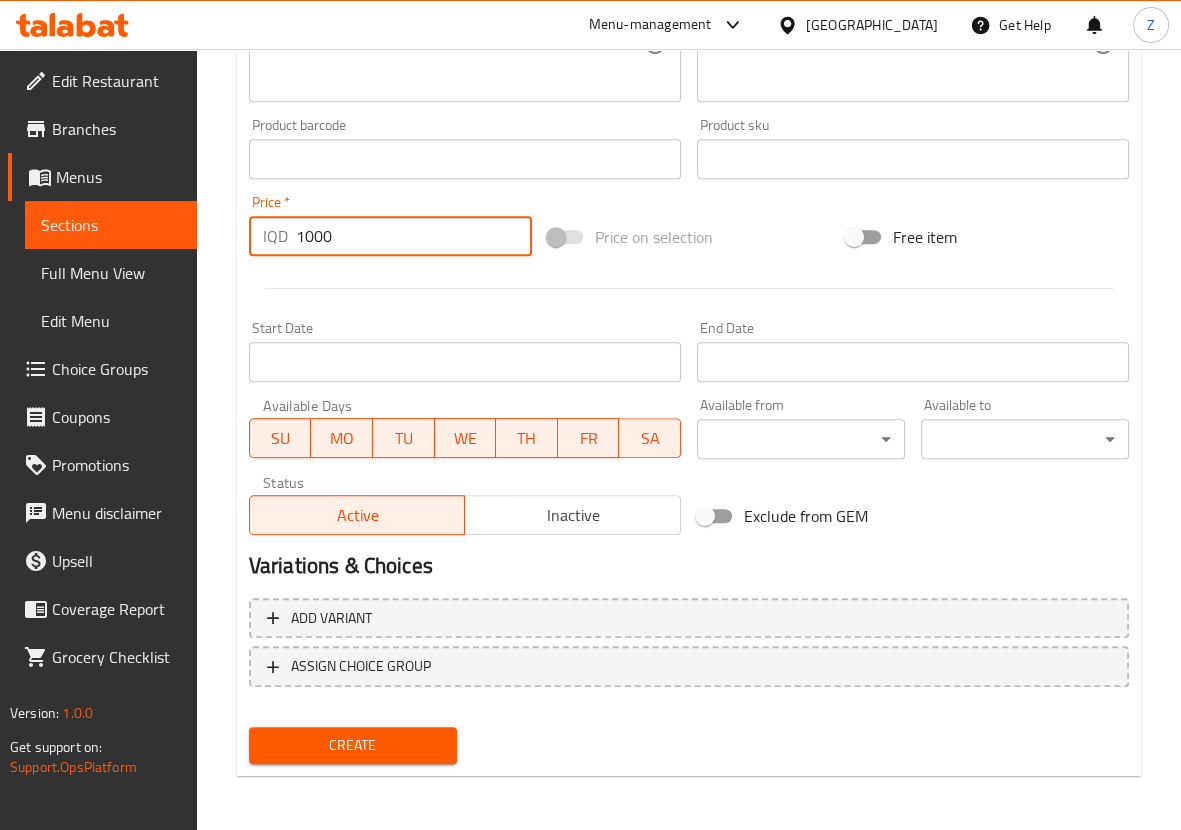 type on "1000" 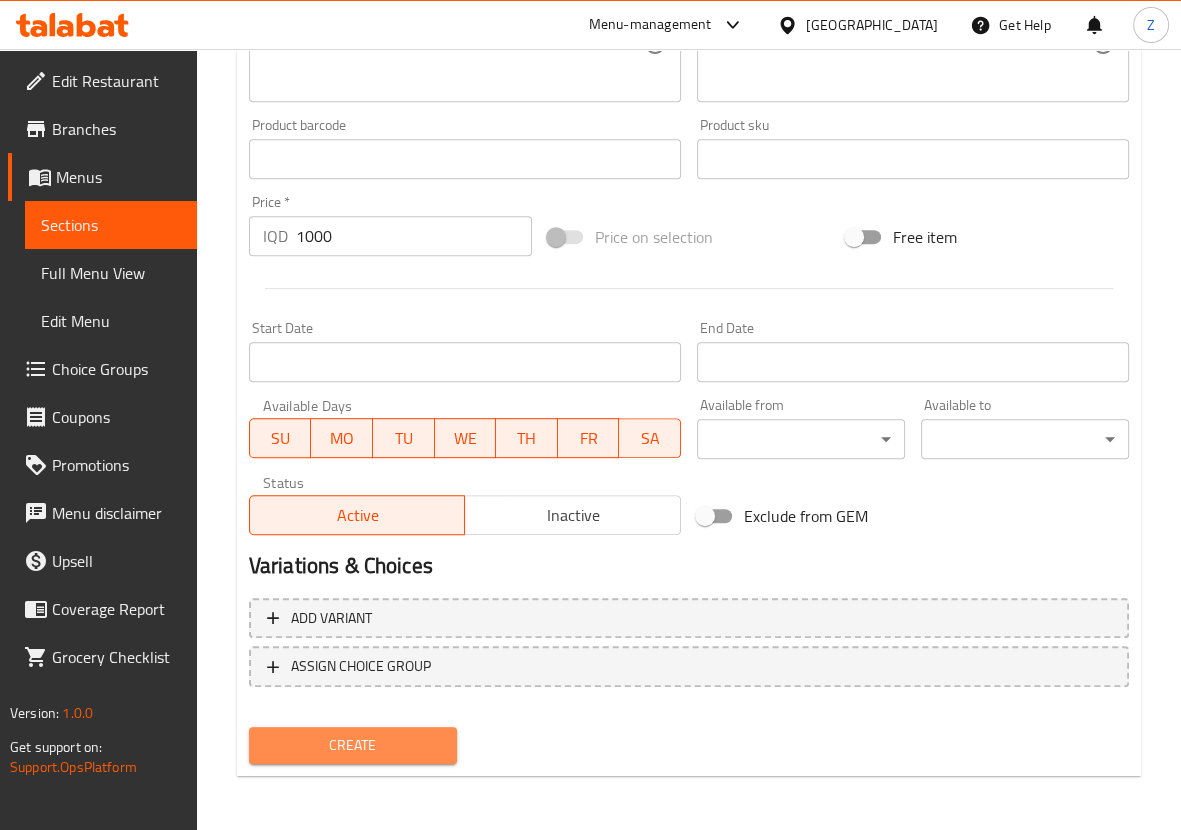 click on "Create" at bounding box center [353, 745] 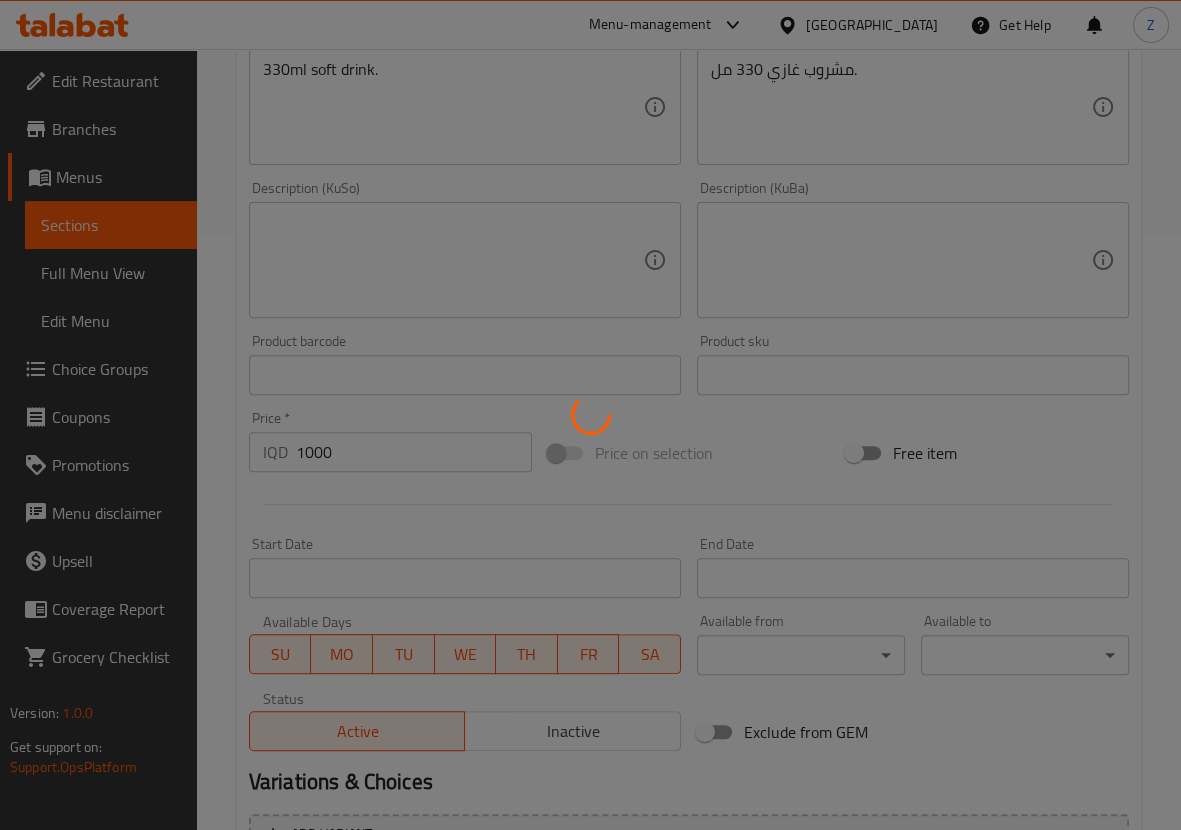 scroll, scrollTop: 7, scrollLeft: 0, axis: vertical 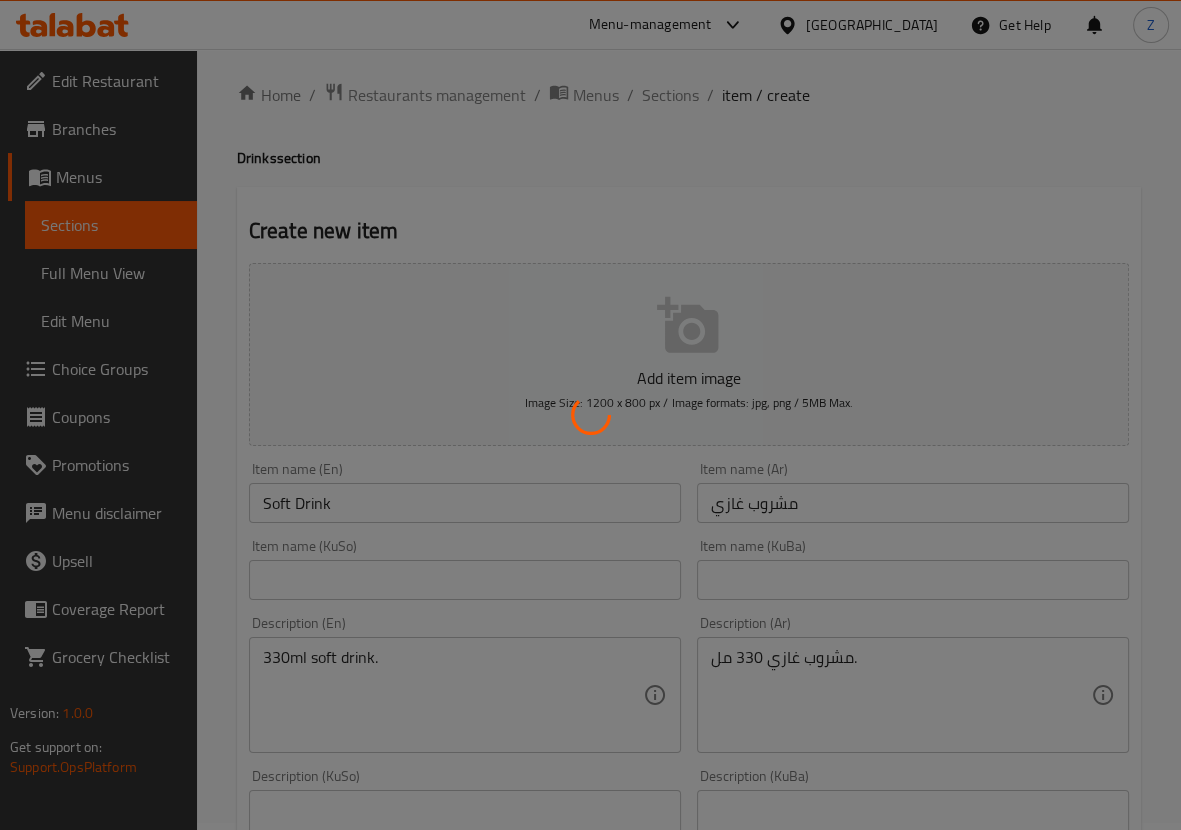 type 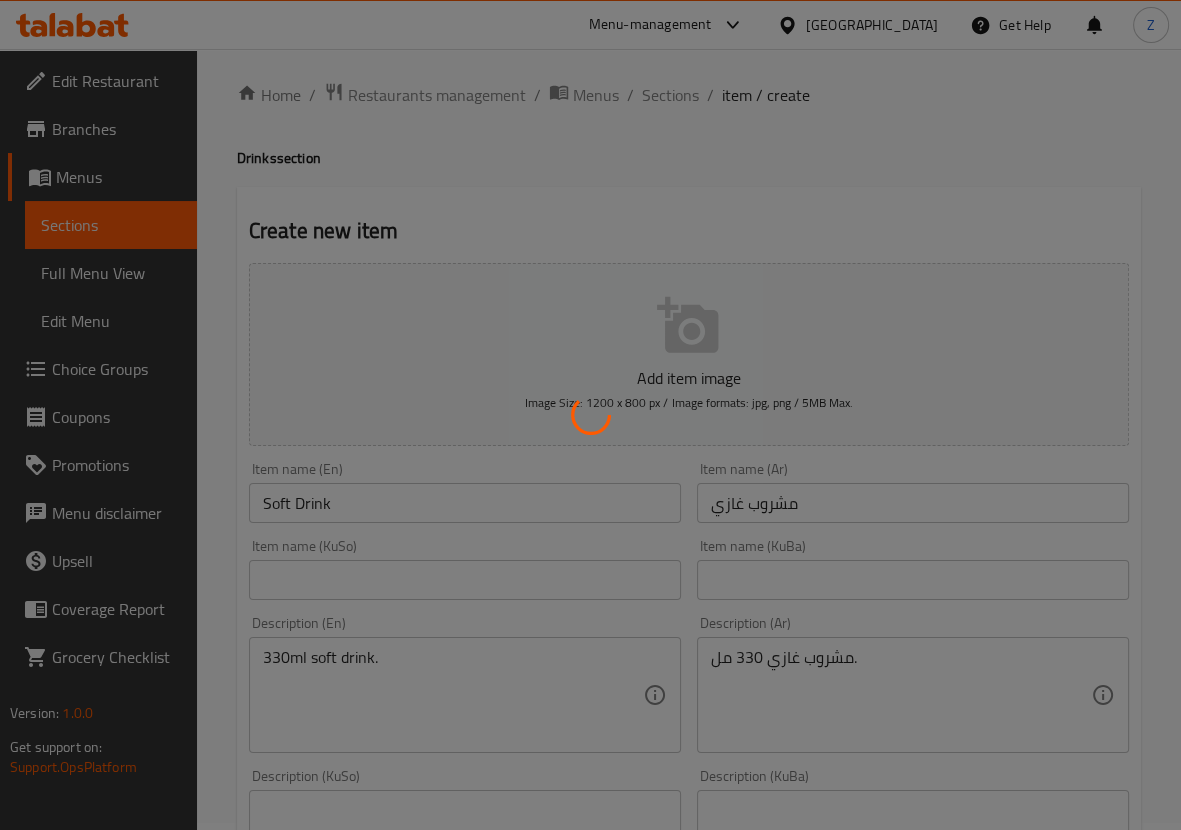 type 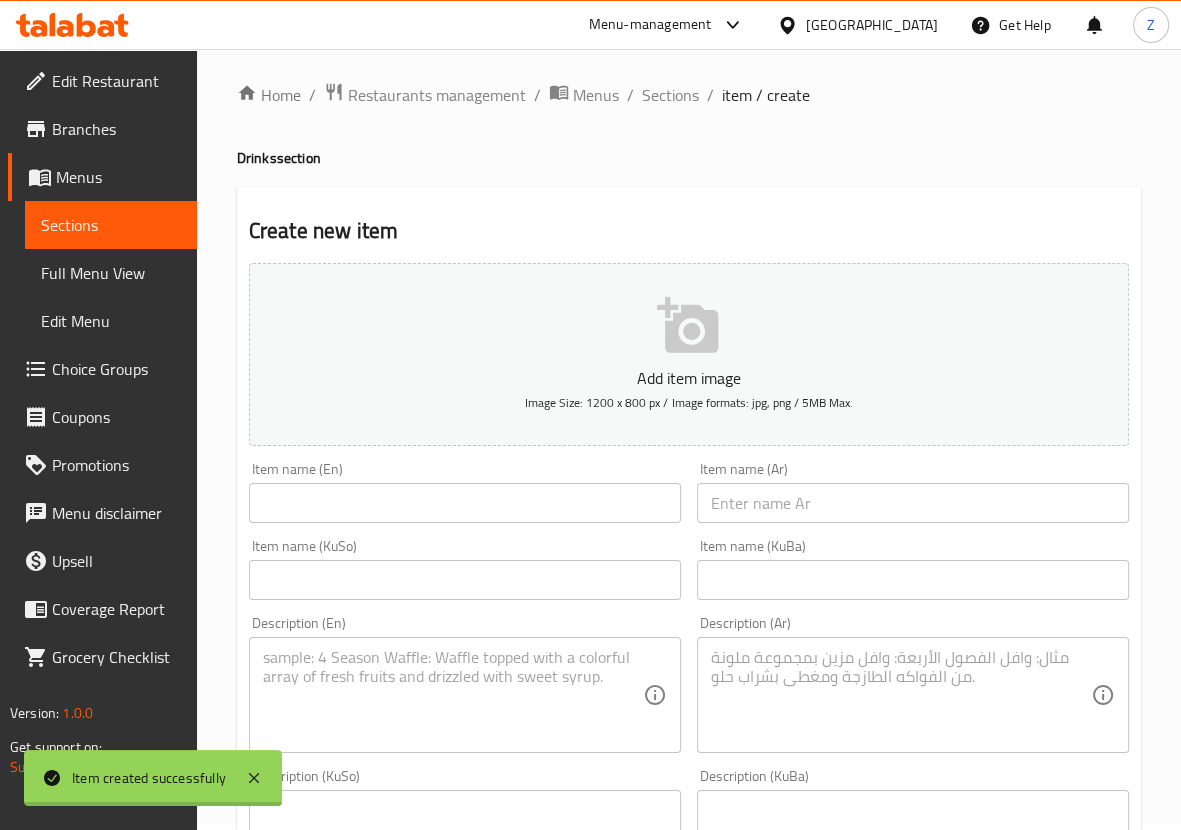 scroll, scrollTop: 0, scrollLeft: 0, axis: both 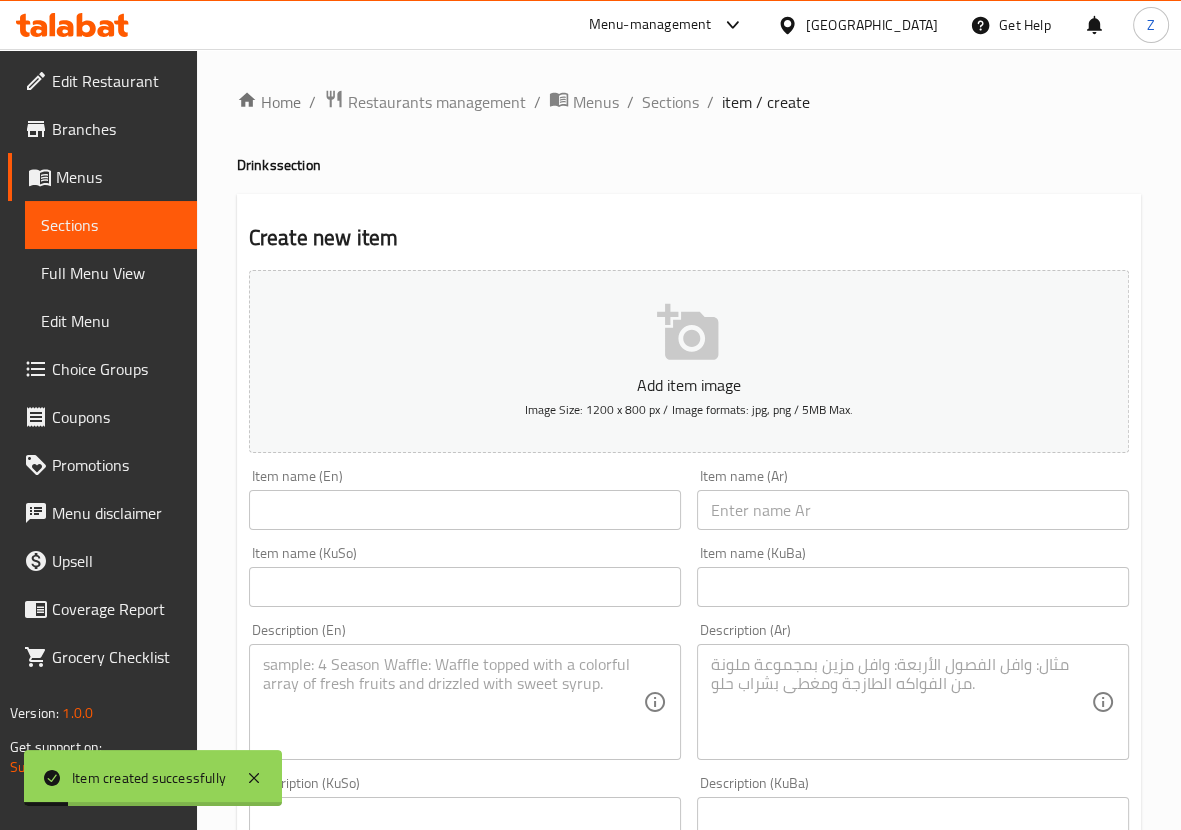 click on "Home / Restaurants management / Menus / Sections / item / create Drinks  section Create new item Add item image Image Size: 1200 x 800 px / Image formats: jpg, png / 5MB Max. Item name (En) Item name (En) Item name (Ar) Item name (Ar) Item name (KuSo) Item name (KuSo) Item name (KuBa) Item name (KuBa) Description (En) Description (En) Description (Ar) Description (Ar) Description (KuSo) Description (KuSo) Description (KuBa) Description (KuBa) Product barcode Product barcode Product sku Product sku Price   * IQD 0 Price  * Price on selection Free item Start Date Start Date End Date End Date Available Days SU MO TU WE TH FR SA Available from ​ ​ Available to ​ ​ Status Active Inactive Exclude from GEM Variations & Choices Add variant ASSIGN CHOICE GROUP Create" at bounding box center (689, 846) 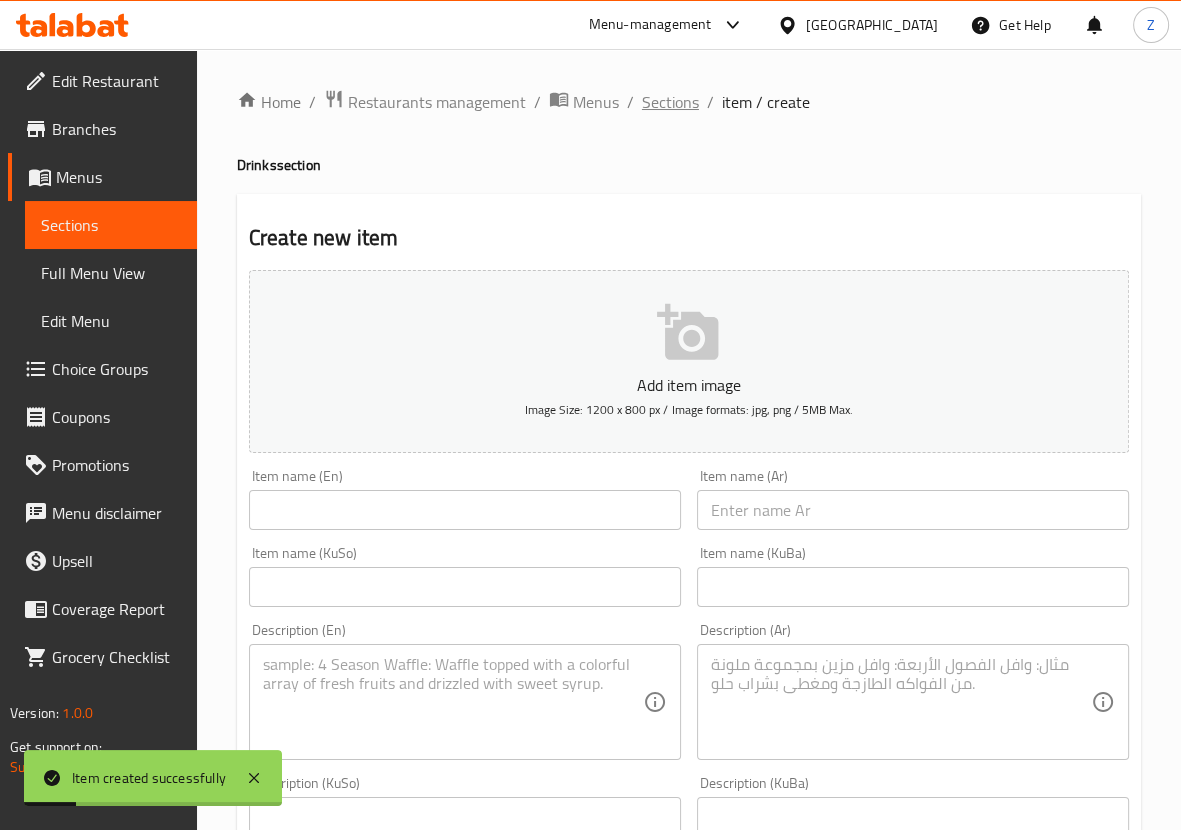 click on "Sections" at bounding box center (670, 102) 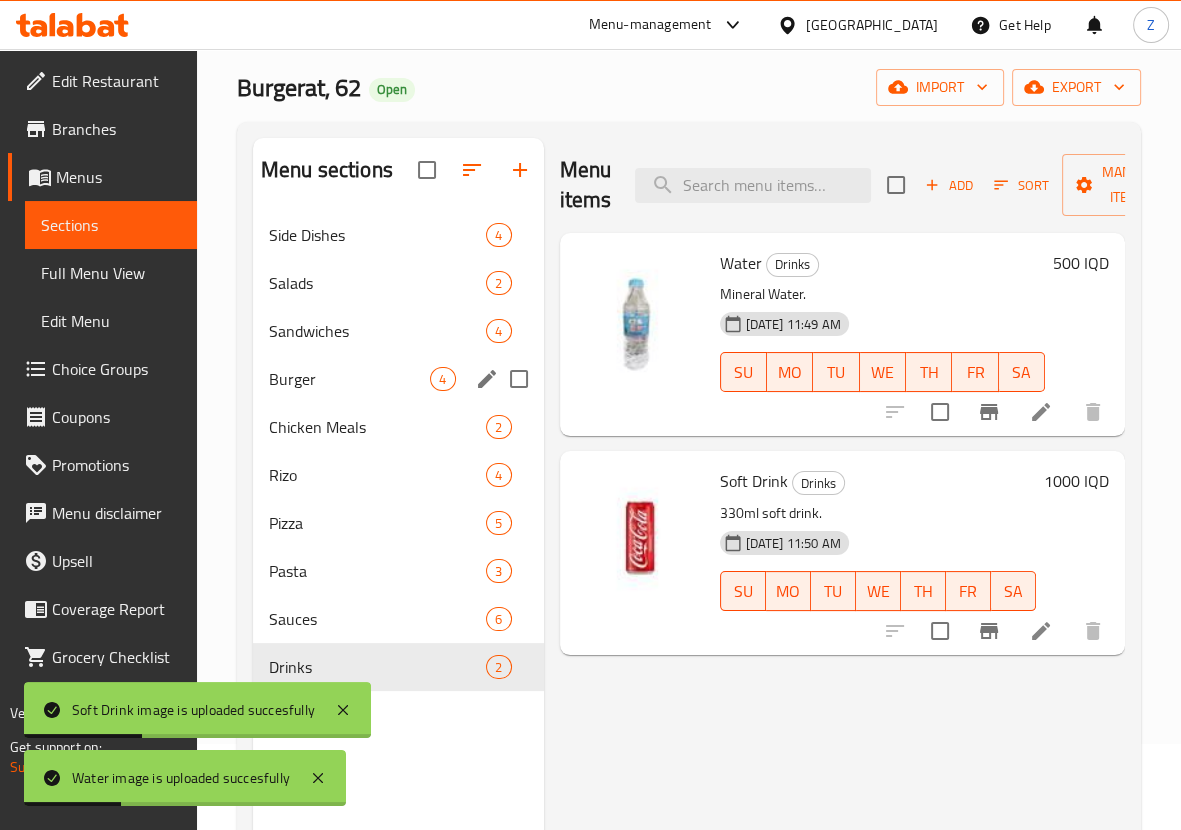 scroll, scrollTop: 124, scrollLeft: 0, axis: vertical 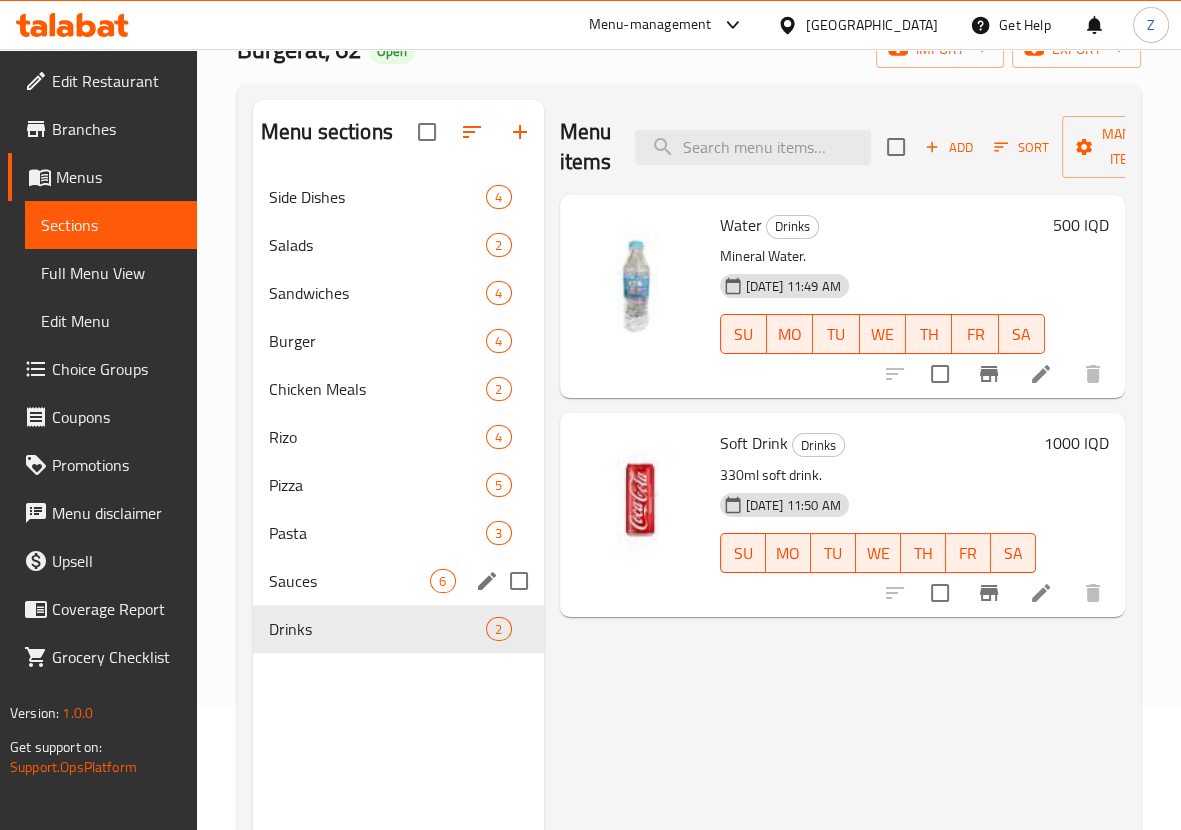 click on "Sauces 6" at bounding box center (398, 581) 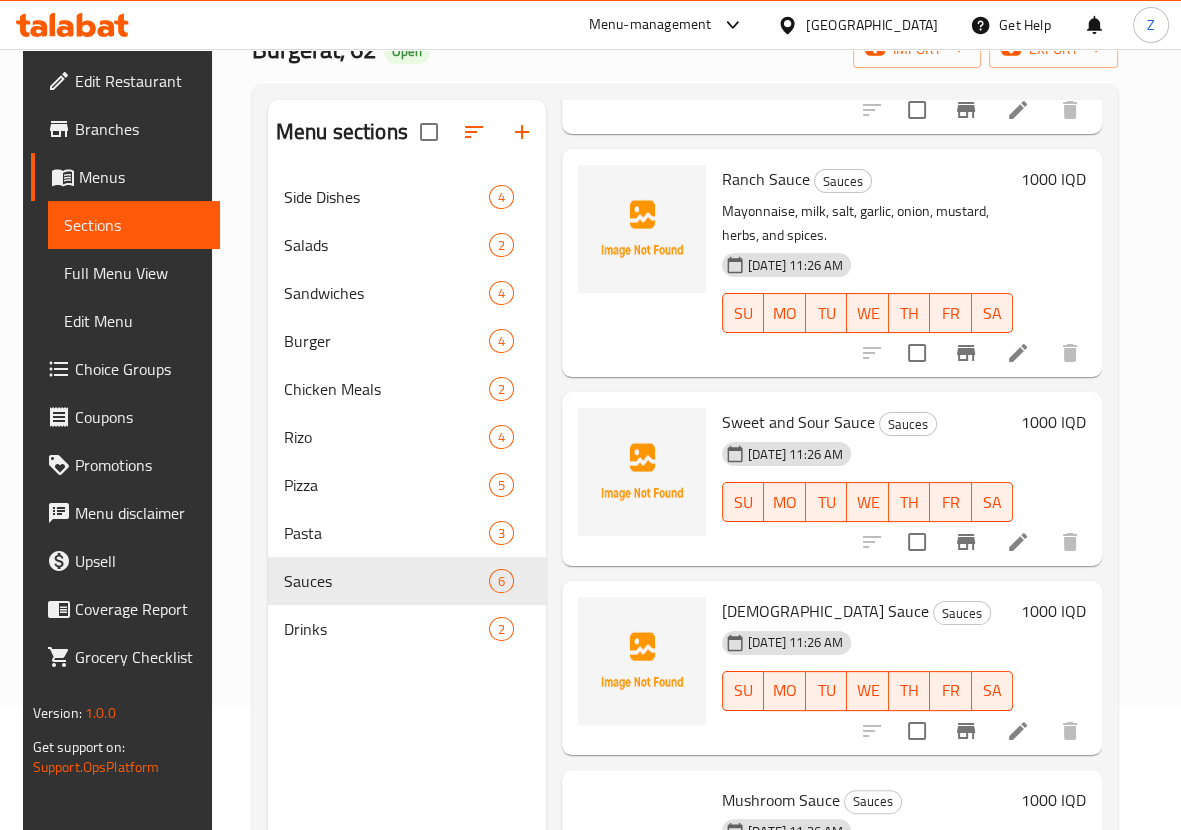 scroll, scrollTop: 509, scrollLeft: 0, axis: vertical 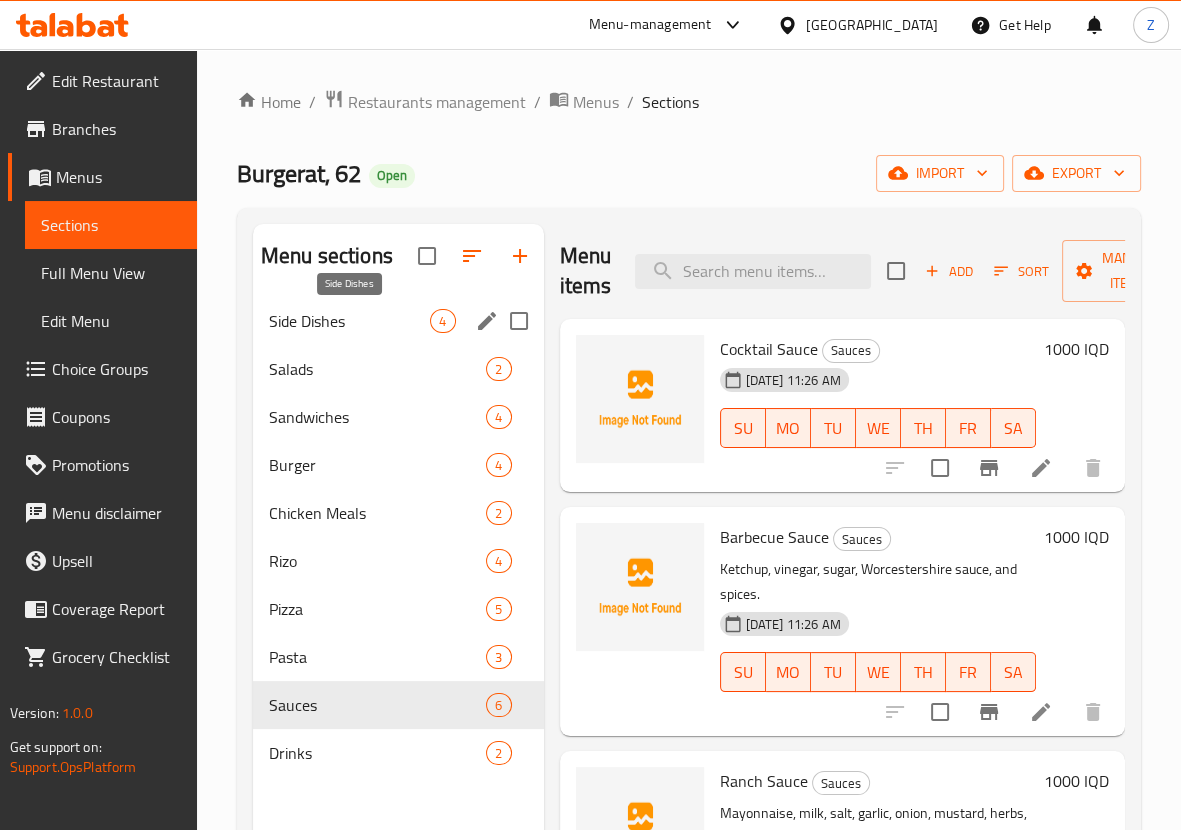click on "Side Dishes" at bounding box center [350, 321] 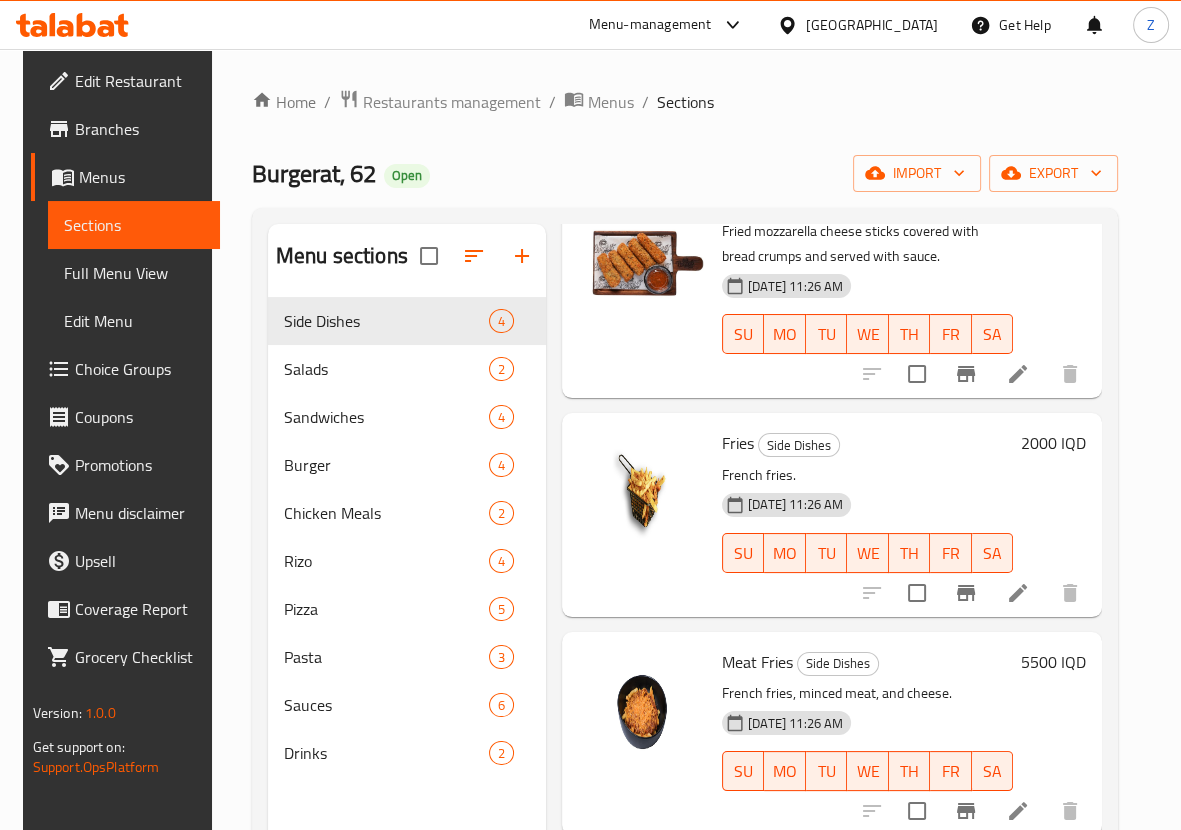 scroll, scrollTop: 167, scrollLeft: 0, axis: vertical 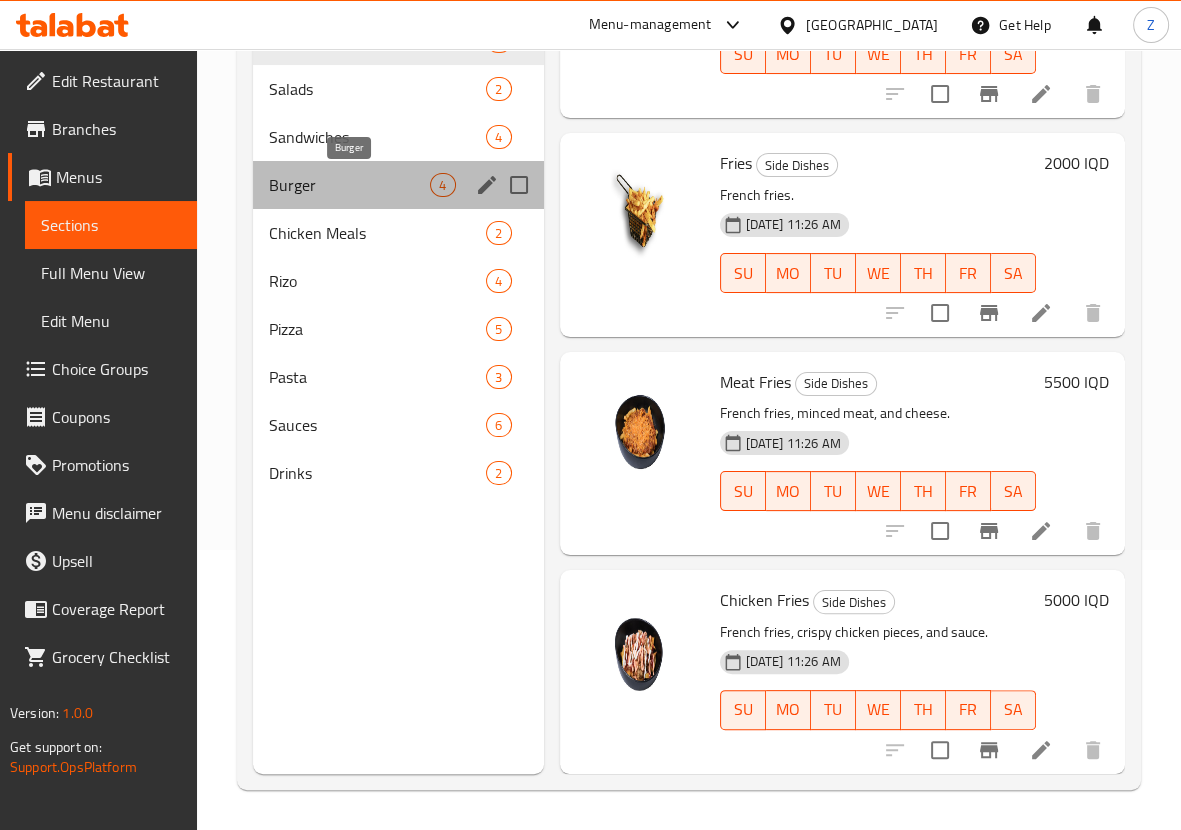 click on "Burger" at bounding box center (350, 185) 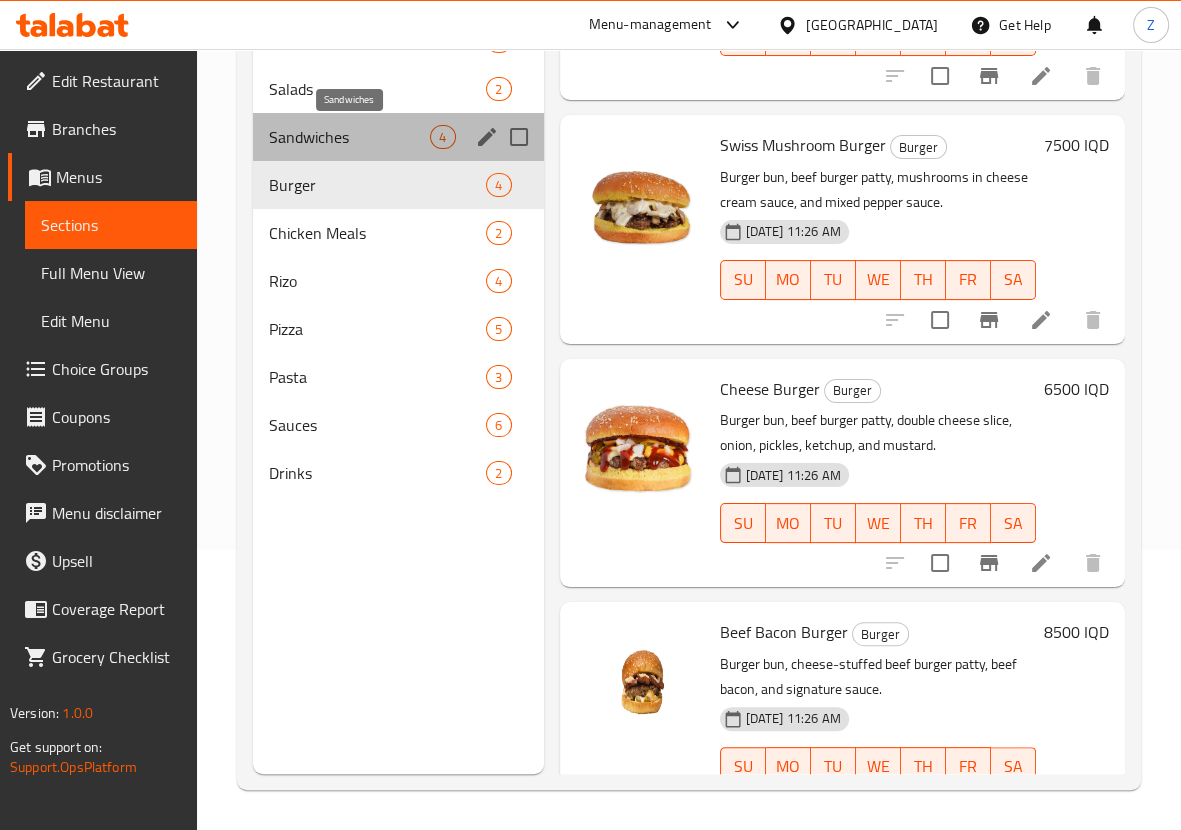 click on "Sandwiches" at bounding box center [350, 137] 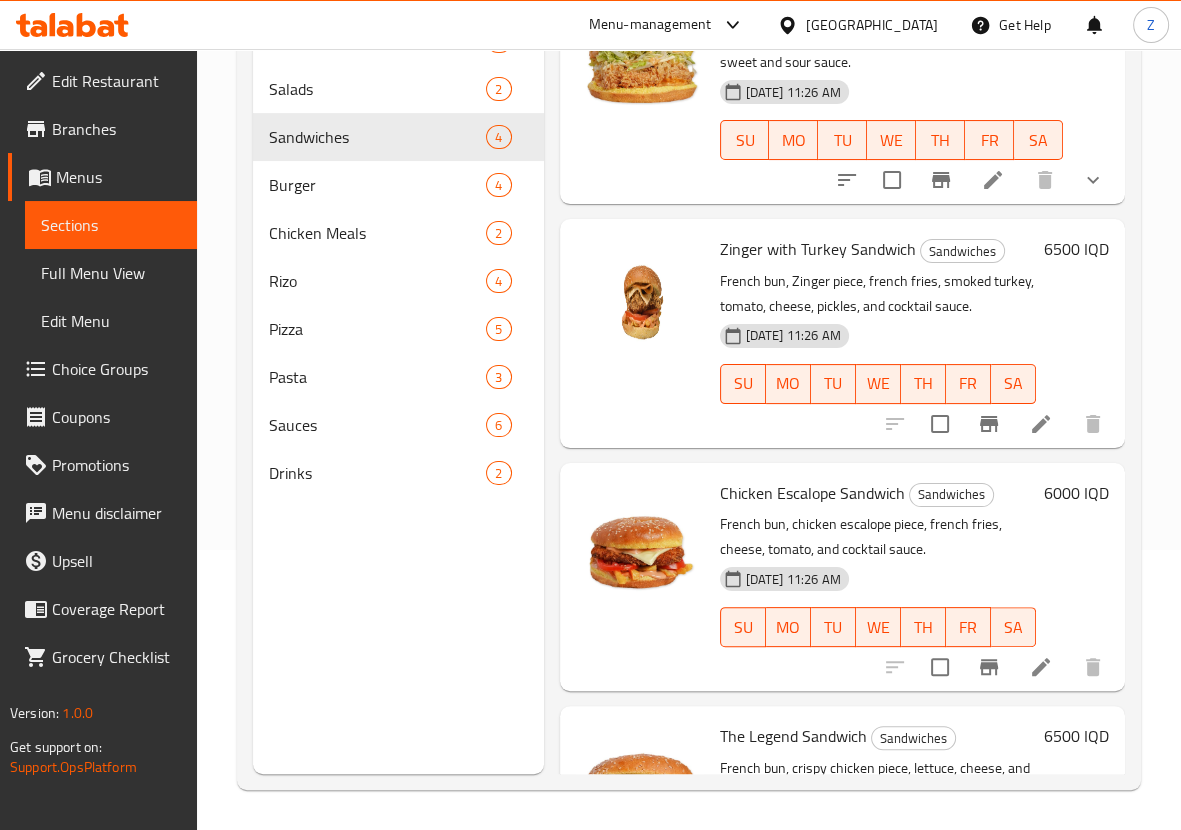 scroll, scrollTop: 0, scrollLeft: 0, axis: both 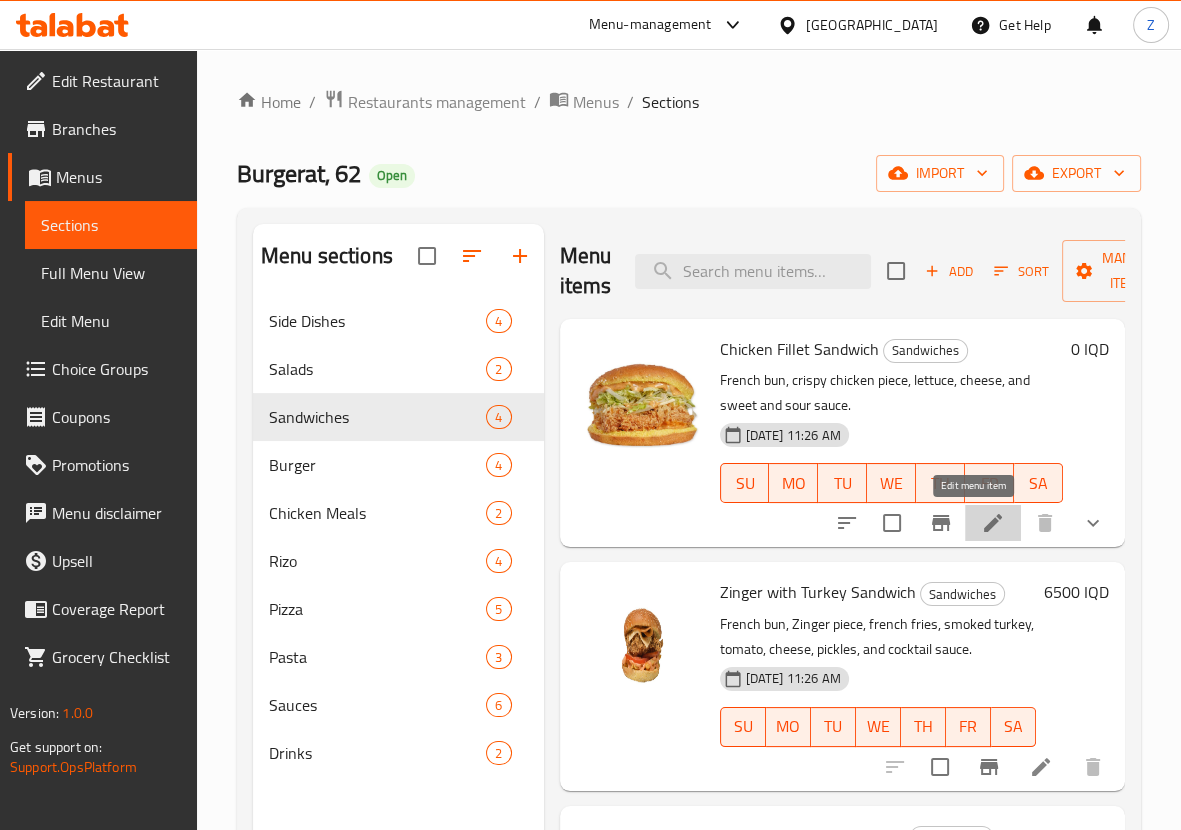 click at bounding box center (993, 523) 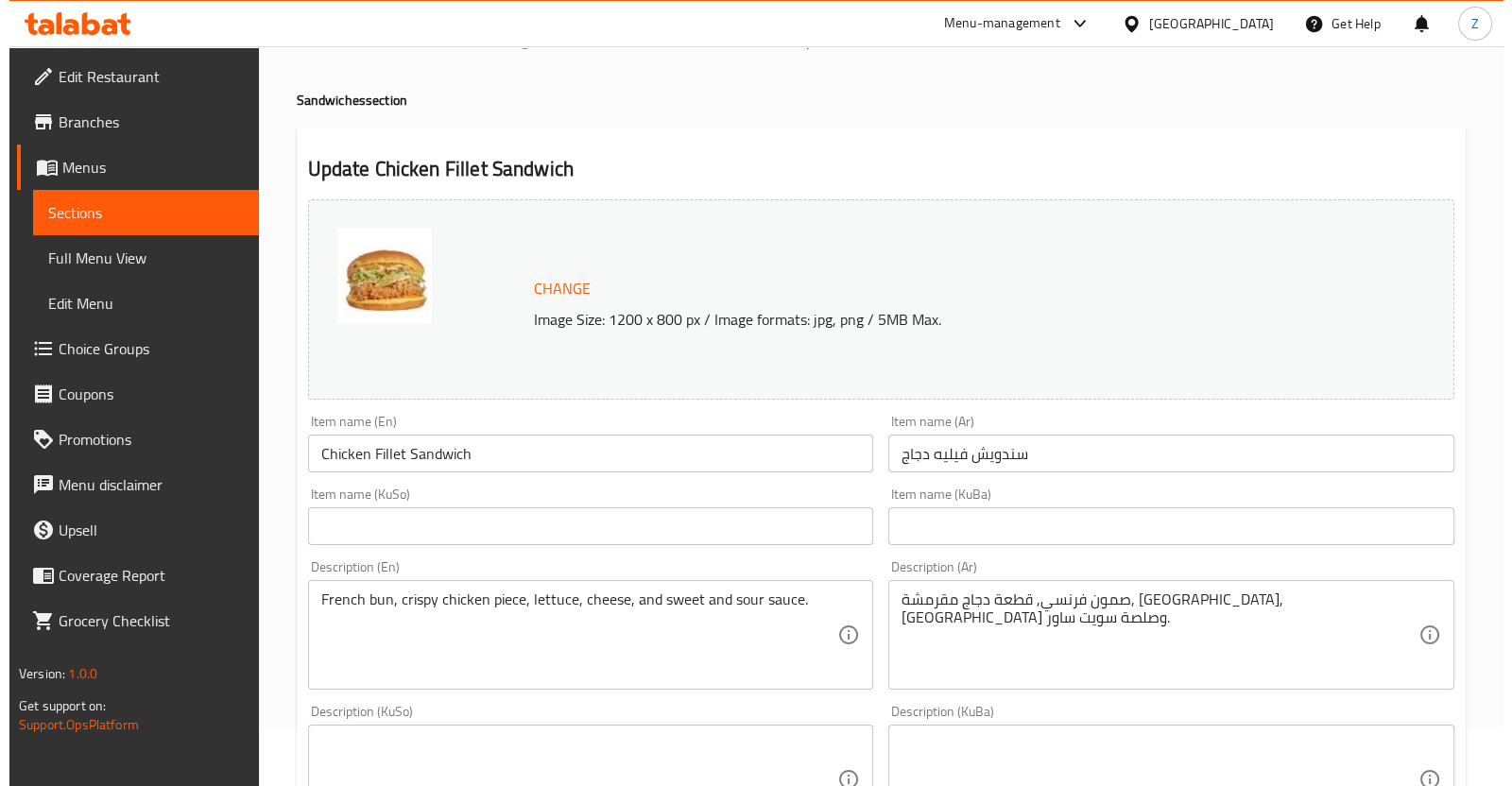 scroll, scrollTop: 0, scrollLeft: 0, axis: both 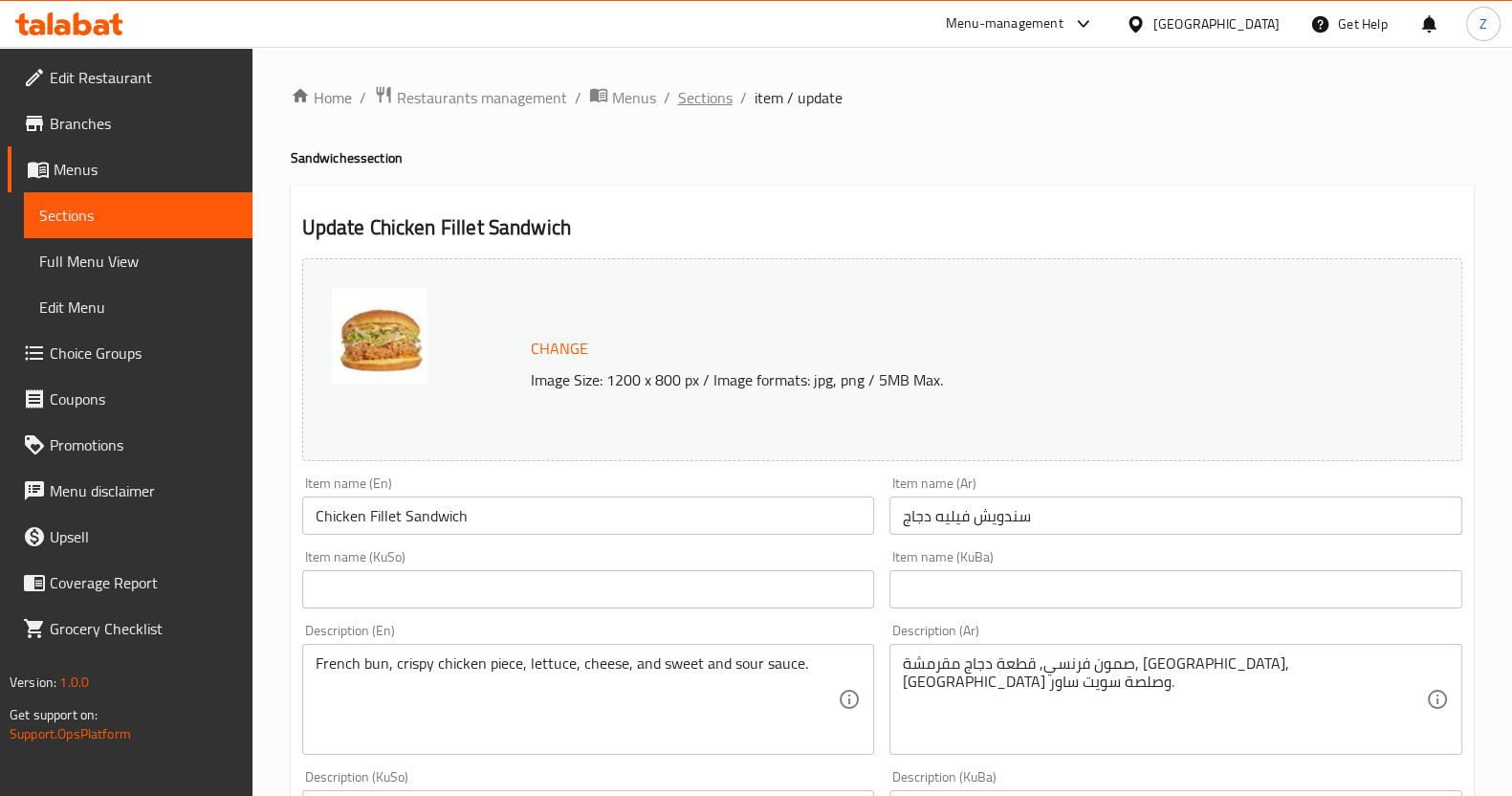 click on "Sections" at bounding box center (705, 98) 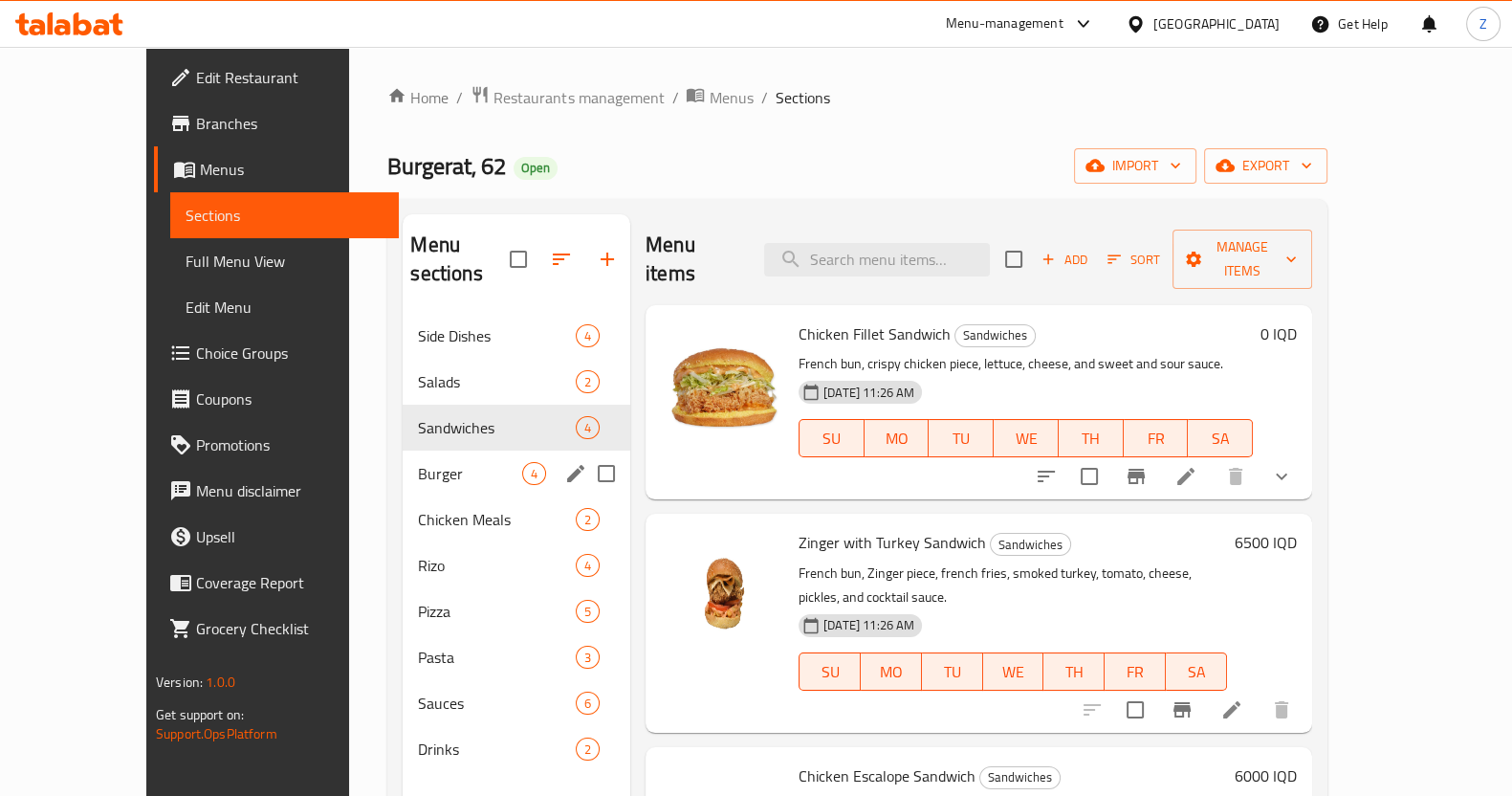 click on "Burger" at bounding box center [470, 474] 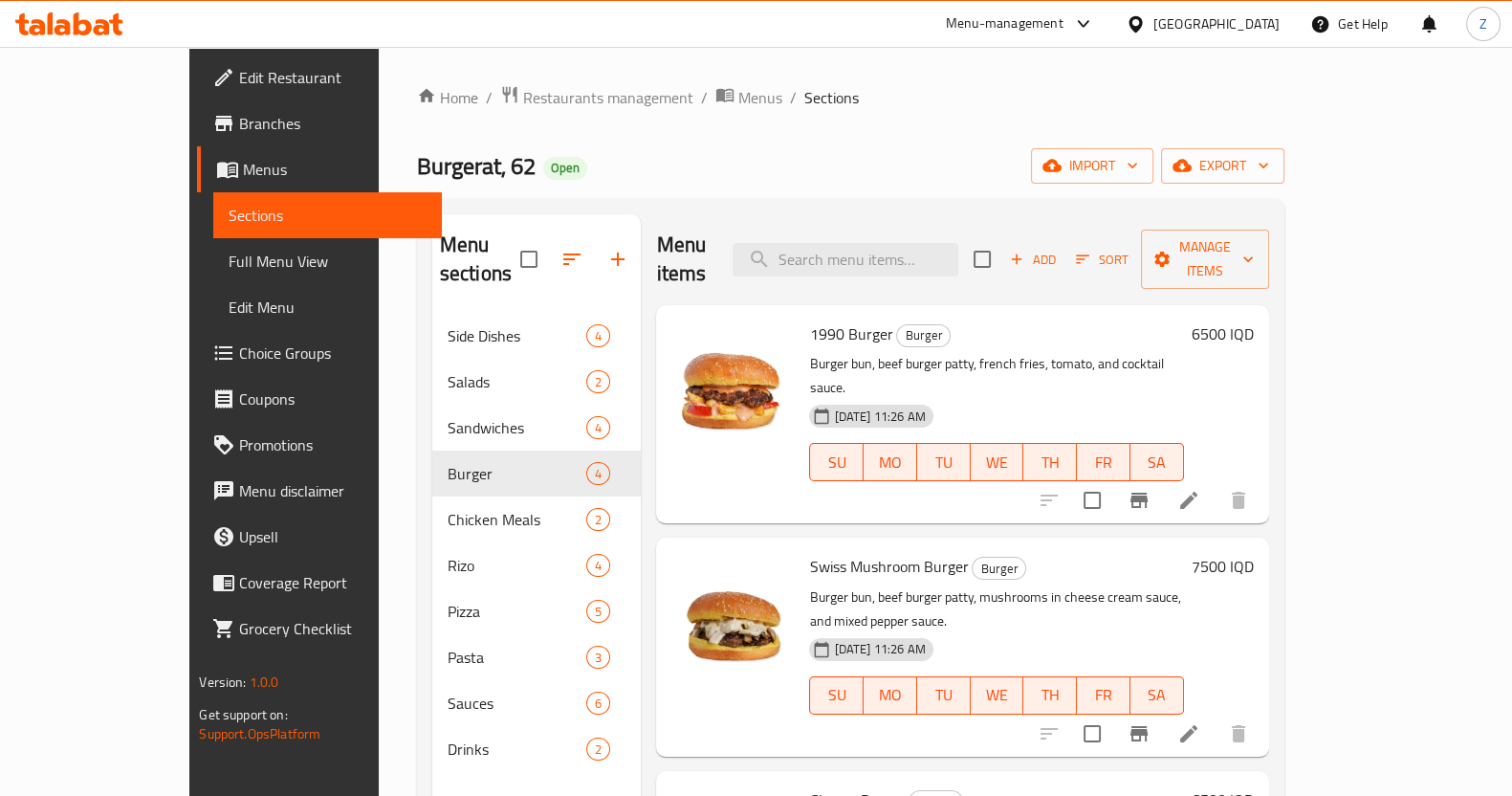 click at bounding box center [1092, 500] 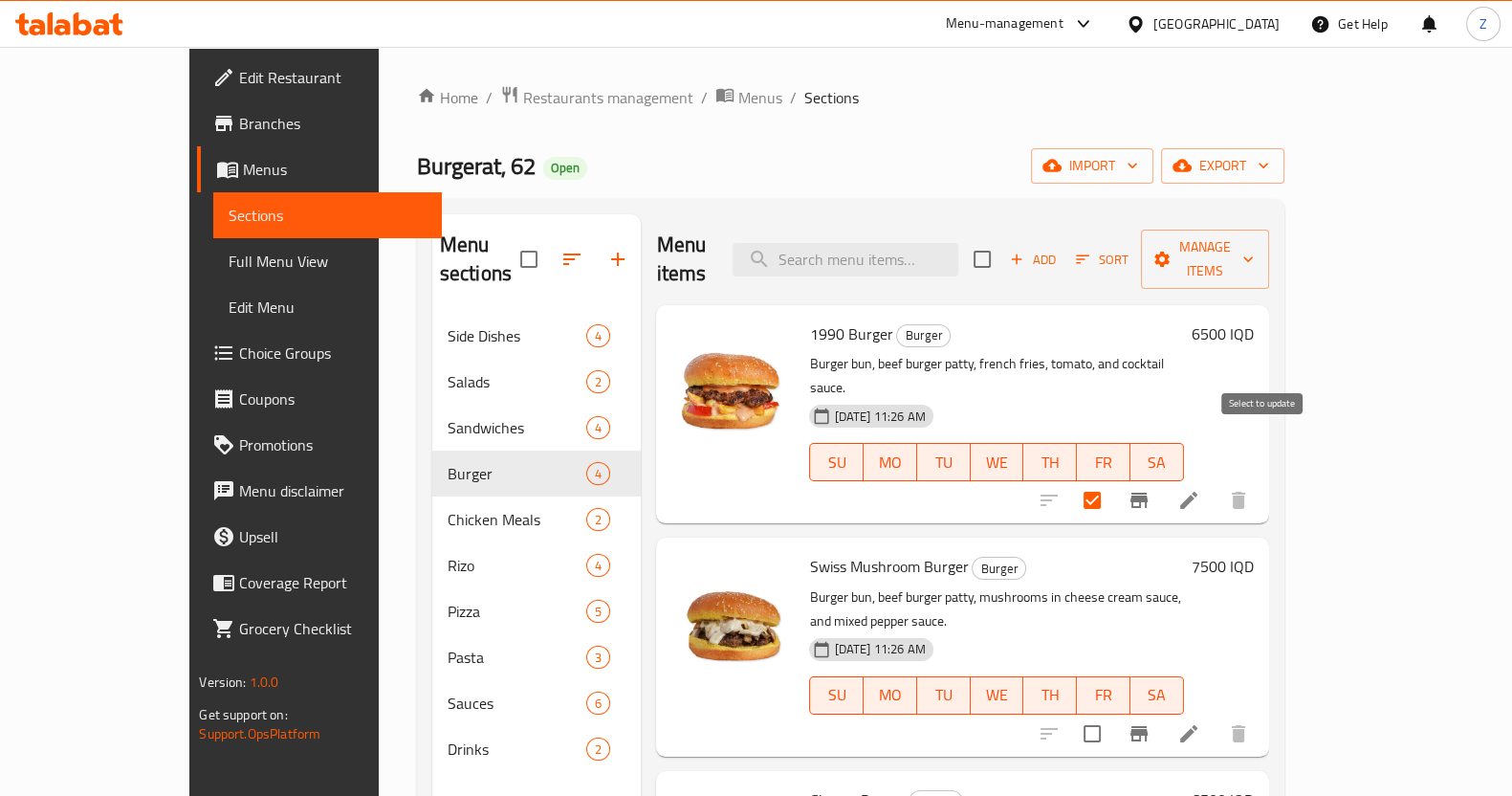 click at bounding box center [1092, 500] 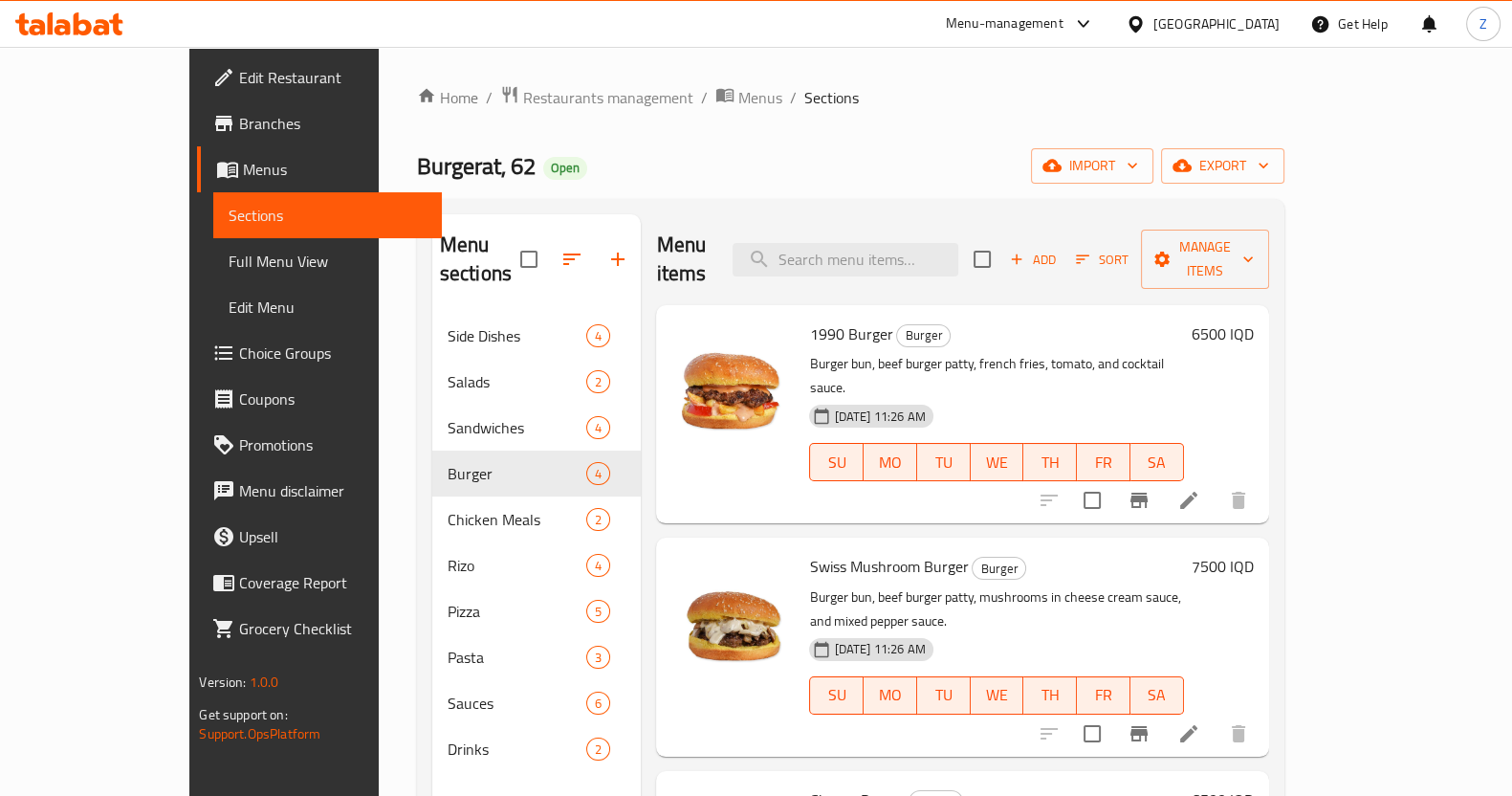 click 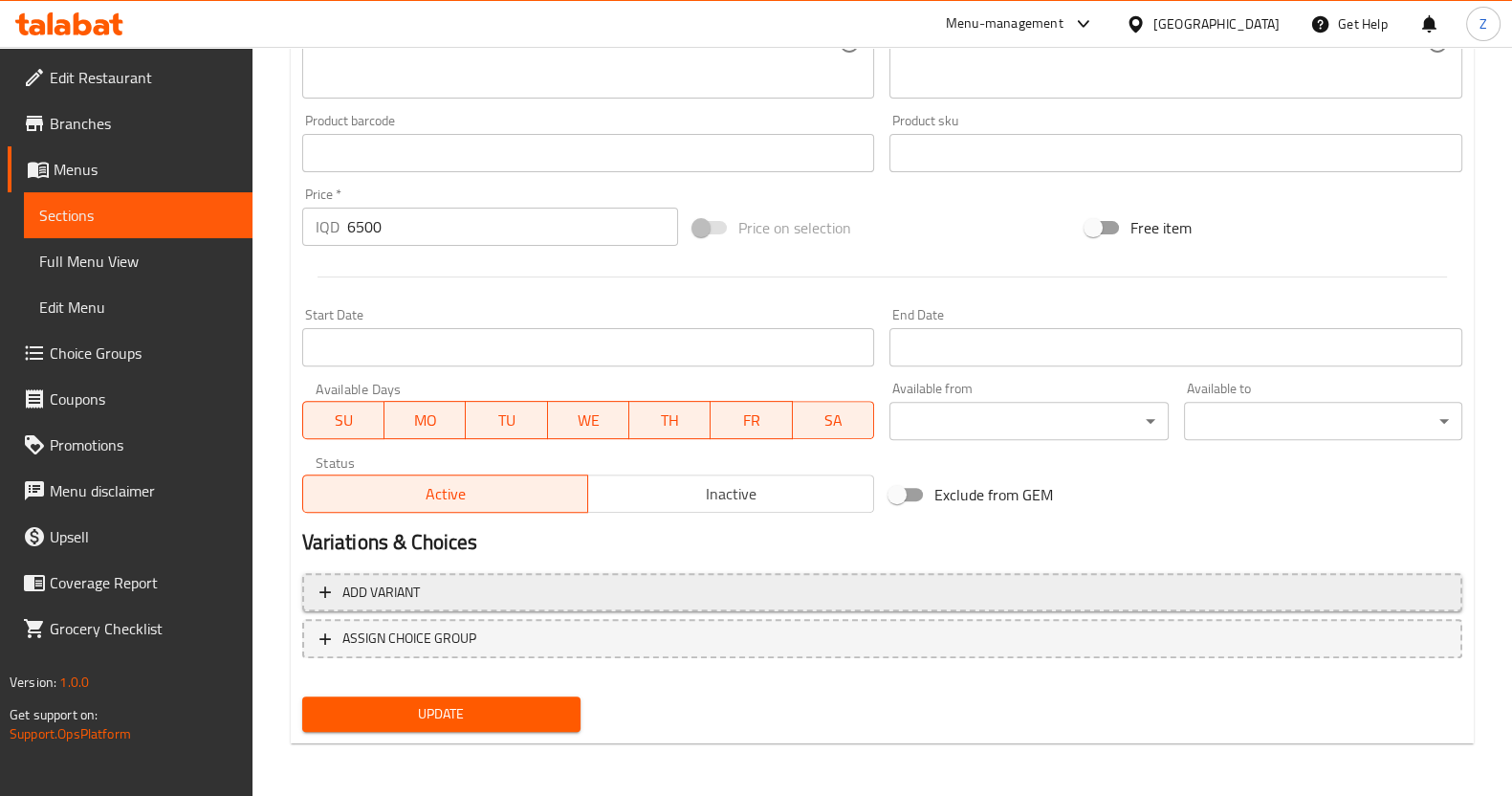 click on "Add variant" at bounding box center (882, 592) 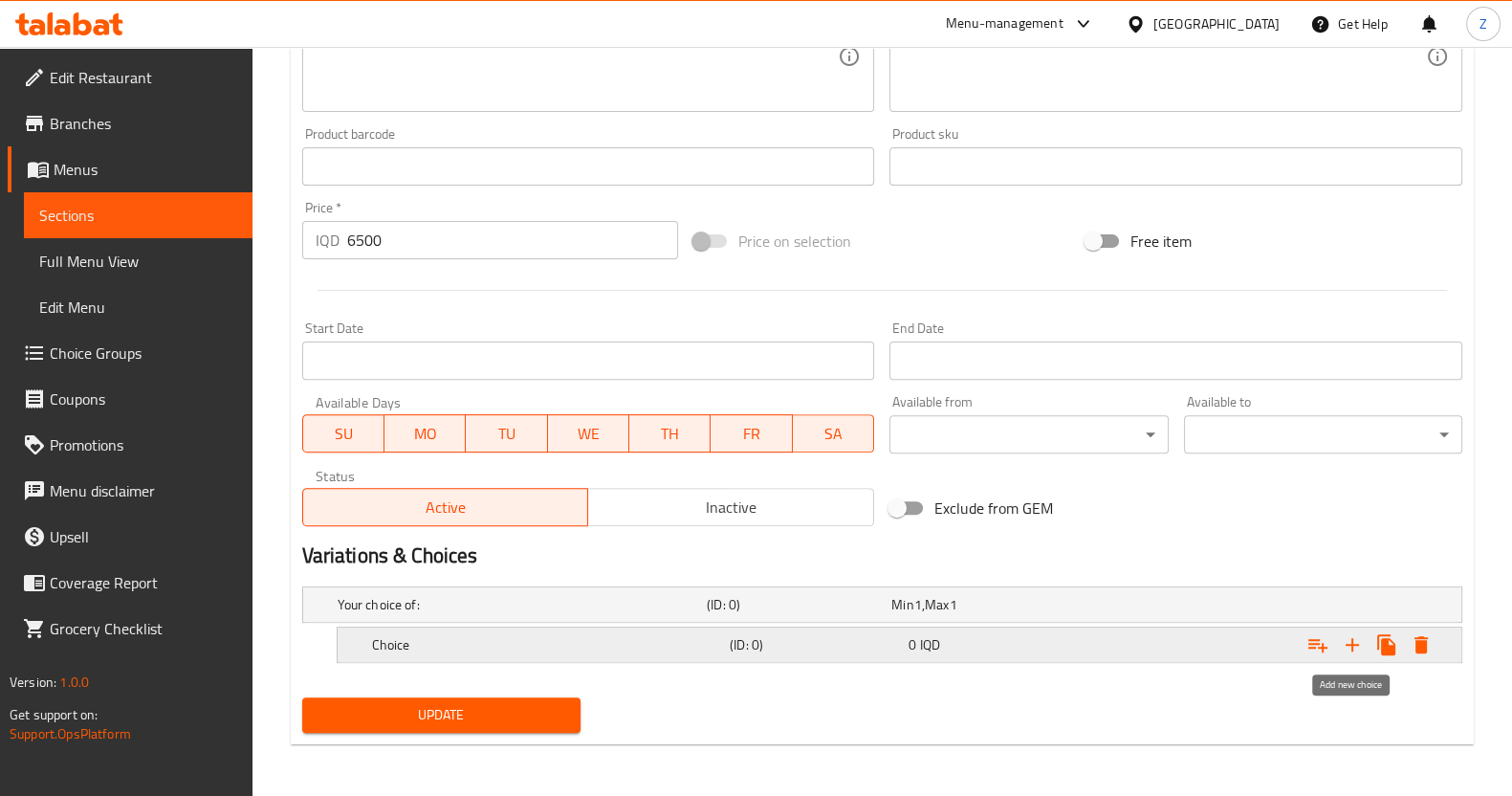 click 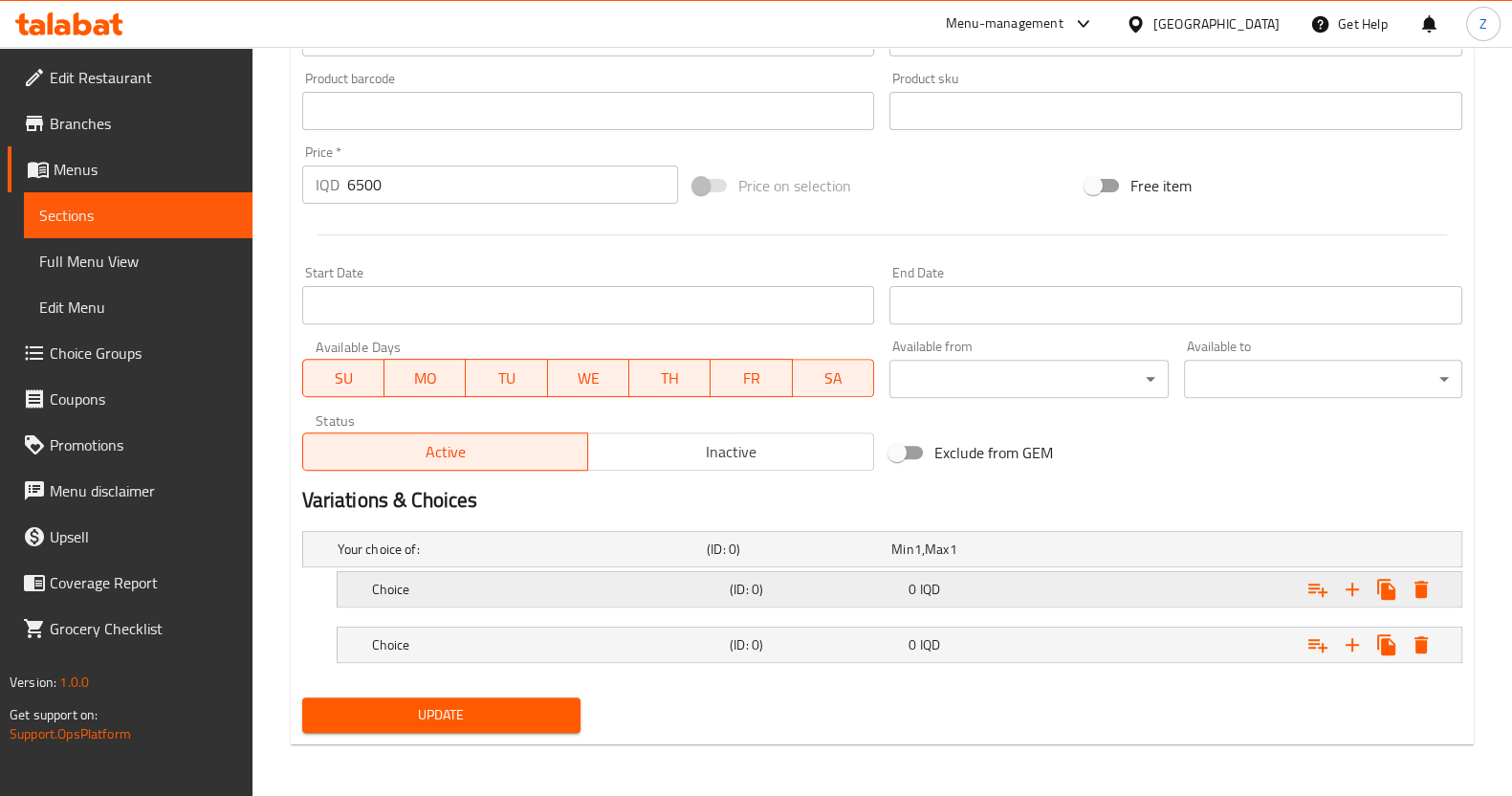 click at bounding box center (1257, 549) 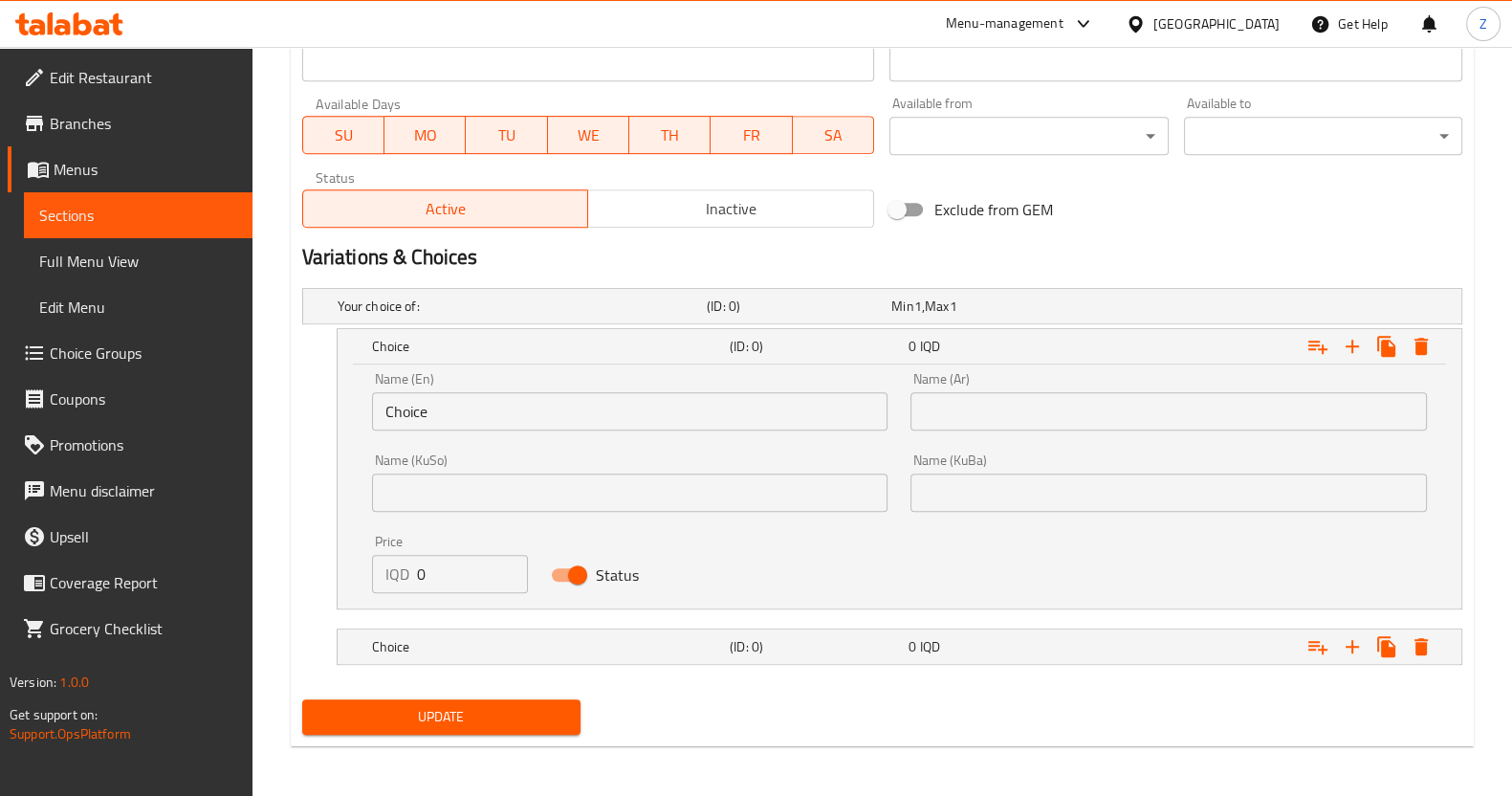 scroll, scrollTop: 1090, scrollLeft: 0, axis: vertical 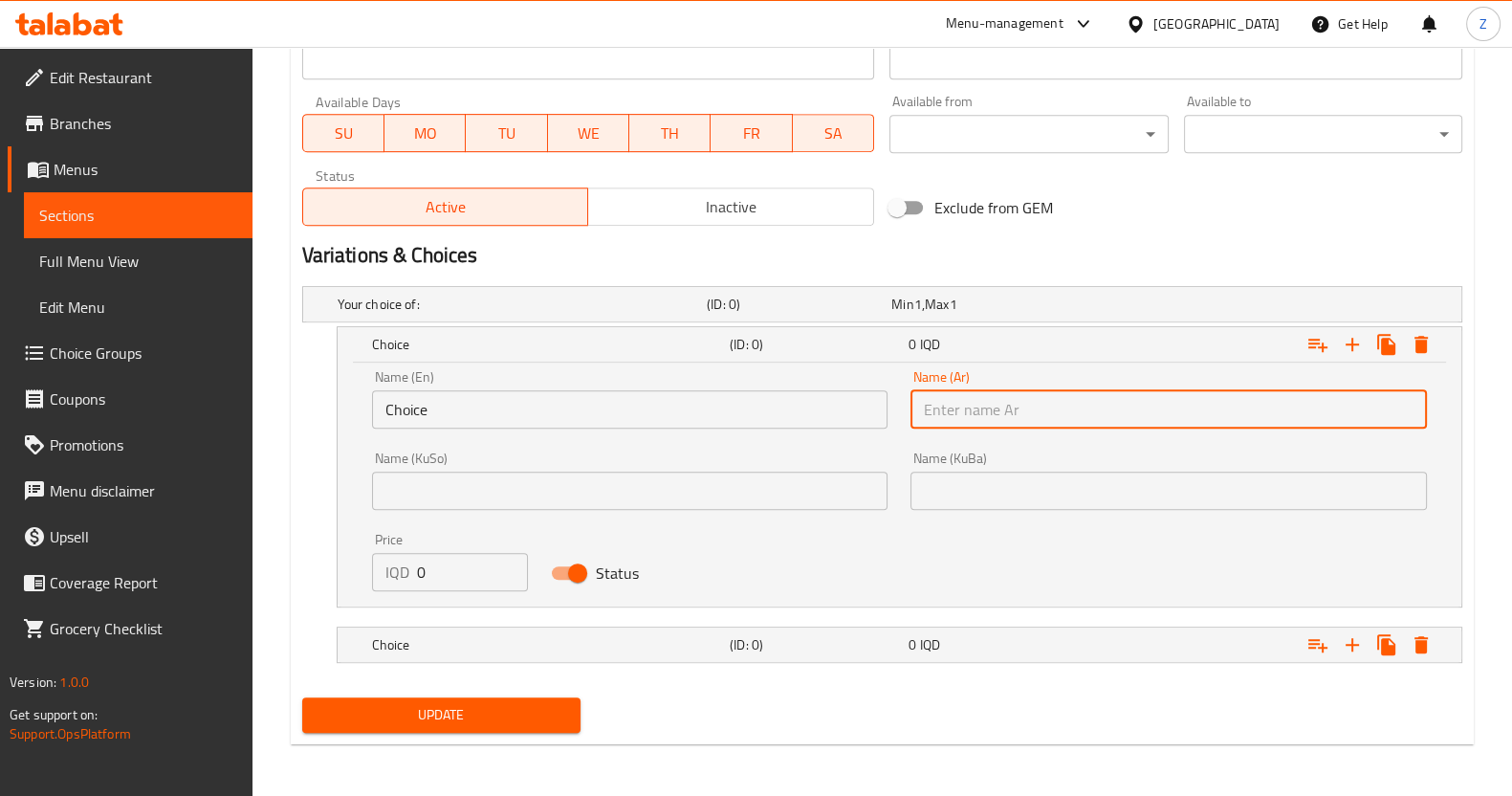 click at bounding box center (1169, 409) 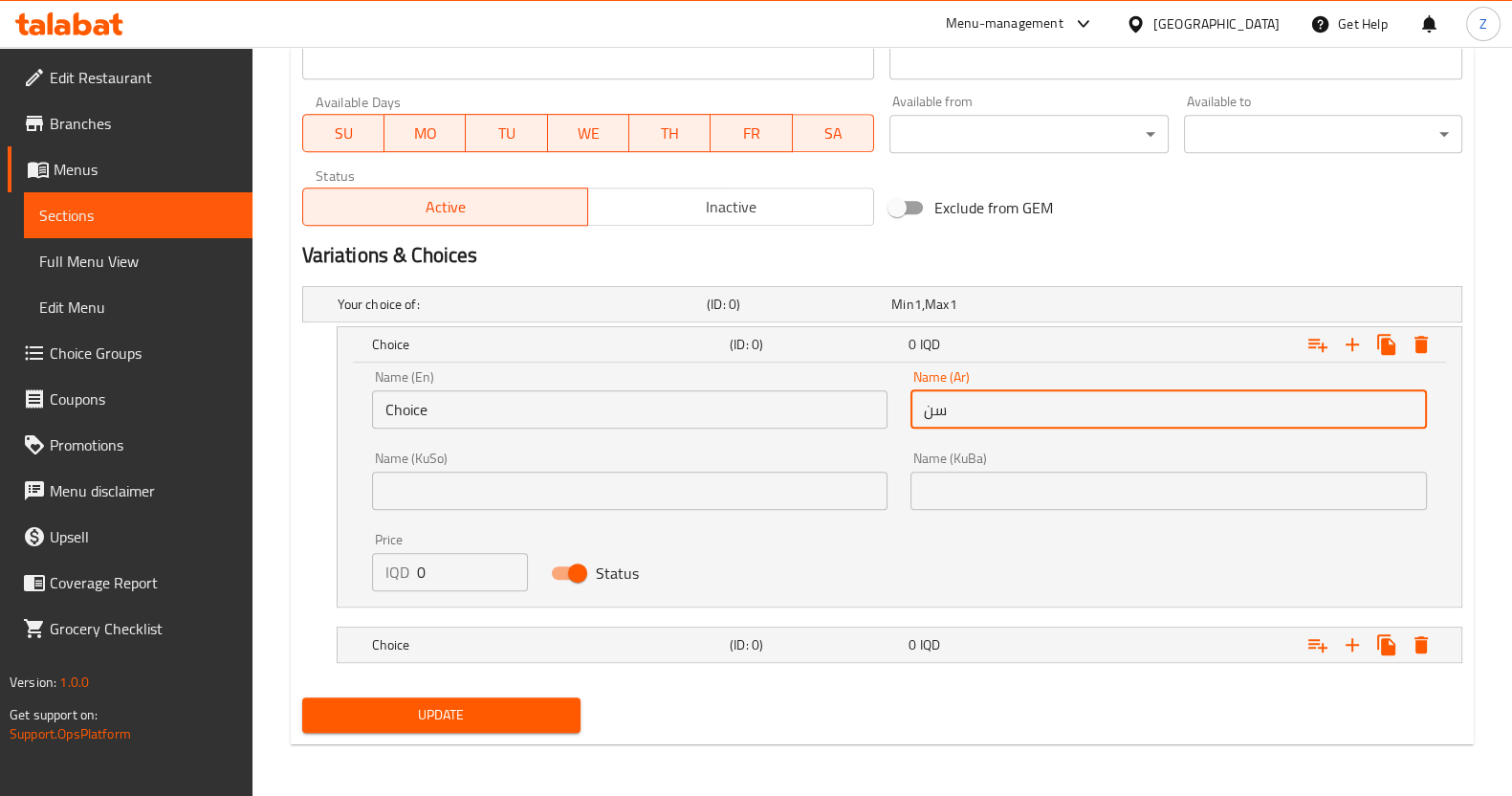 type on "سندويش" 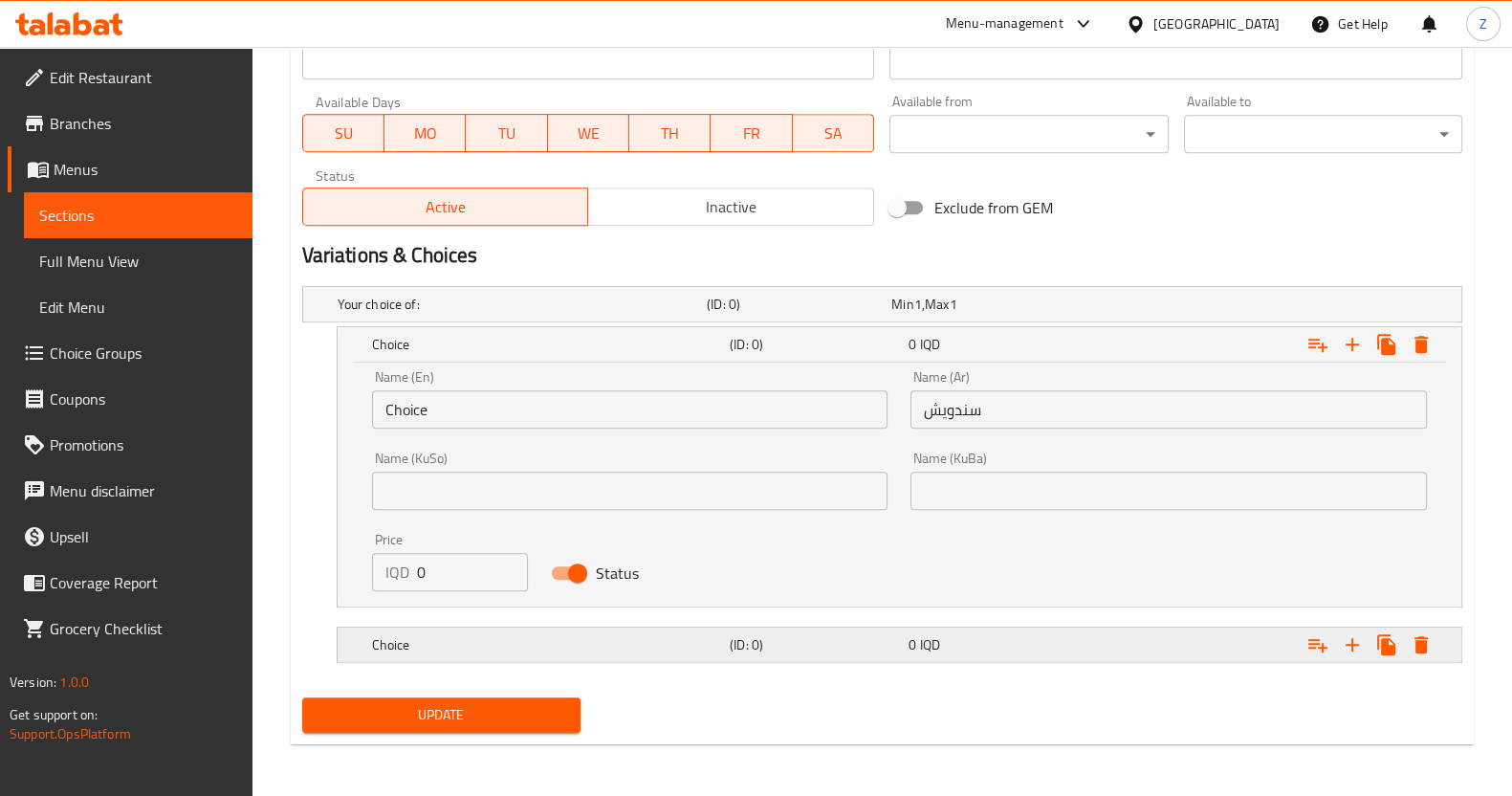 click on "0   IQD" at bounding box center (979, 304) 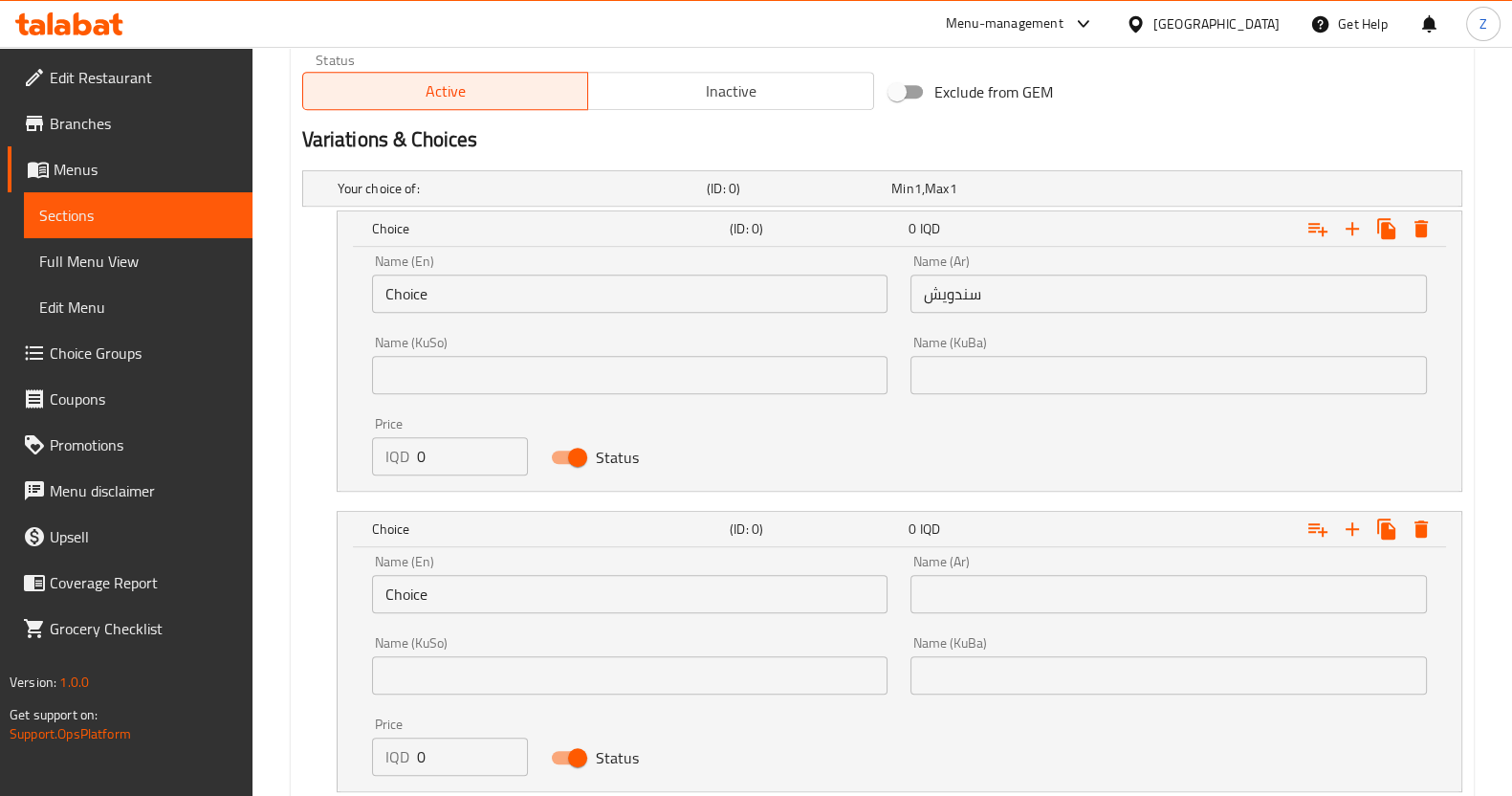scroll, scrollTop: 1329, scrollLeft: 0, axis: vertical 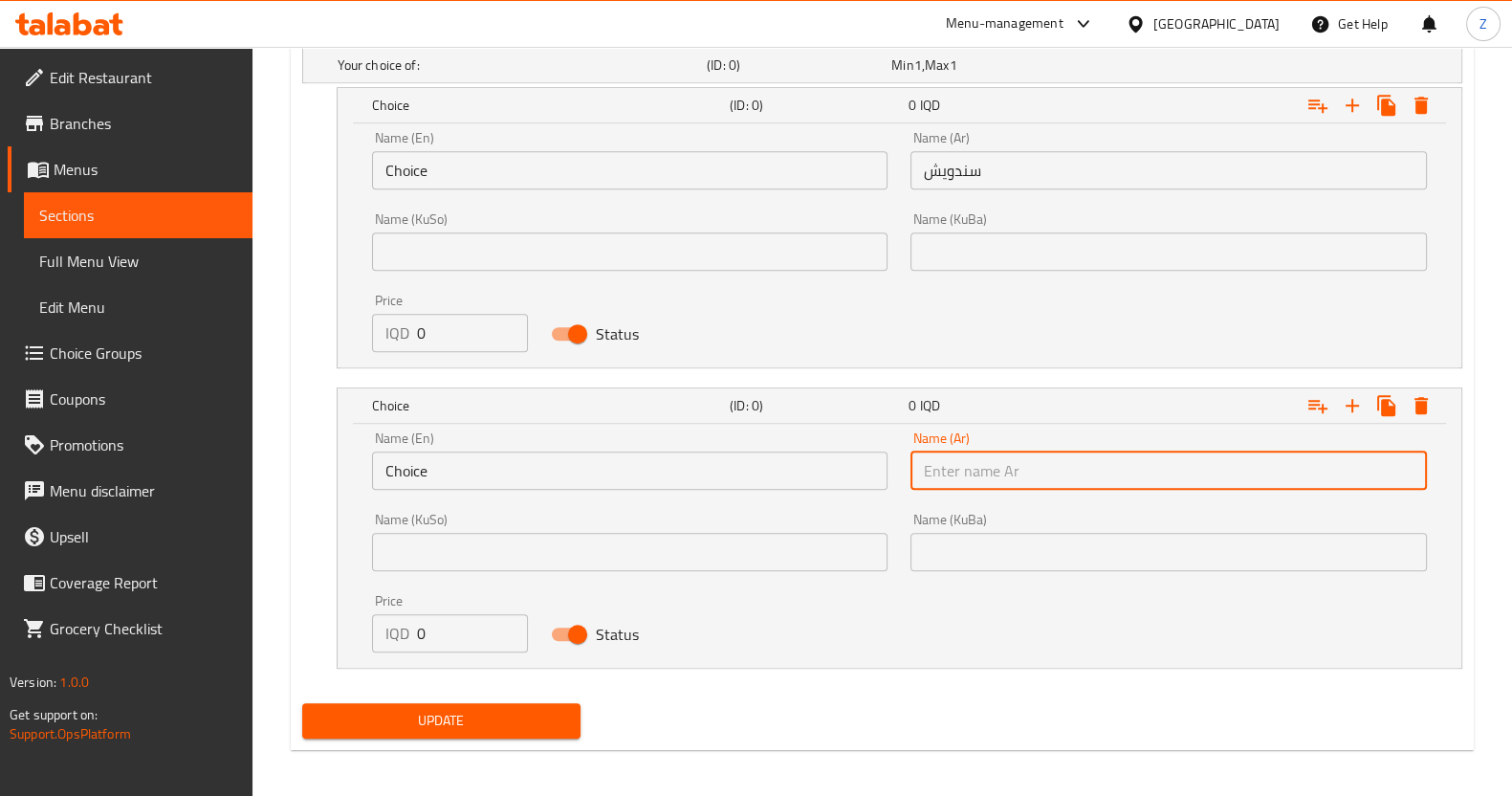 click at bounding box center [1169, 471] 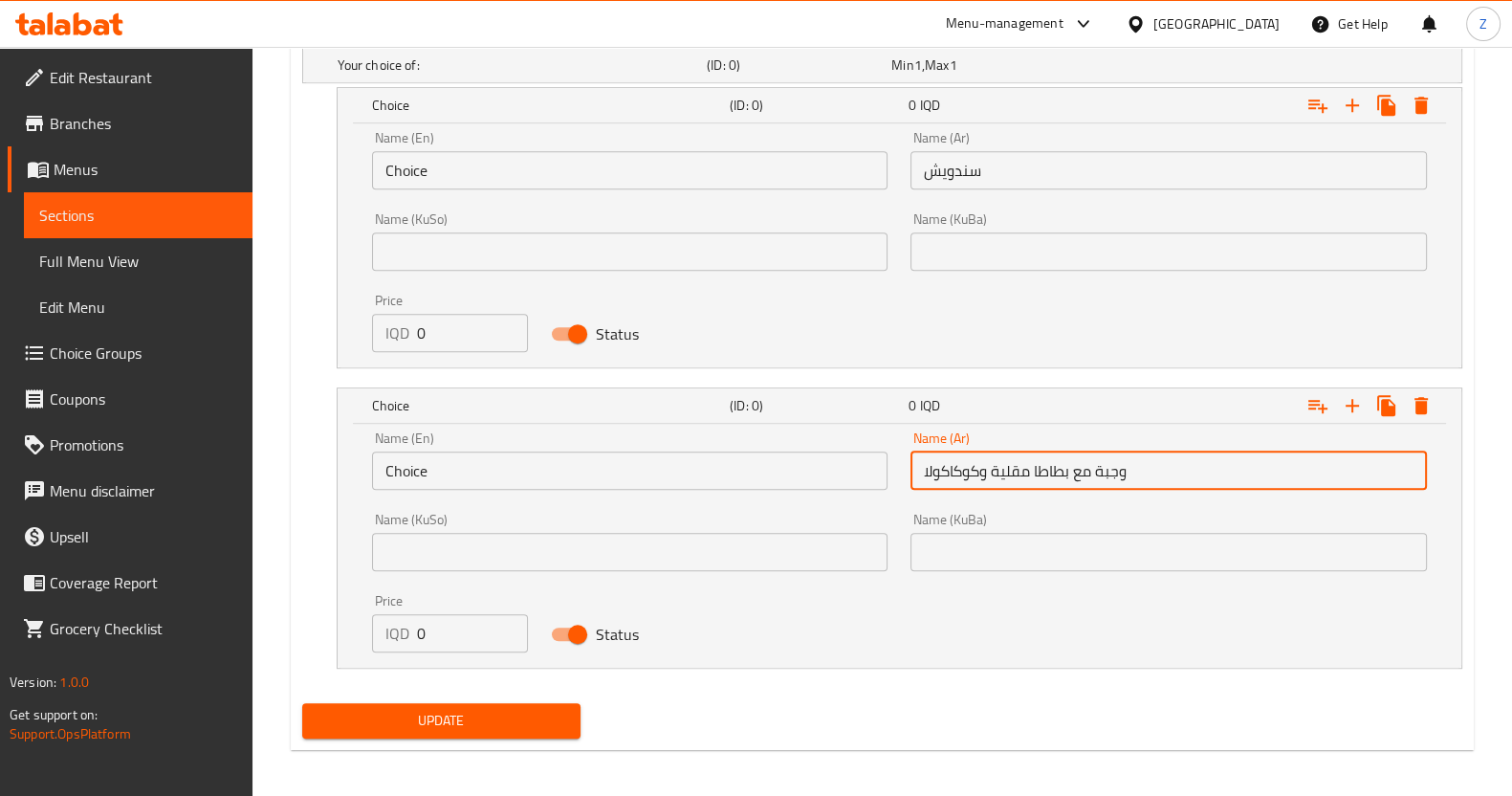 drag, startPoint x: 990, startPoint y: 471, endPoint x: 1070, endPoint y: 485, distance: 81.21576 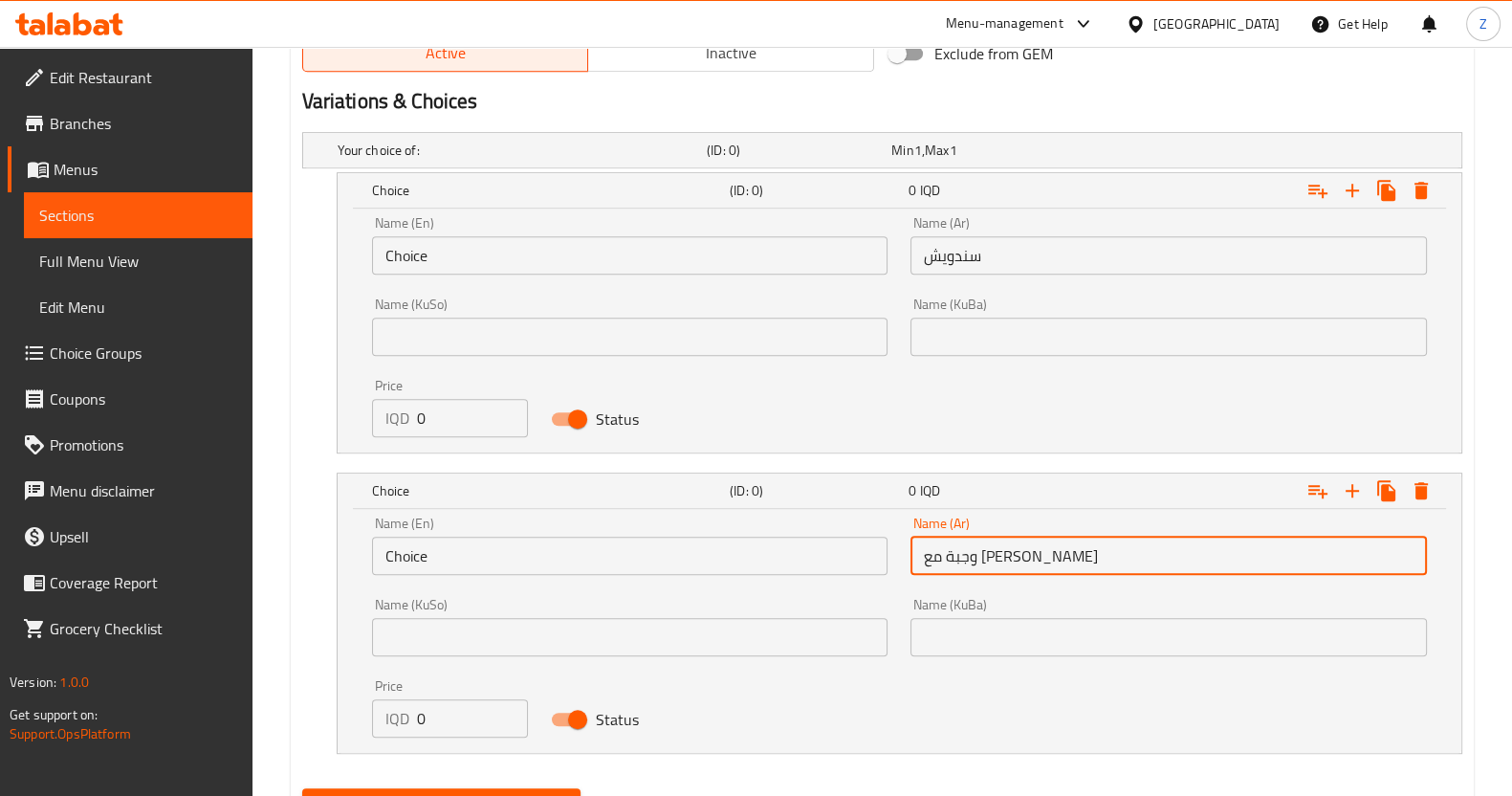scroll, scrollTop: 1209, scrollLeft: 0, axis: vertical 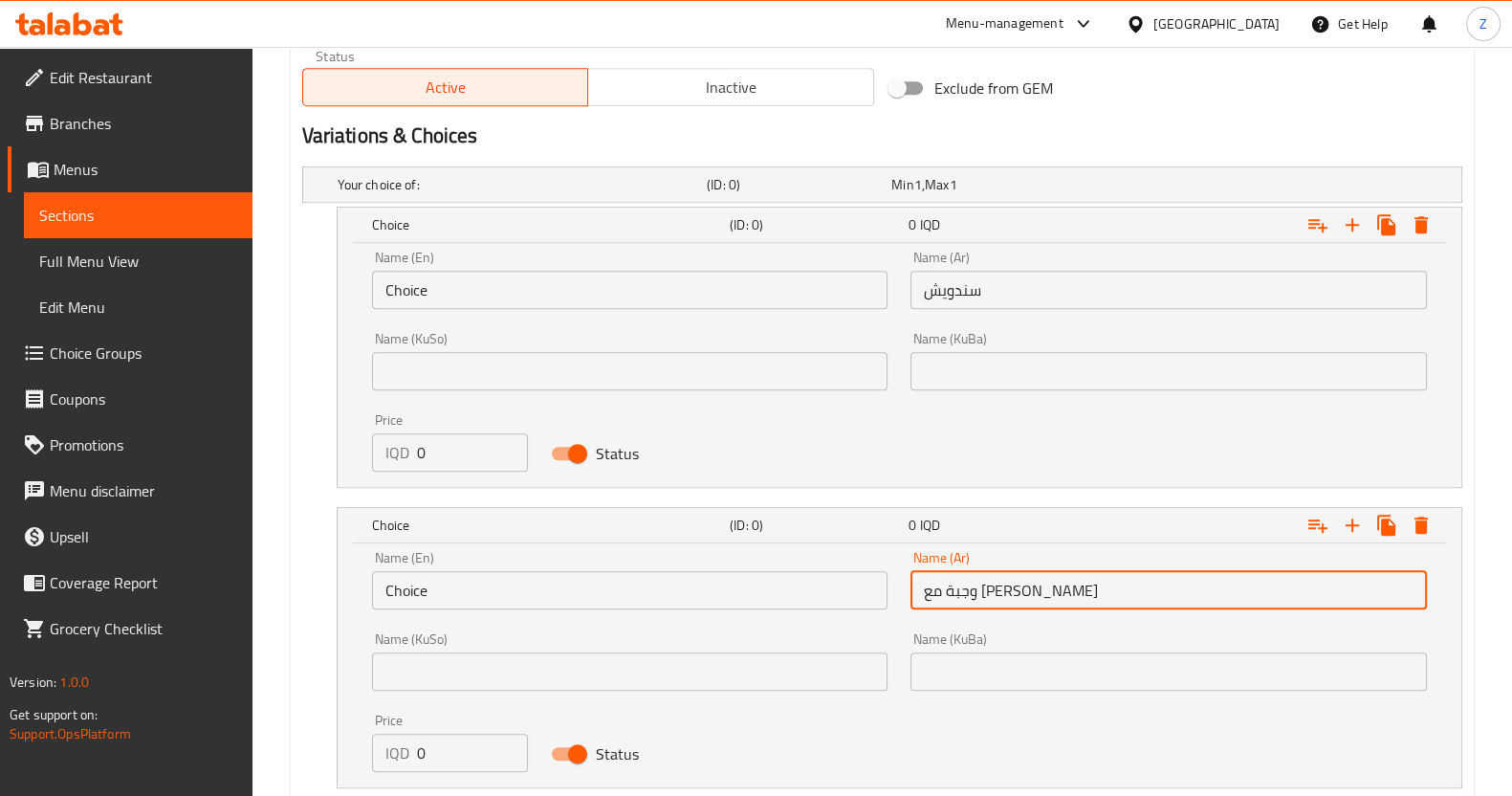 type on "وجبة مع فرايز وكوكاكولا" 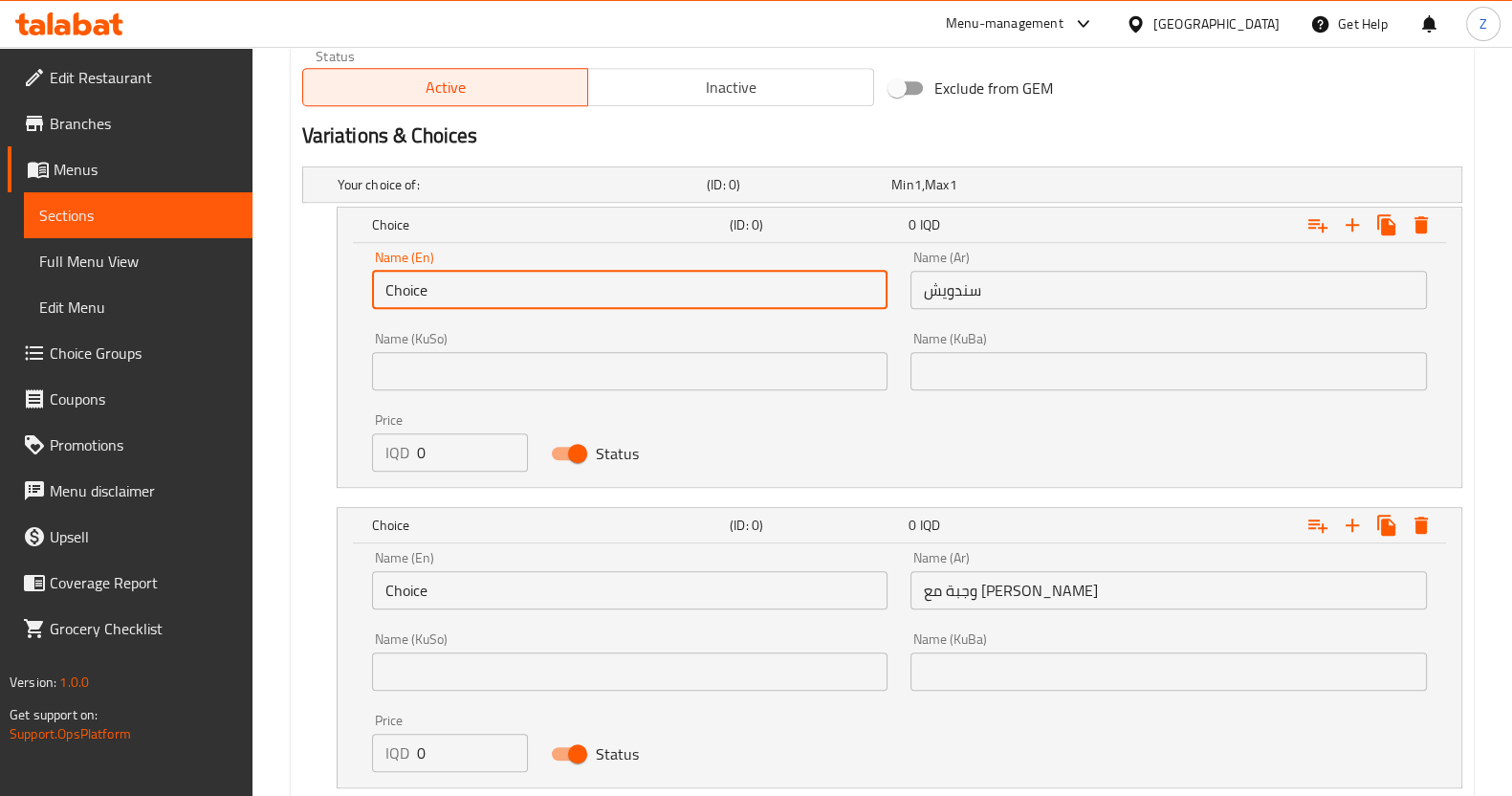 drag, startPoint x: 601, startPoint y: 298, endPoint x: 311, endPoint y: 298, distance: 290 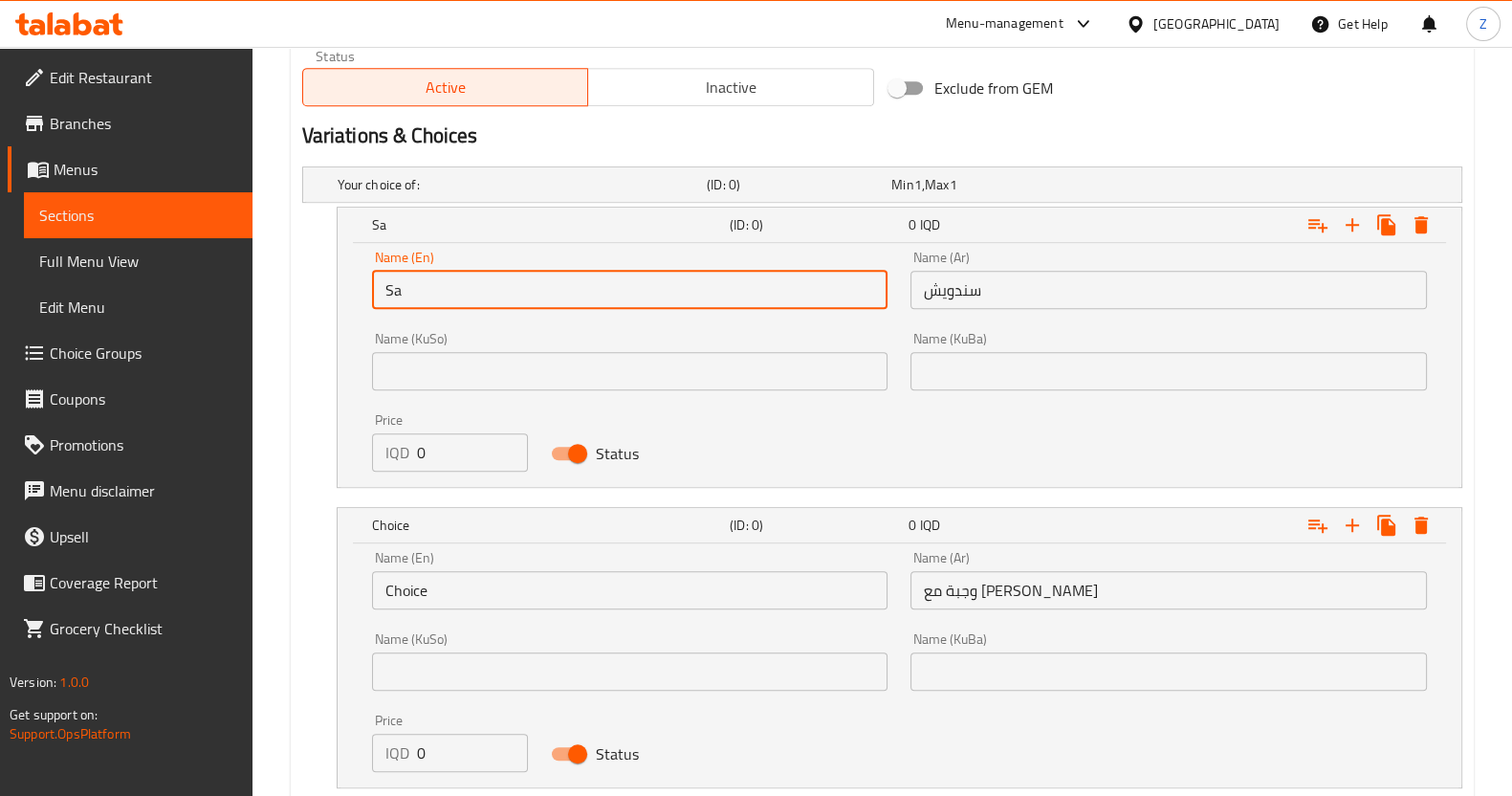 type on "Sandwich" 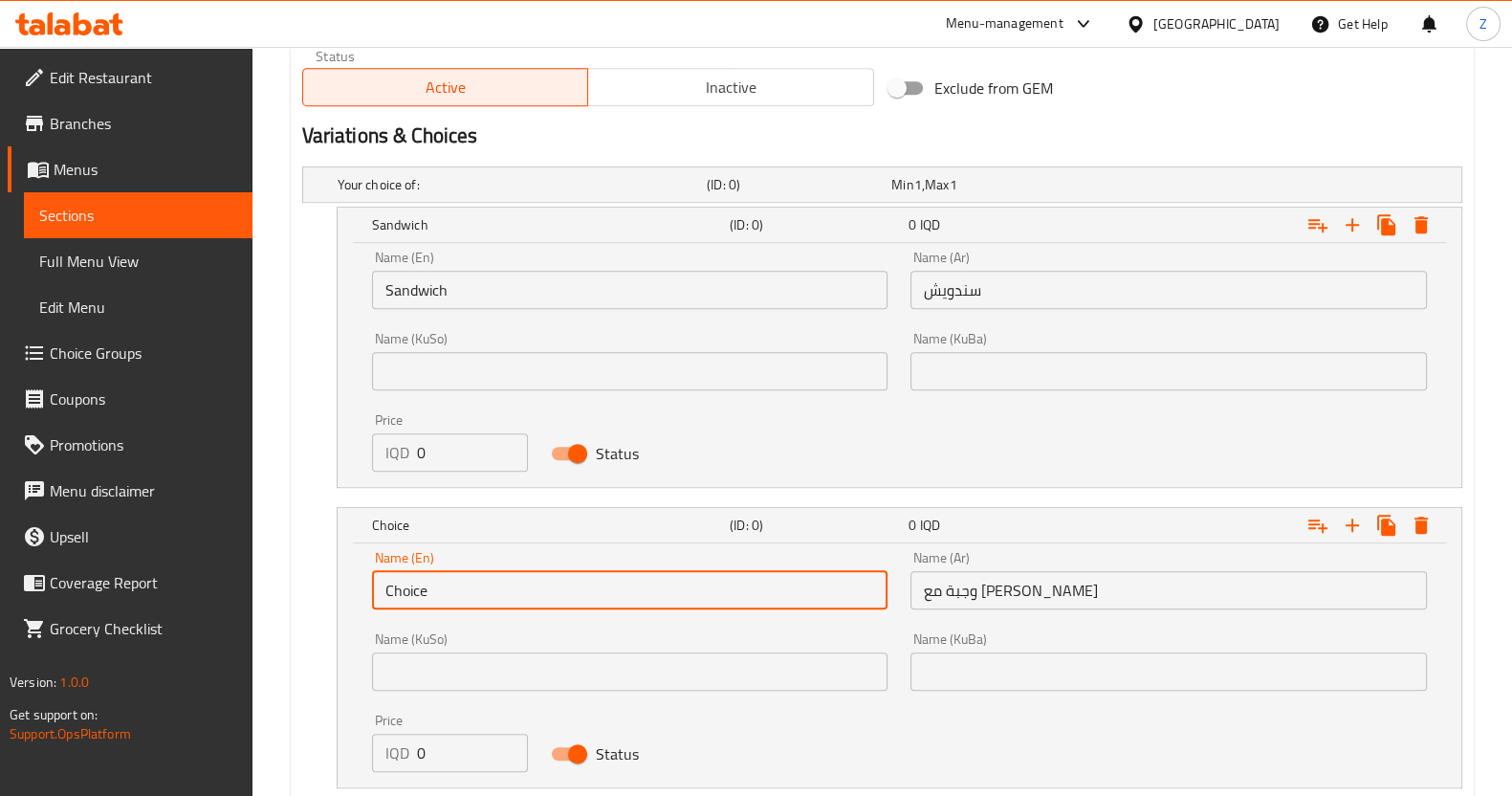 drag, startPoint x: 461, startPoint y: 593, endPoint x: 349, endPoint y: 596, distance: 112.04017 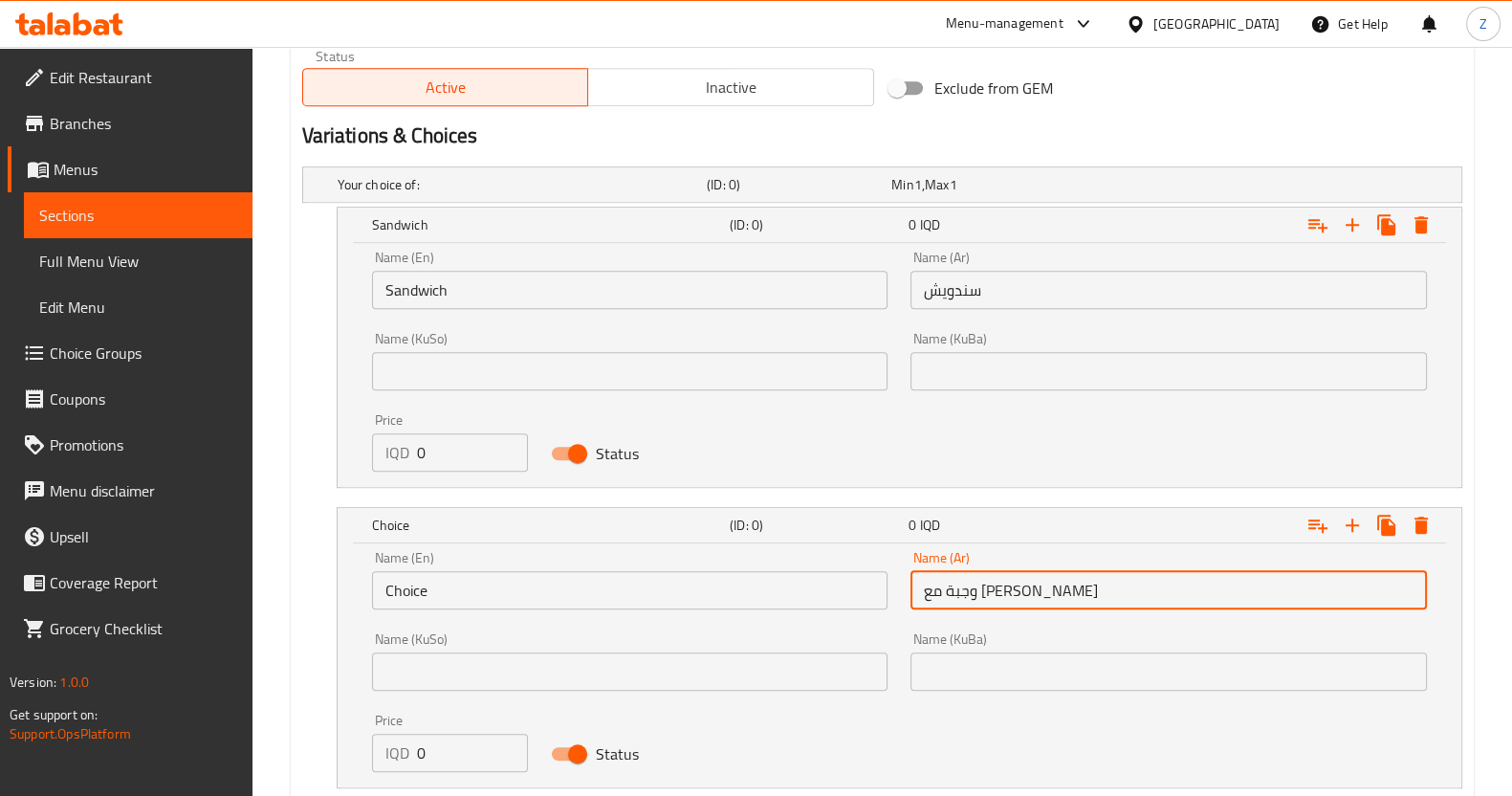 drag, startPoint x: 1106, startPoint y: 581, endPoint x: 867, endPoint y: 607, distance: 240.41007 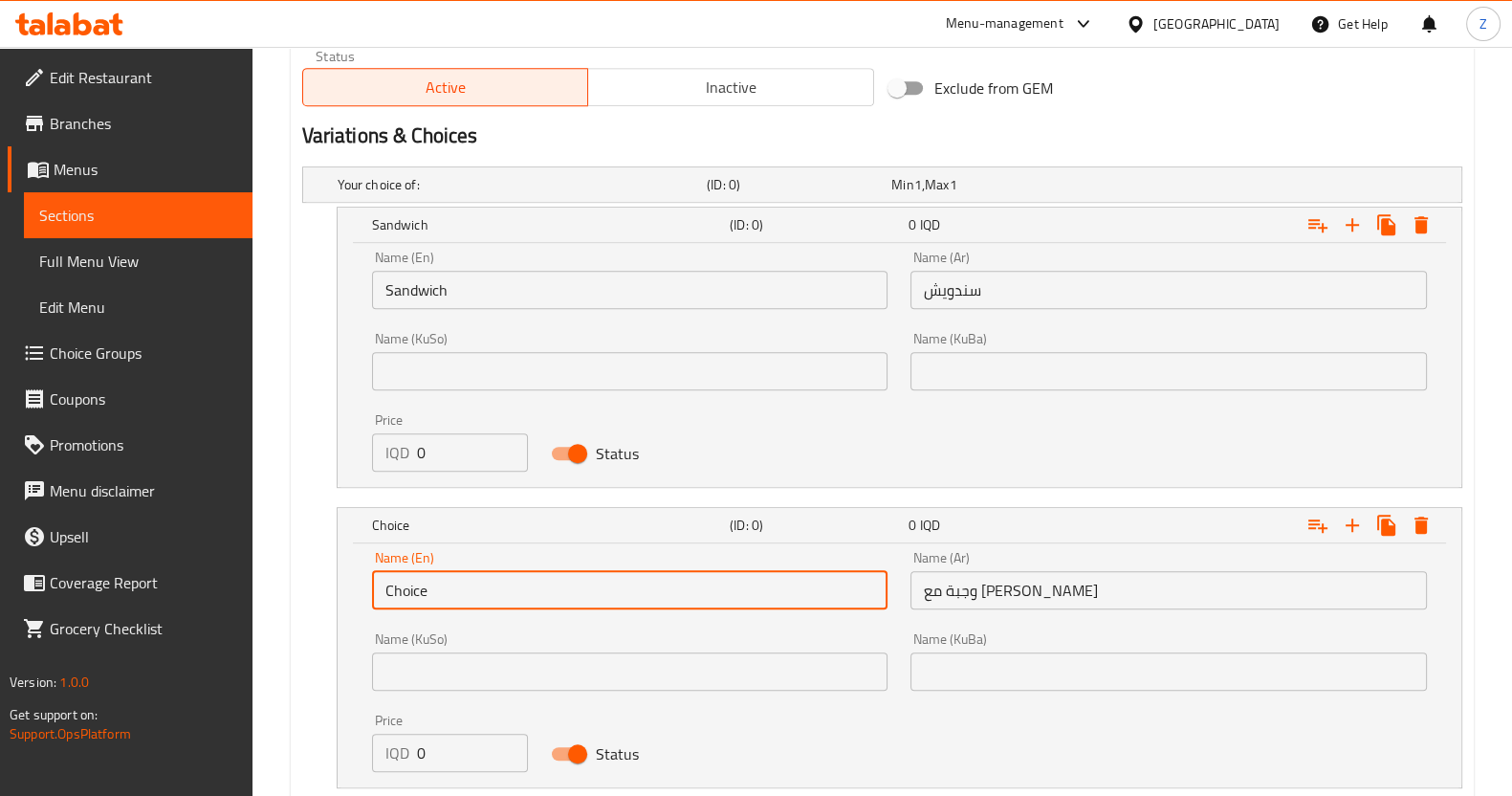 drag, startPoint x: 504, startPoint y: 588, endPoint x: 274, endPoint y: 583, distance: 230.05434 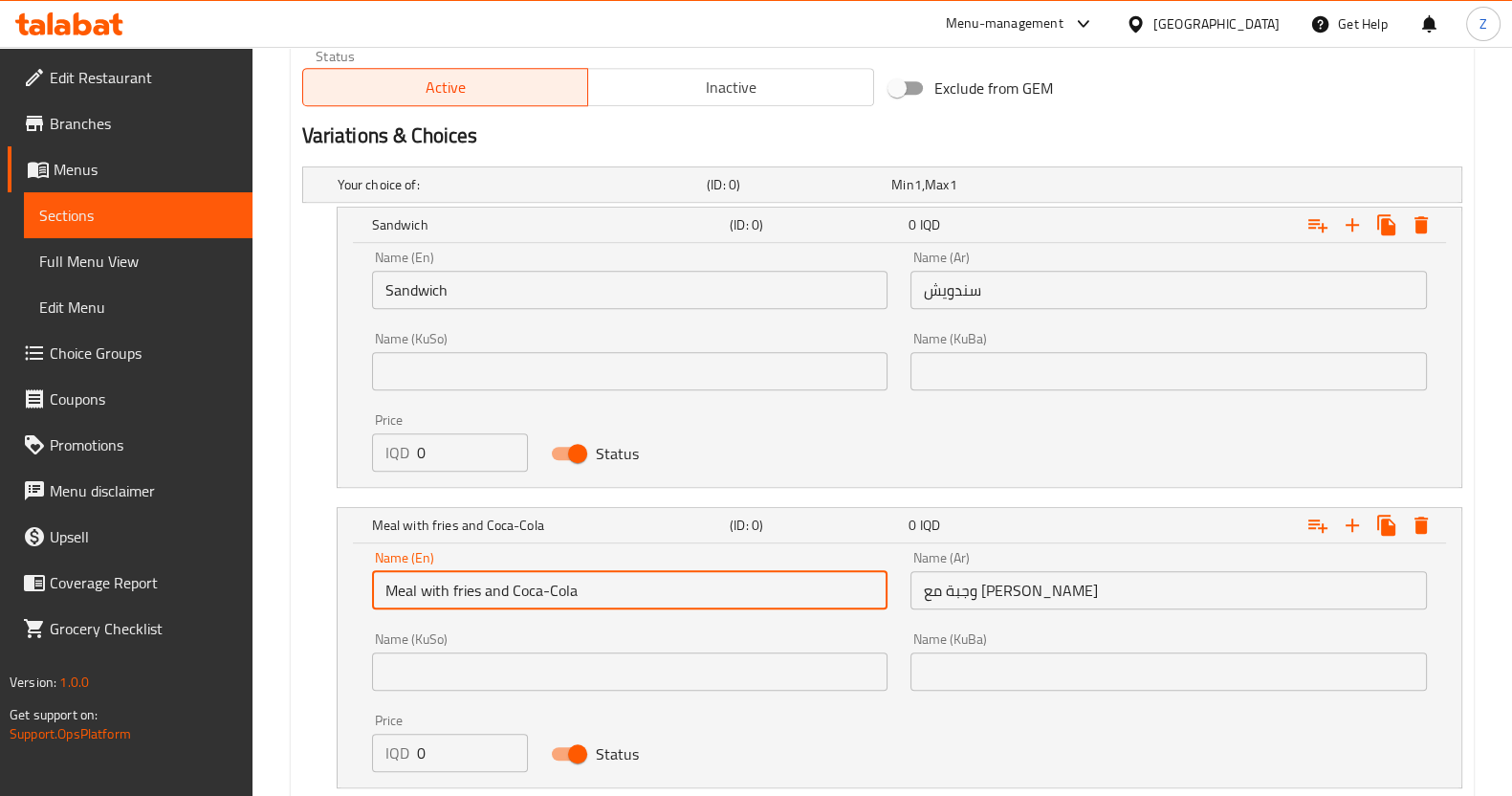 type on "Meal with fries and Coca-Cola" 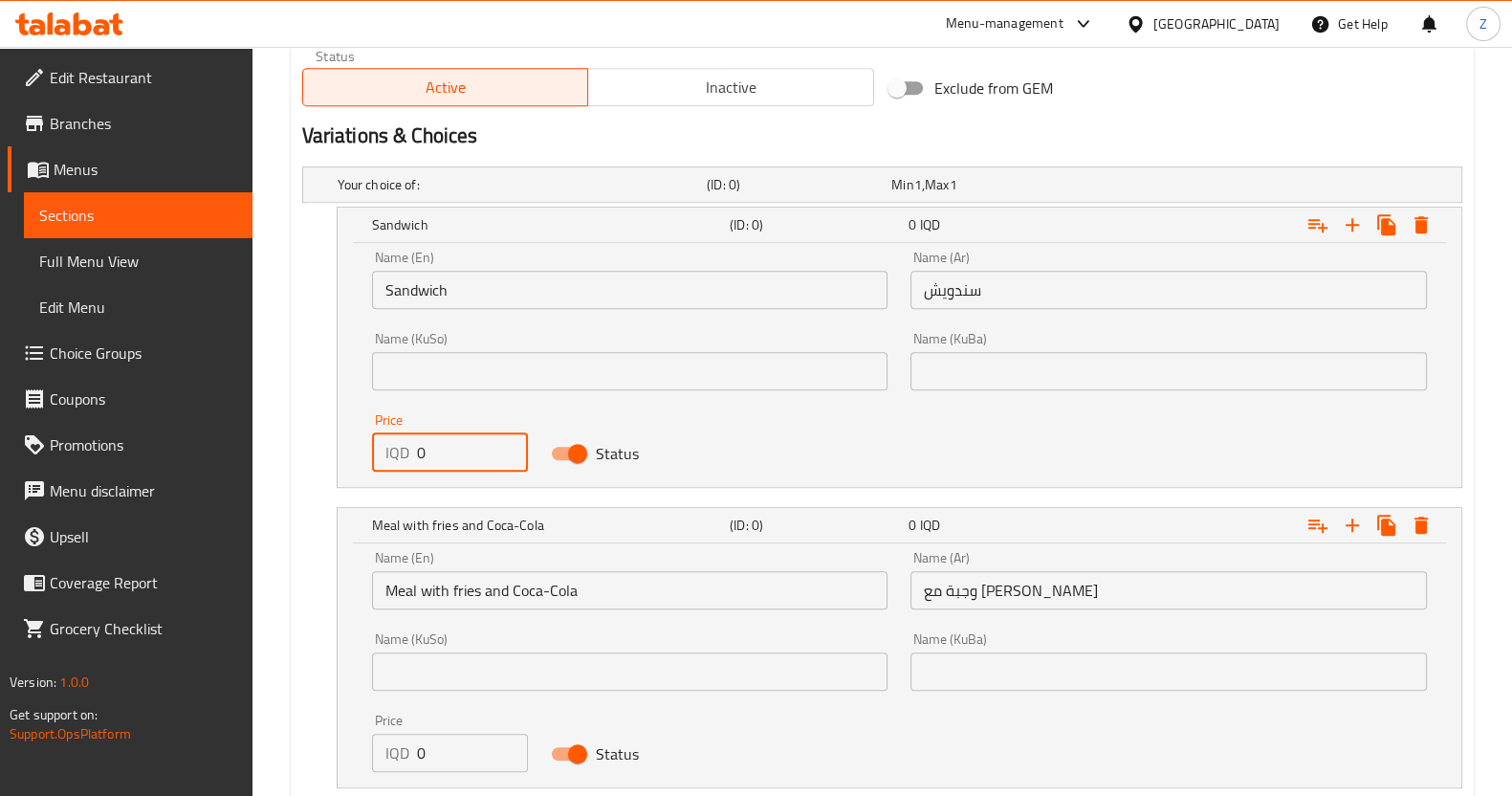 drag, startPoint x: 448, startPoint y: 456, endPoint x: 386, endPoint y: 456, distance: 62 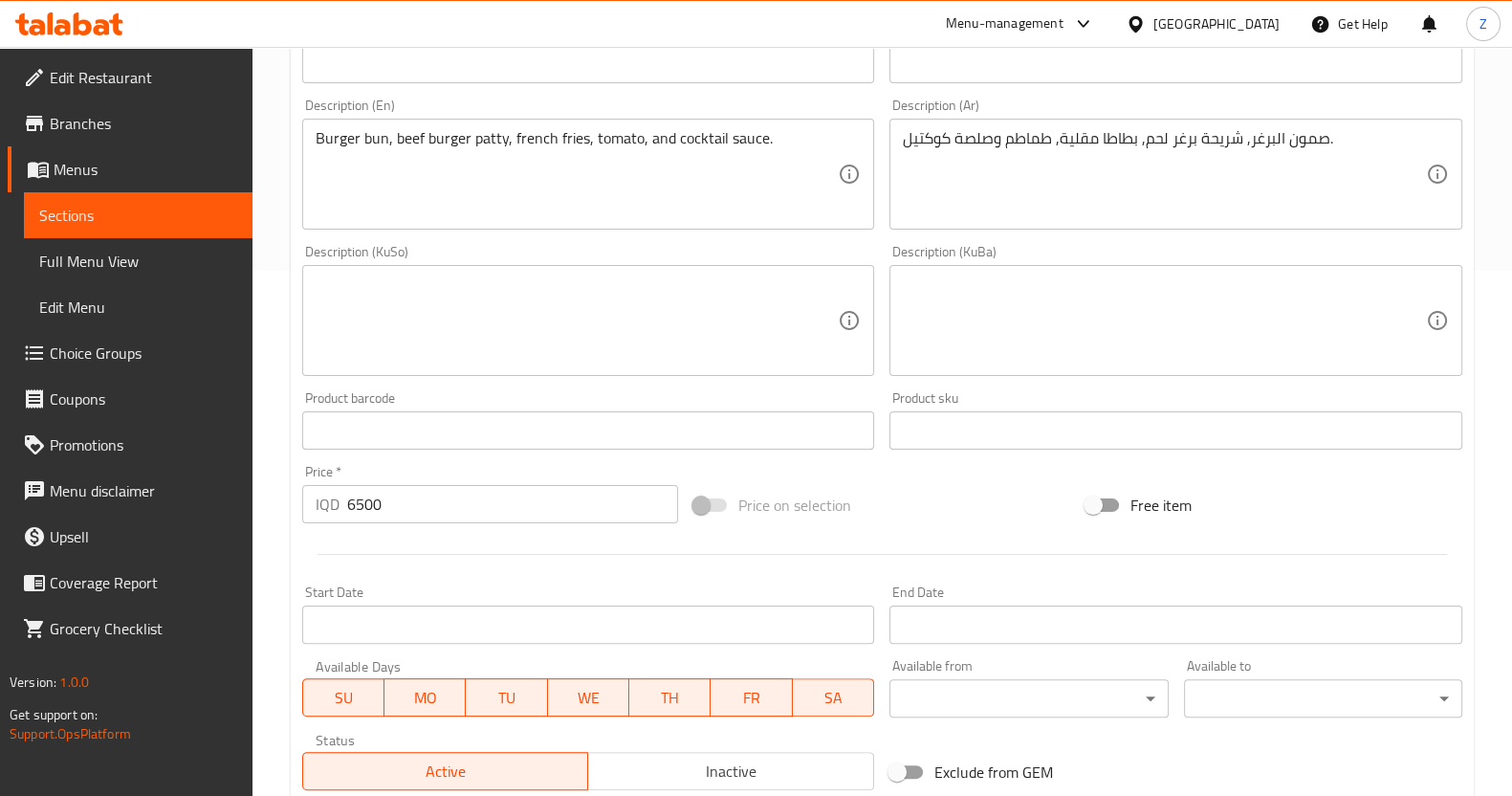 scroll, scrollTop: 492, scrollLeft: 0, axis: vertical 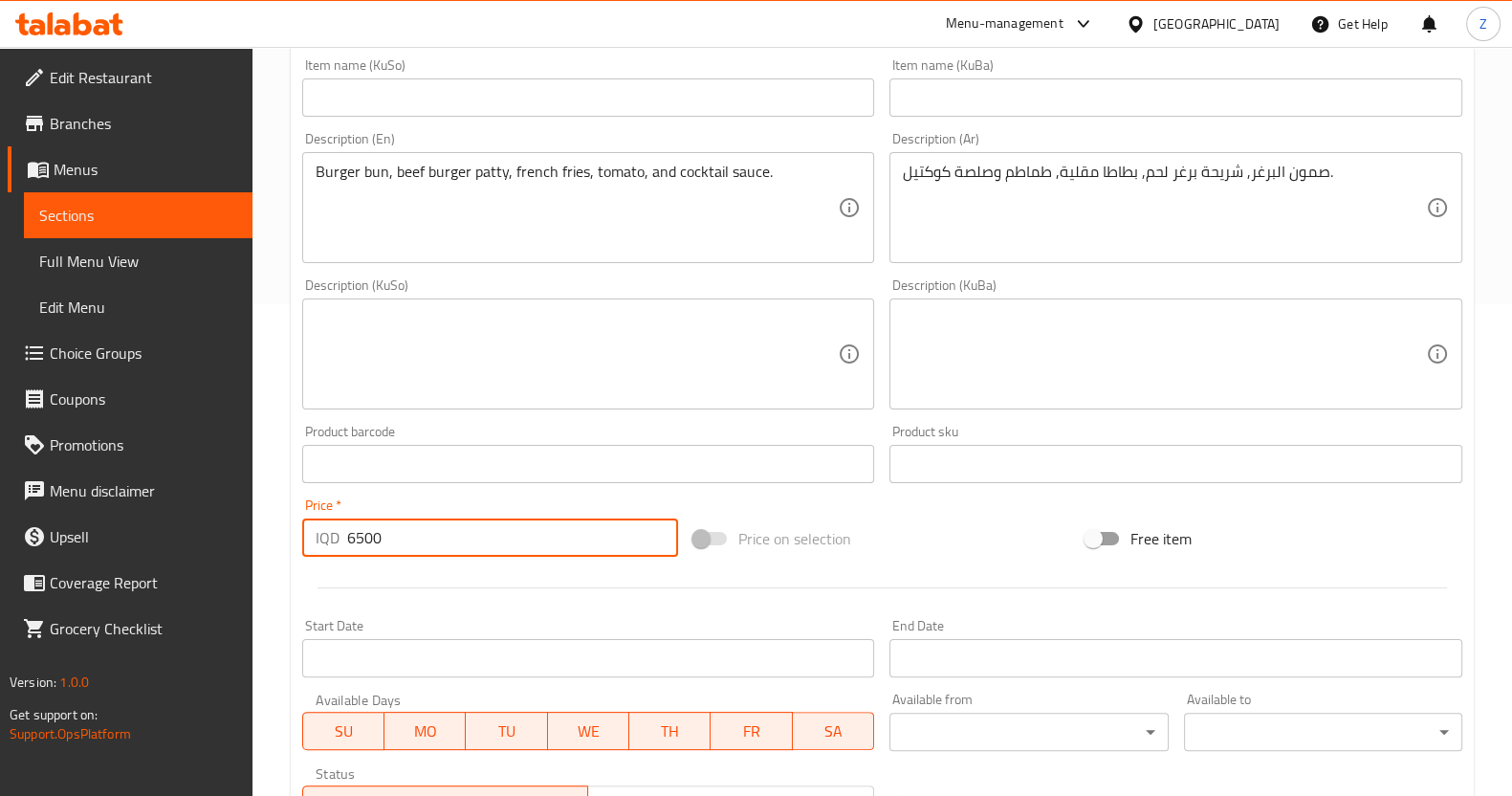 drag, startPoint x: 401, startPoint y: 540, endPoint x: 292, endPoint y: 543, distance: 109.04128 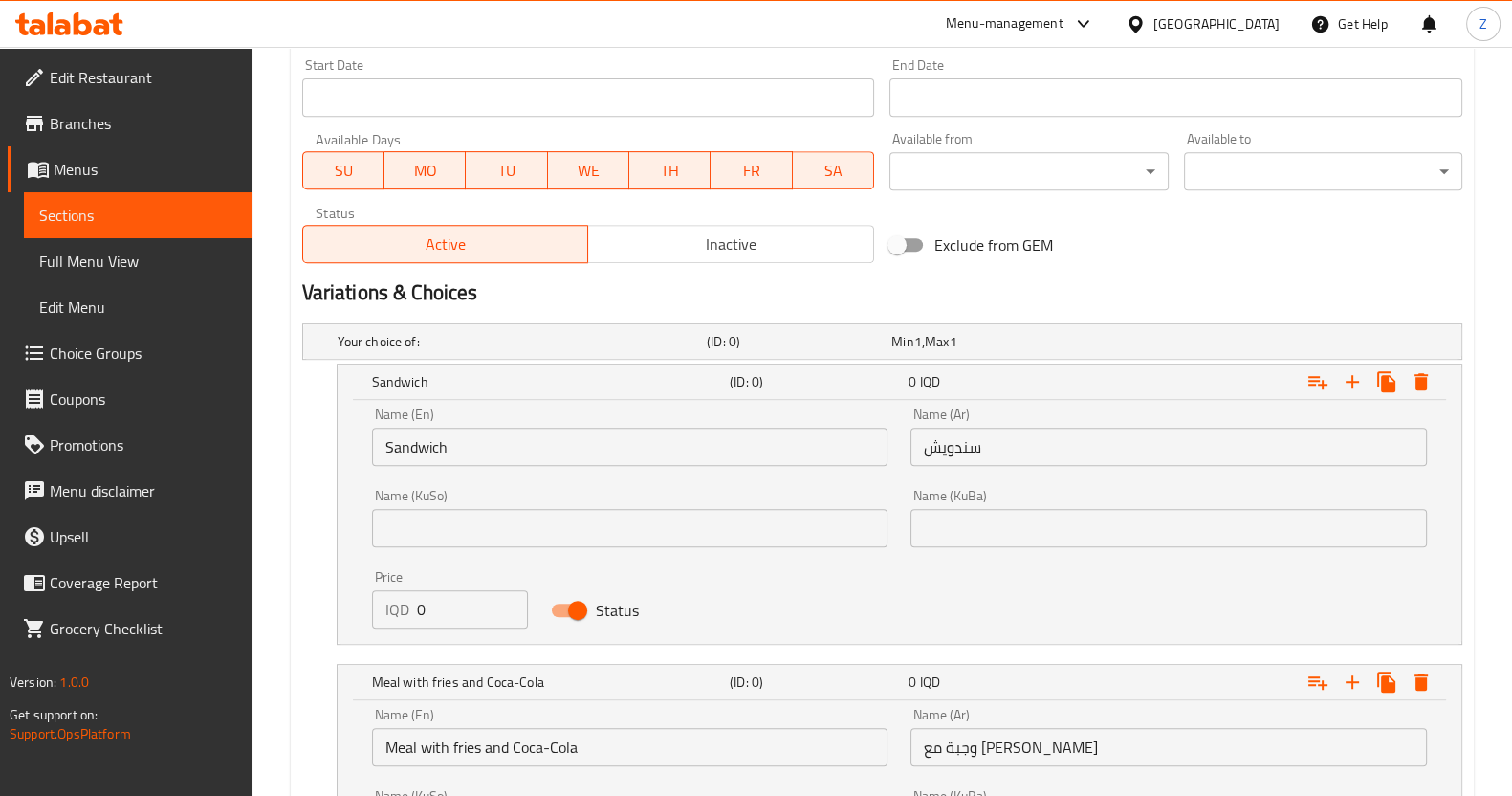 scroll, scrollTop: 1090, scrollLeft: 0, axis: vertical 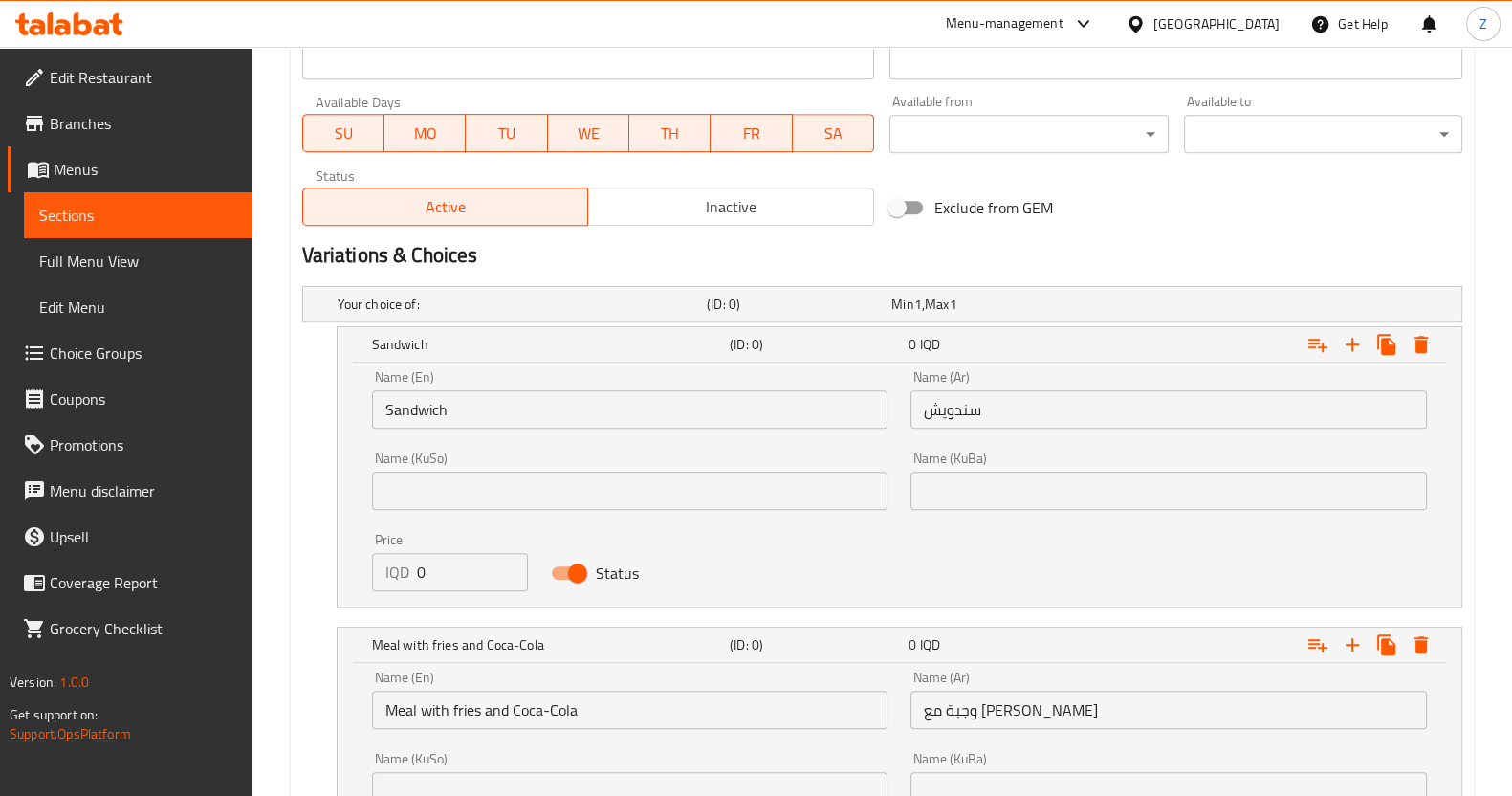 type on "0" 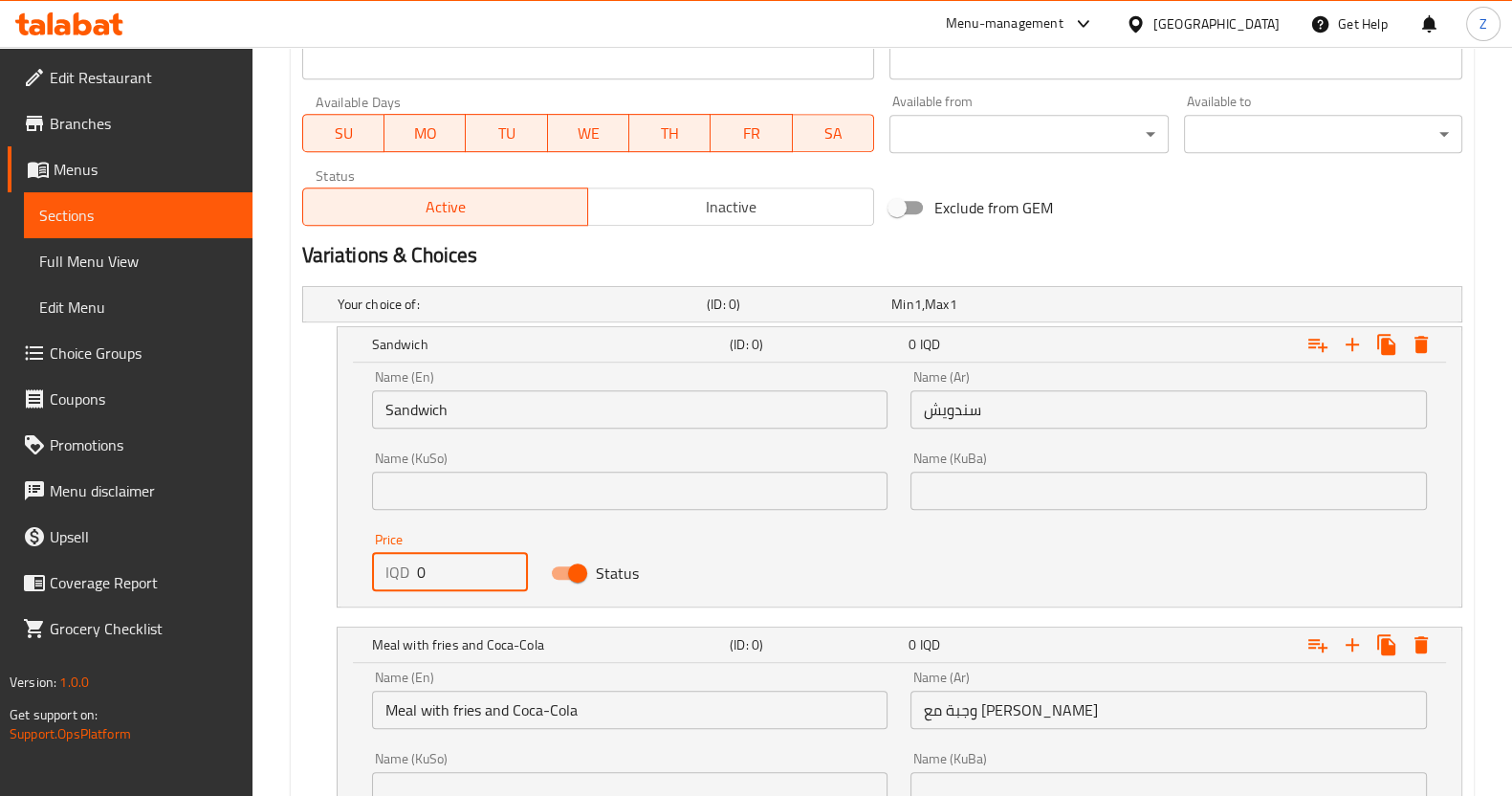 drag, startPoint x: 433, startPoint y: 587, endPoint x: 377, endPoint y: 589, distance: 56.0357 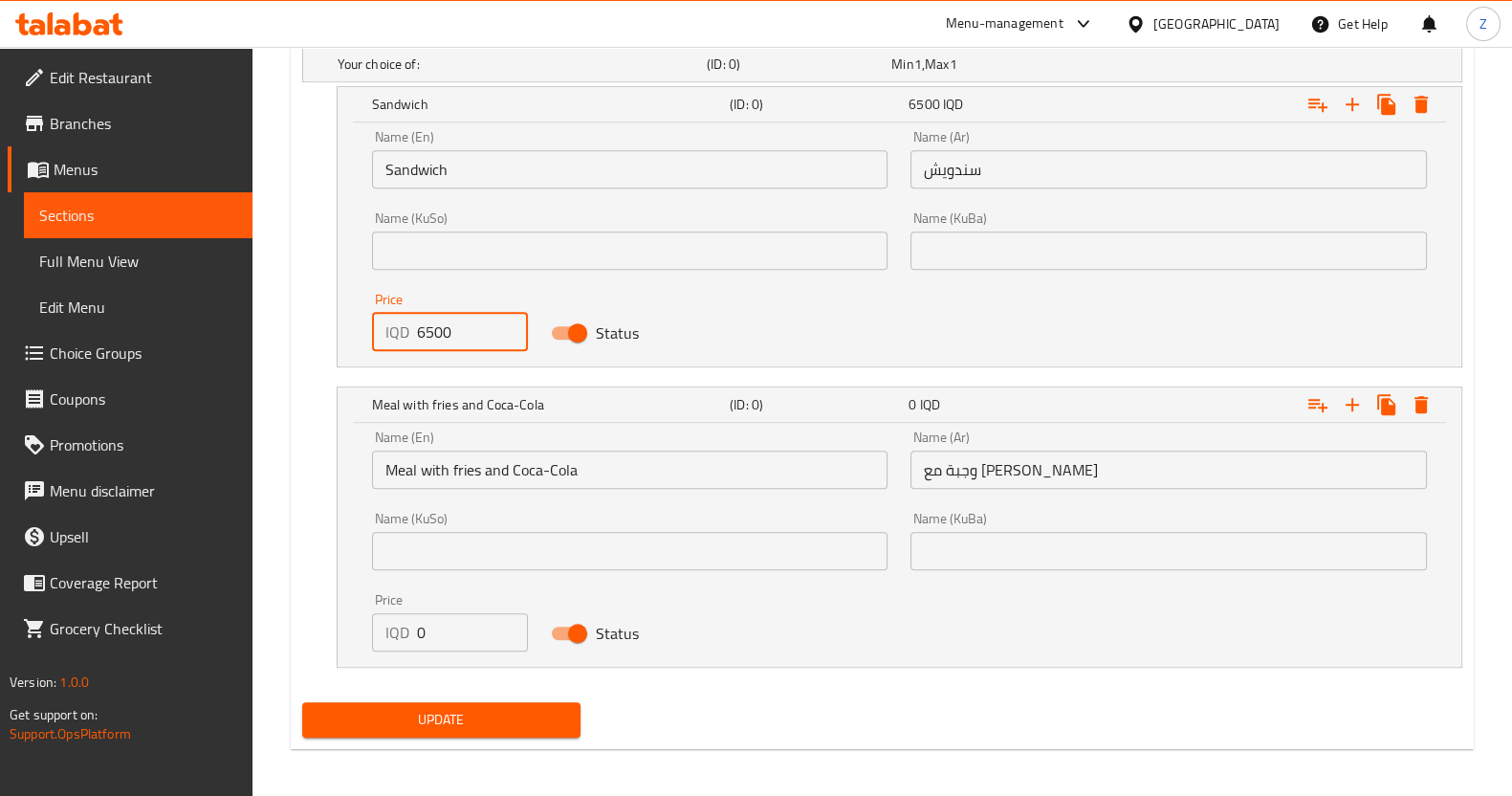 scroll, scrollTop: 1335, scrollLeft: 0, axis: vertical 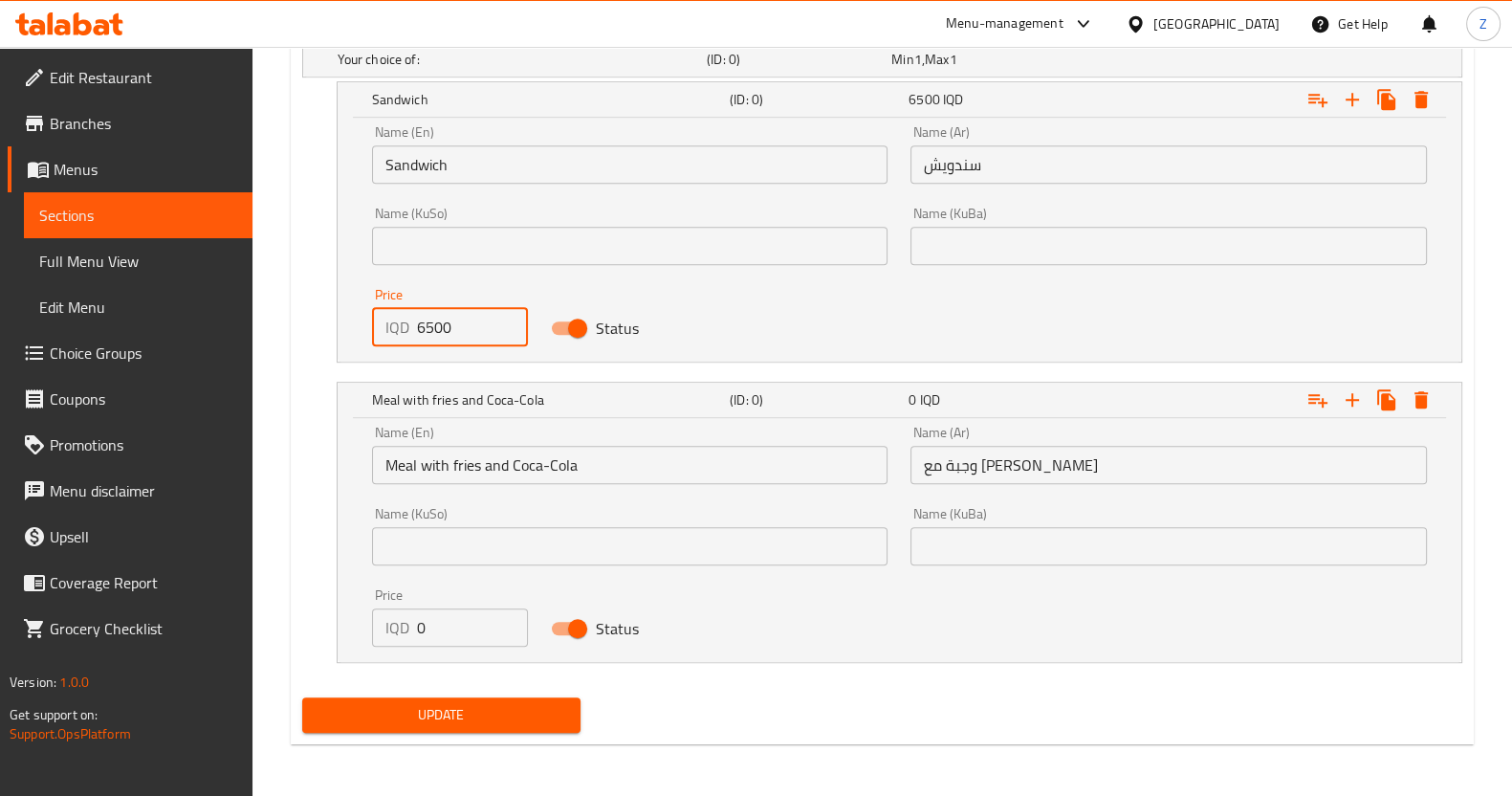 type on "6500" 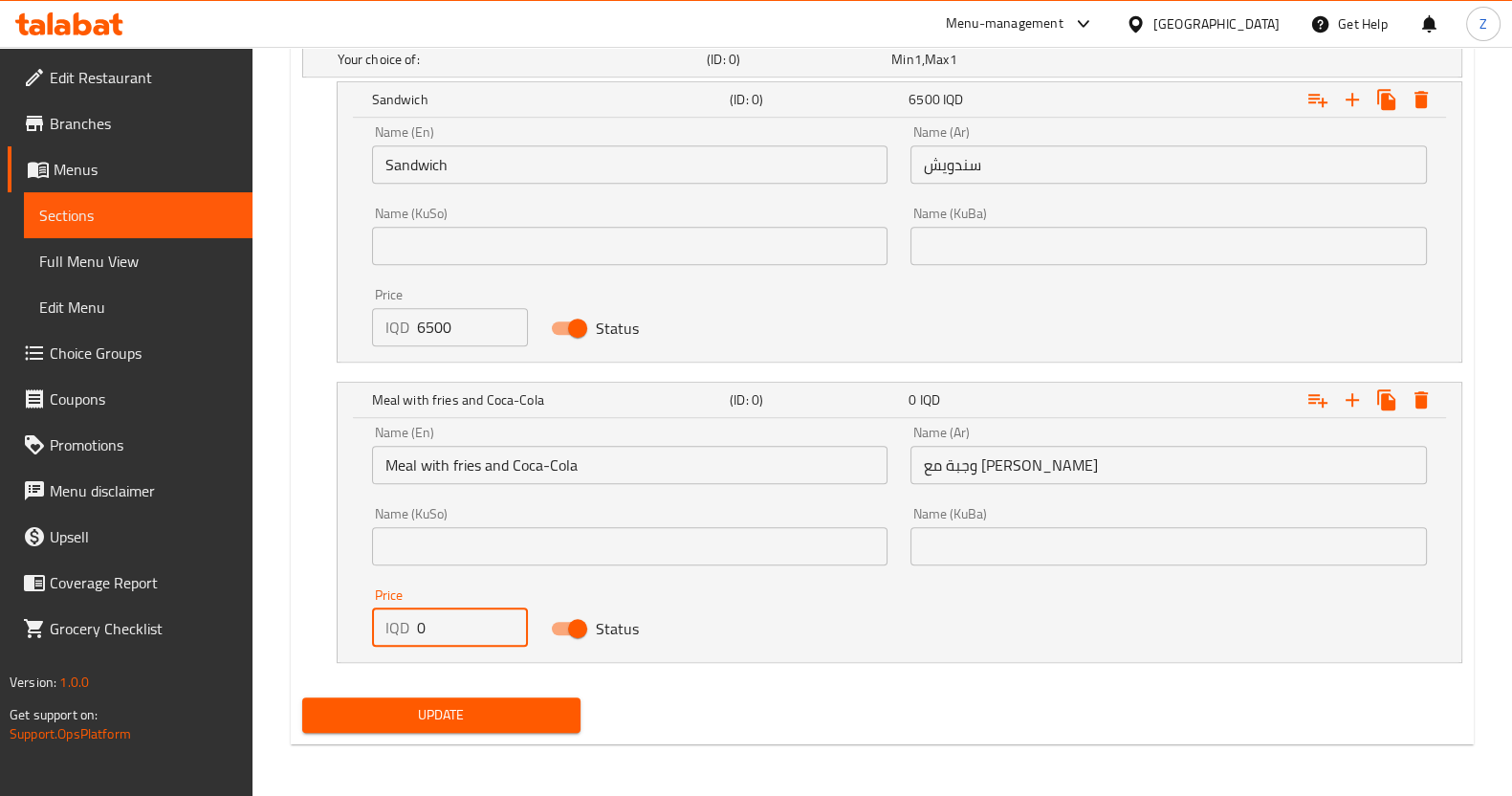 drag, startPoint x: 458, startPoint y: 617, endPoint x: 363, endPoint y: 622, distance: 95.13149 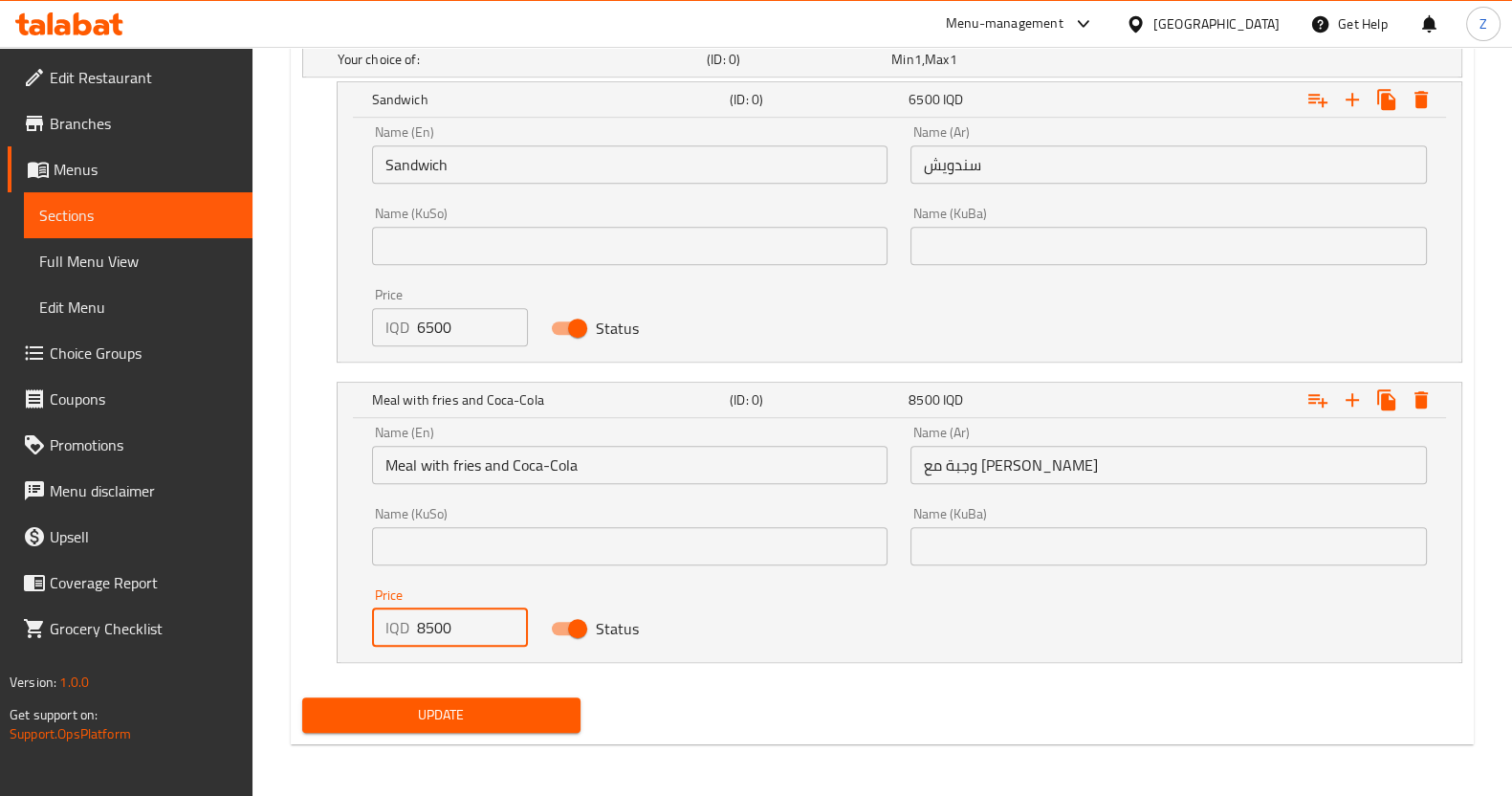 type on "8500" 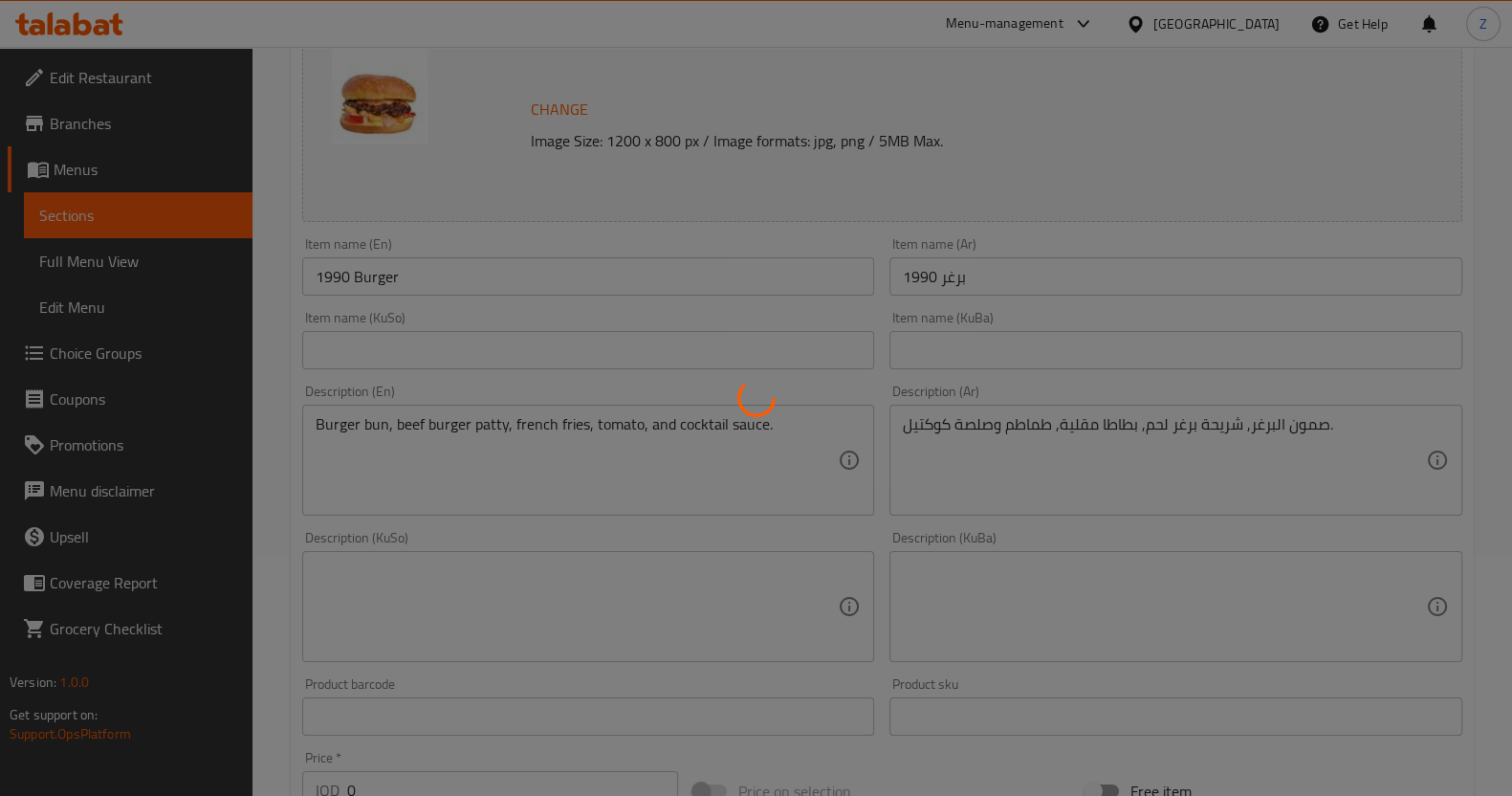 scroll, scrollTop: 0, scrollLeft: 0, axis: both 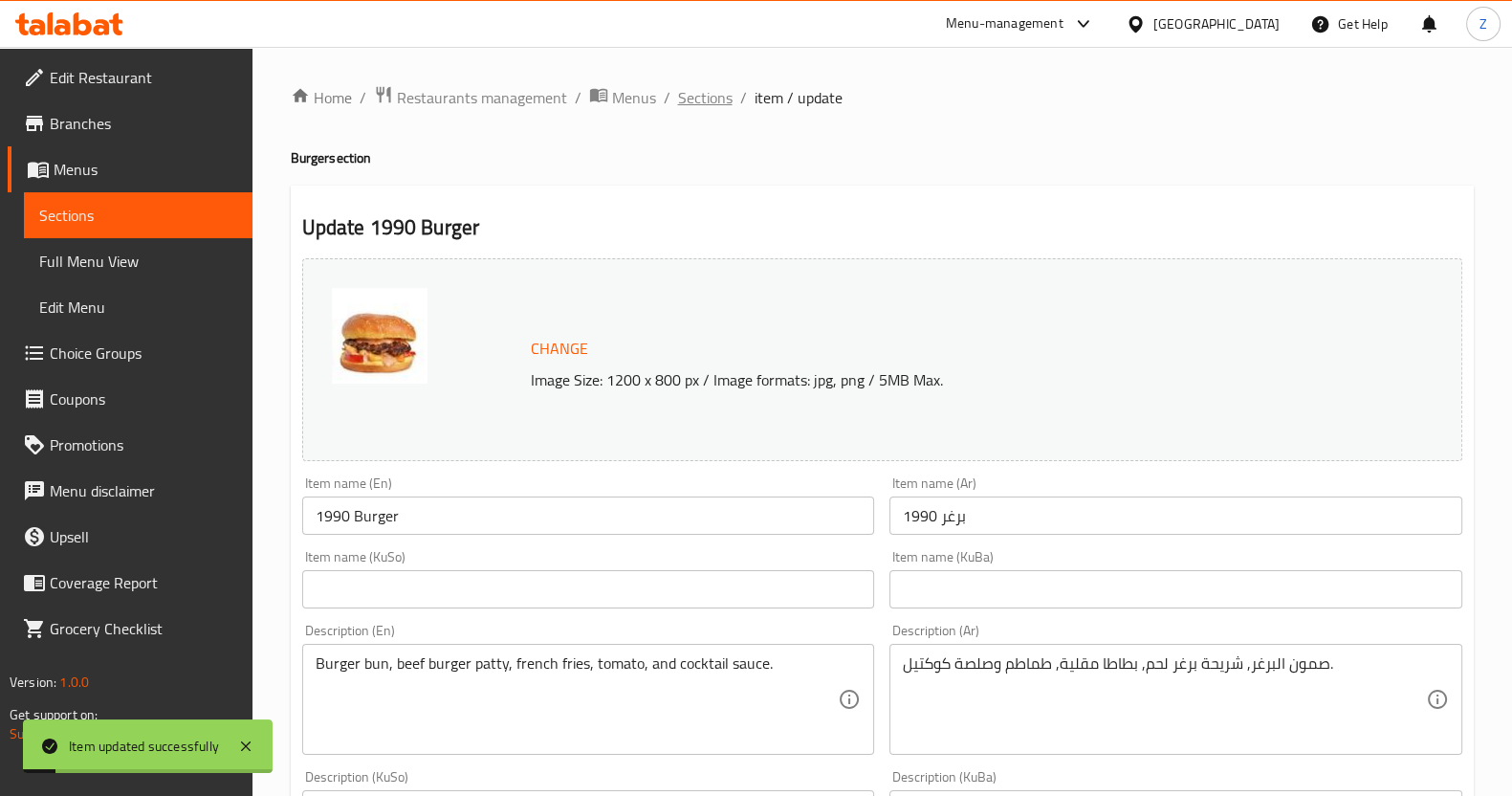 click on "Sections" at bounding box center (705, 98) 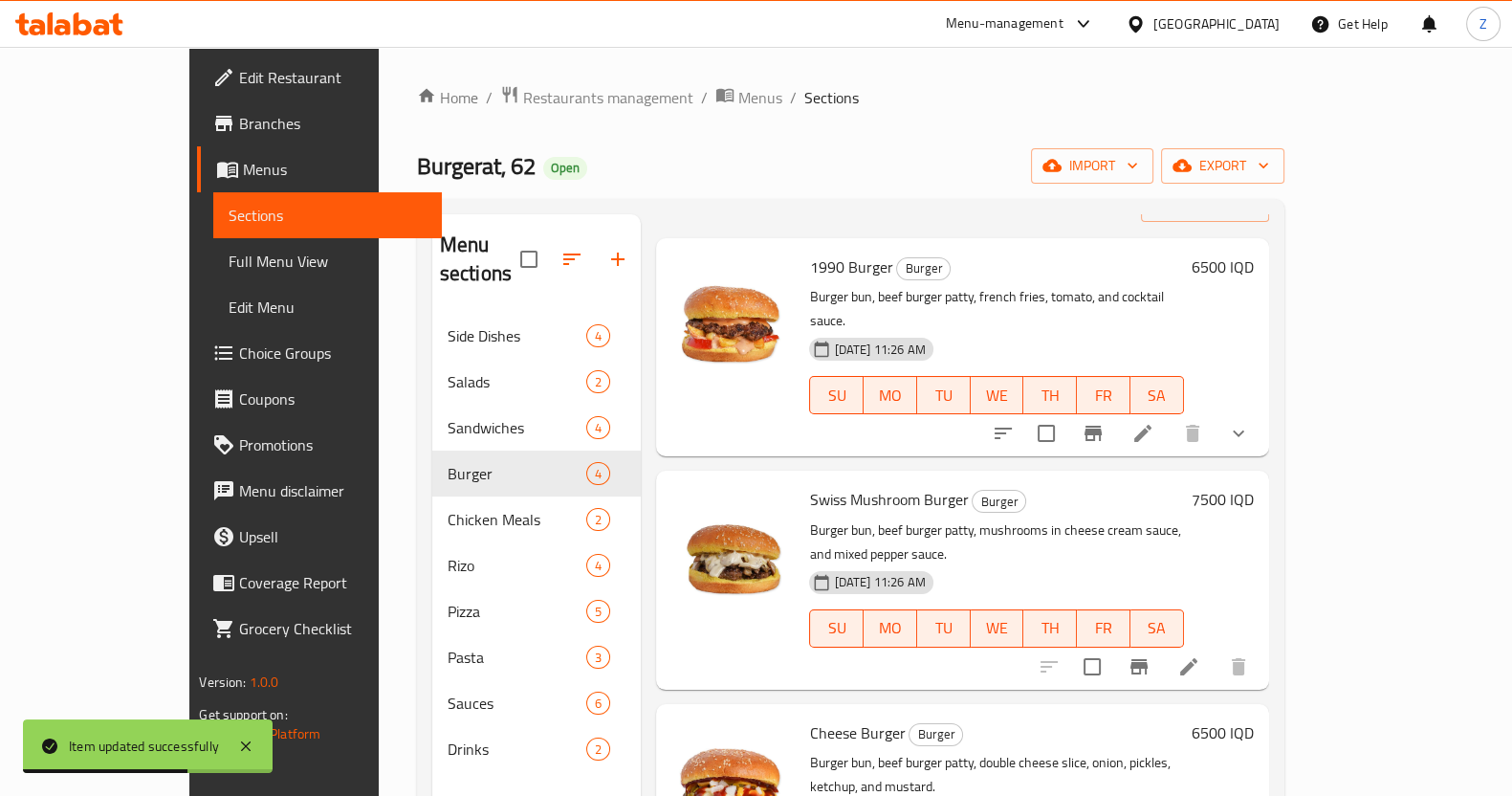 scroll, scrollTop: 87, scrollLeft: 0, axis: vertical 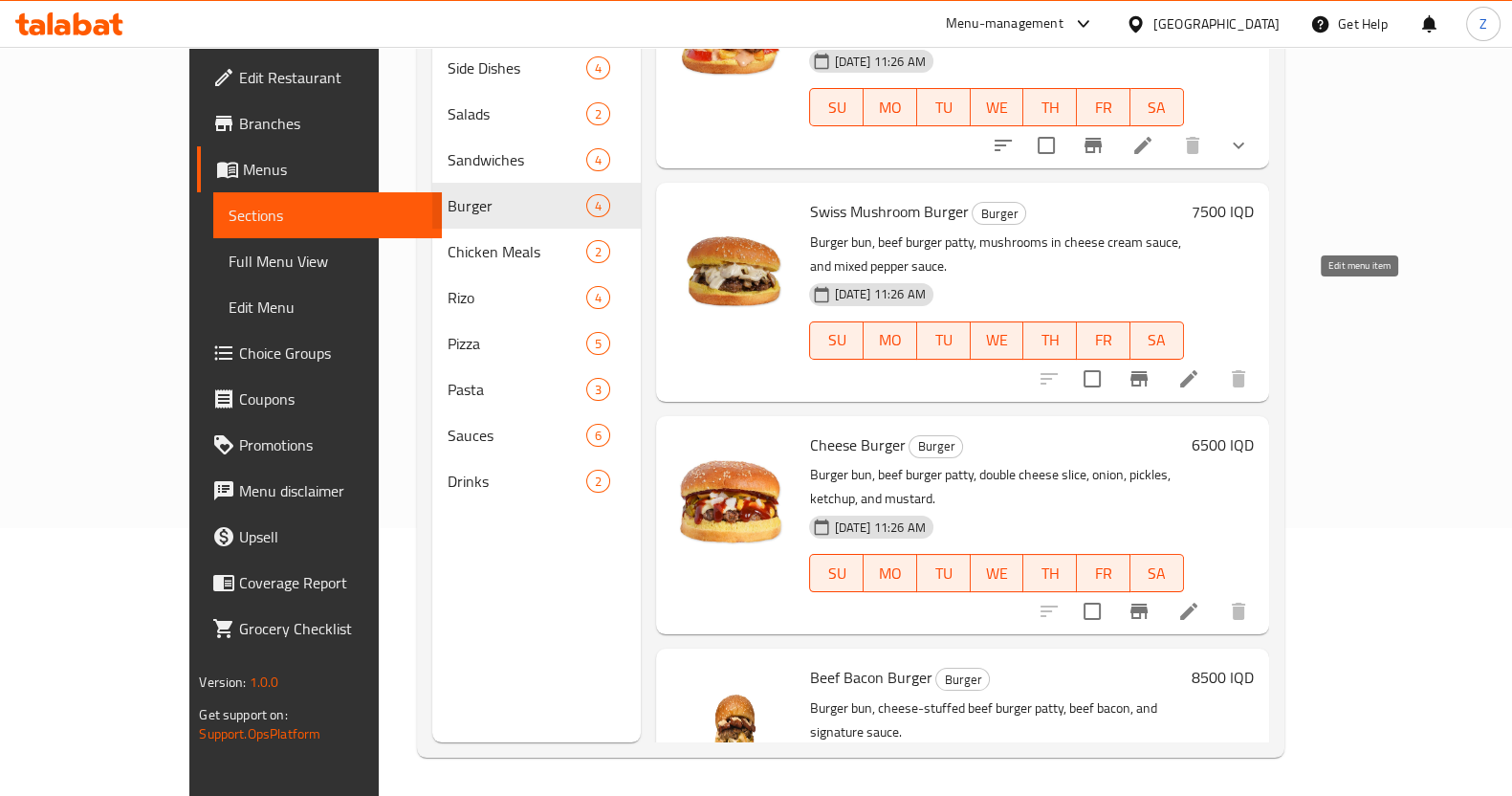 click 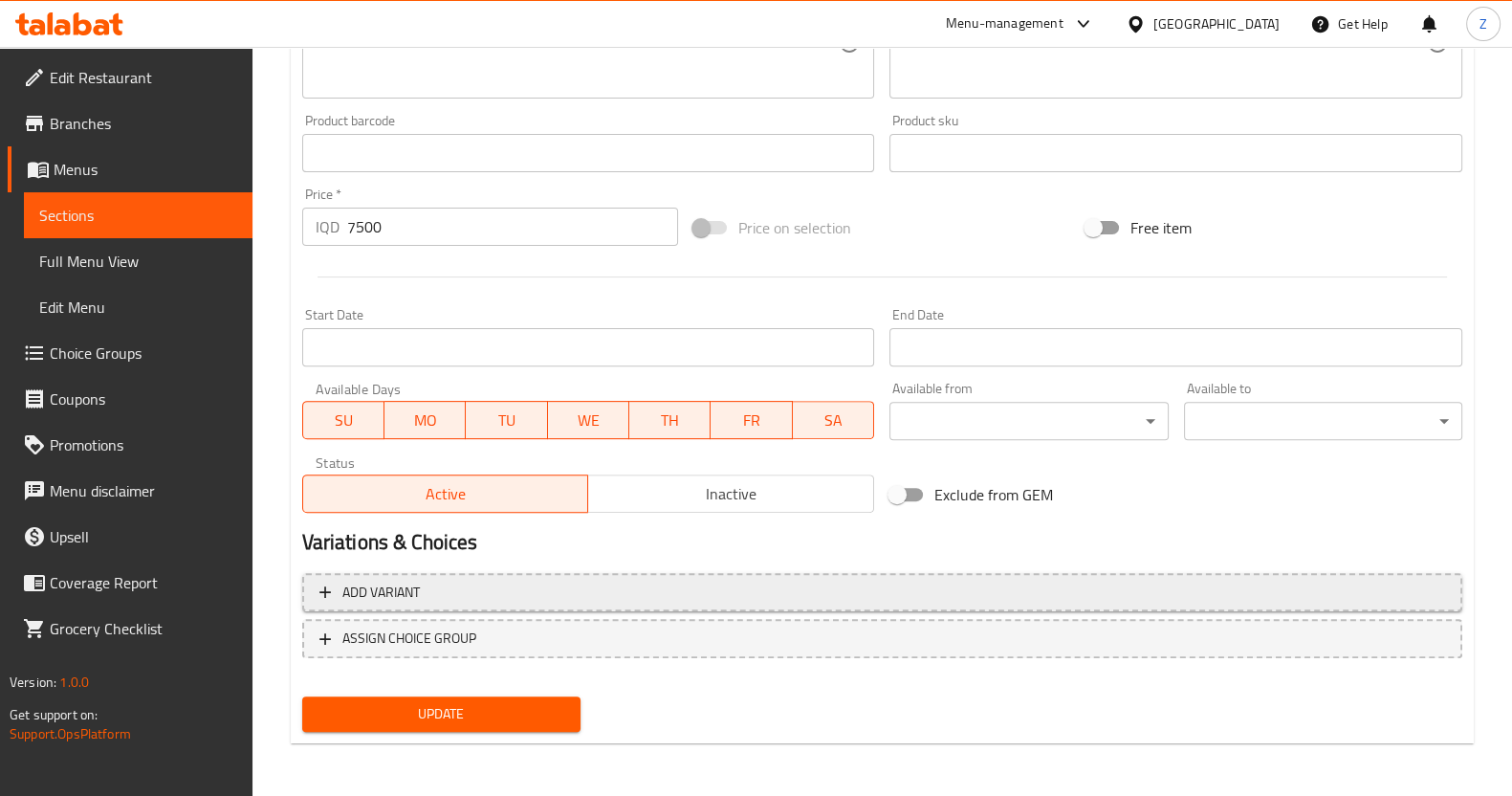 click on "Add variant" at bounding box center [882, 592] 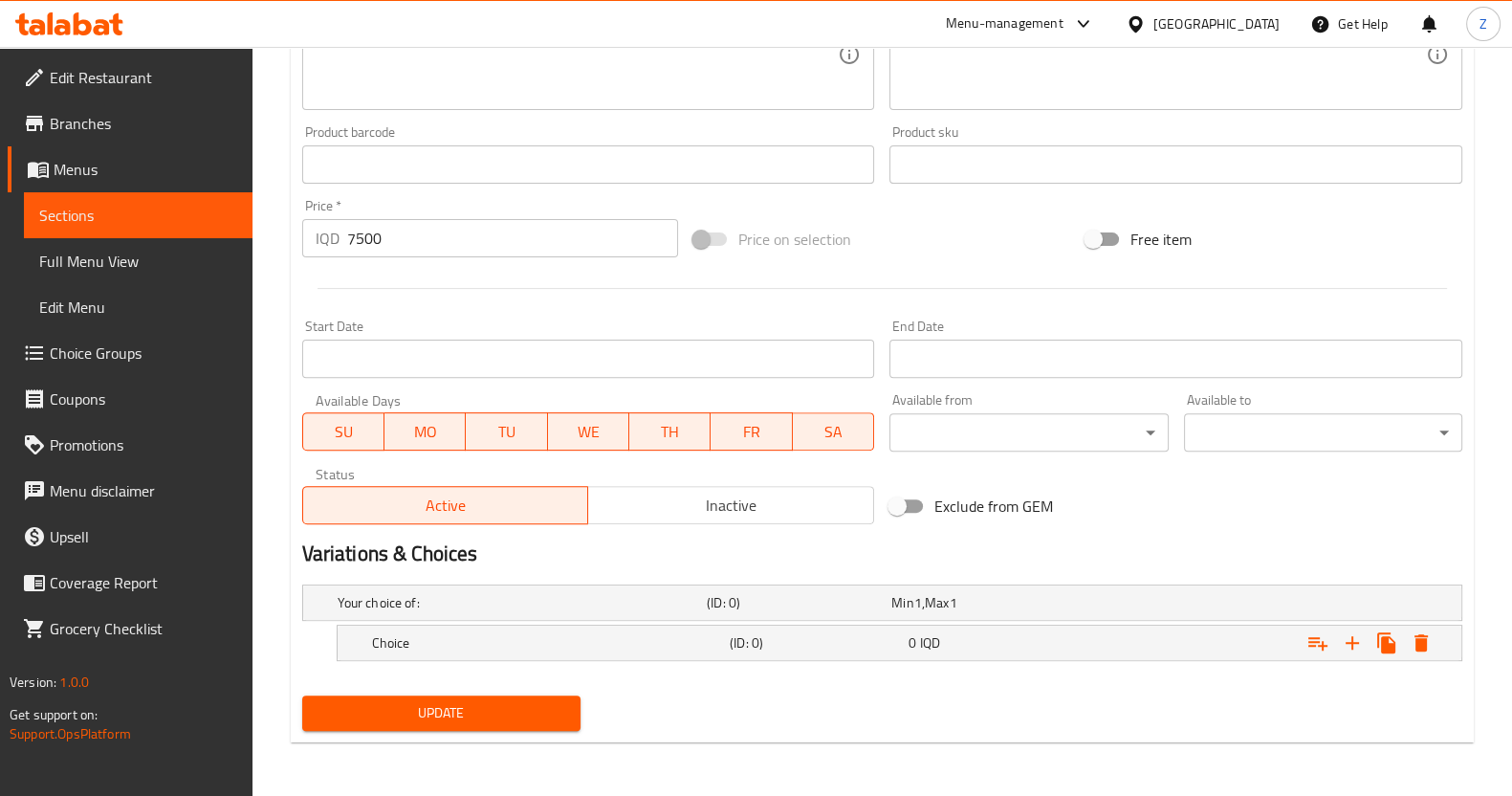 scroll, scrollTop: 789, scrollLeft: 0, axis: vertical 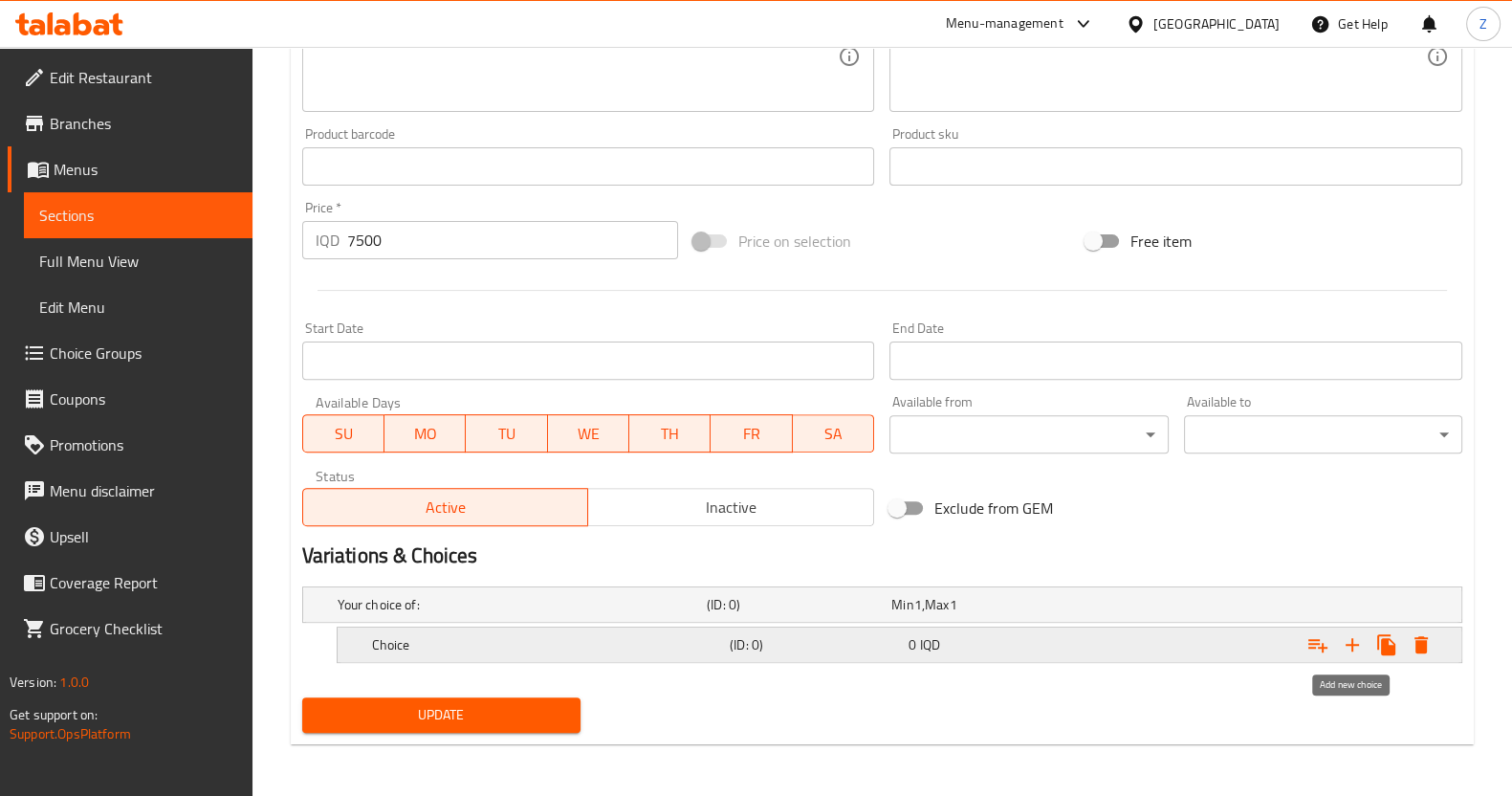 drag, startPoint x: 1350, startPoint y: 643, endPoint x: 1325, endPoint y: 642, distance: 25.019992 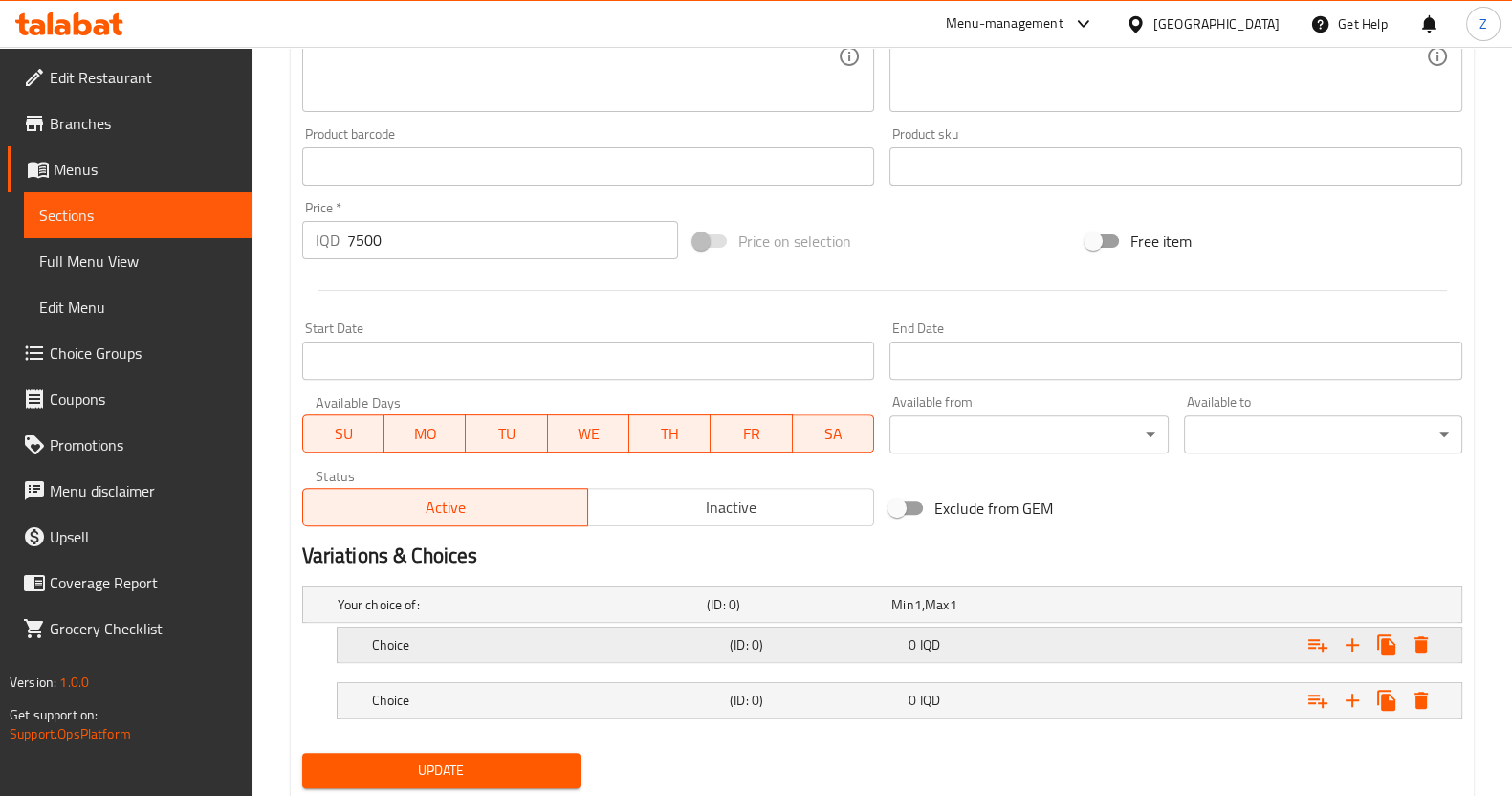 click at bounding box center (1257, 605) 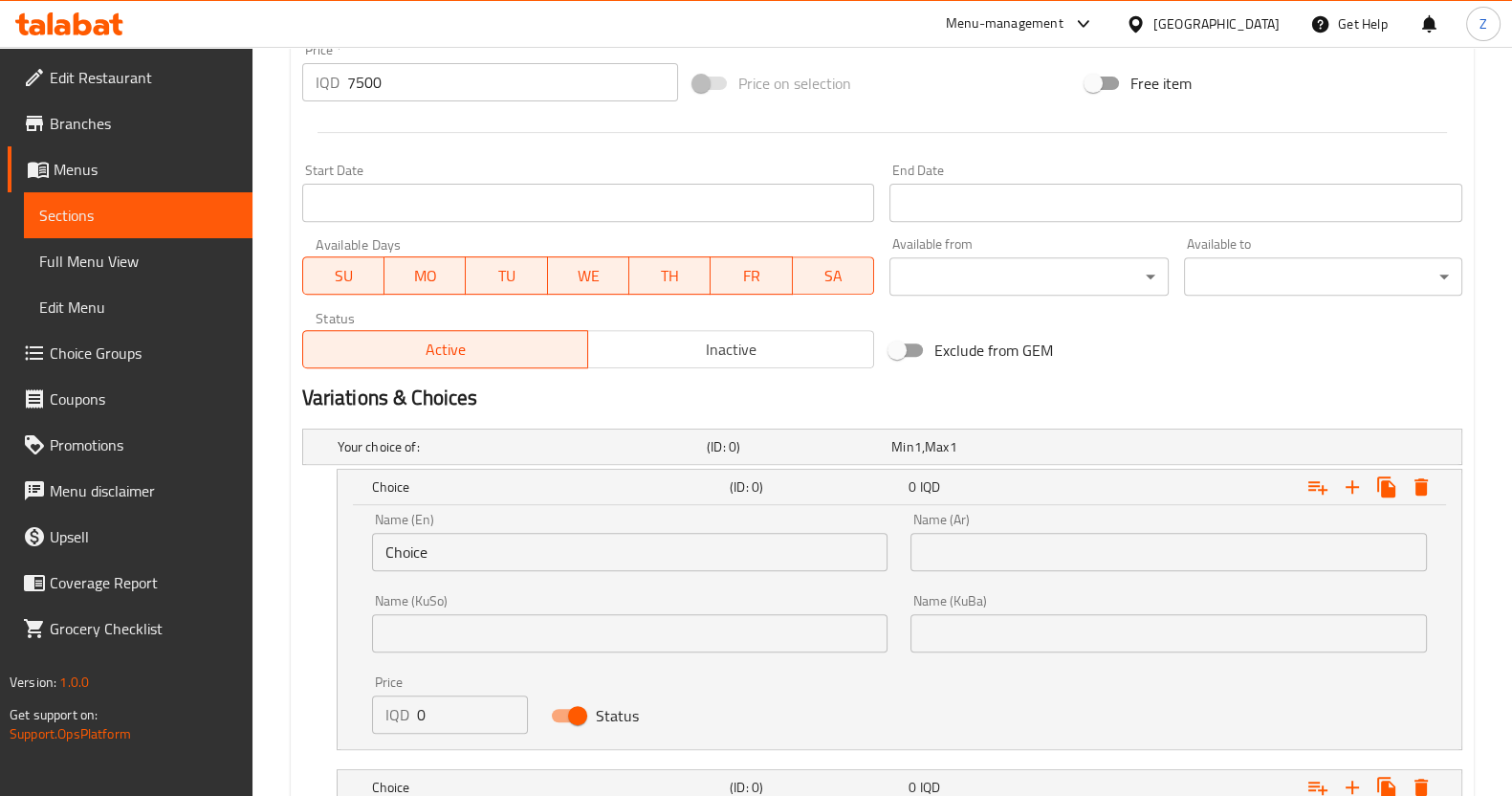 scroll, scrollTop: 1090, scrollLeft: 0, axis: vertical 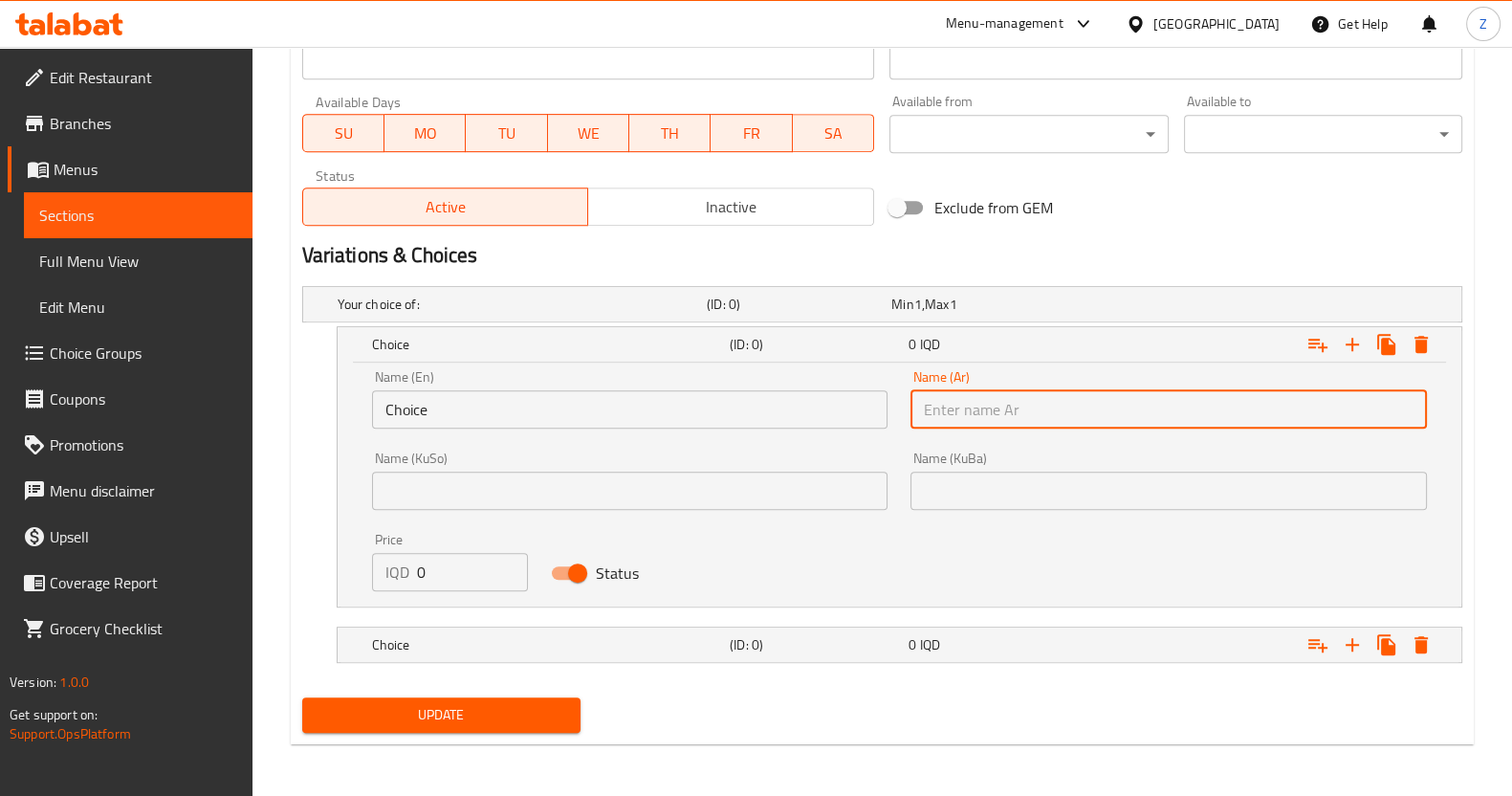 click at bounding box center (1169, 409) 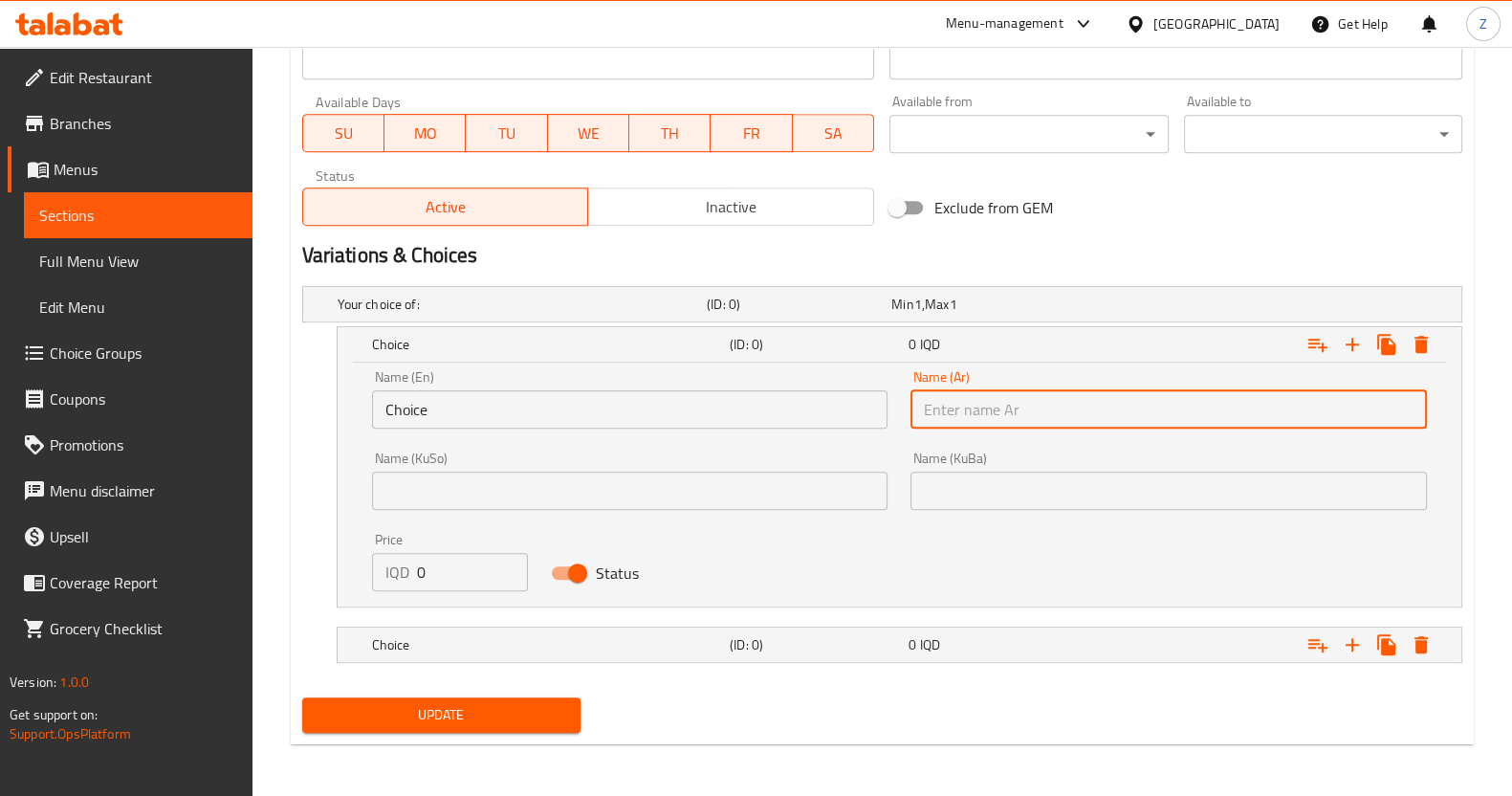 click at bounding box center (1169, 409) 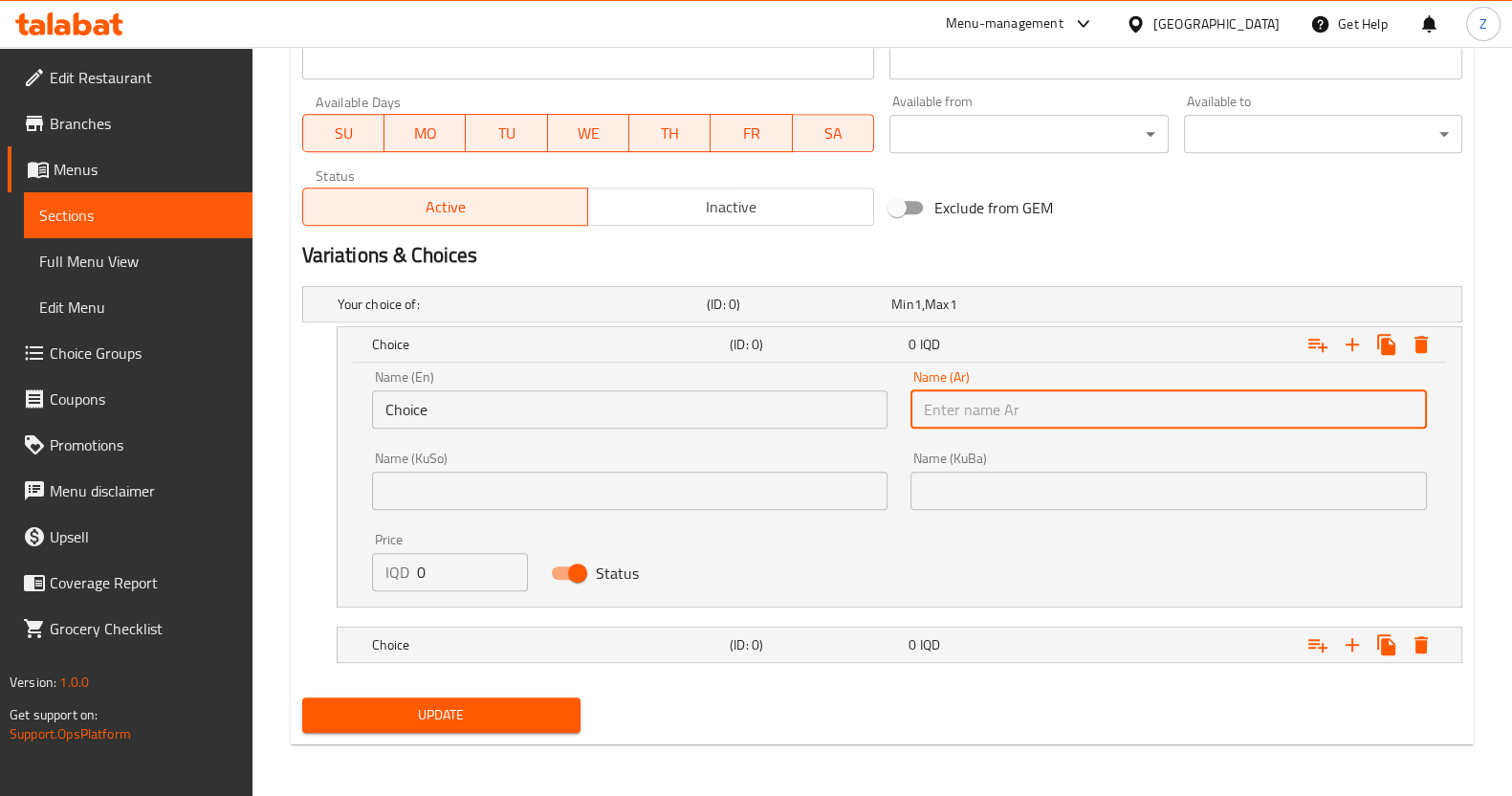 type on "s" 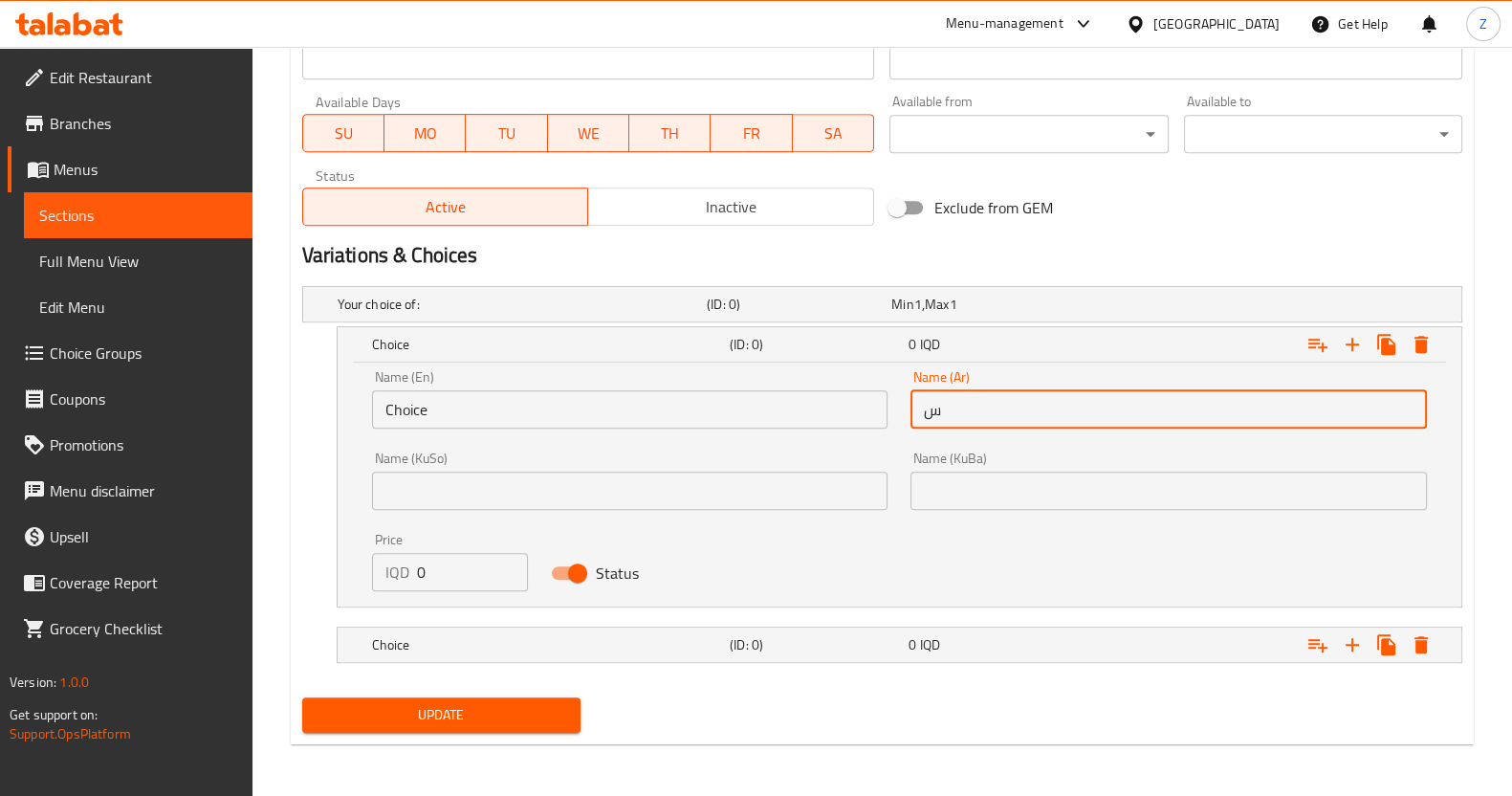 type on "سندويش" 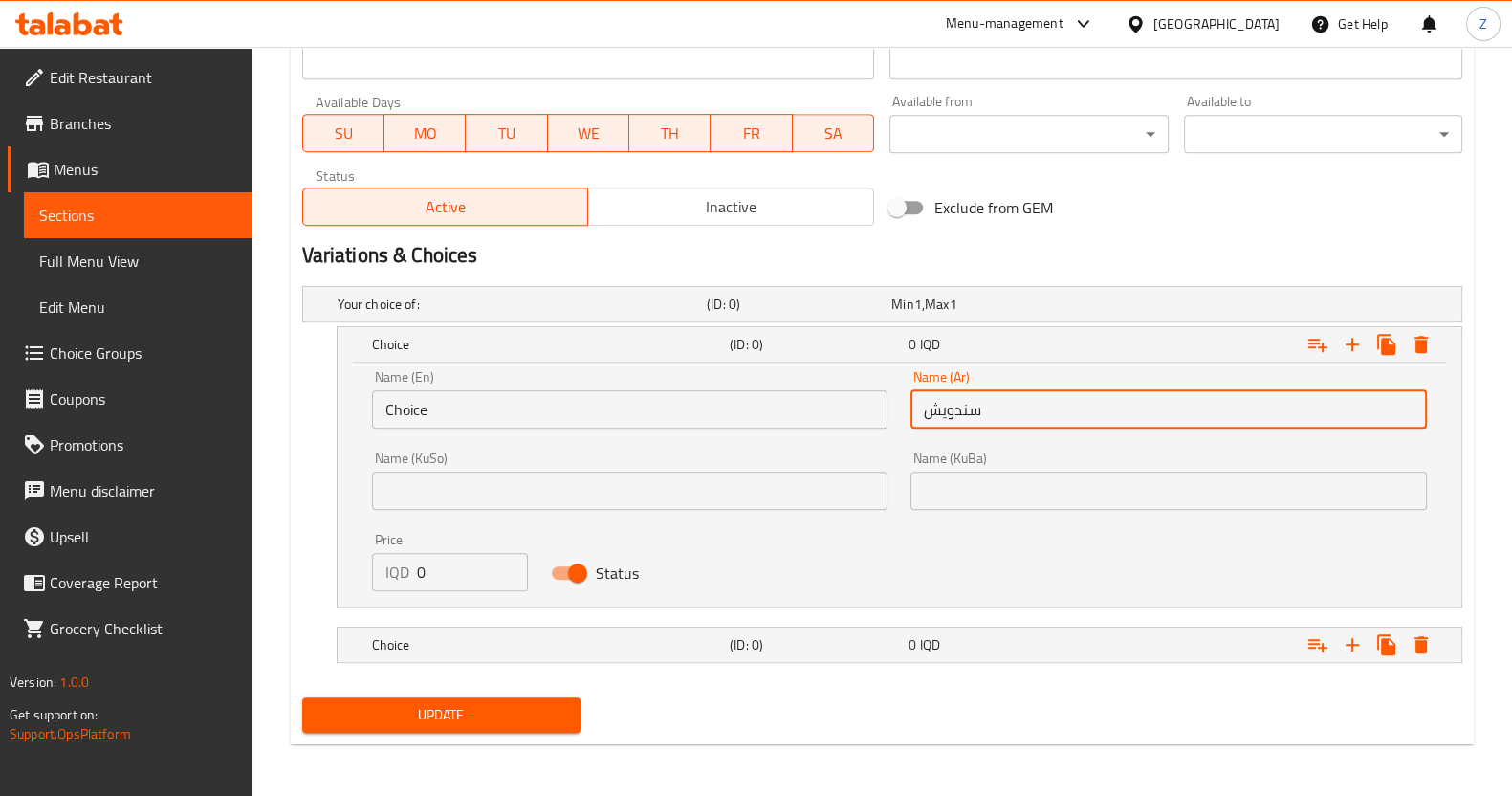 click on "Choice" at bounding box center (630, 409) 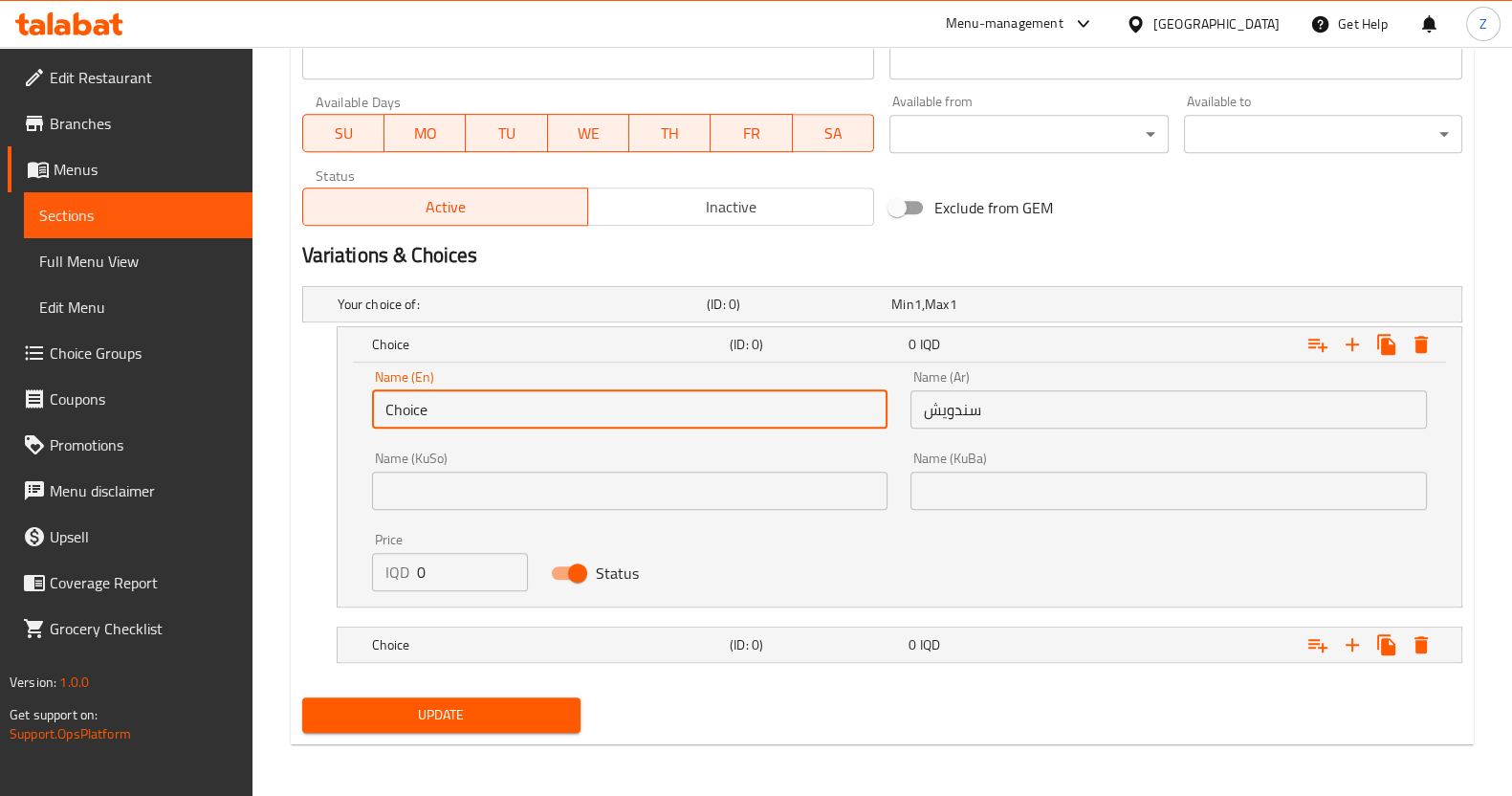 click on "Choice" at bounding box center [630, 409] 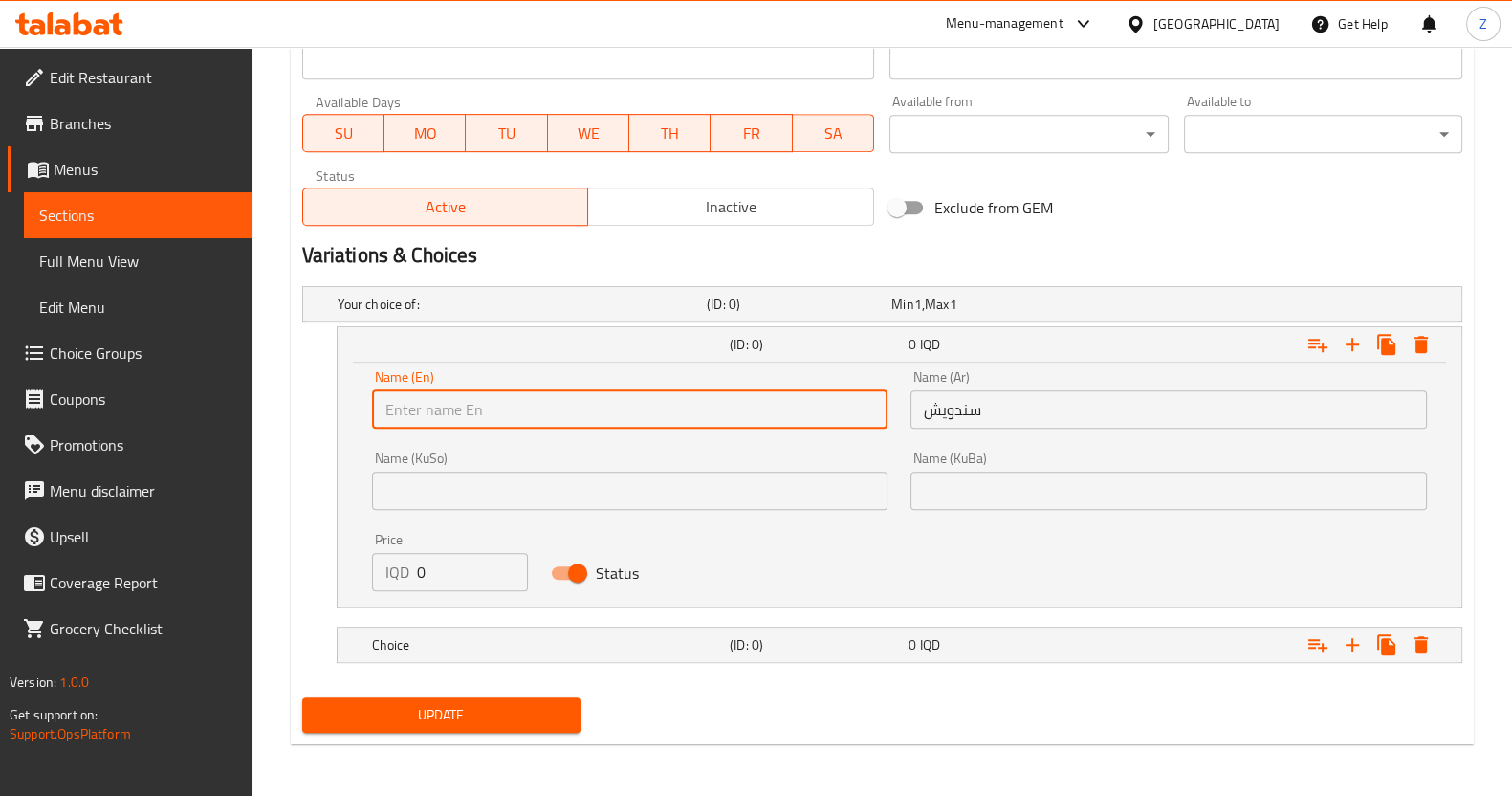 click at bounding box center [630, 409] 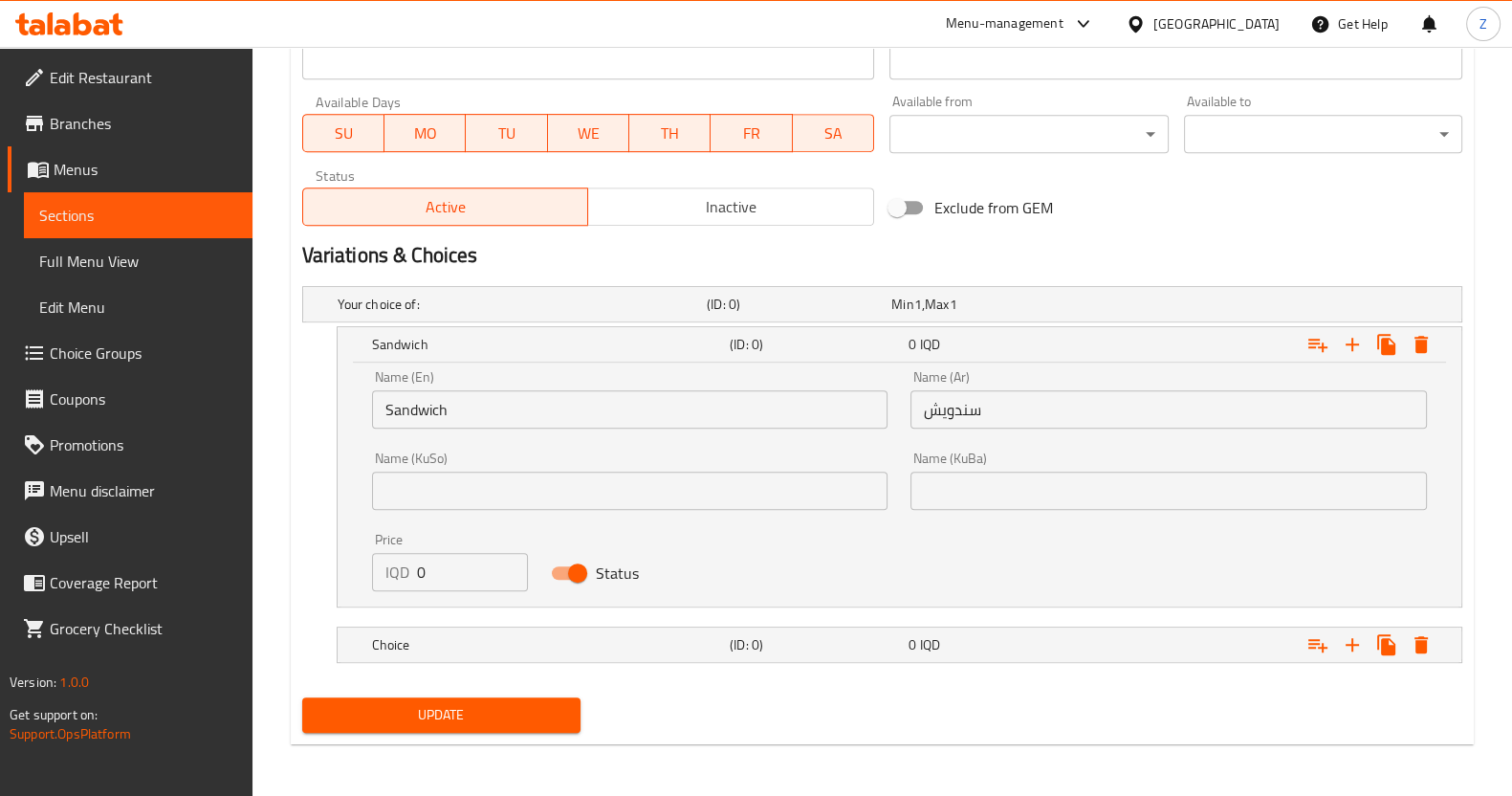 click at bounding box center [882, 674] 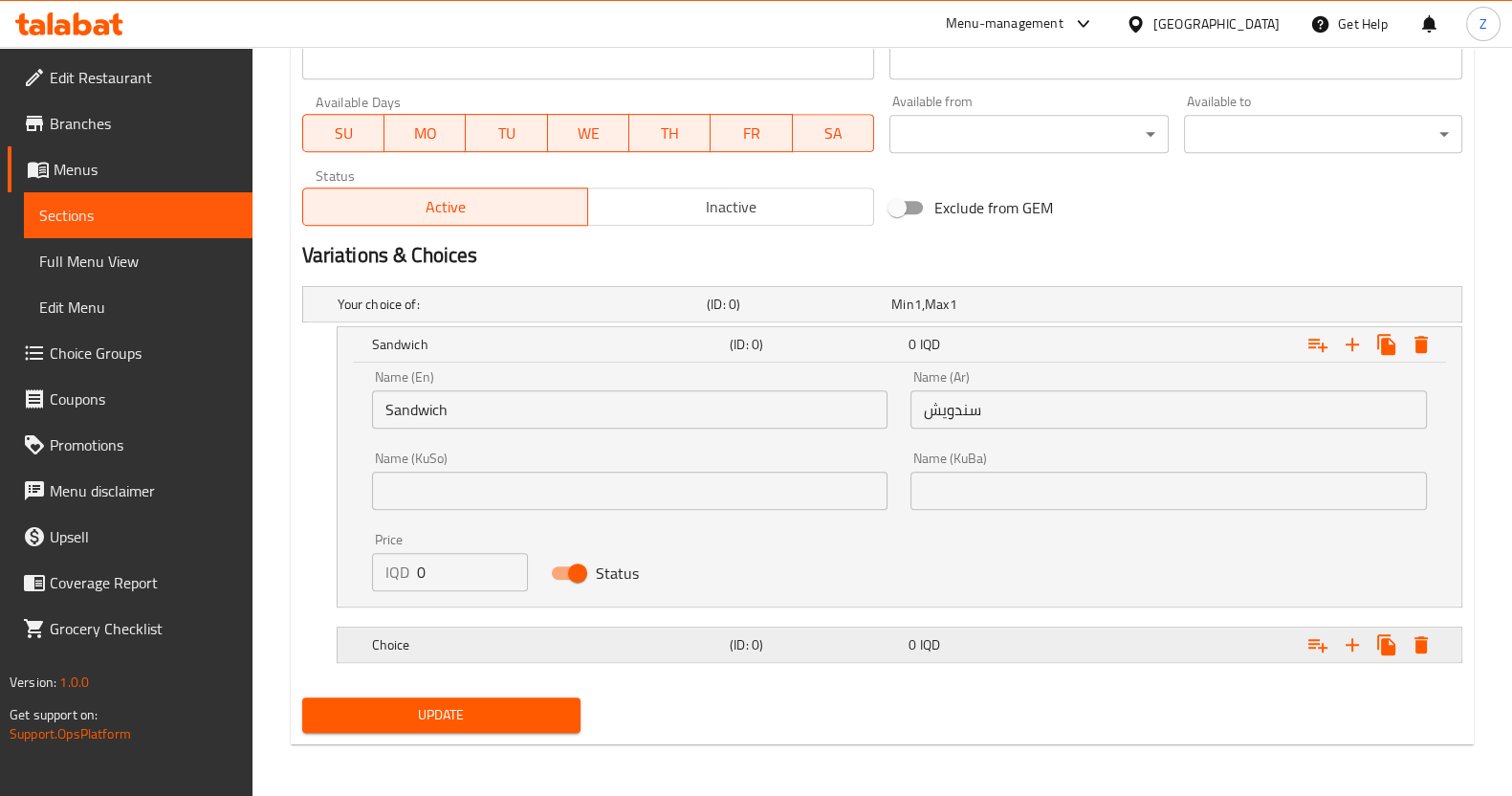 click on "0   IQD" at bounding box center (979, 304) 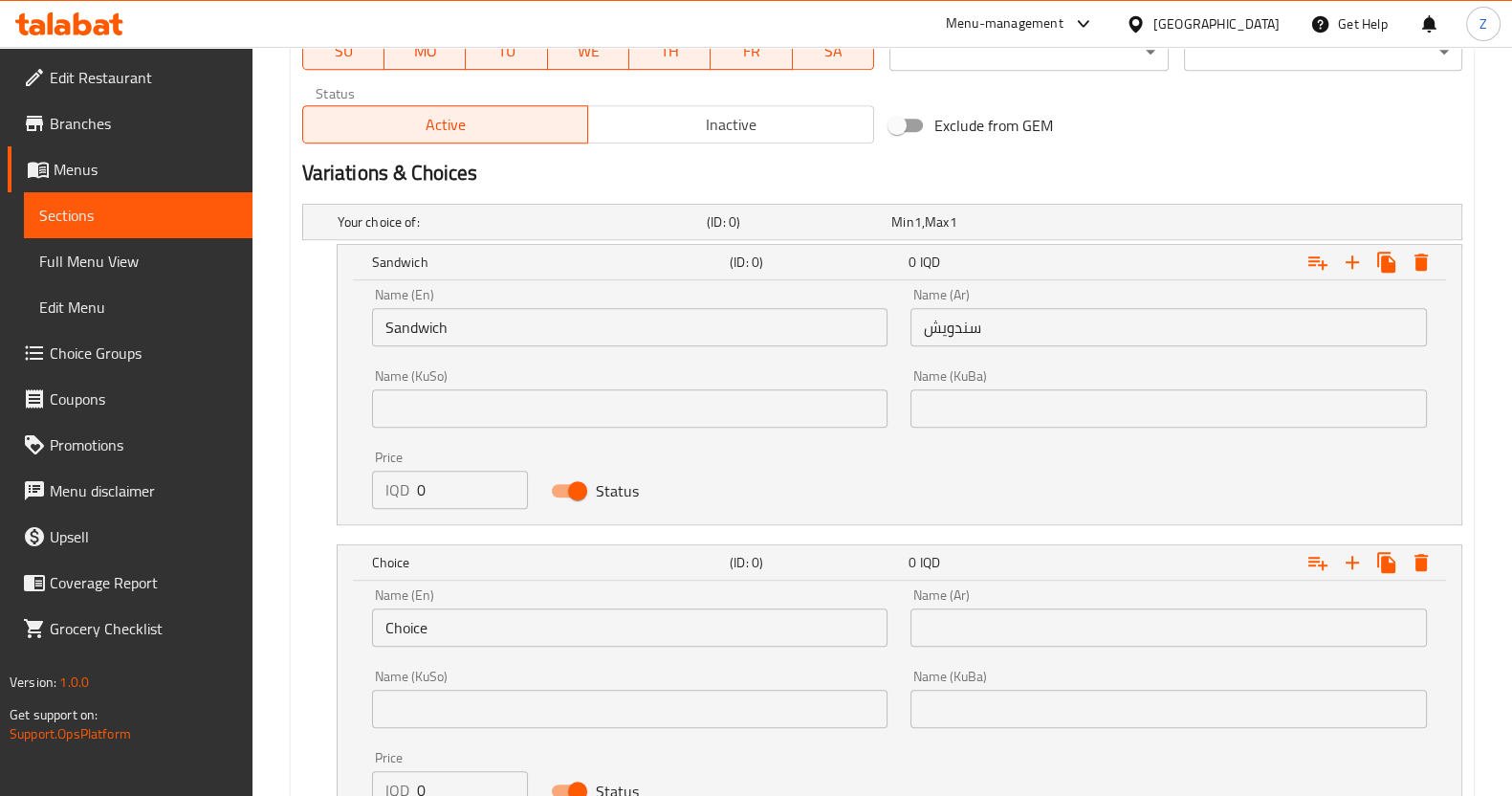 scroll, scrollTop: 1209, scrollLeft: 0, axis: vertical 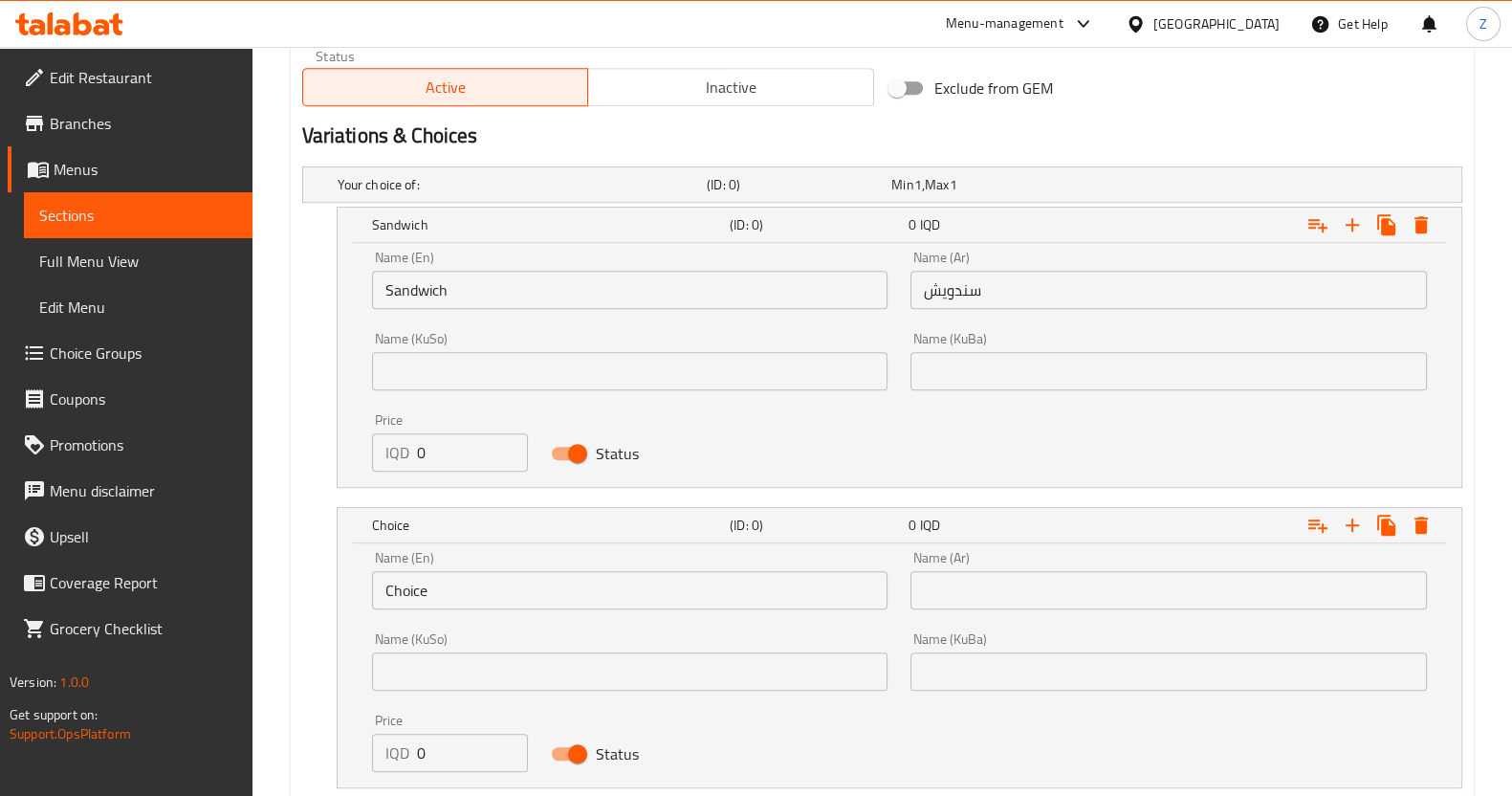 click at bounding box center [1169, 590] 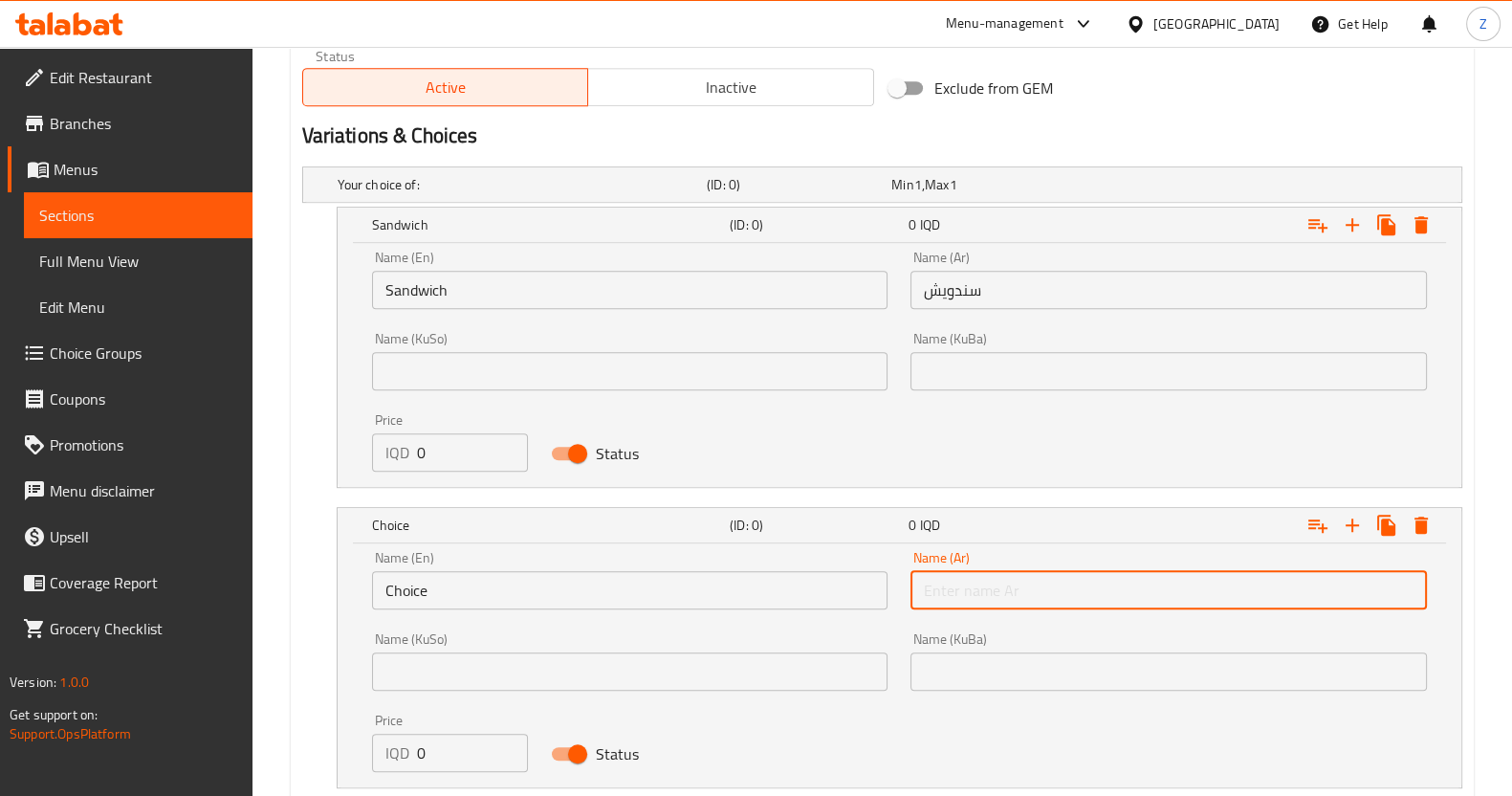 click at bounding box center [1169, 590] 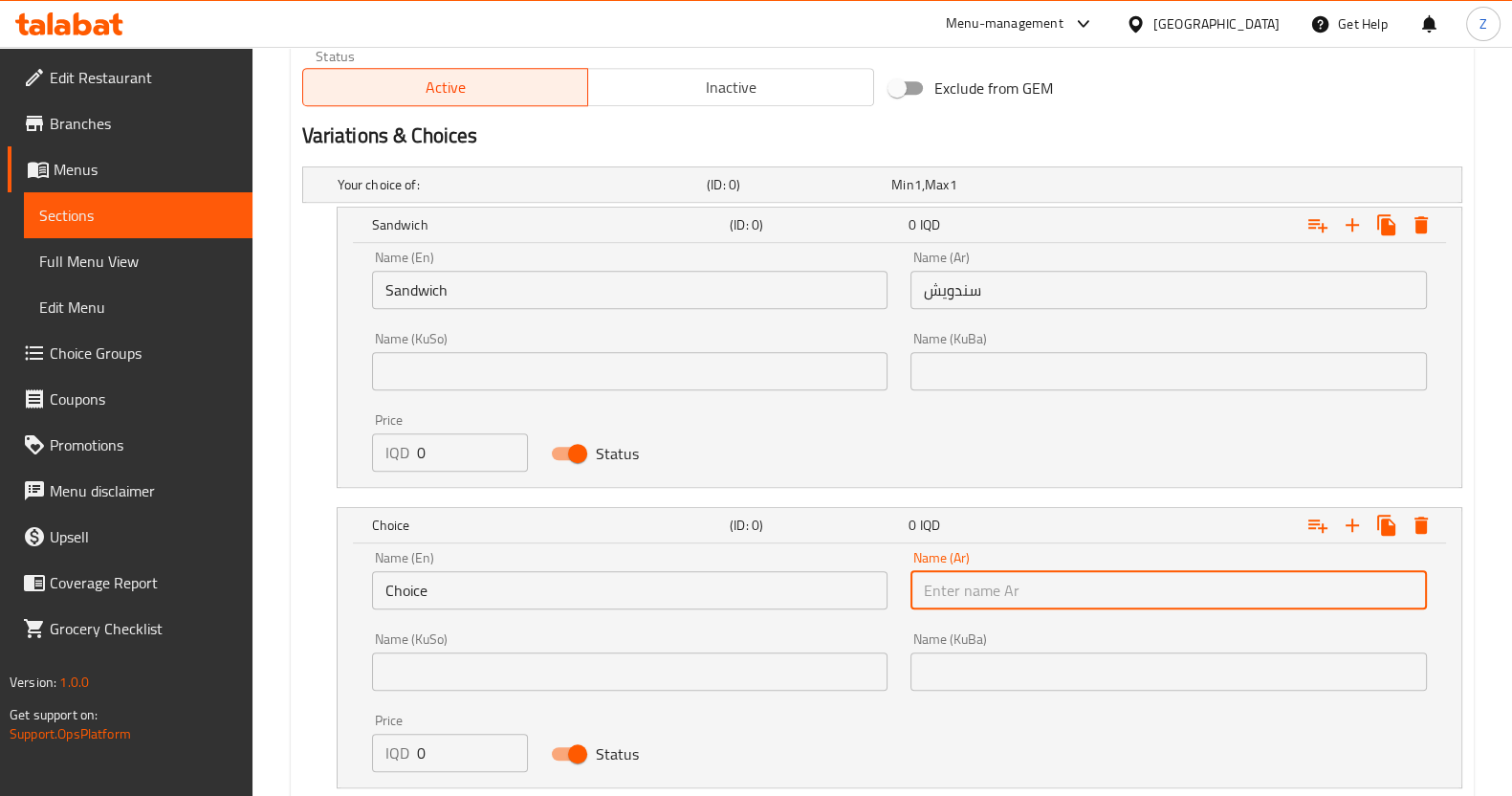 type on "و" 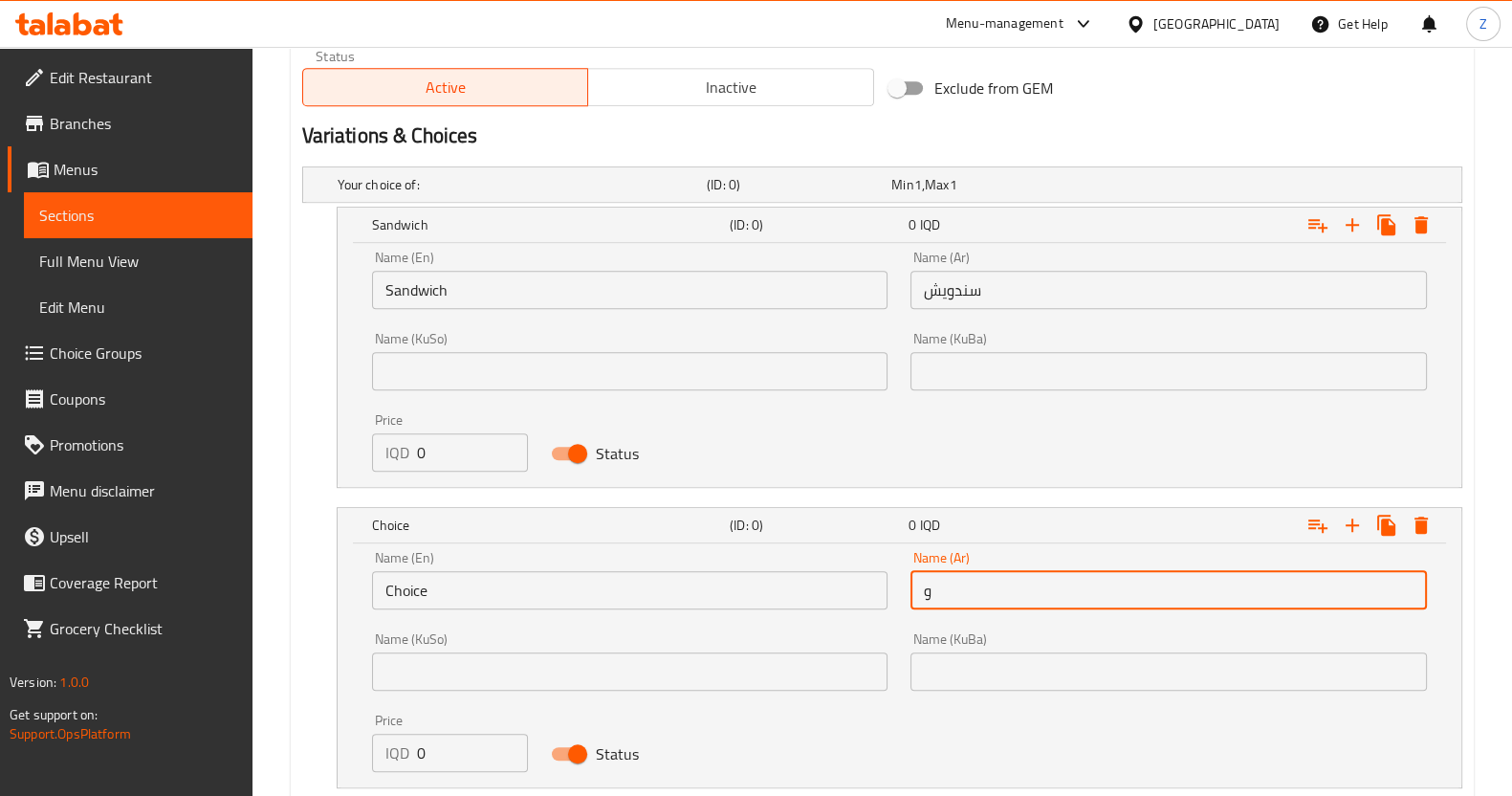drag, startPoint x: 1020, startPoint y: 593, endPoint x: 953, endPoint y: 600, distance: 67.36468 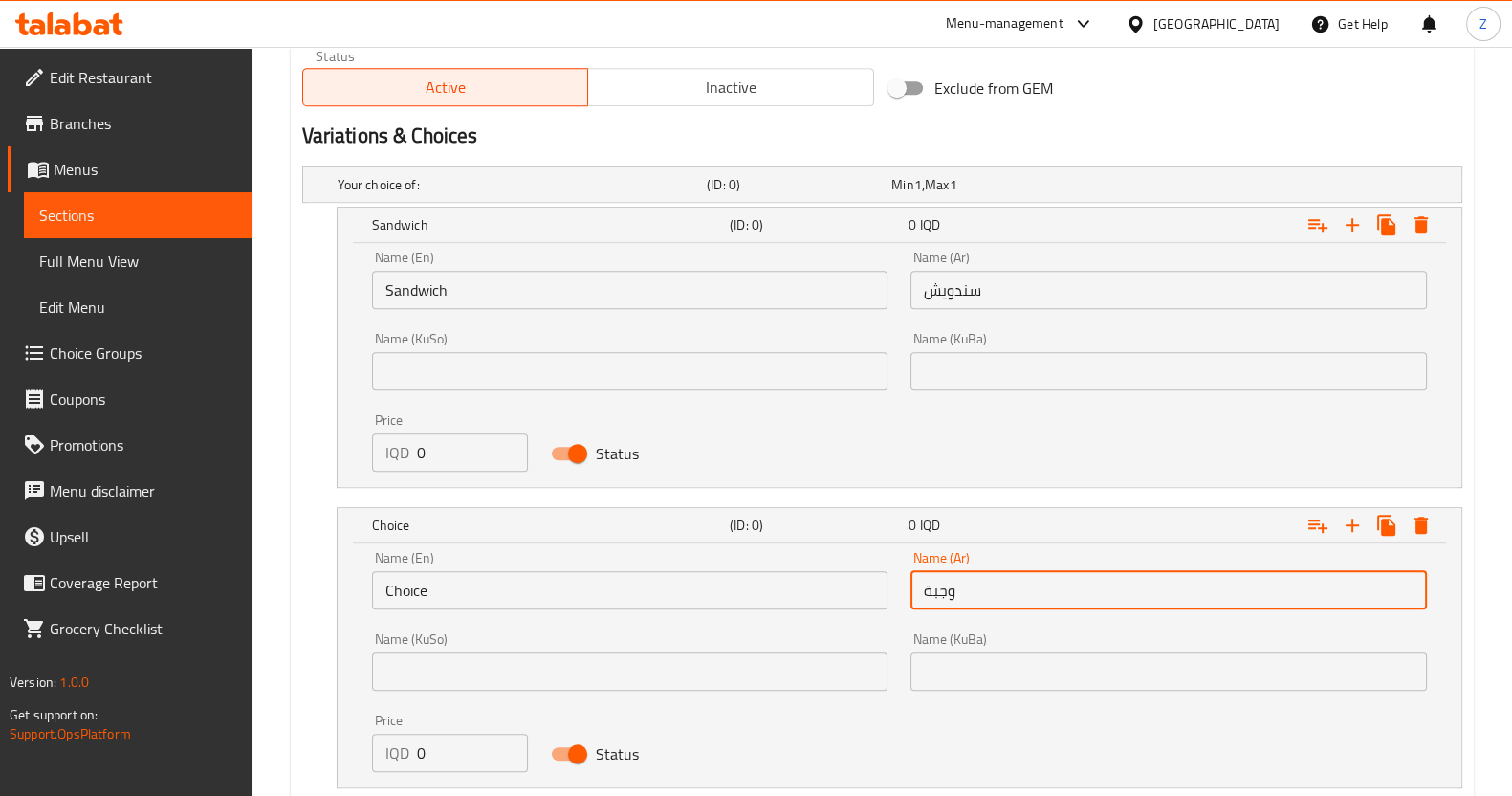 type on "وجبة مع فرايز وكوكاكولا" 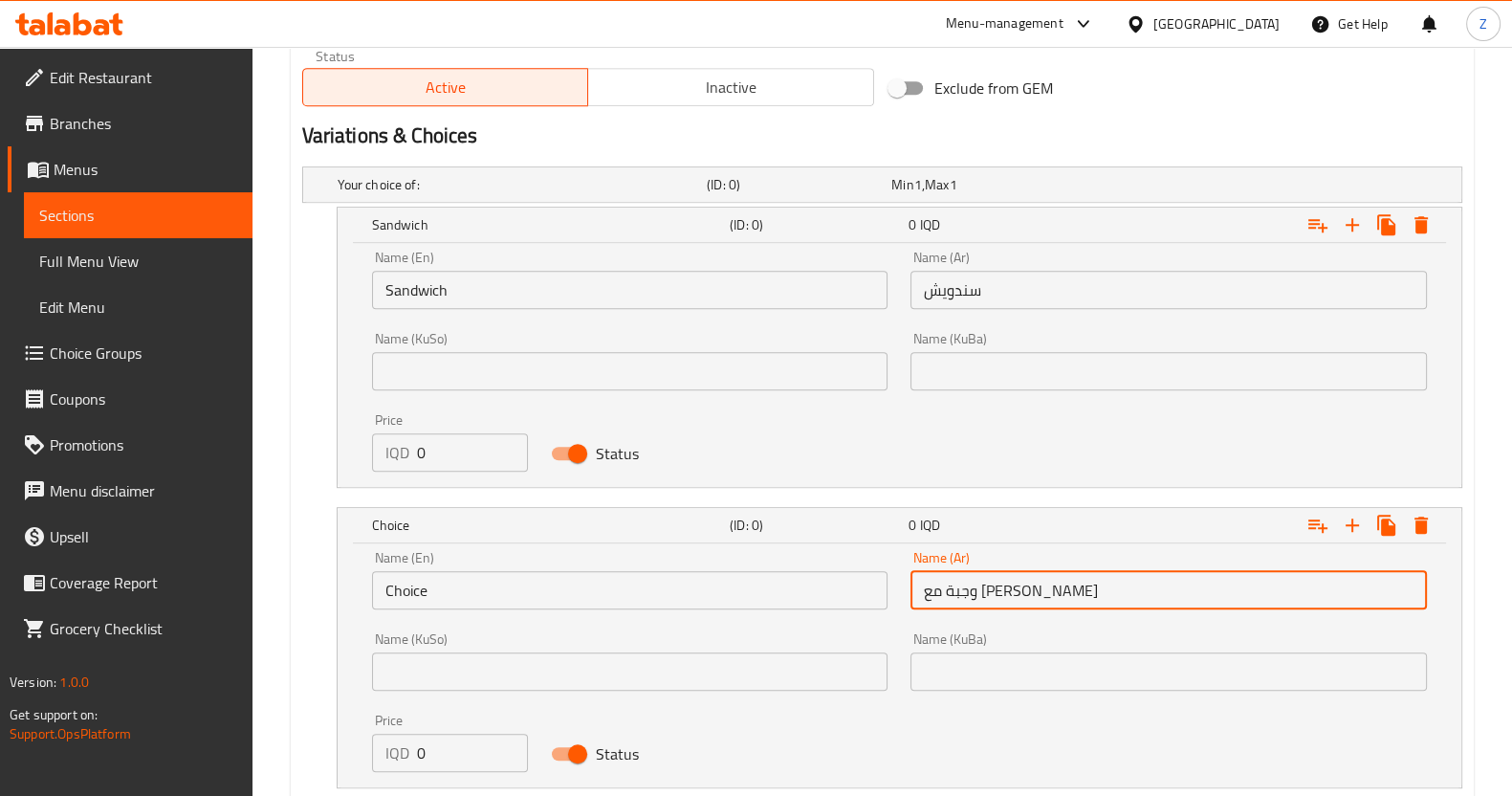 click on "Choice" at bounding box center [630, 590] 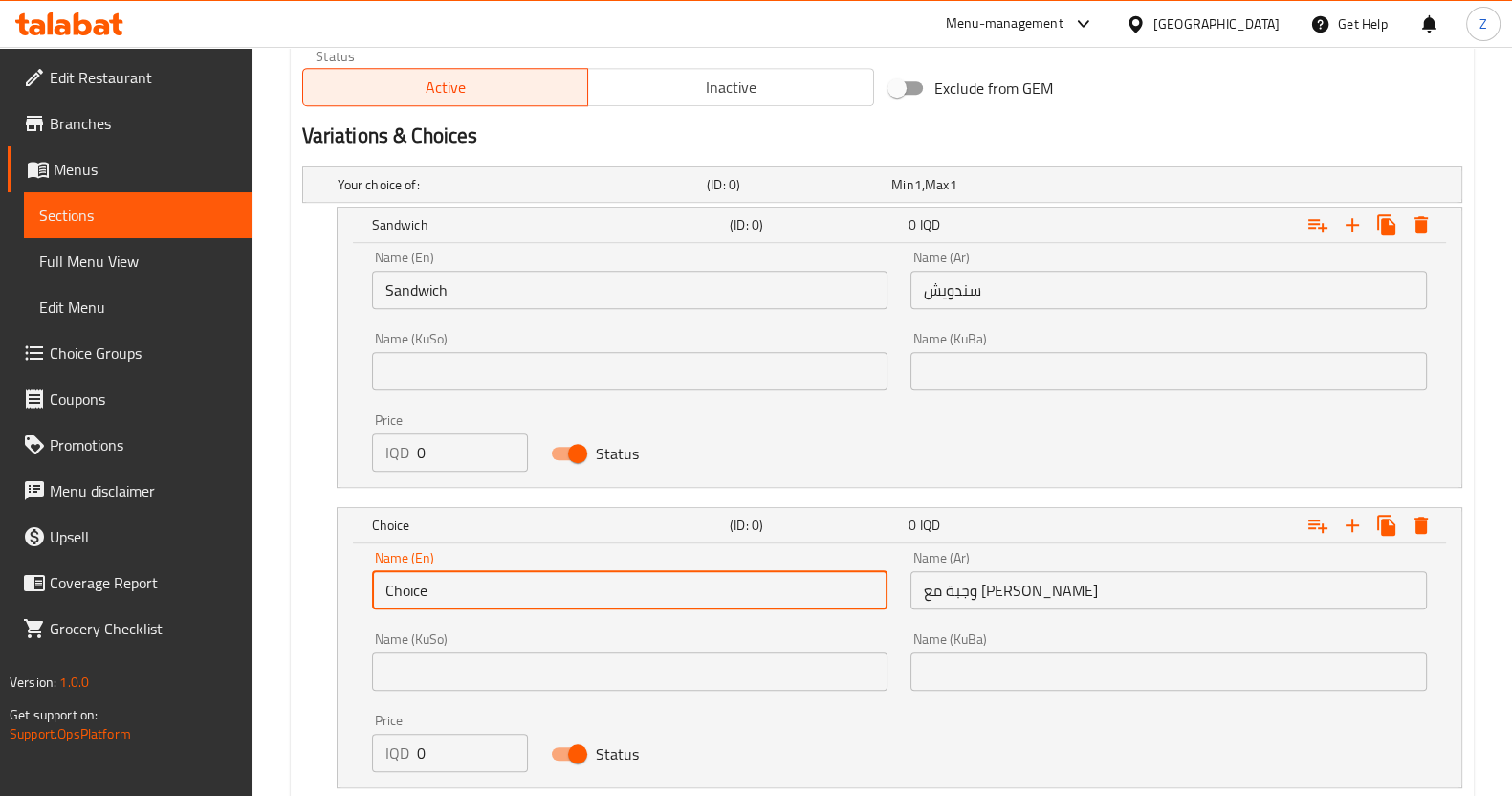 click on "Choice" at bounding box center (630, 590) 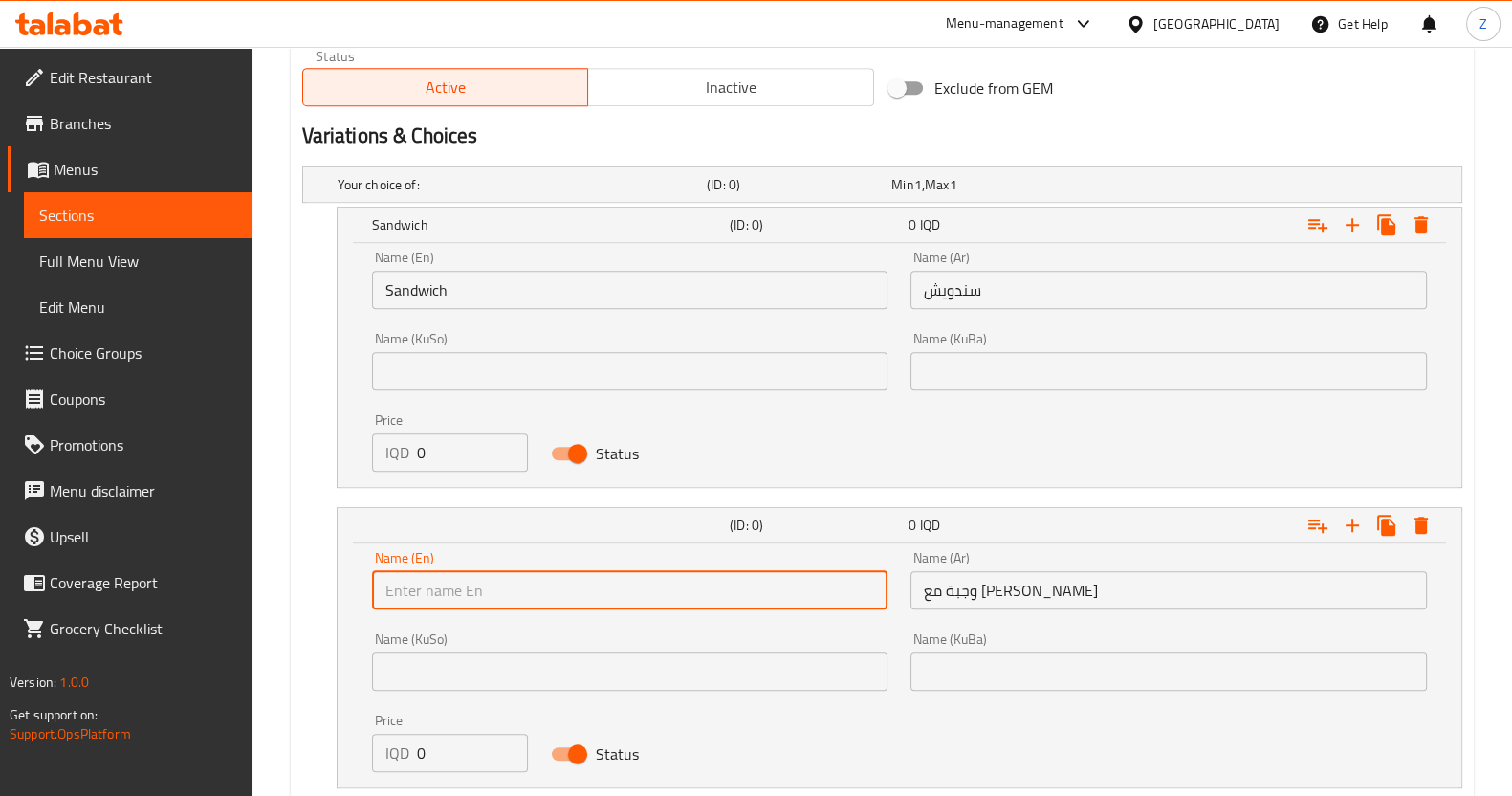 click at bounding box center (630, 590) 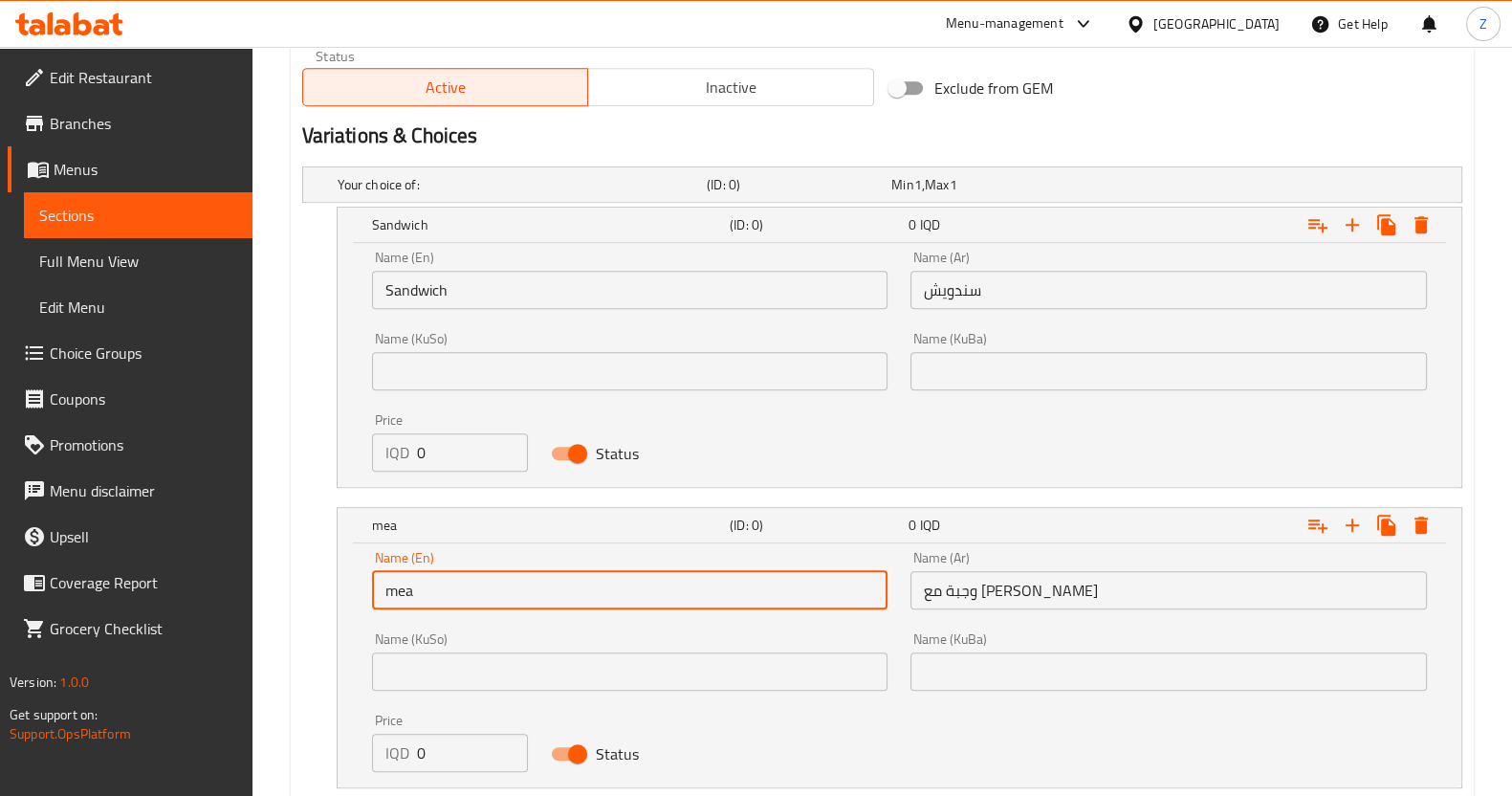 type on "Meal with fries and Coca-Cola" 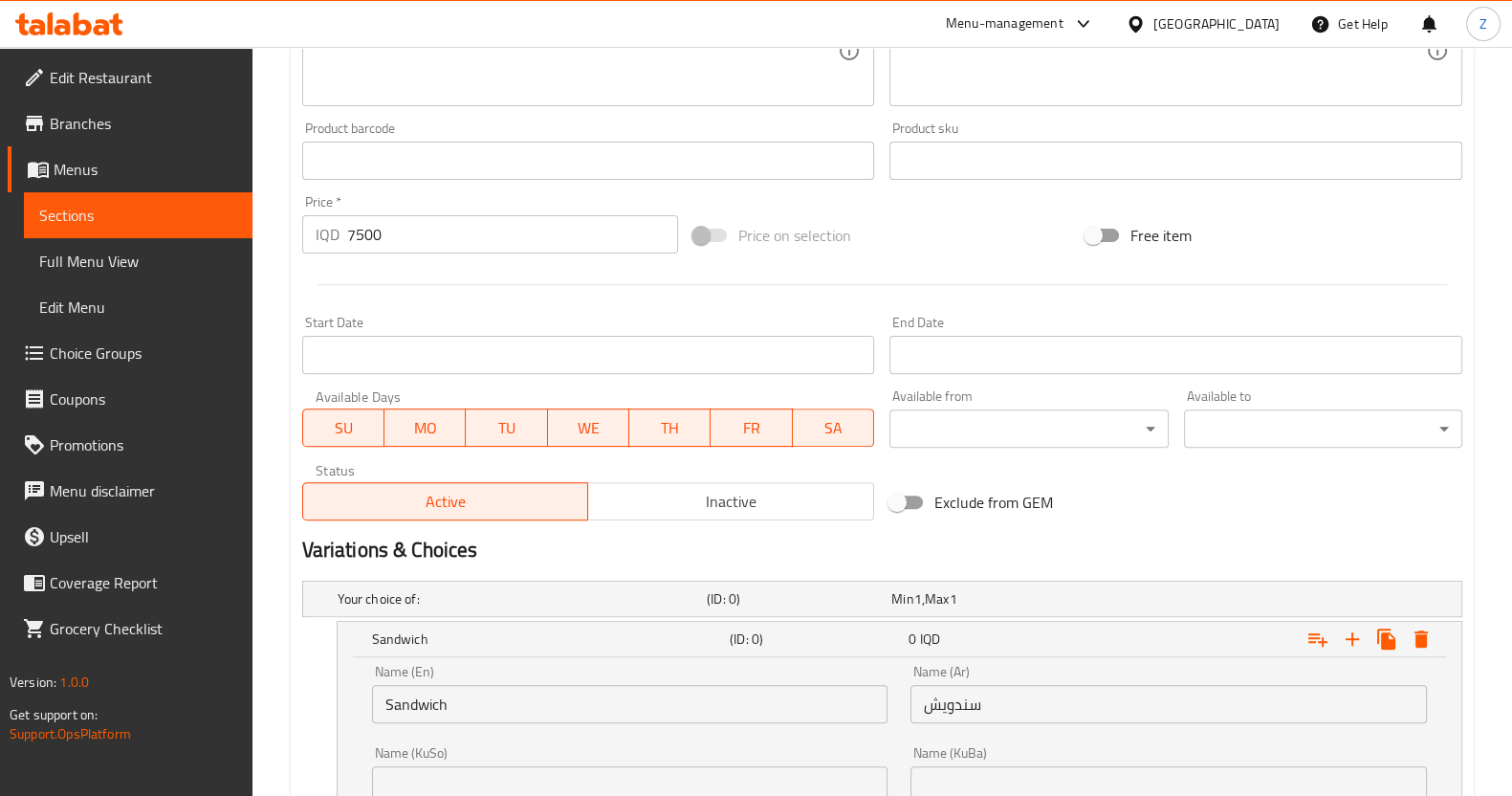 scroll, scrollTop: 492, scrollLeft: 0, axis: vertical 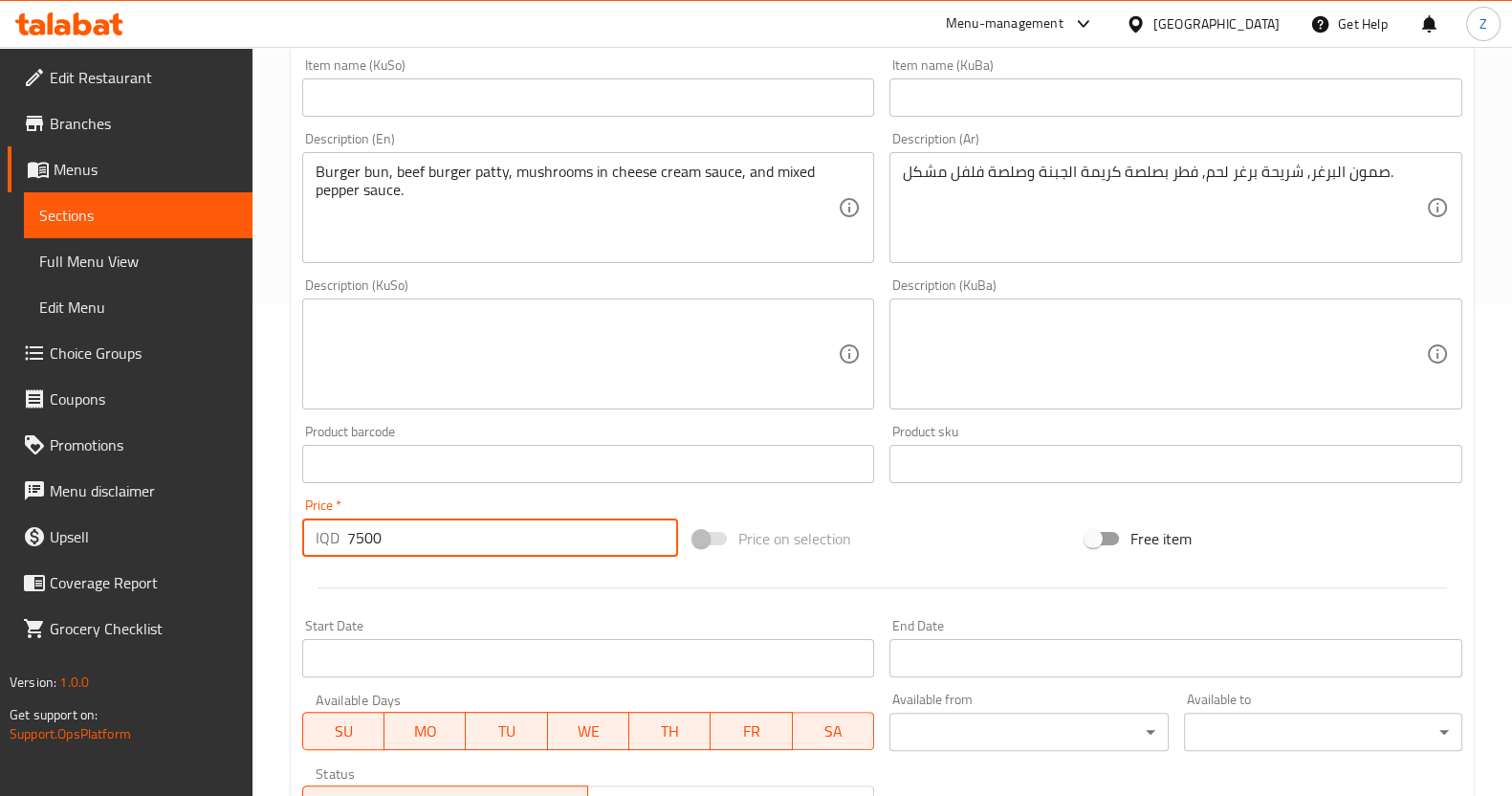 drag, startPoint x: 407, startPoint y: 532, endPoint x: 259, endPoint y: 552, distance: 149.3452 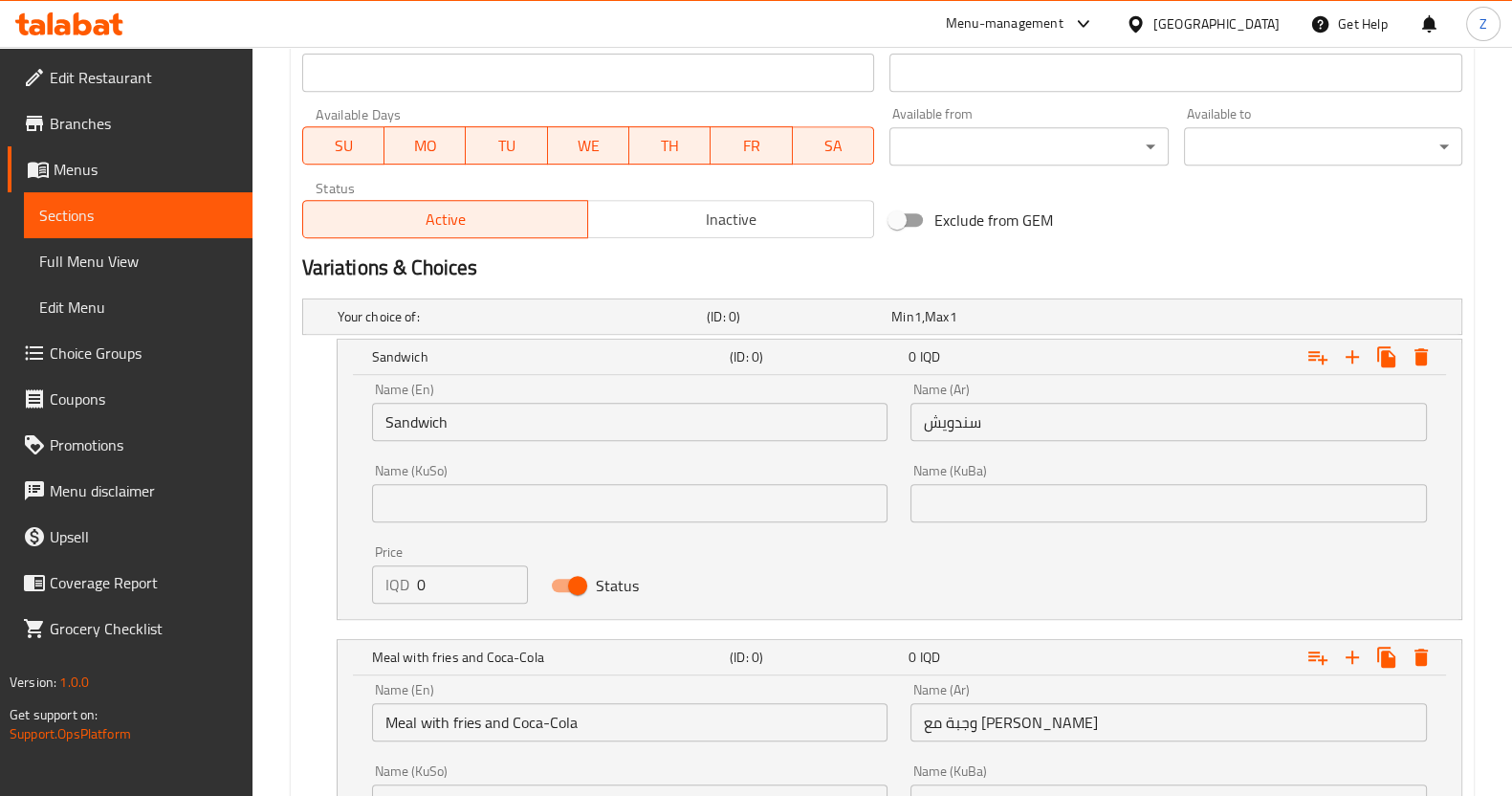 scroll, scrollTop: 1090, scrollLeft: 0, axis: vertical 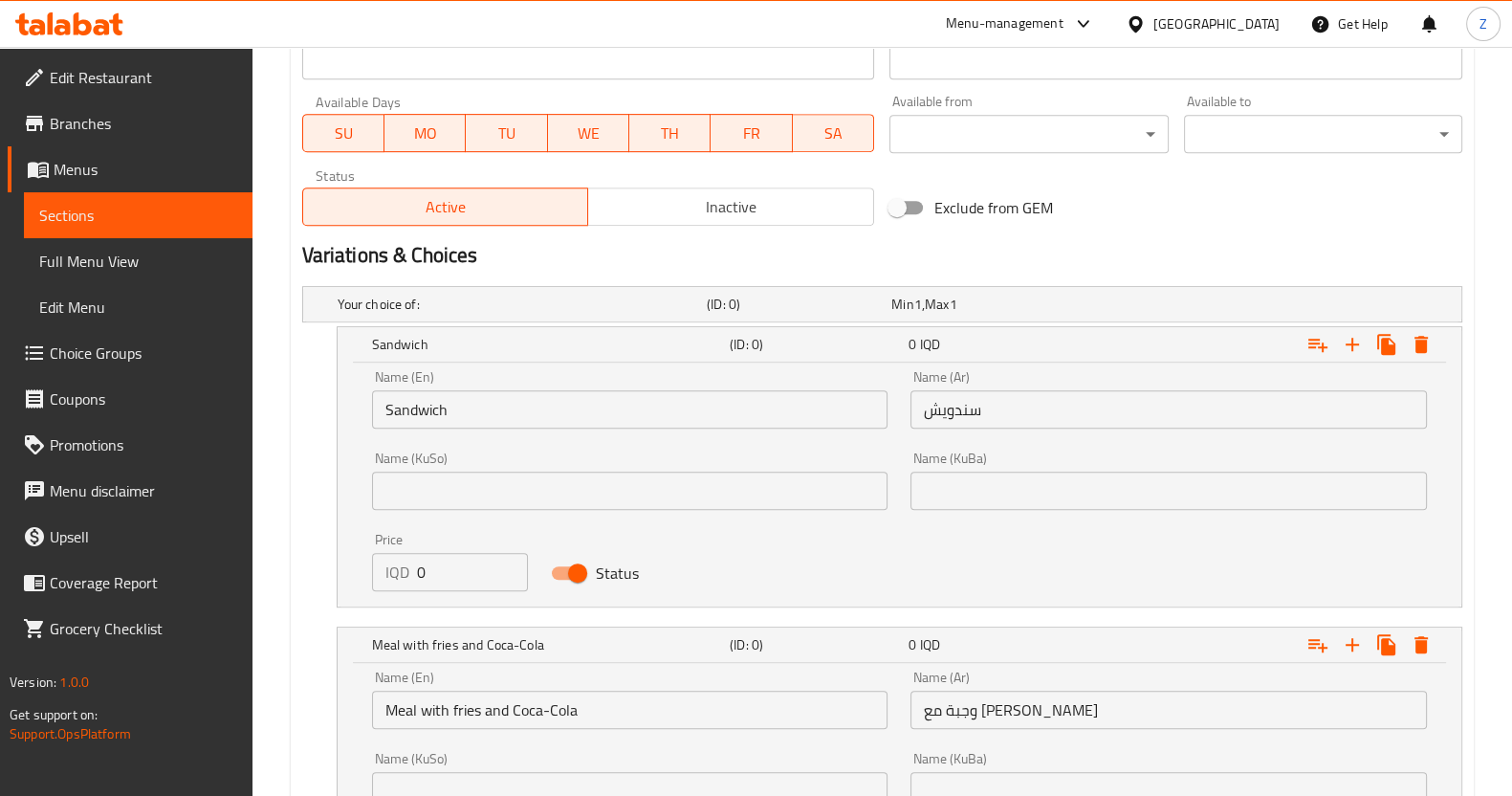 type on "0" 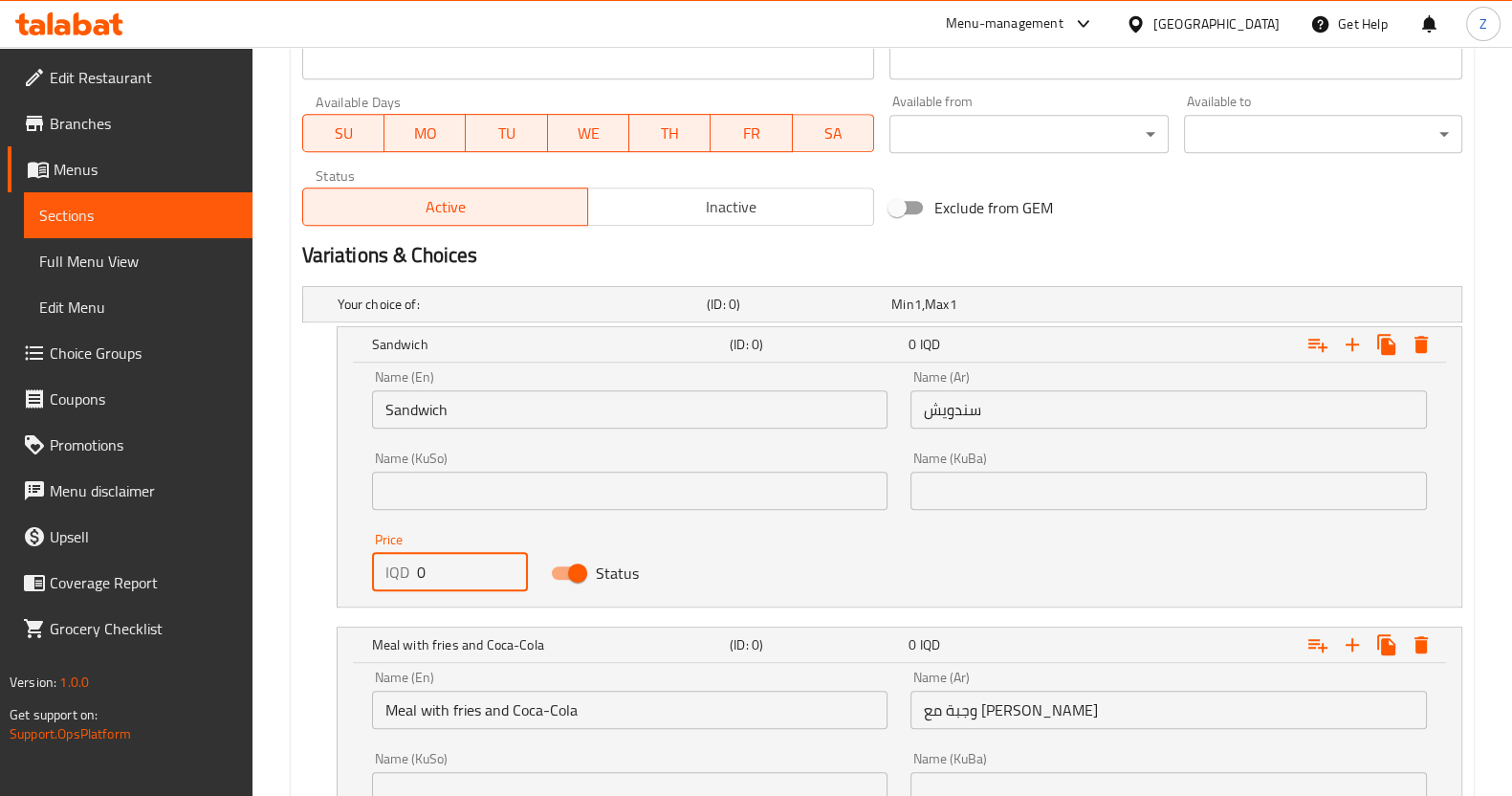 drag, startPoint x: 448, startPoint y: 583, endPoint x: 378, endPoint y: 576, distance: 70.34913 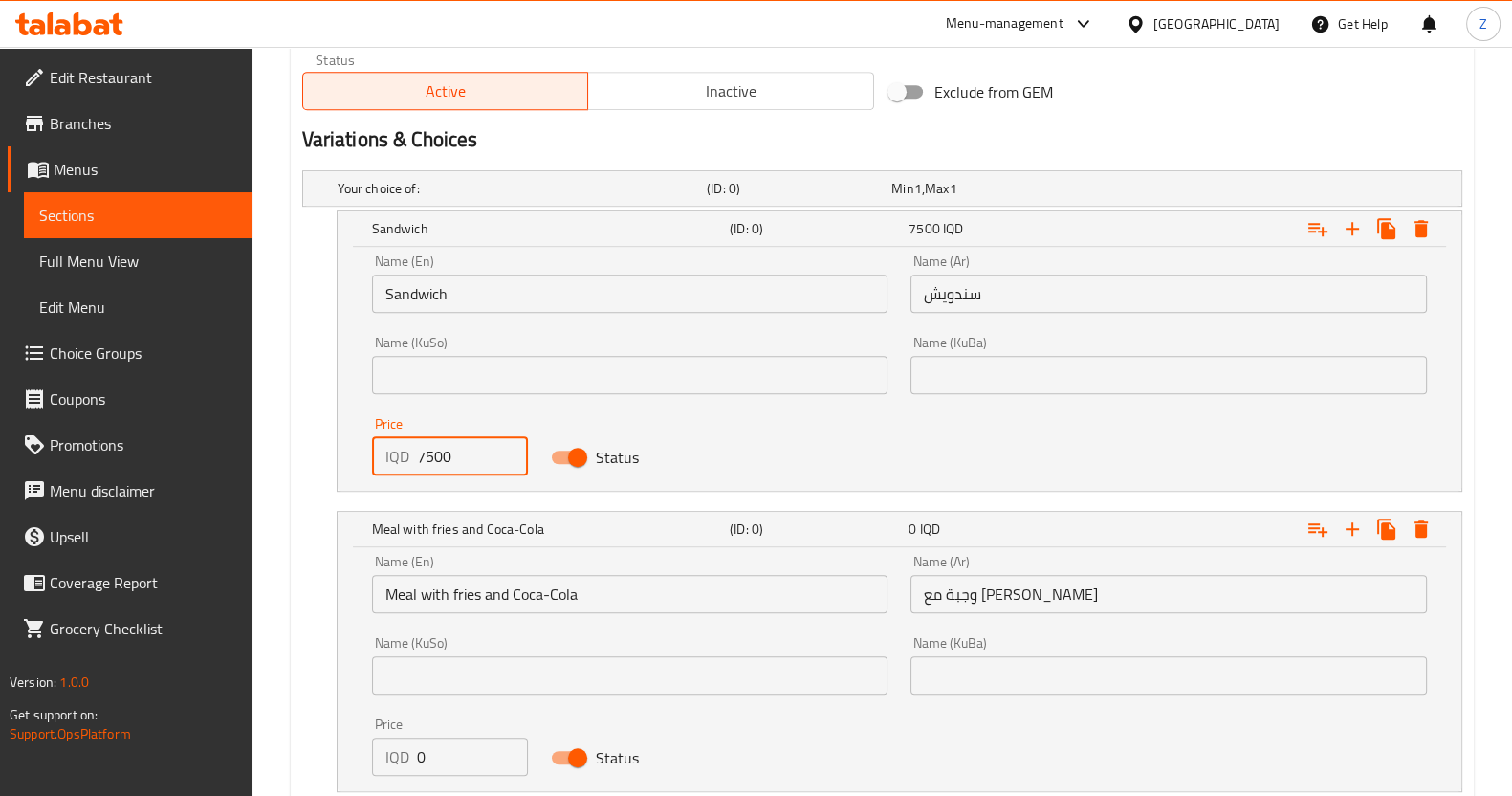 scroll, scrollTop: 1335, scrollLeft: 0, axis: vertical 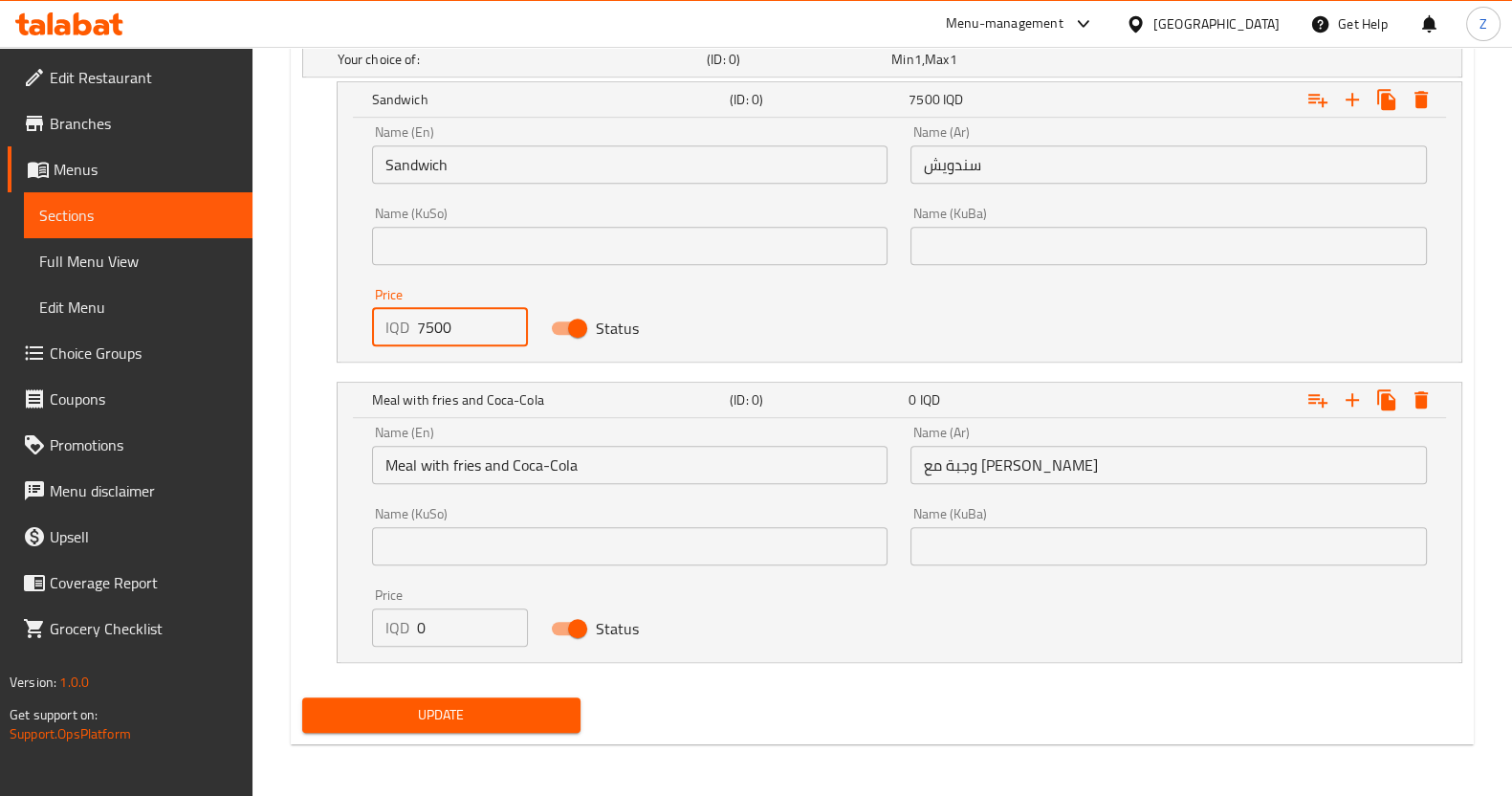 type on "7500" 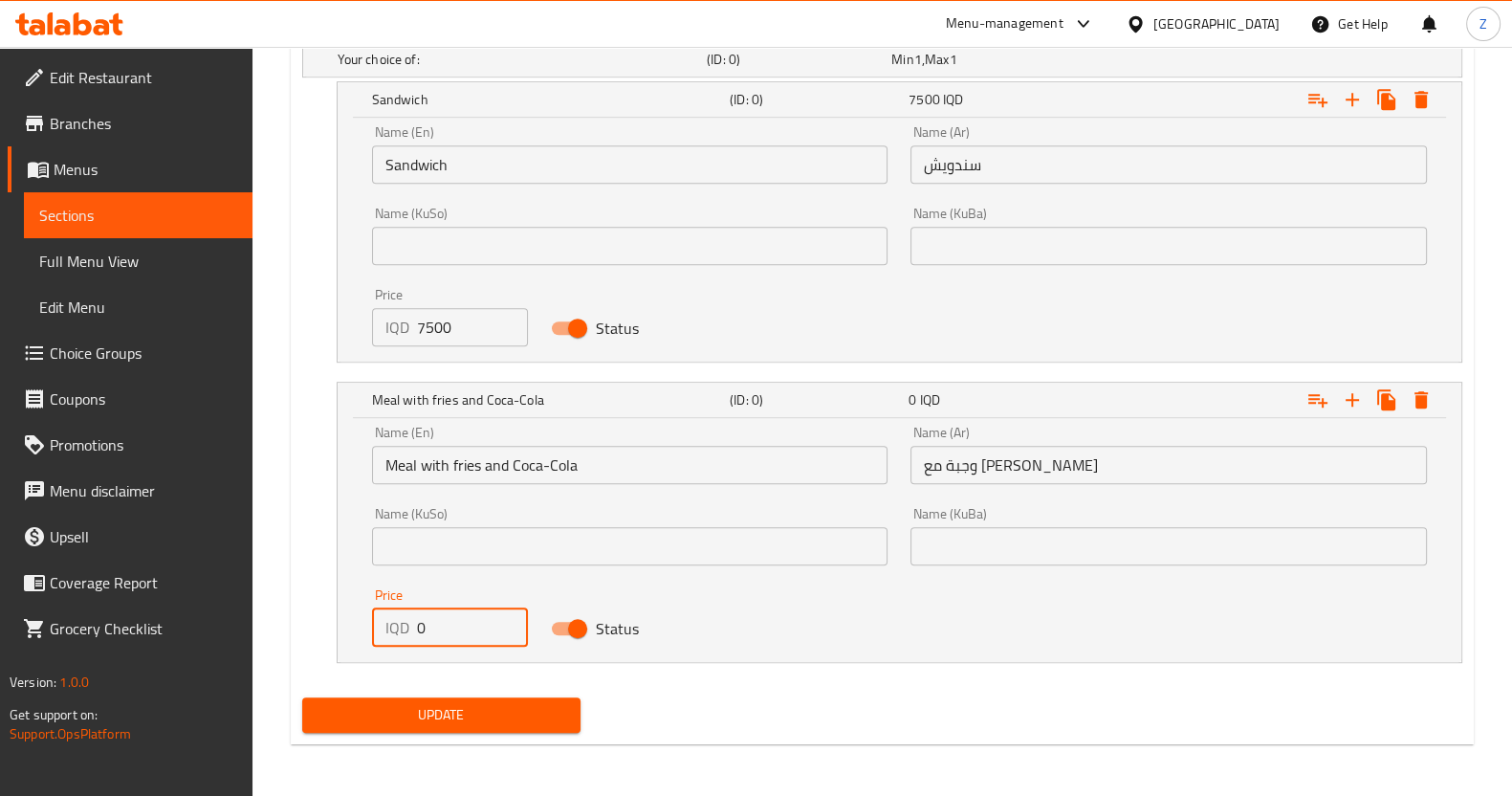 drag, startPoint x: 440, startPoint y: 632, endPoint x: 387, endPoint y: 640, distance: 53.600373 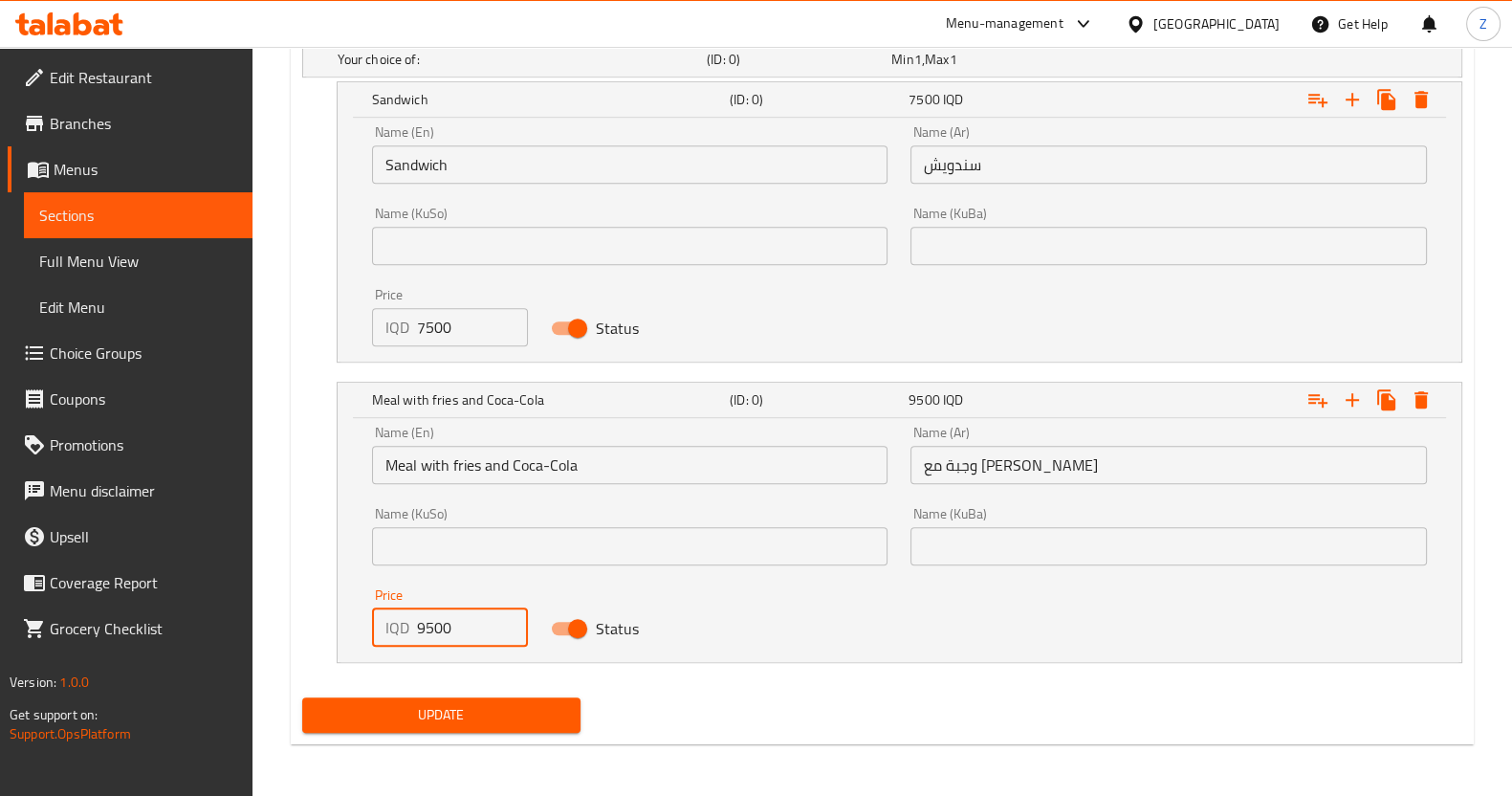 type on "9500" 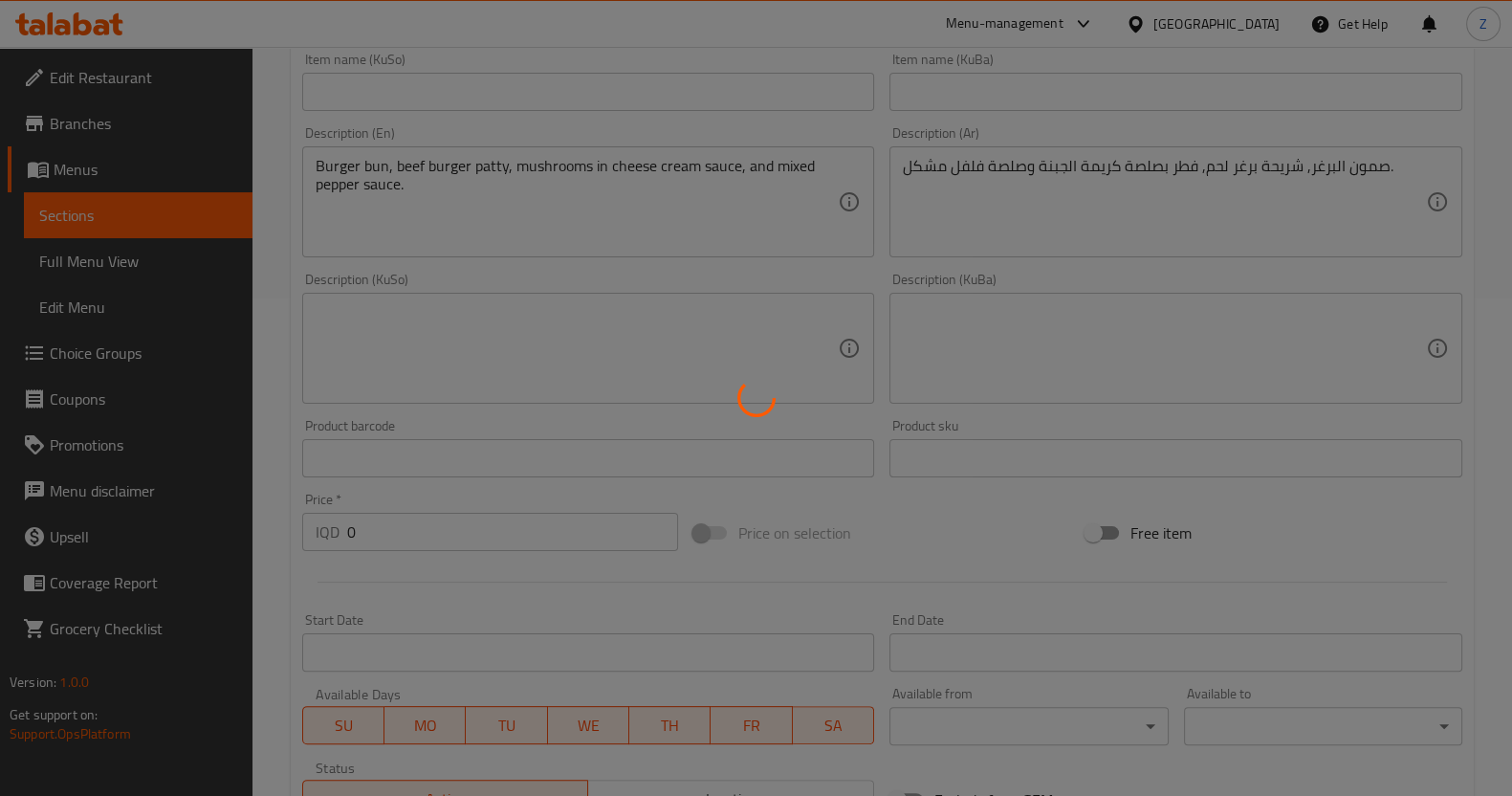 scroll, scrollTop: 0, scrollLeft: 0, axis: both 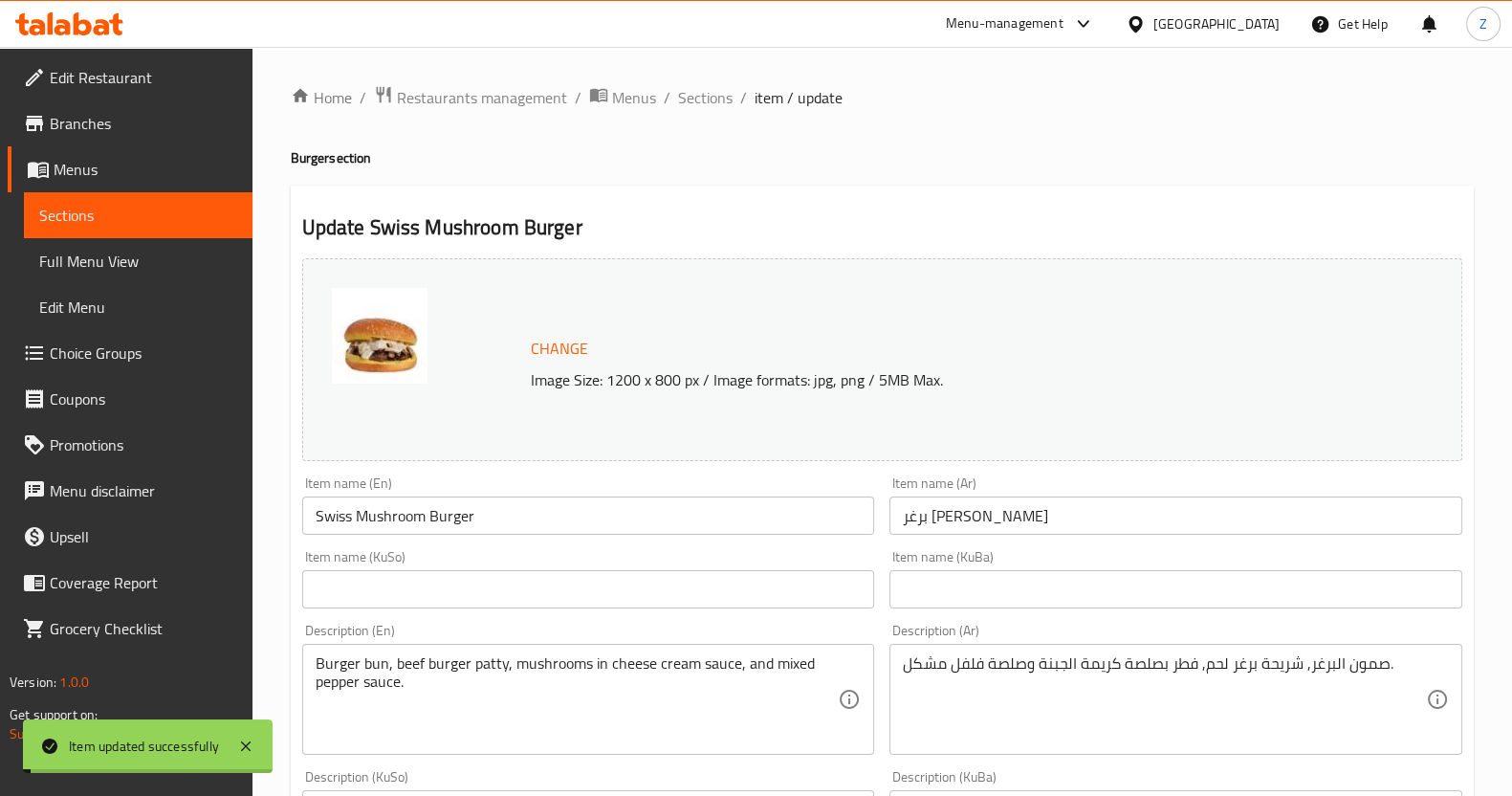 click on "Sections" at bounding box center [705, 98] 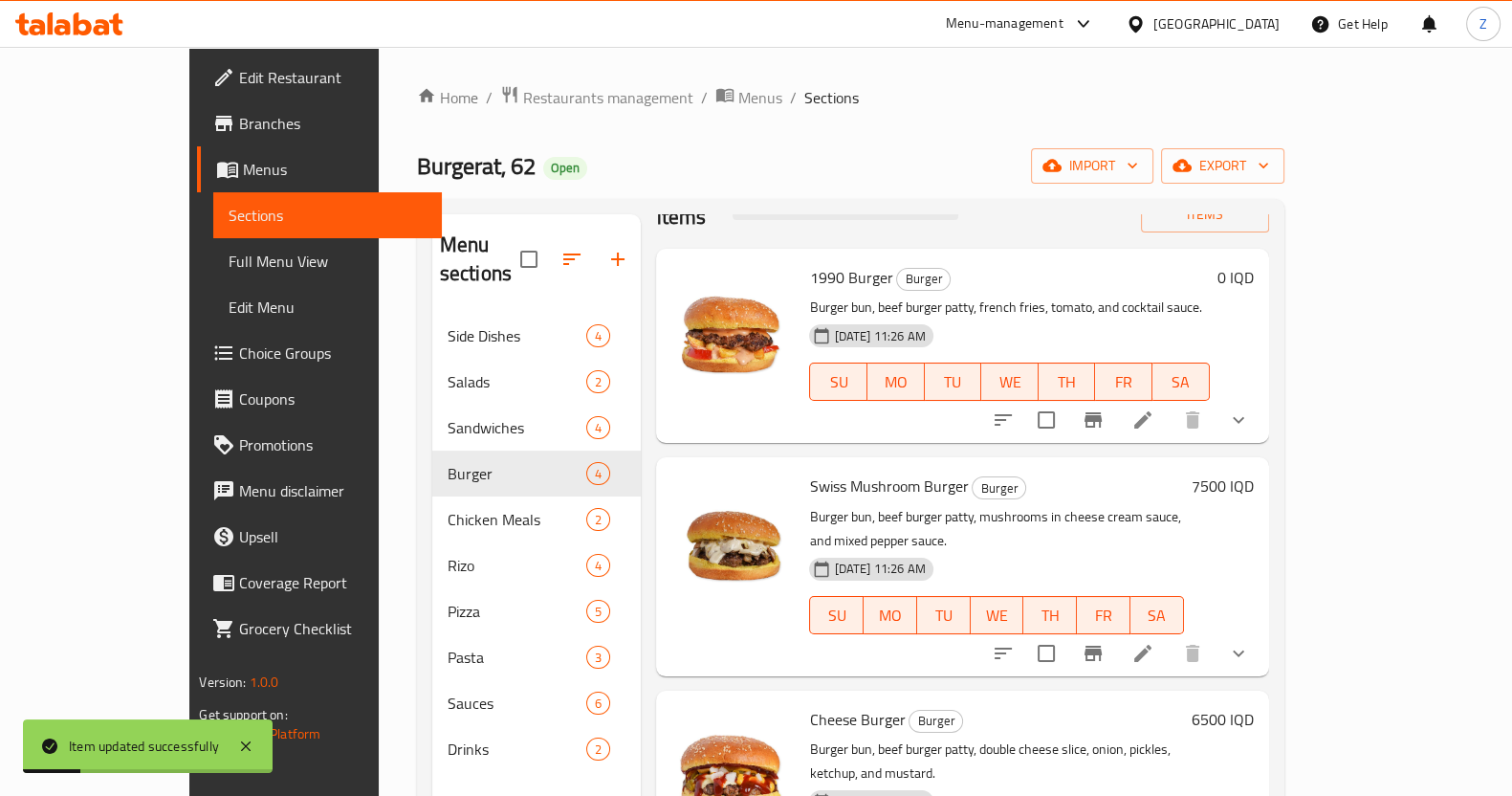 scroll, scrollTop: 87, scrollLeft: 0, axis: vertical 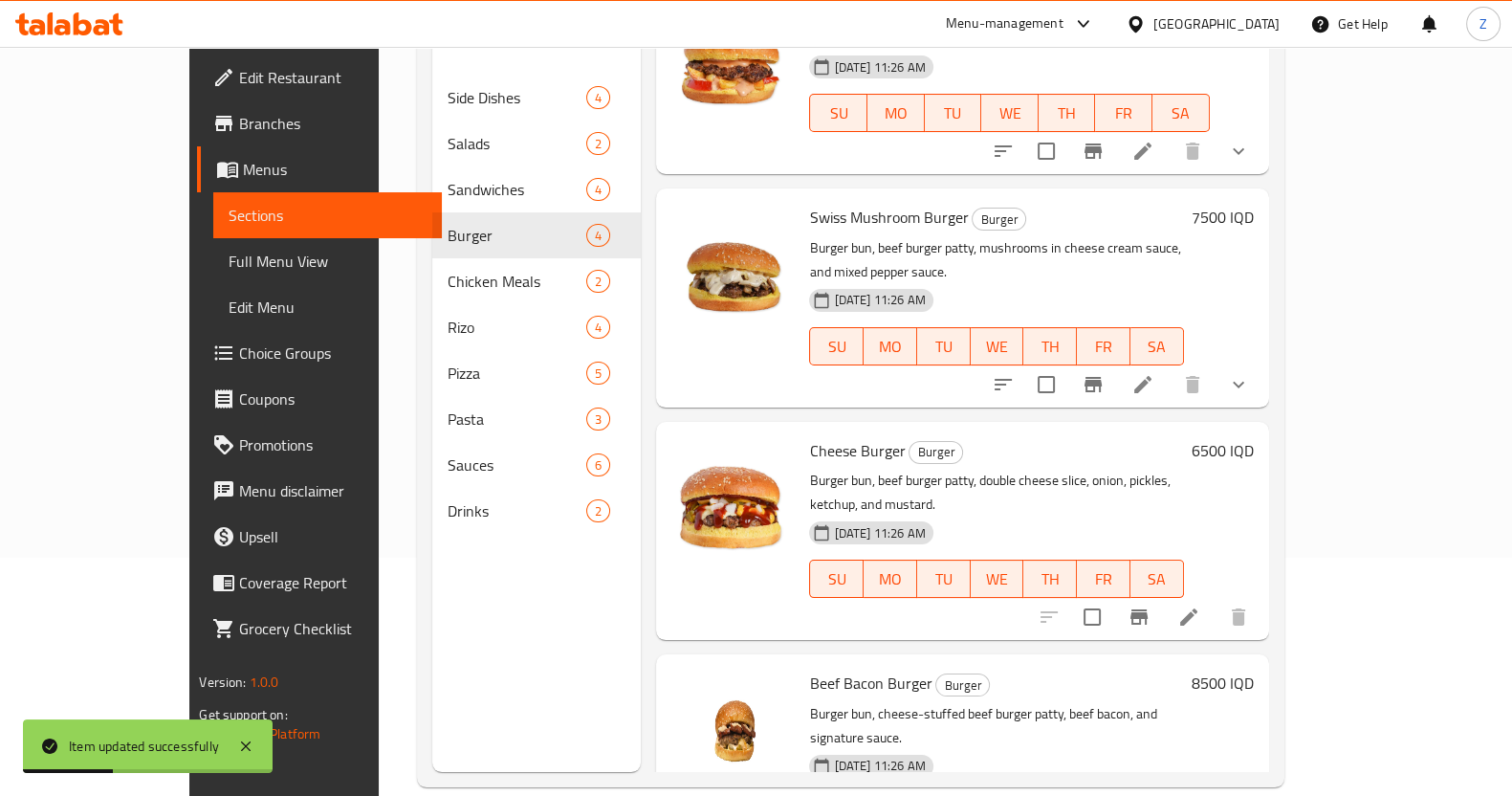 click 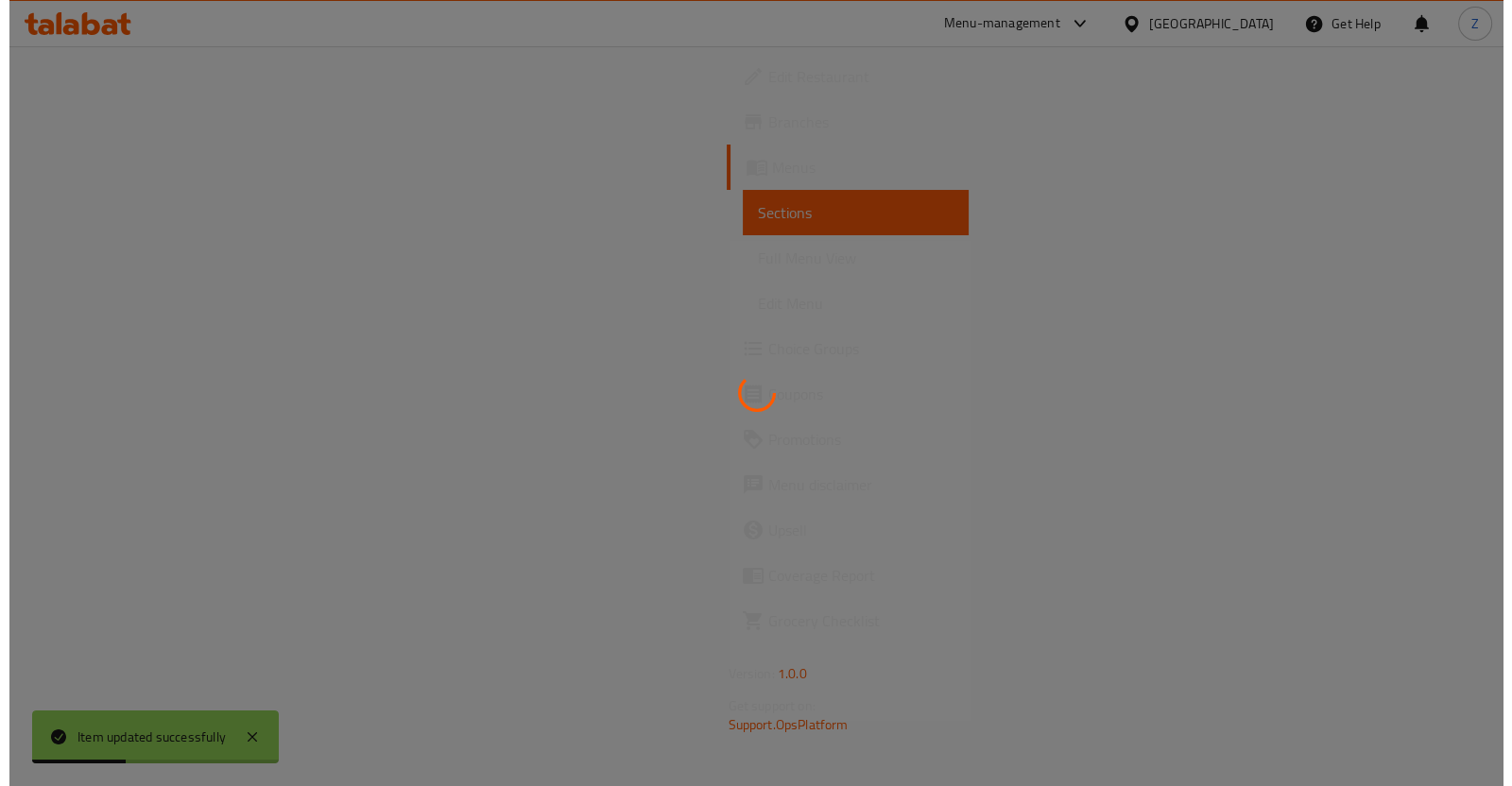 scroll, scrollTop: 0, scrollLeft: 0, axis: both 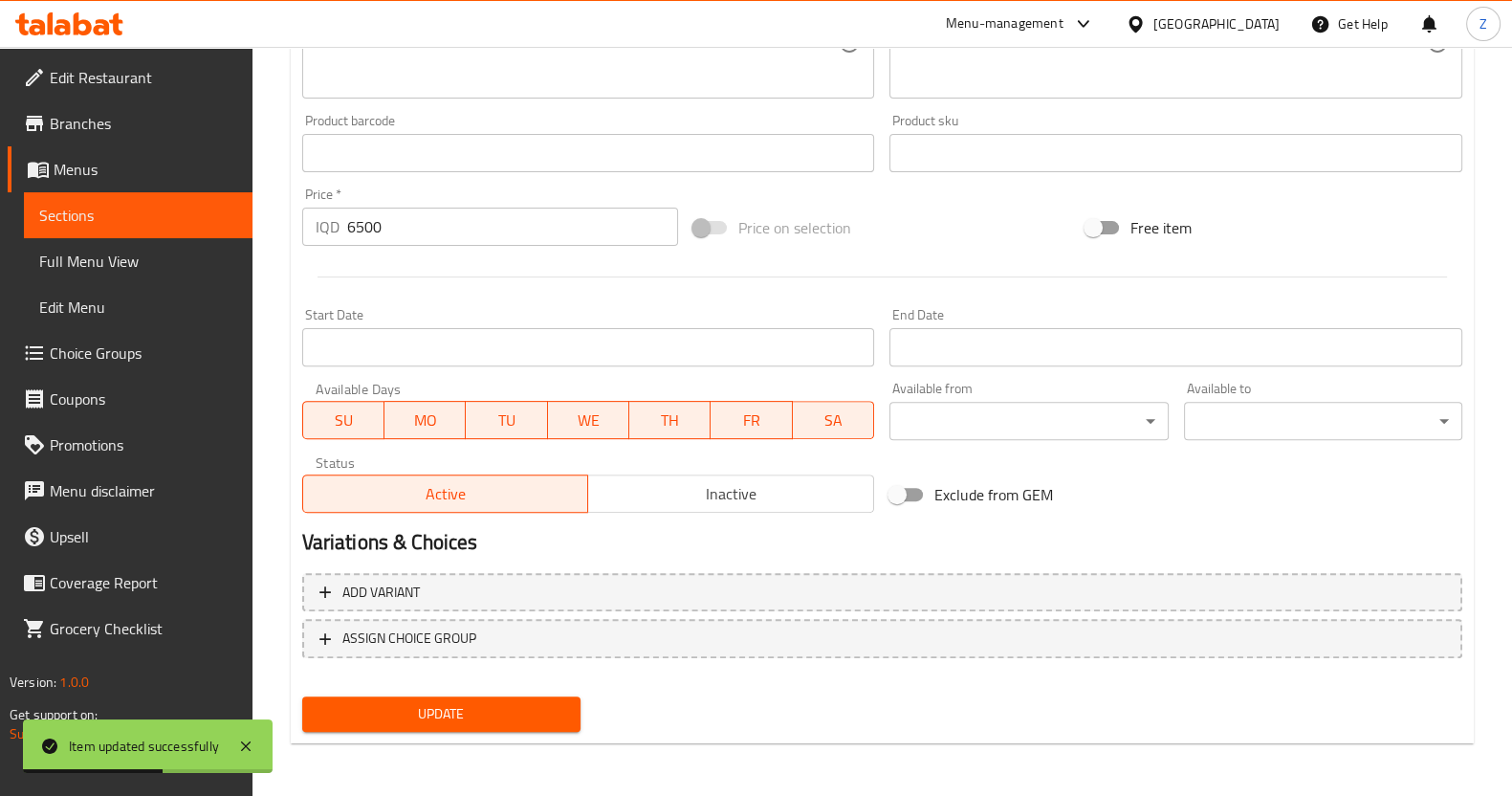click on "Add variant ASSIGN CHOICE GROUP" at bounding box center (882, 628) 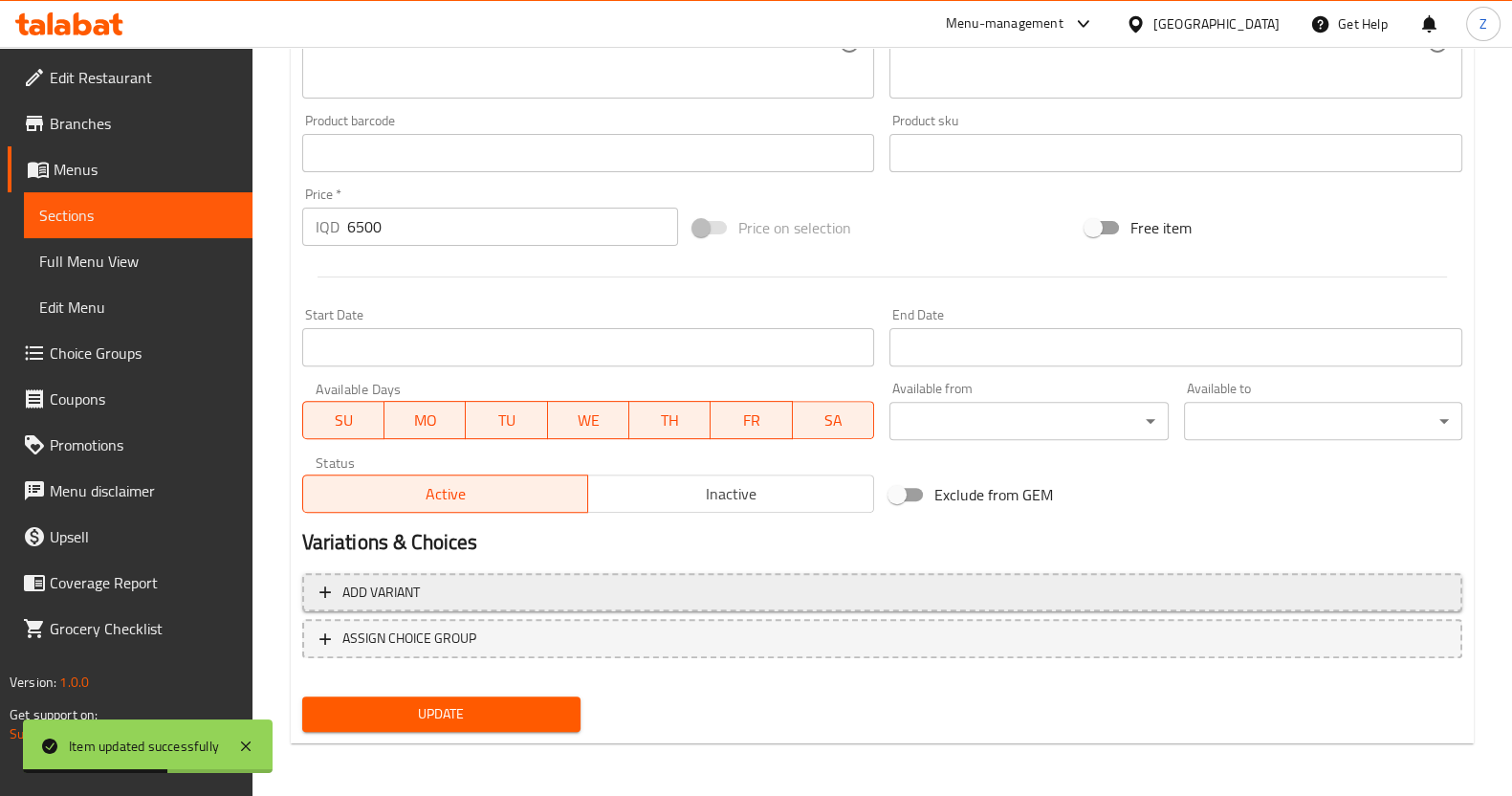 click on "Add variant" at bounding box center (882, 592) 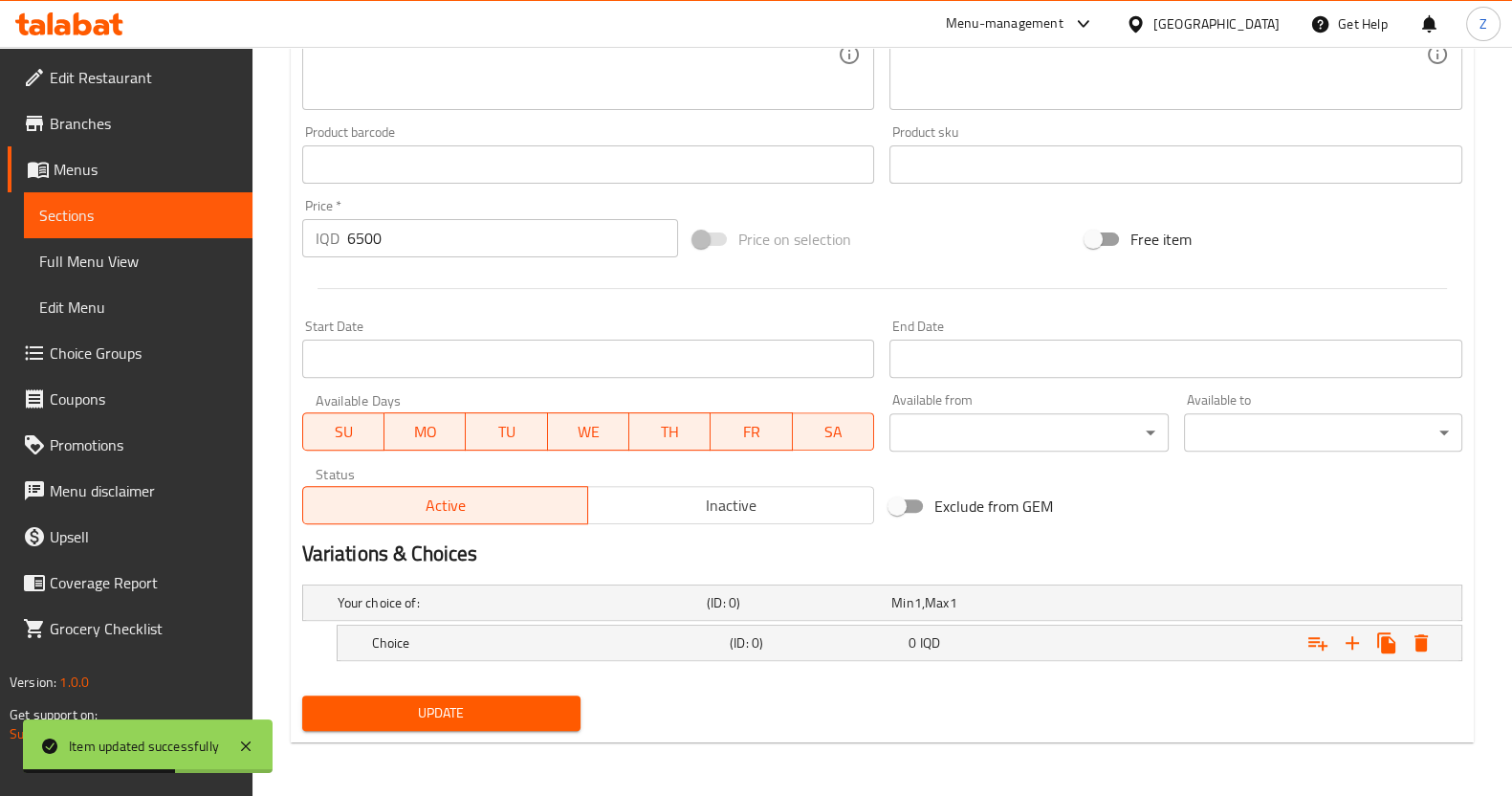 scroll, scrollTop: 789, scrollLeft: 0, axis: vertical 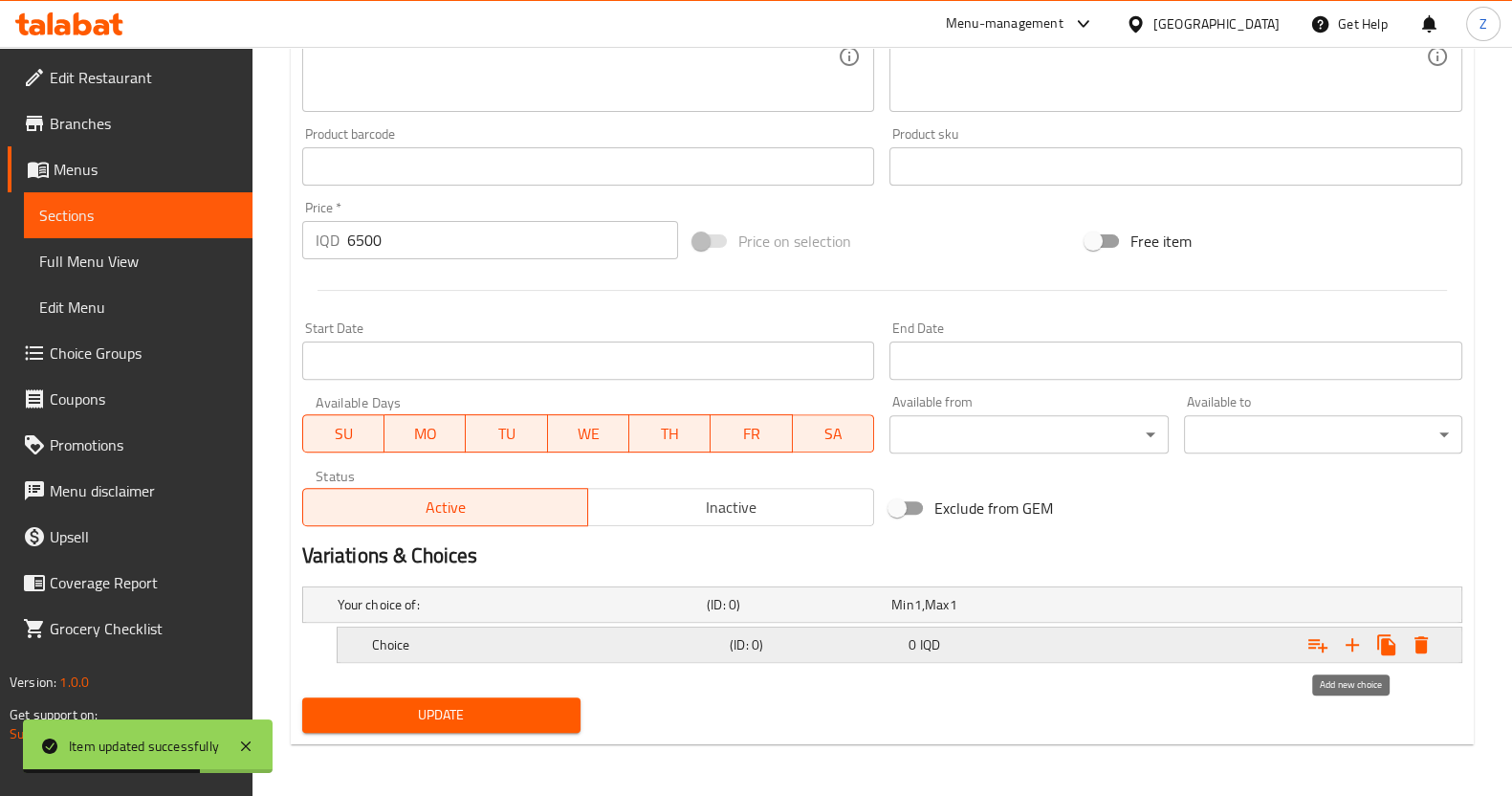 click 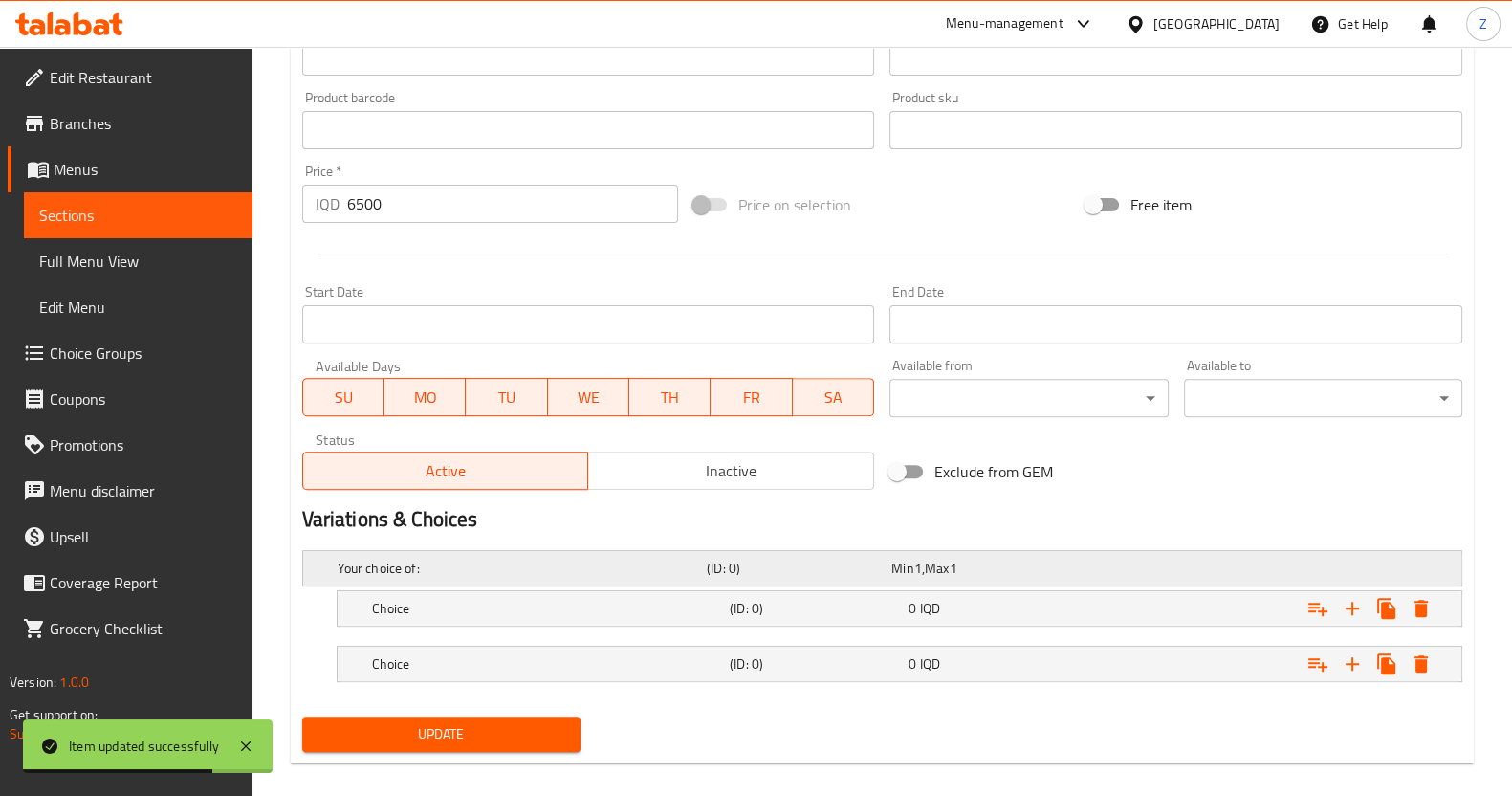 scroll, scrollTop: 845, scrollLeft: 0, axis: vertical 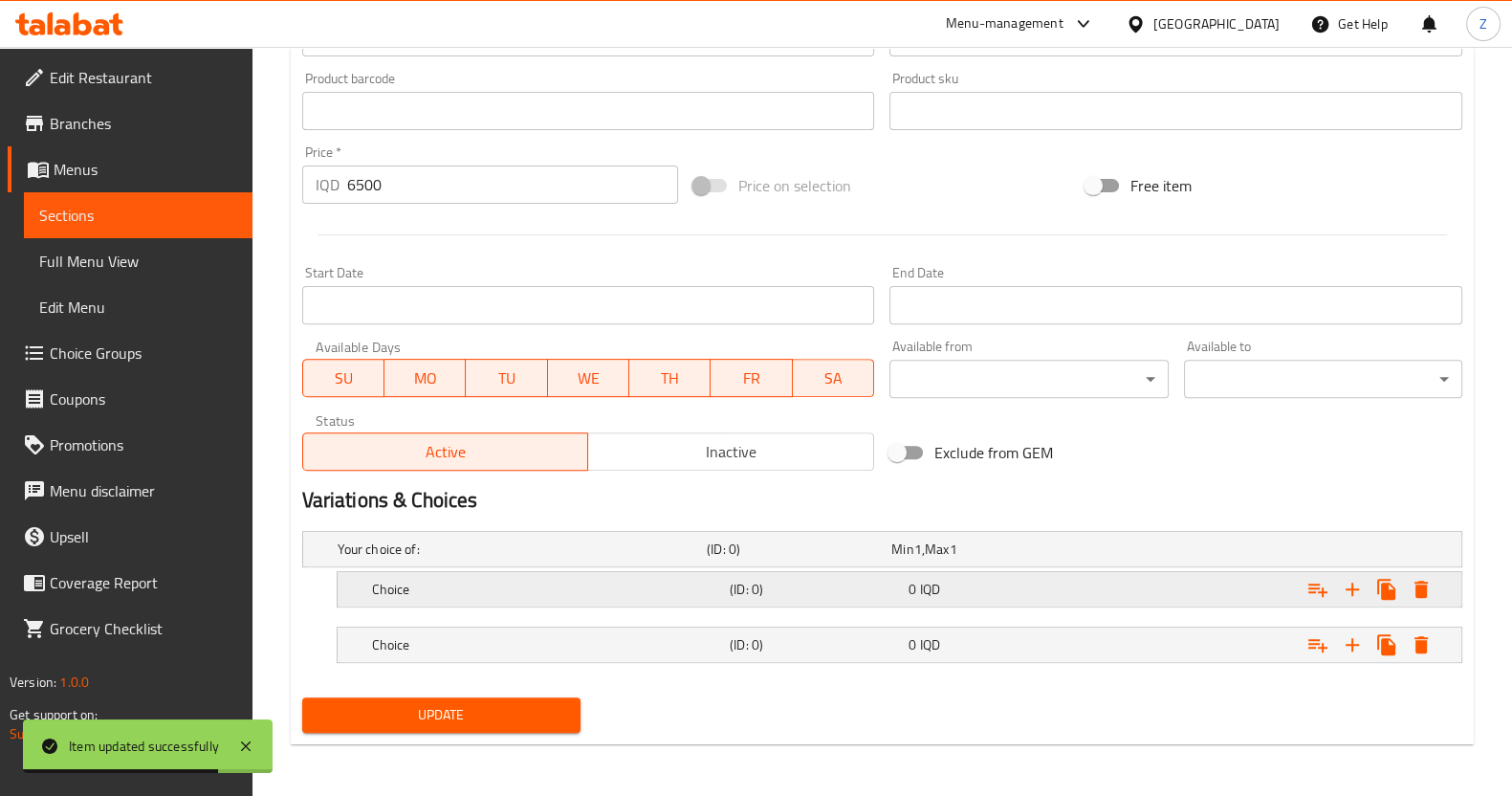 click on "0   IQD" at bounding box center (979, 549) 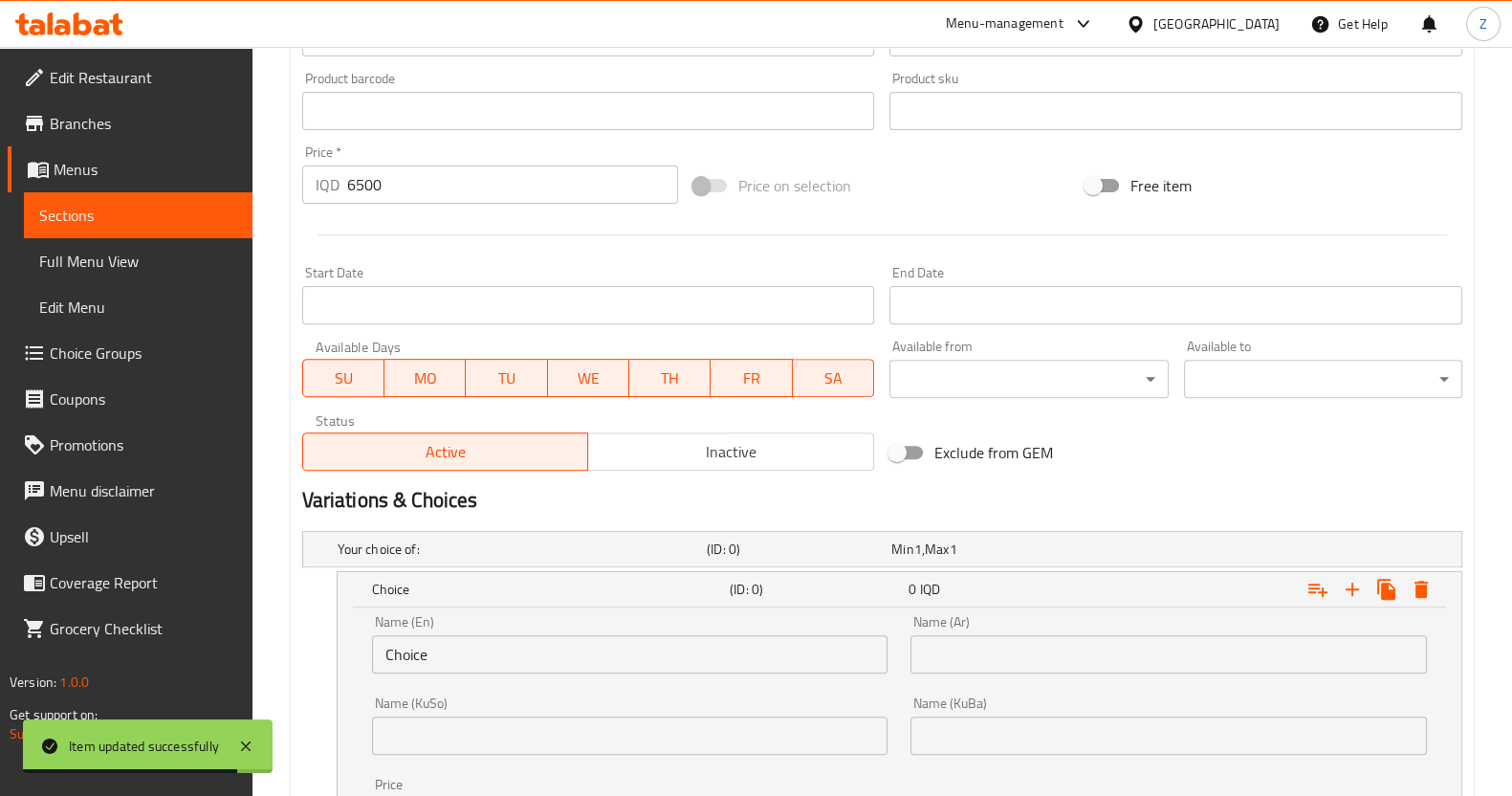 click at bounding box center (1169, 654) 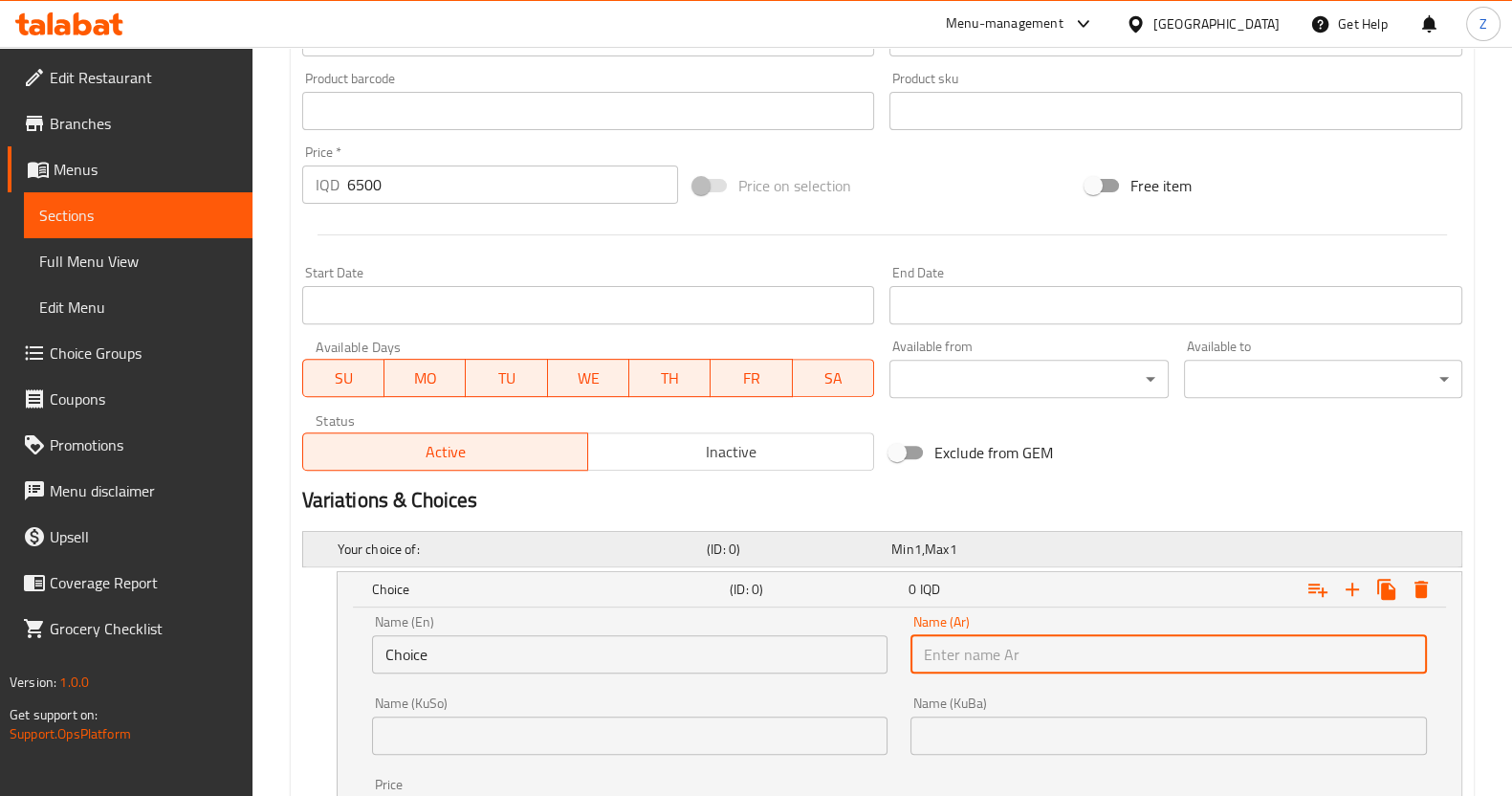 type on "s" 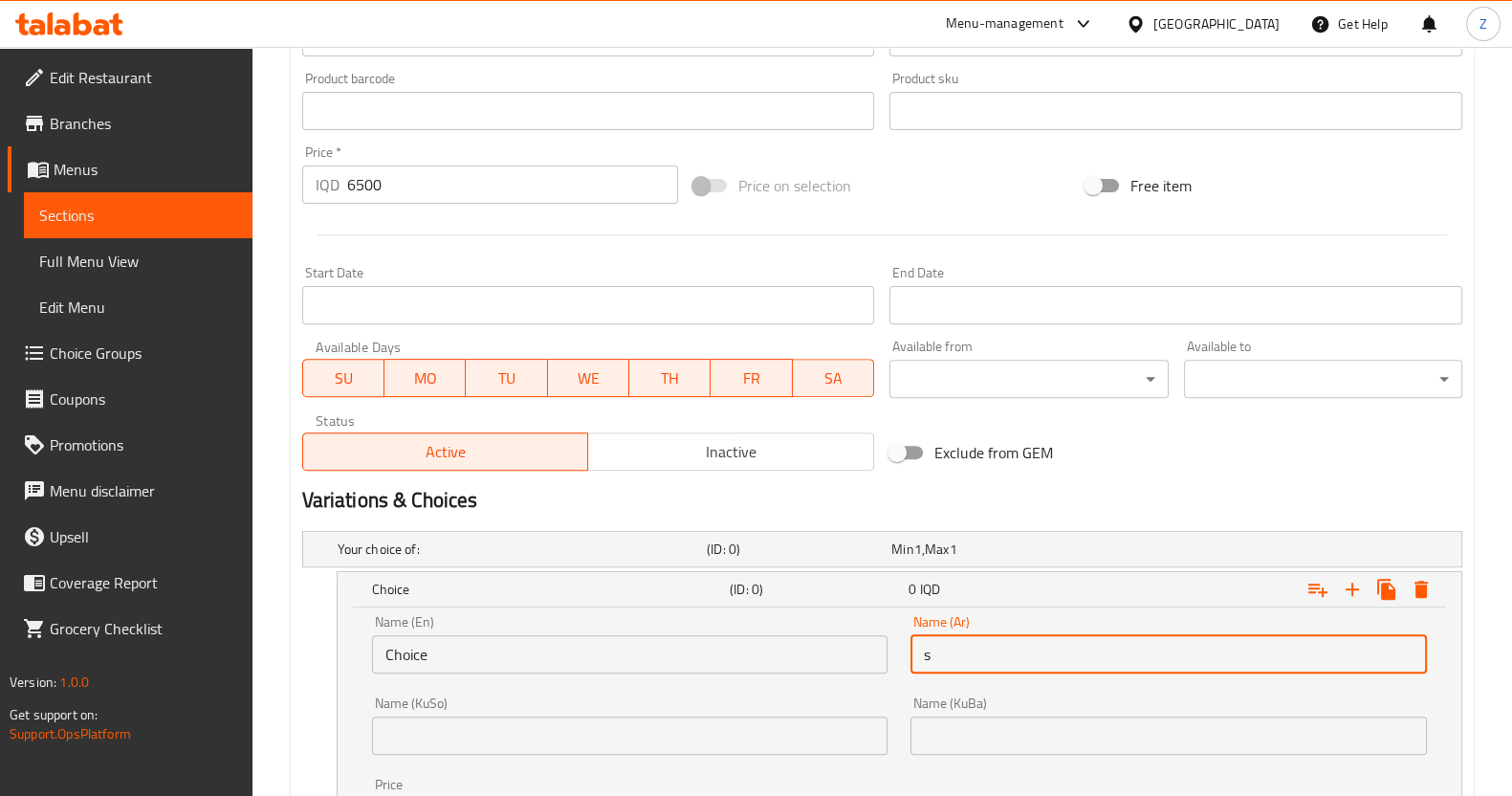 drag, startPoint x: 1004, startPoint y: 658, endPoint x: 904, endPoint y: 674, distance: 101.27191 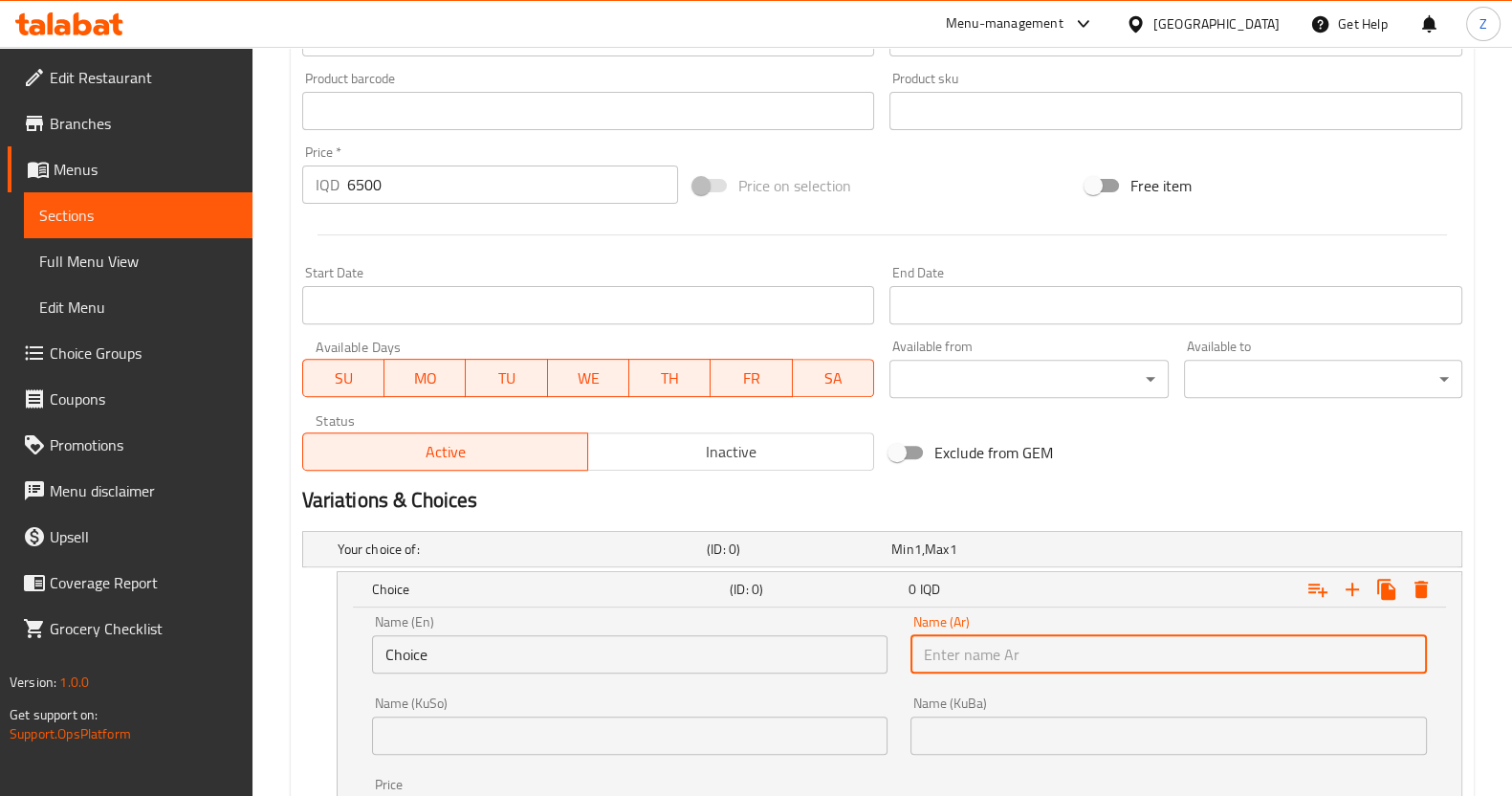 click at bounding box center [1169, 654] 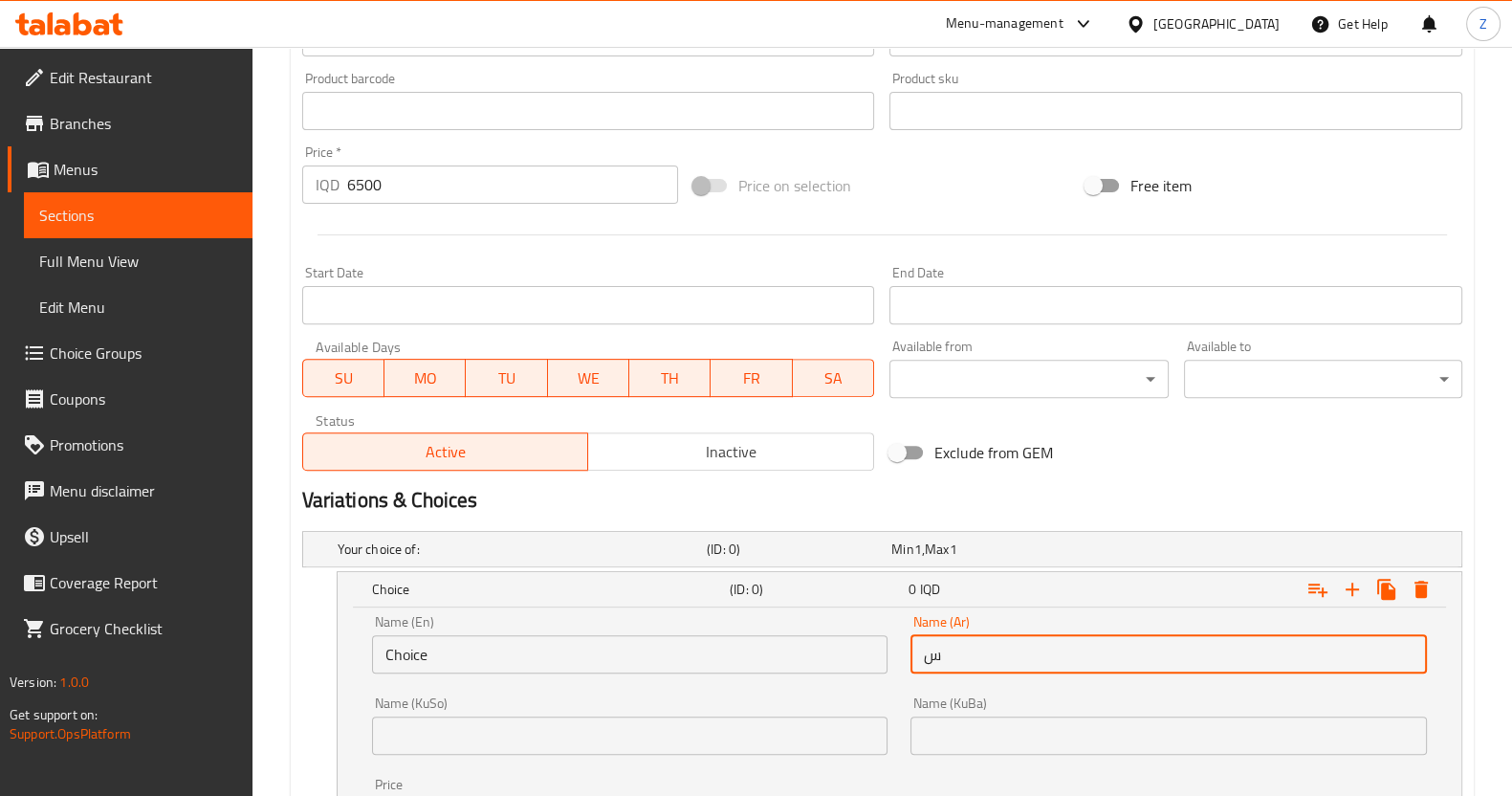 type on "سندويش" 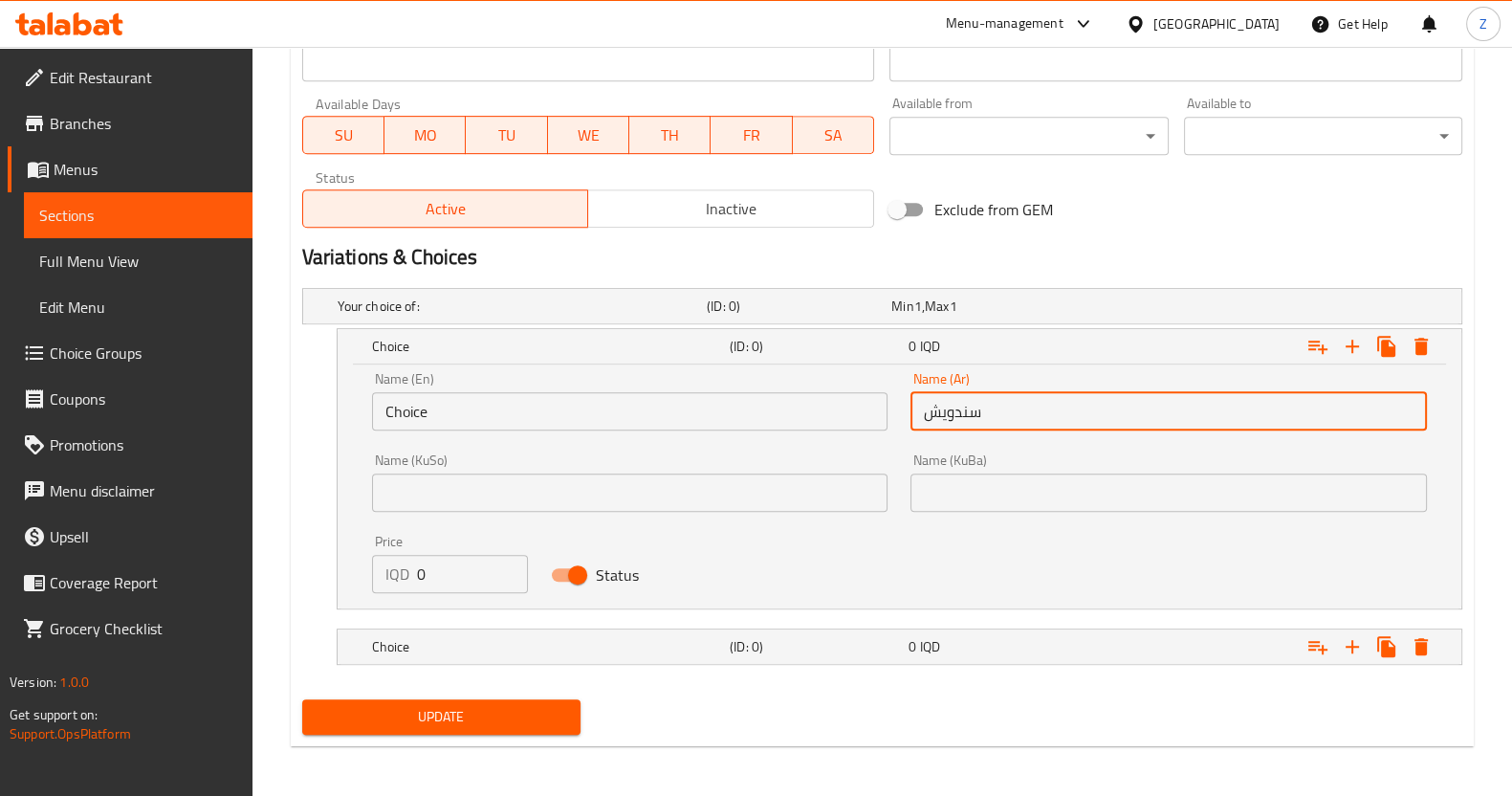 scroll, scrollTop: 1090, scrollLeft: 0, axis: vertical 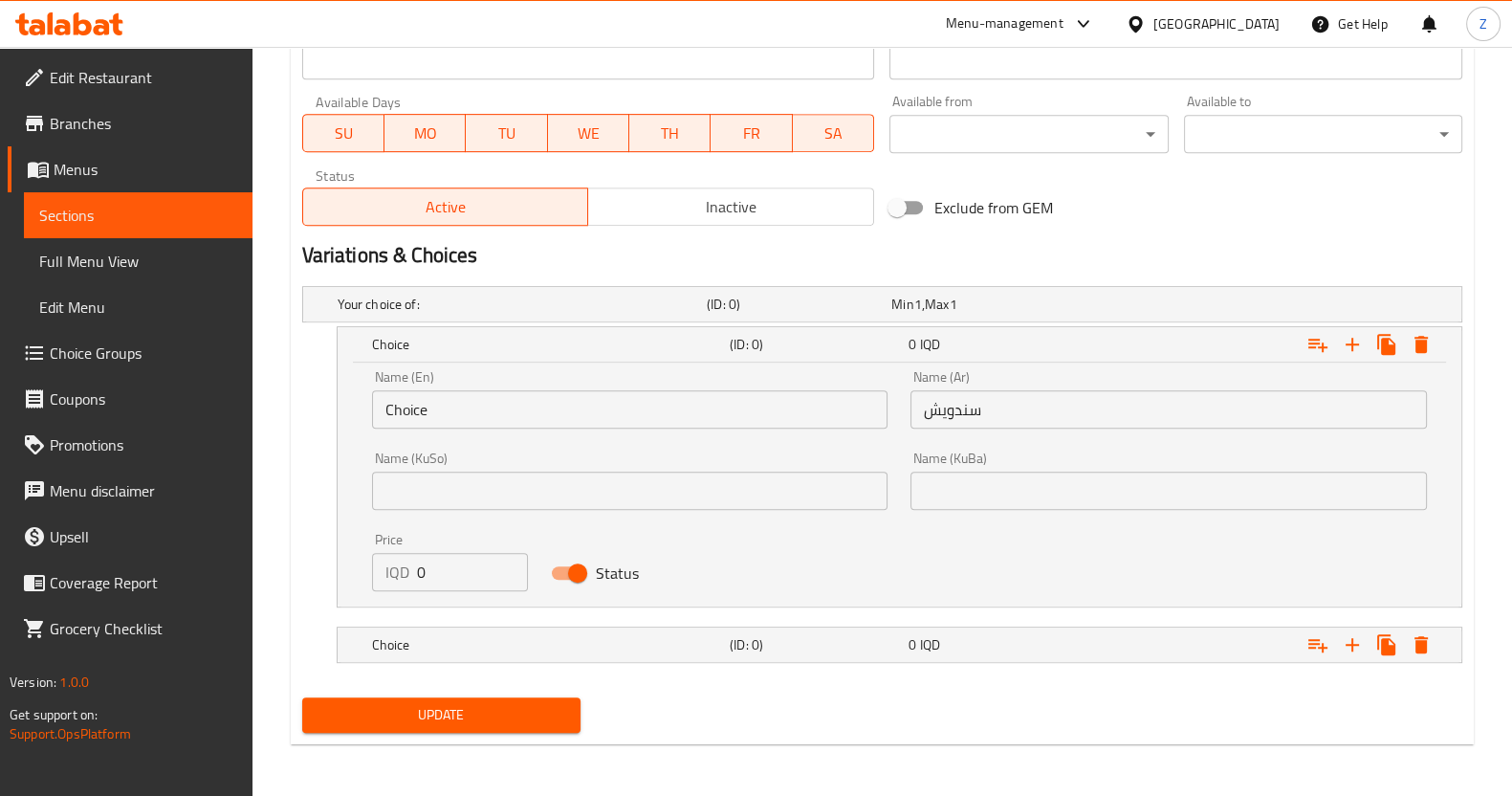 click at bounding box center [882, 674] 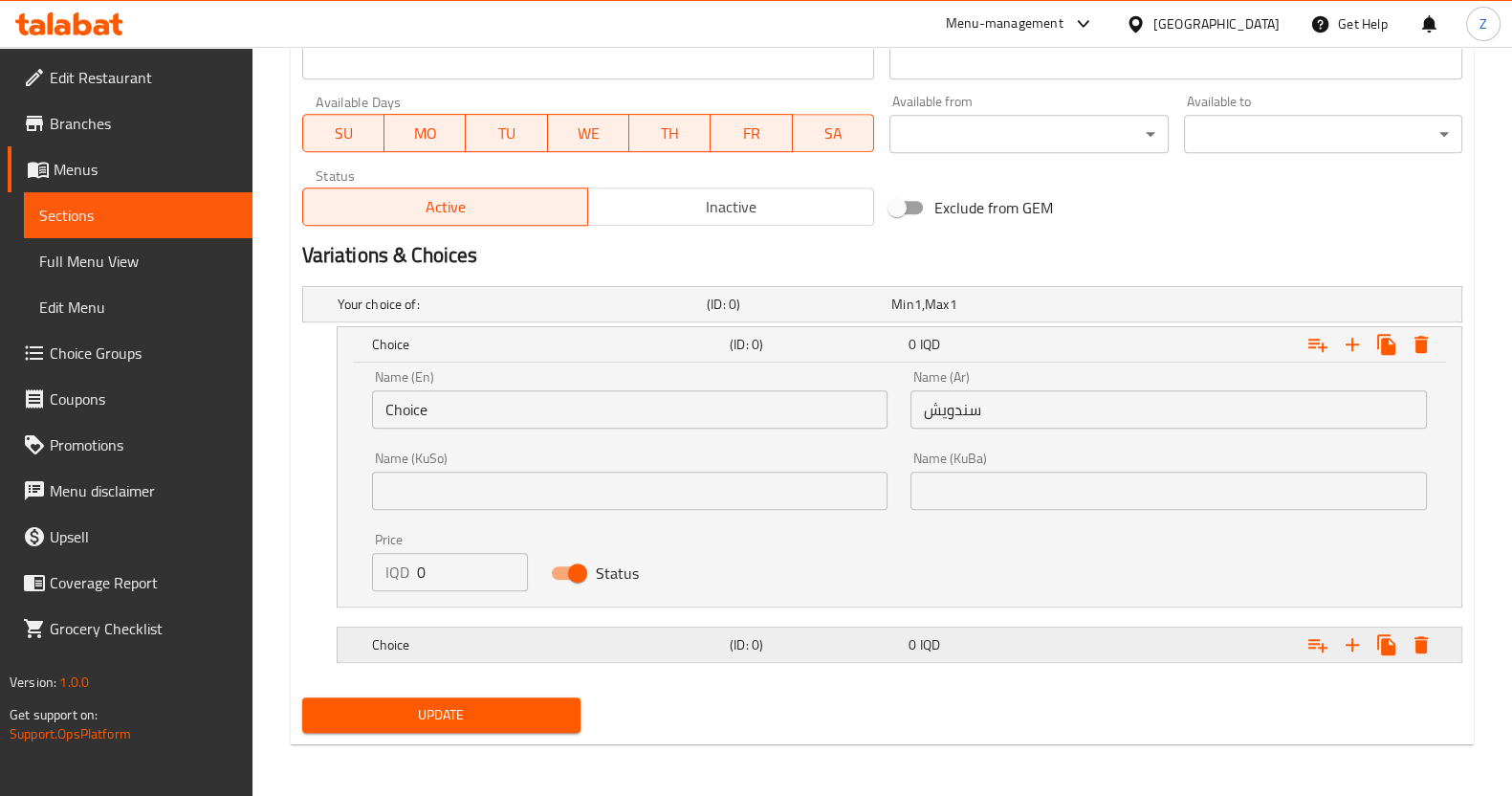 click on "0   IQD" at bounding box center (979, 304) 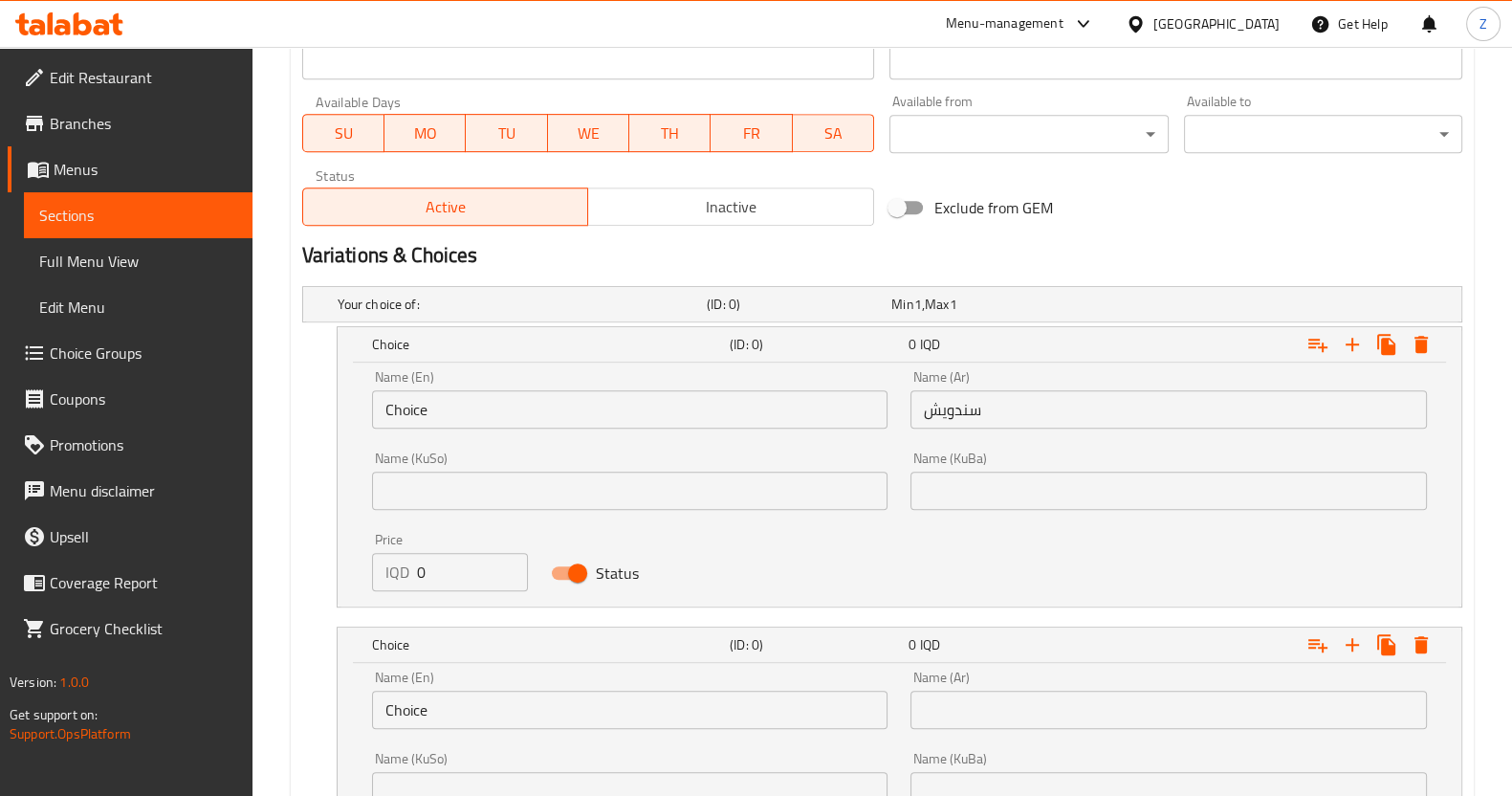 click at bounding box center [1169, 710] 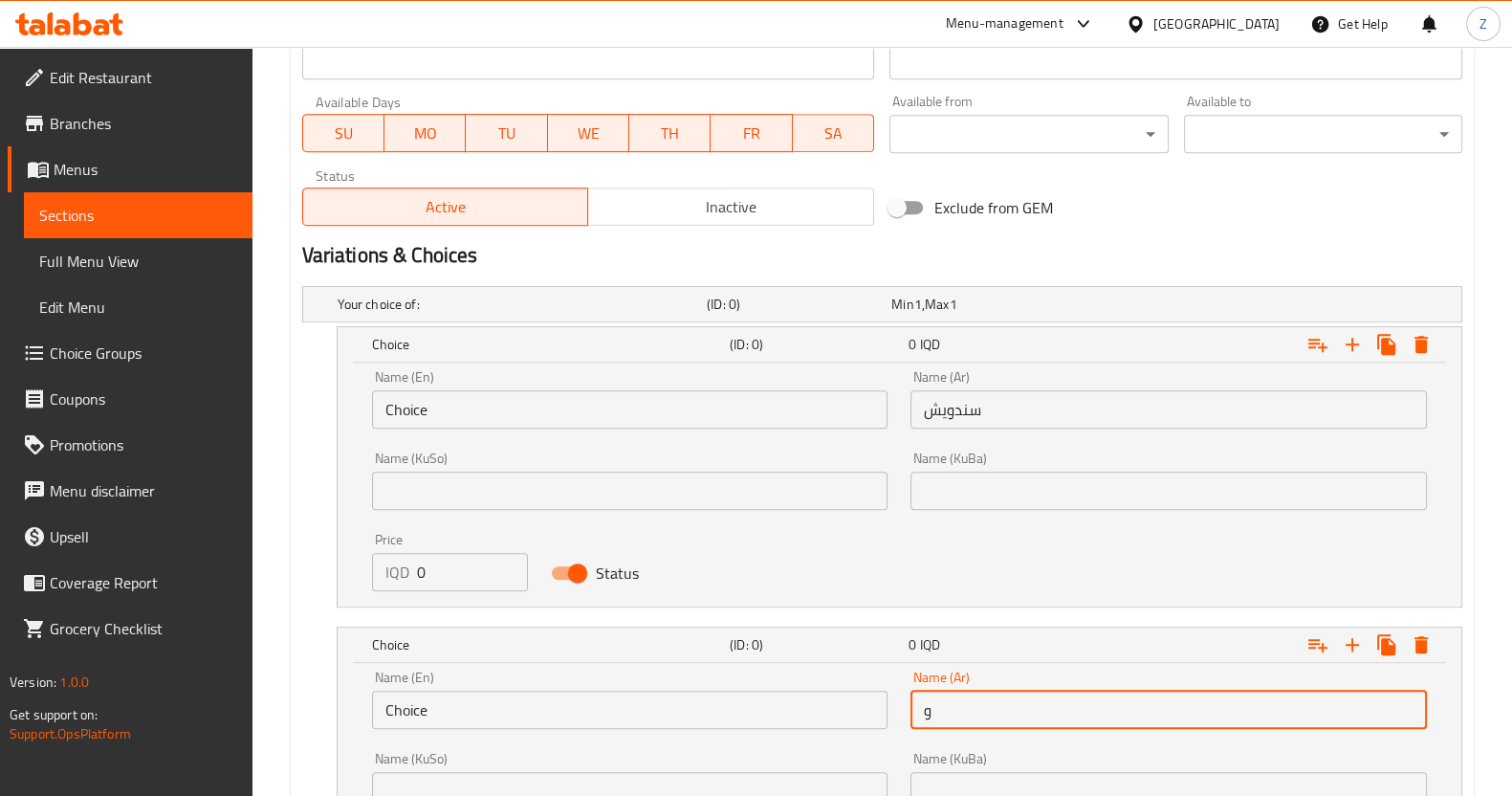 type on "وجبة مع فرايز وكوكاكولا" 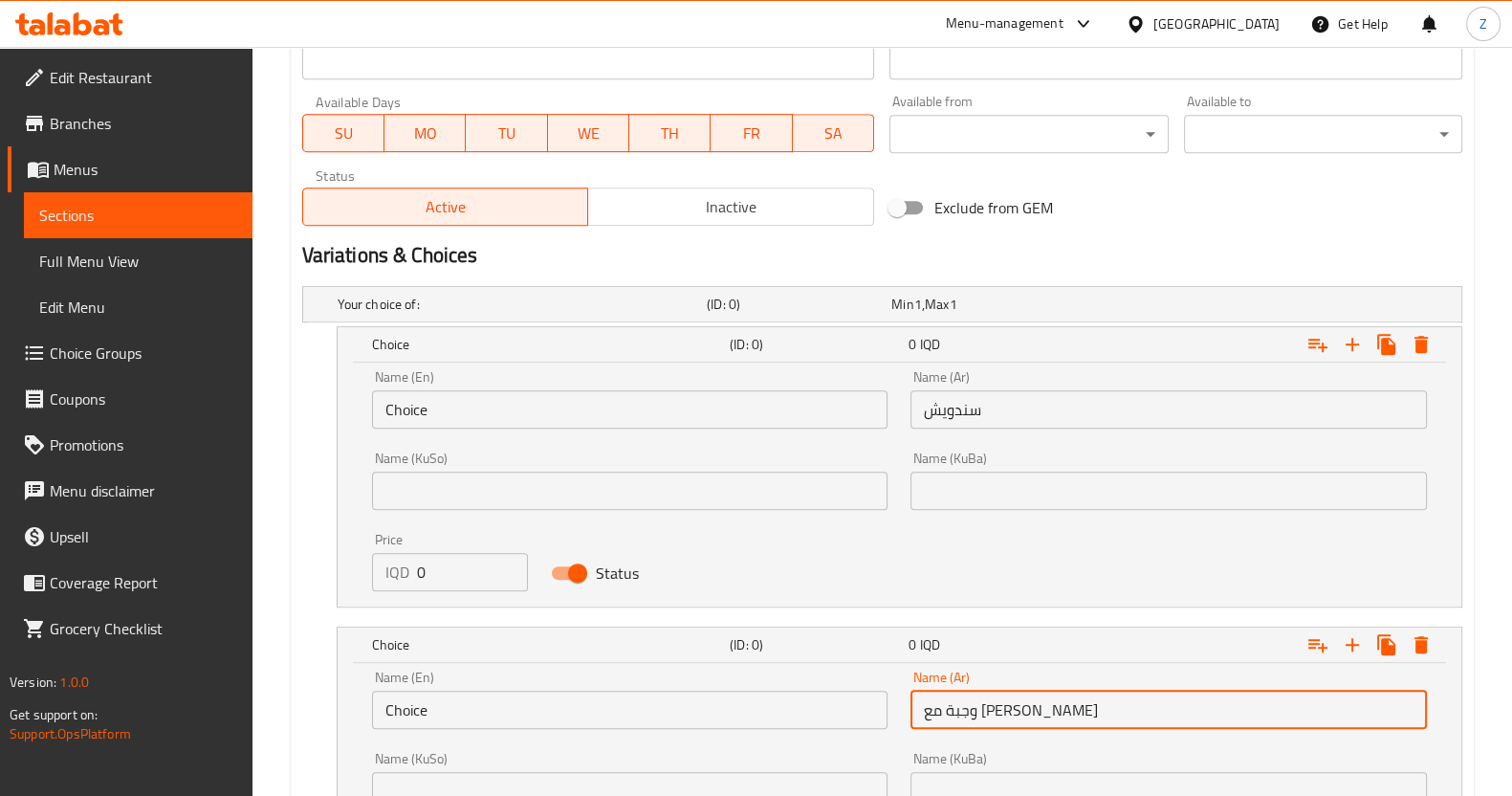 click on "Choice" at bounding box center [630, 409] 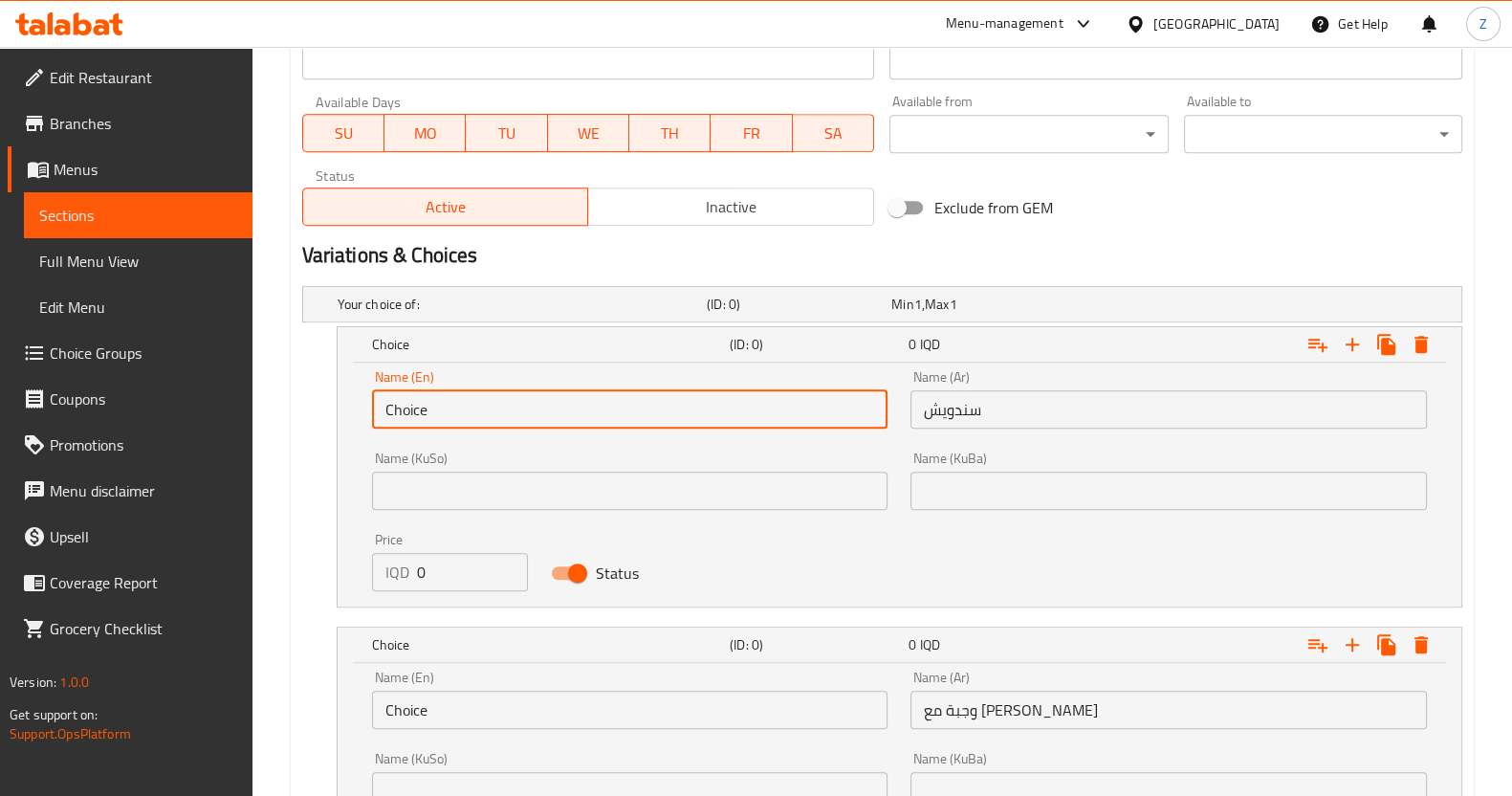 click on "Choice" at bounding box center (630, 409) 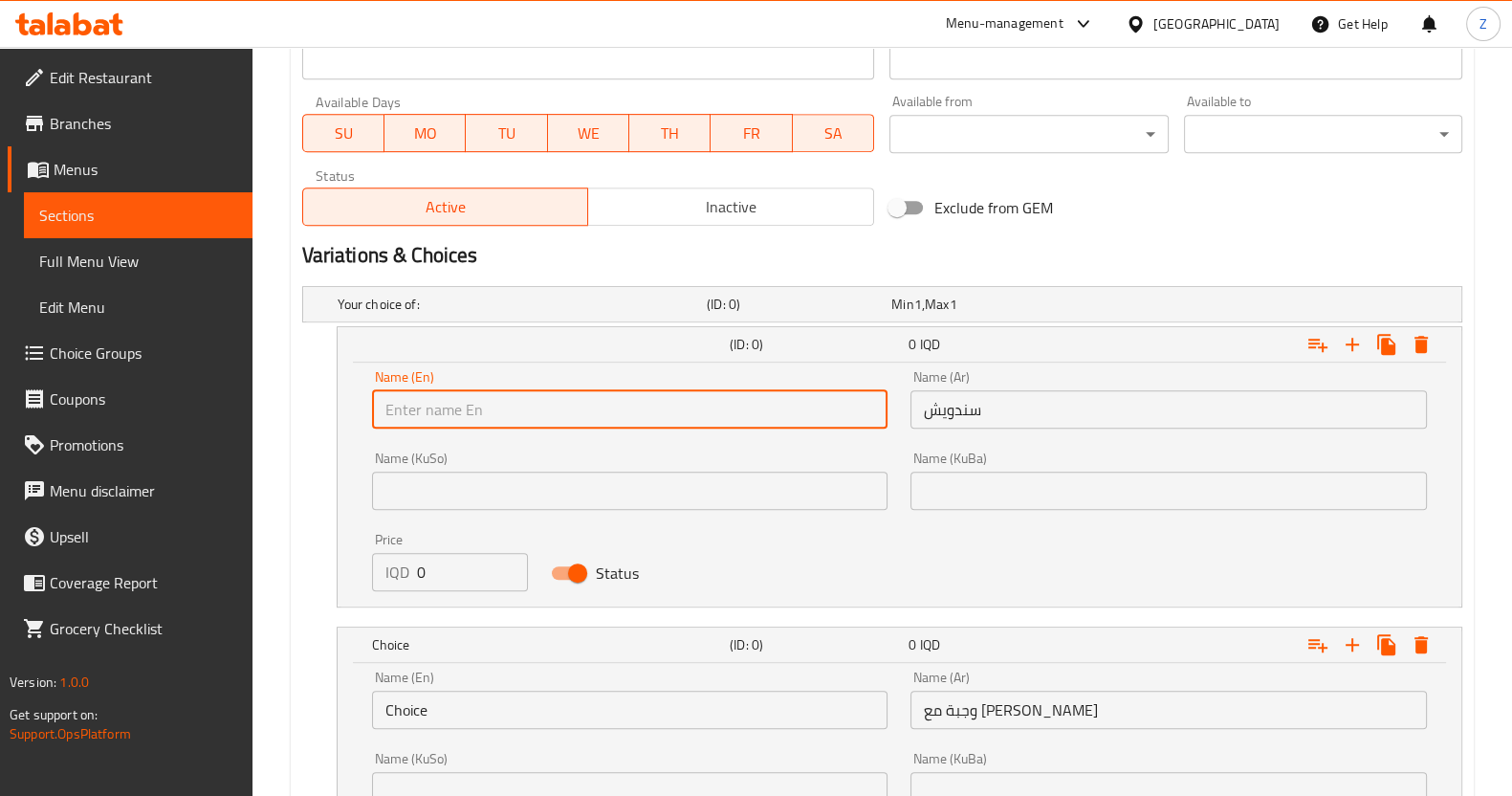 click at bounding box center [630, 409] 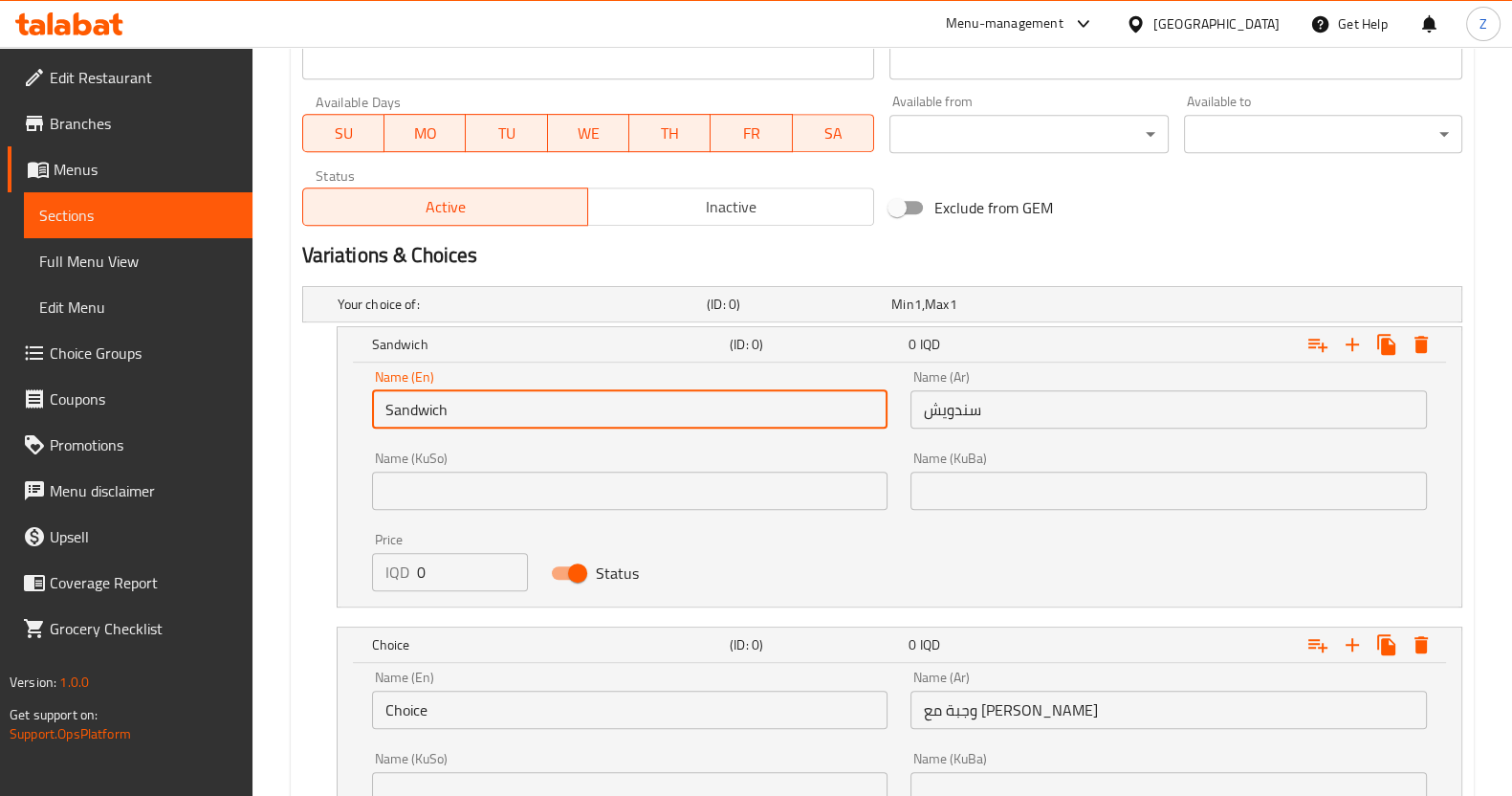 click on "Choice" at bounding box center [630, 710] 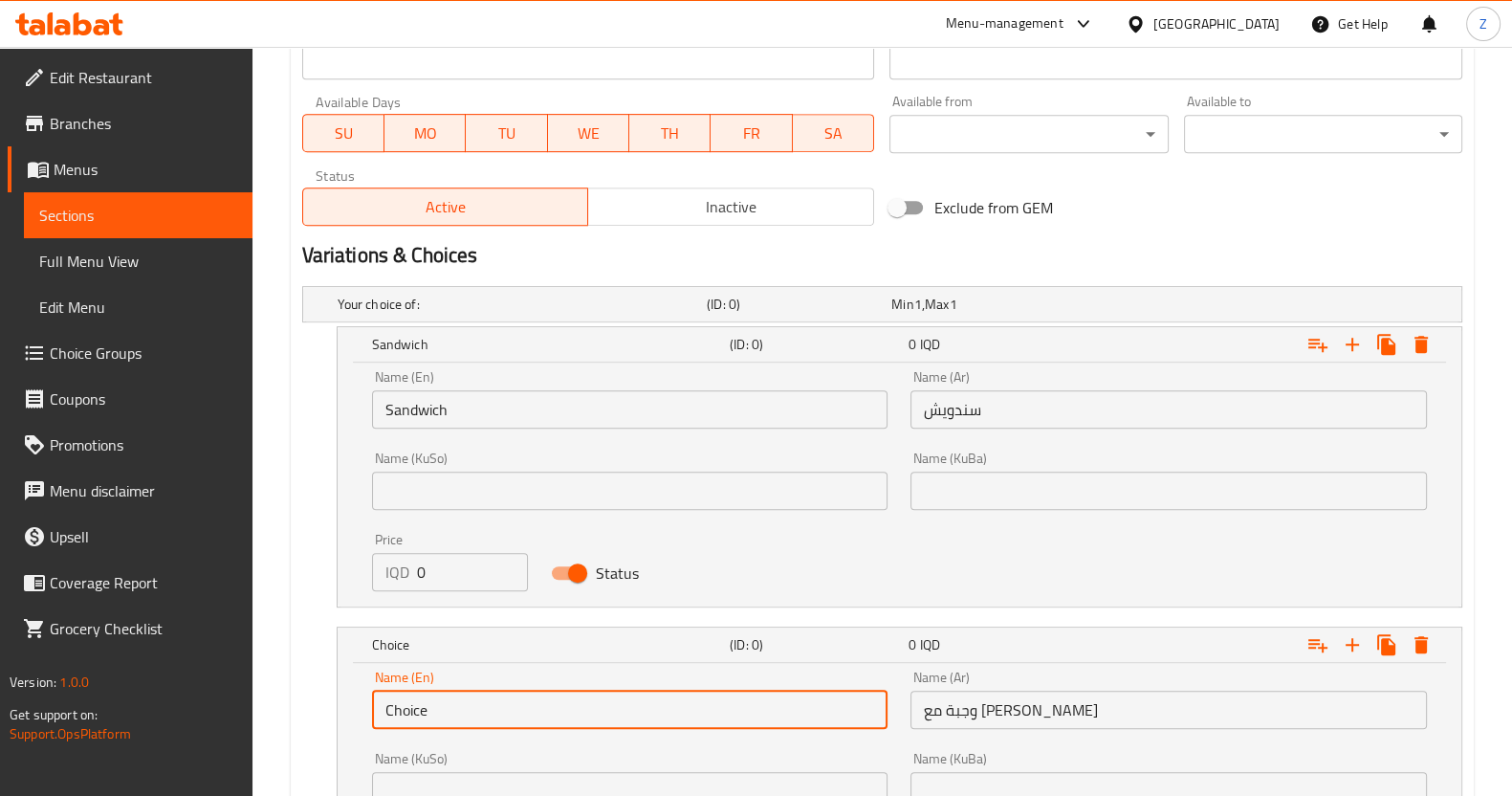 click on "Choice" at bounding box center (630, 710) 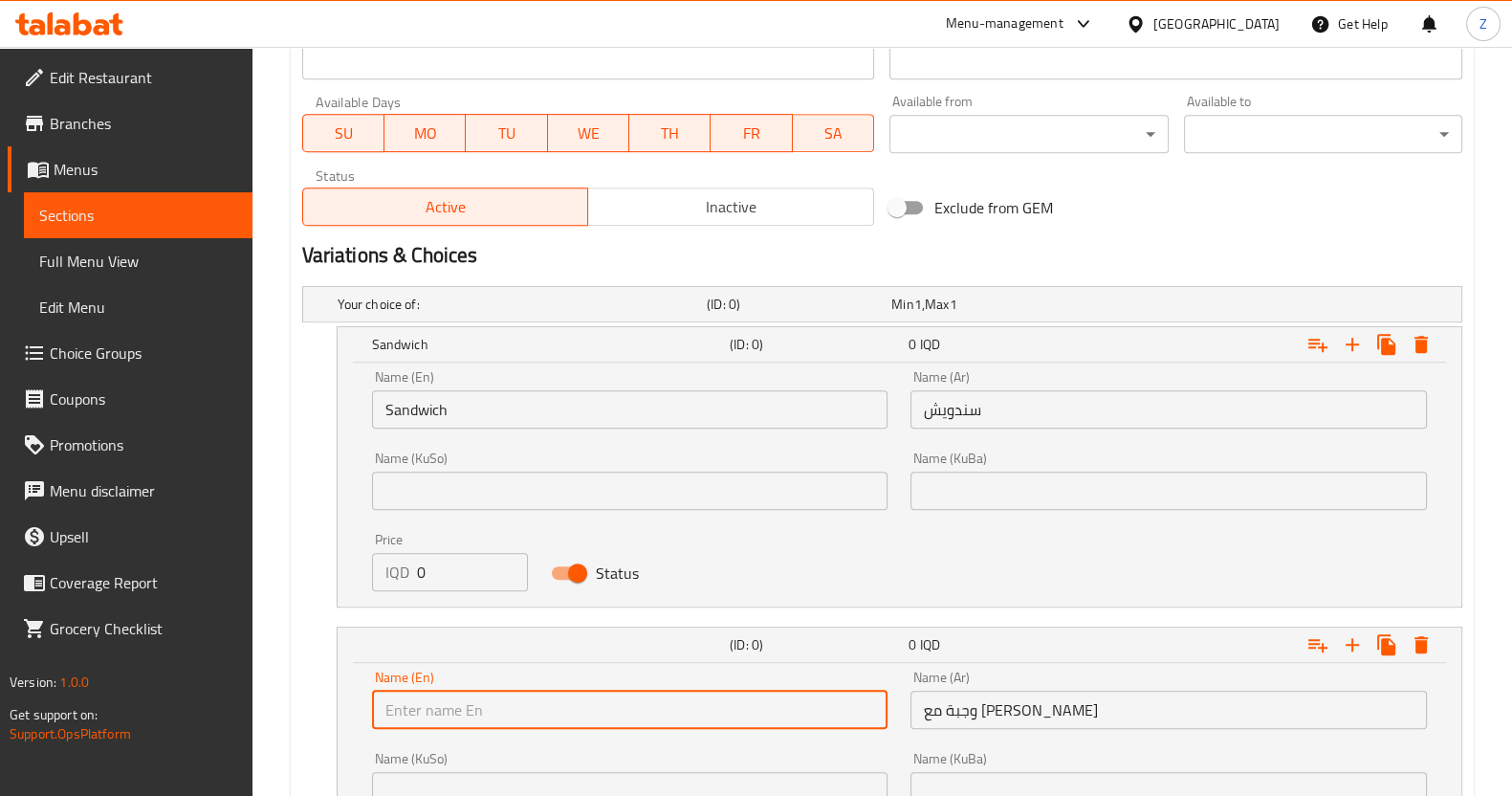 click at bounding box center [630, 710] 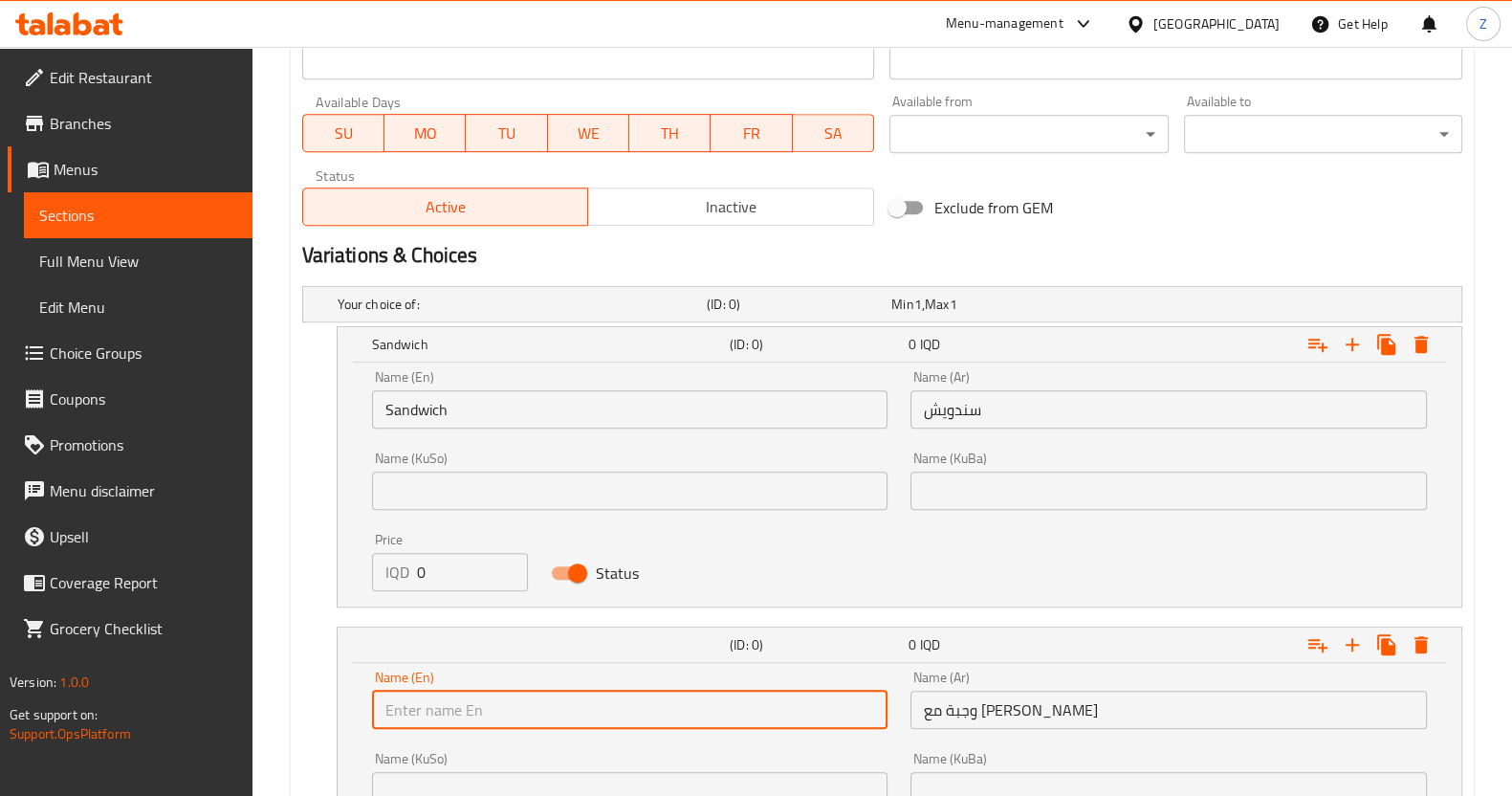 type on "ة" 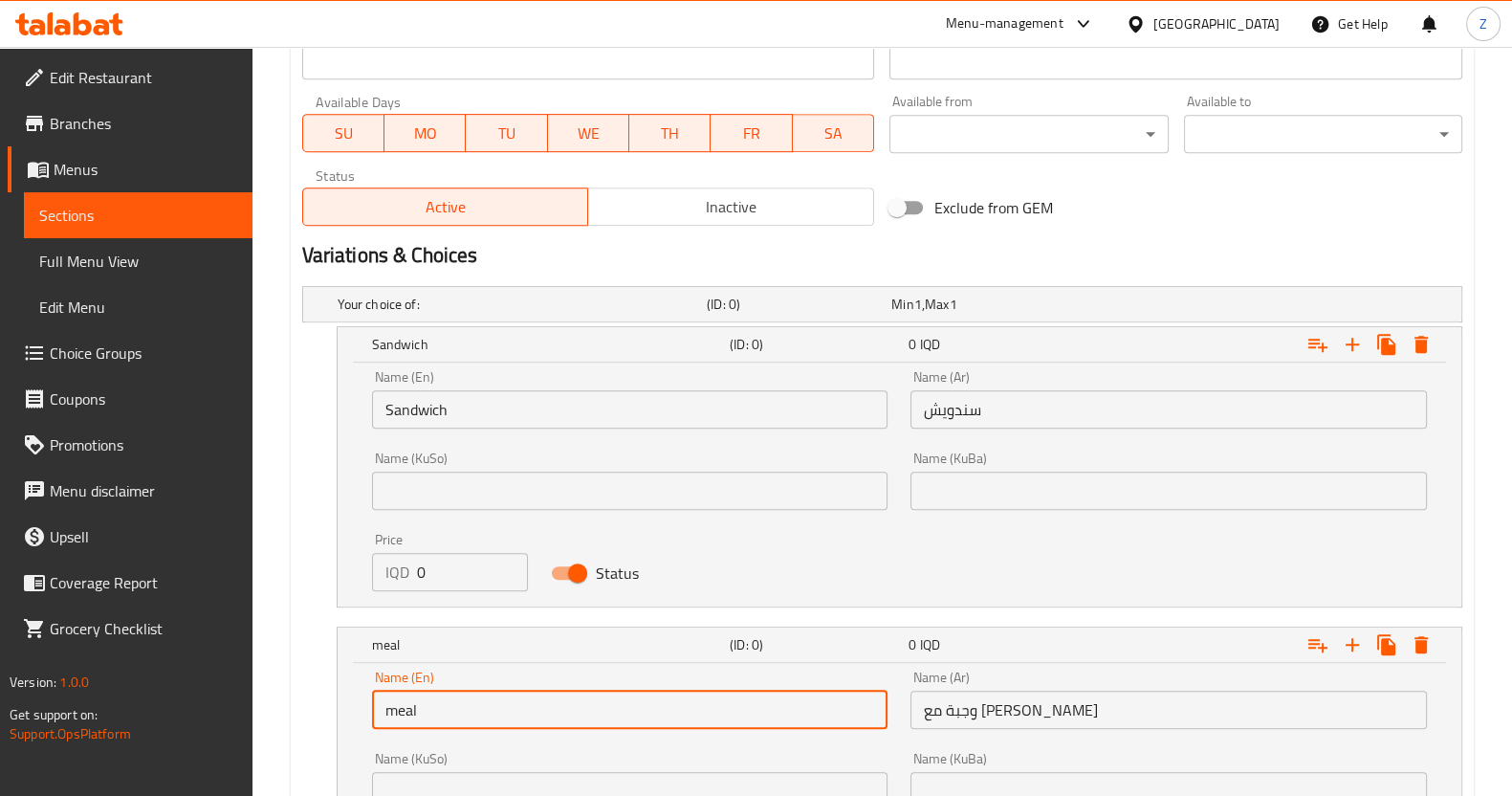 type on "Meal with fries and Coca-Cola" 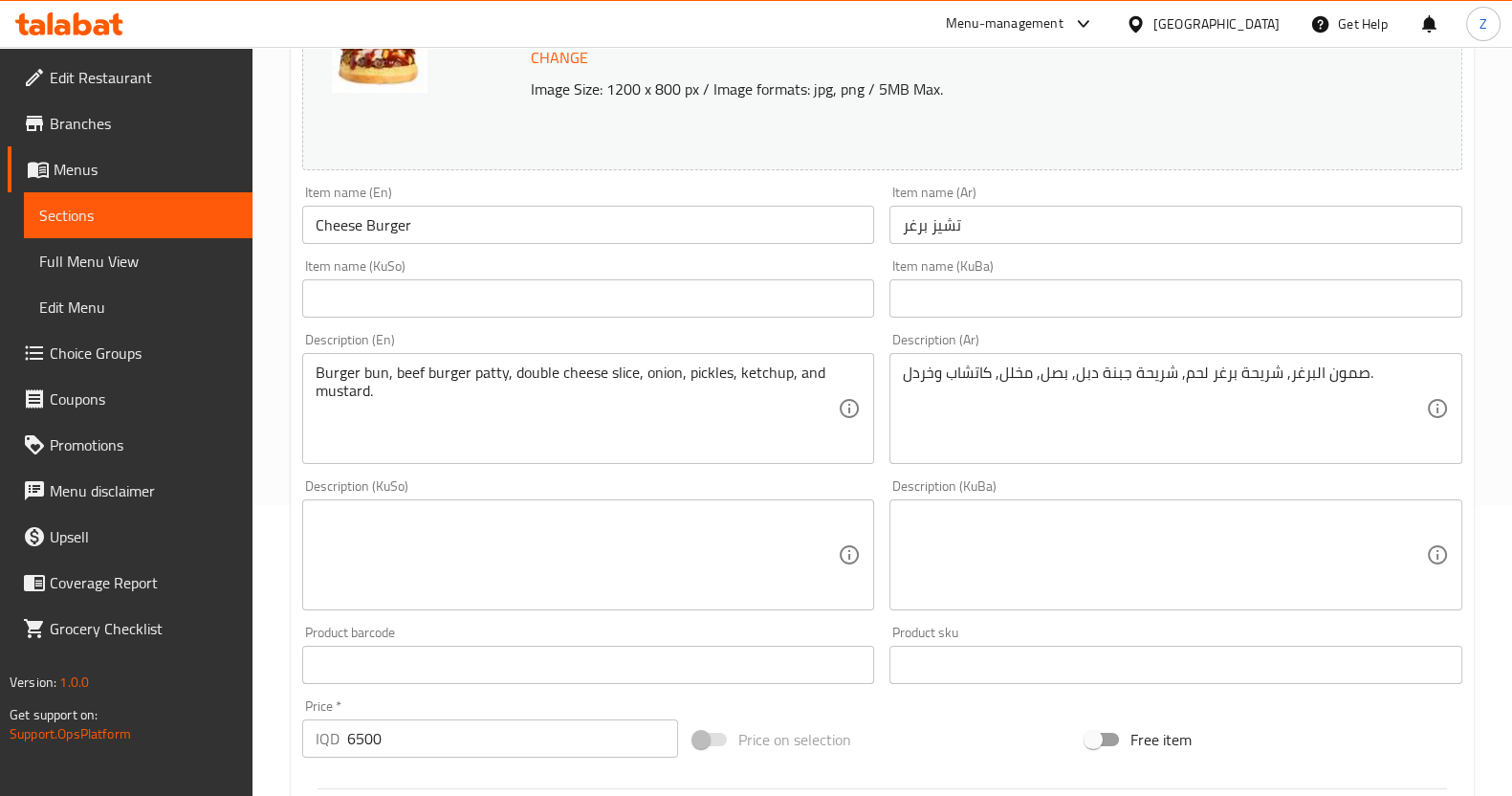 scroll, scrollTop: 611, scrollLeft: 0, axis: vertical 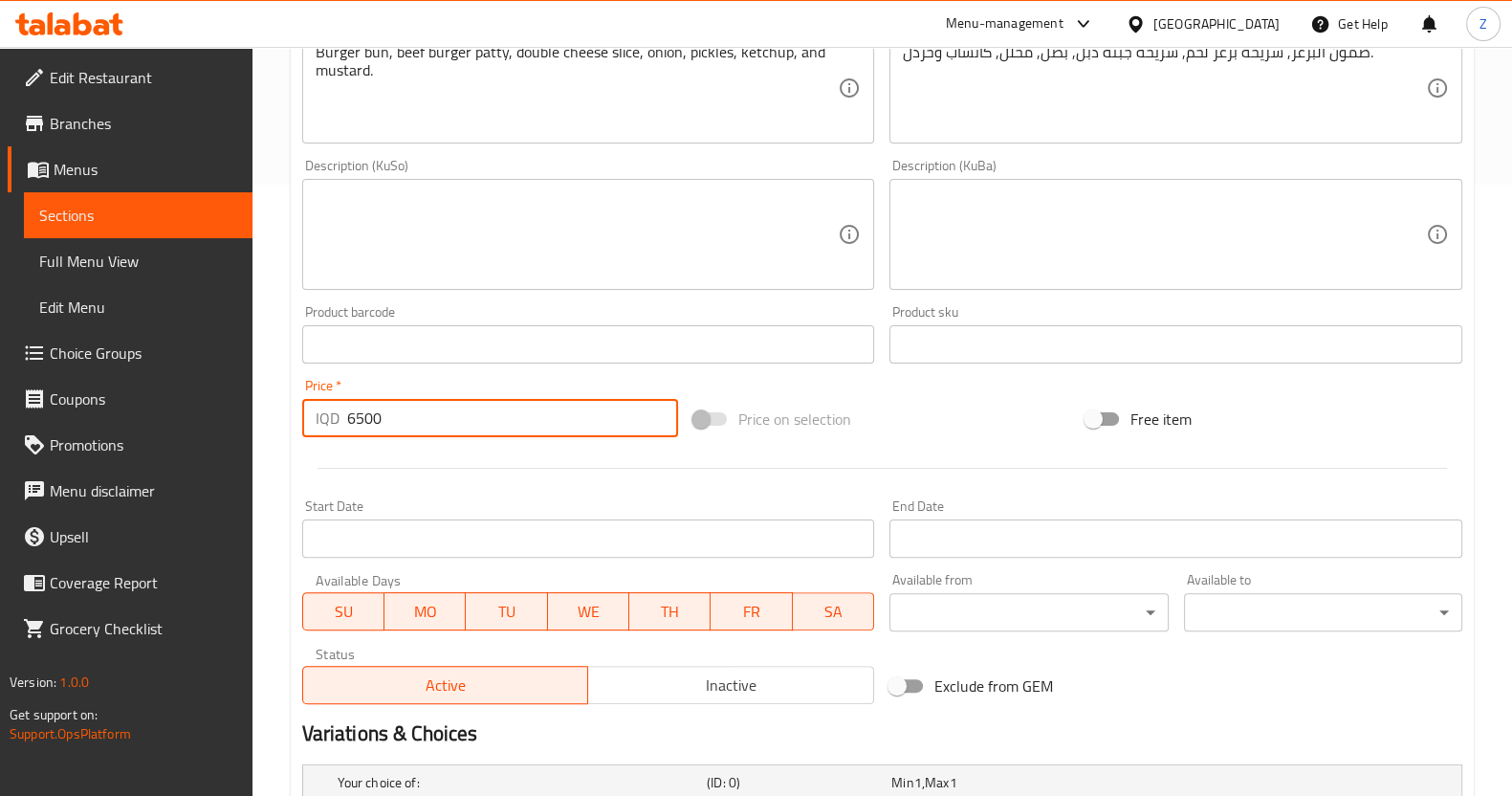 drag, startPoint x: 412, startPoint y: 414, endPoint x: 263, endPoint y: 441, distance: 151.4265 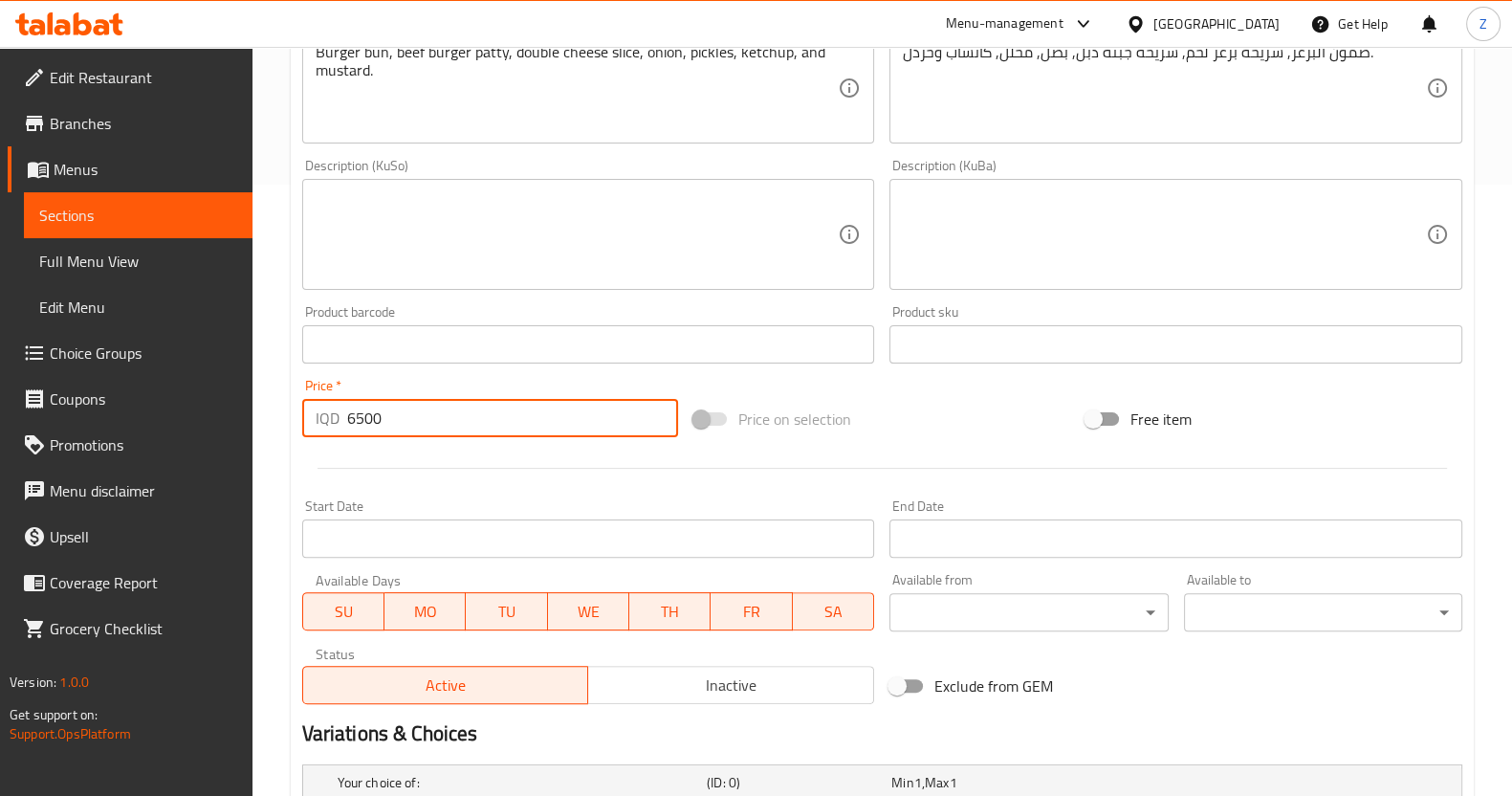 click on "Home / Restaurants management / Menus / Sections / item / update Burger  section Update Cheese Burger Change Image Size: 1200 x 800 px / Image formats: jpg, png / 5MB Max. Item name (En) Cheese Burger Item name (En) Item name (Ar) تشيز برغر Item name (Ar) Item name (KuSo) Item name (KuSo) Item name (KuBa) Item name (KuBa) Description (En) Burger bun, beef burger patty, double cheese slice, onion, pickles, ketchup, and mustard. Description (En) Description (Ar) صمون البرغر, شريحة برغر لحم, شريحة جبنة دبل, بصل, مخلل, كاتشاب وخردل. Description (Ar) Description (KuSo) Description (KuSo) Description (KuBa) Description (KuBa) Product barcode Product barcode Product sku Product sku Price   * IQD 6500 Price  * Price on selection Free item Start Date Start Date End Date End Date Available Days SU MO TU WE TH FR SA Available from ​ ​ Available to ​ ​ Status Active Inactive Exclude from GEM Variations & Choices Your choice of: (ID: 0) Min 1  ,  Max 1" at bounding box center (882, 478) 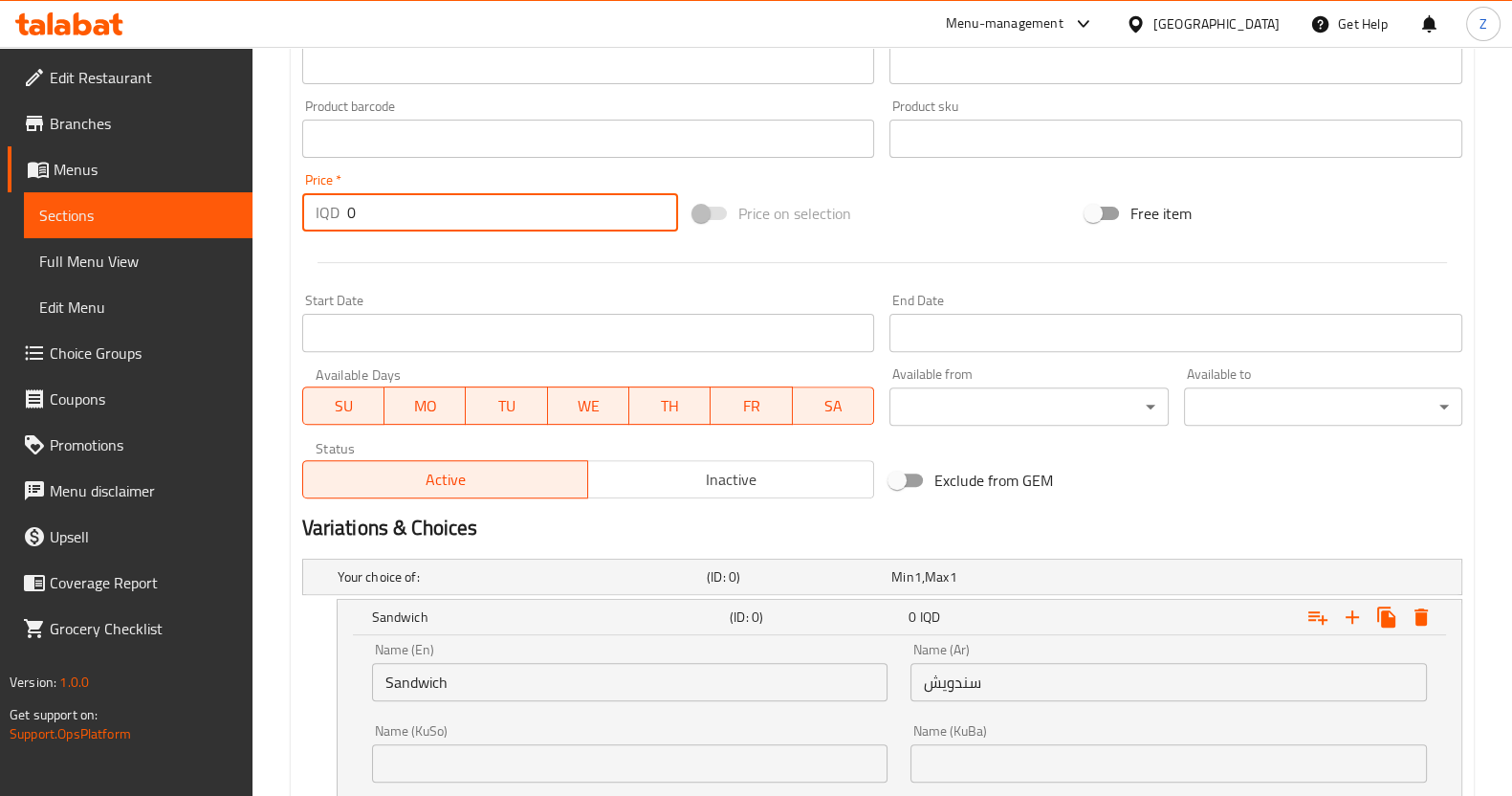 scroll, scrollTop: 1329, scrollLeft: 0, axis: vertical 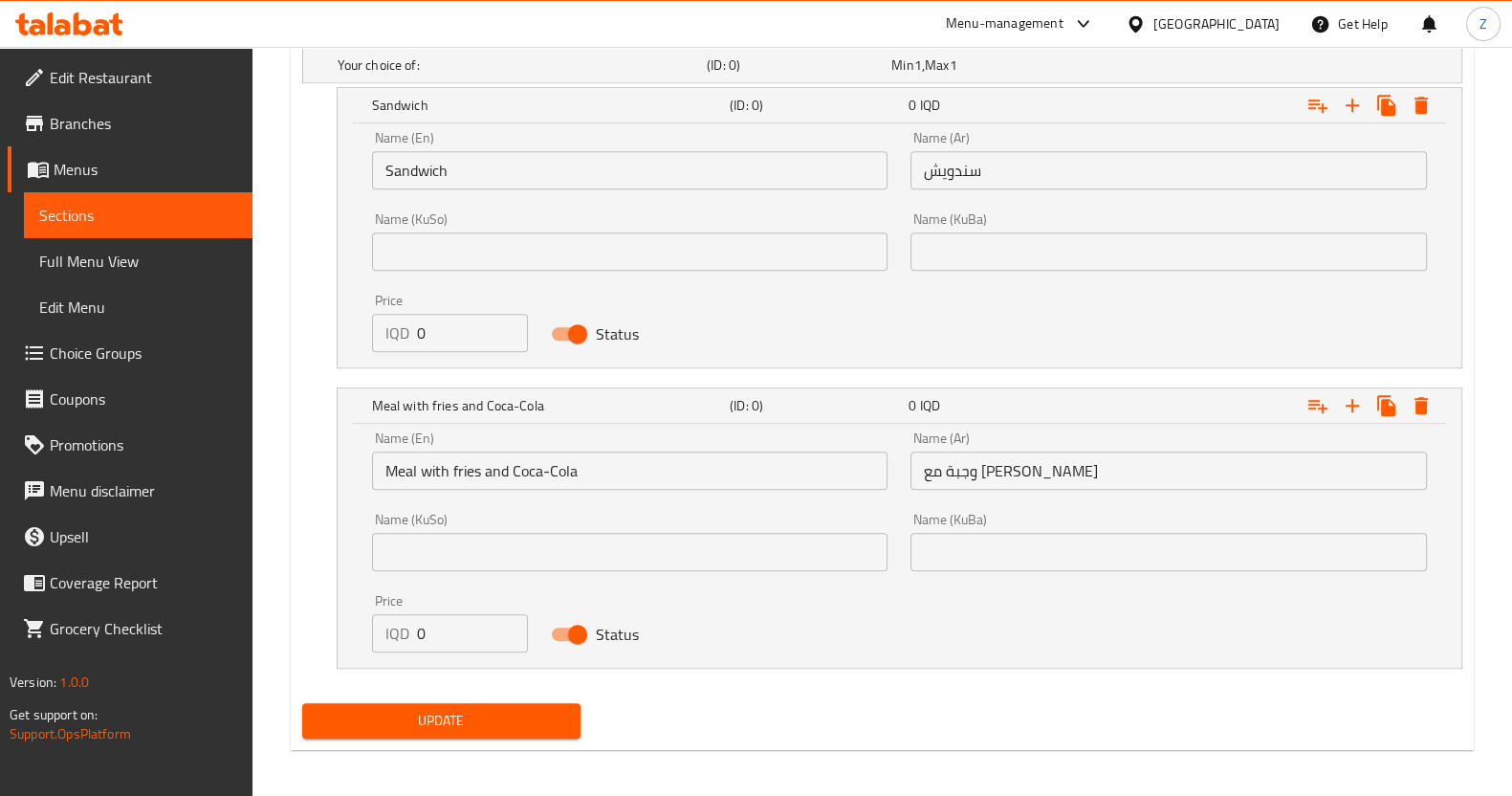 type on "0" 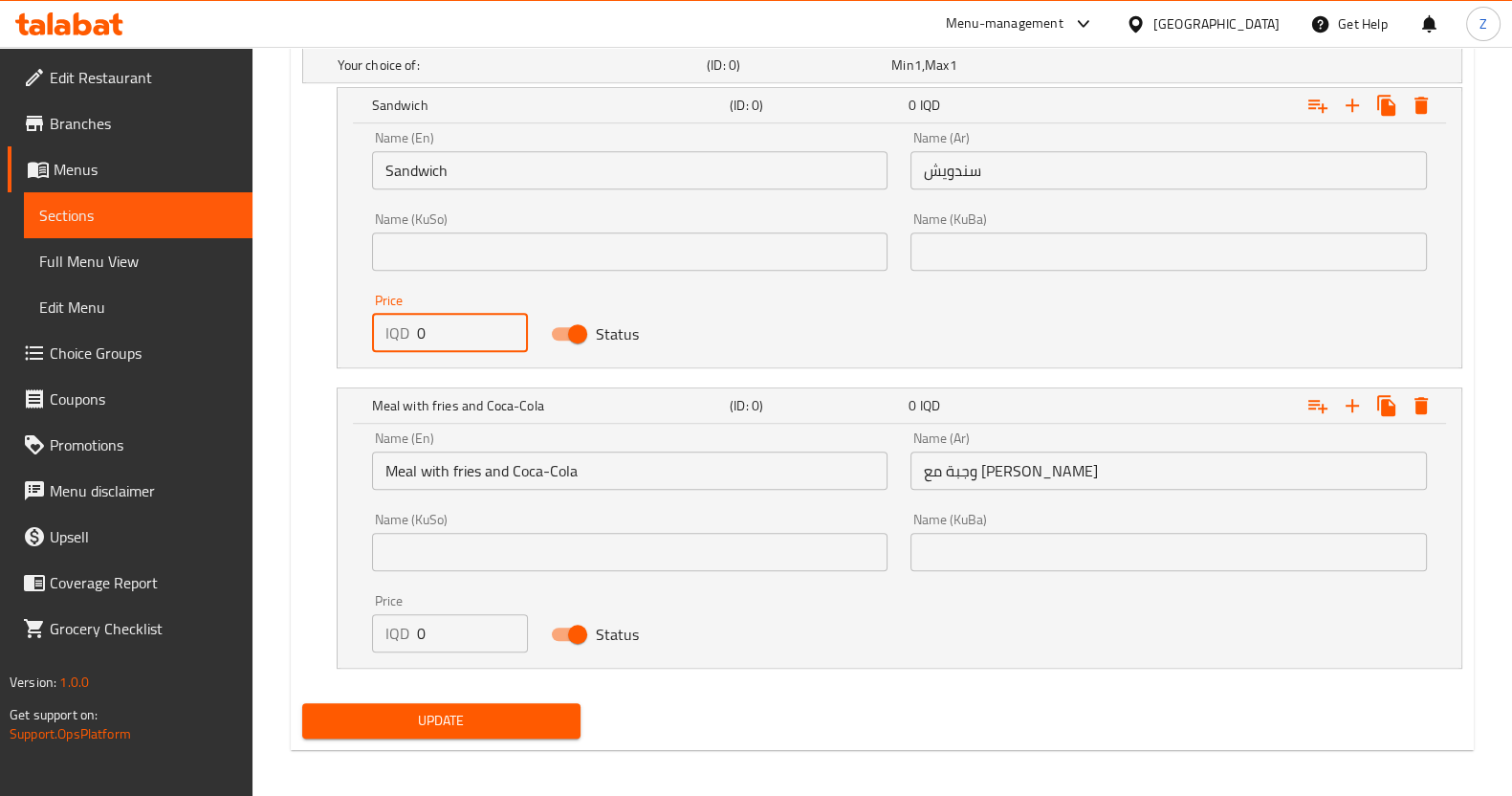 drag, startPoint x: 419, startPoint y: 340, endPoint x: 383, endPoint y: 342, distance: 36.055513 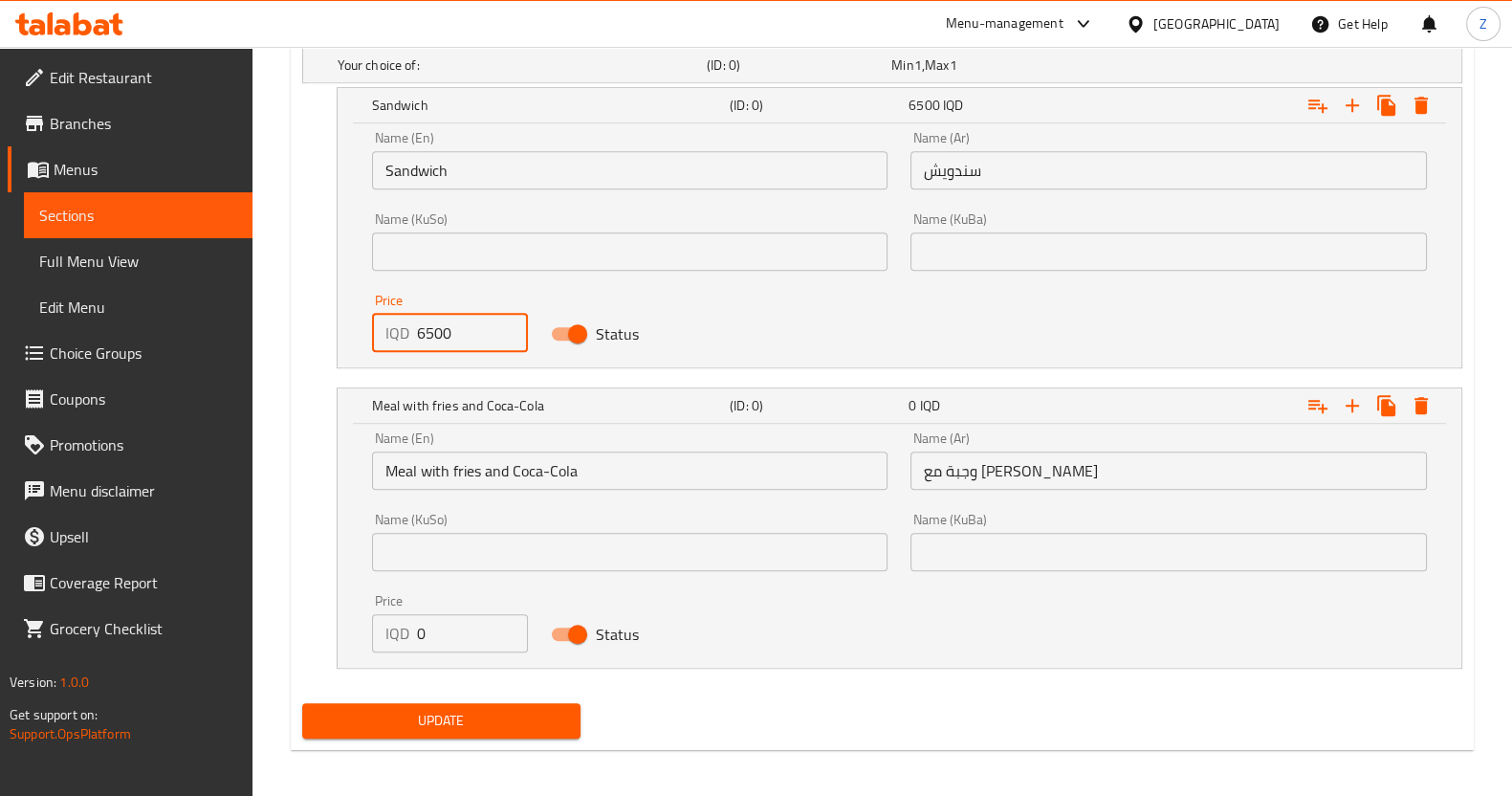 type on "6500" 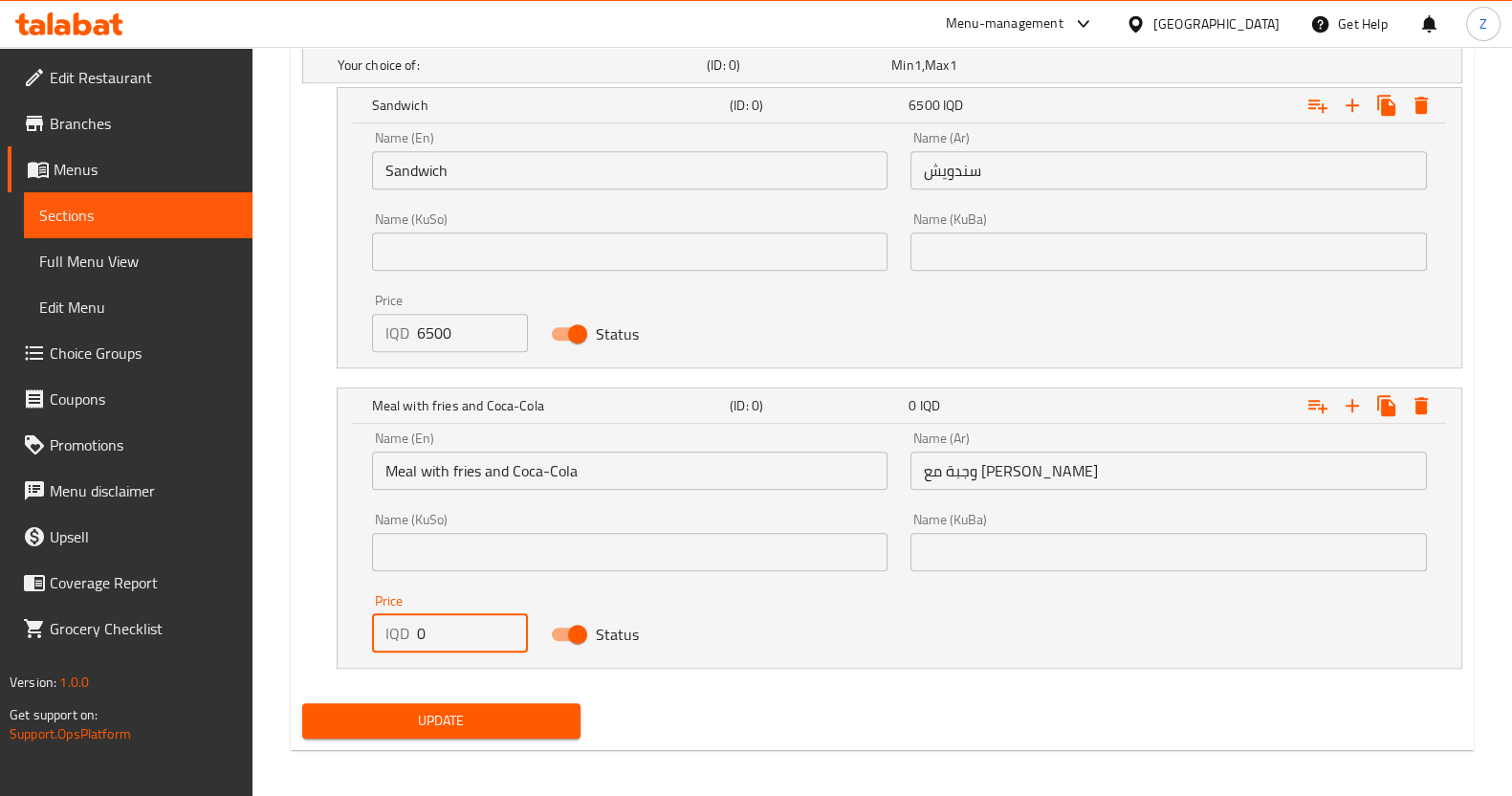 drag, startPoint x: 456, startPoint y: 632, endPoint x: 404, endPoint y: 633, distance: 52.00961 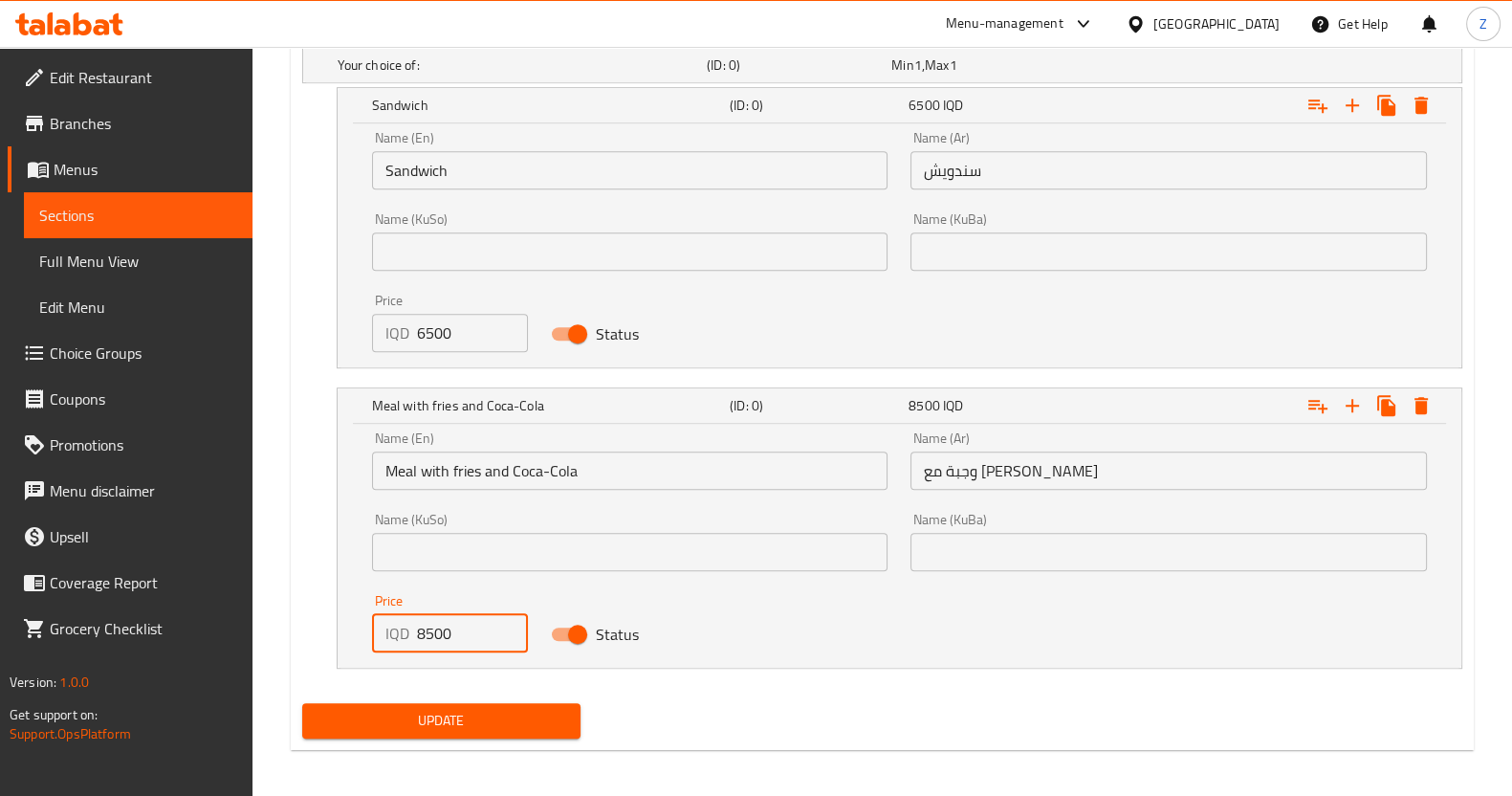 type on "8500" 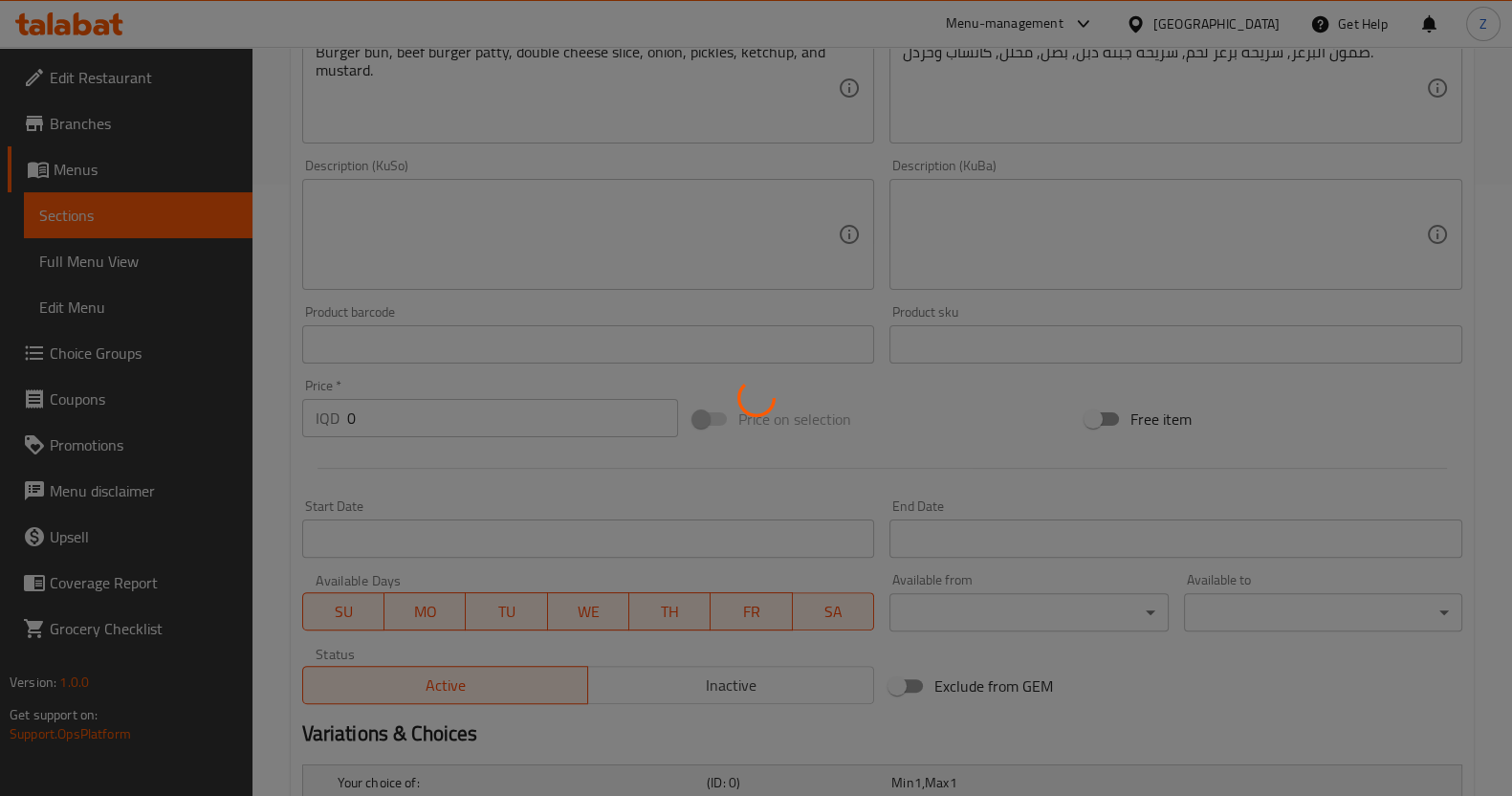 scroll, scrollTop: 0, scrollLeft: 0, axis: both 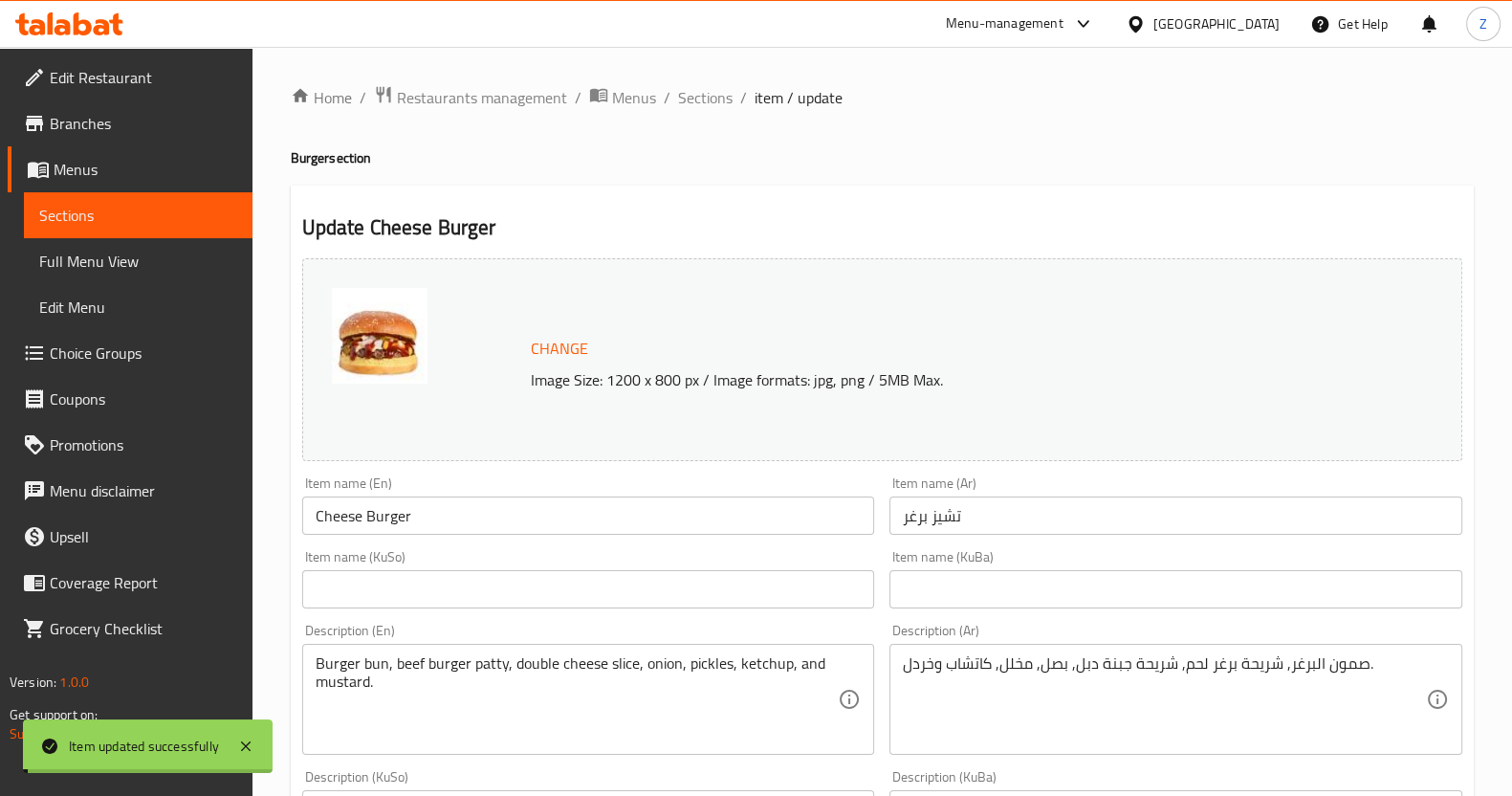 click on "Sections" at bounding box center (705, 98) 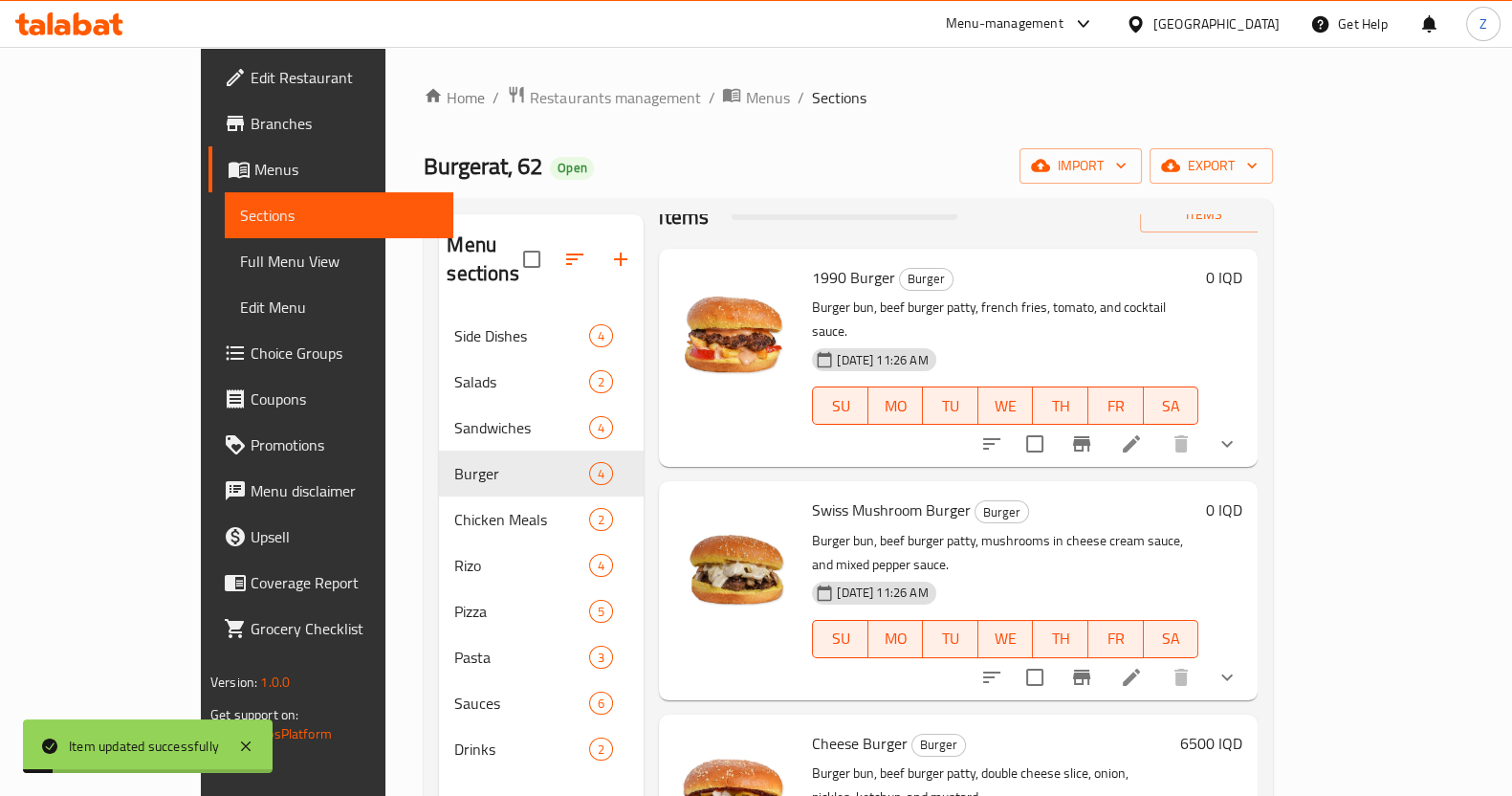 scroll, scrollTop: 87, scrollLeft: 0, axis: vertical 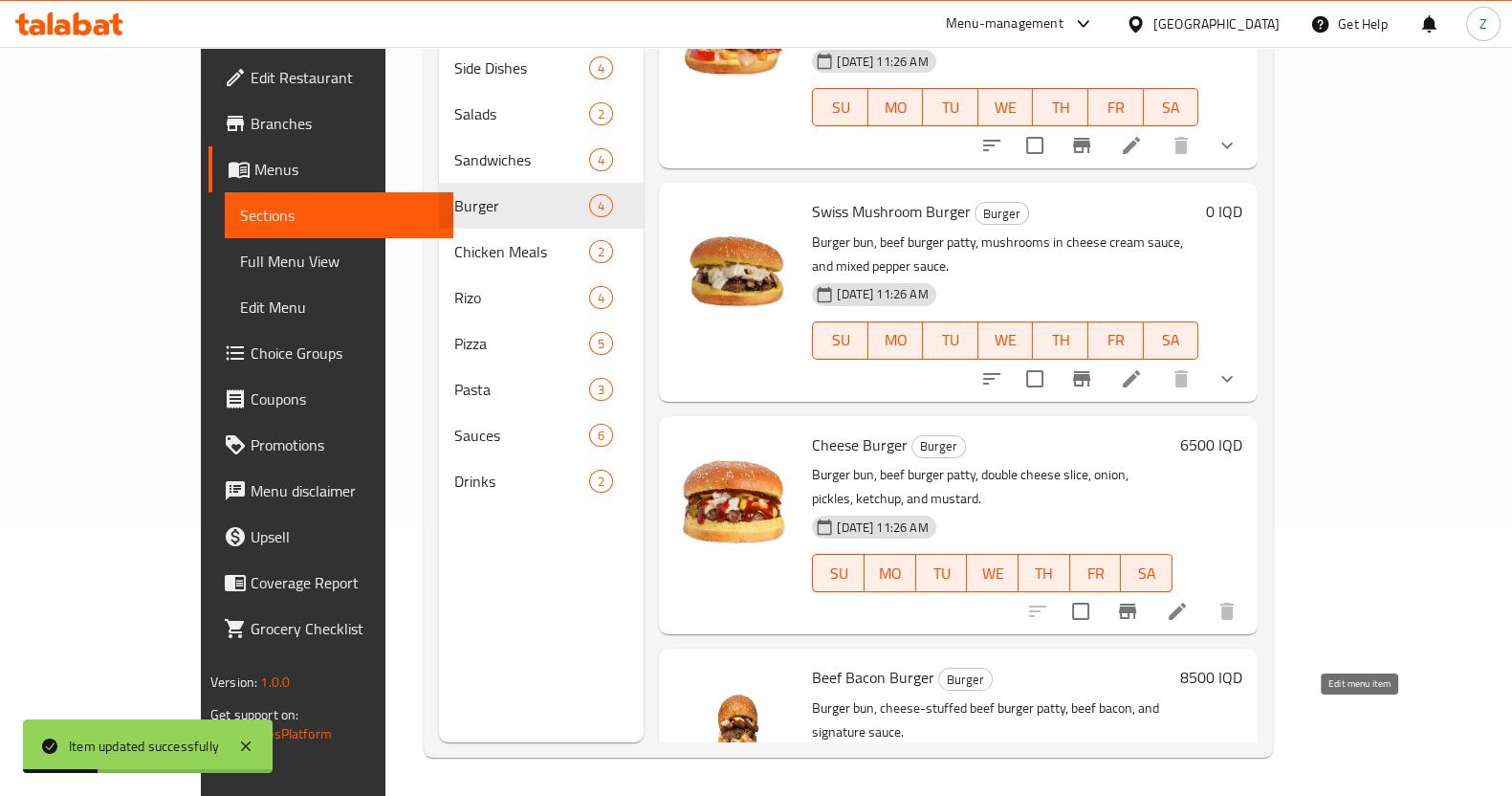 click 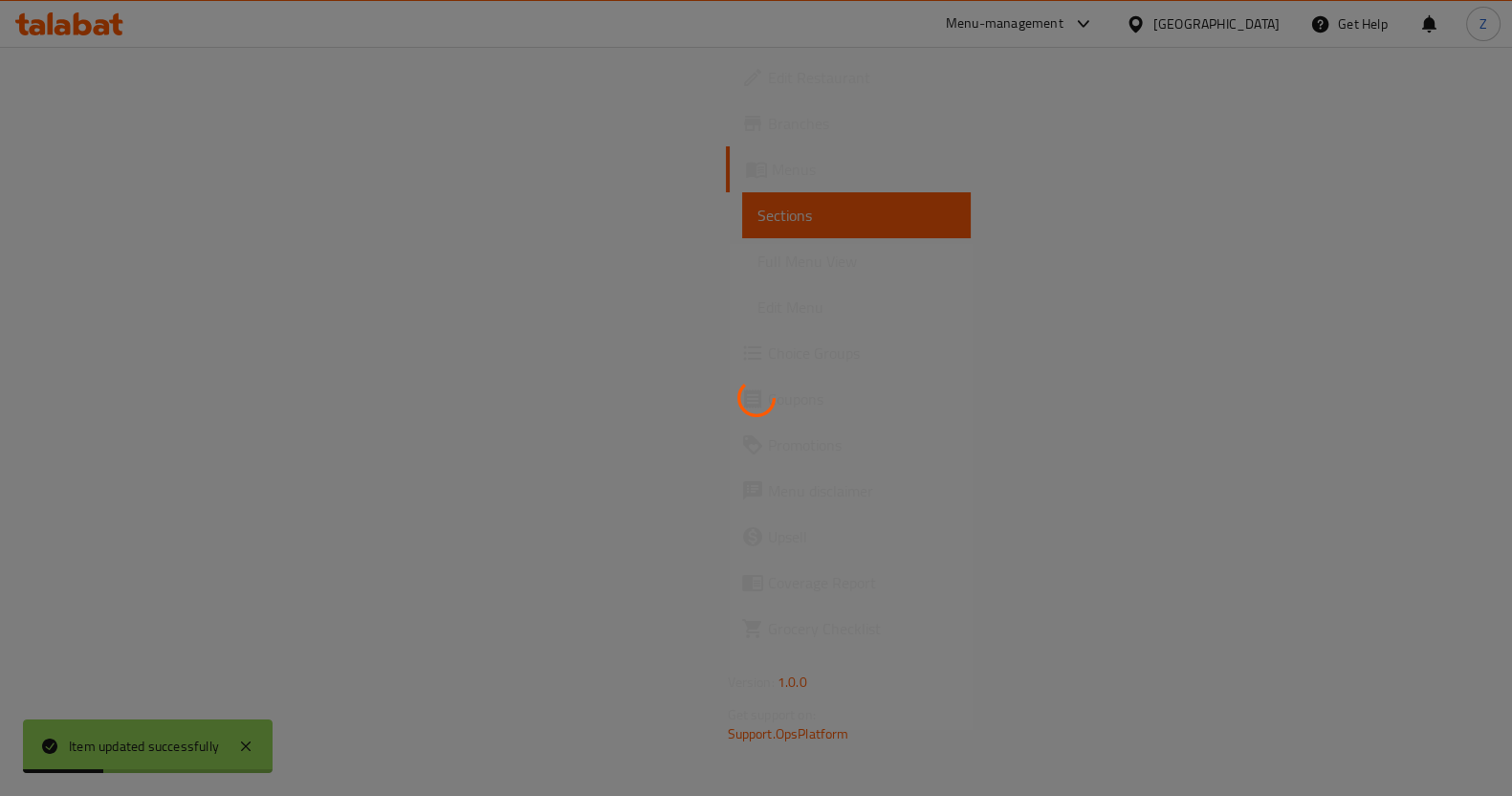 scroll, scrollTop: 0, scrollLeft: 0, axis: both 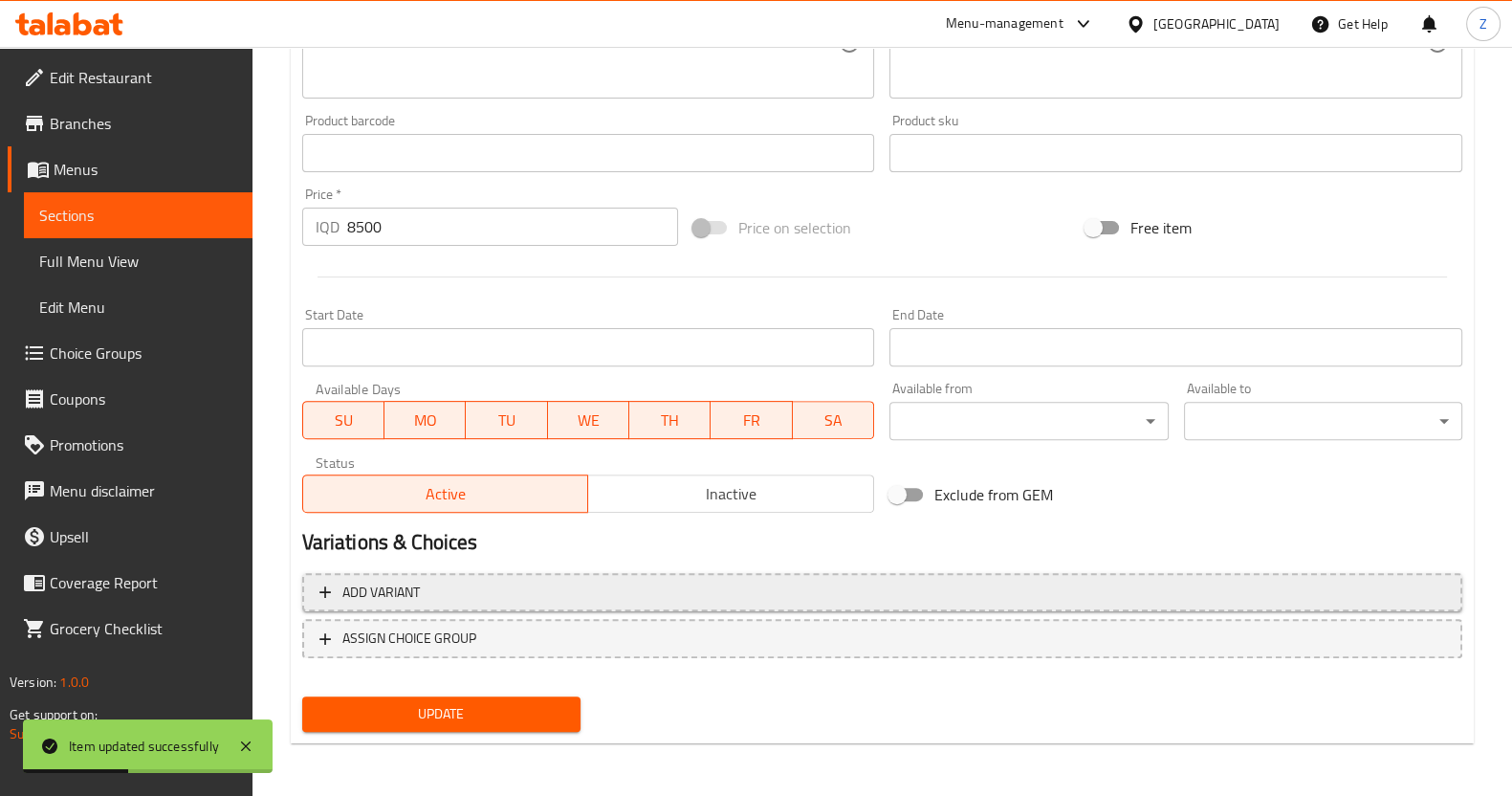click on "Add variant" at bounding box center (882, 592) 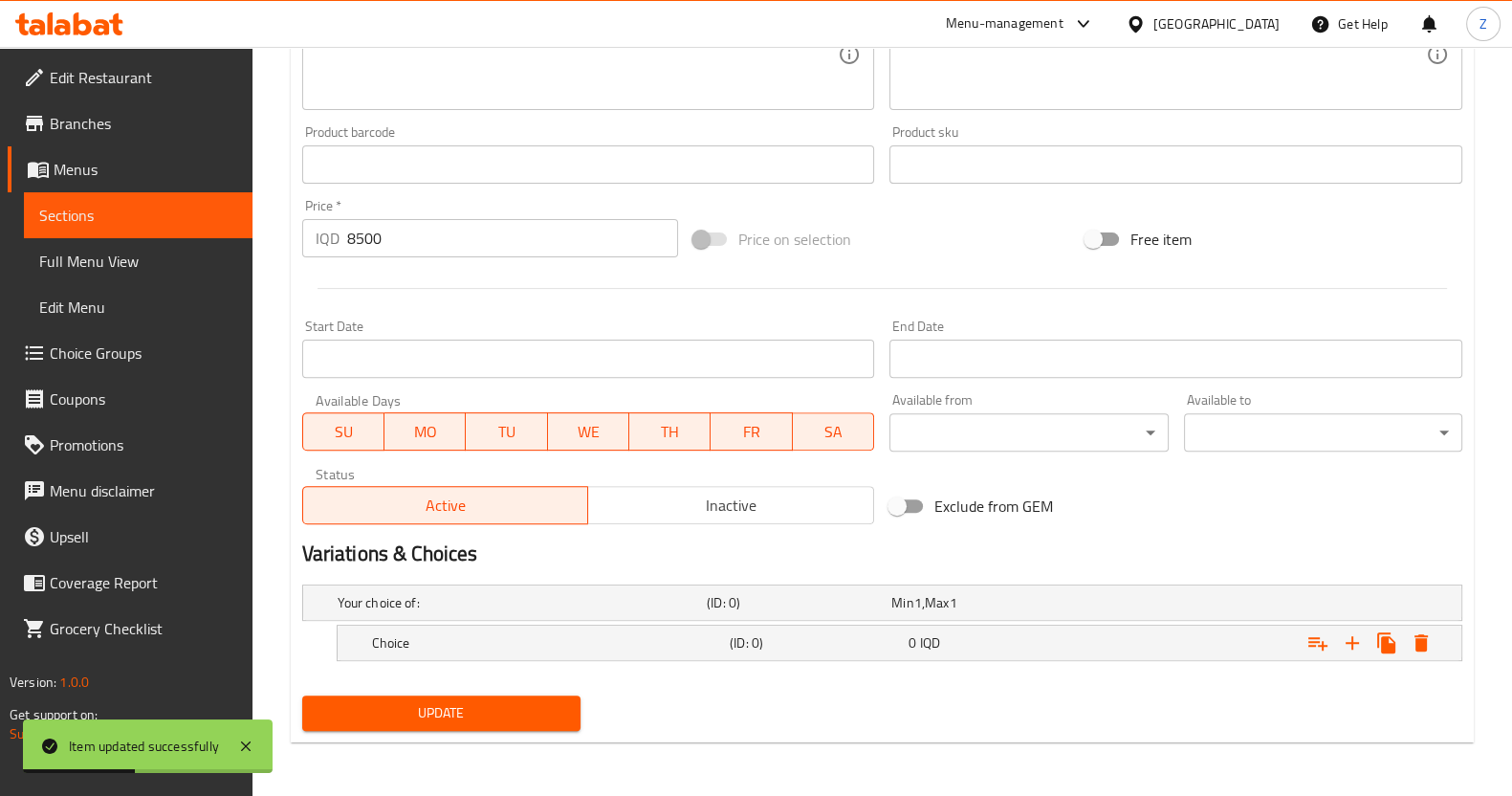 scroll, scrollTop: 789, scrollLeft: 0, axis: vertical 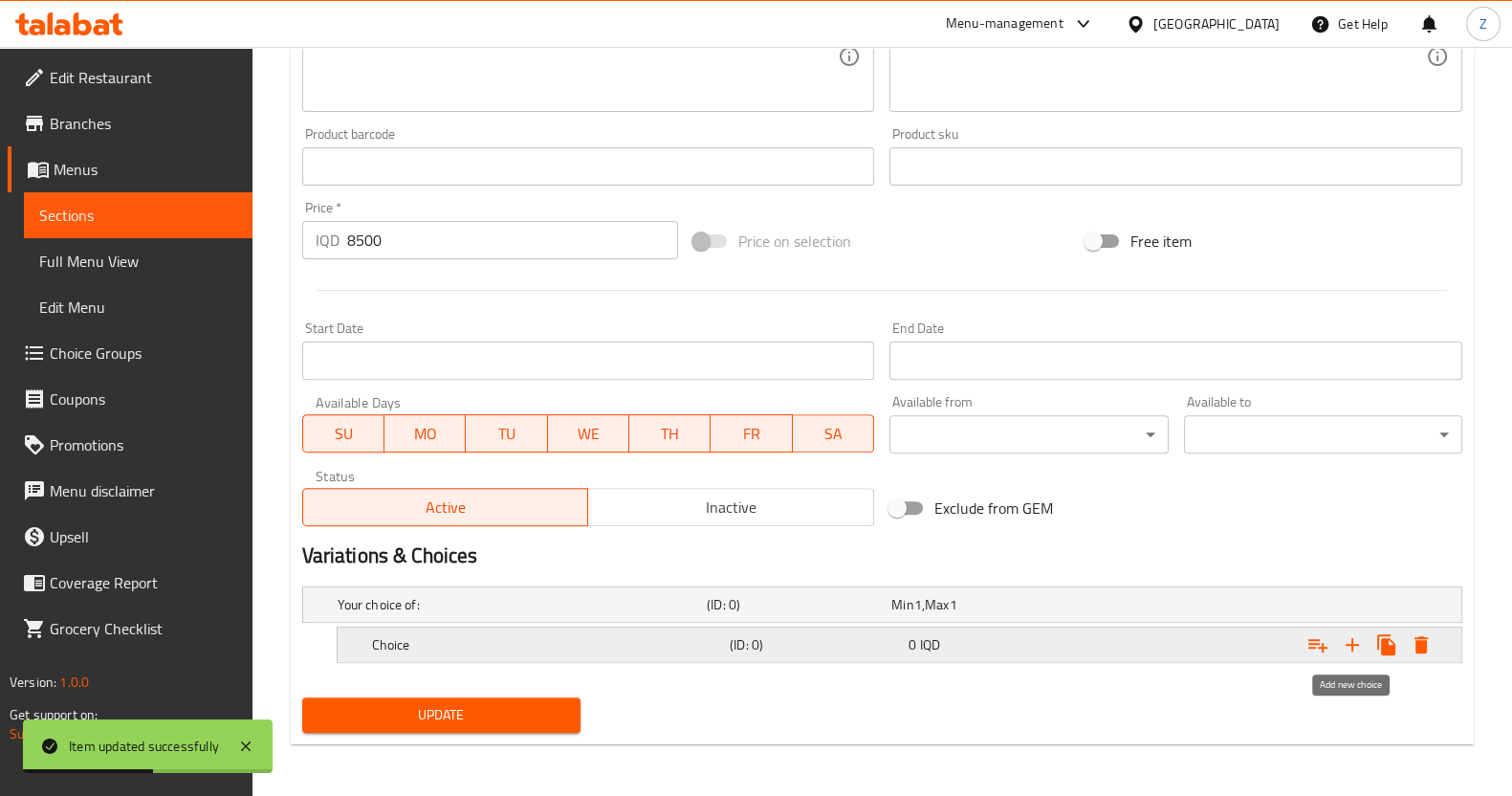click 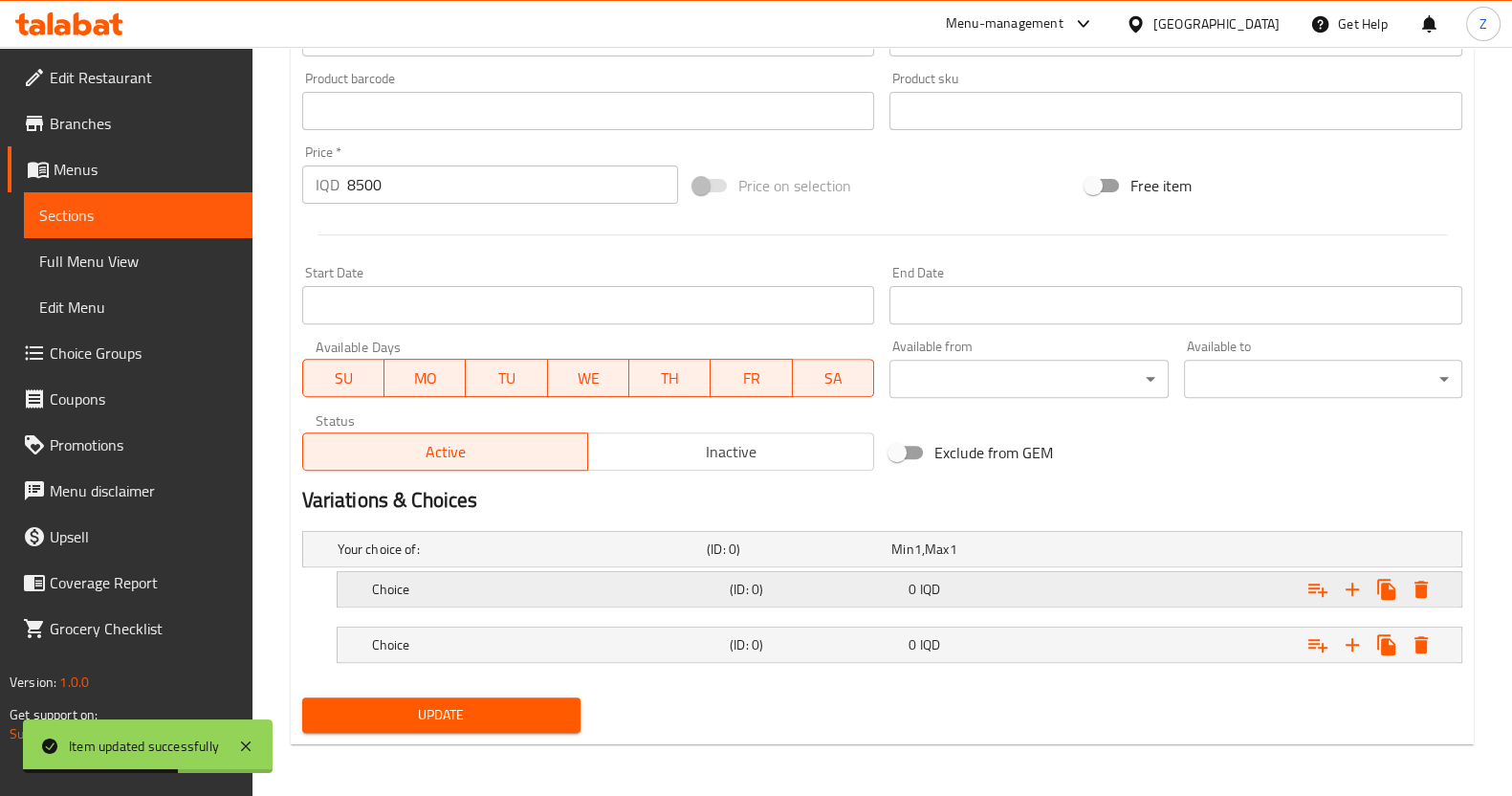 click on "0   IQD" at bounding box center [979, 549] 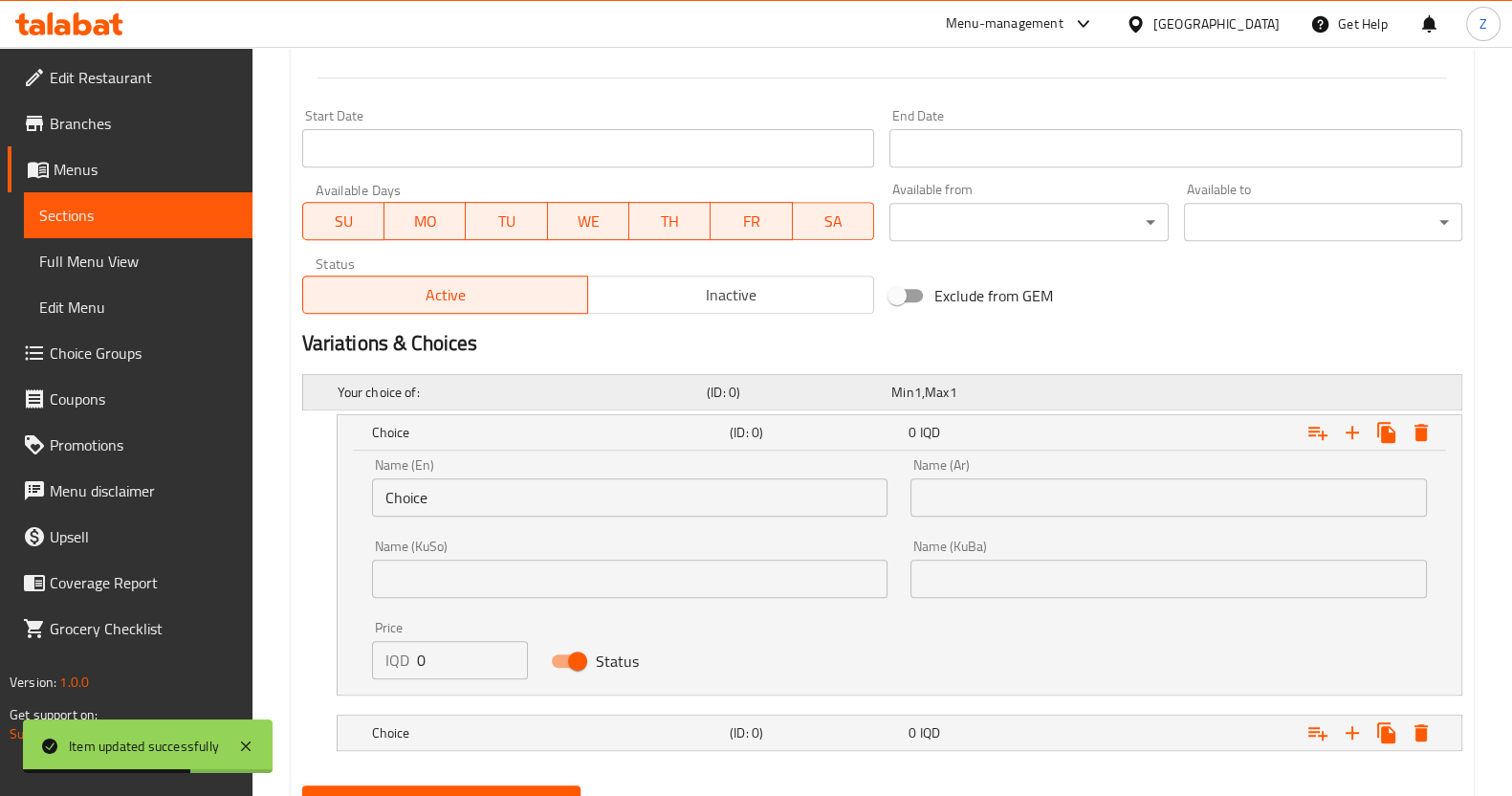 scroll, scrollTop: 1090, scrollLeft: 0, axis: vertical 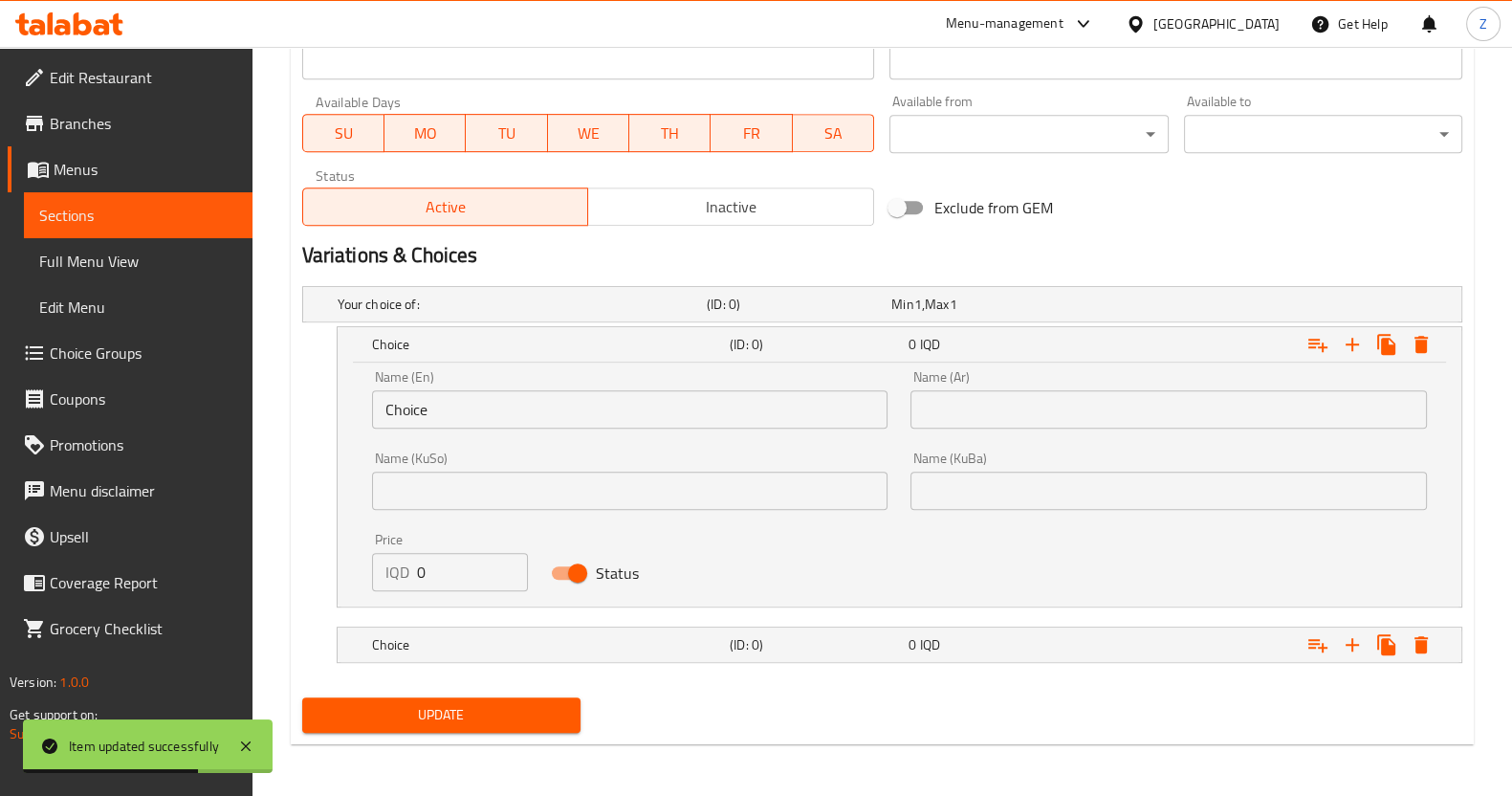 click at bounding box center [1169, 409] 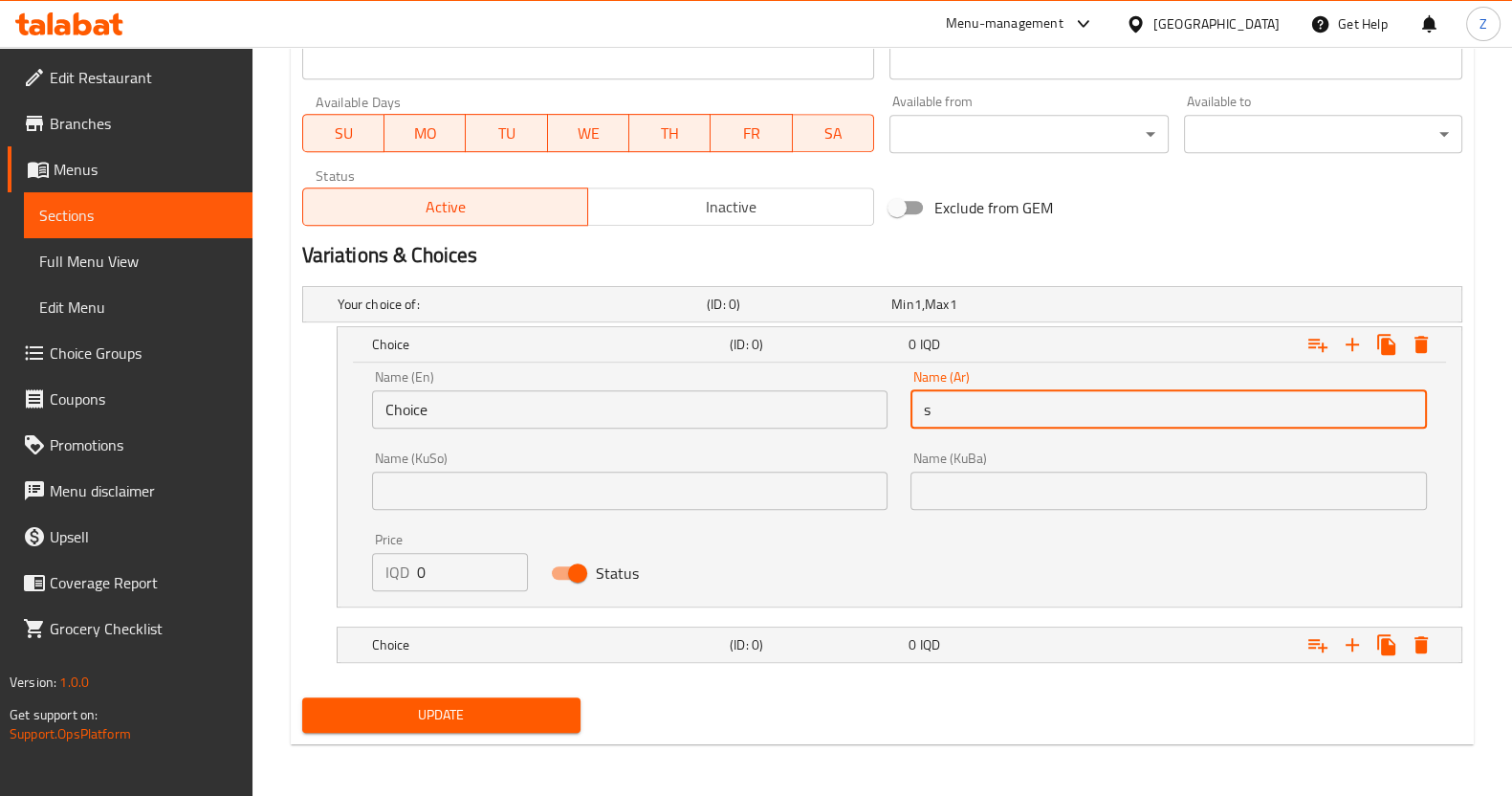 type on "s" 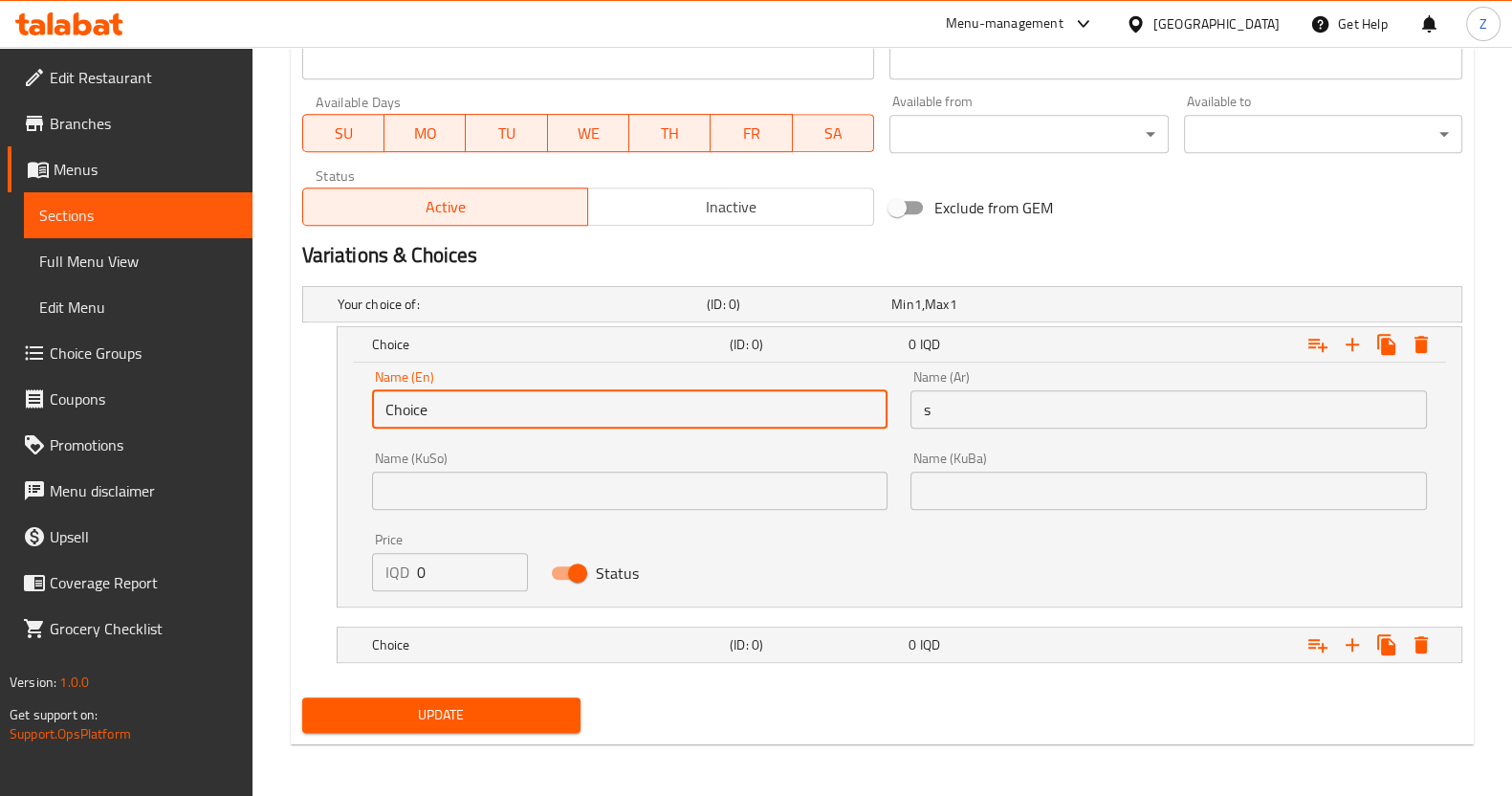 click on "Choice" at bounding box center (630, 409) 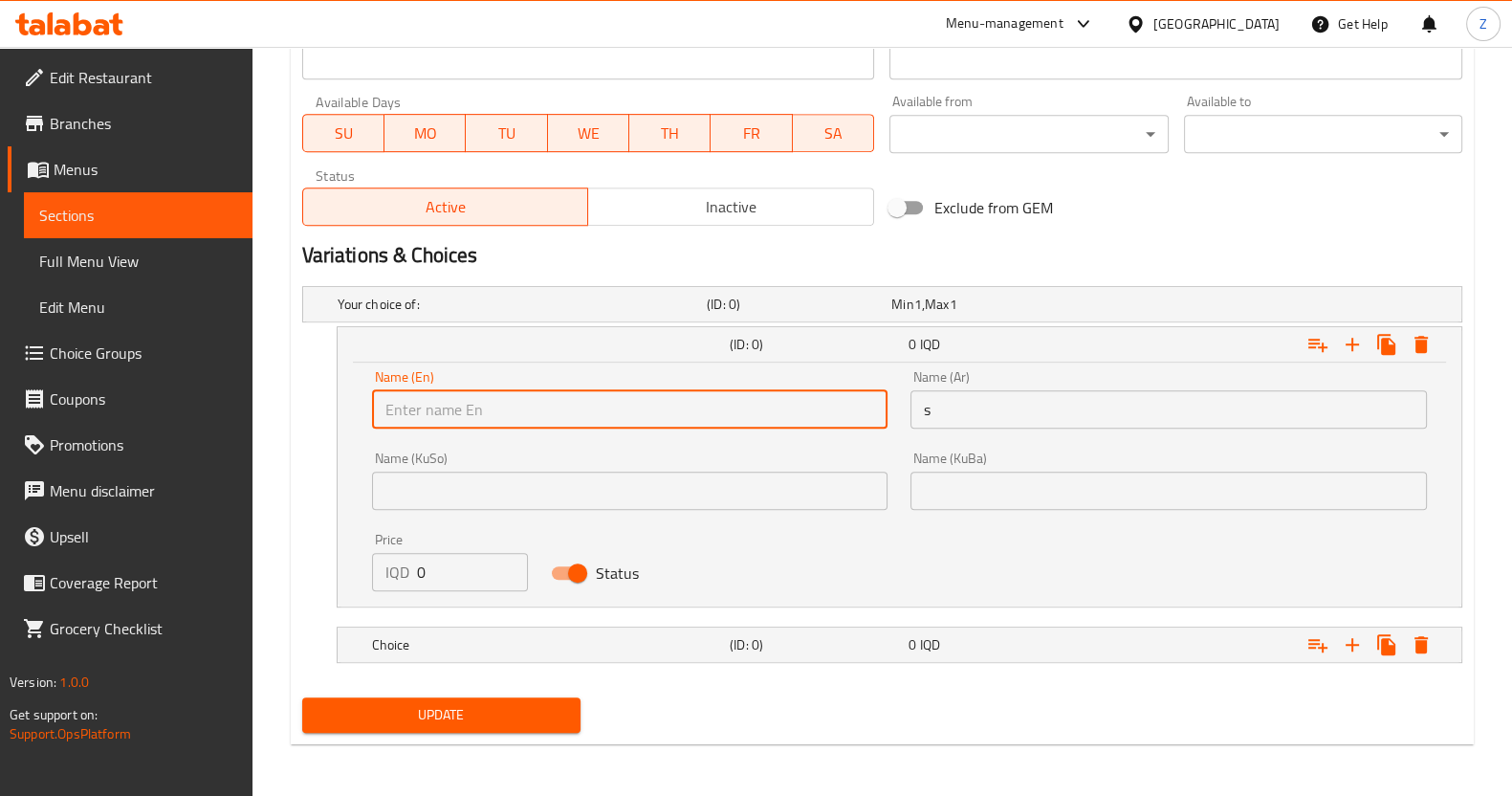 click at bounding box center [630, 409] 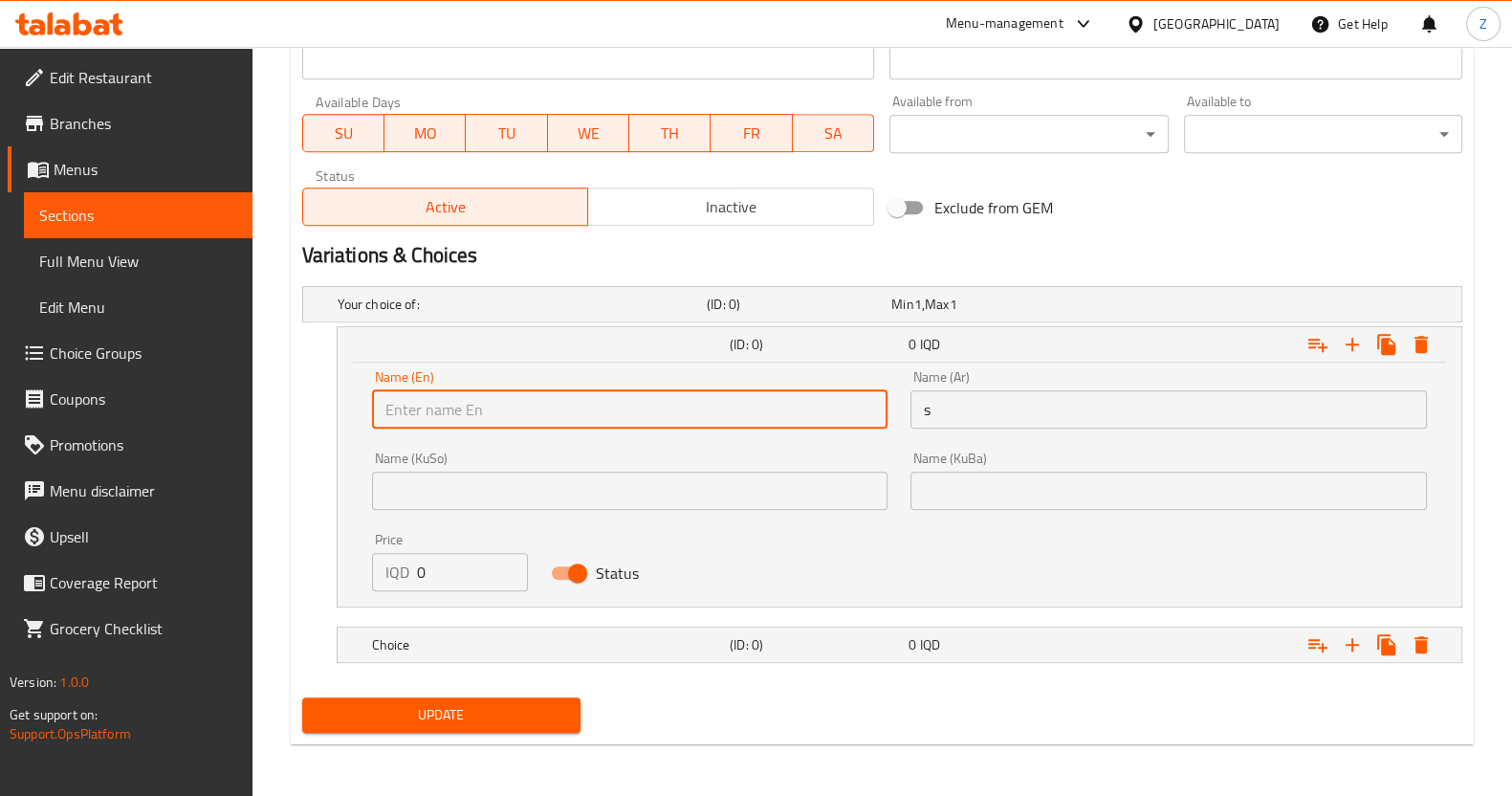 type on "Sandwich" 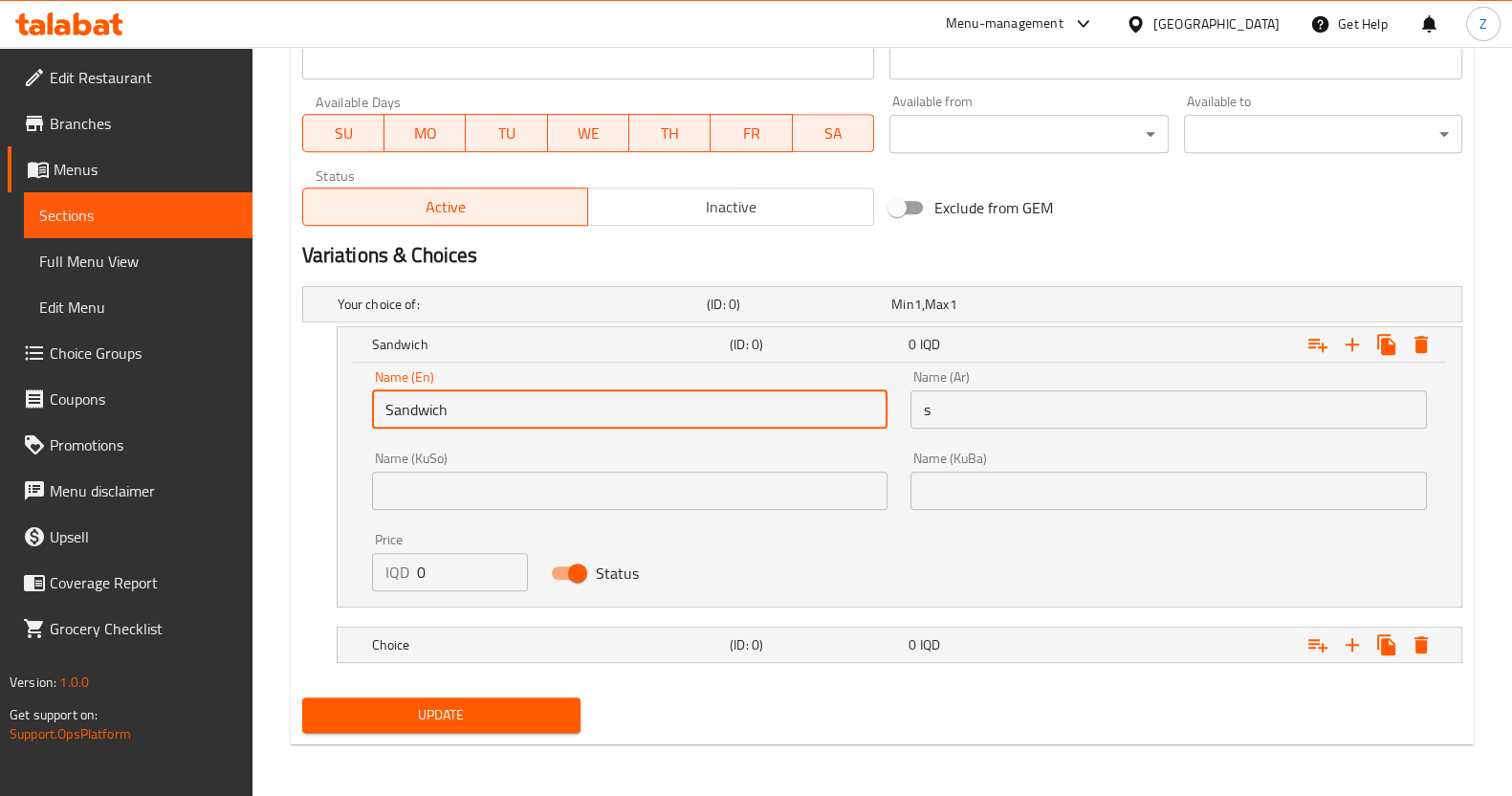click on "0" at bounding box center (472, 572) 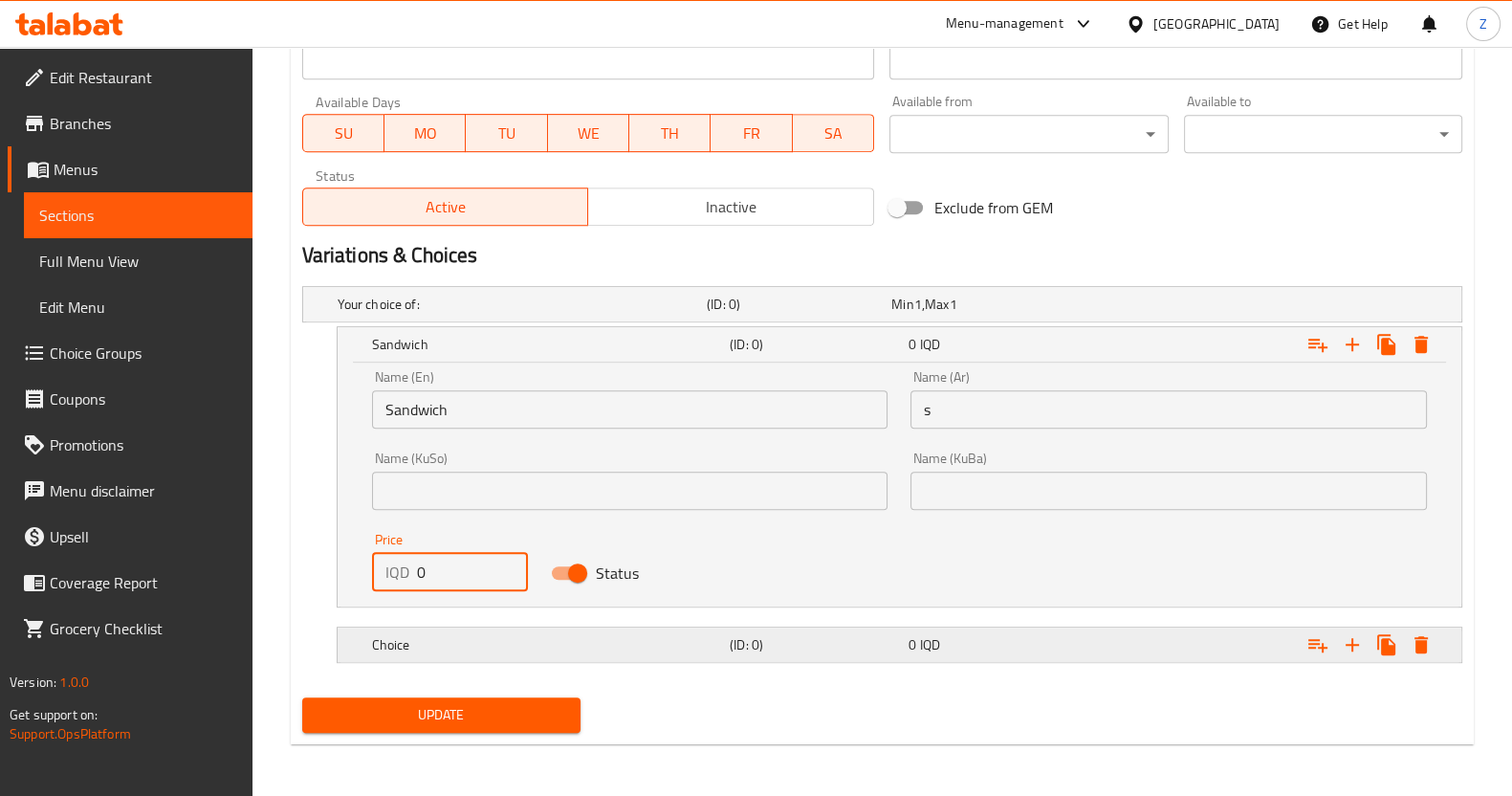 click on "Choice" at bounding box center (518, 304) 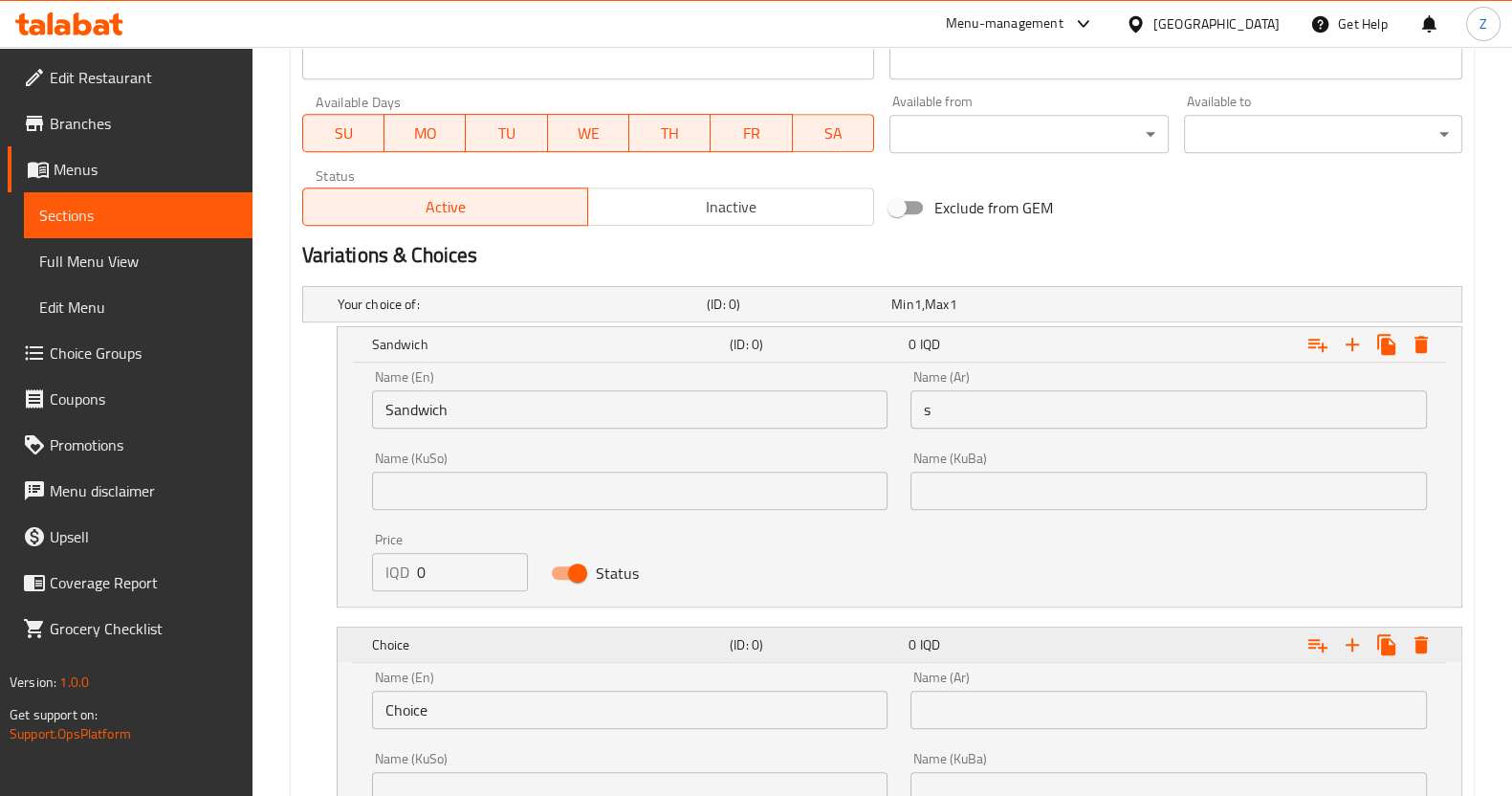 click on "Choice" at bounding box center (547, 344) 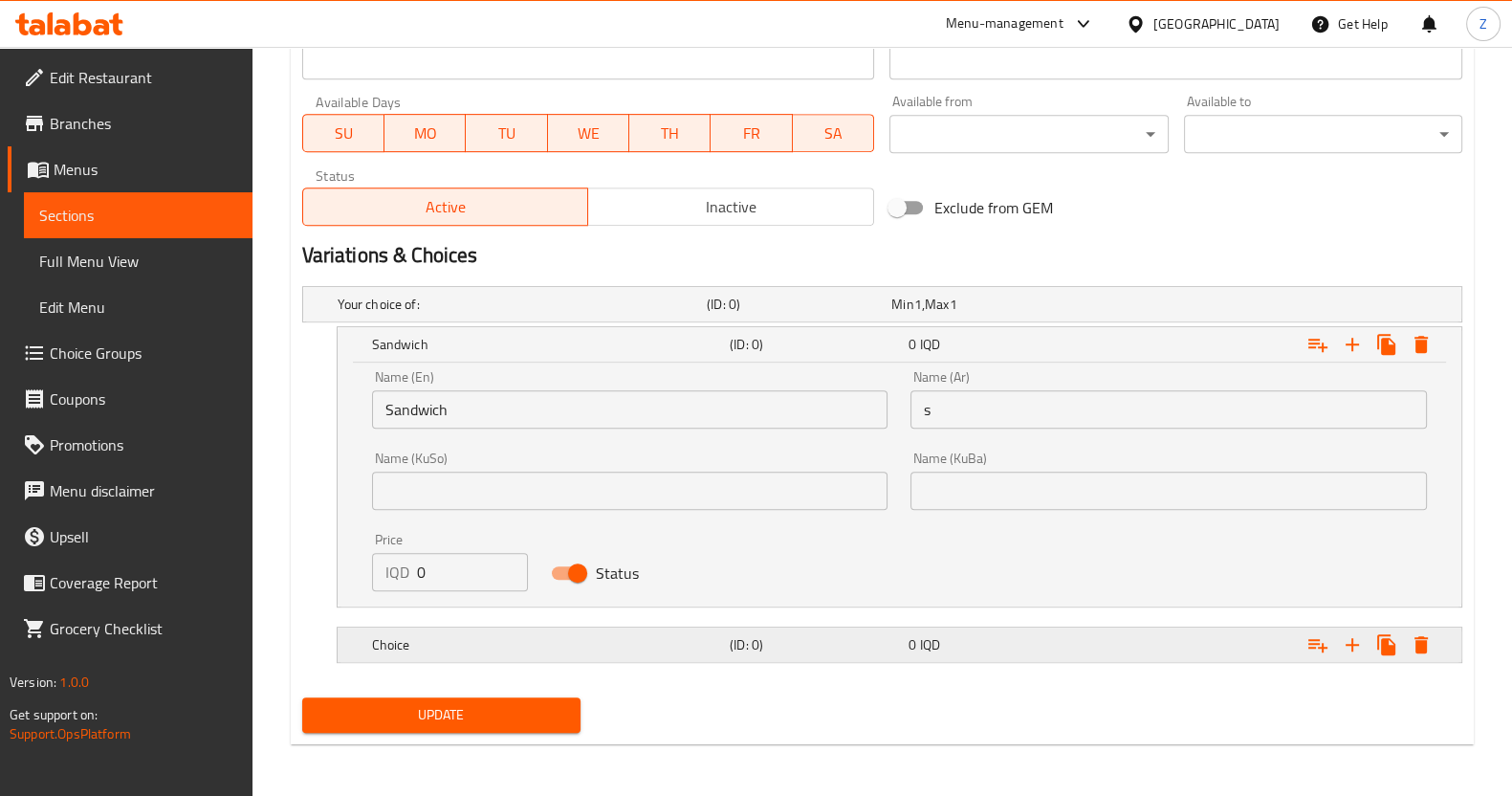 click on "Choice" at bounding box center [518, 304] 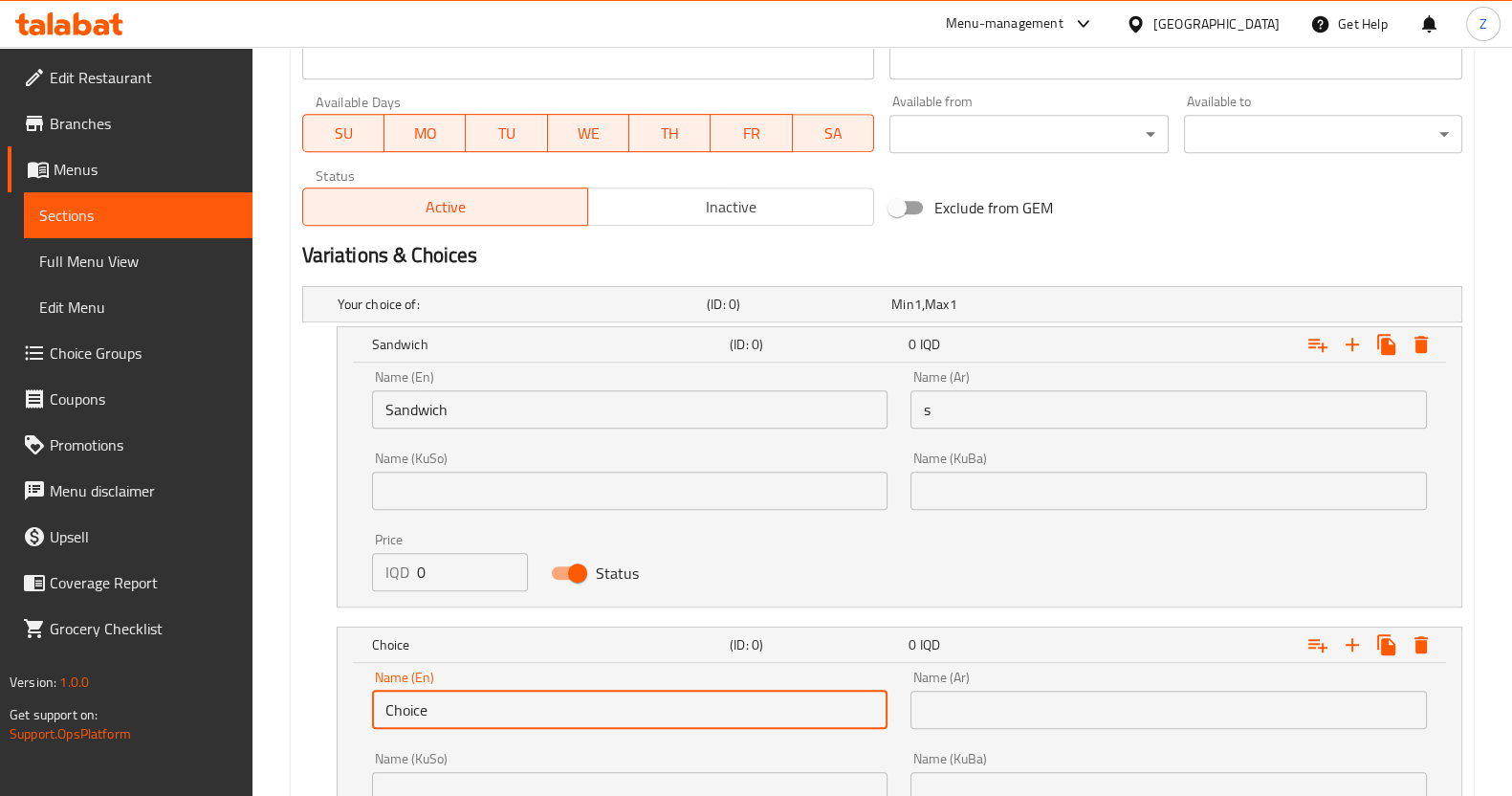 click on "Choice" at bounding box center (630, 710) 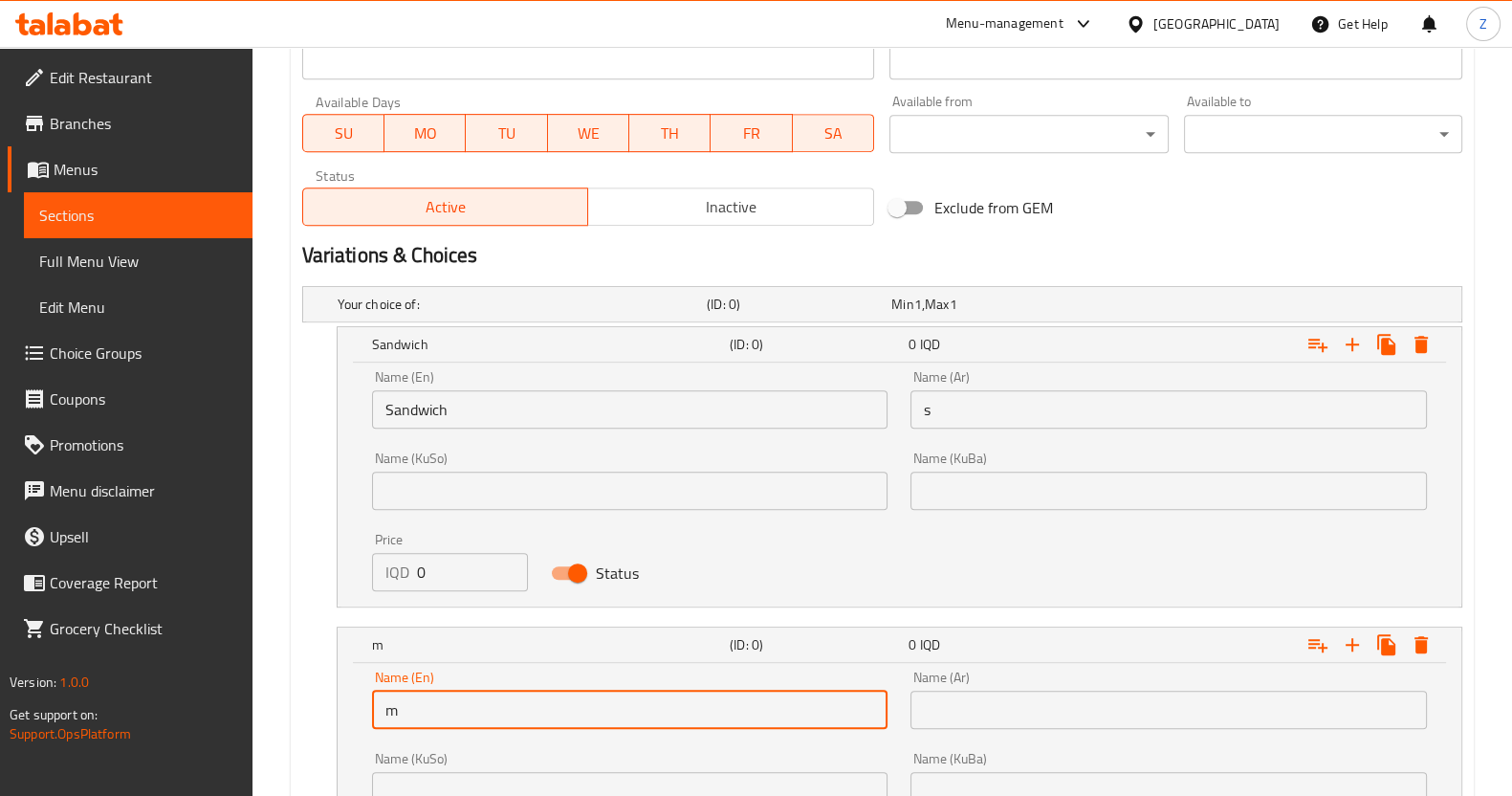 type on "Meal with fries and Coca-Cola" 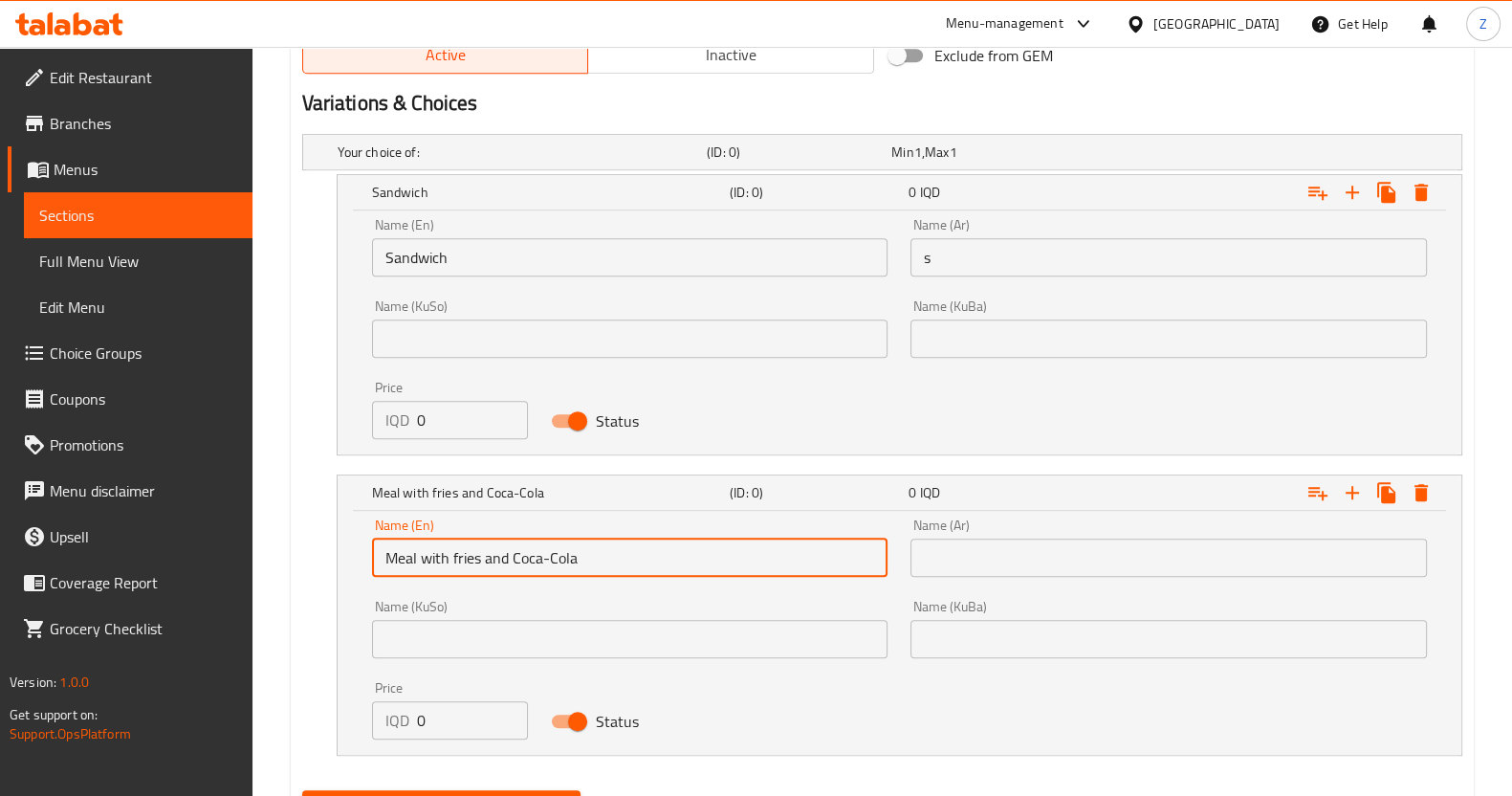 scroll, scrollTop: 1329, scrollLeft: 0, axis: vertical 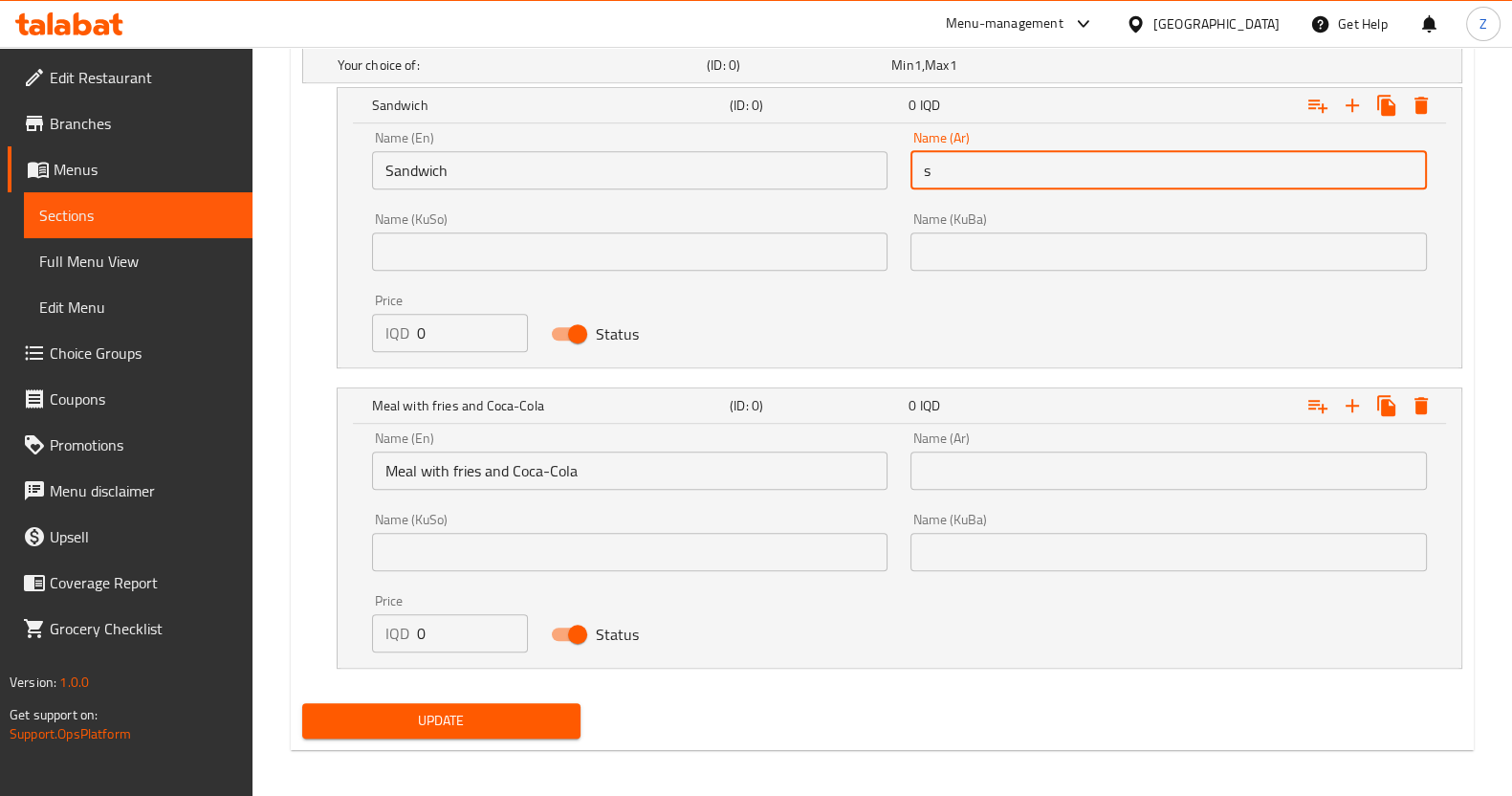drag, startPoint x: 1000, startPoint y: 169, endPoint x: 828, endPoint y: 196, distance: 174.10629 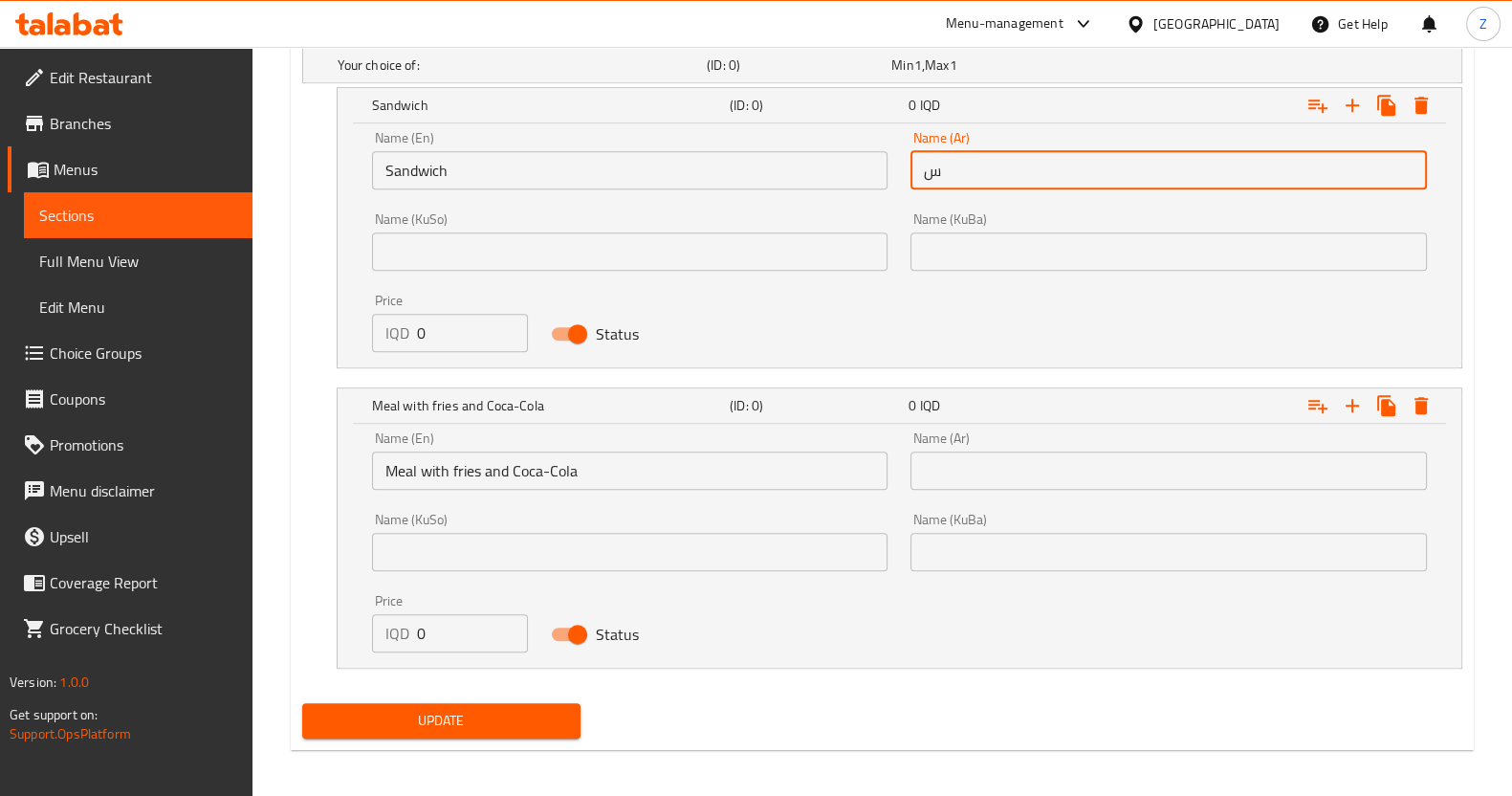 type on "سندويش" 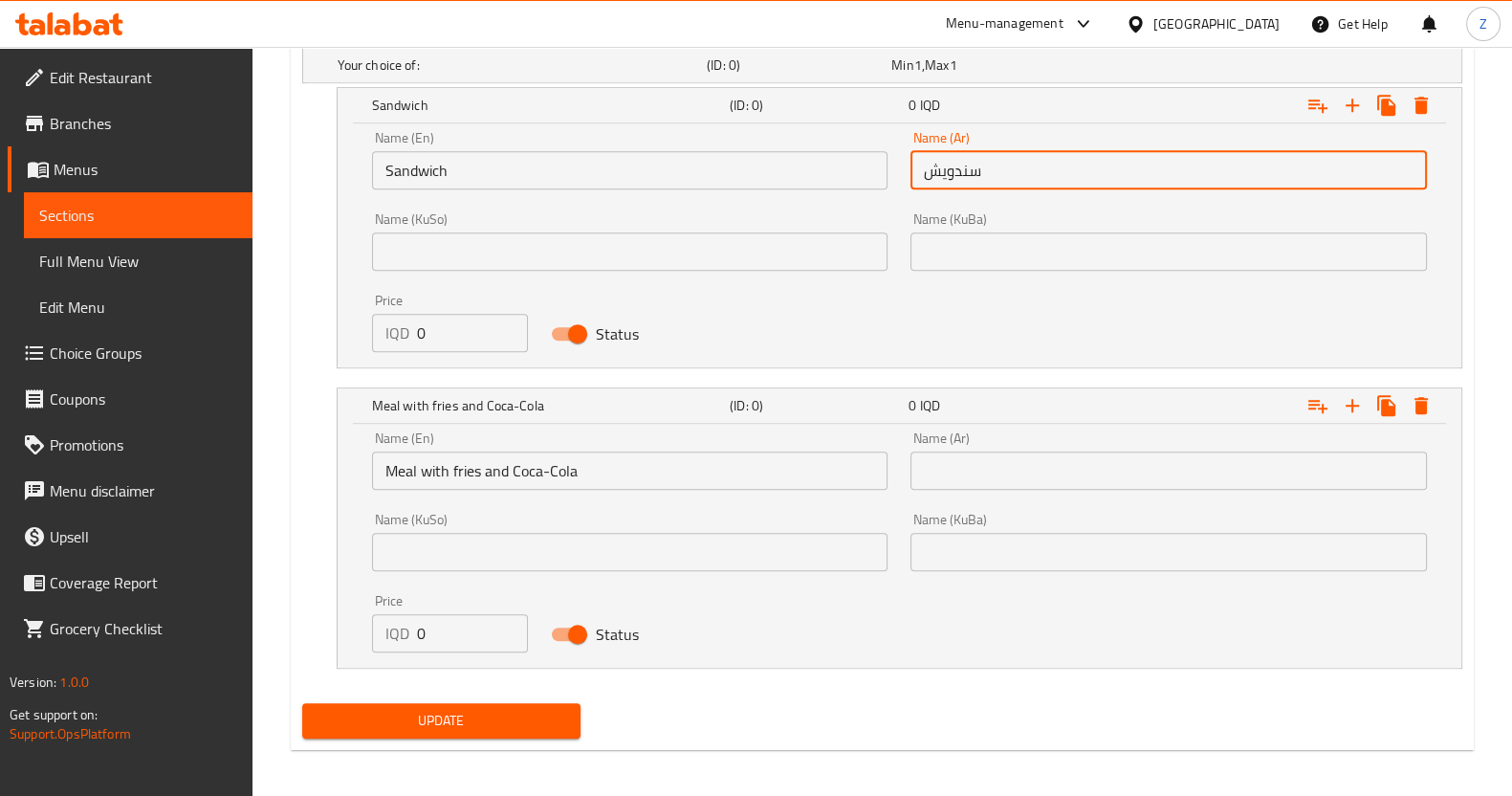 click at bounding box center [1169, 471] 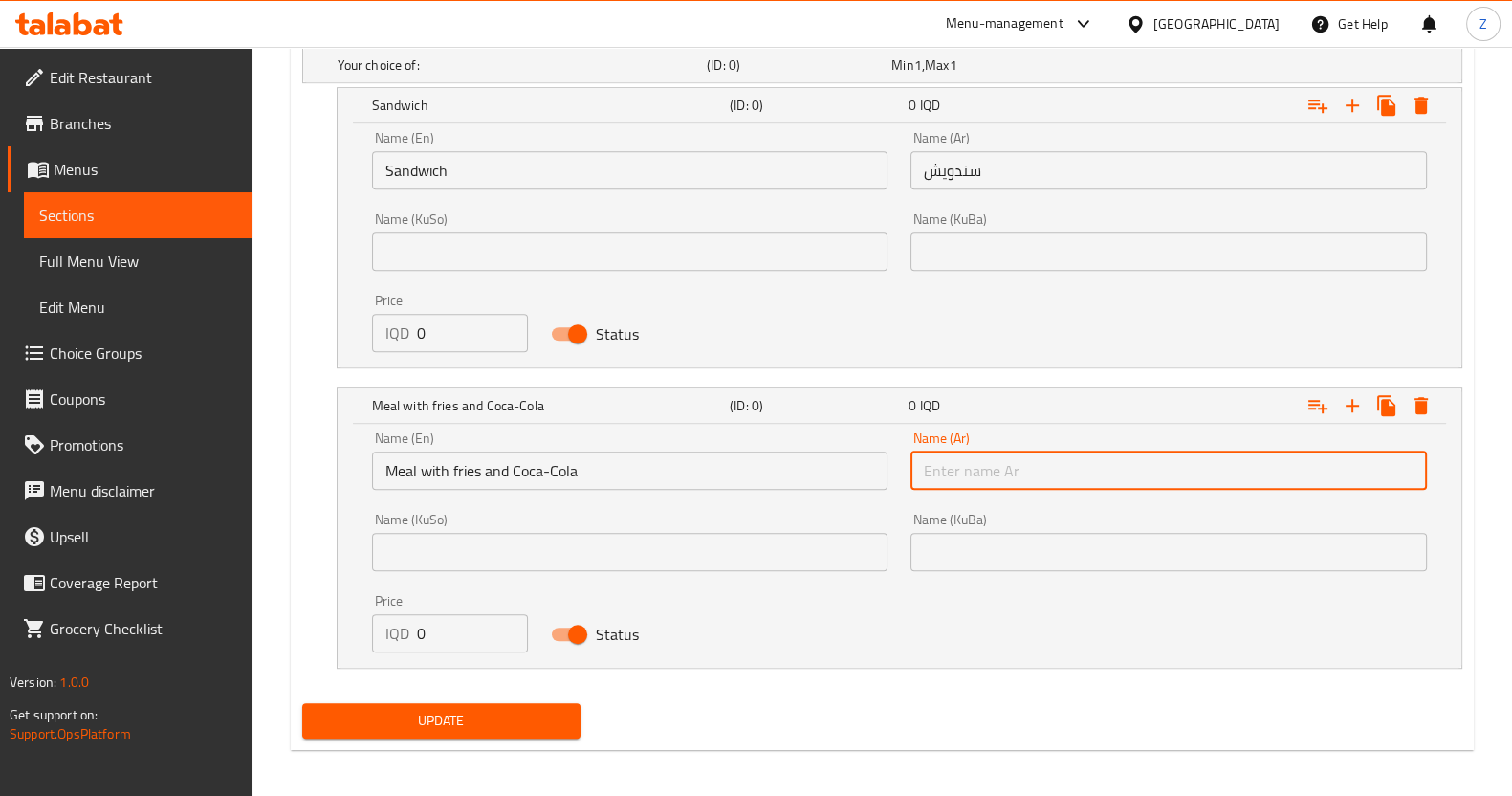 click at bounding box center (1169, 471) 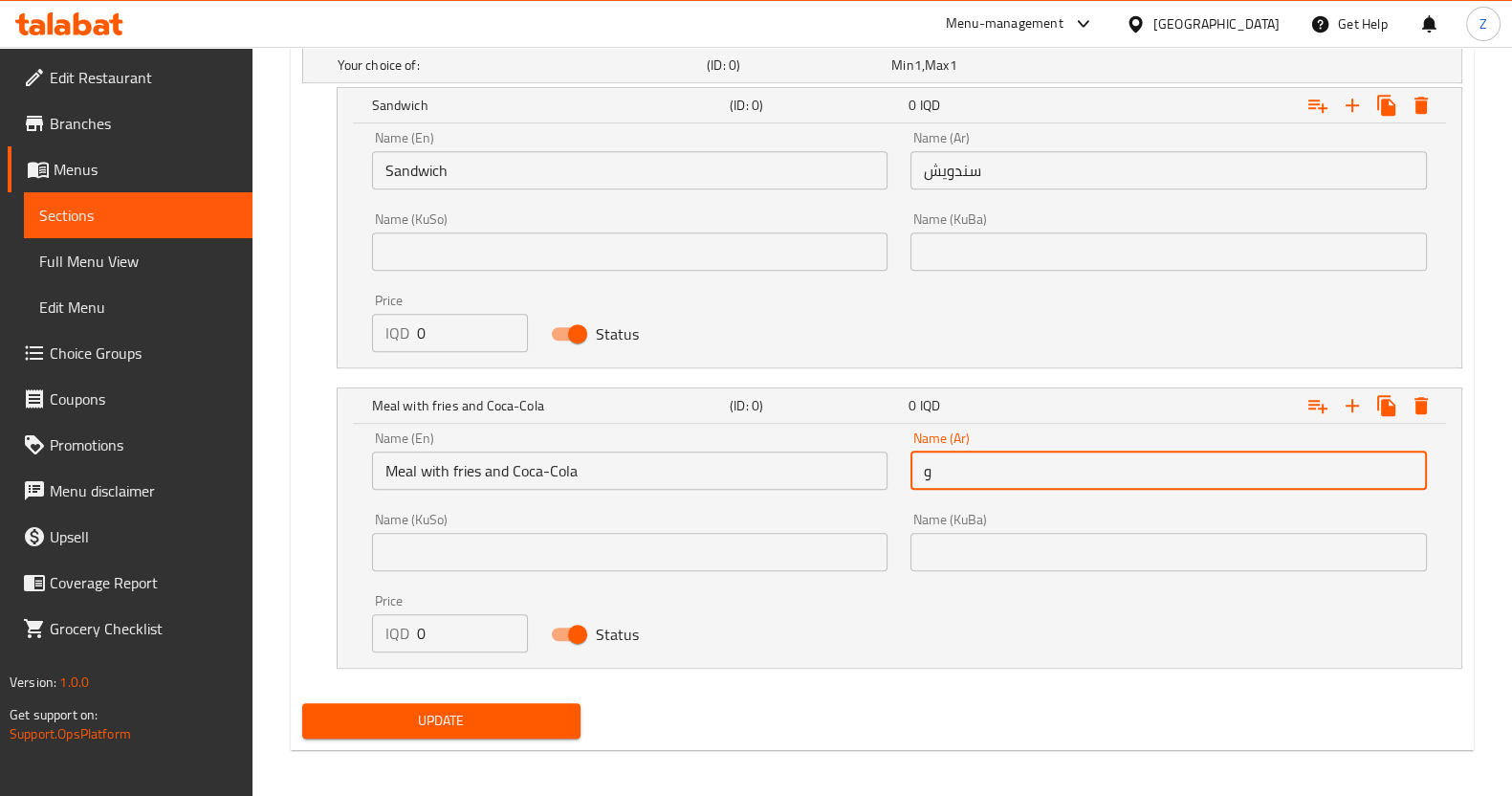 type on "وجبة مع فرايز وكوكاكولا" 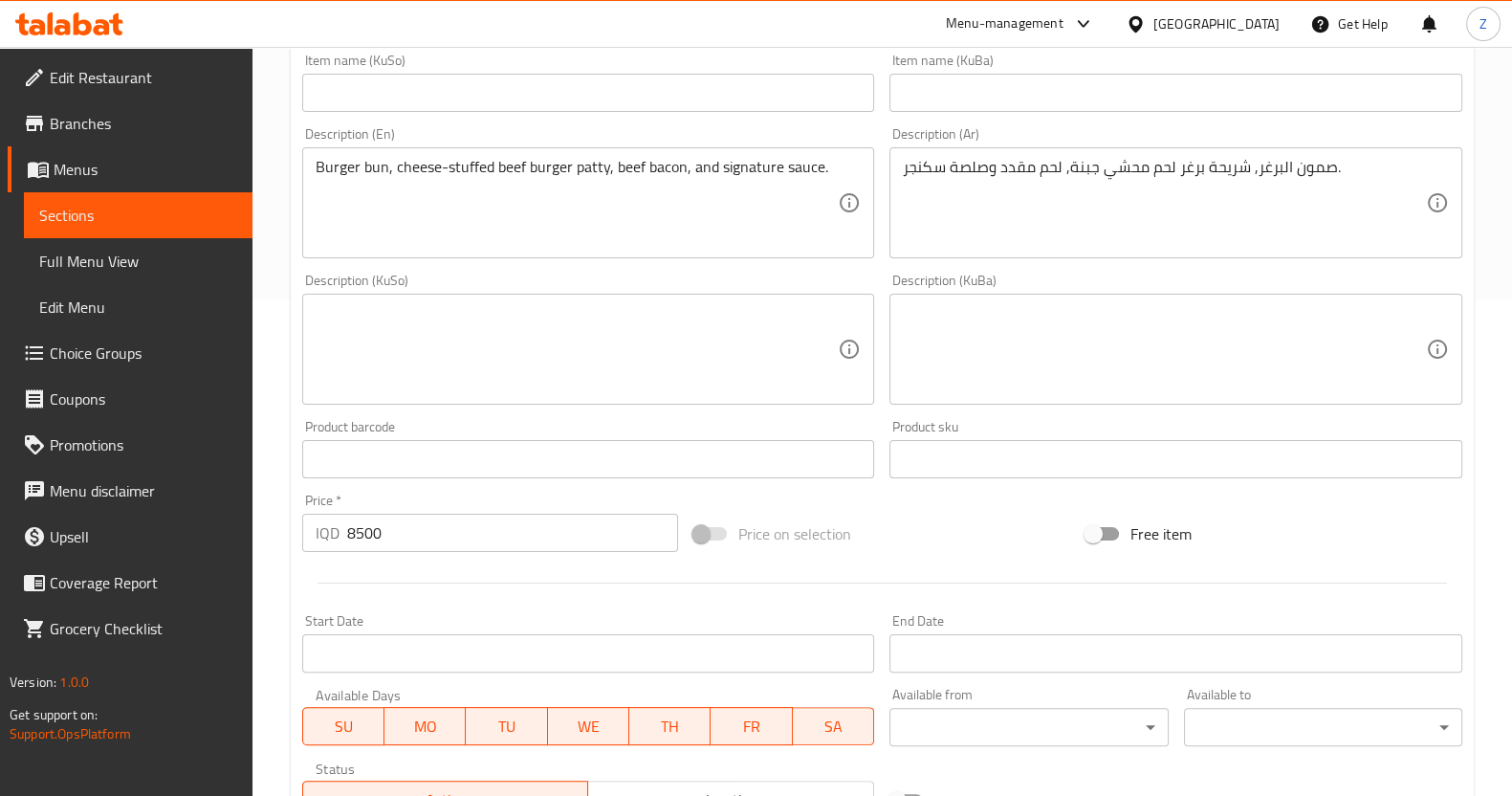 scroll, scrollTop: 492, scrollLeft: 0, axis: vertical 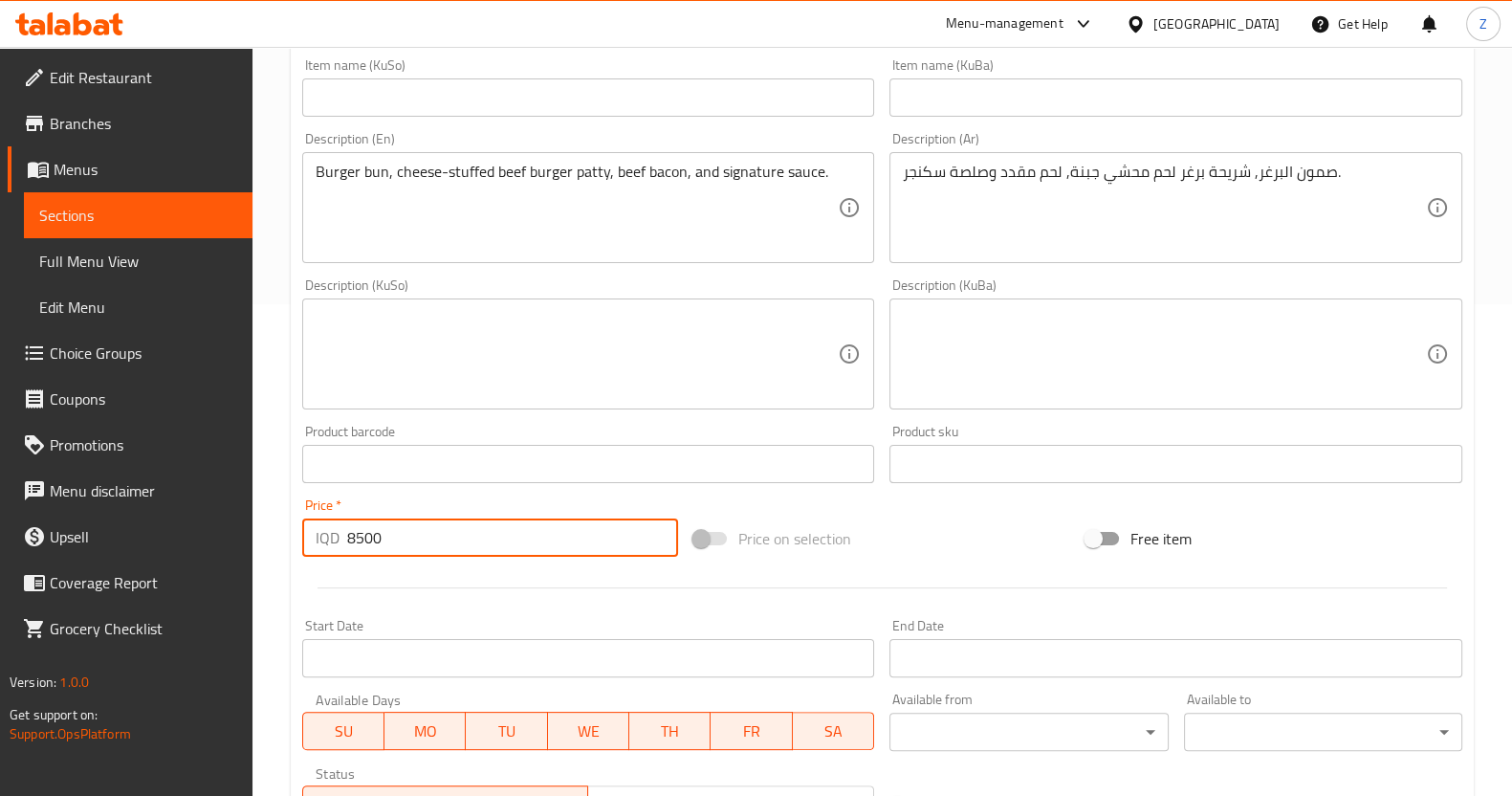 drag, startPoint x: 417, startPoint y: 548, endPoint x: 253, endPoint y: 547, distance: 164.00305 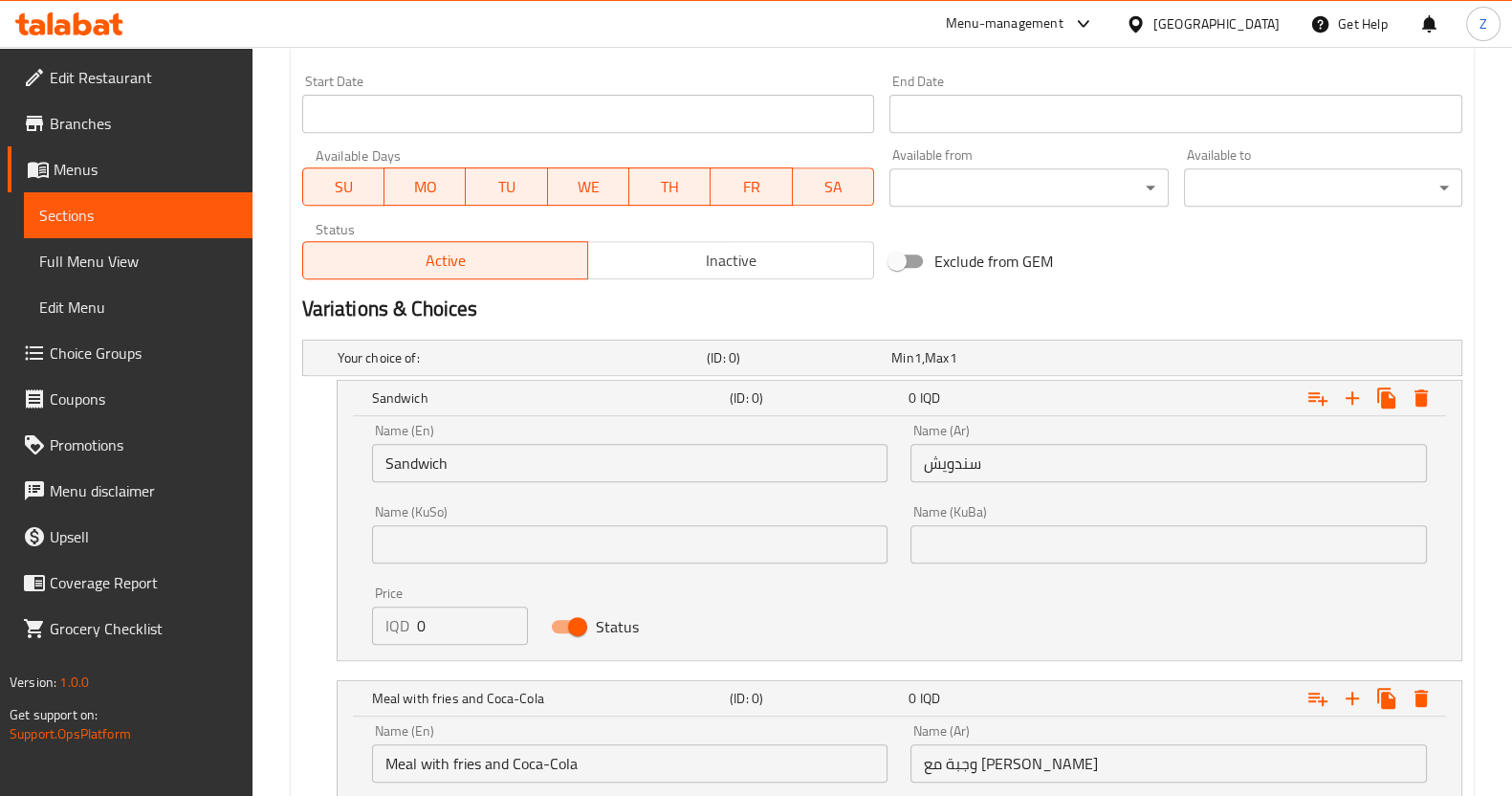 scroll, scrollTop: 1090, scrollLeft: 0, axis: vertical 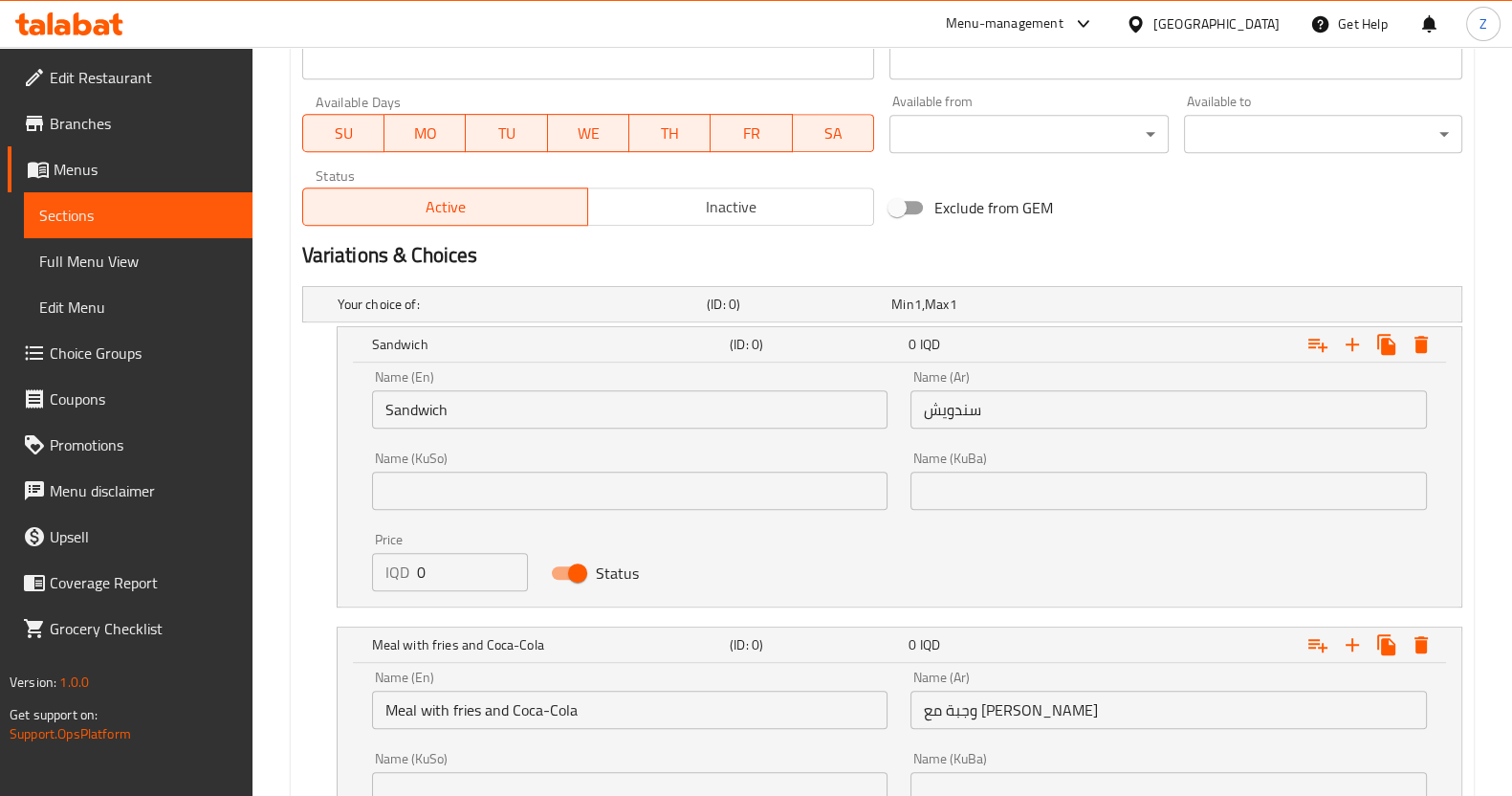 type on "0" 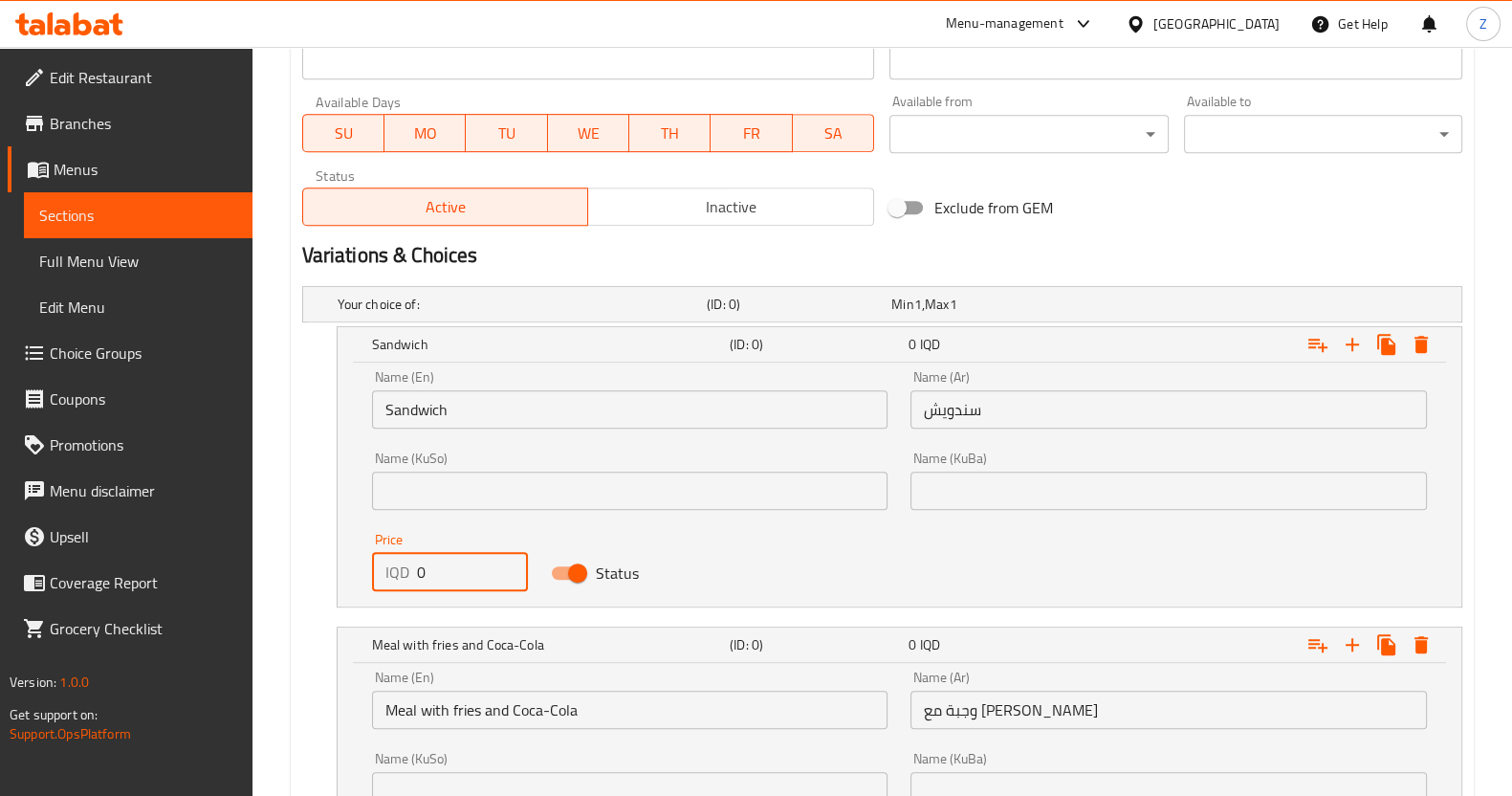 drag, startPoint x: 445, startPoint y: 568, endPoint x: 364, endPoint y: 581, distance: 82 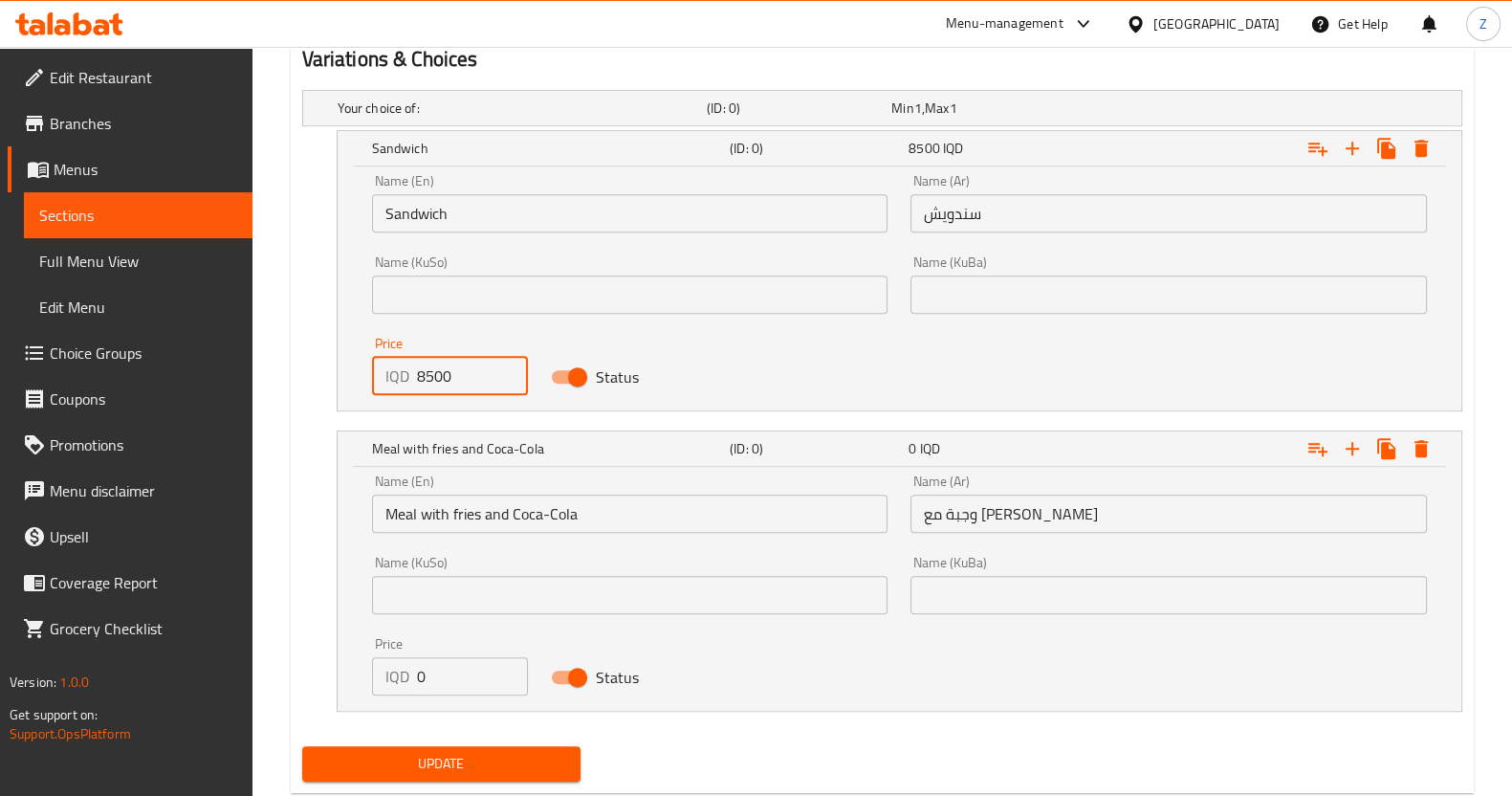 scroll, scrollTop: 1335, scrollLeft: 0, axis: vertical 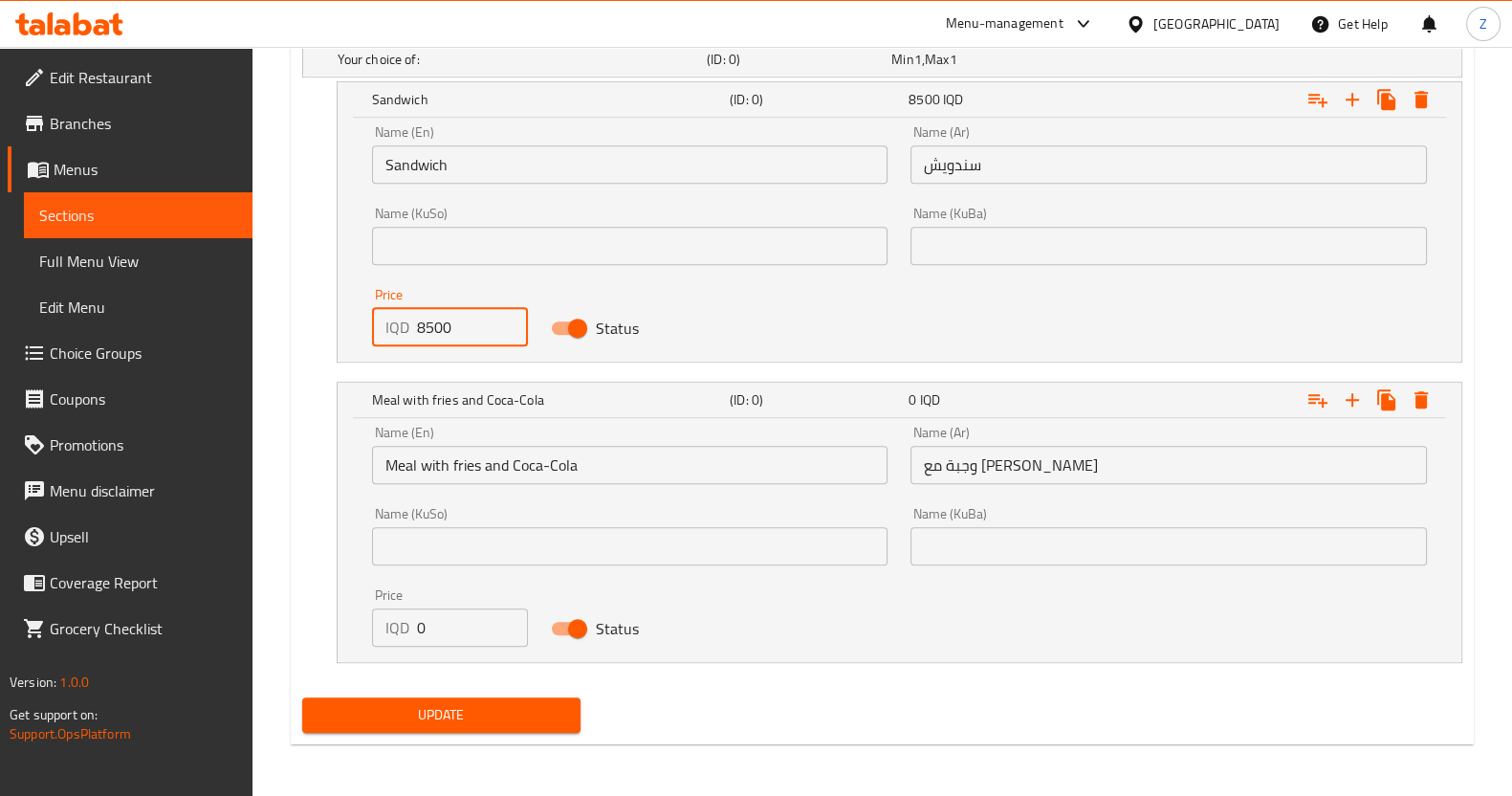 type on "8500" 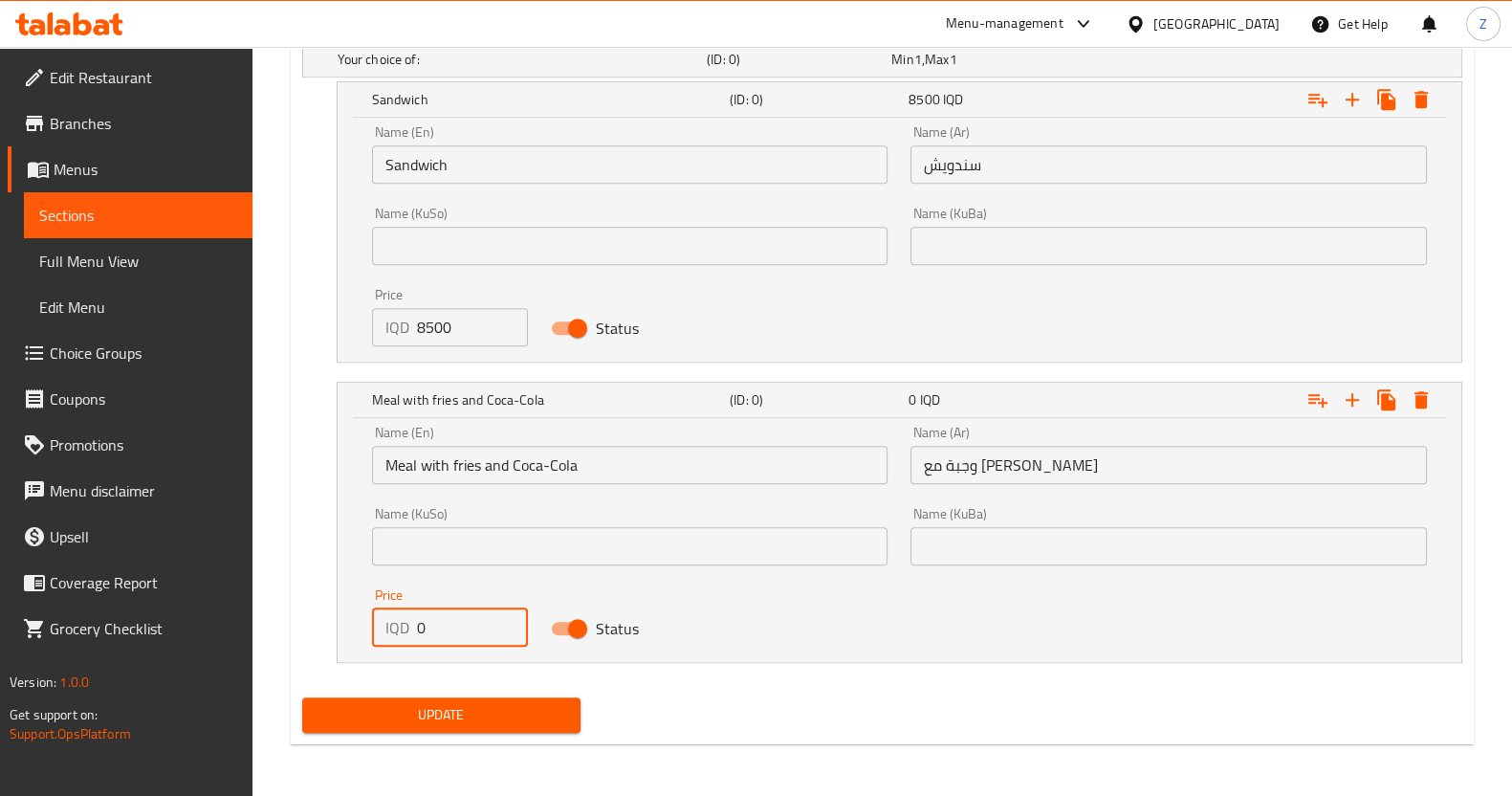 drag, startPoint x: 460, startPoint y: 619, endPoint x: 376, endPoint y: 628, distance: 84.48077 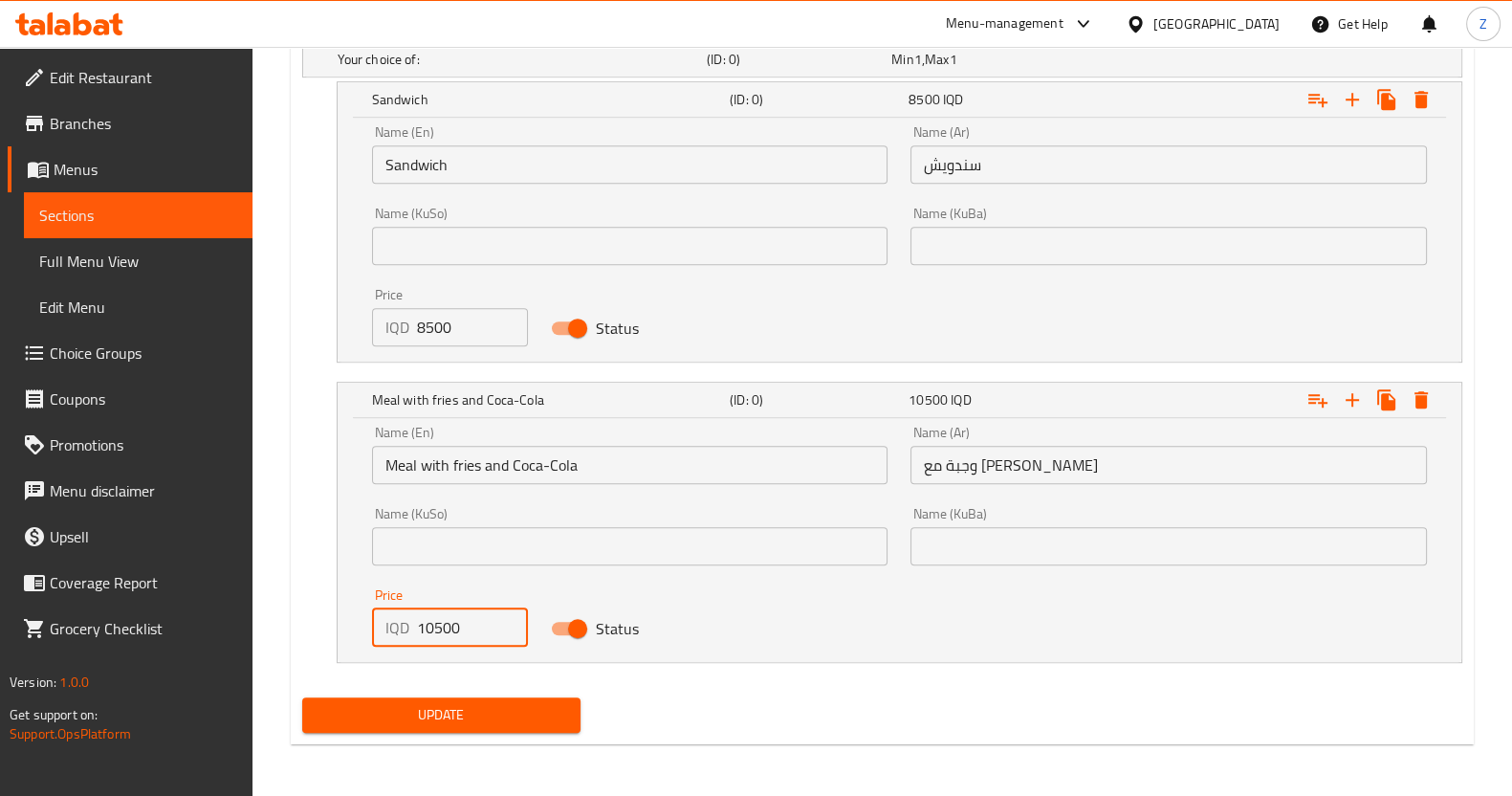 type on "10500" 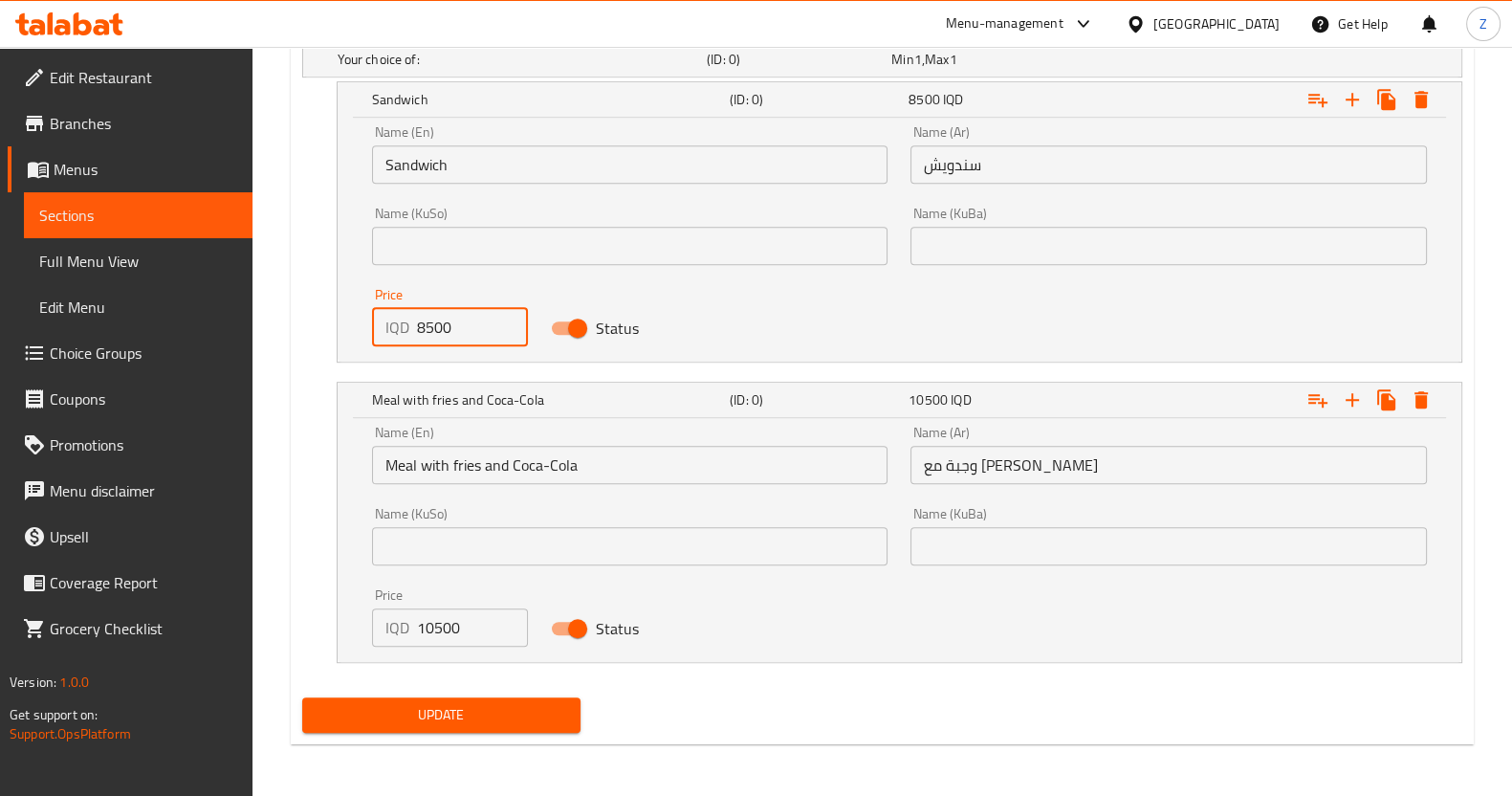 click on "10500" at bounding box center [472, 628] 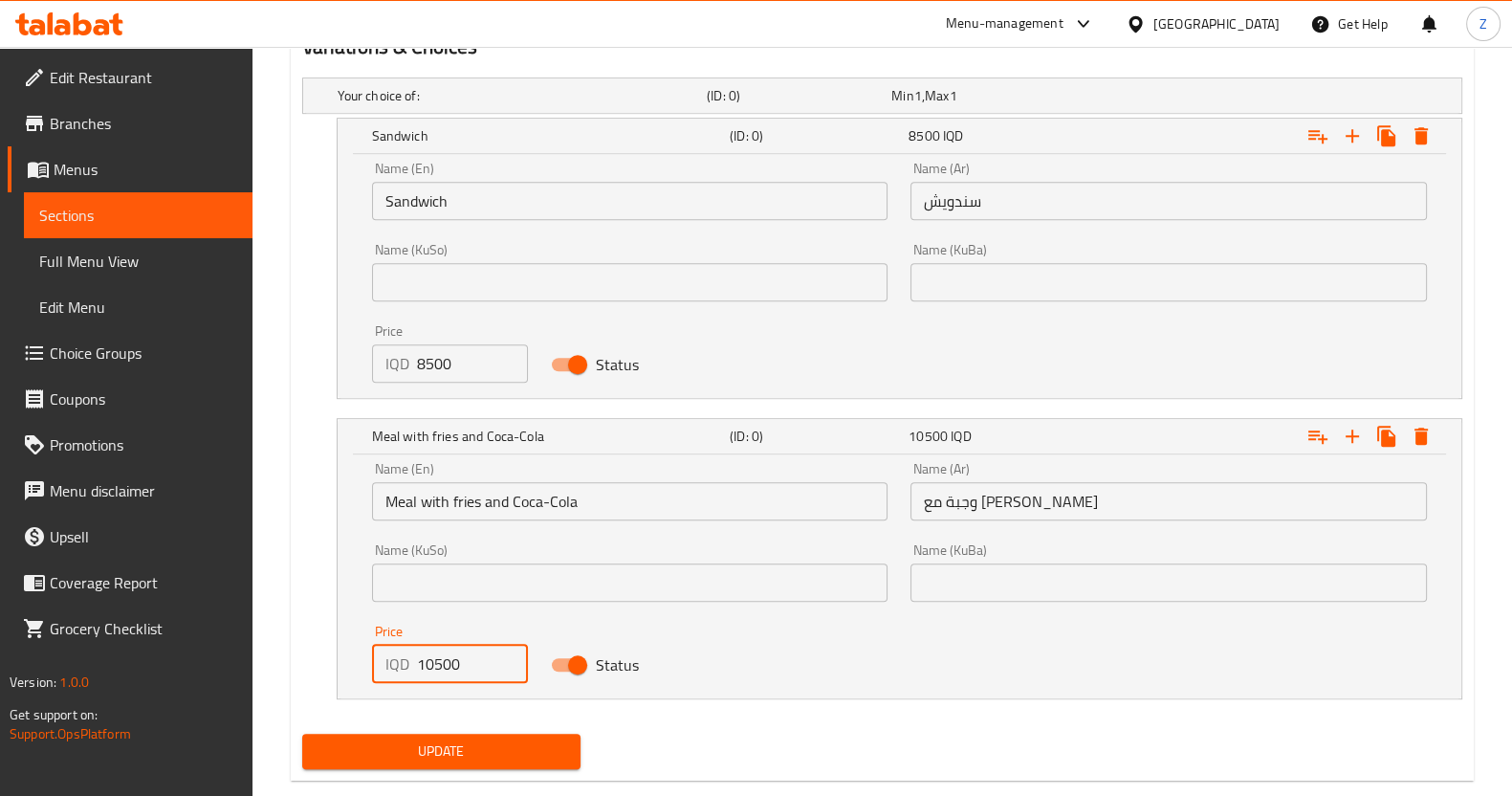 scroll, scrollTop: 1335, scrollLeft: 0, axis: vertical 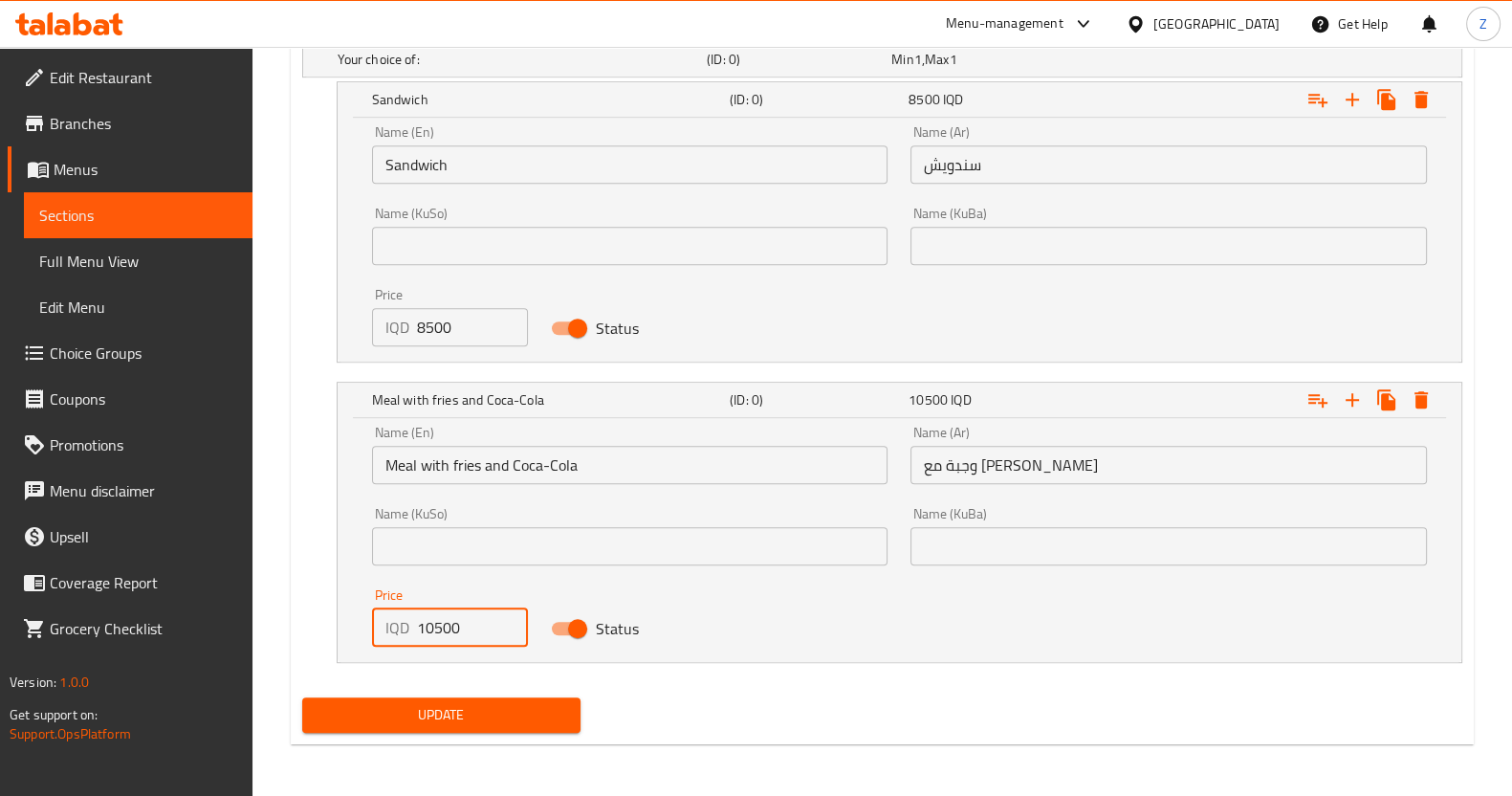 click on "Update" at bounding box center (441, 715) 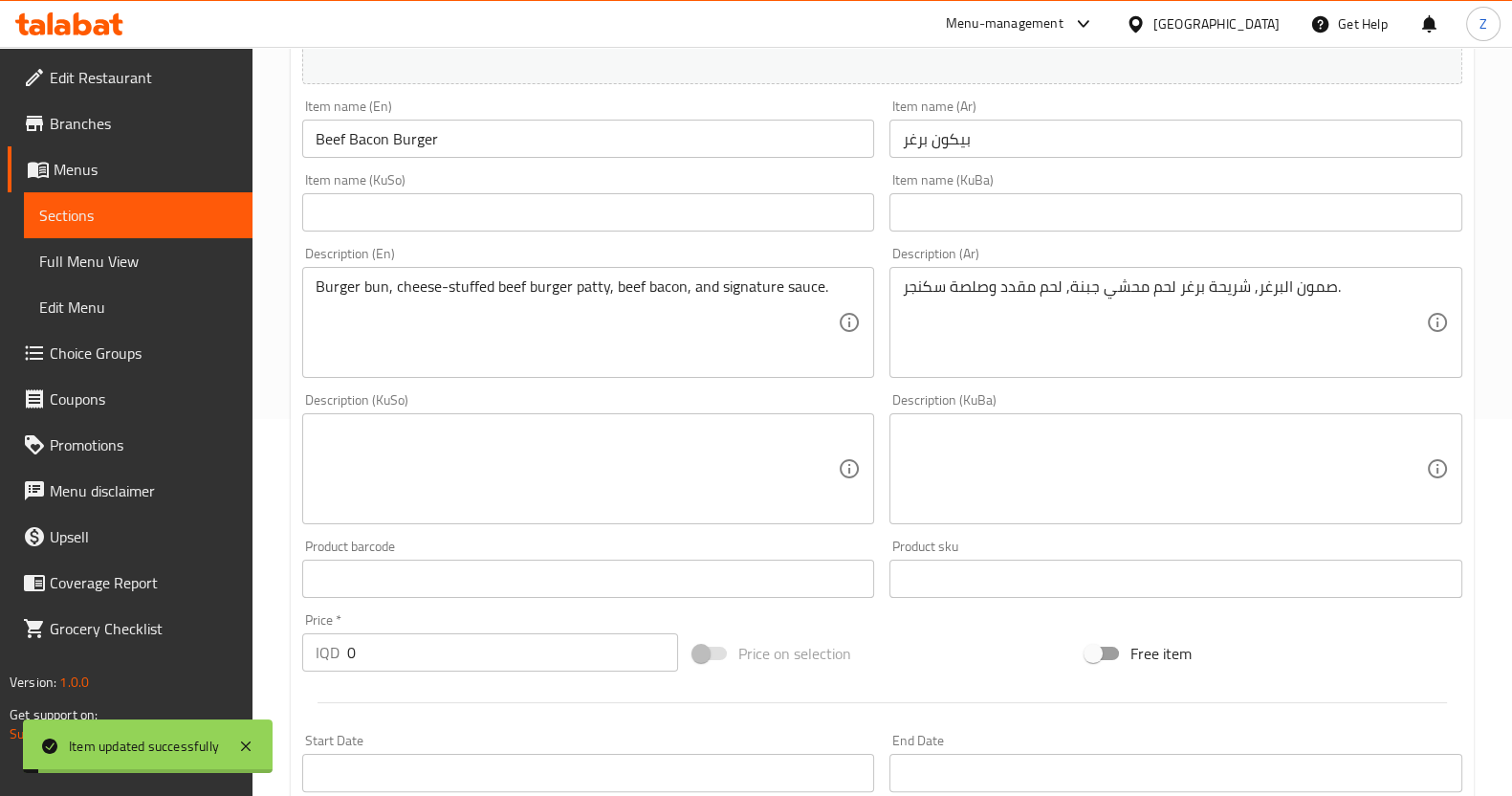 scroll, scrollTop: 0, scrollLeft: 0, axis: both 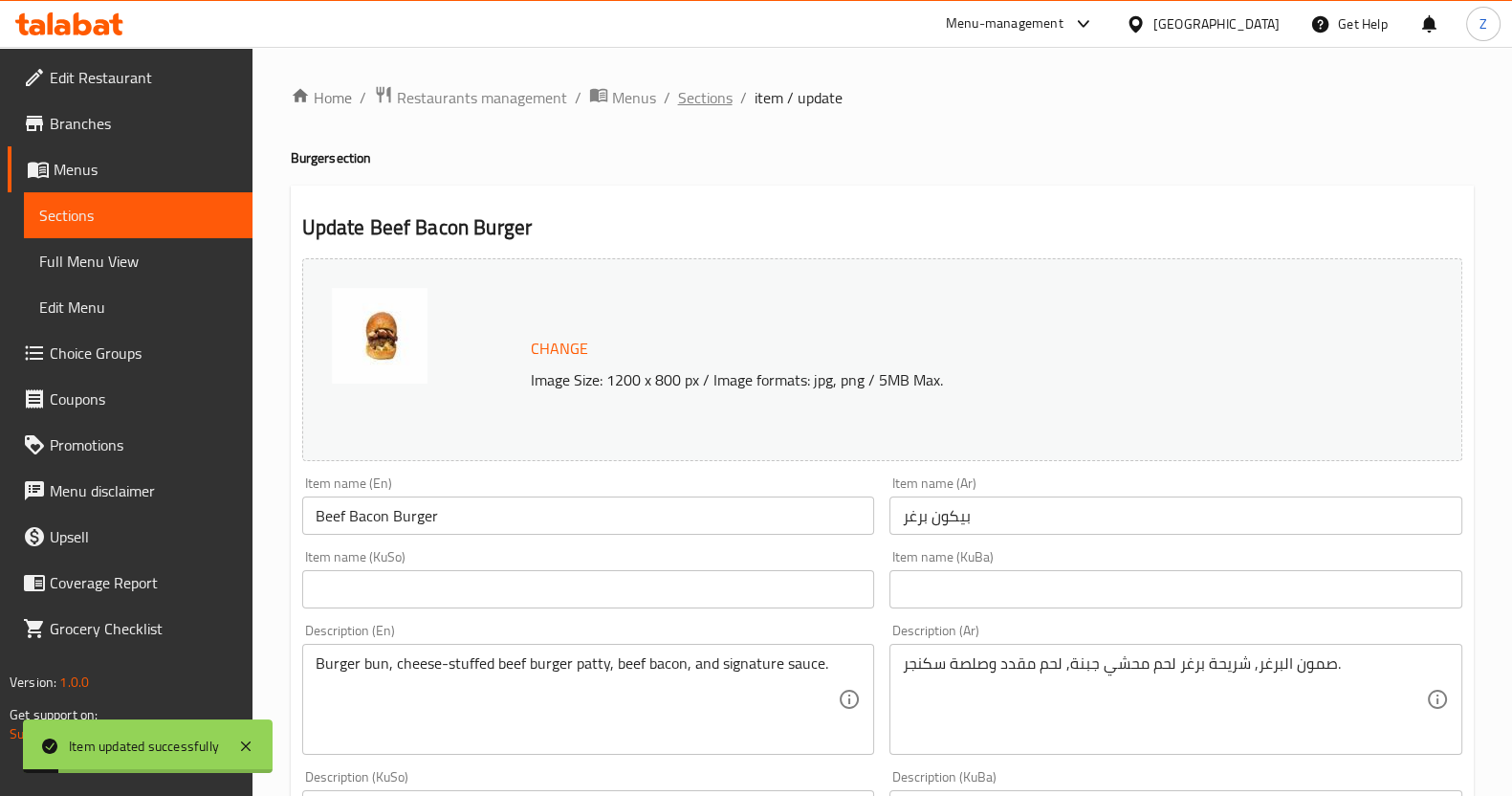 click on "Sections" at bounding box center (705, 98) 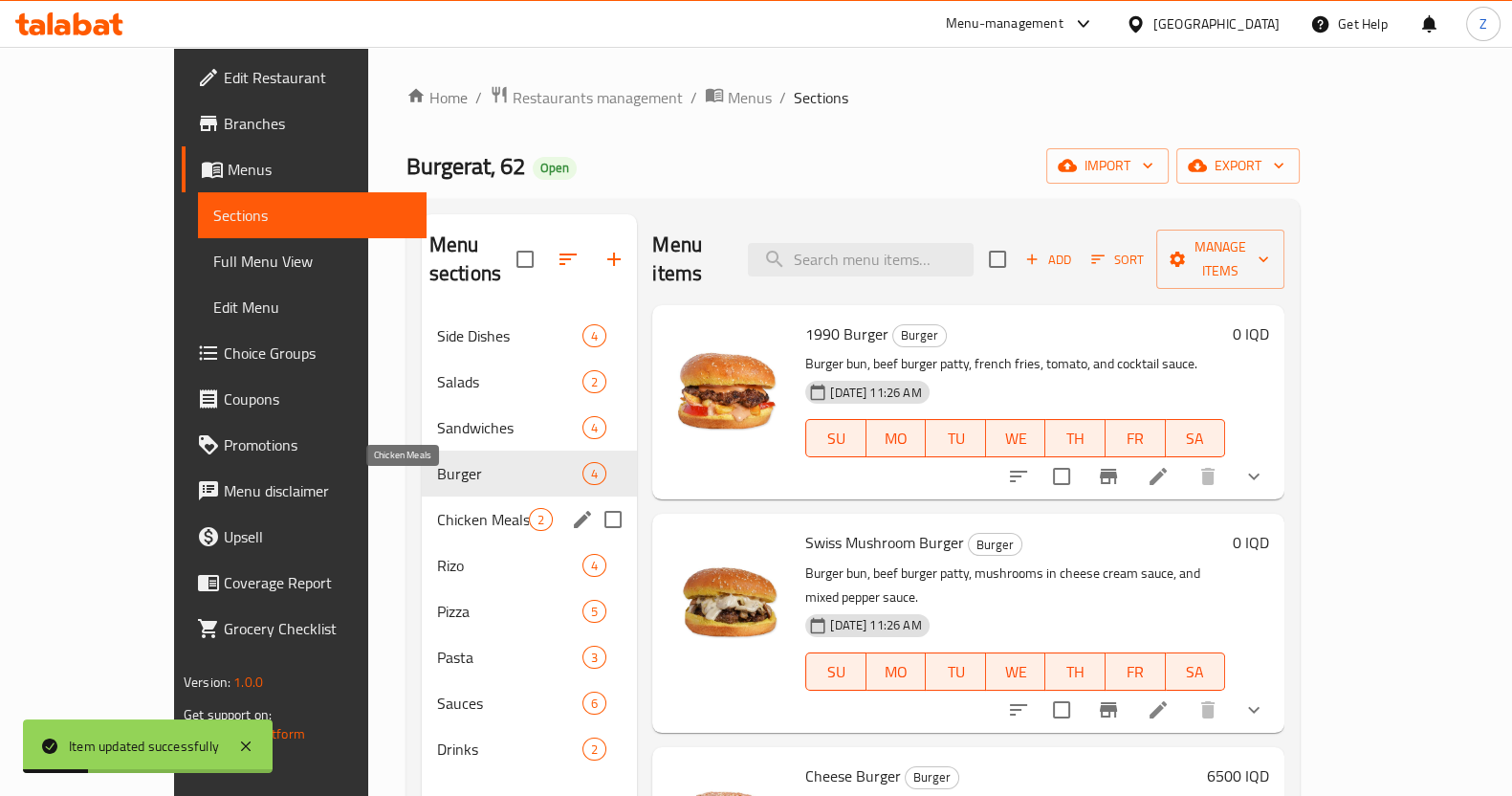 click on "Chicken Meals" at bounding box center (483, 520) 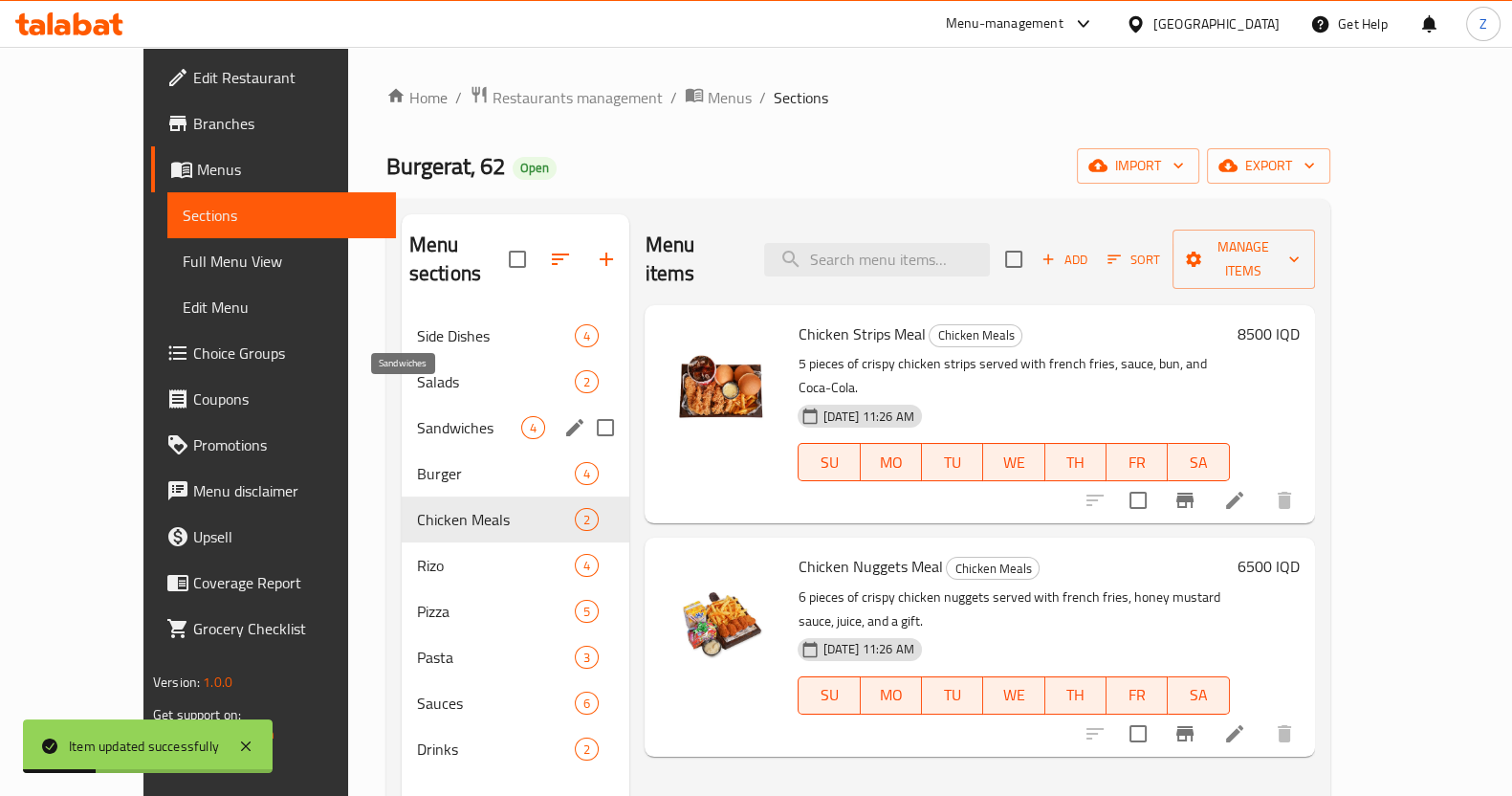 click on "Sandwiches" at bounding box center (470, 428) 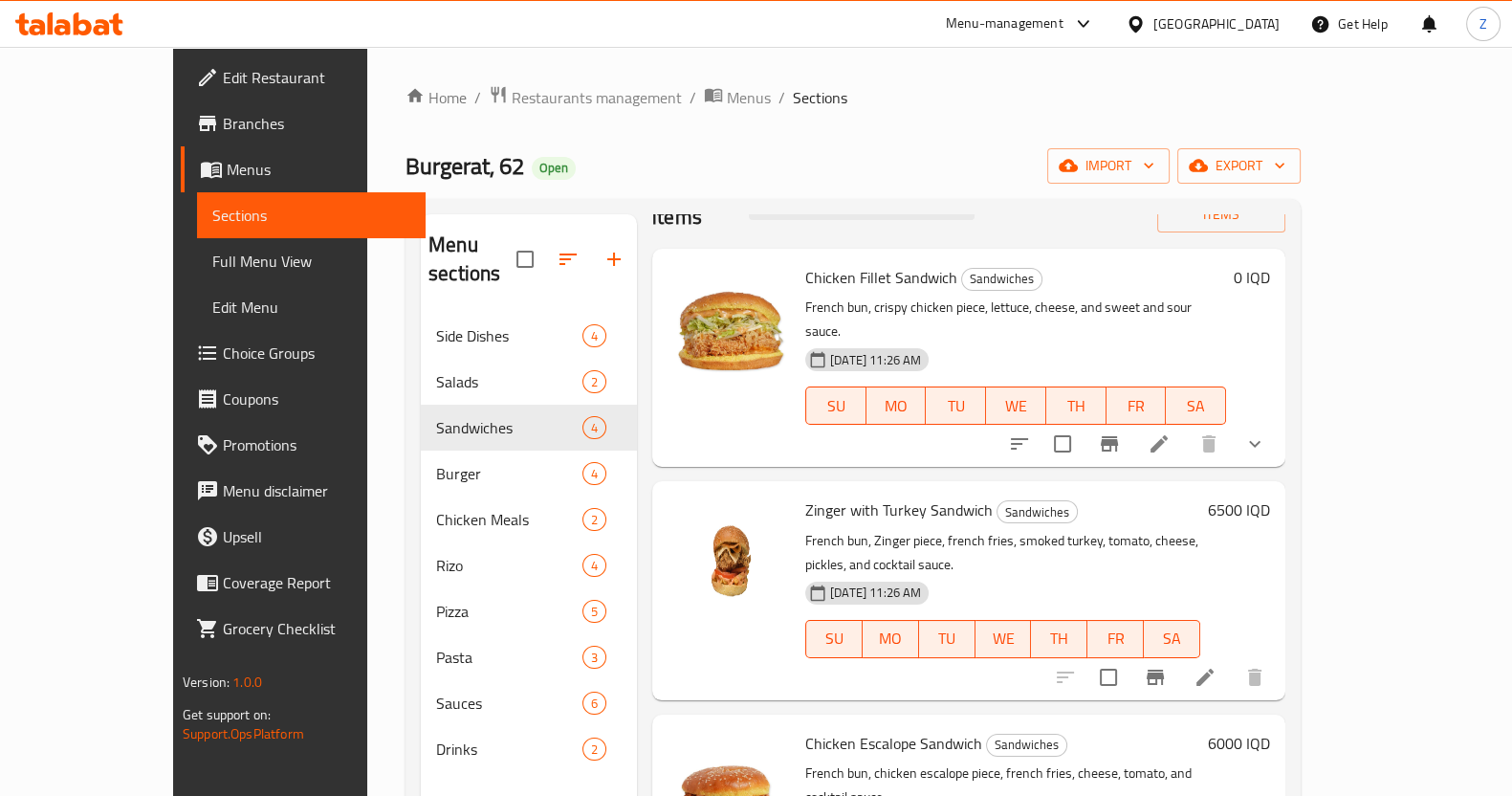 scroll, scrollTop: 87, scrollLeft: 0, axis: vertical 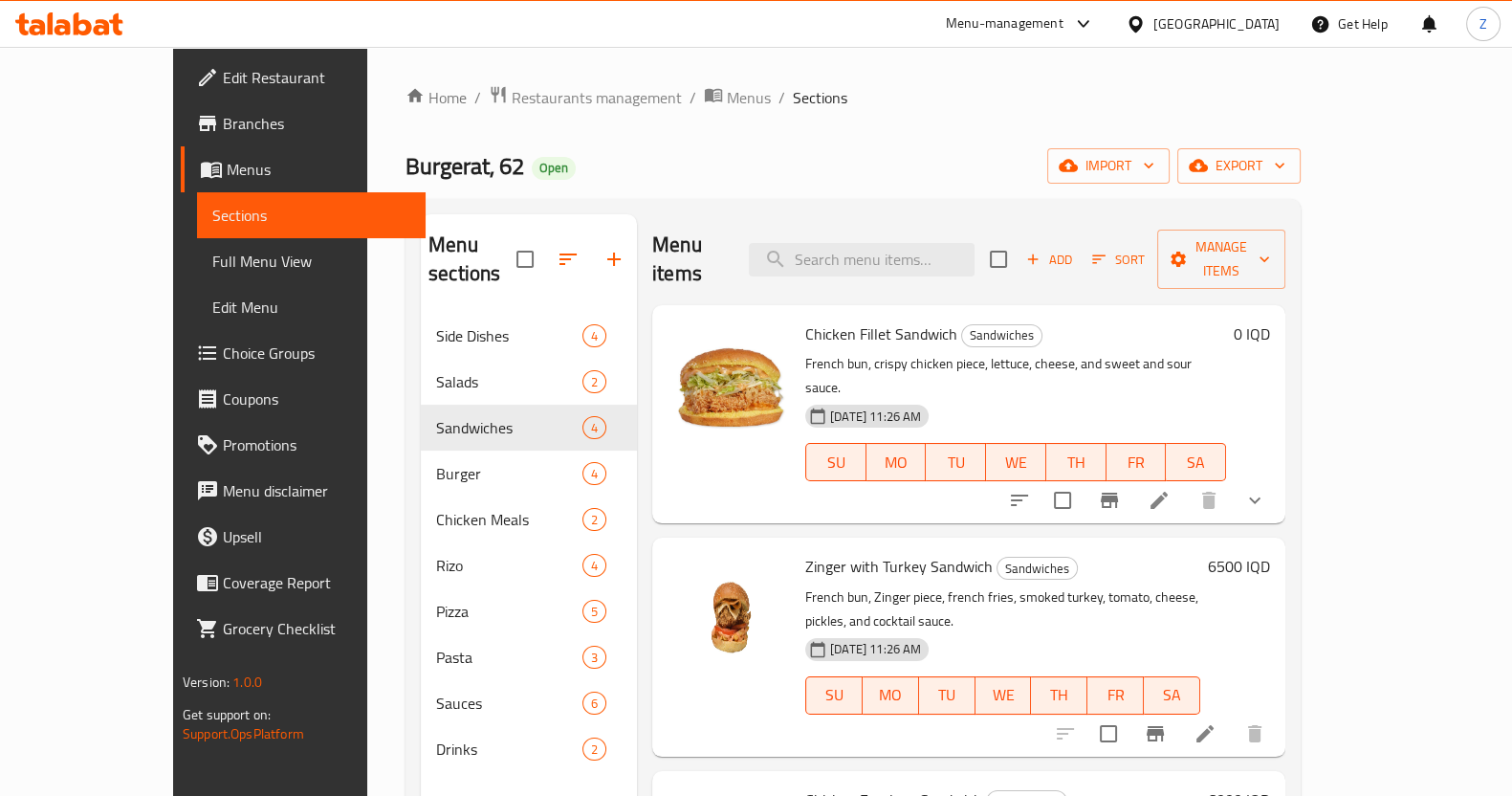 click at bounding box center [1159, 500] 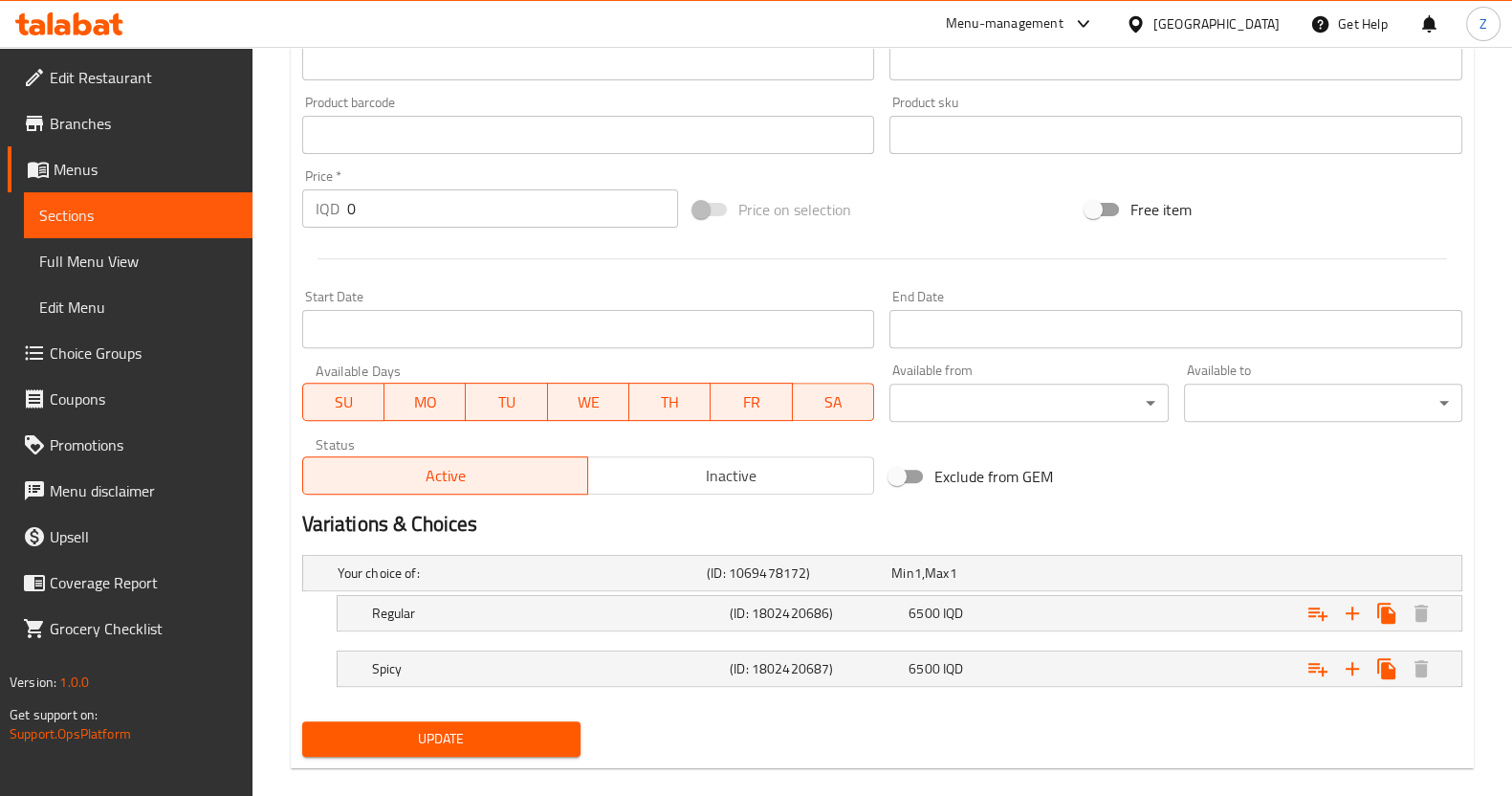 scroll, scrollTop: 845, scrollLeft: 0, axis: vertical 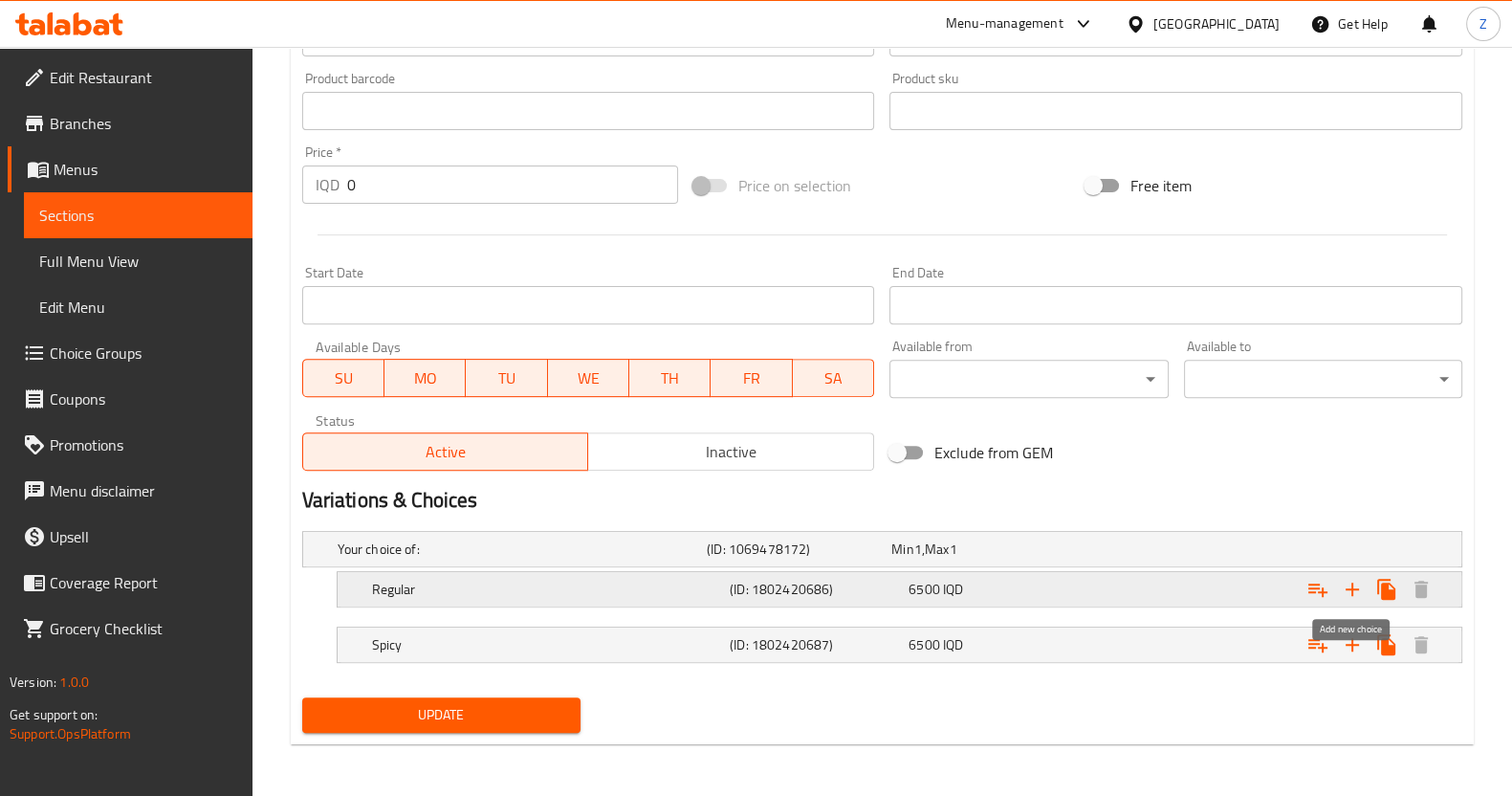 click 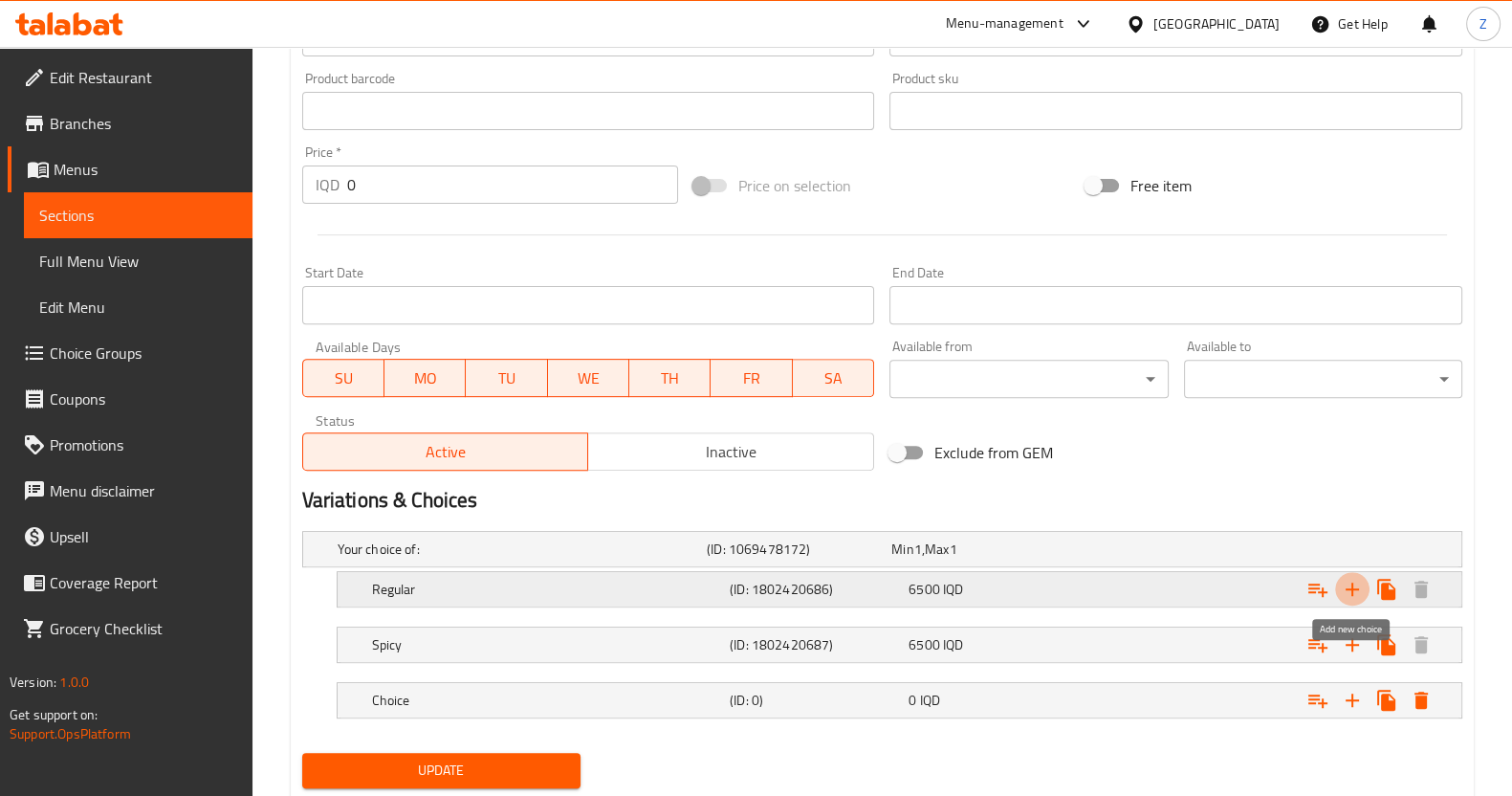 click 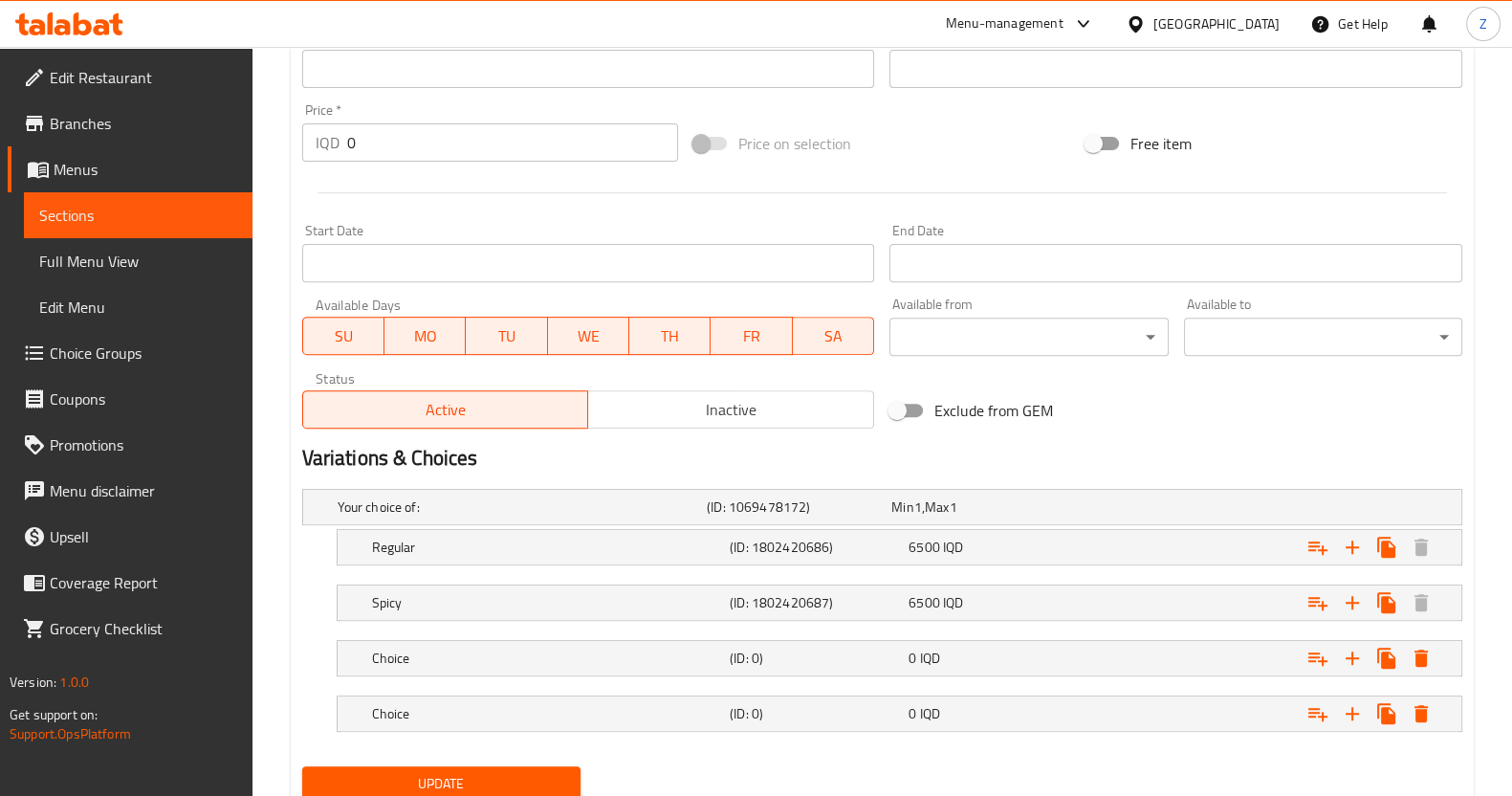 scroll, scrollTop: 956, scrollLeft: 0, axis: vertical 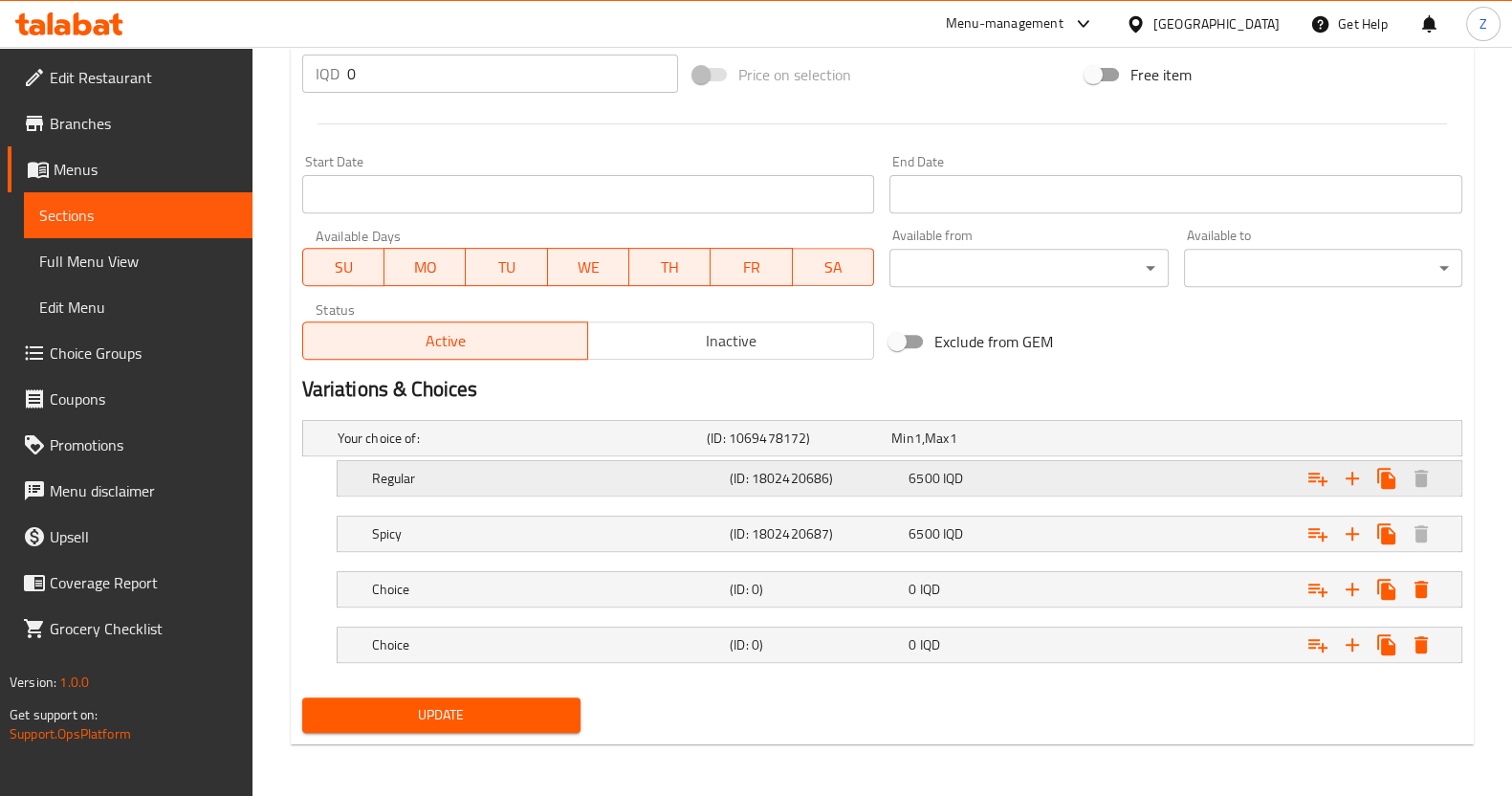 click on "Regular" at bounding box center (518, 438) 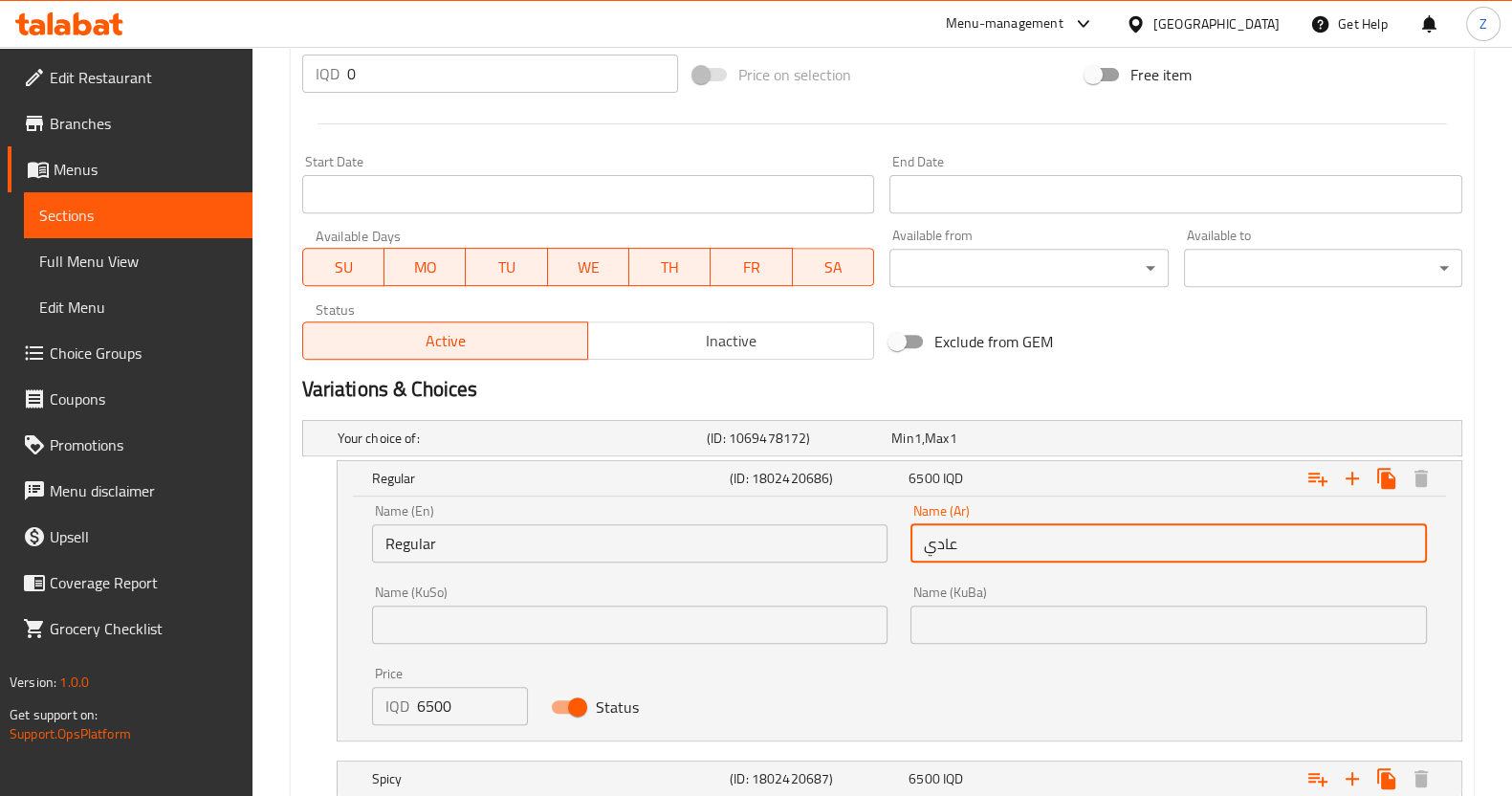 click on "عادي" at bounding box center [1169, 543] 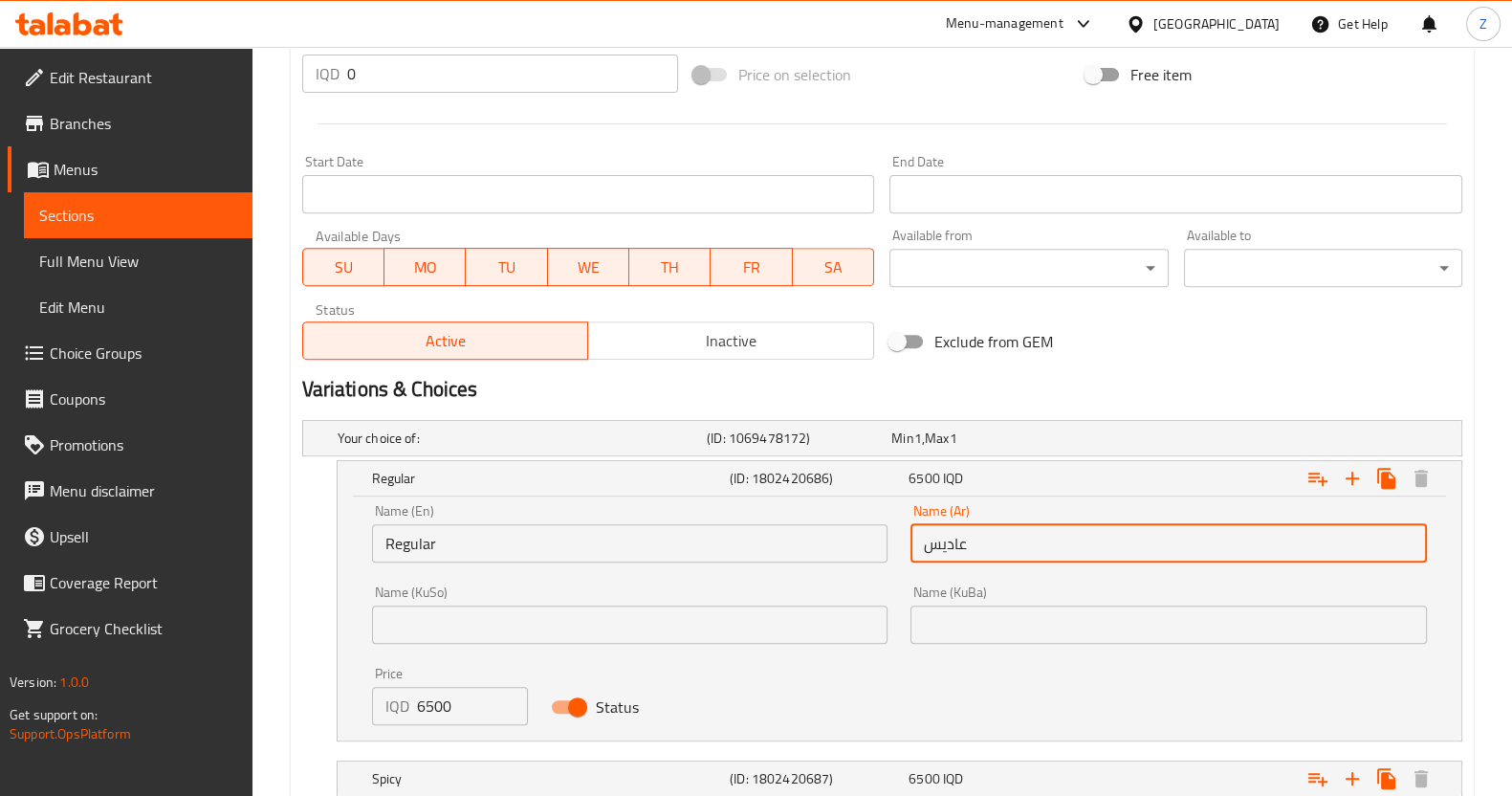 drag, startPoint x: 987, startPoint y: 541, endPoint x: 835, endPoint y: 558, distance: 152.9477 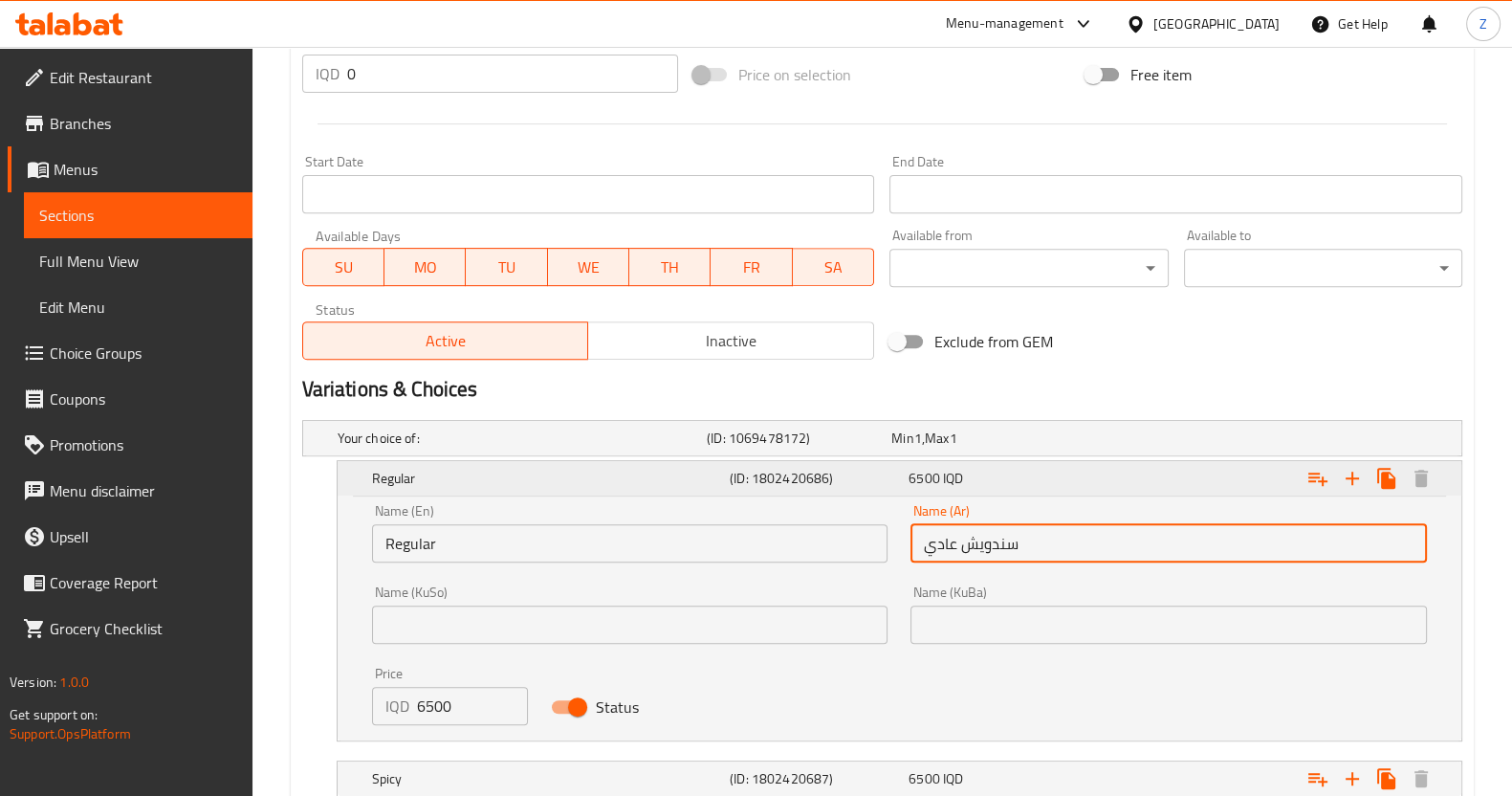 scroll, scrollTop: 1195, scrollLeft: 0, axis: vertical 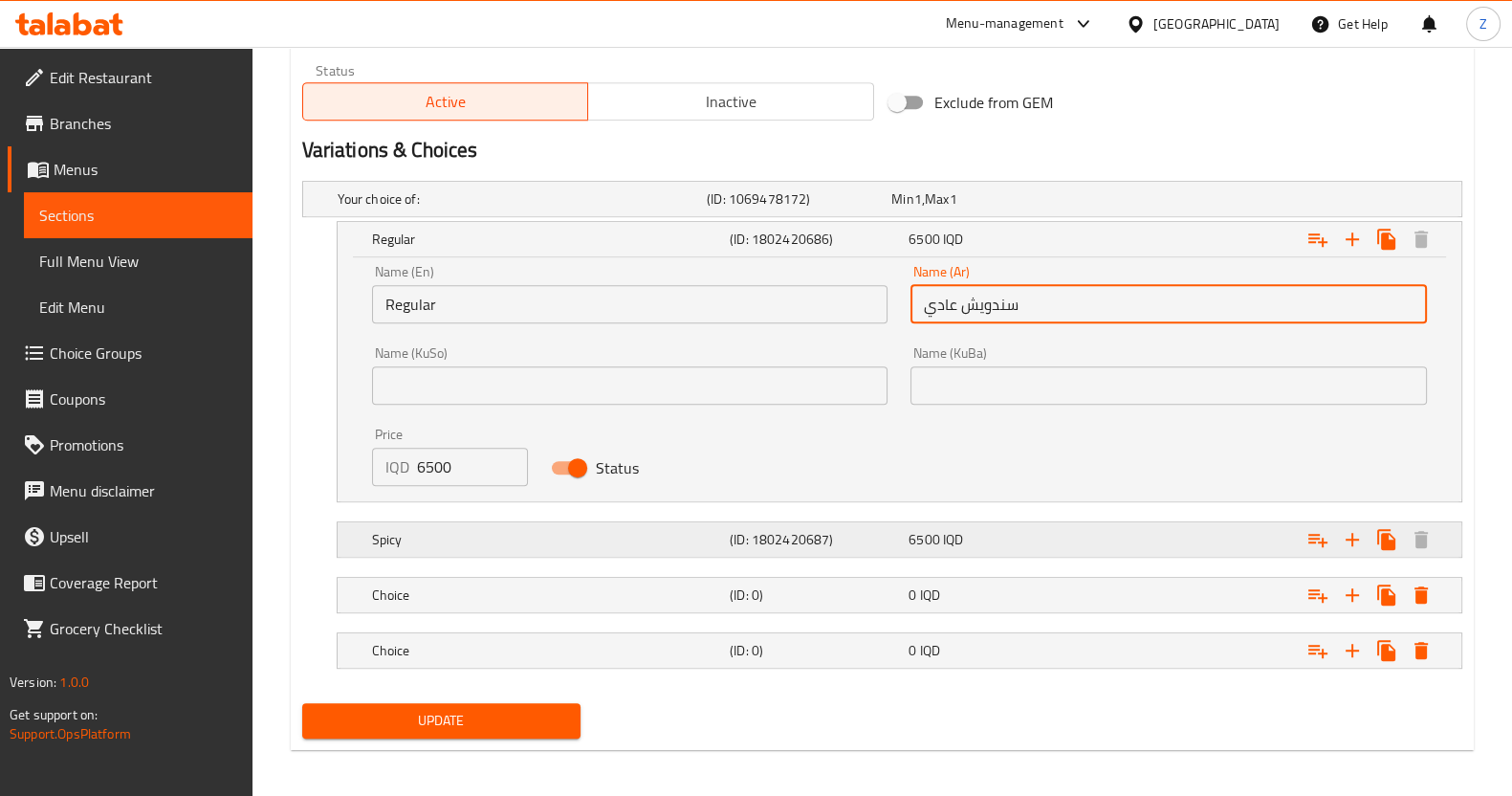 type on "سندويش عادي" 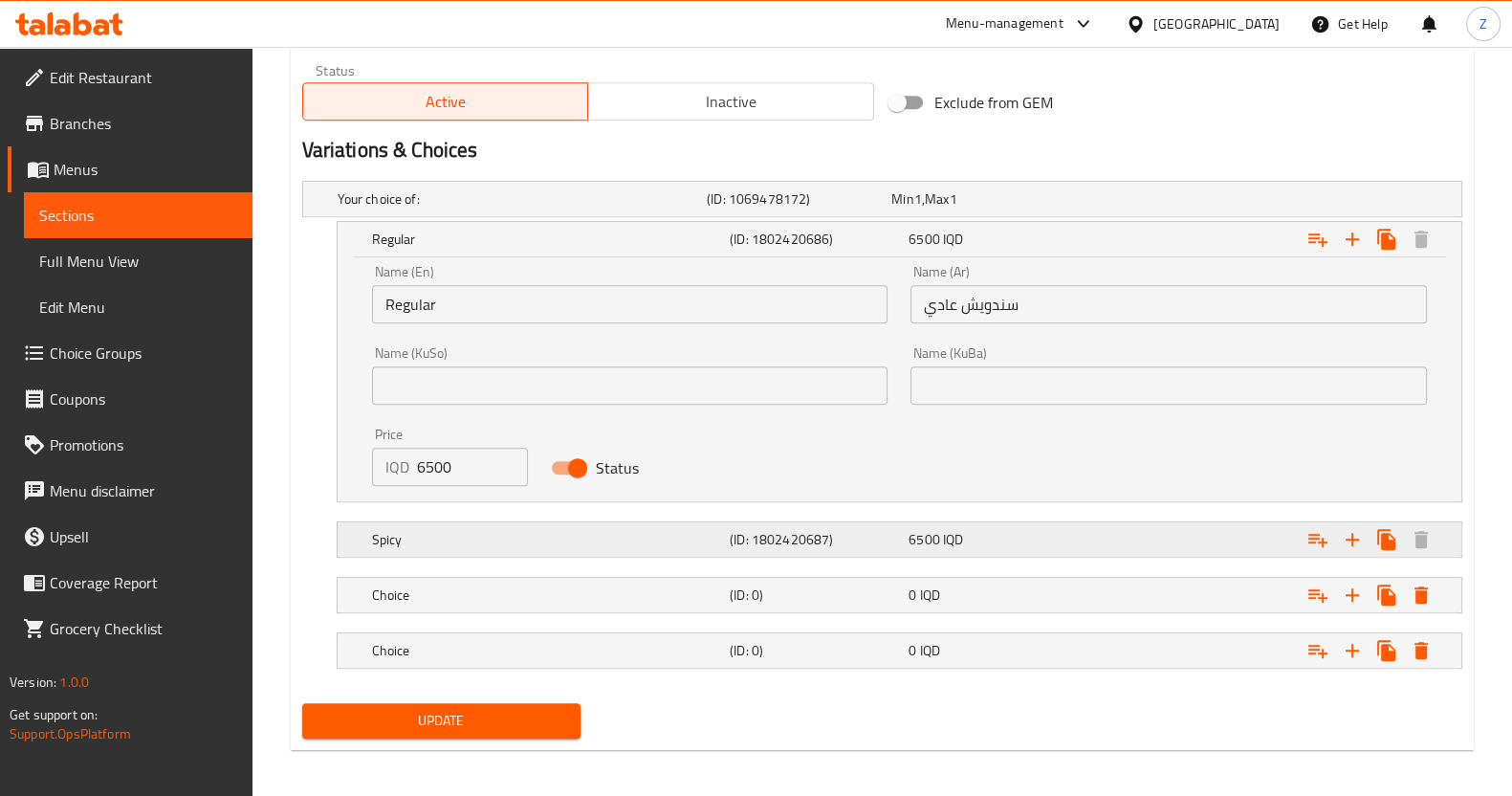 click on "IQD" at bounding box center [918, 199] 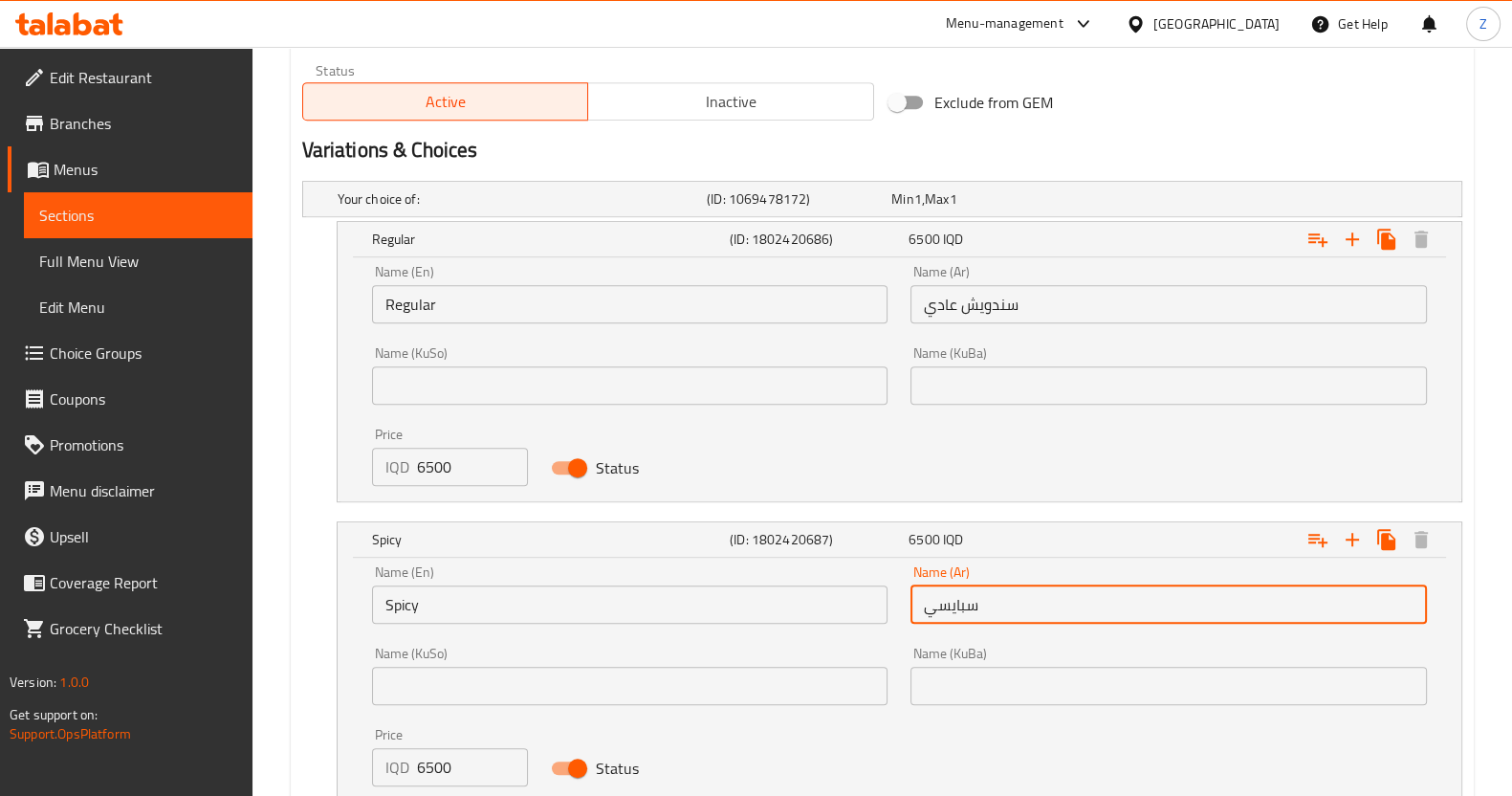 click on "سبايسي" at bounding box center (1169, 605) 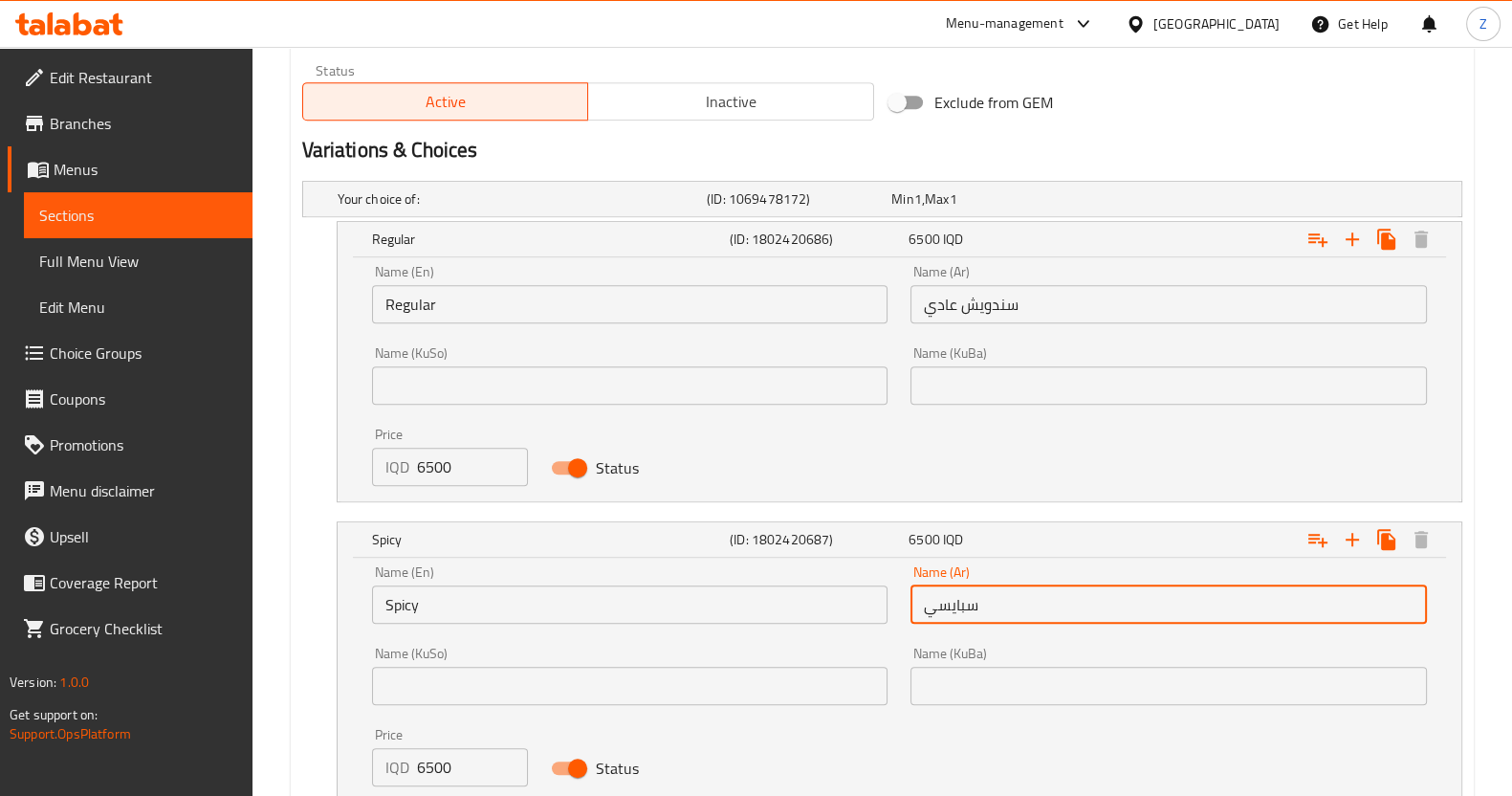 drag, startPoint x: 1007, startPoint y: 609, endPoint x: 830, endPoint y: 631, distance: 178.36199 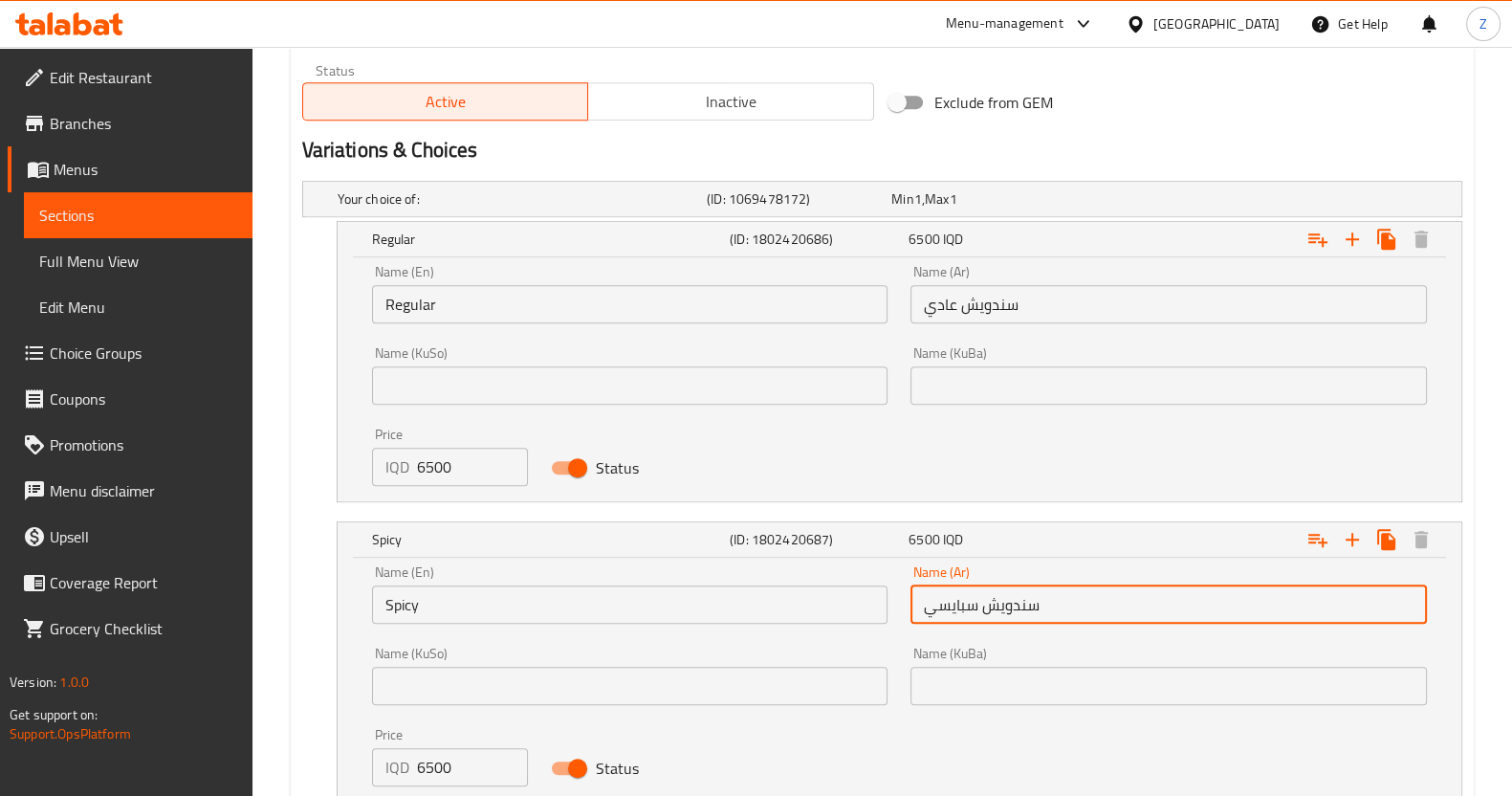 type on "سندويش سبايسي" 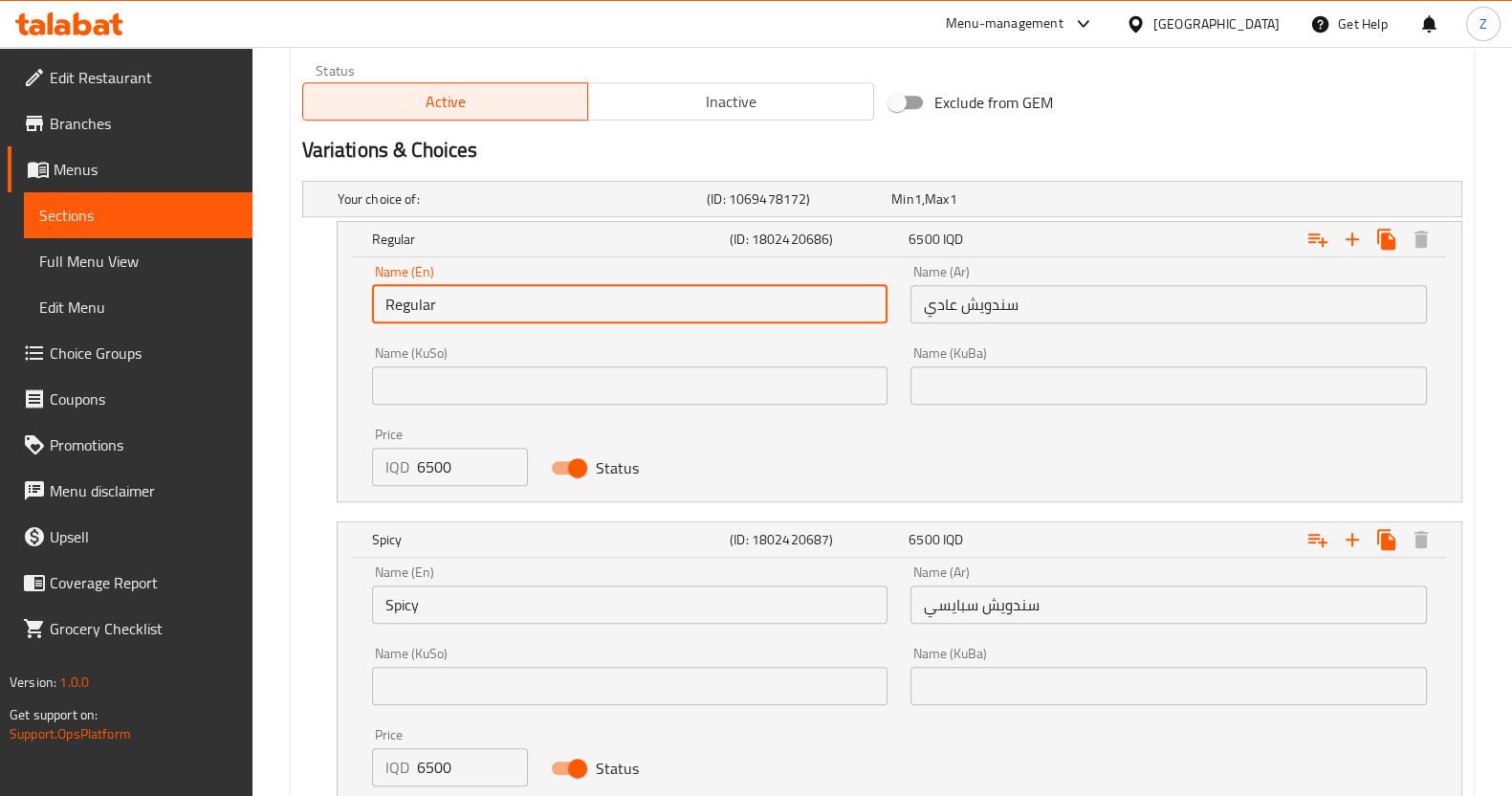 click on "Regular" at bounding box center [630, 304] 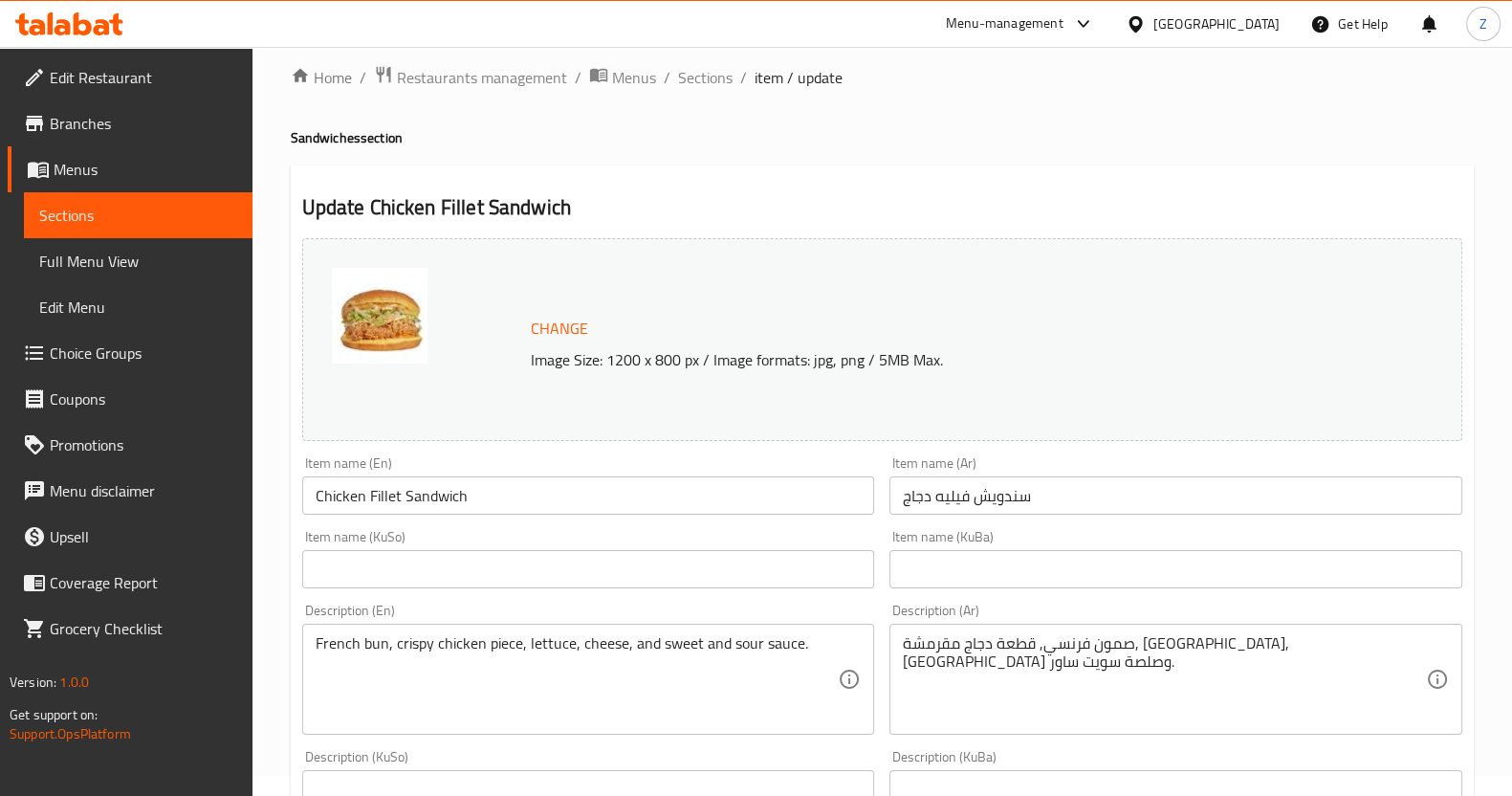 scroll, scrollTop: 0, scrollLeft: 0, axis: both 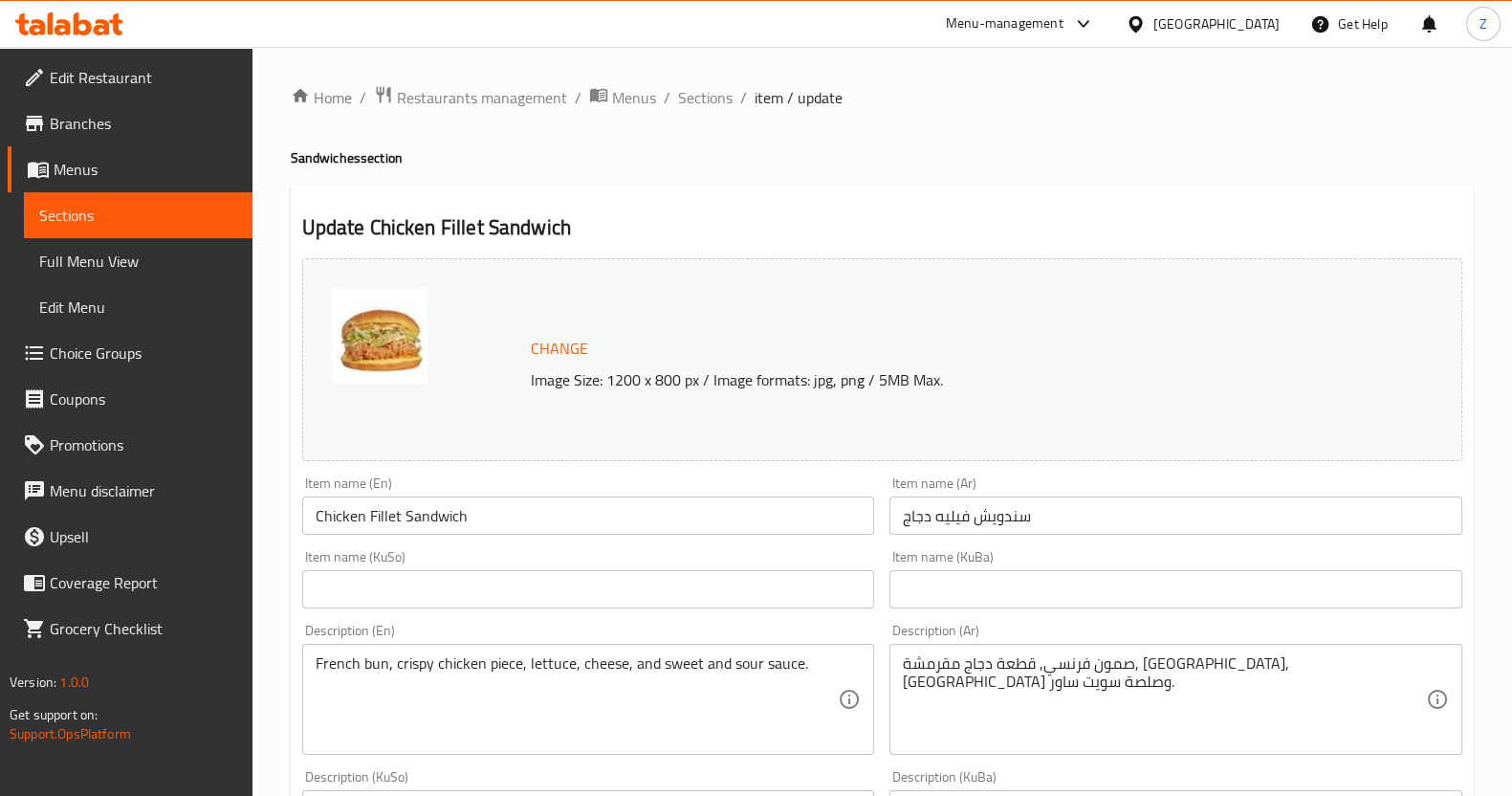 type on "Regular Sandwich" 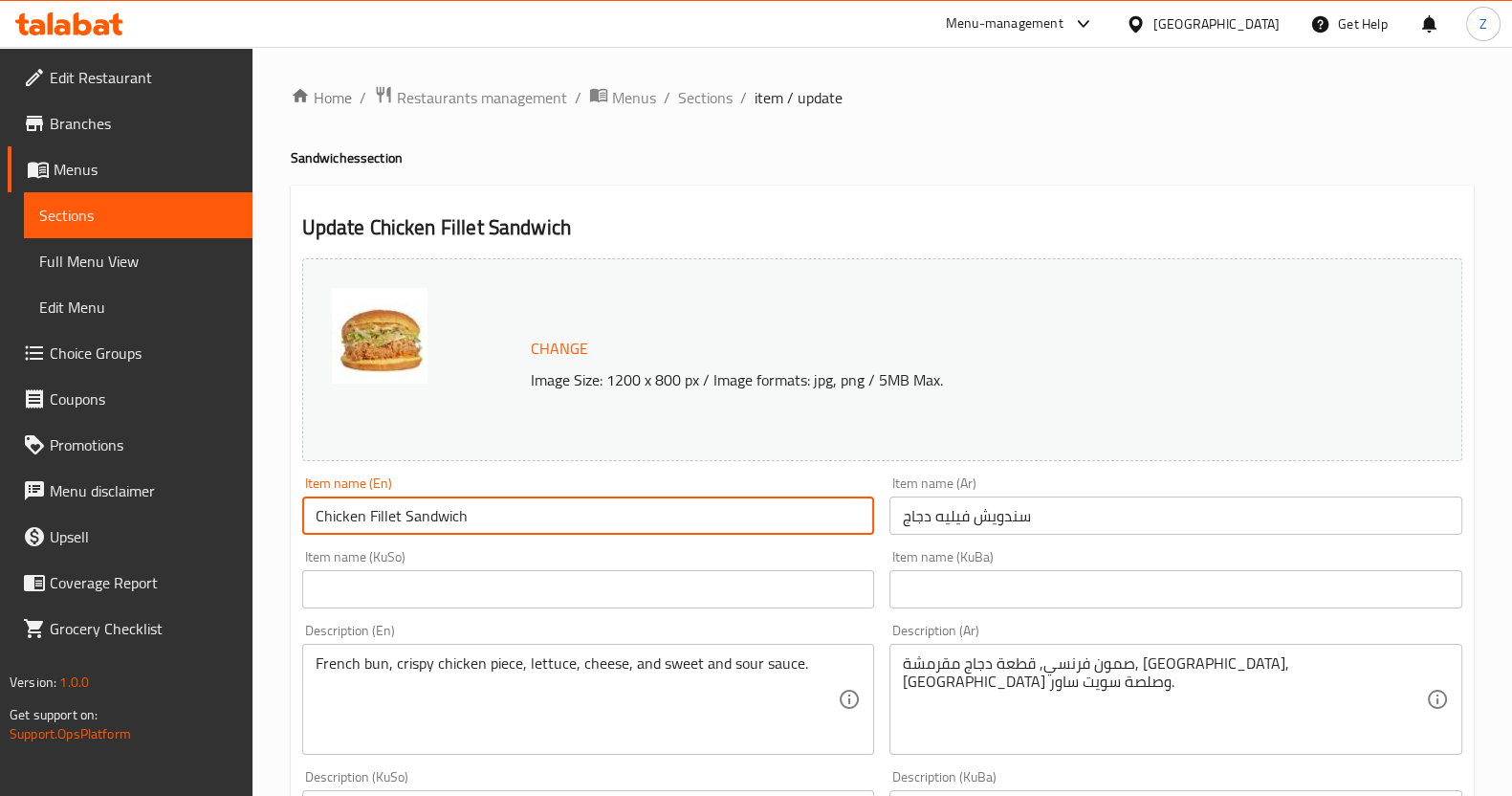 drag, startPoint x: 405, startPoint y: 515, endPoint x: 518, endPoint y: 514, distance: 113.004425 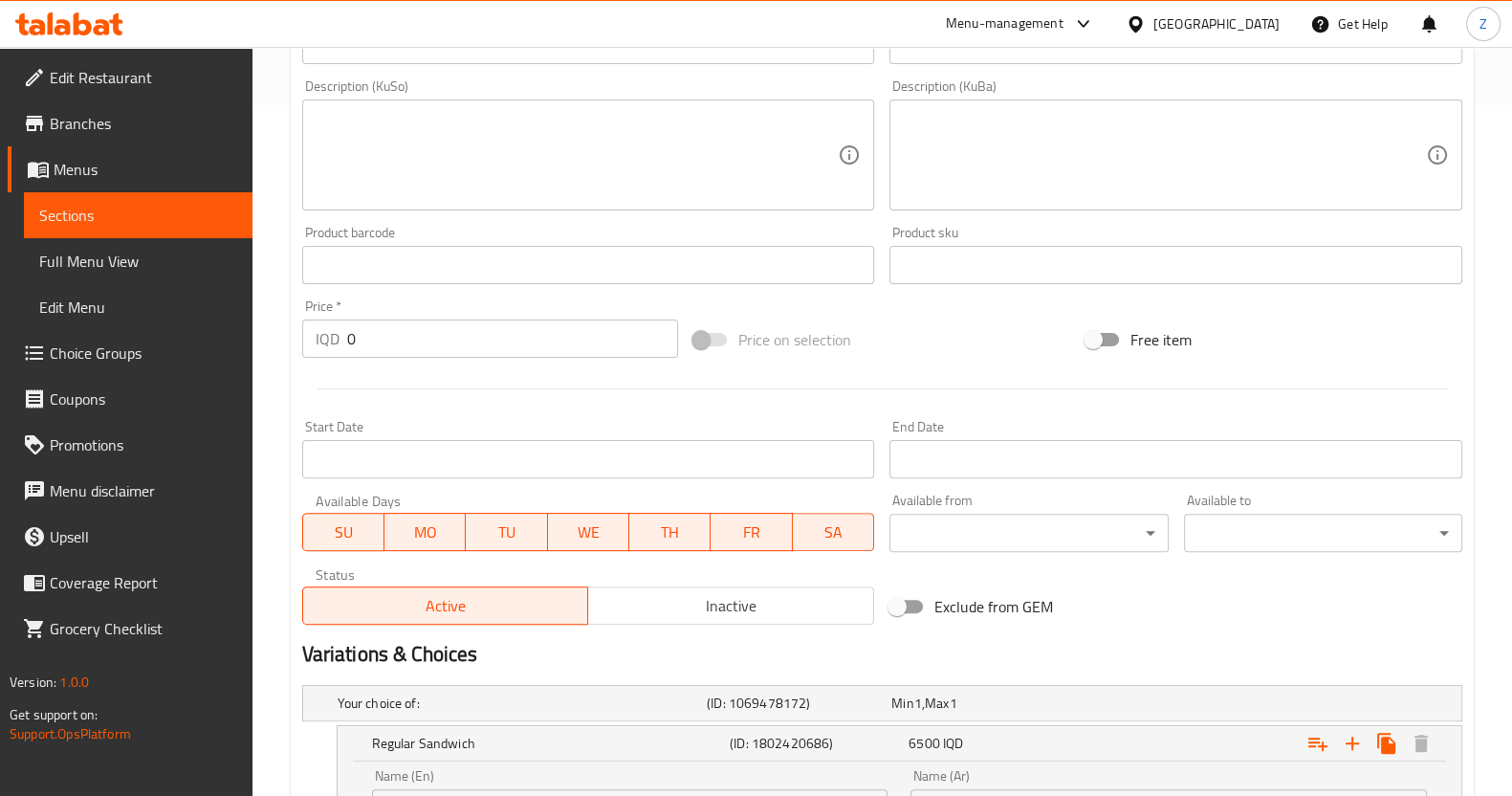 scroll, scrollTop: 956, scrollLeft: 0, axis: vertical 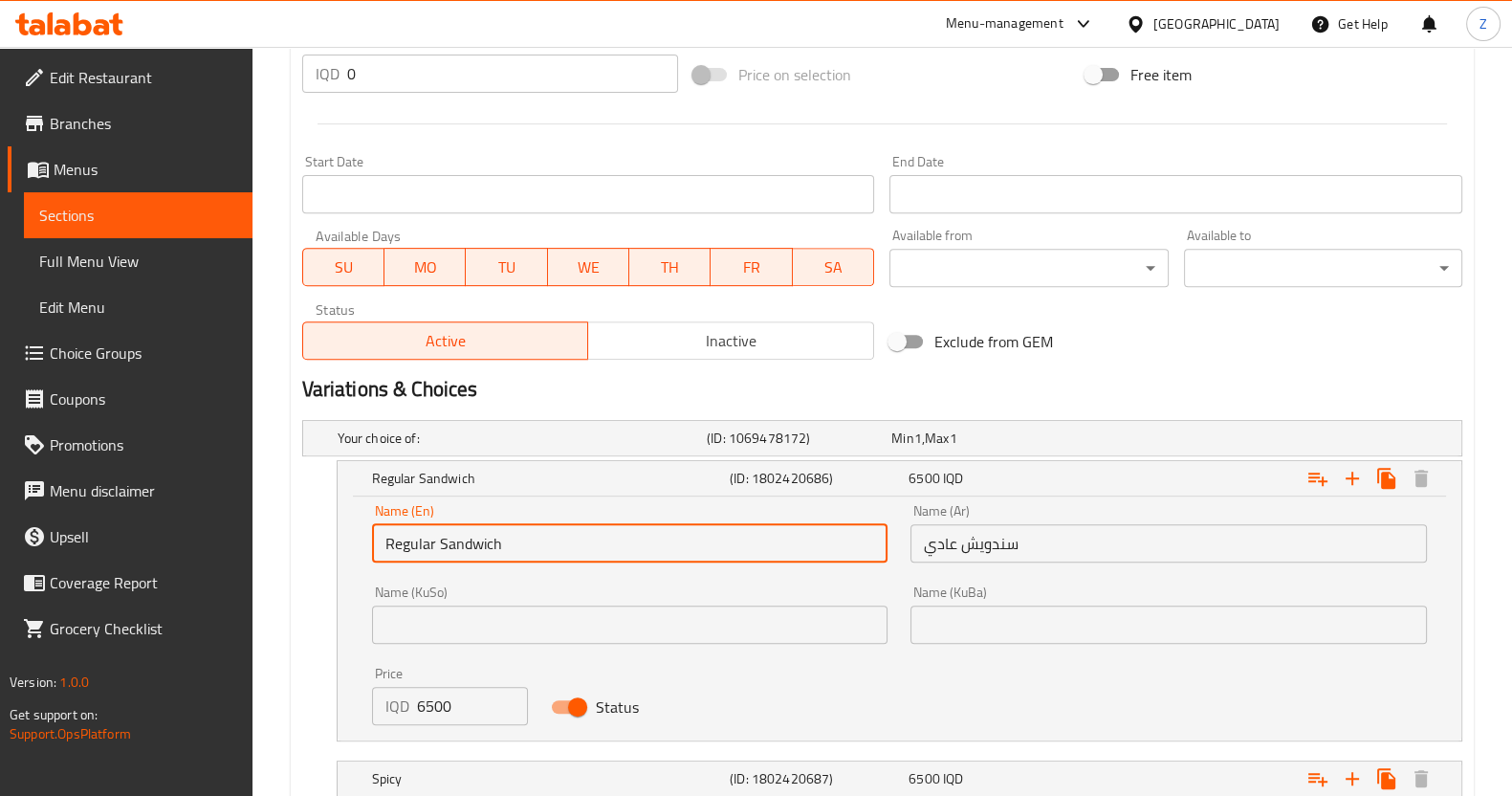 drag, startPoint x: 438, startPoint y: 533, endPoint x: 592, endPoint y: 525, distance: 154.20765 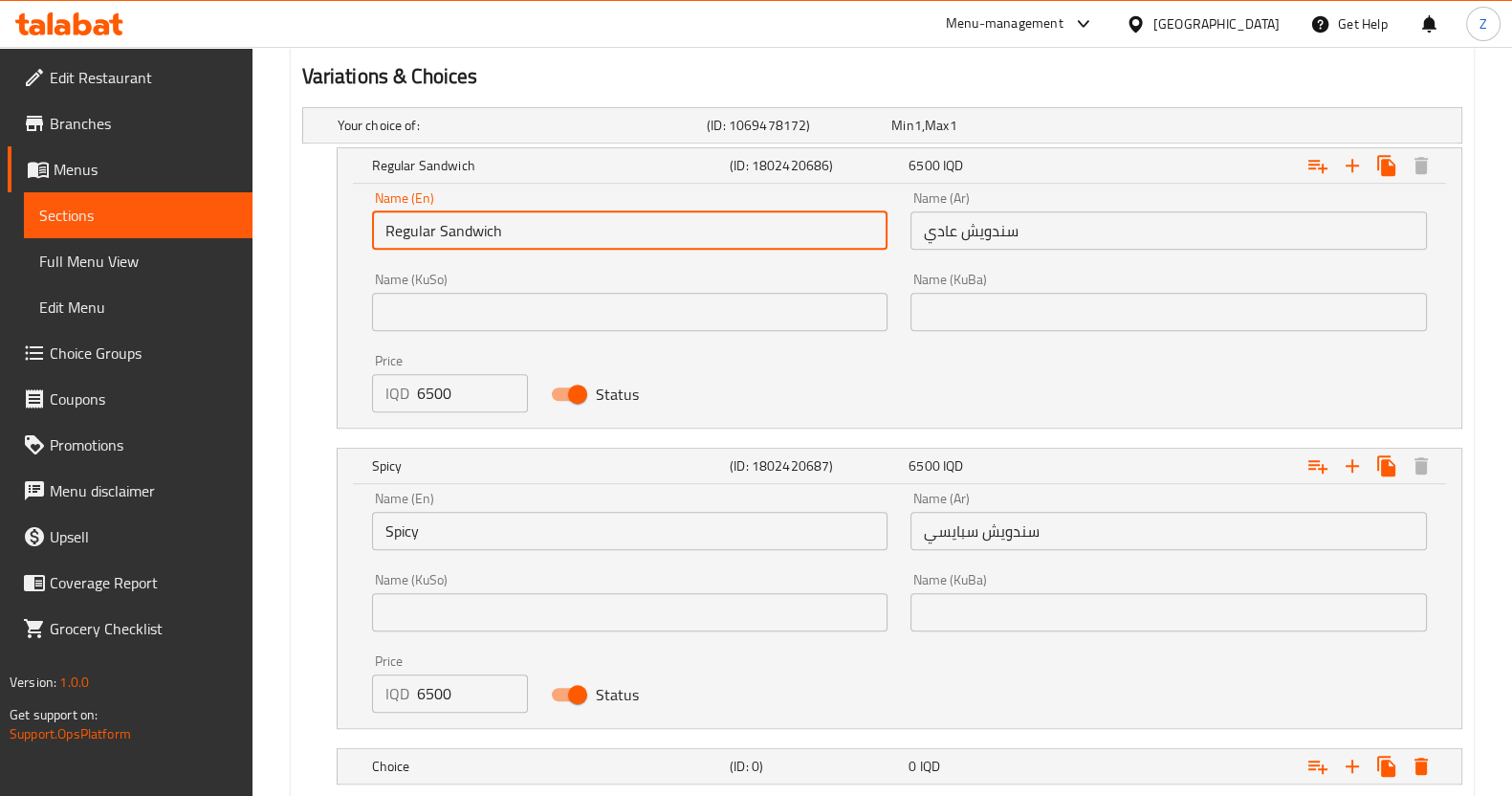 scroll, scrollTop: 1316, scrollLeft: 0, axis: vertical 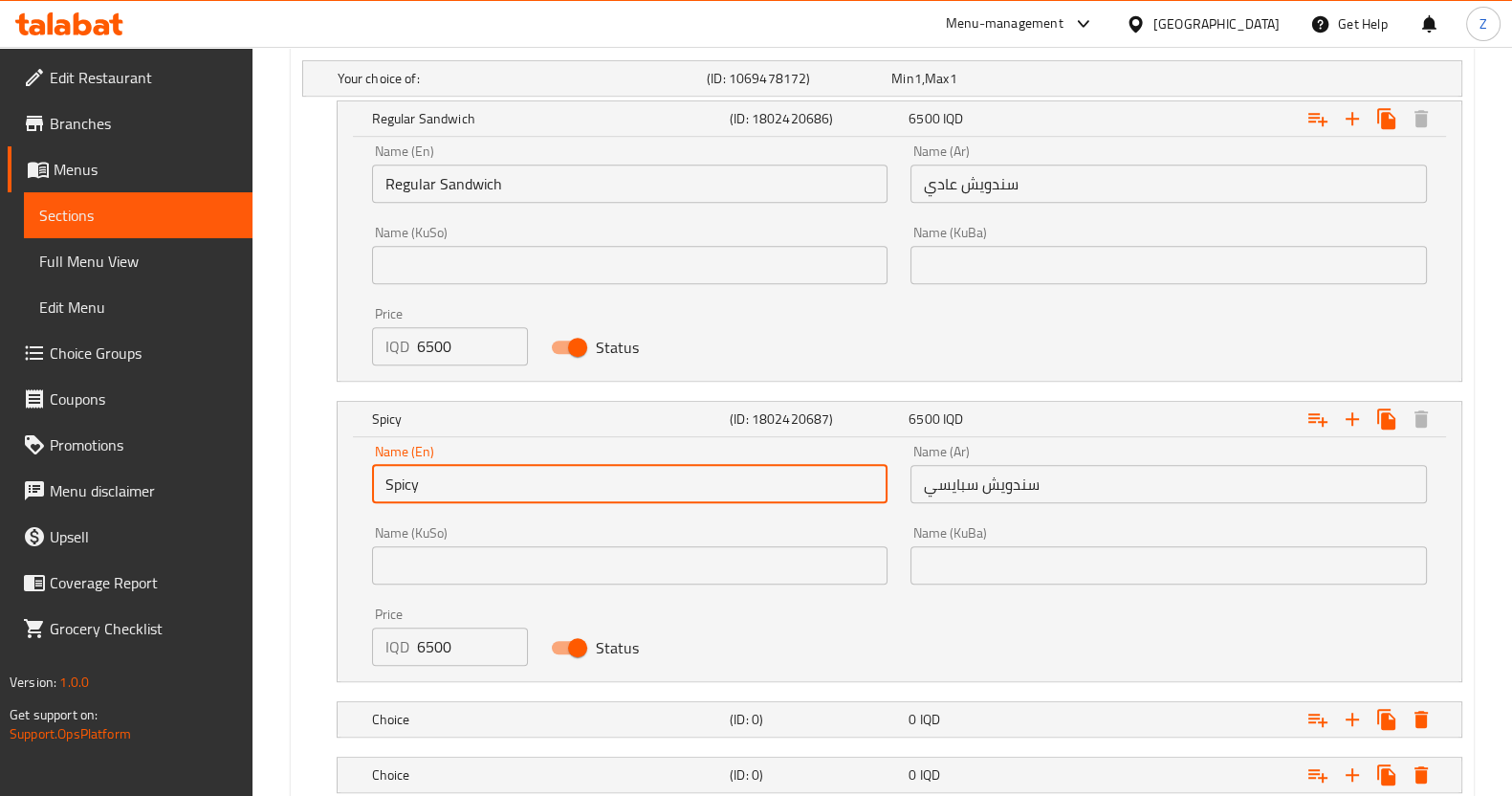 click on "Spicy" at bounding box center (630, 484) 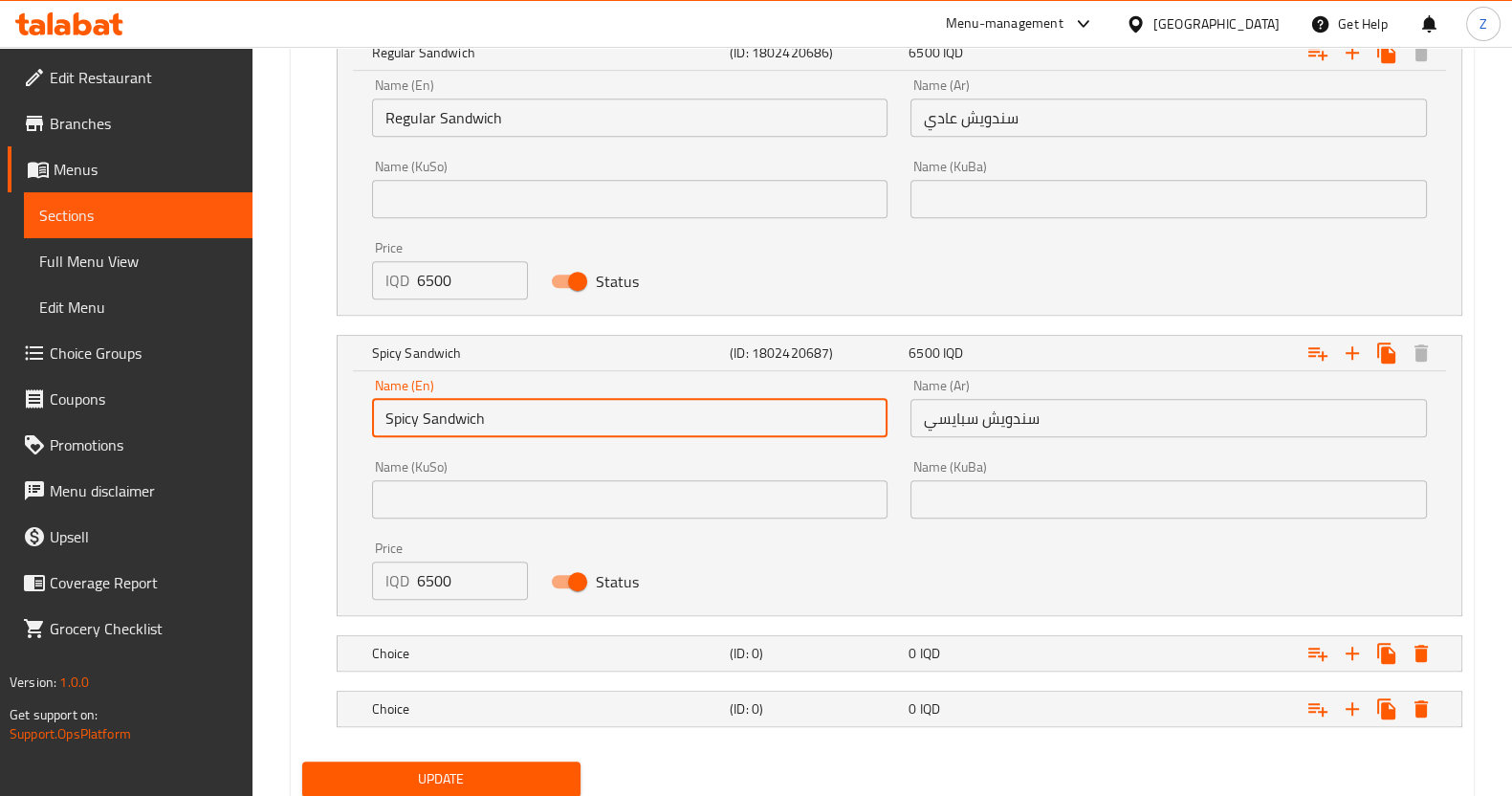 scroll, scrollTop: 1435, scrollLeft: 0, axis: vertical 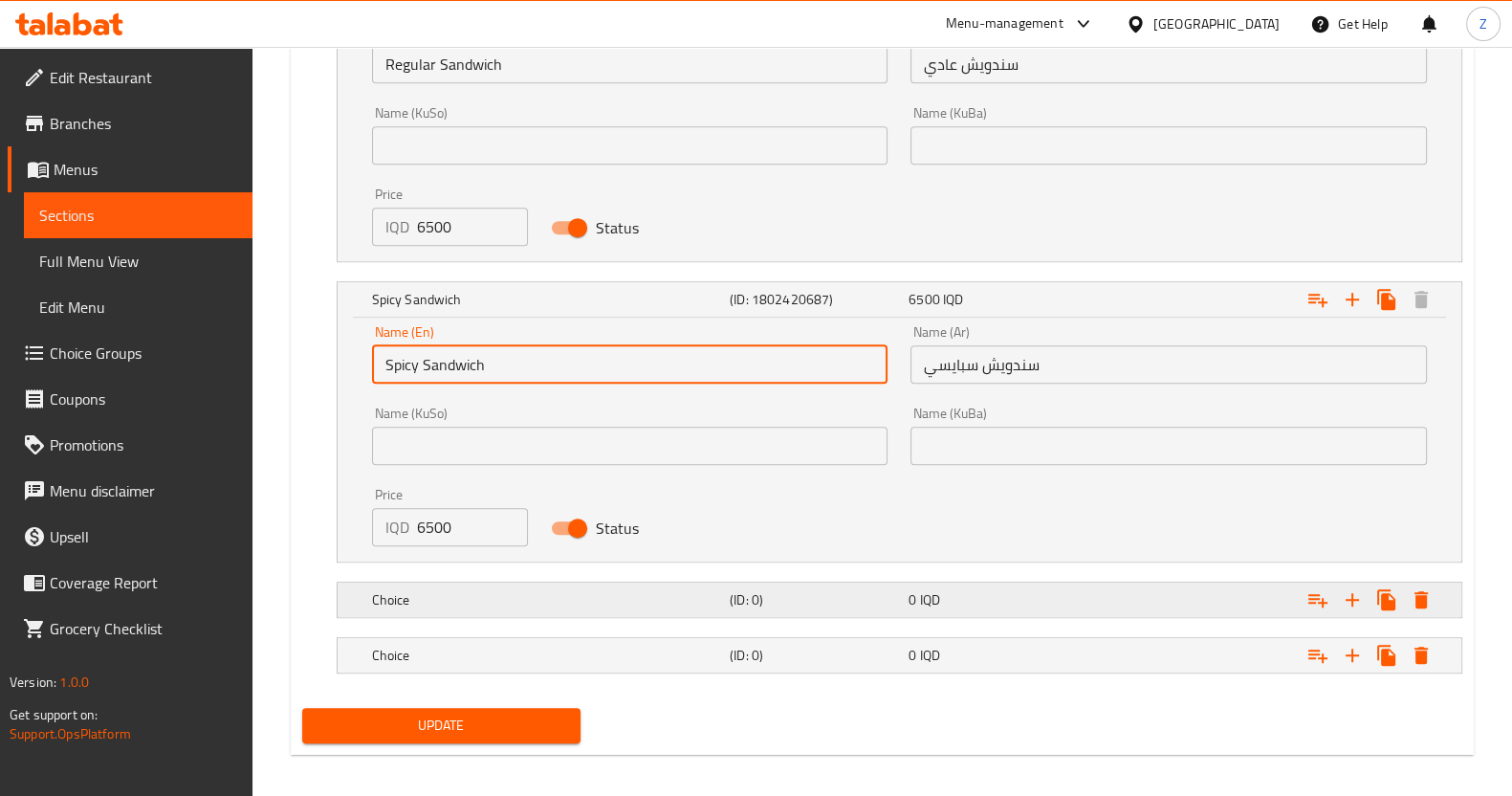 type on "Spicy Sandwich" 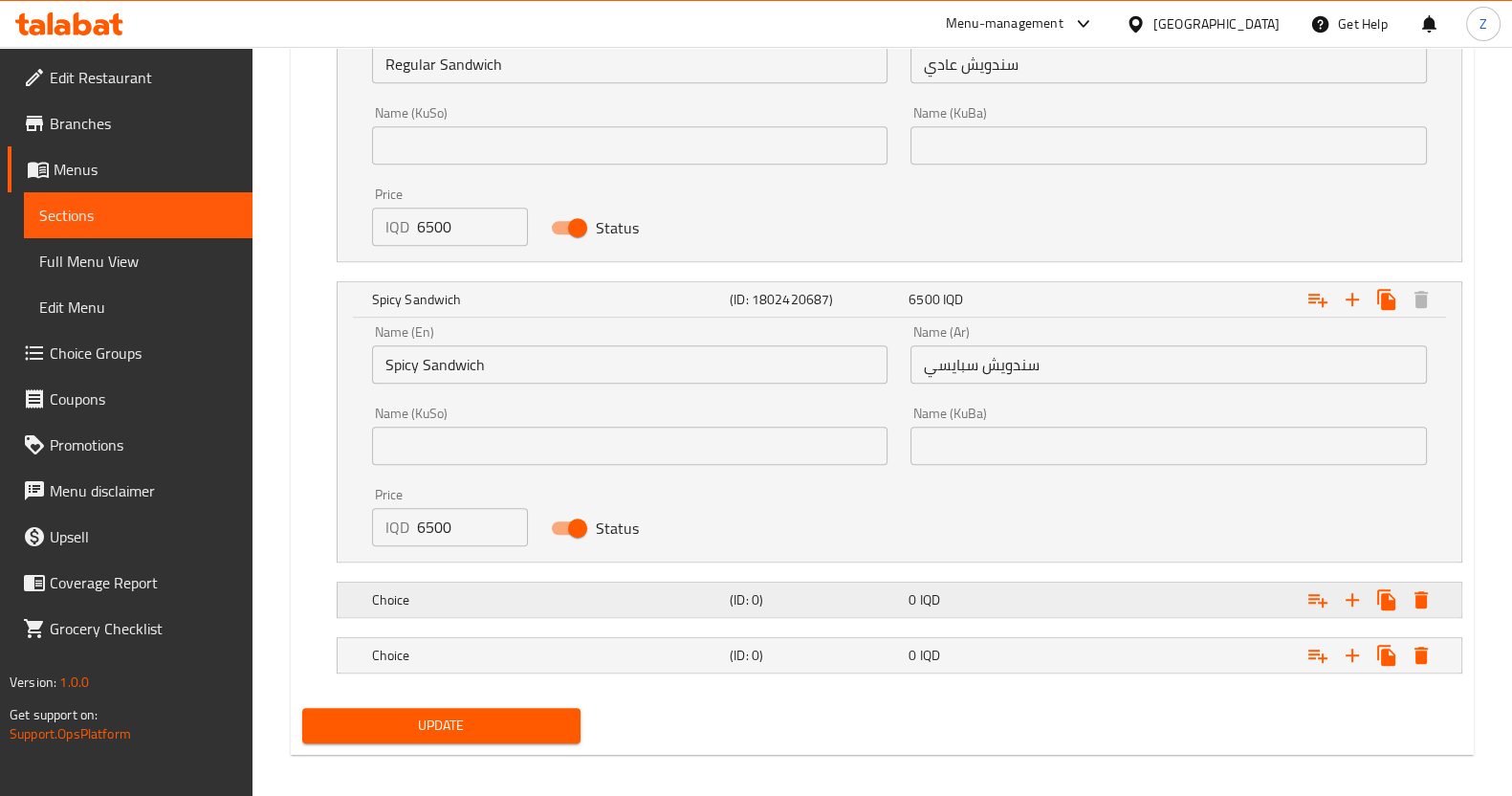 click on "Choice" at bounding box center [518, -41] 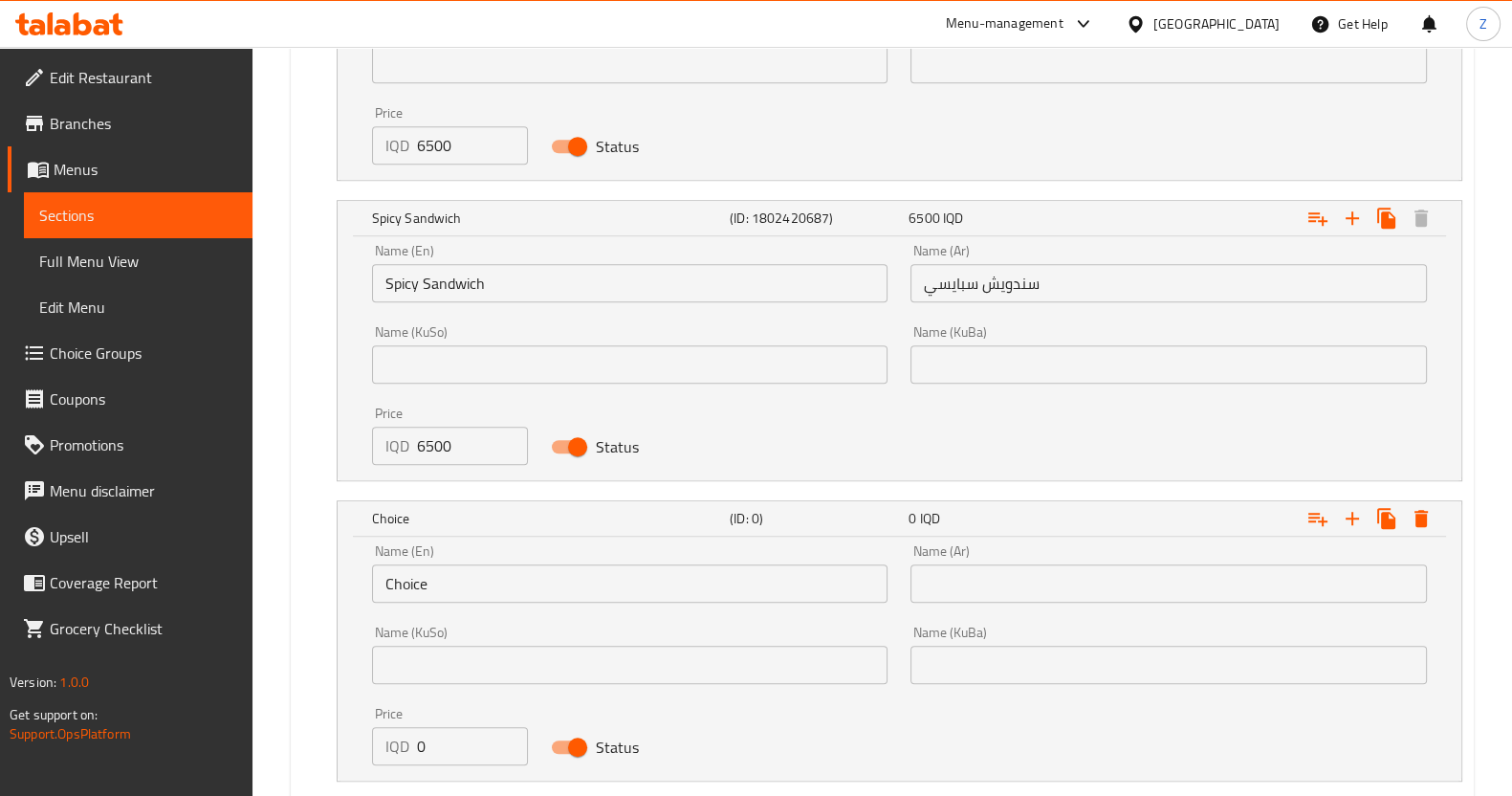 scroll, scrollTop: 1554, scrollLeft: 0, axis: vertical 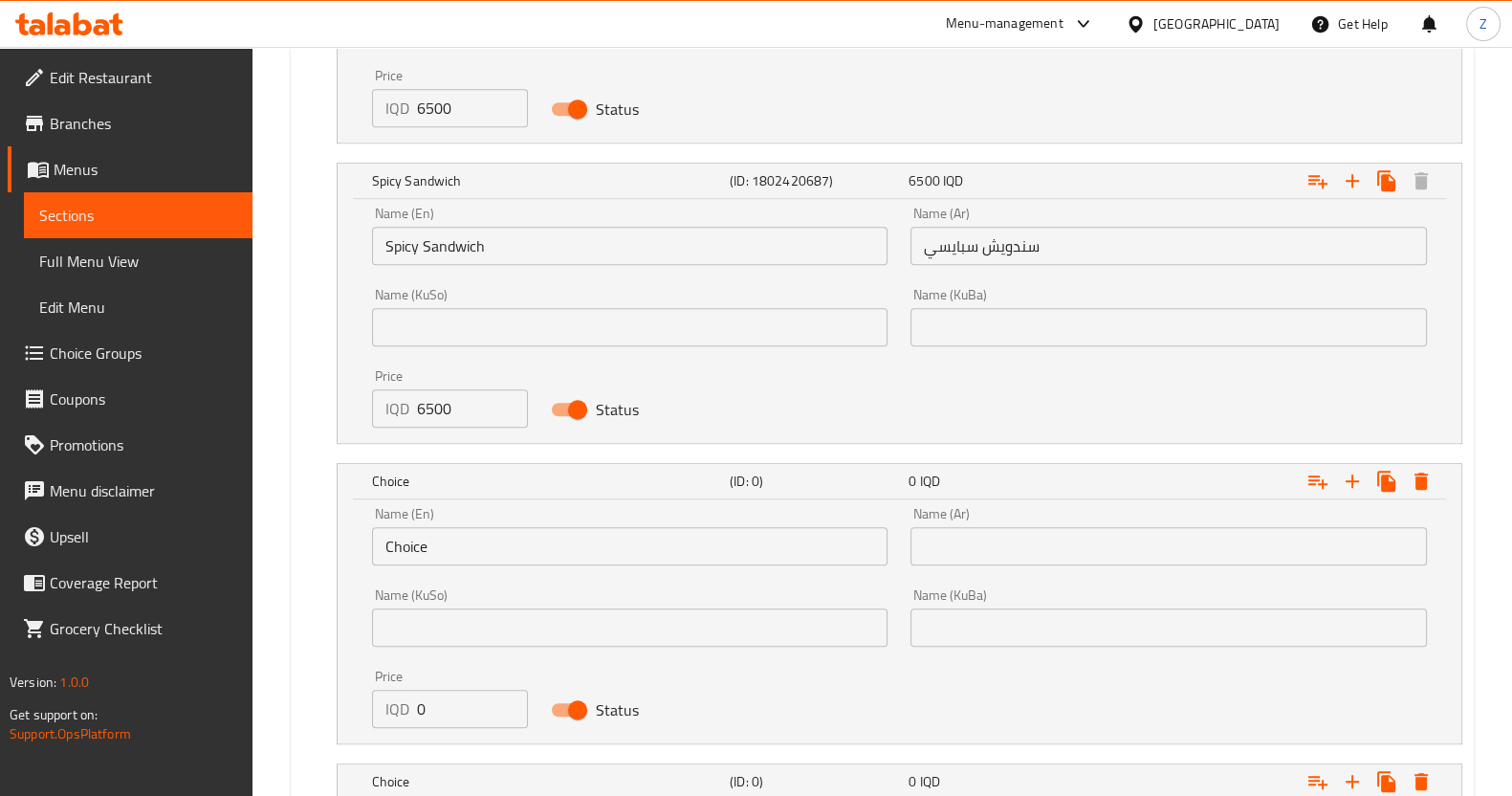 click at bounding box center [1169, 546] 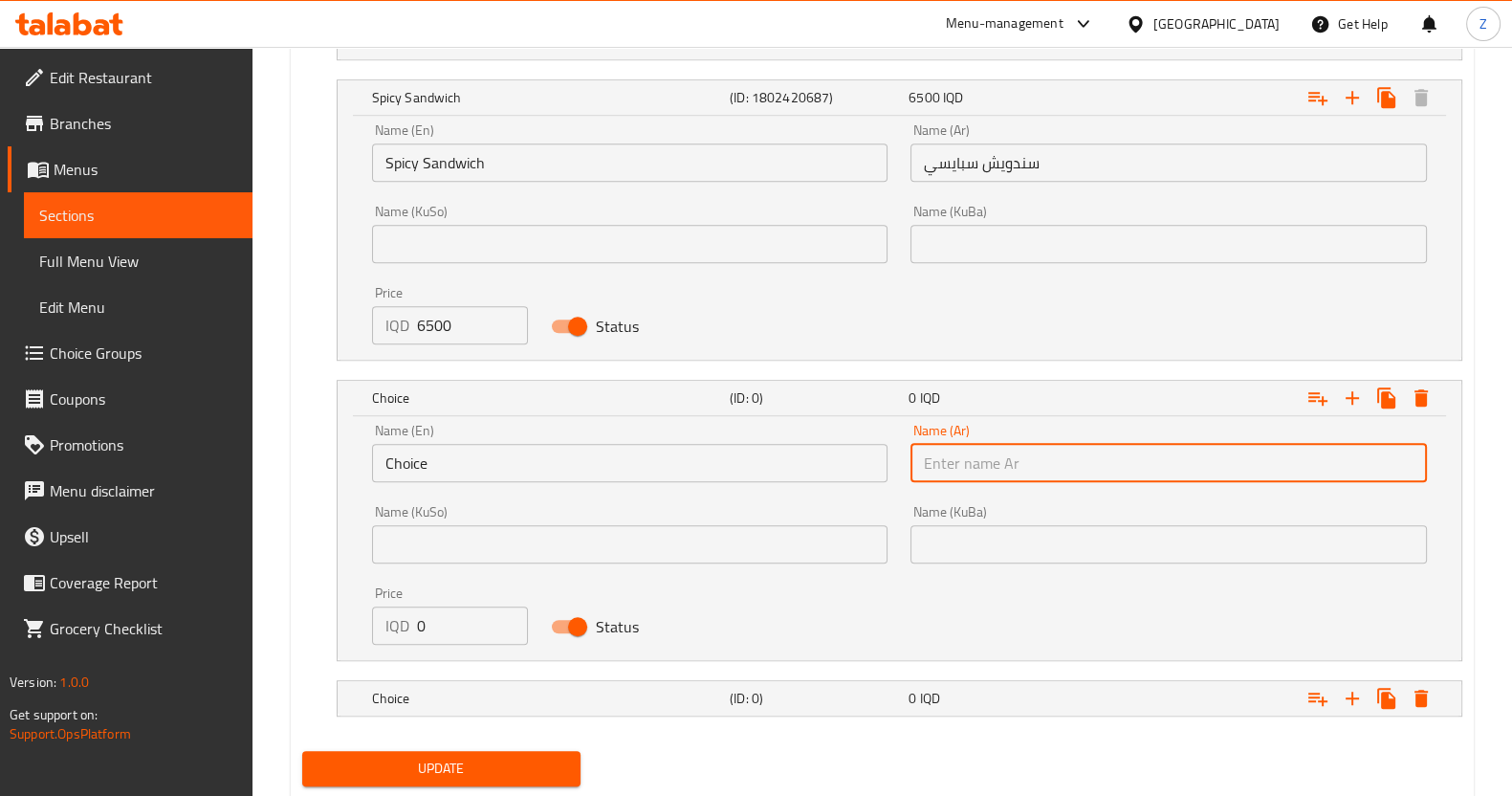 scroll, scrollTop: 1673, scrollLeft: 0, axis: vertical 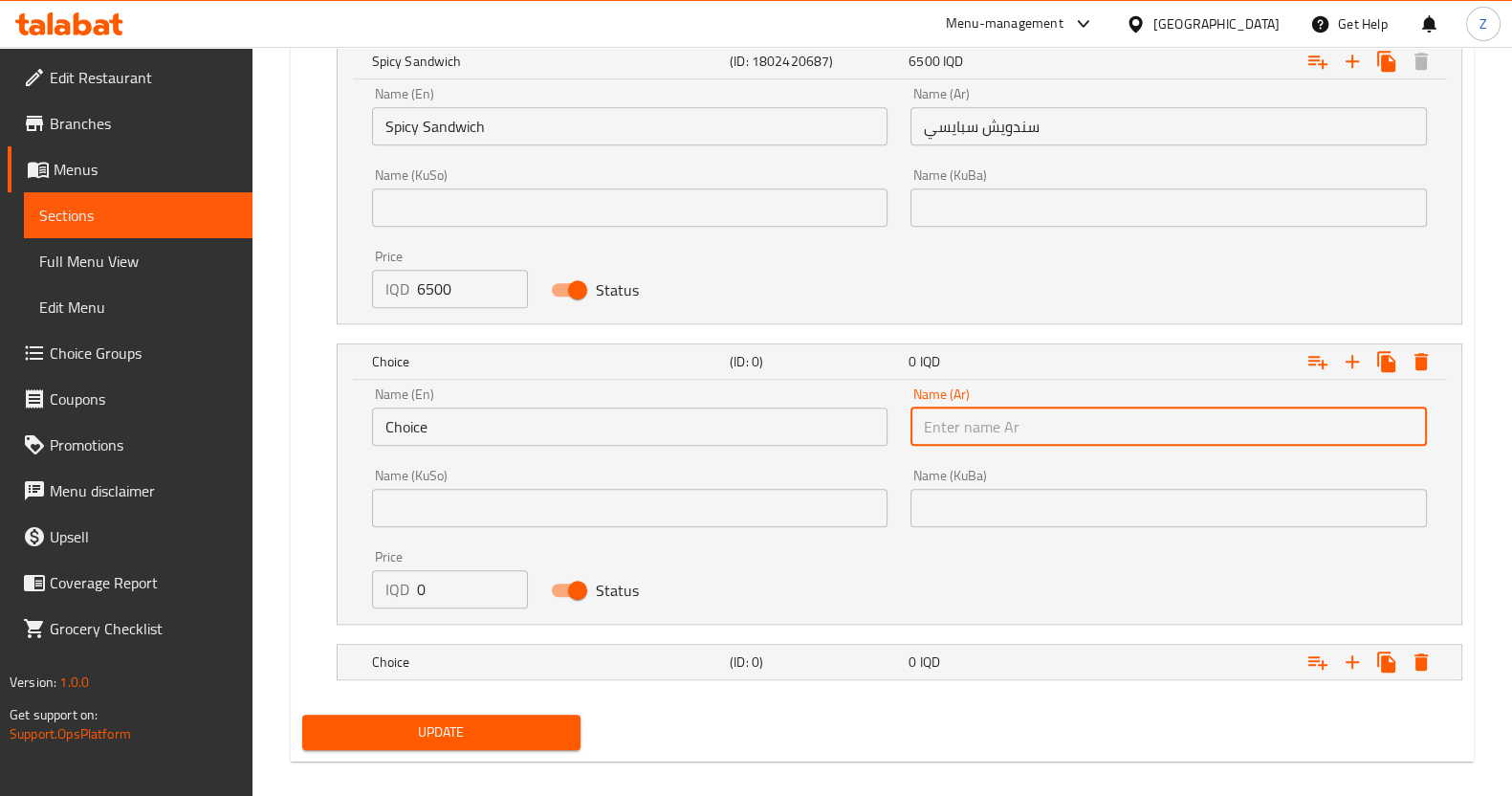 click at bounding box center (1169, 427) 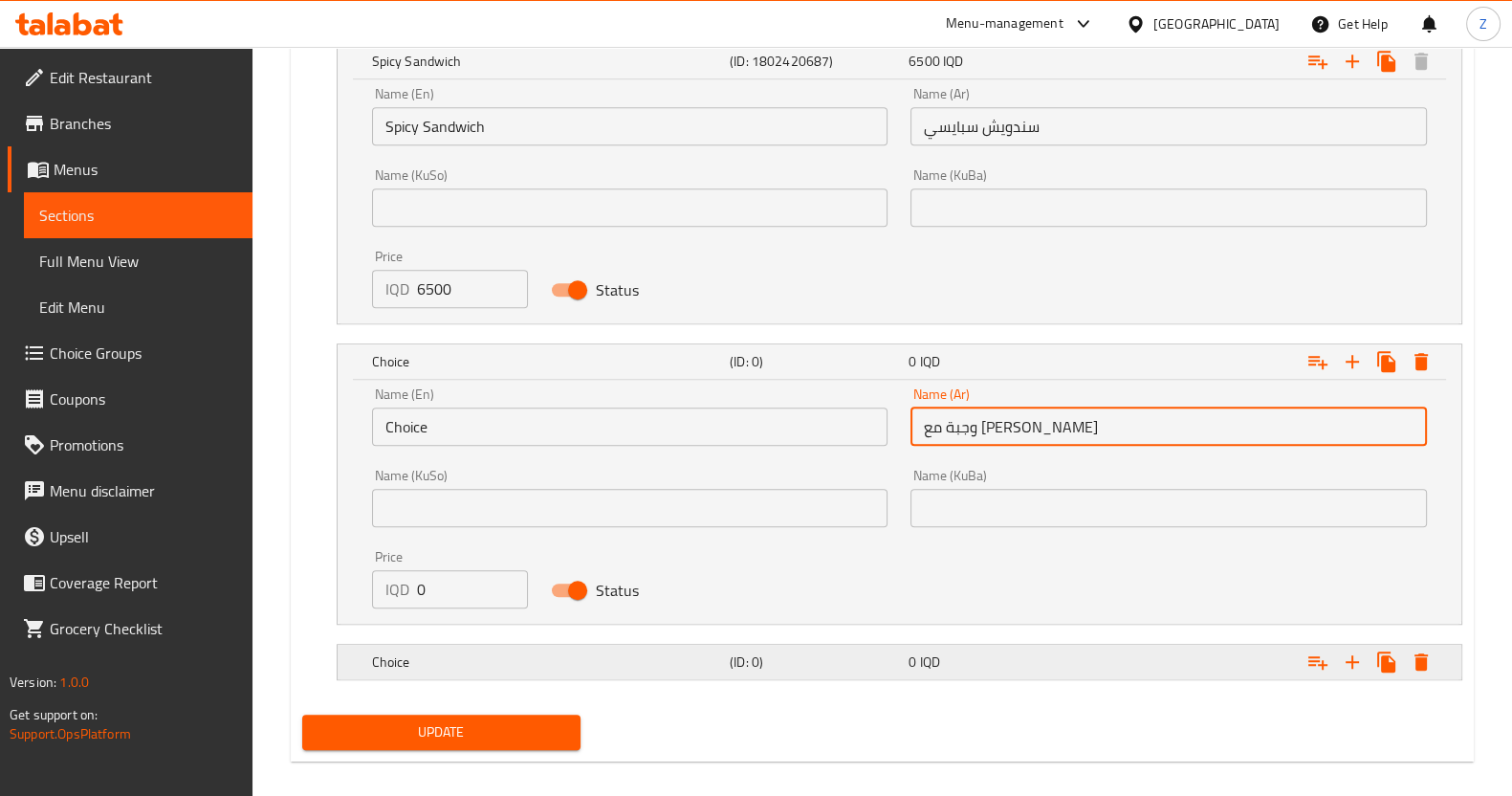 type on "وجبة مع فرايز وكوكاكولا" 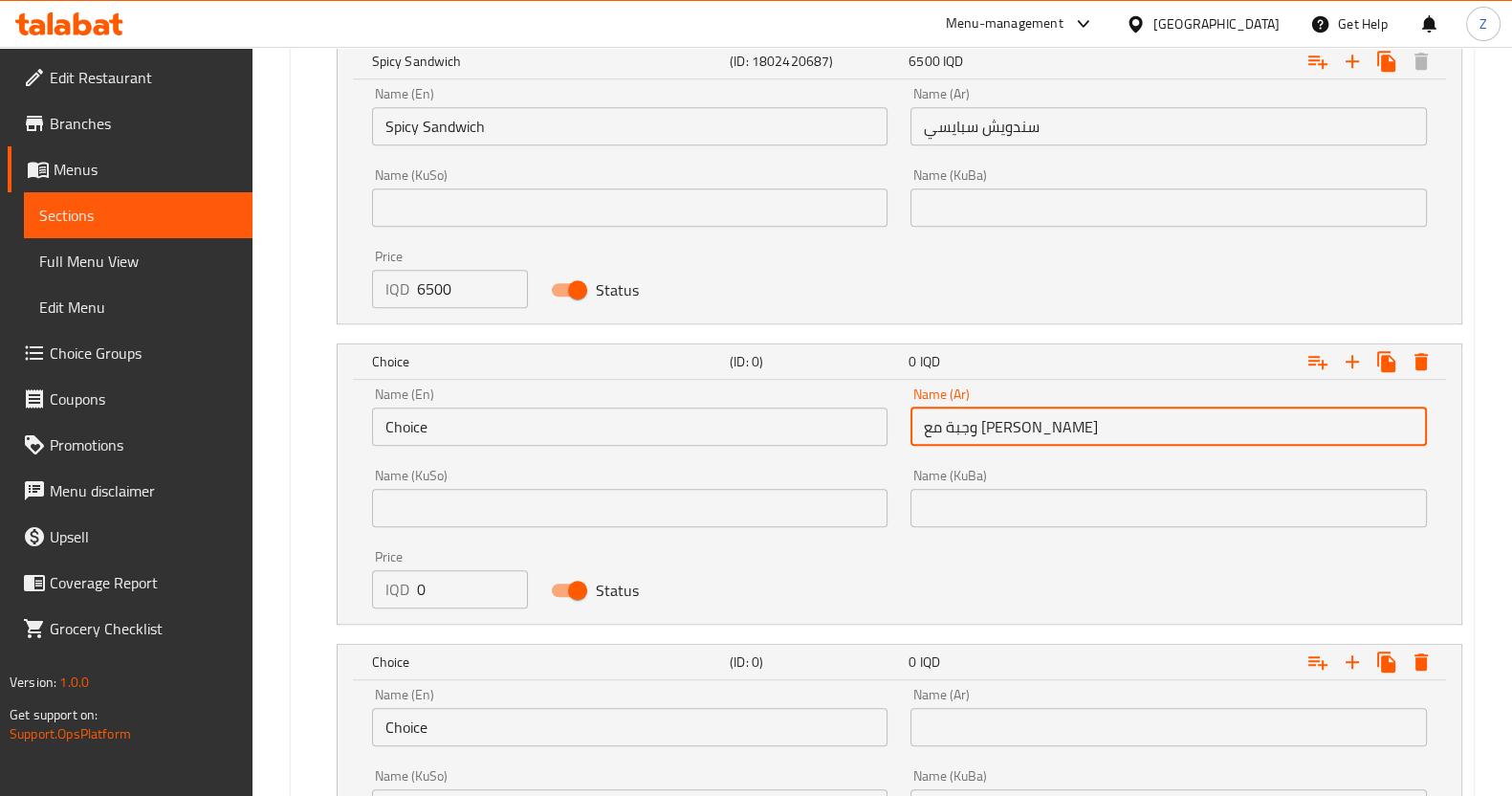 drag, startPoint x: 1099, startPoint y: 418, endPoint x: 847, endPoint y: 439, distance: 252.87349 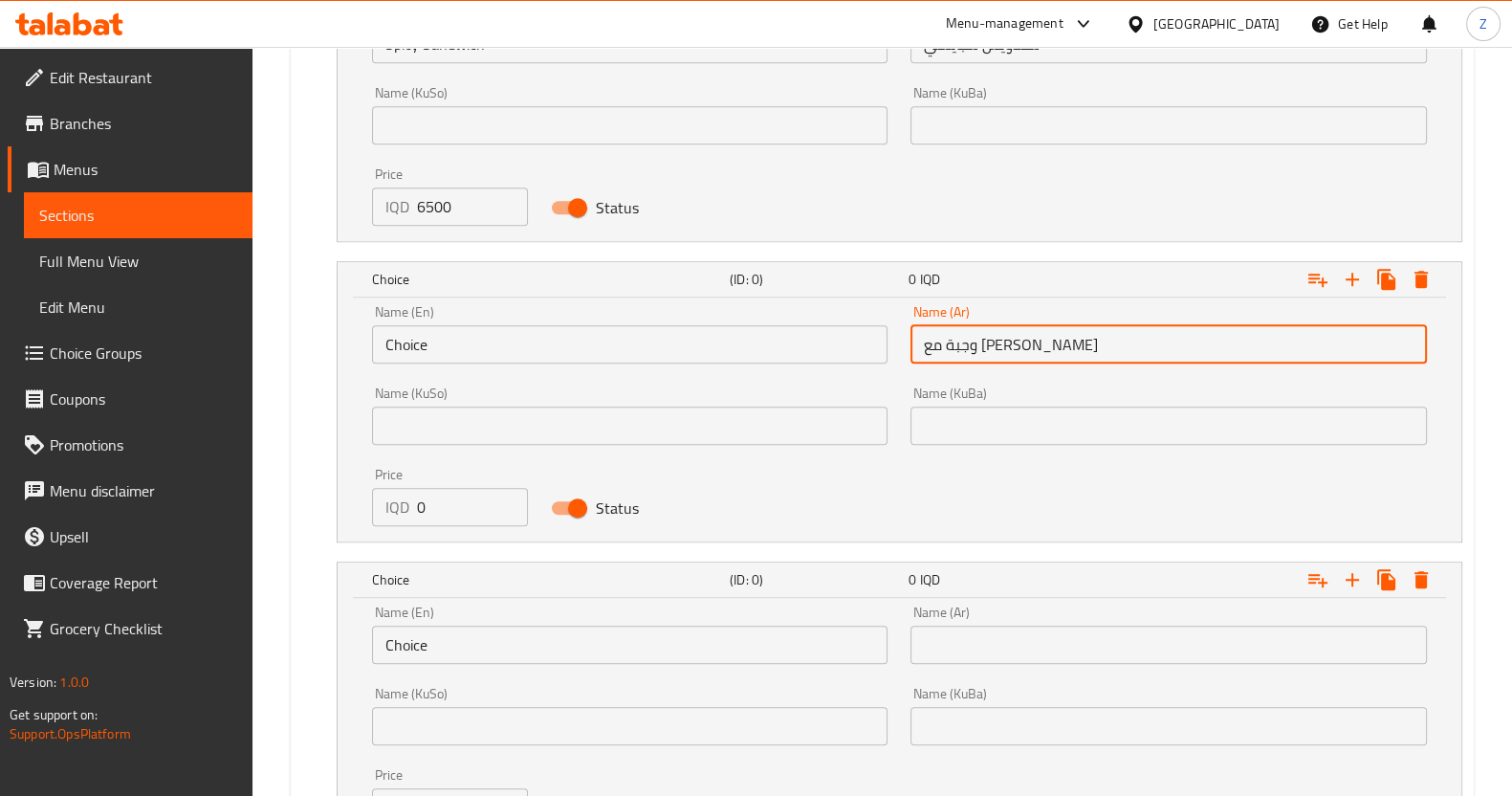 scroll, scrollTop: 1793, scrollLeft: 0, axis: vertical 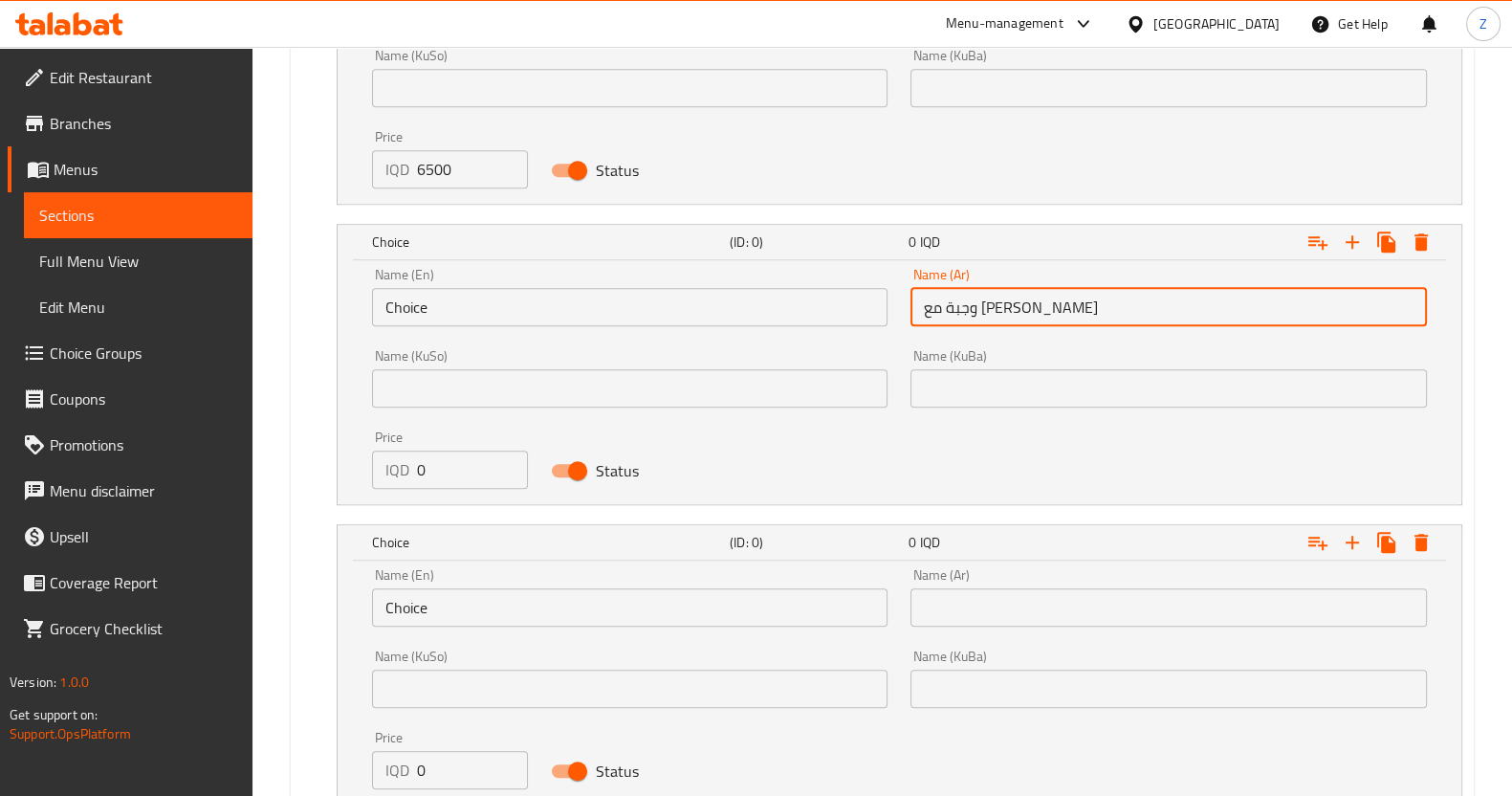 click at bounding box center [1169, 608] 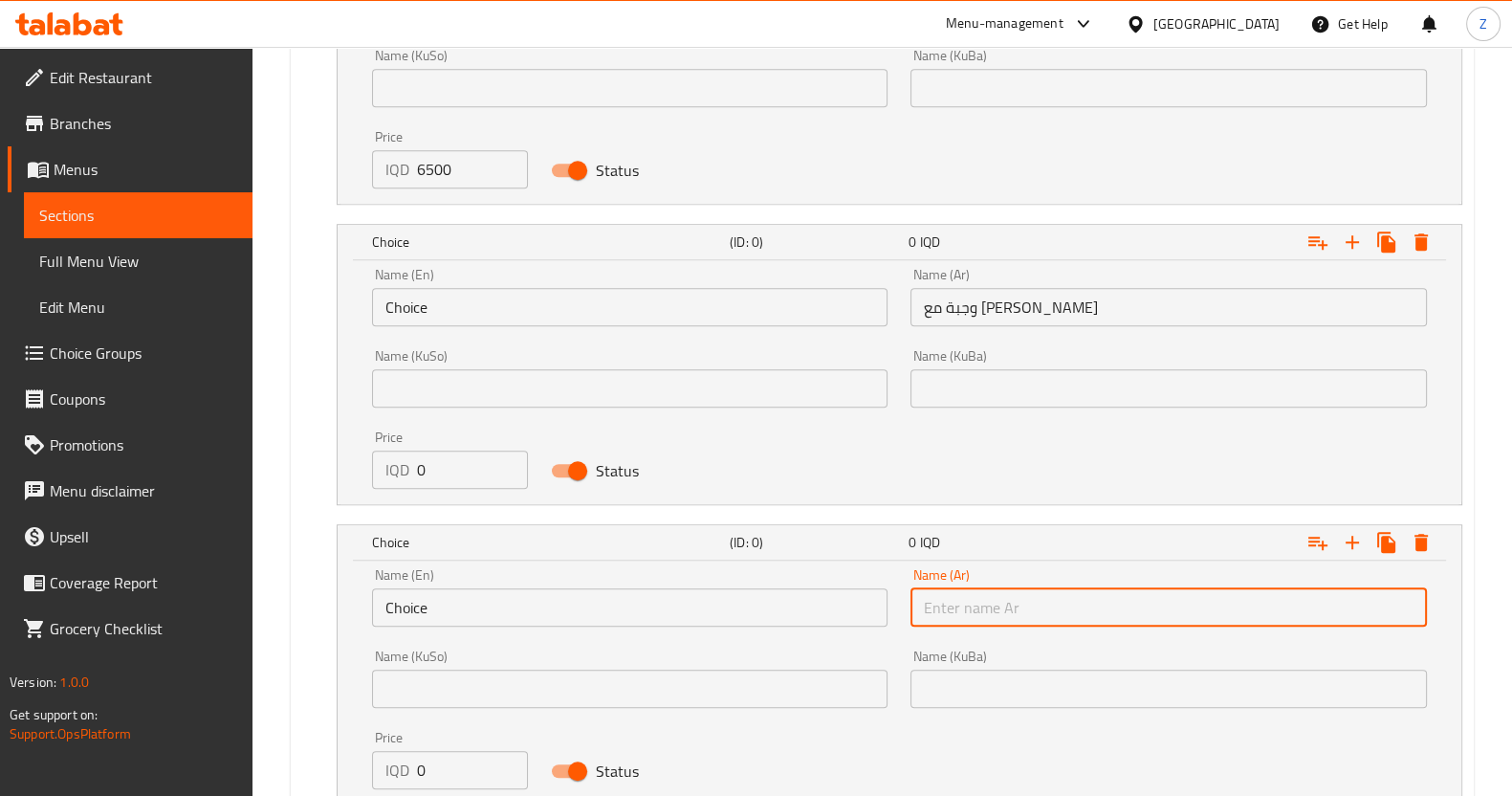 paste on "وجبة مع فرايز وكوكاكولا" 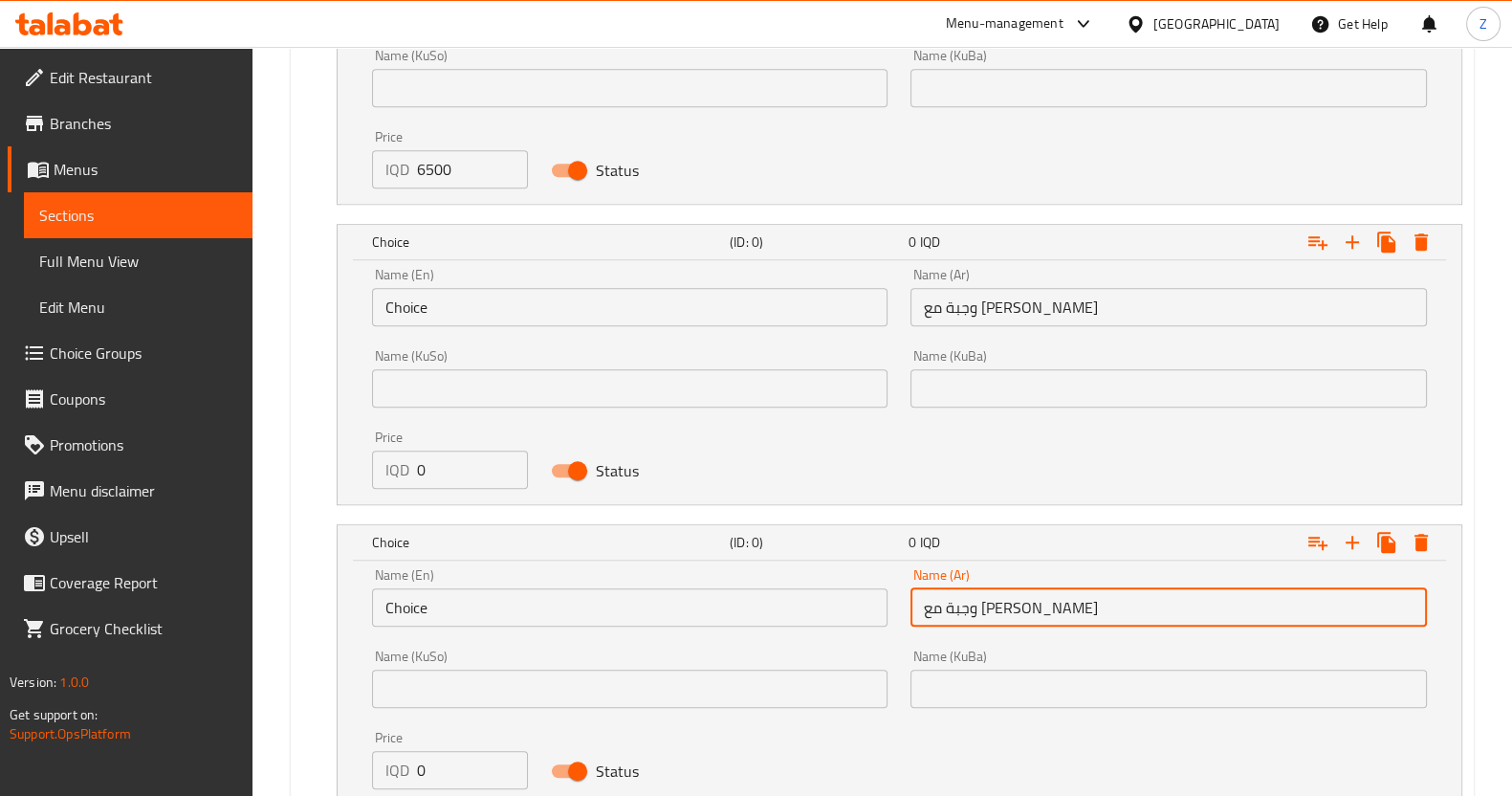 type on "وجبة مع فرايز وكوكاكولا" 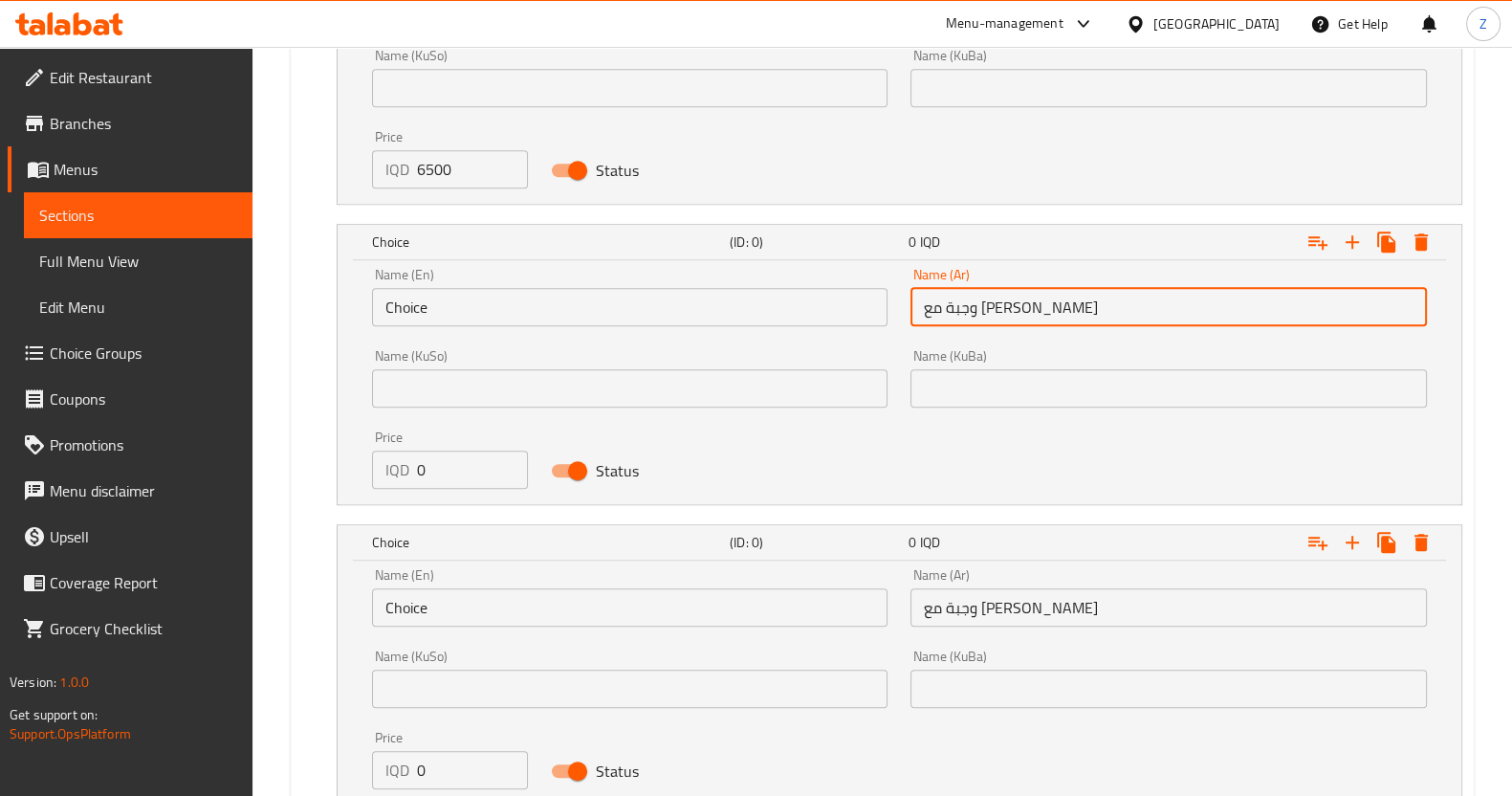 click on "وجبة مع فرايز وكوكاكولا" at bounding box center (1169, 307) 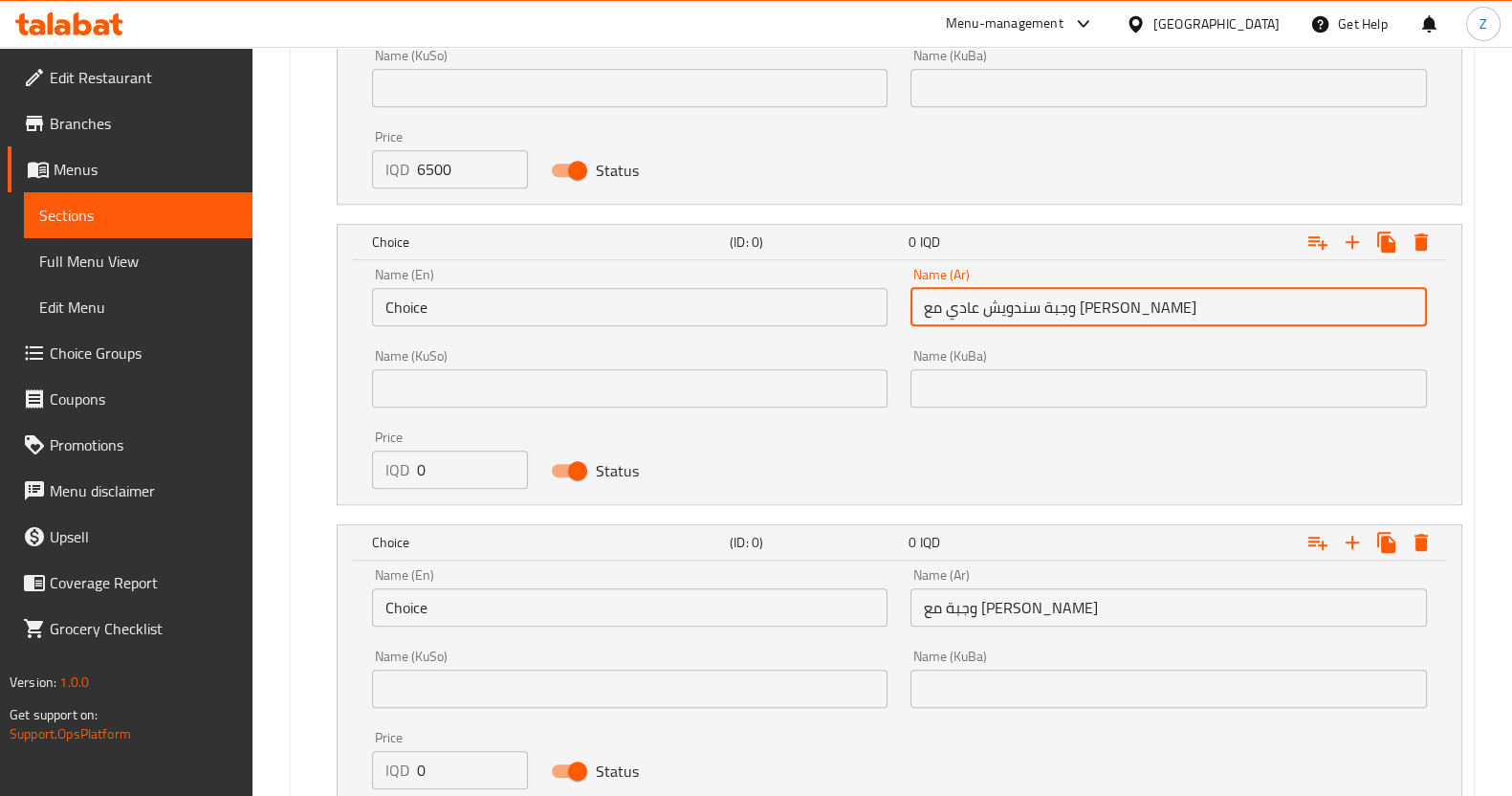 type on "وجبة سندويش عادي مع فرايز وكوكاكولا" 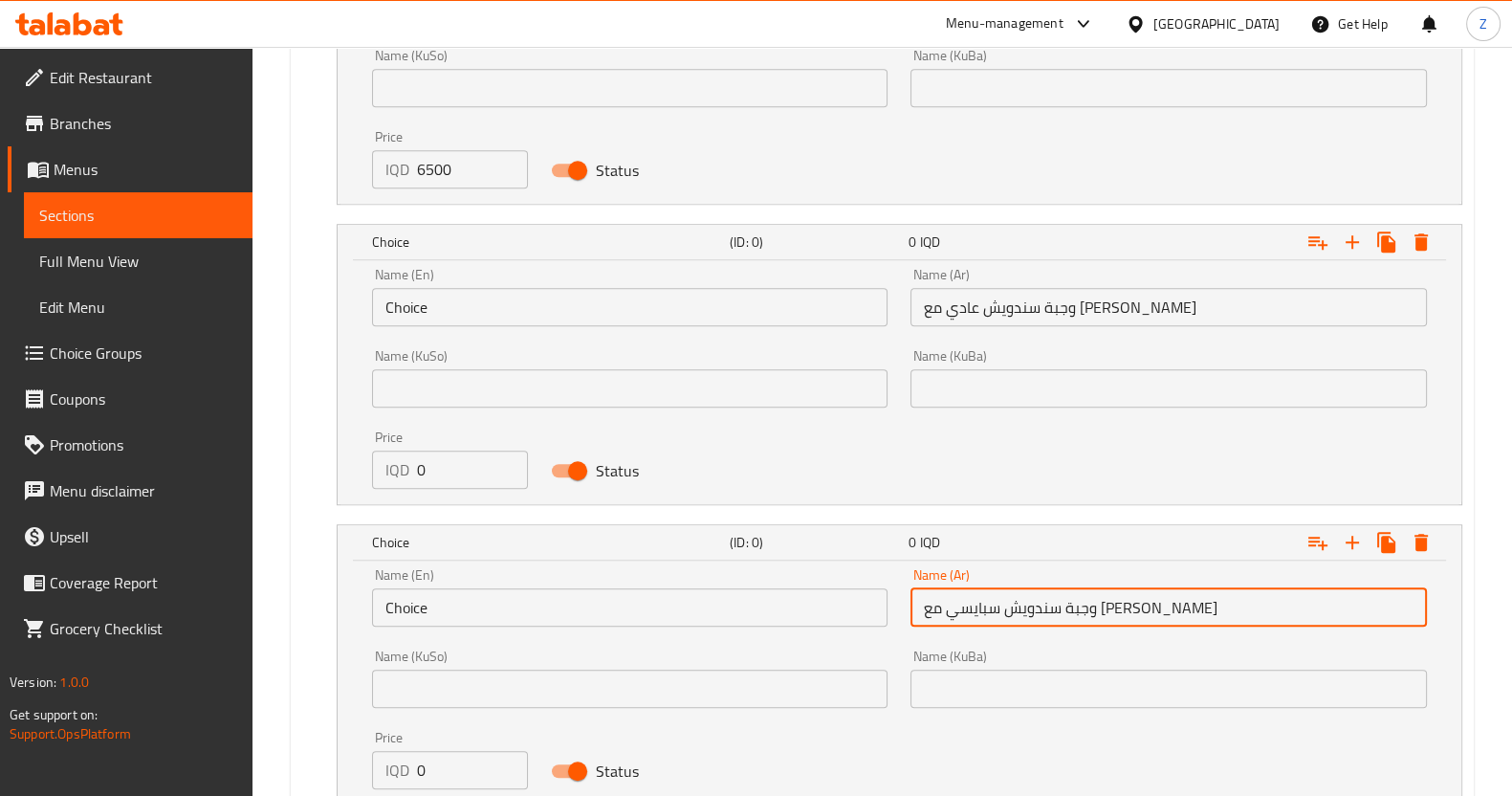 type on "وجبة سندويش سبايسي مع فرايز وكوكاكولا" 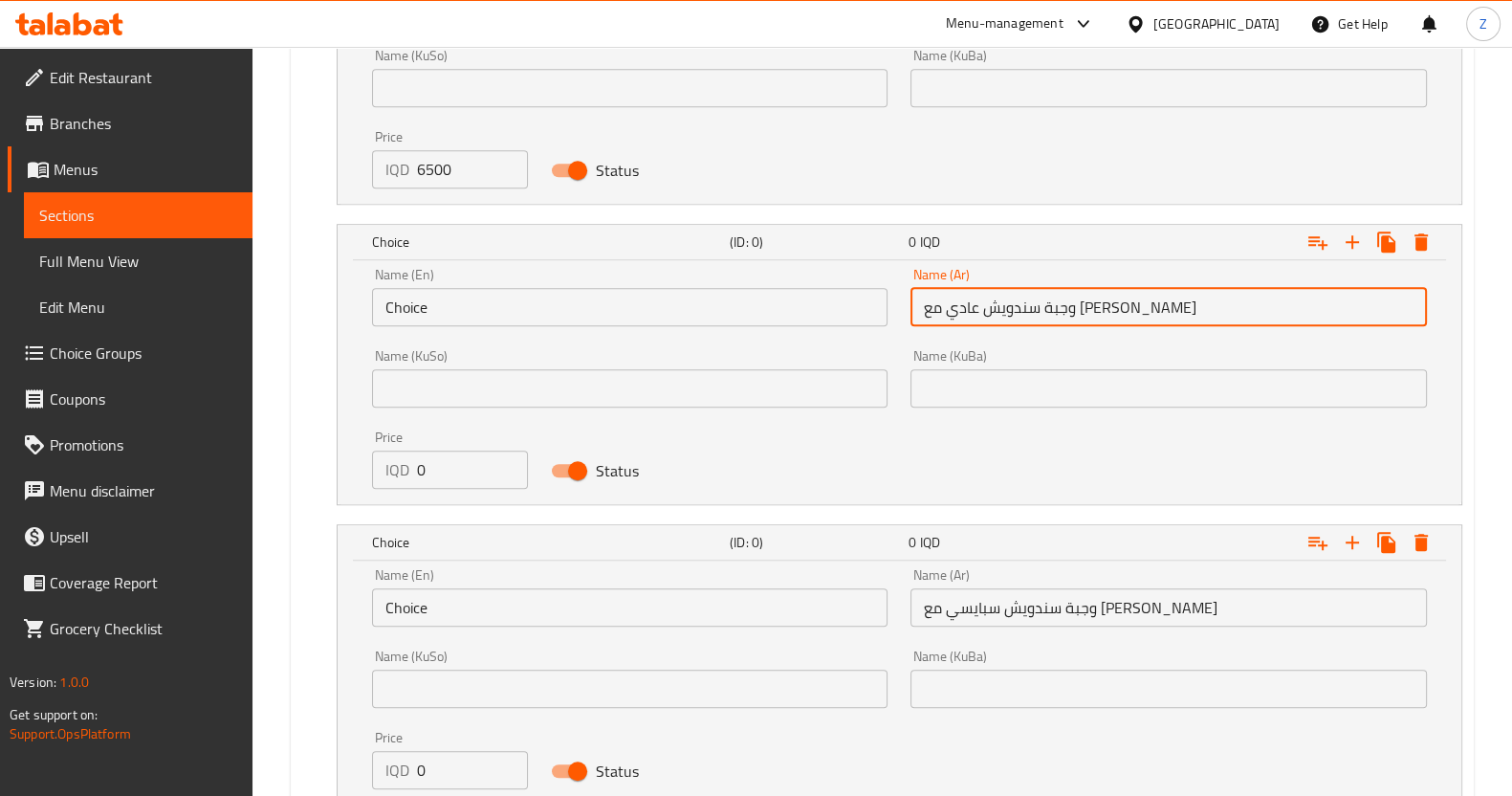 click on "وجبة سندويش عادي مع فرايز وكوكاكولا" at bounding box center [1169, 307] 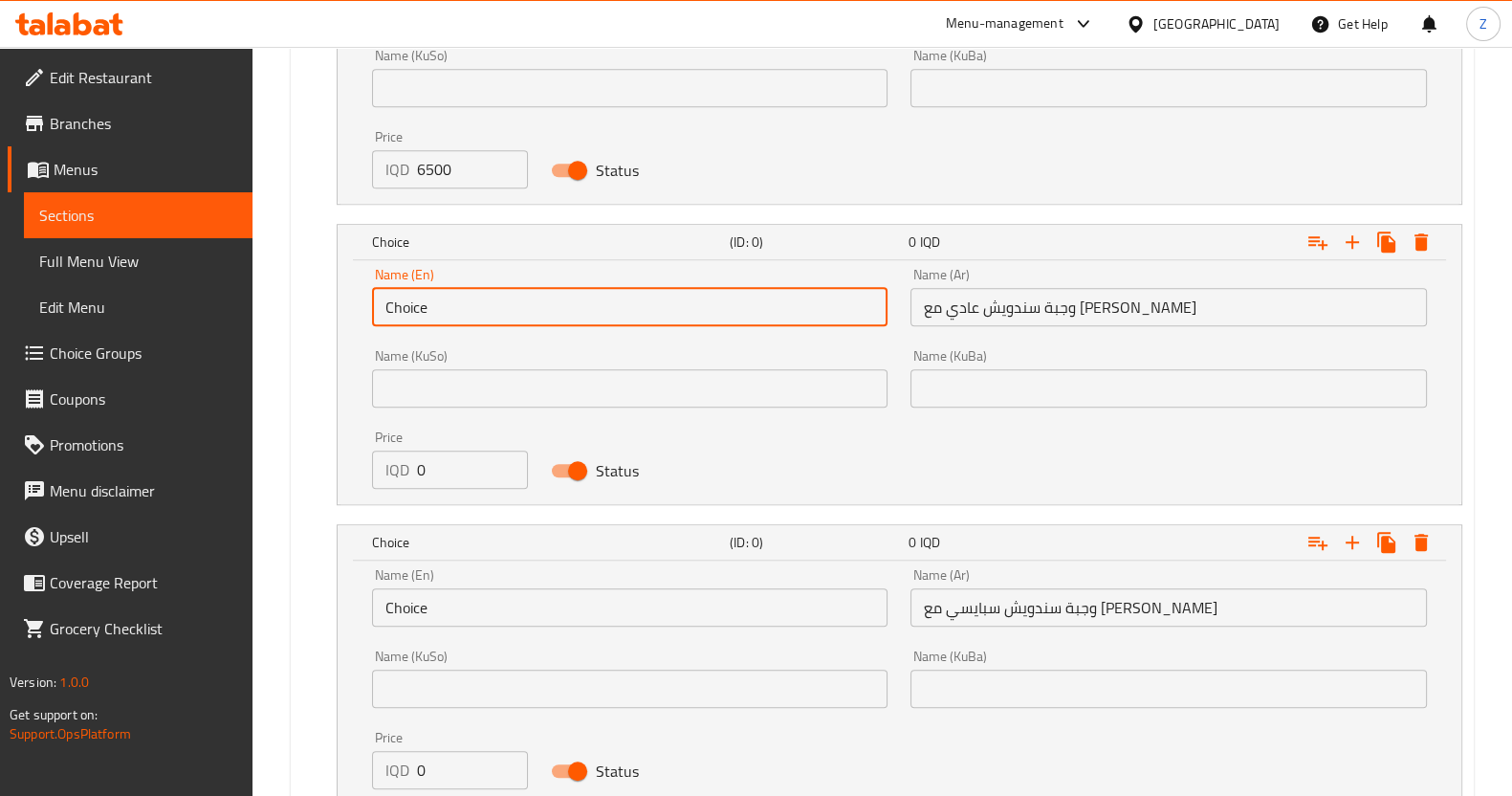 drag, startPoint x: 471, startPoint y: 319, endPoint x: 357, endPoint y: 322, distance: 114.03947 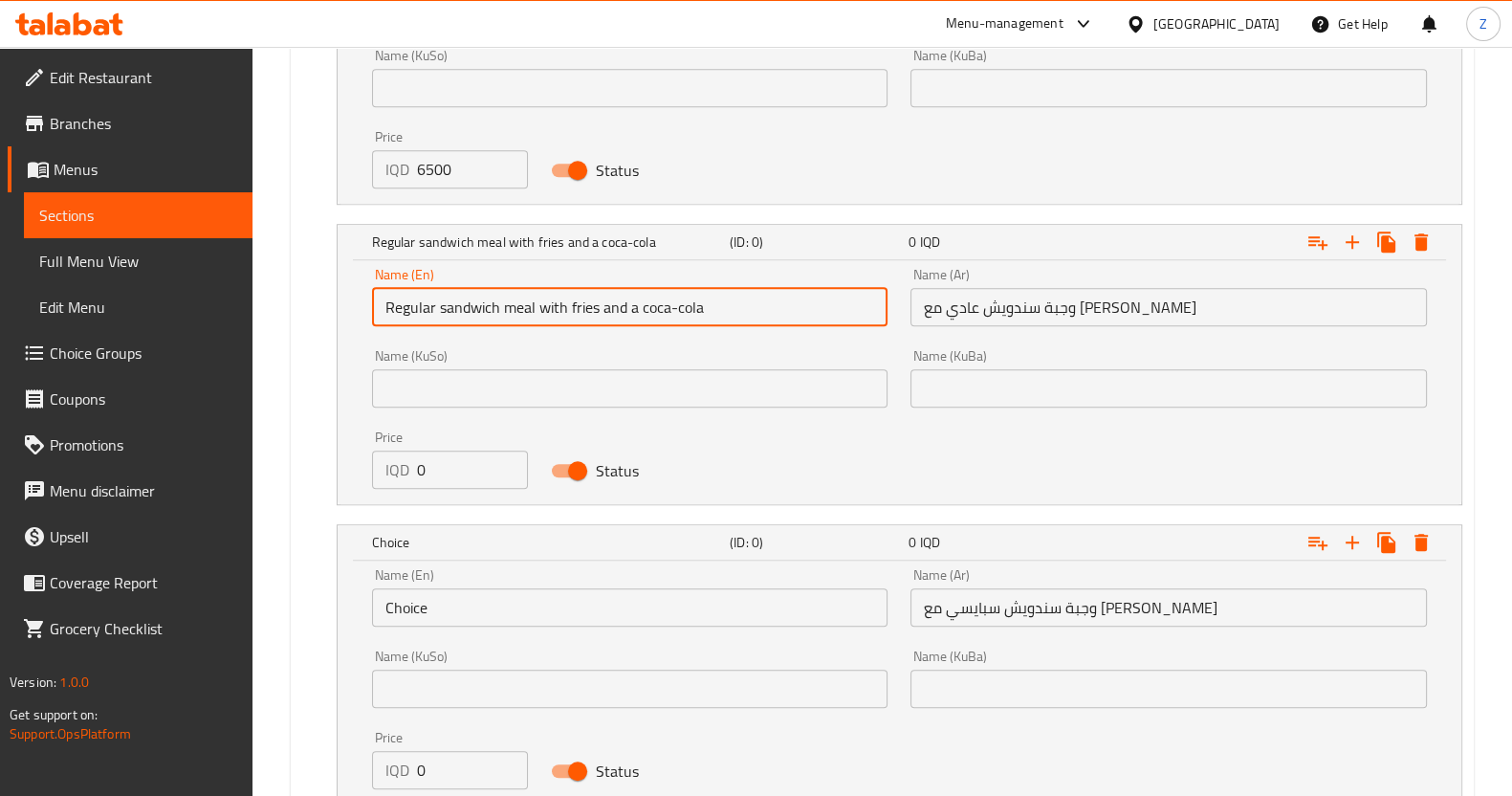 type on "Regular sandwich meal with fries and a coca-cola" 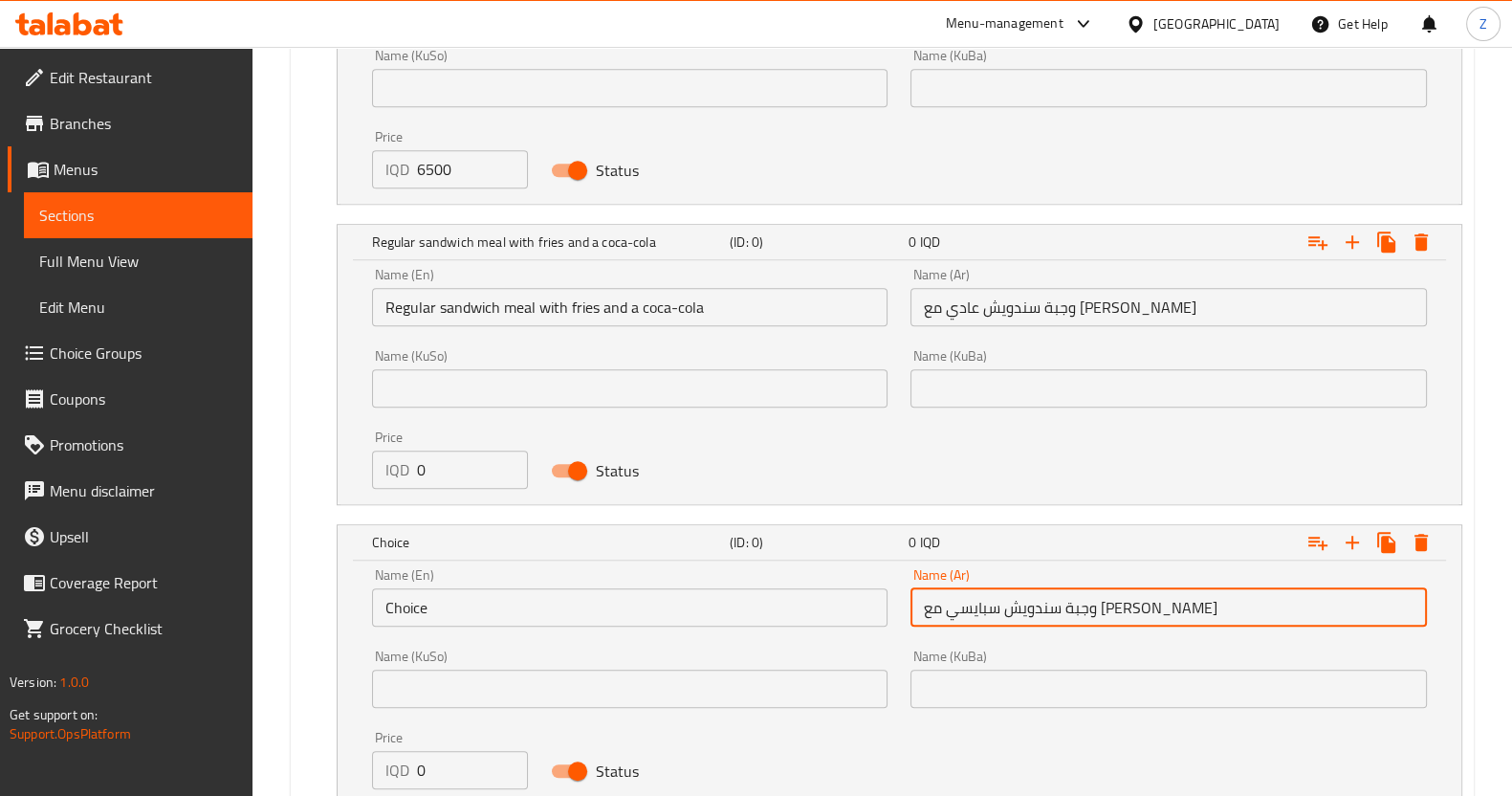 click on "وجبة سندويش سبايسي مع فرايز وكوكاكولا" at bounding box center (1169, 608) 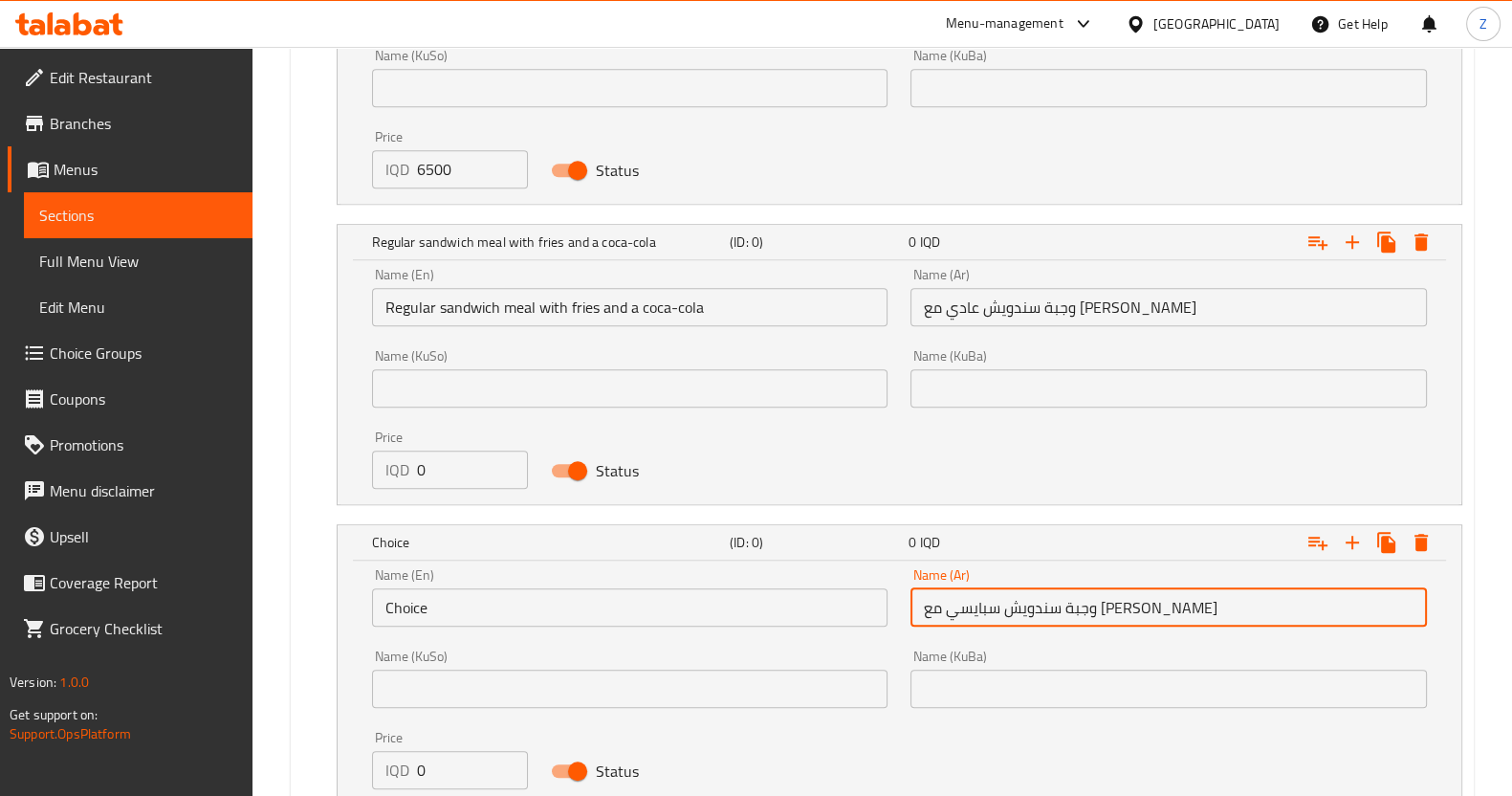 click on "Choice" at bounding box center (630, 608) 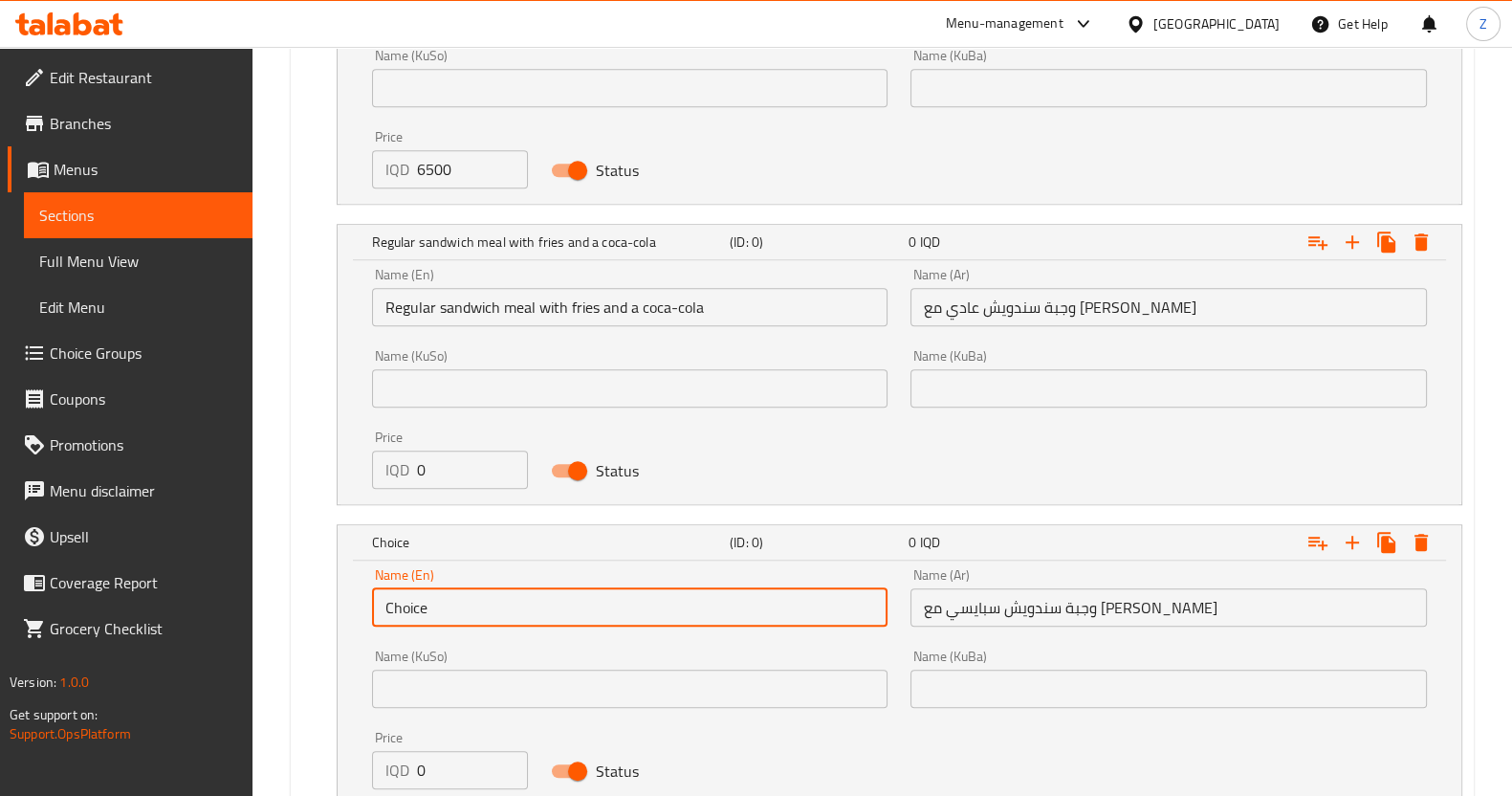 click on "Choice" at bounding box center [630, 608] 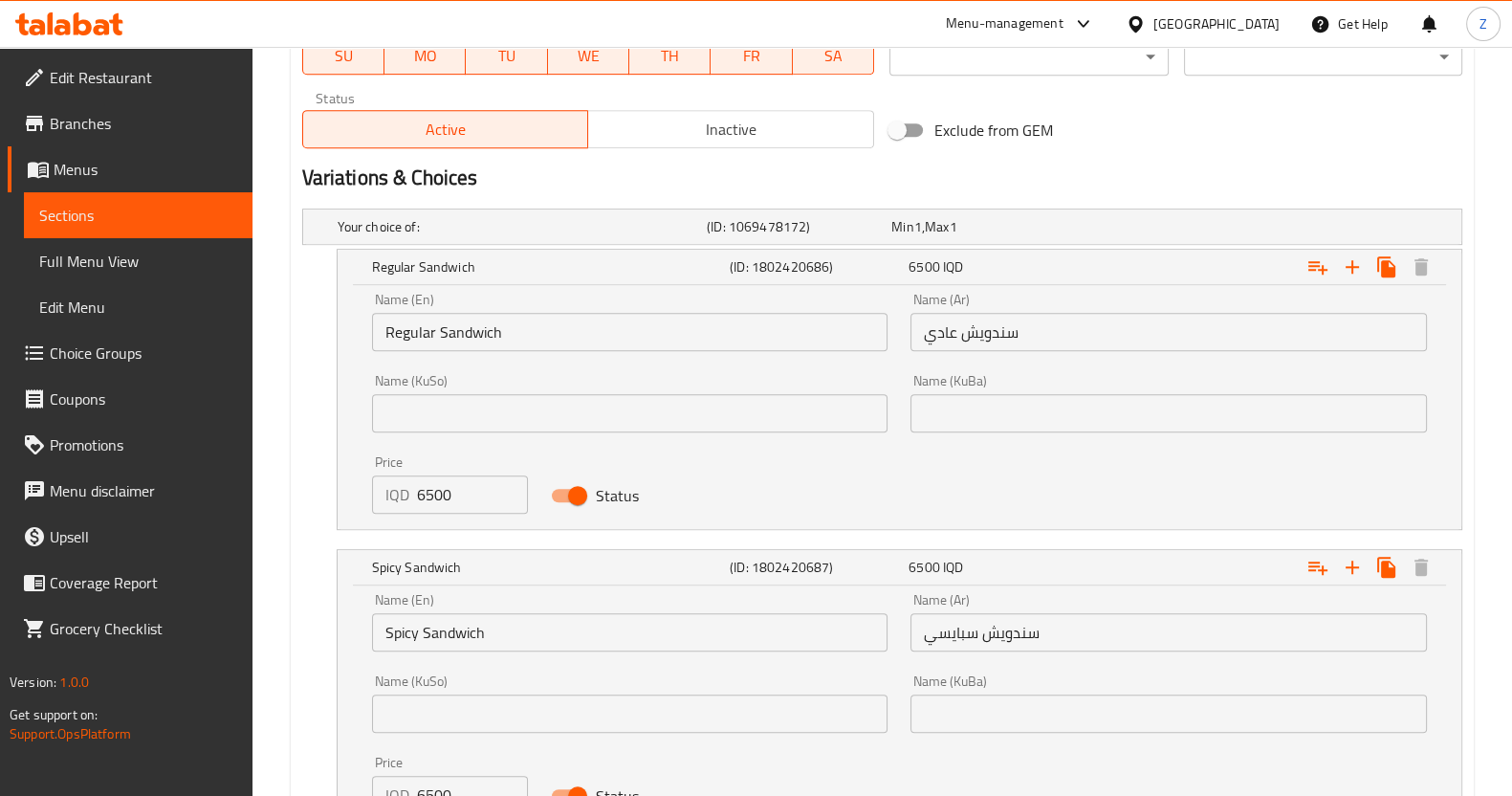 scroll, scrollTop: 1316, scrollLeft: 0, axis: vertical 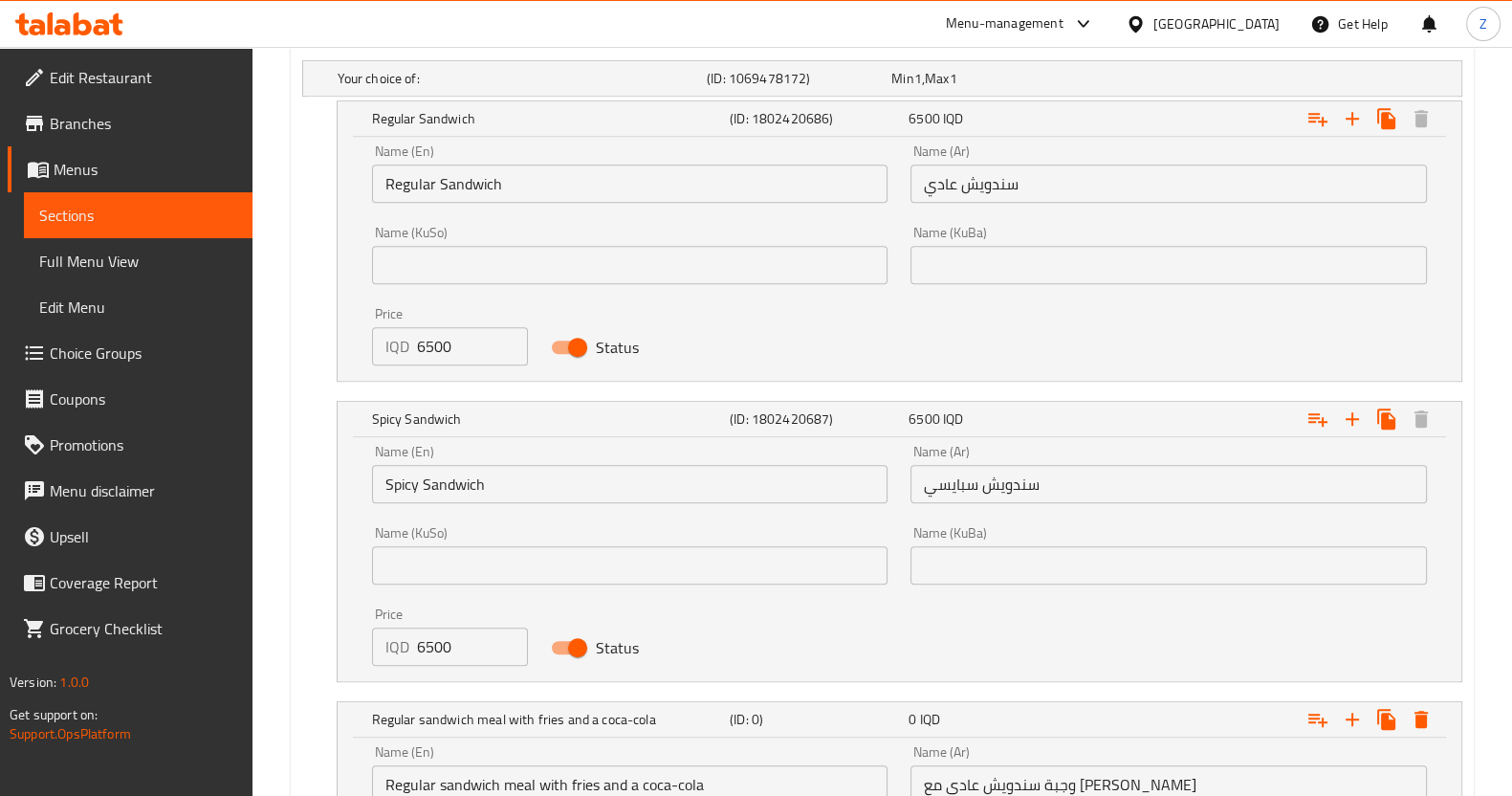type on "Spicy sandwich meal with fries and Coca-Cola" 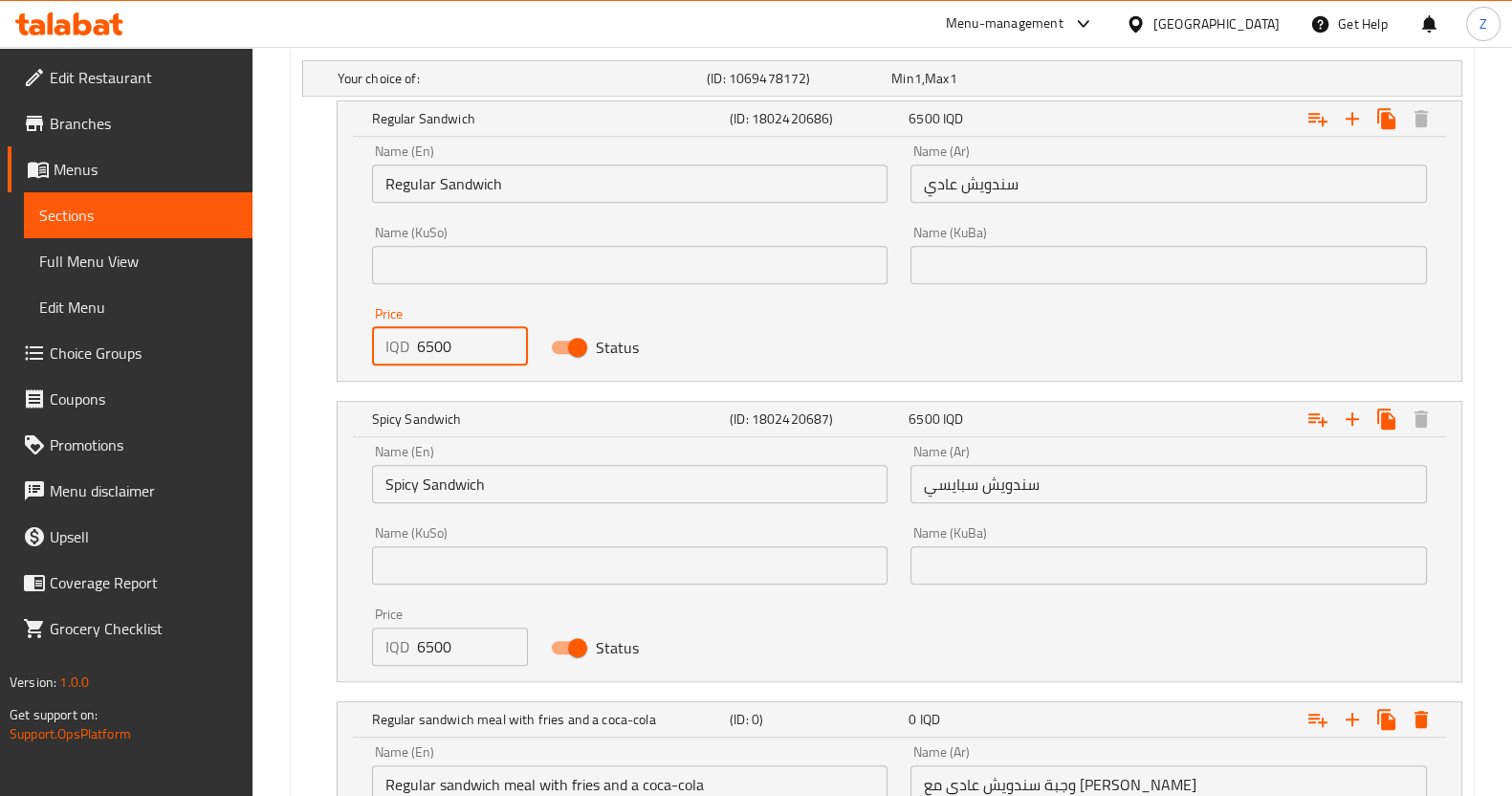 drag, startPoint x: 460, startPoint y: 339, endPoint x: 363, endPoint y: 342, distance: 97.04638 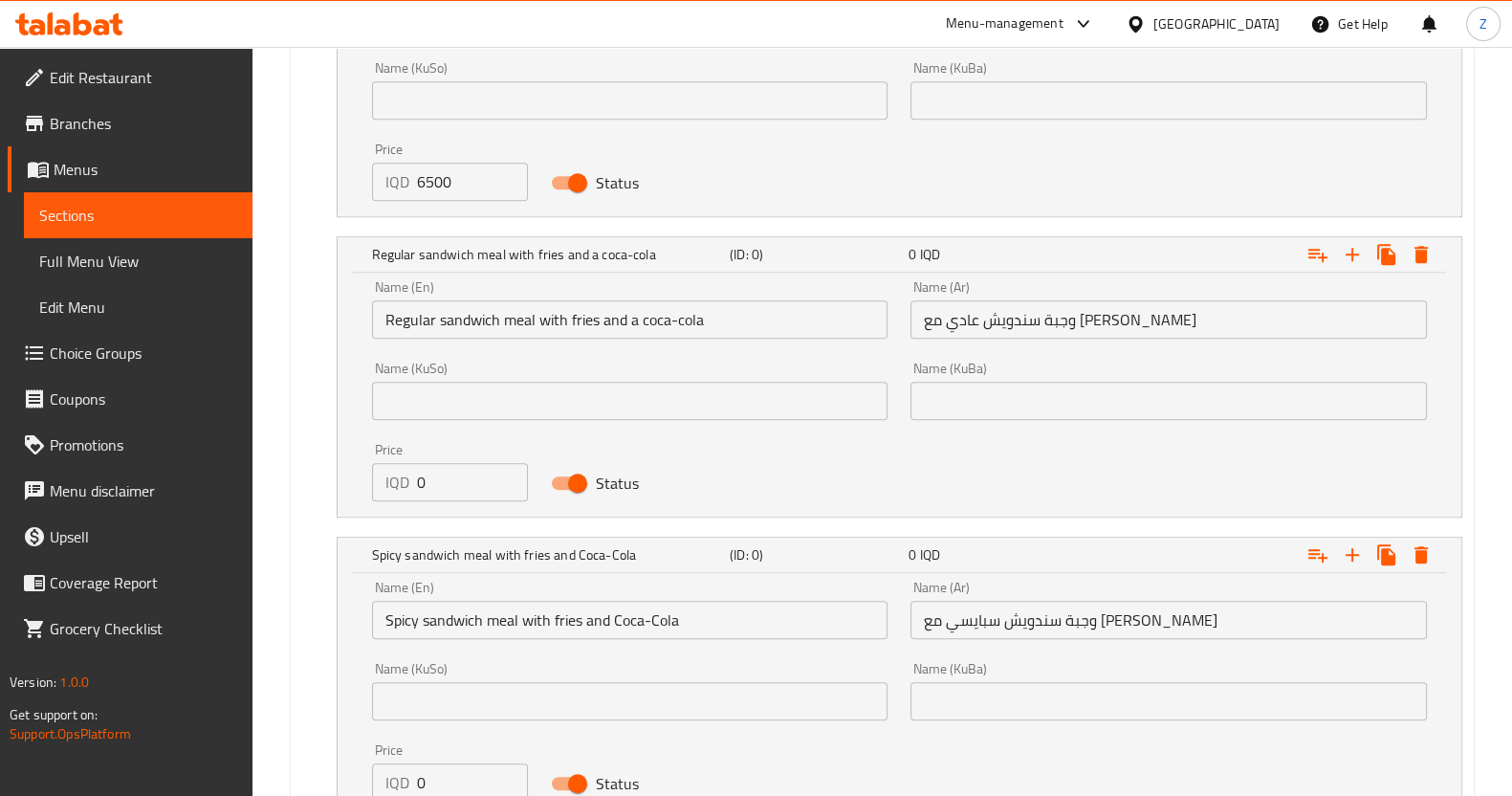 scroll, scrollTop: 1793, scrollLeft: 0, axis: vertical 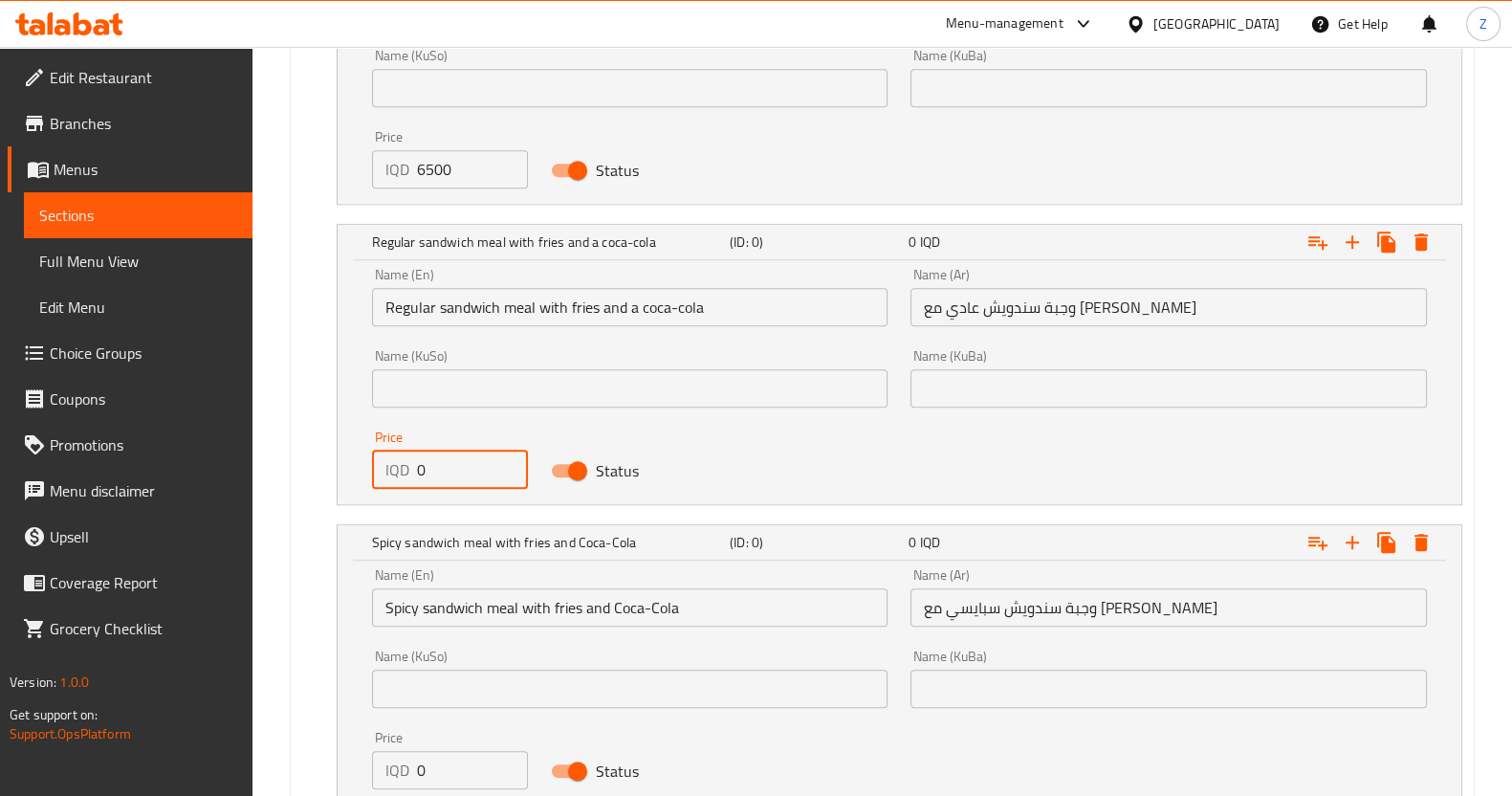 drag, startPoint x: 464, startPoint y: 475, endPoint x: 380, endPoint y: 474, distance: 84.005952 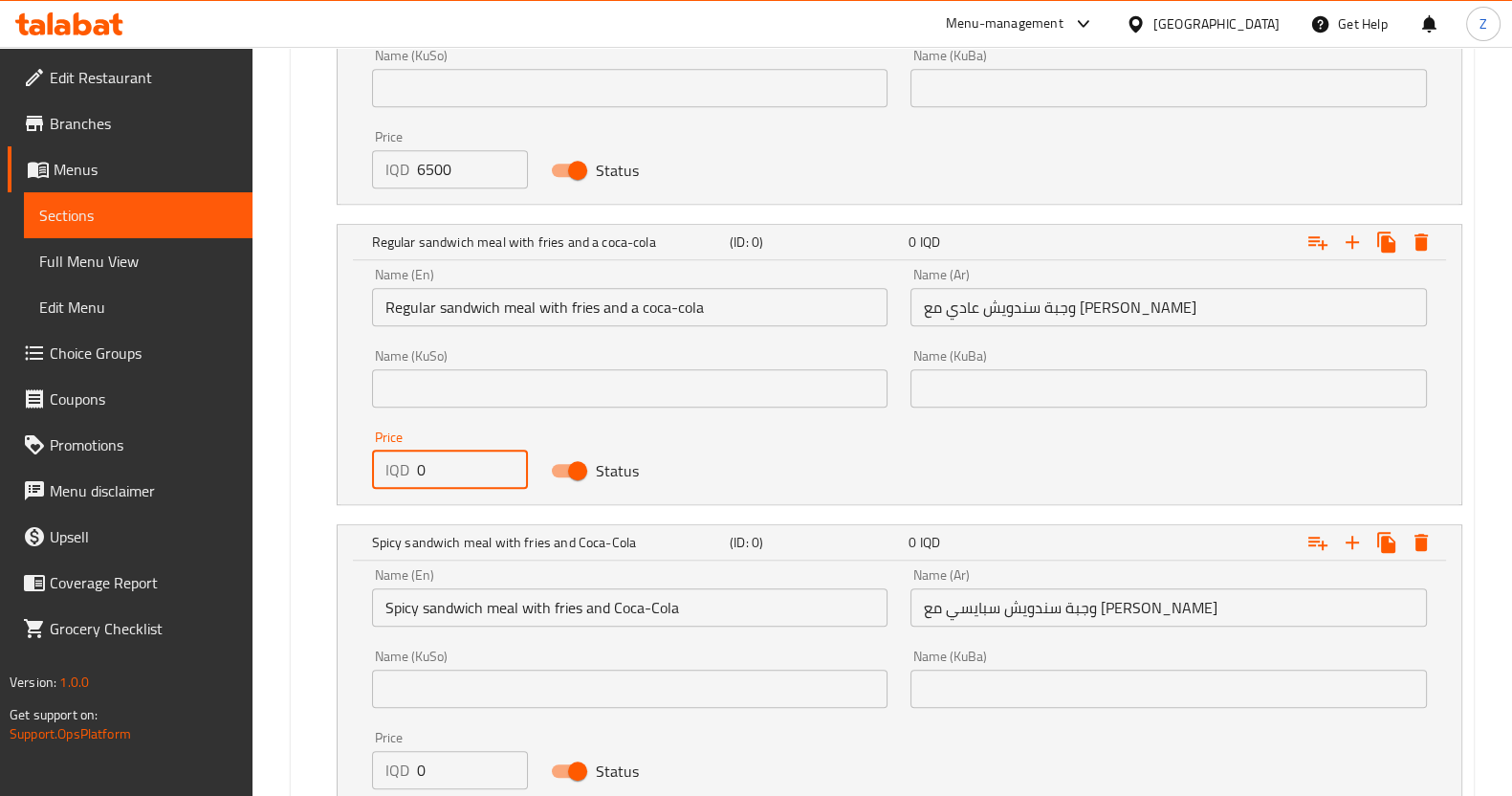 paste on "650" 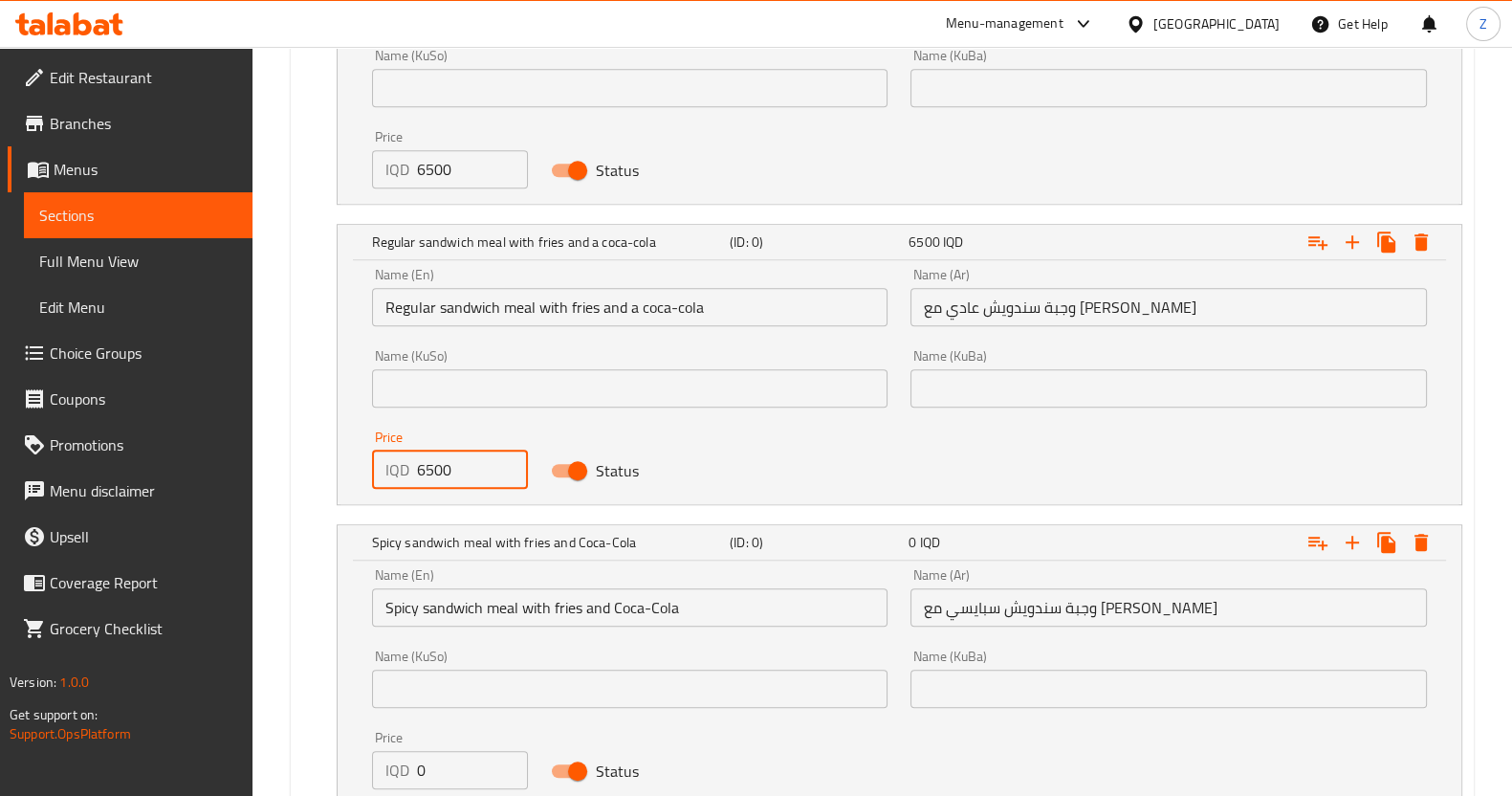 click on "6500" at bounding box center [472, 470] 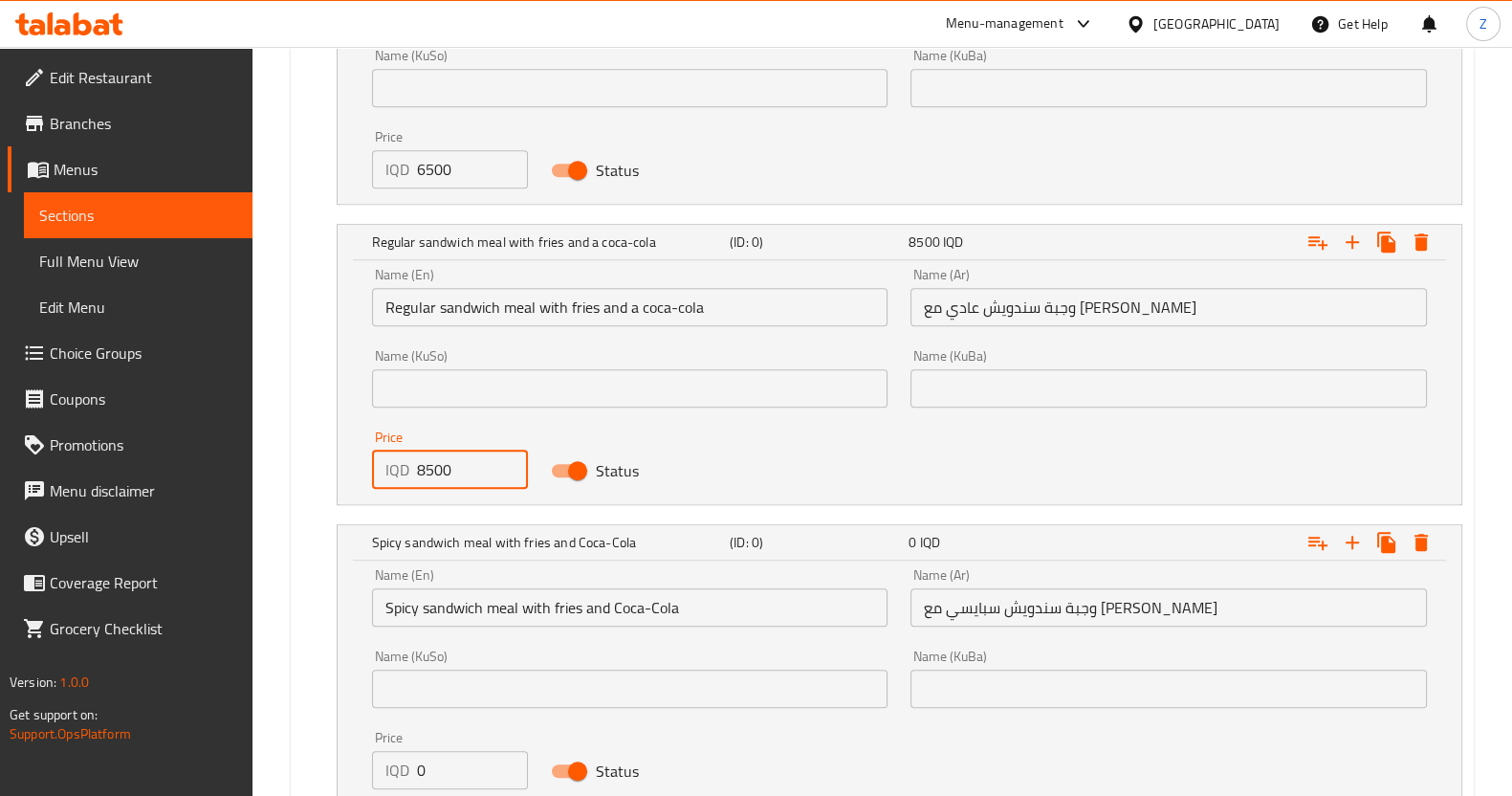 drag, startPoint x: 466, startPoint y: 469, endPoint x: 365, endPoint y: 474, distance: 101.12369 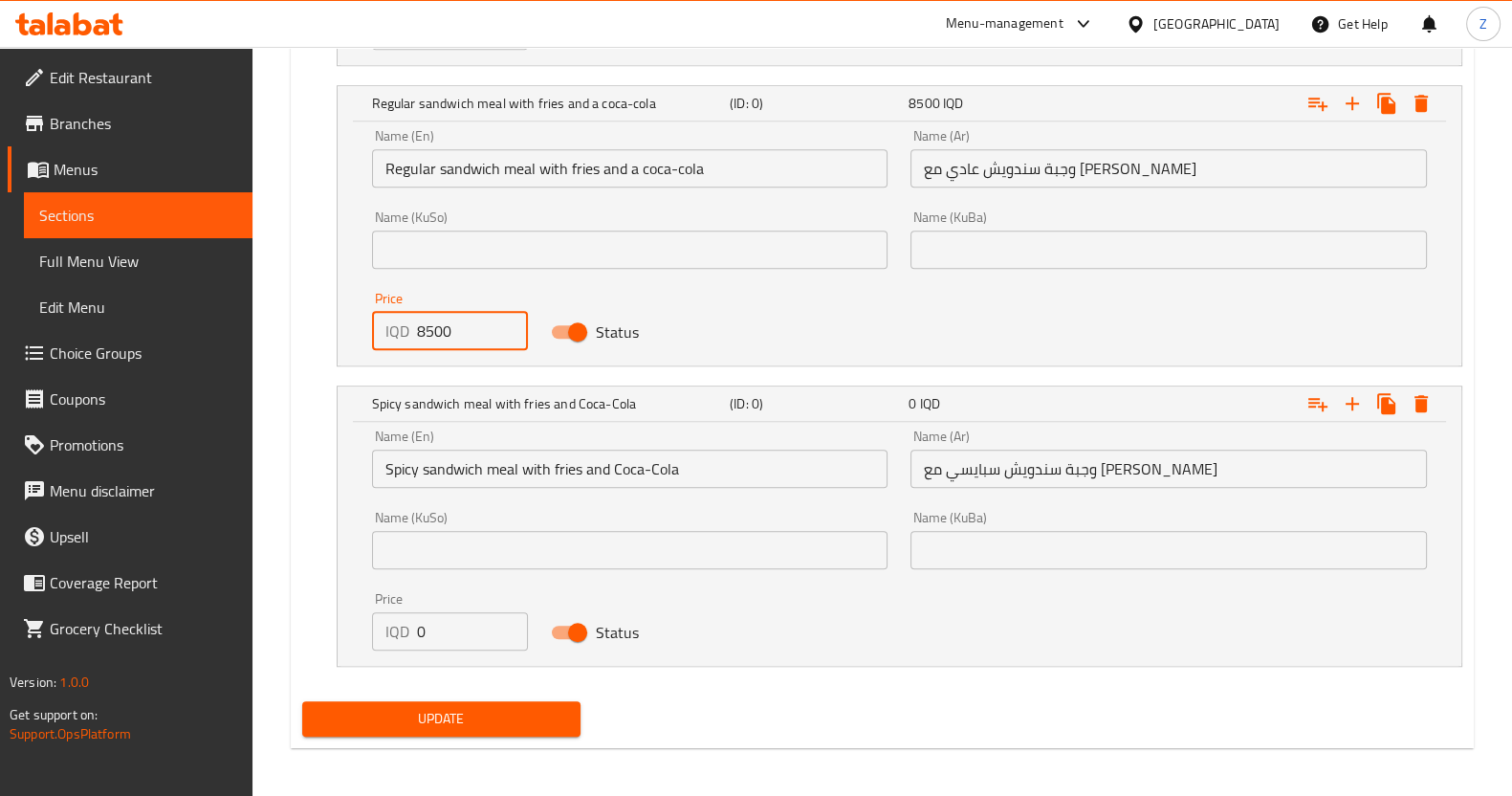 scroll, scrollTop: 1935, scrollLeft: 0, axis: vertical 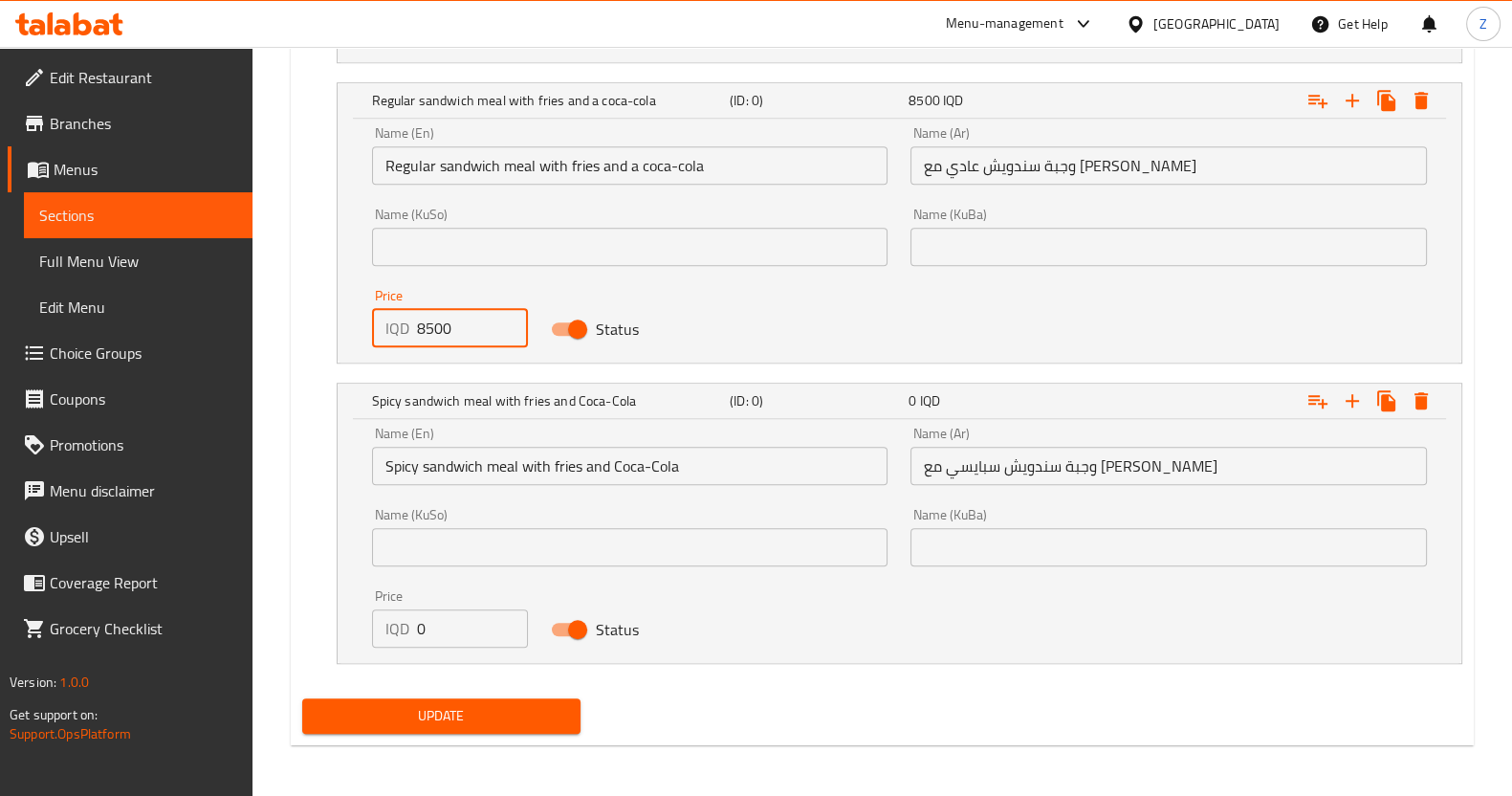 type on "8500" 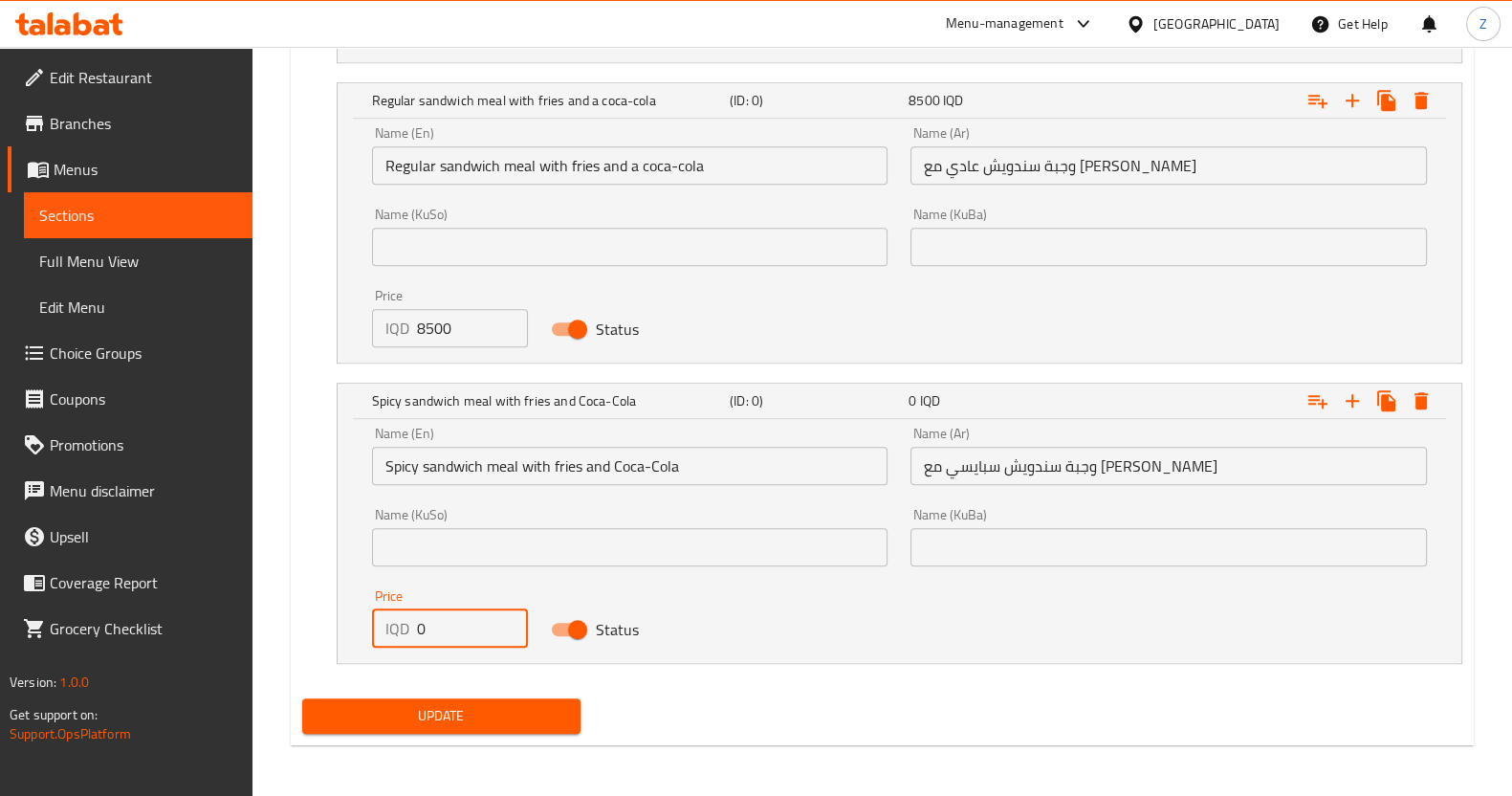 paste on "850" 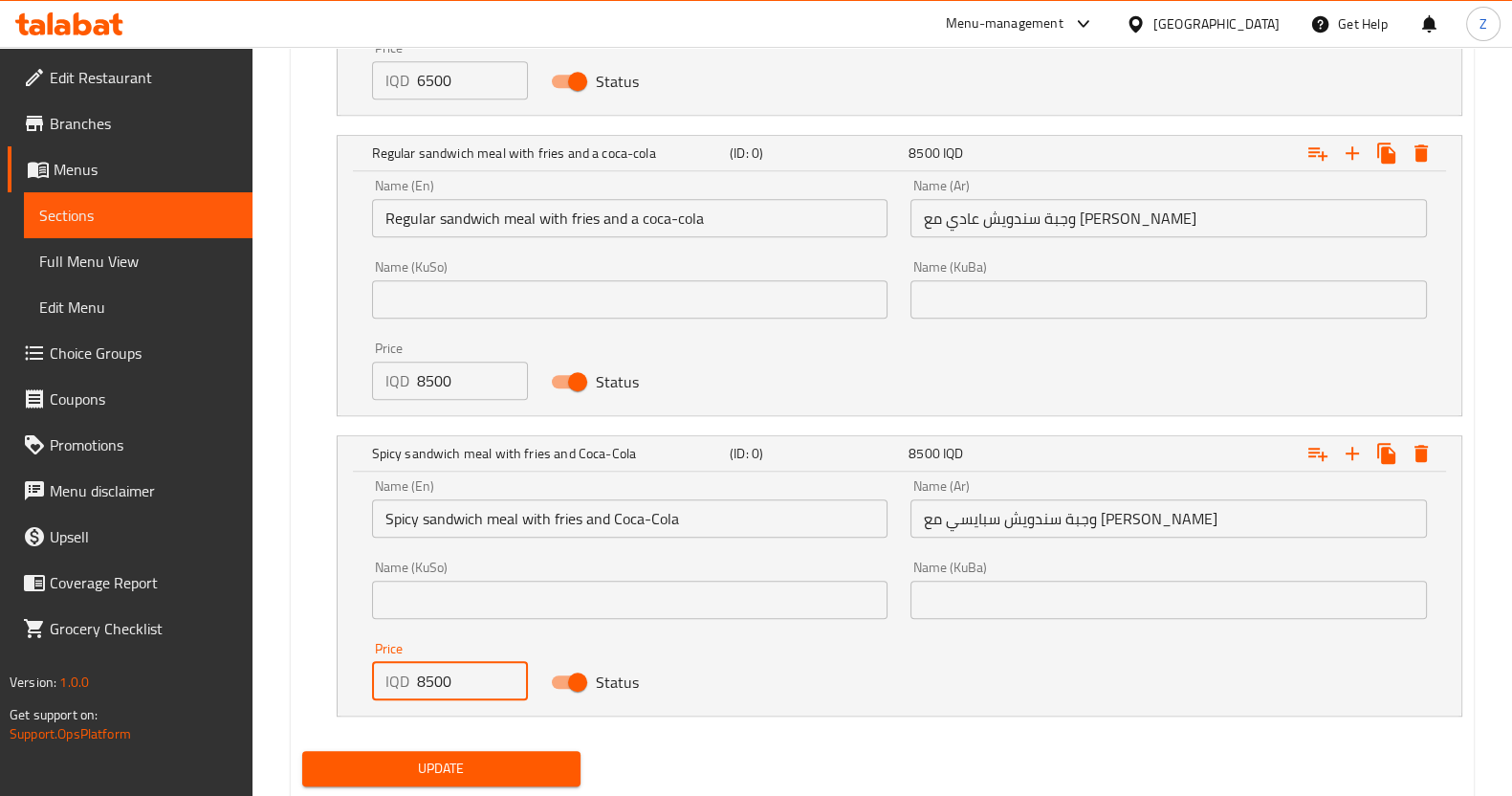 scroll, scrollTop: 1935, scrollLeft: 0, axis: vertical 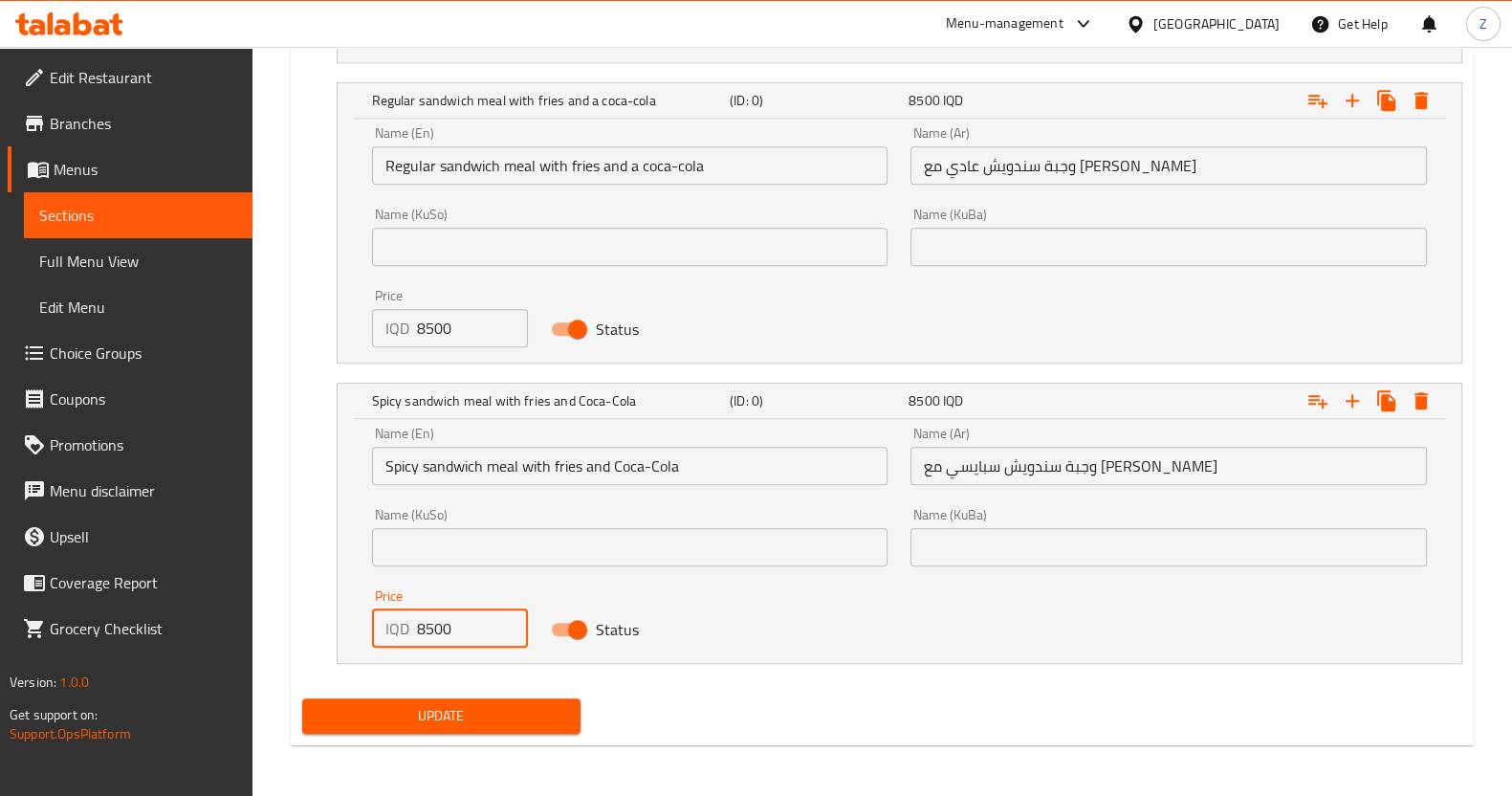 type on "8500" 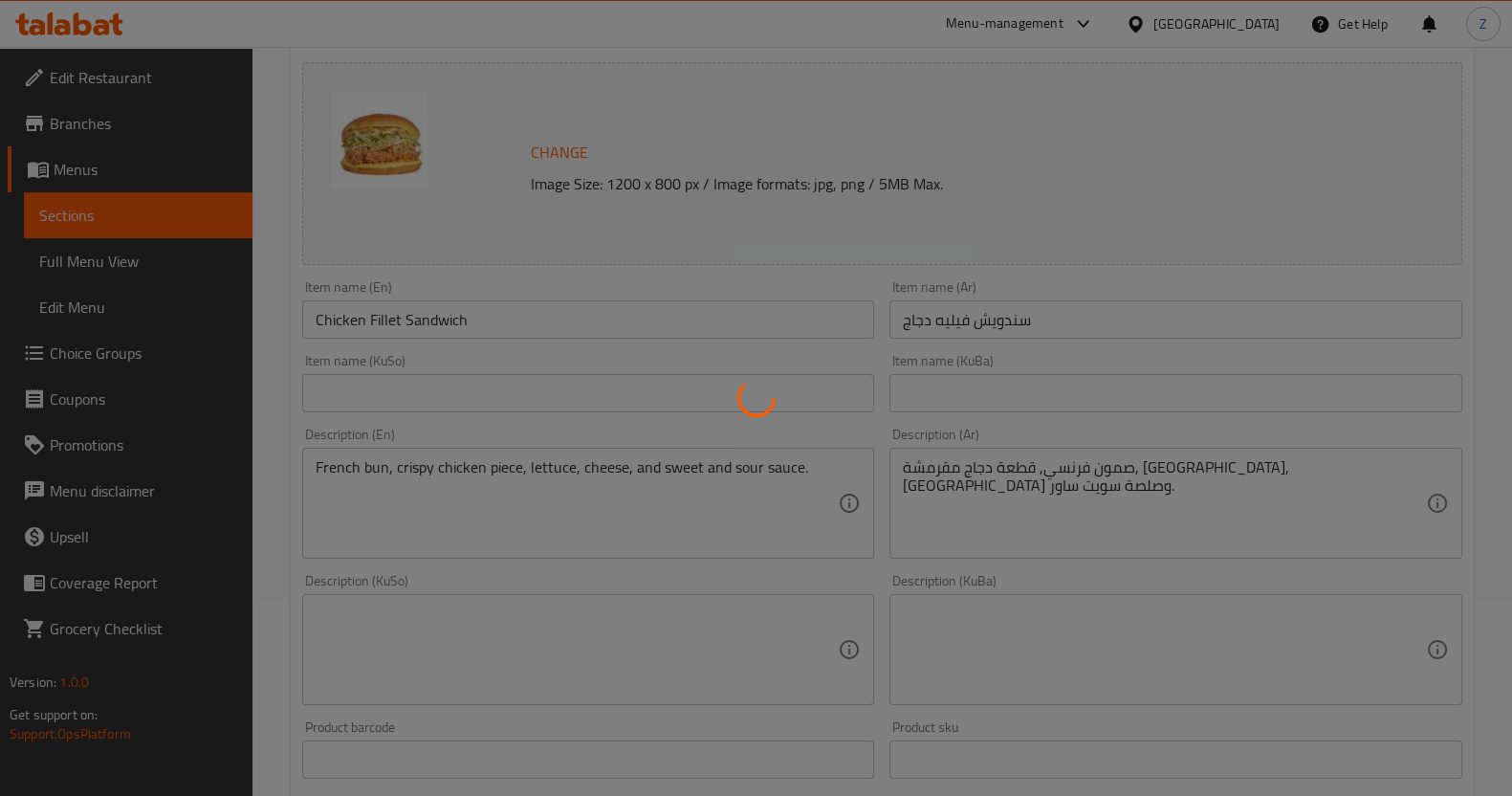 scroll, scrollTop: 0, scrollLeft: 0, axis: both 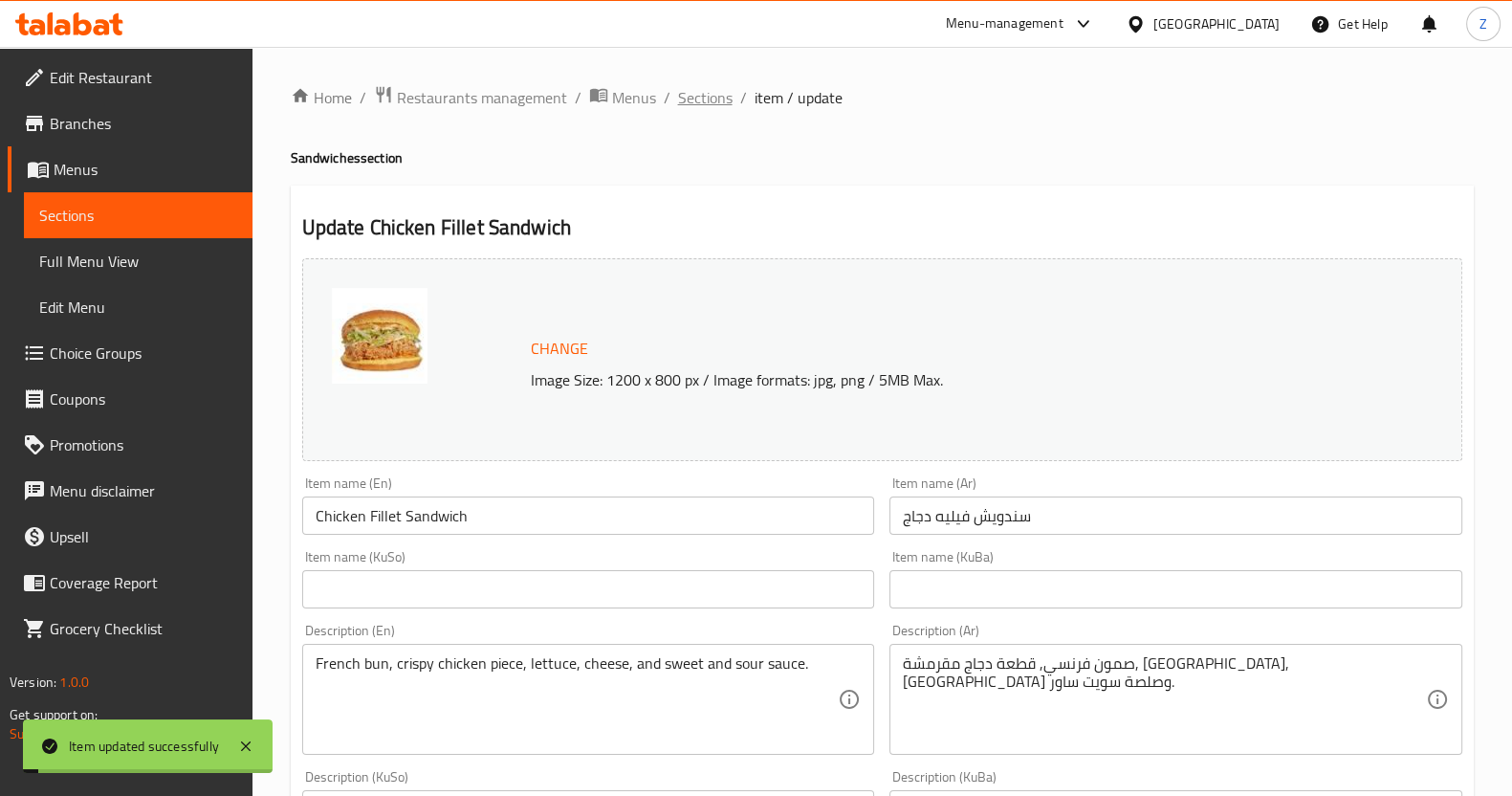click on "Sections" at bounding box center [705, 98] 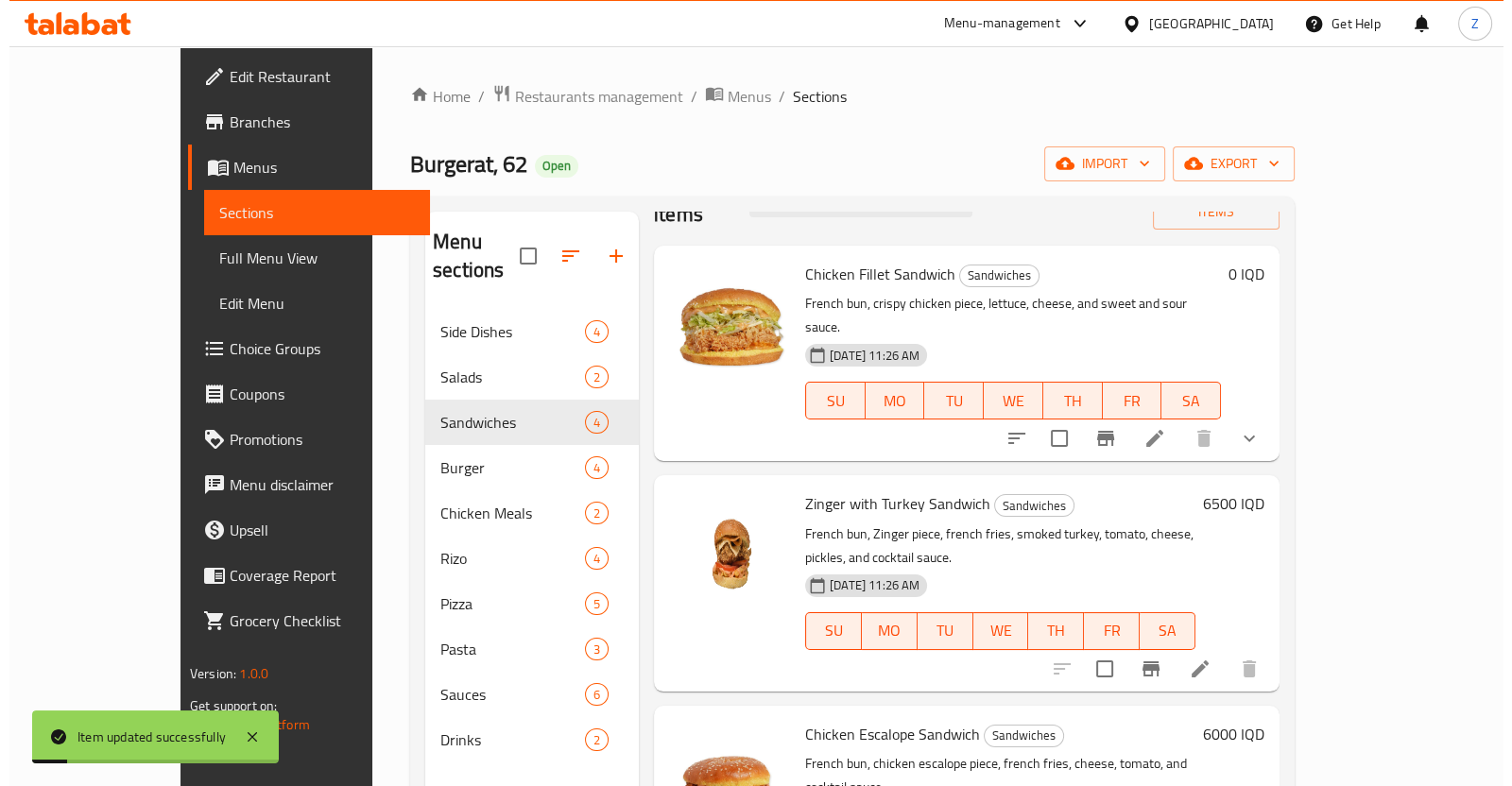 scroll, scrollTop: 86, scrollLeft: 0, axis: vertical 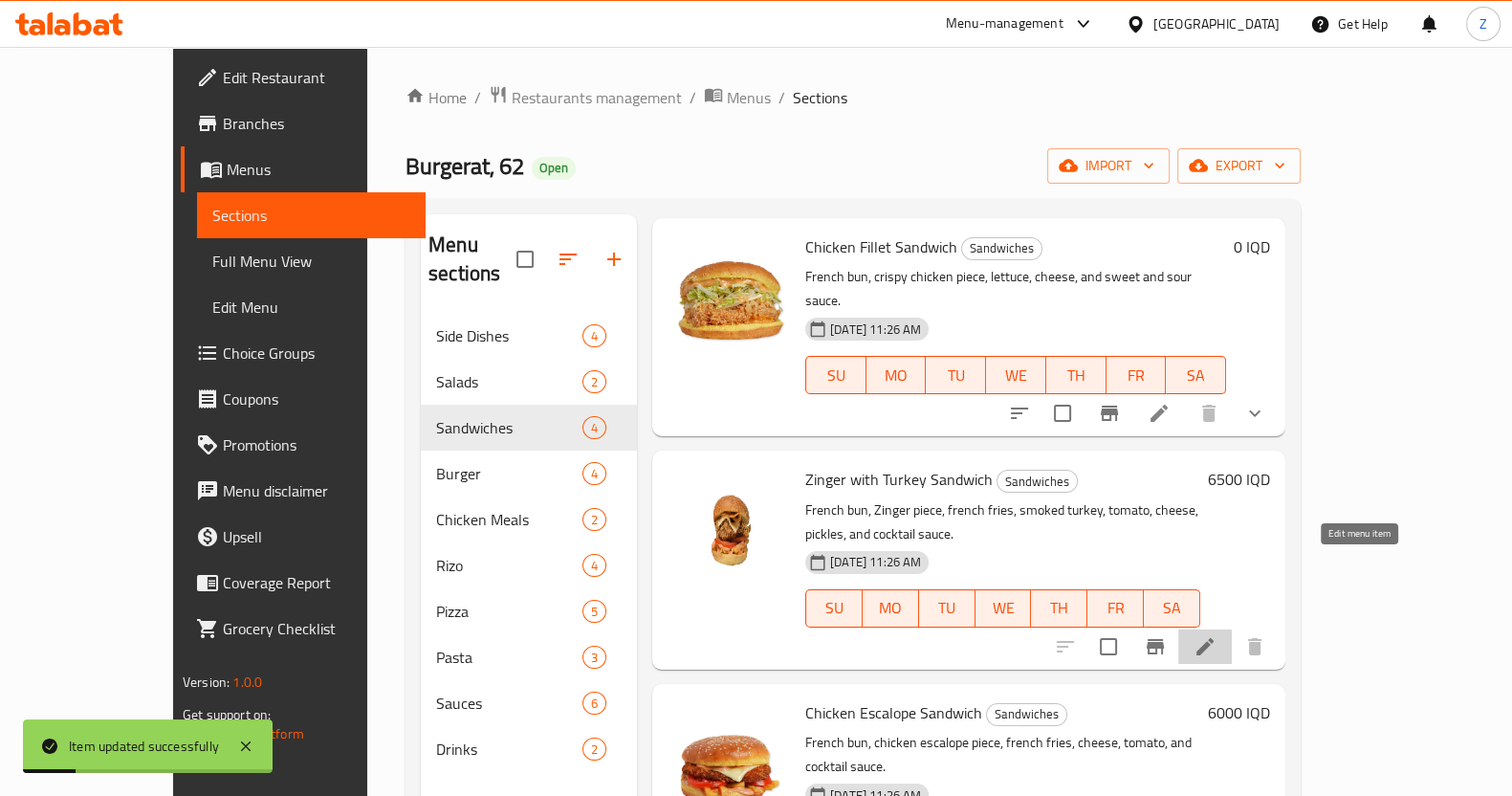 click 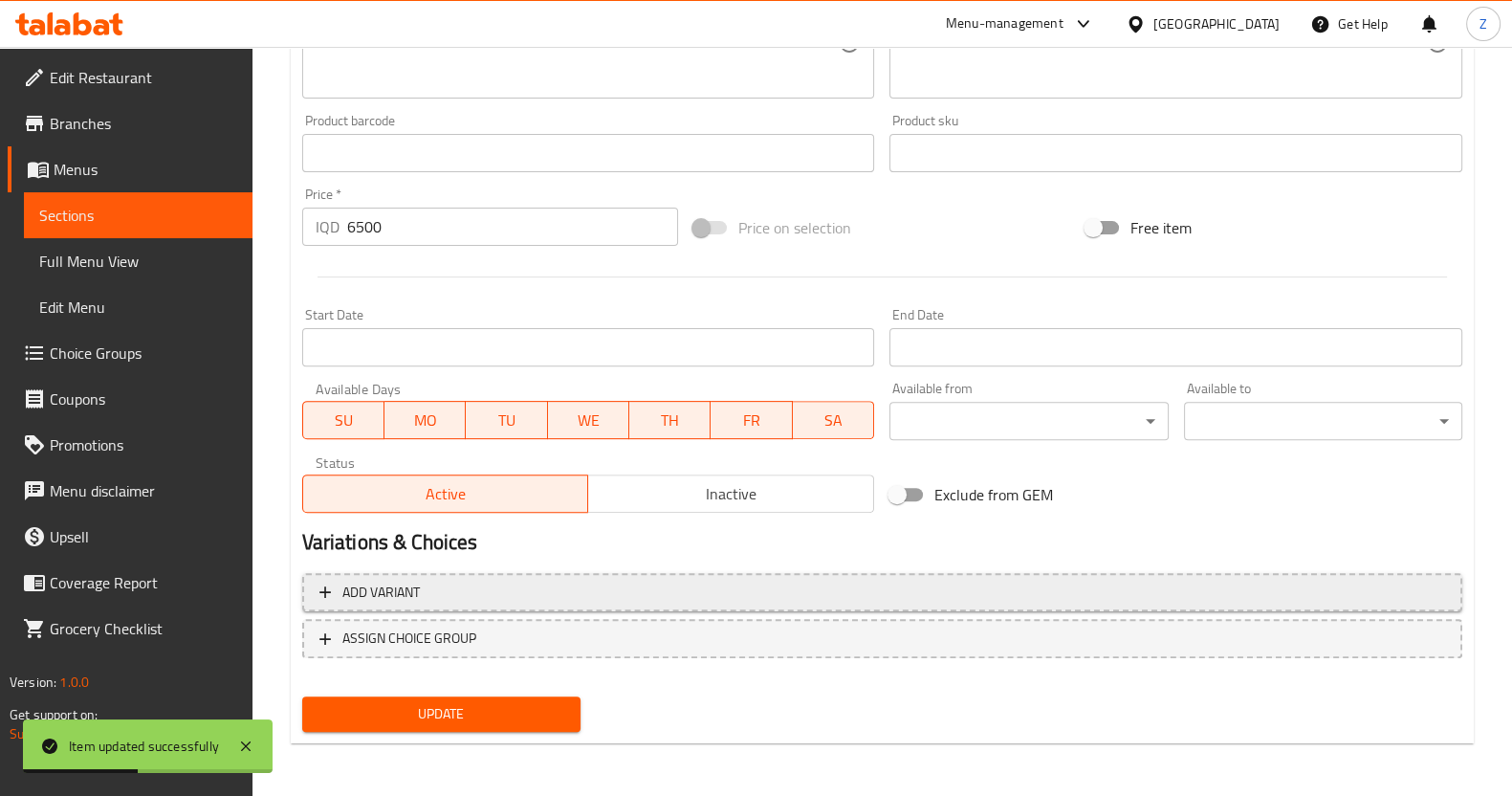 click on "Add variant" at bounding box center (882, 592) 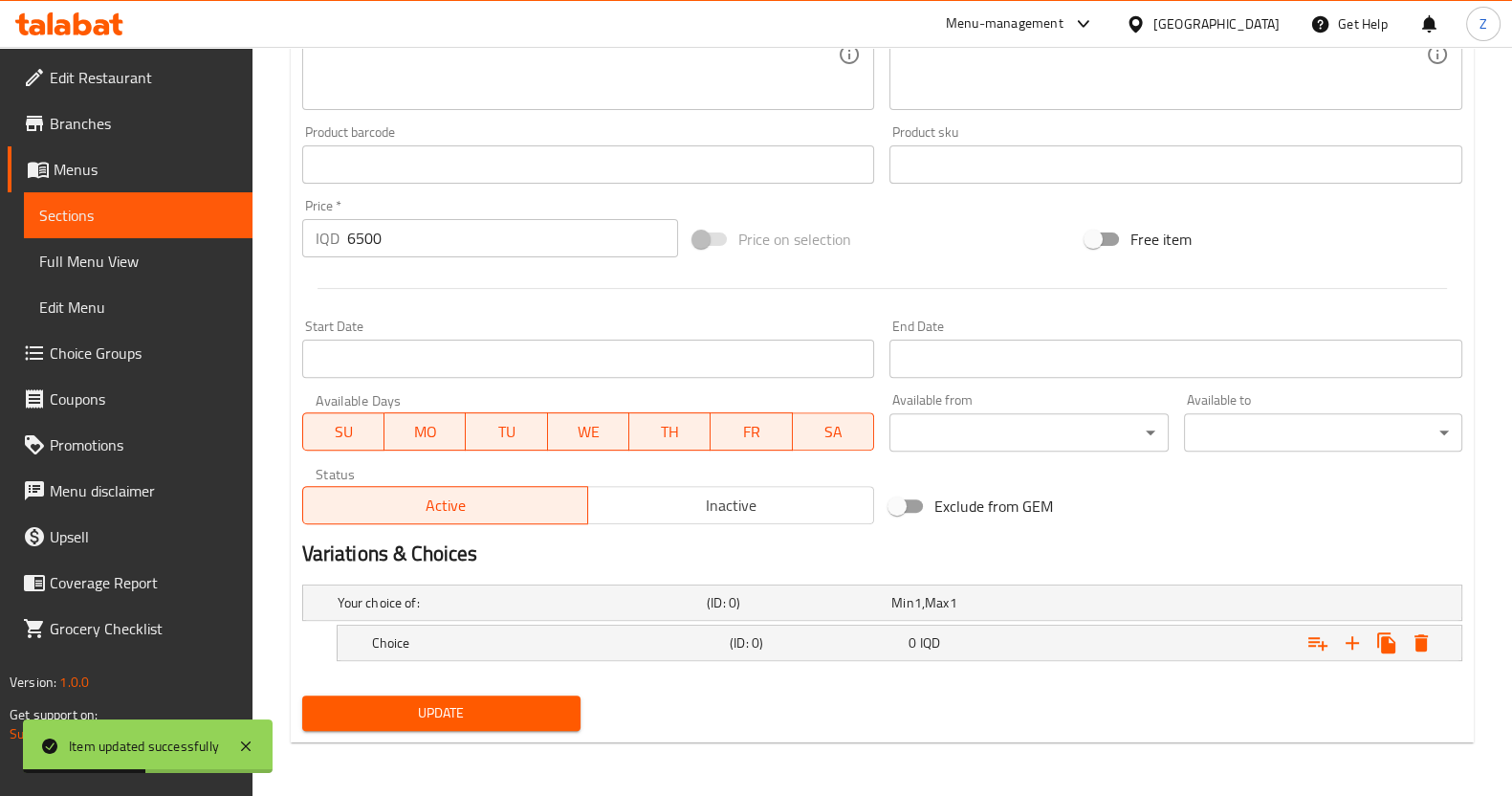 scroll, scrollTop: 789, scrollLeft: 0, axis: vertical 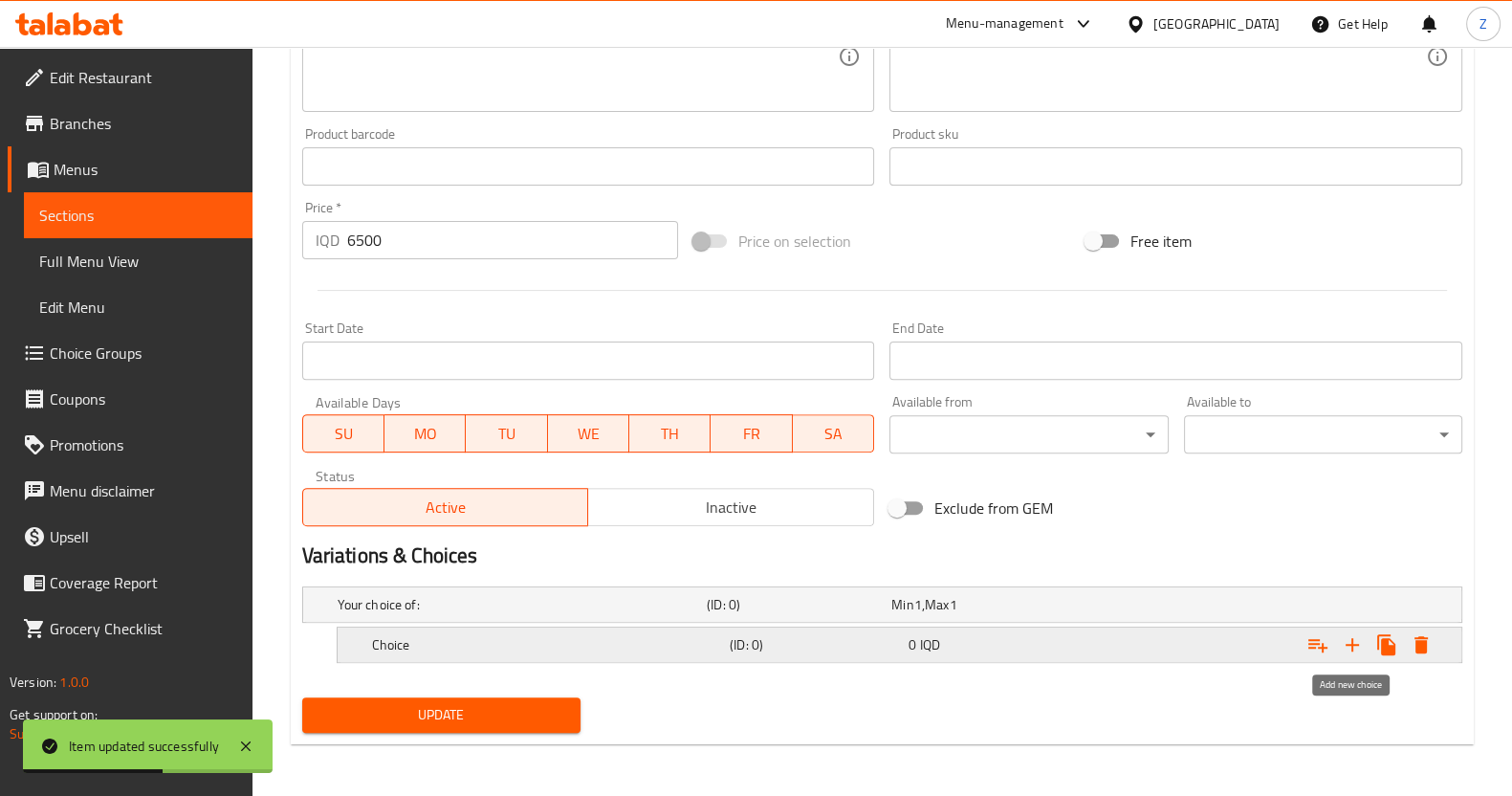 click at bounding box center [1352, 645] 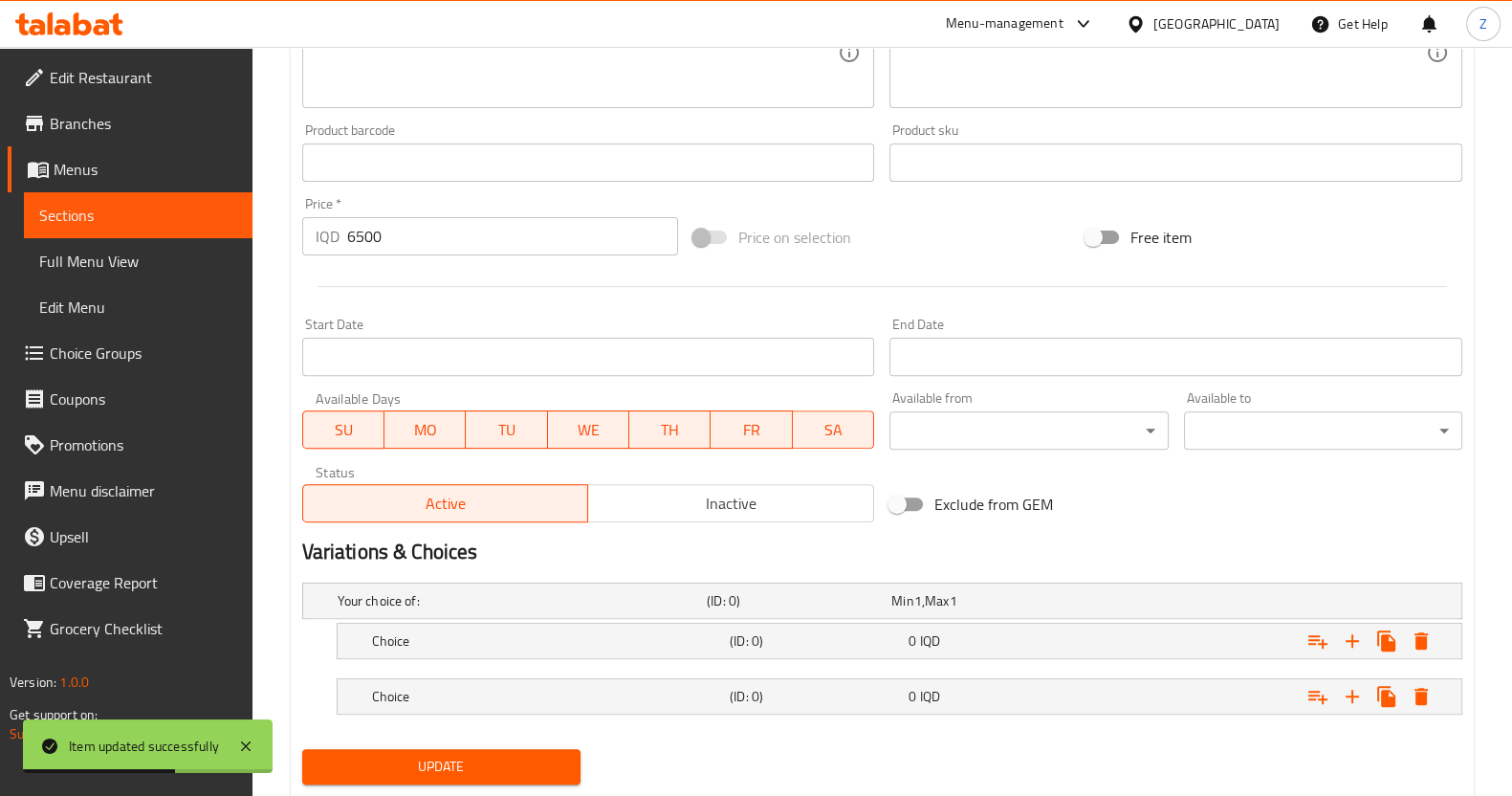 scroll, scrollTop: 845, scrollLeft: 0, axis: vertical 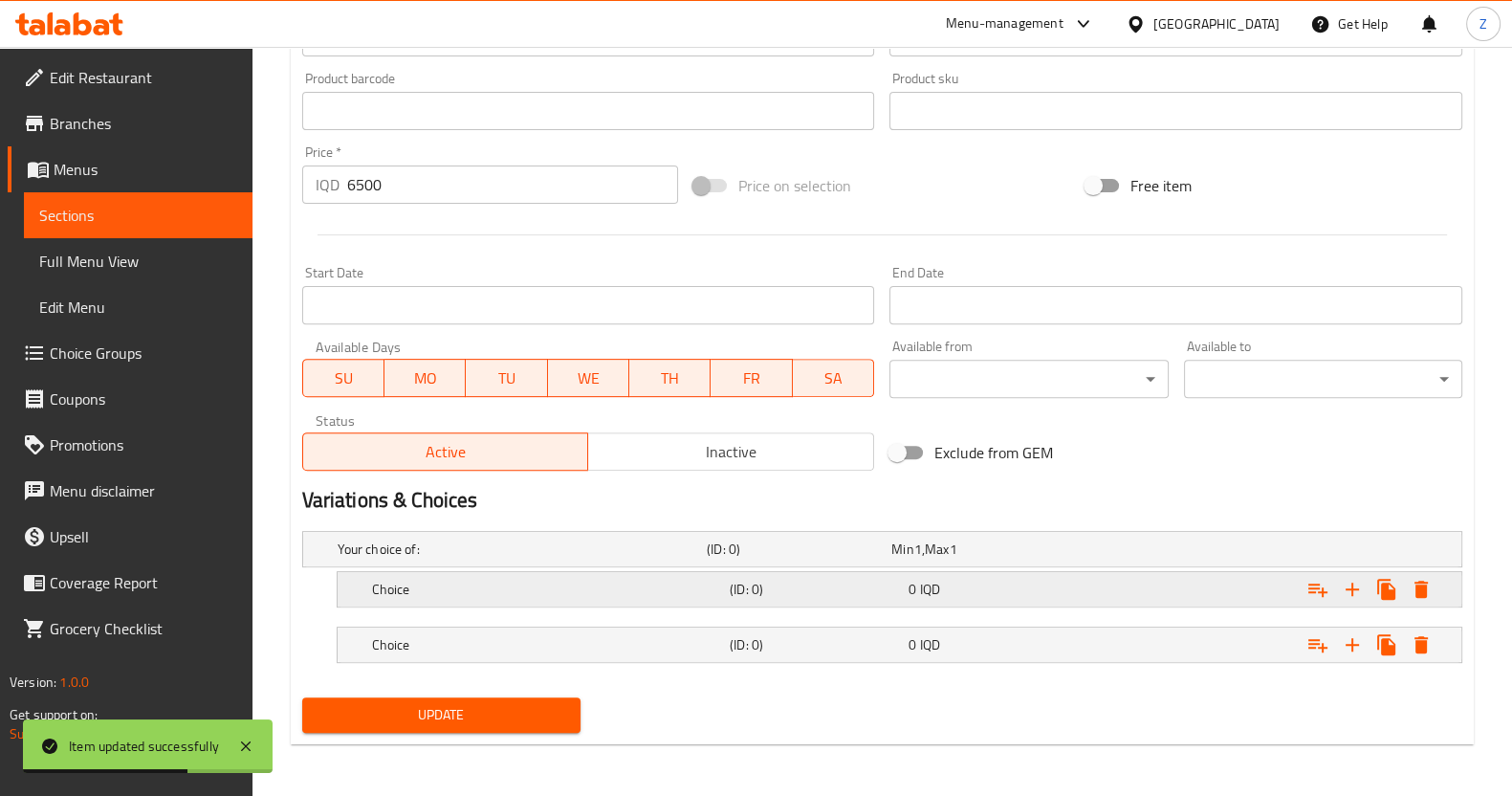 click on "0   IQD" at bounding box center (979, 549) 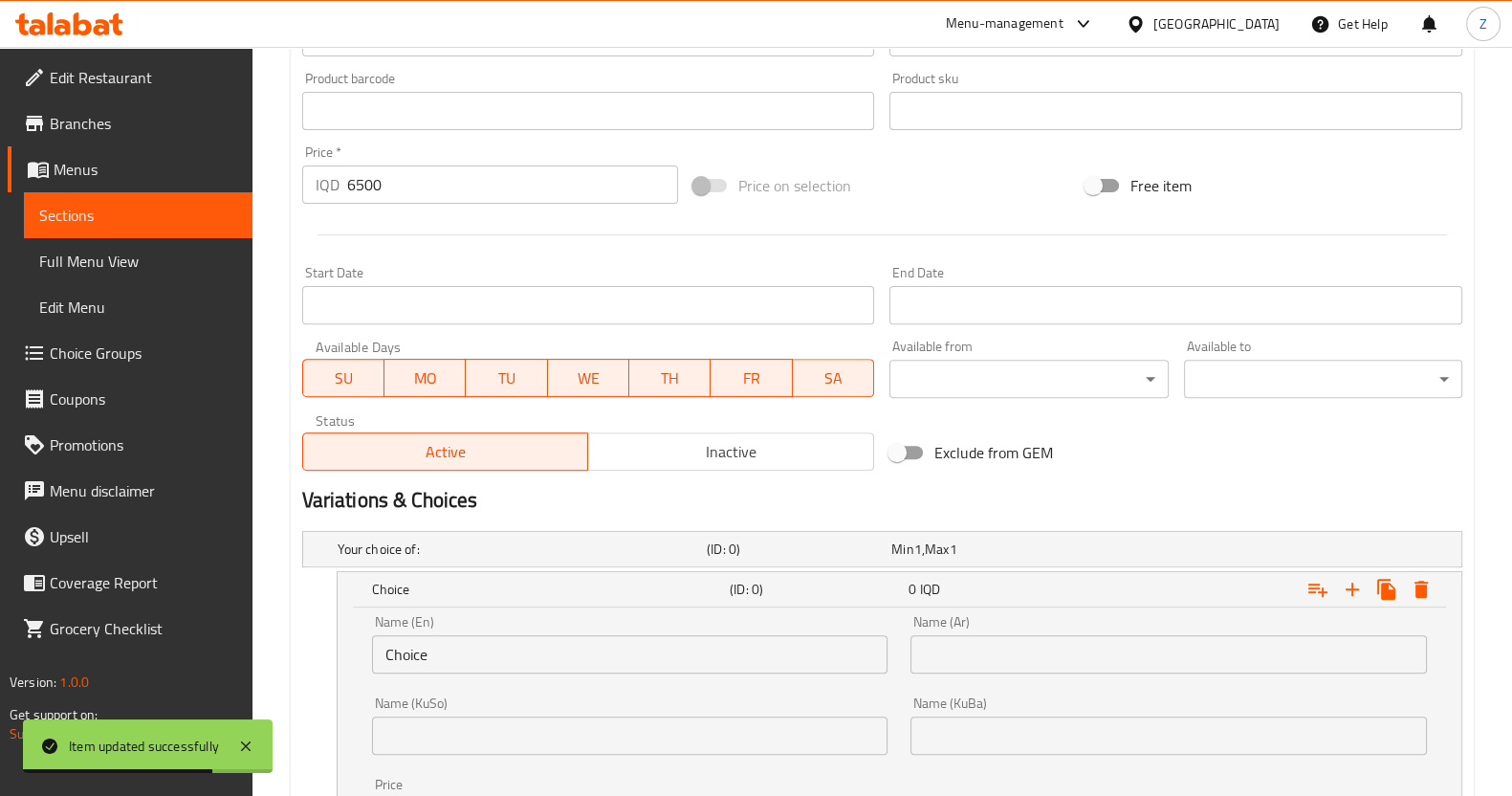 click at bounding box center [1169, 654] 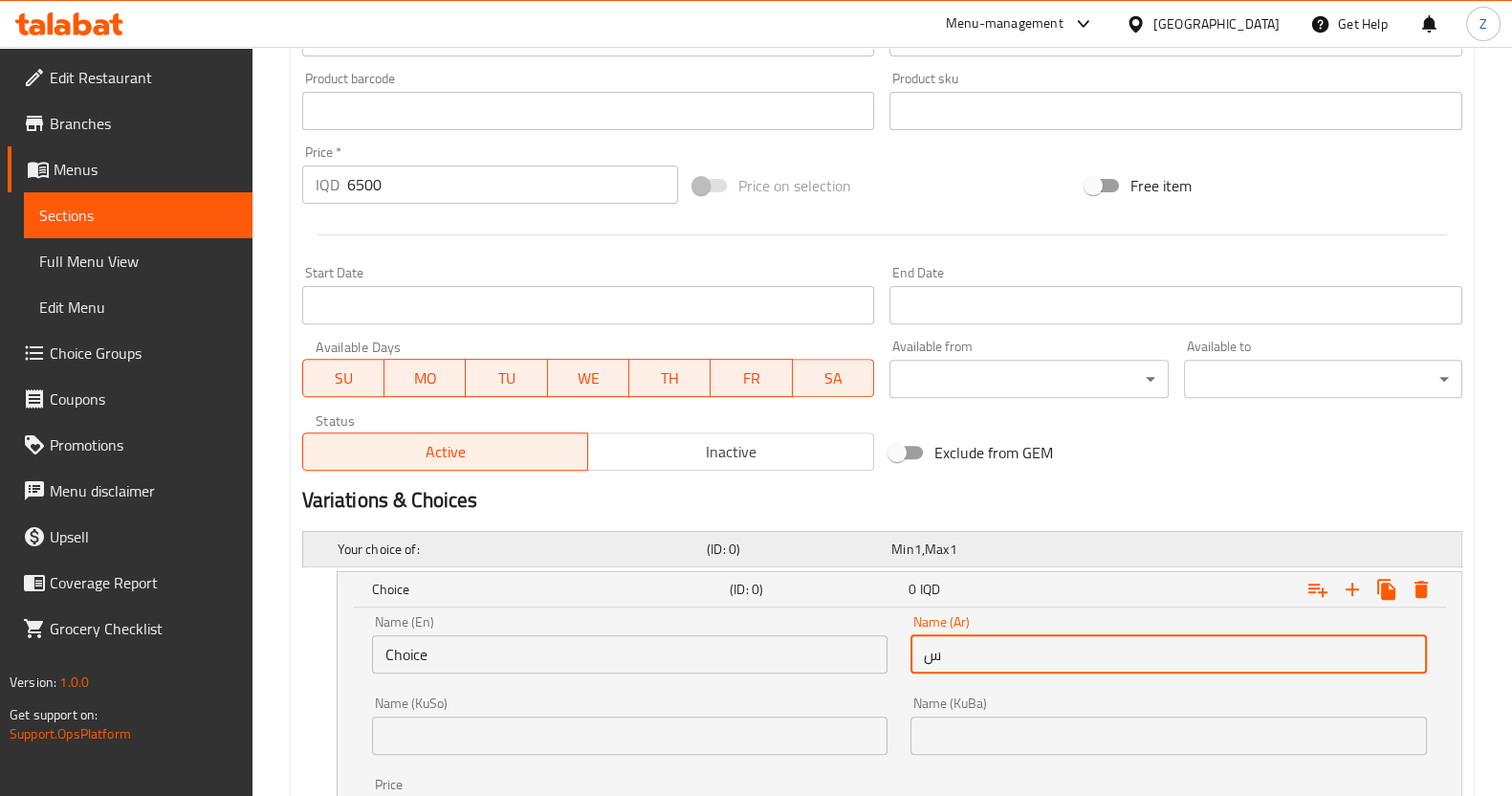 type on "سندويش" 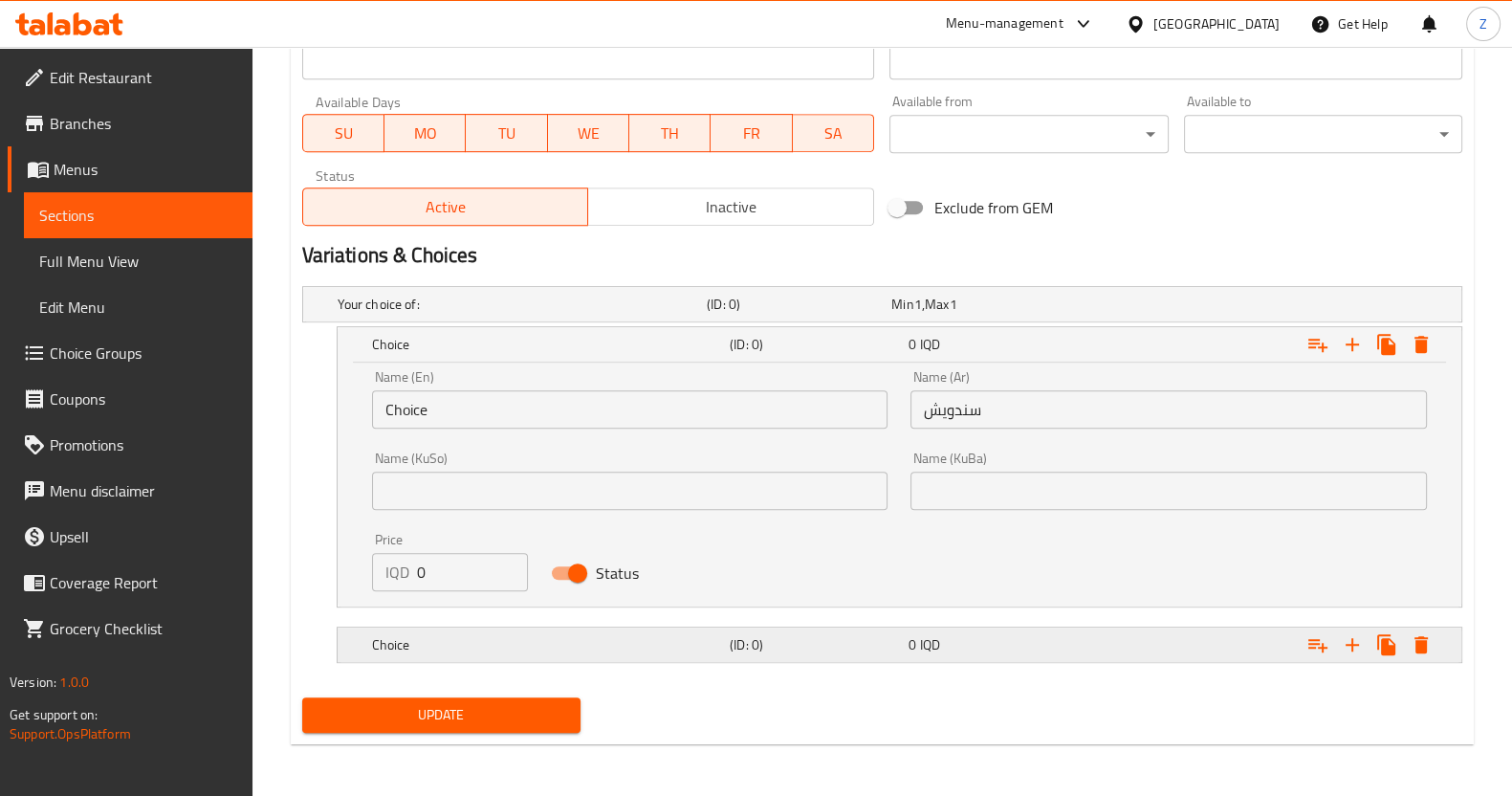 click on "0   IQD" at bounding box center [979, 304] 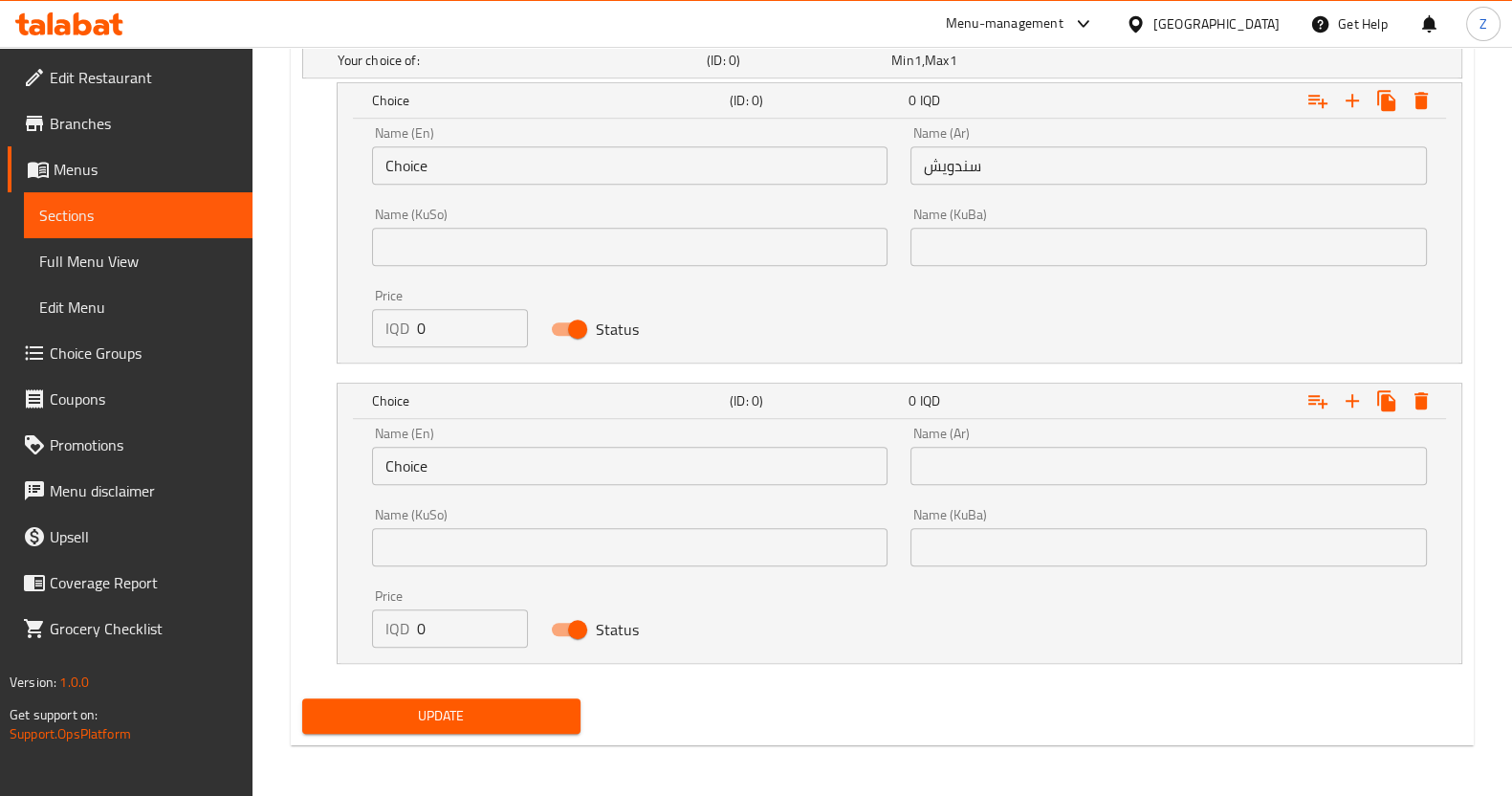scroll, scrollTop: 1335, scrollLeft: 0, axis: vertical 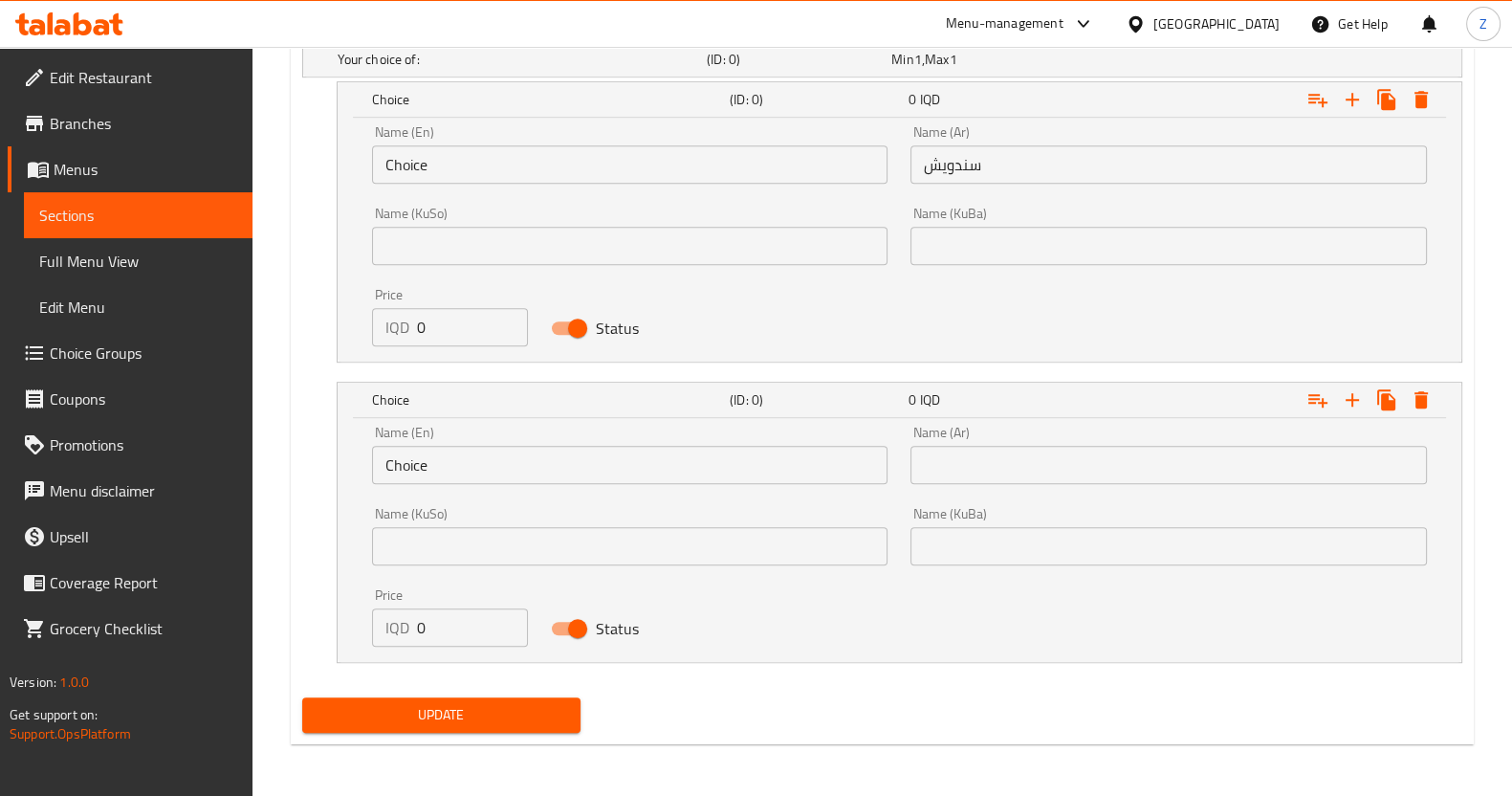 click at bounding box center [1169, 465] 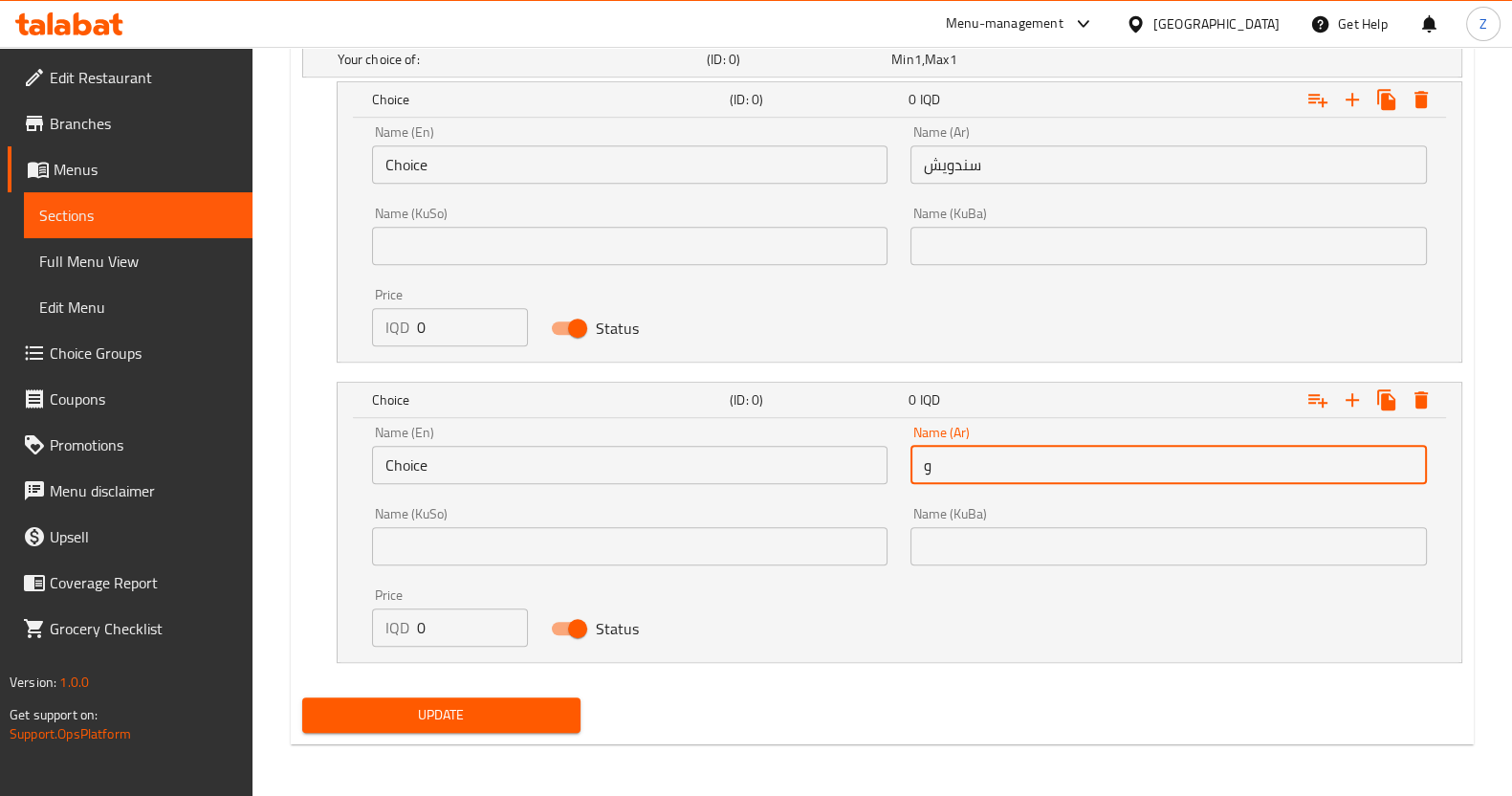 type on "وجبة مع فرايز وكوكاكولا" 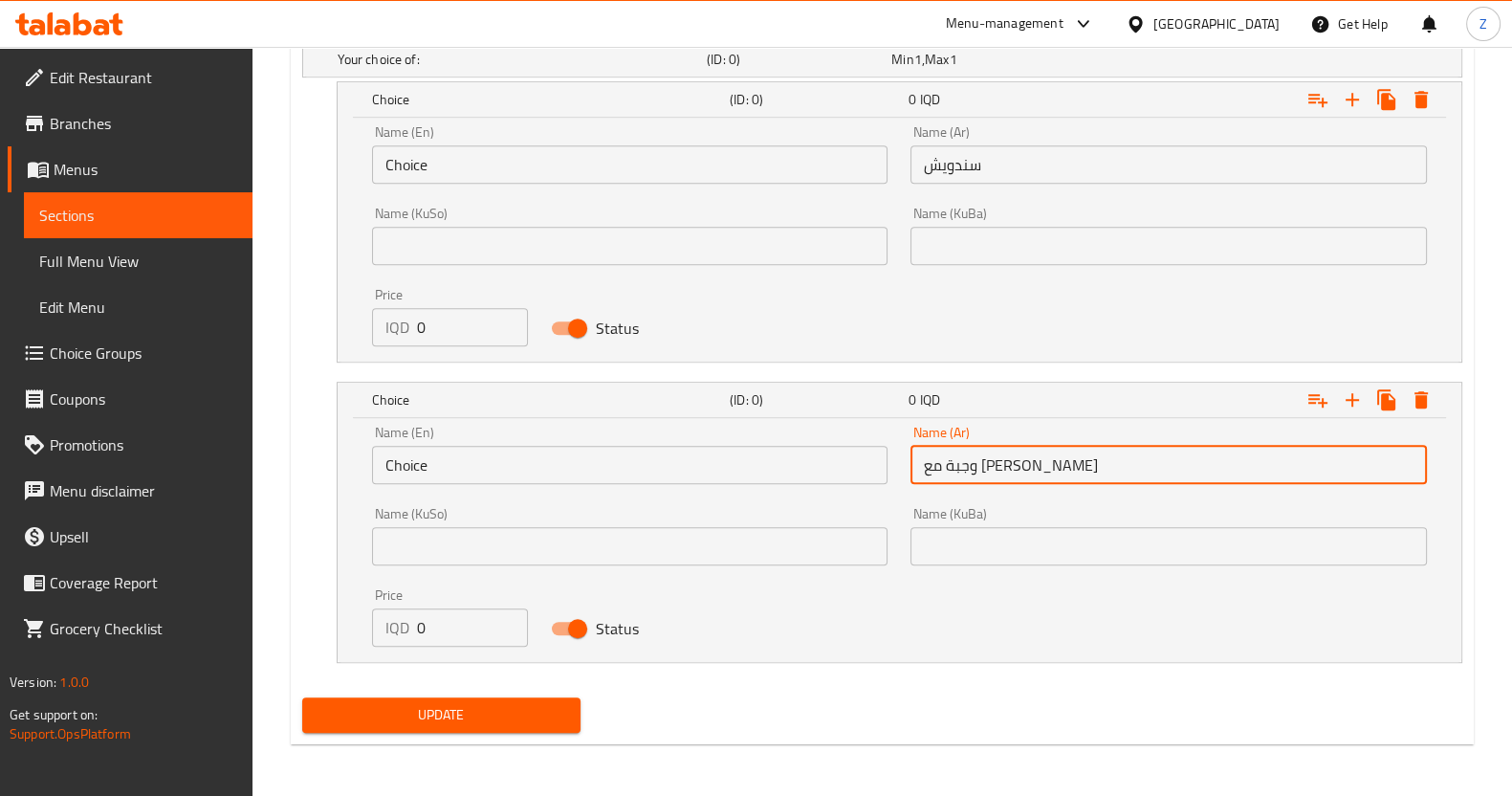 click on "Choice" at bounding box center (630, 165) 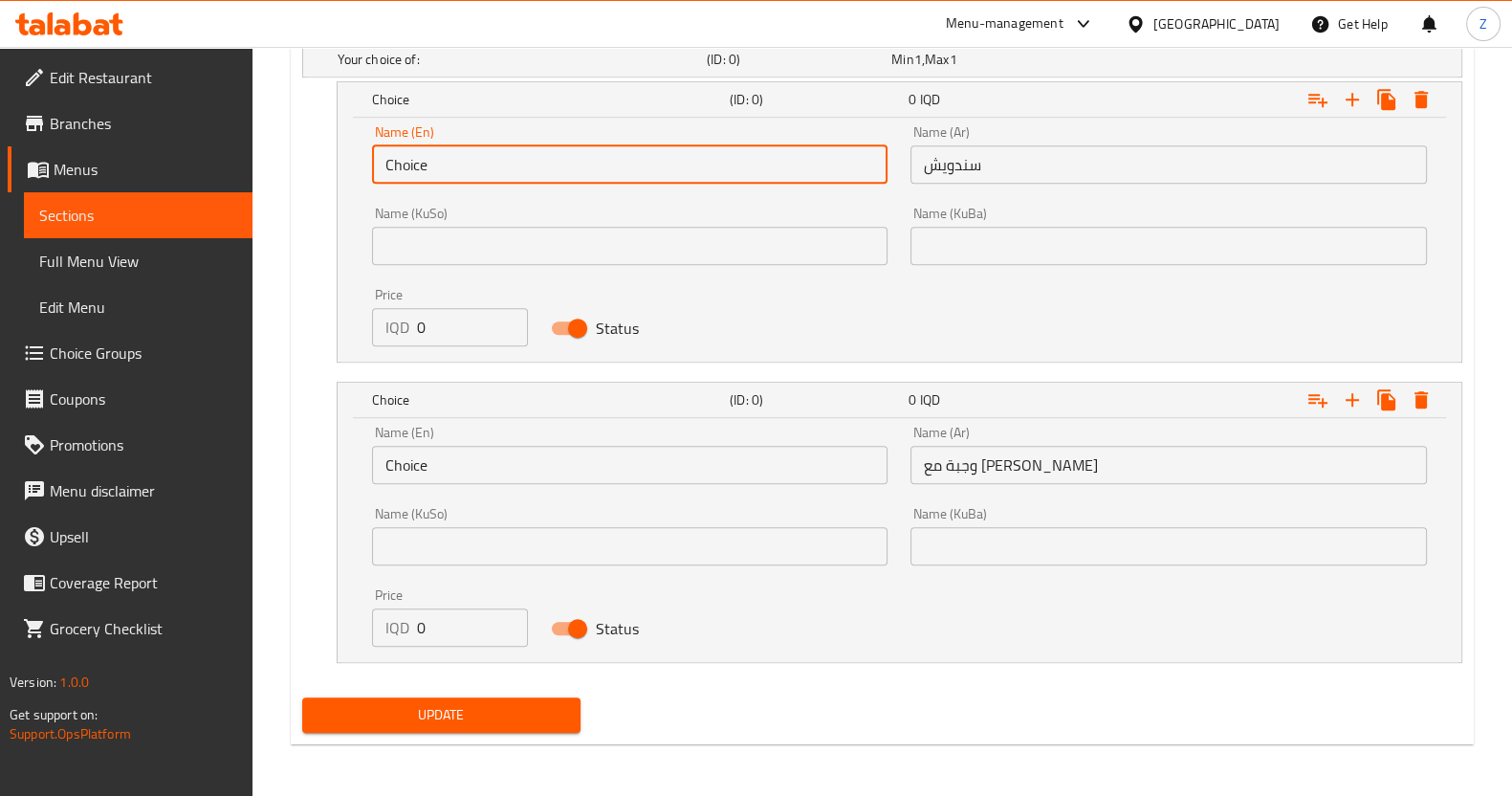 click on "Choice" at bounding box center [630, 165] 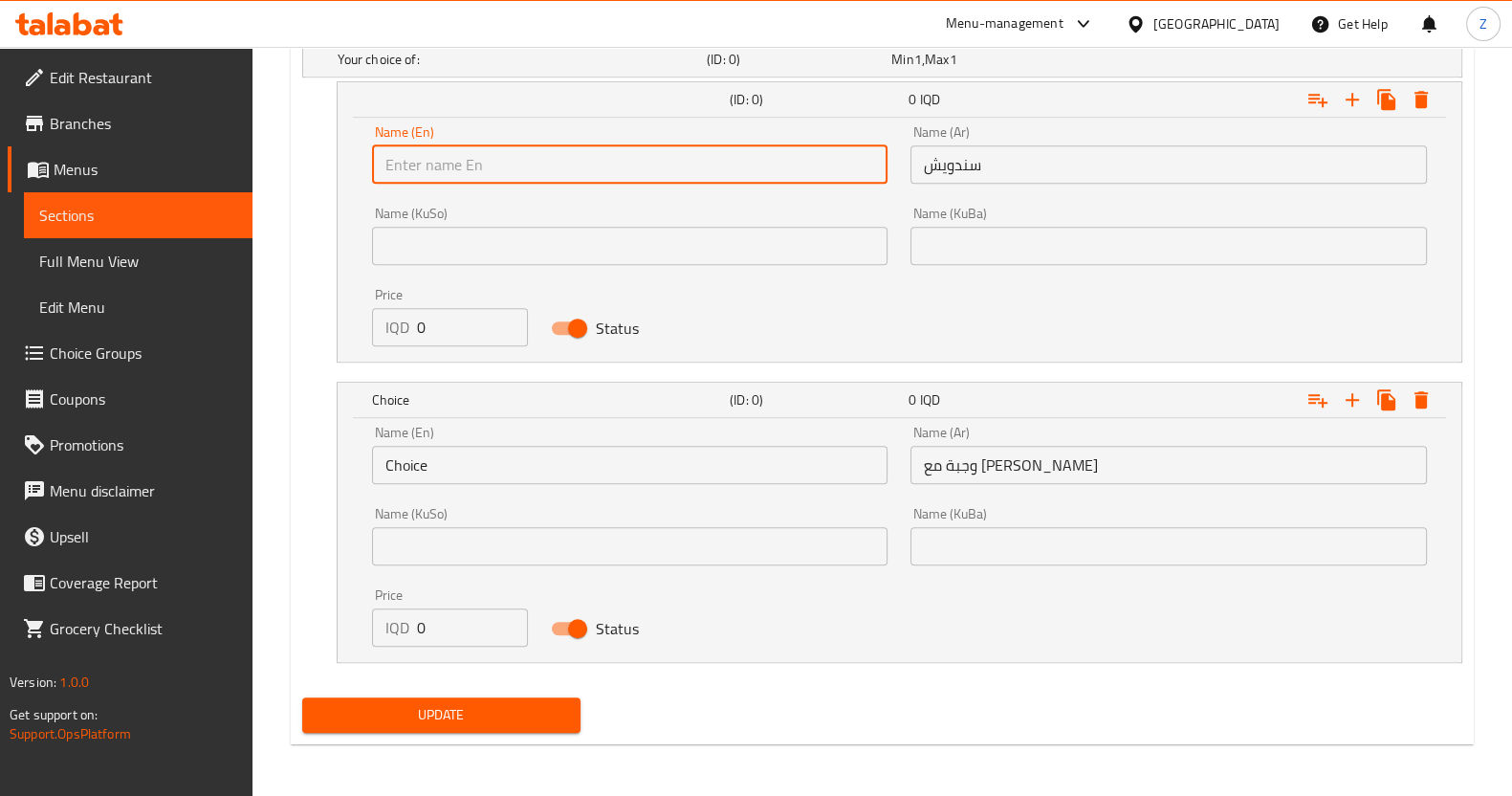 click at bounding box center [630, 165] 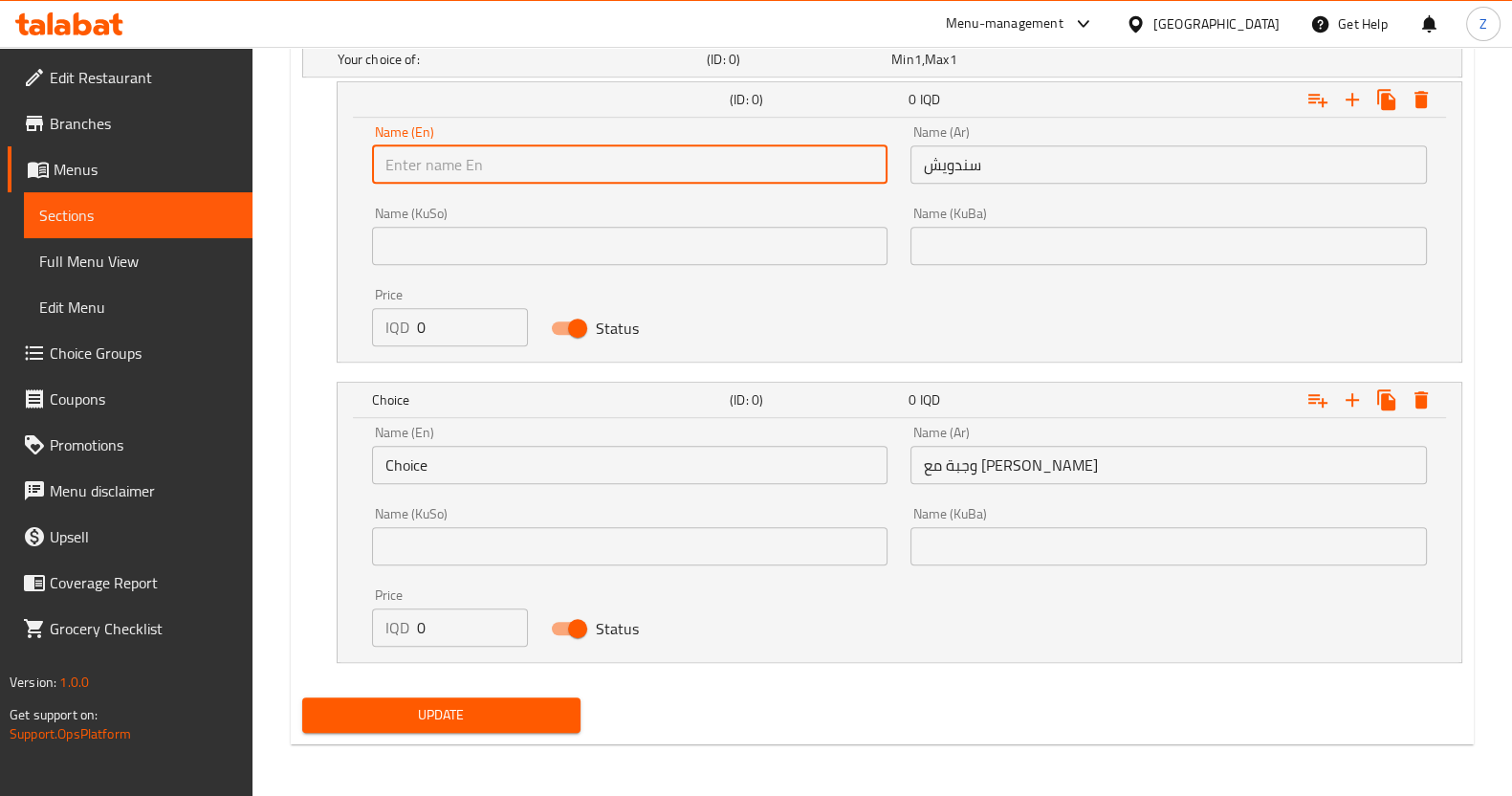 type on "Sandwich" 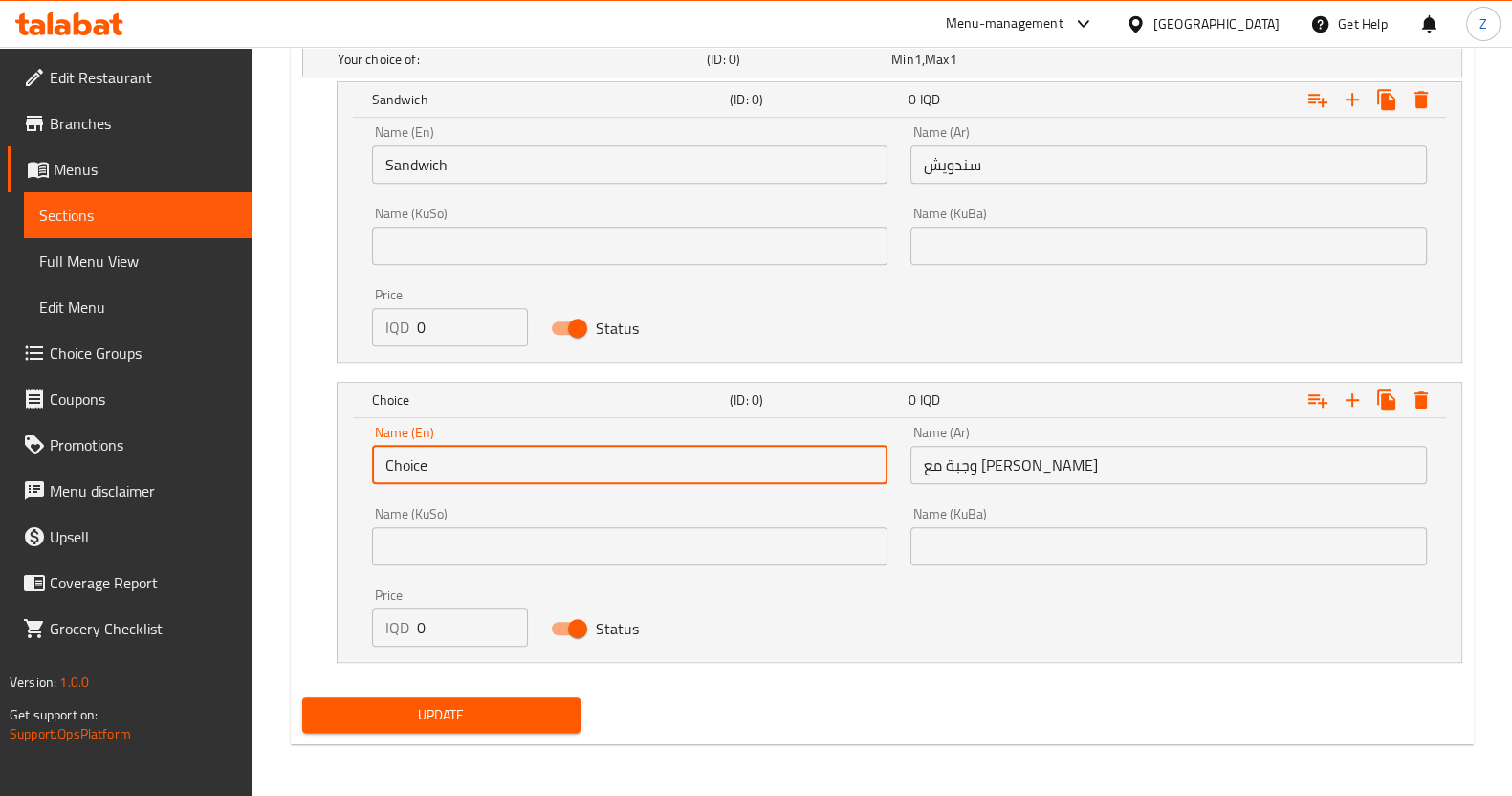 click on "Choice" at bounding box center [630, 465] 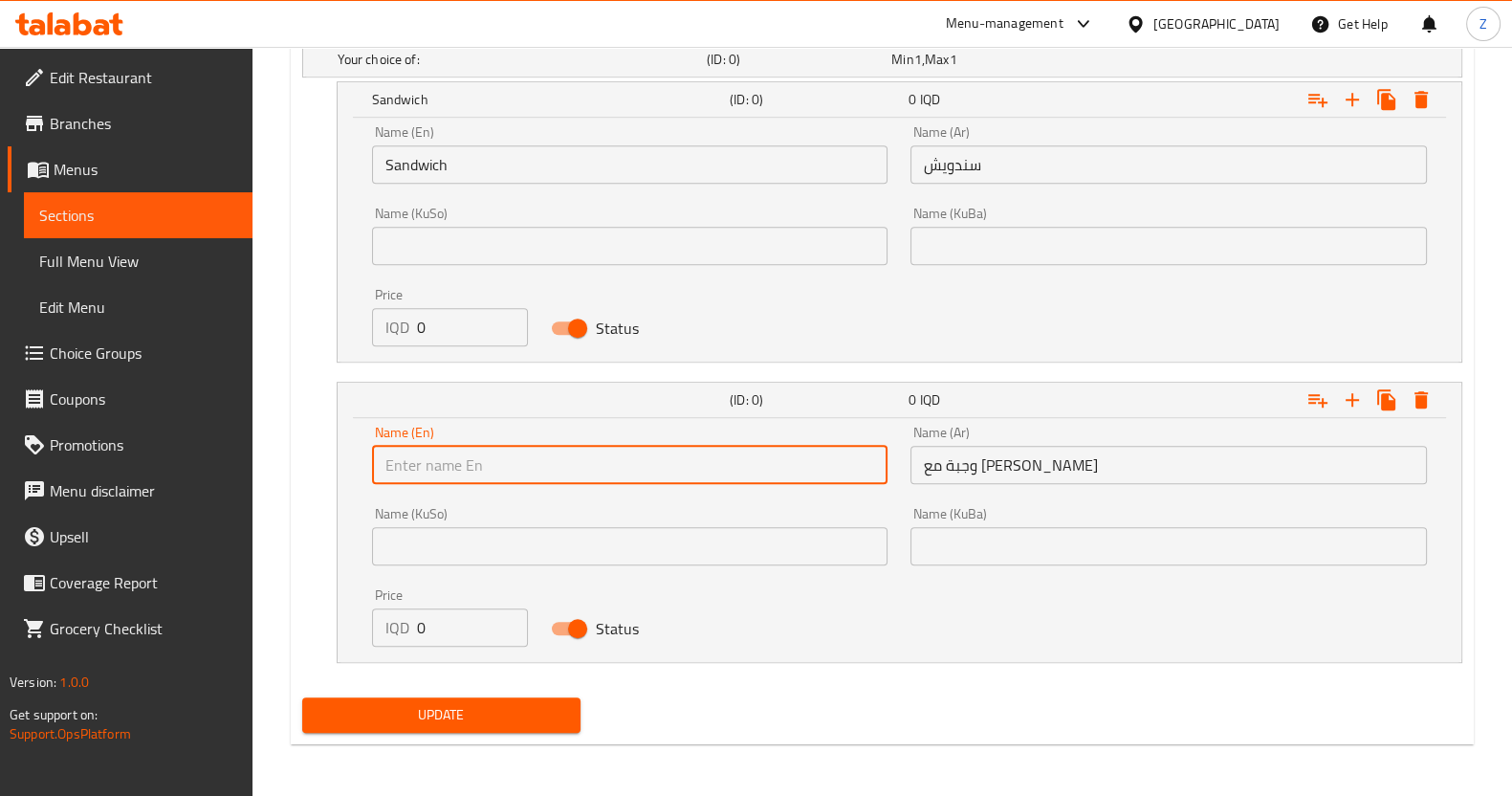 click at bounding box center (630, 465) 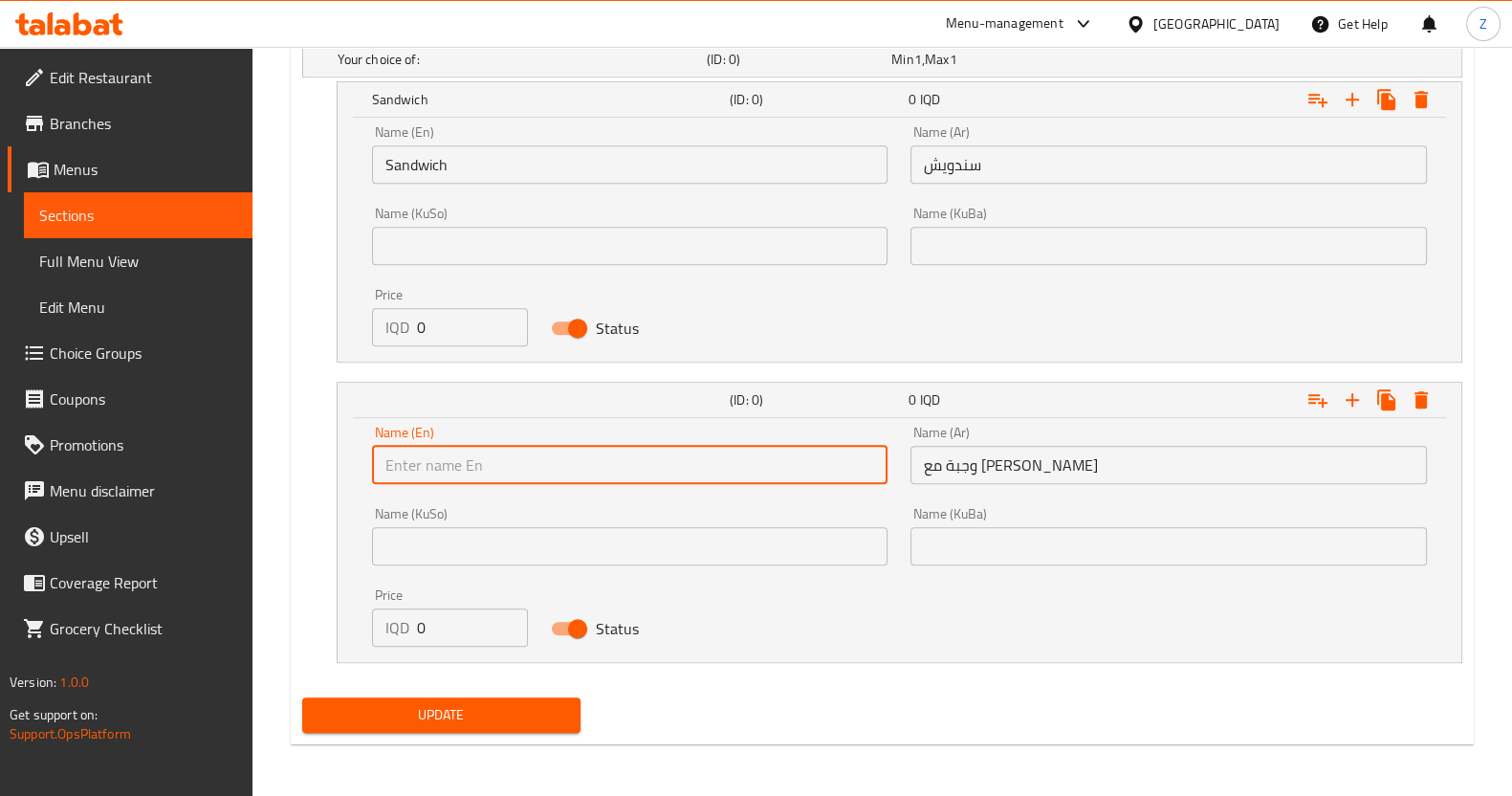 type on "ة" 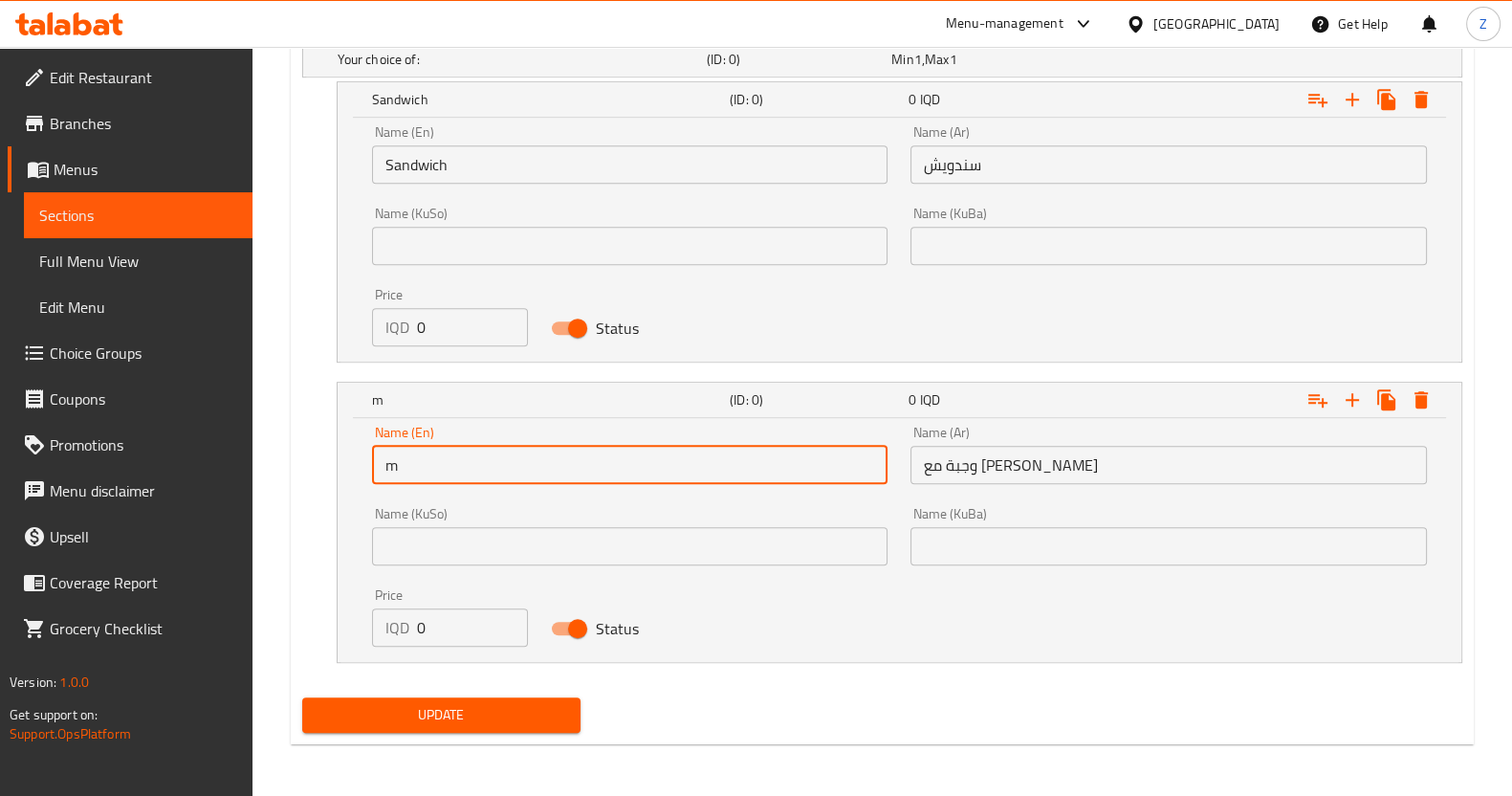 type on "Meal with fries and Coca-Cola" 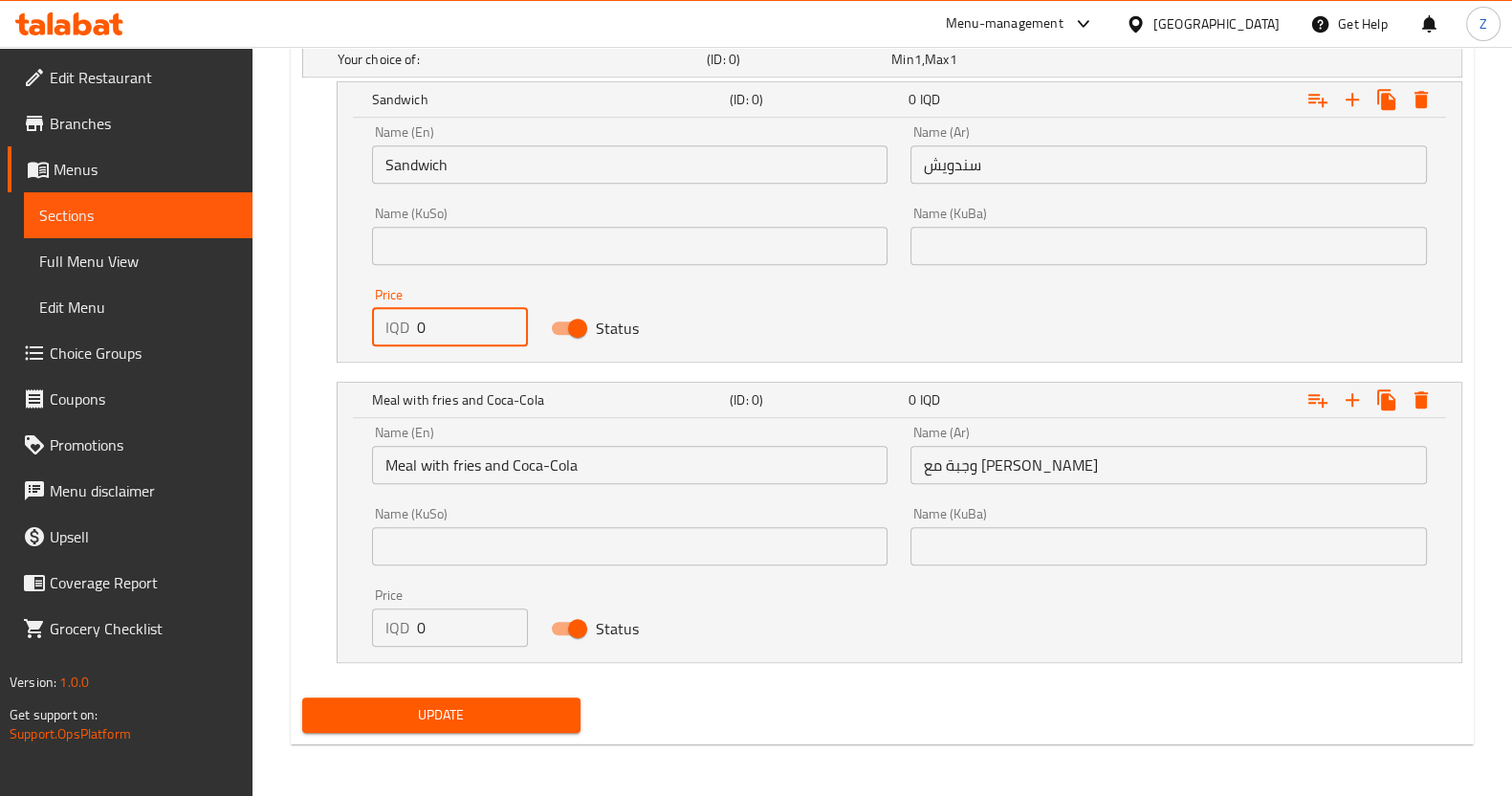 drag, startPoint x: 430, startPoint y: 334, endPoint x: 381, endPoint y: 342, distance: 49.648766 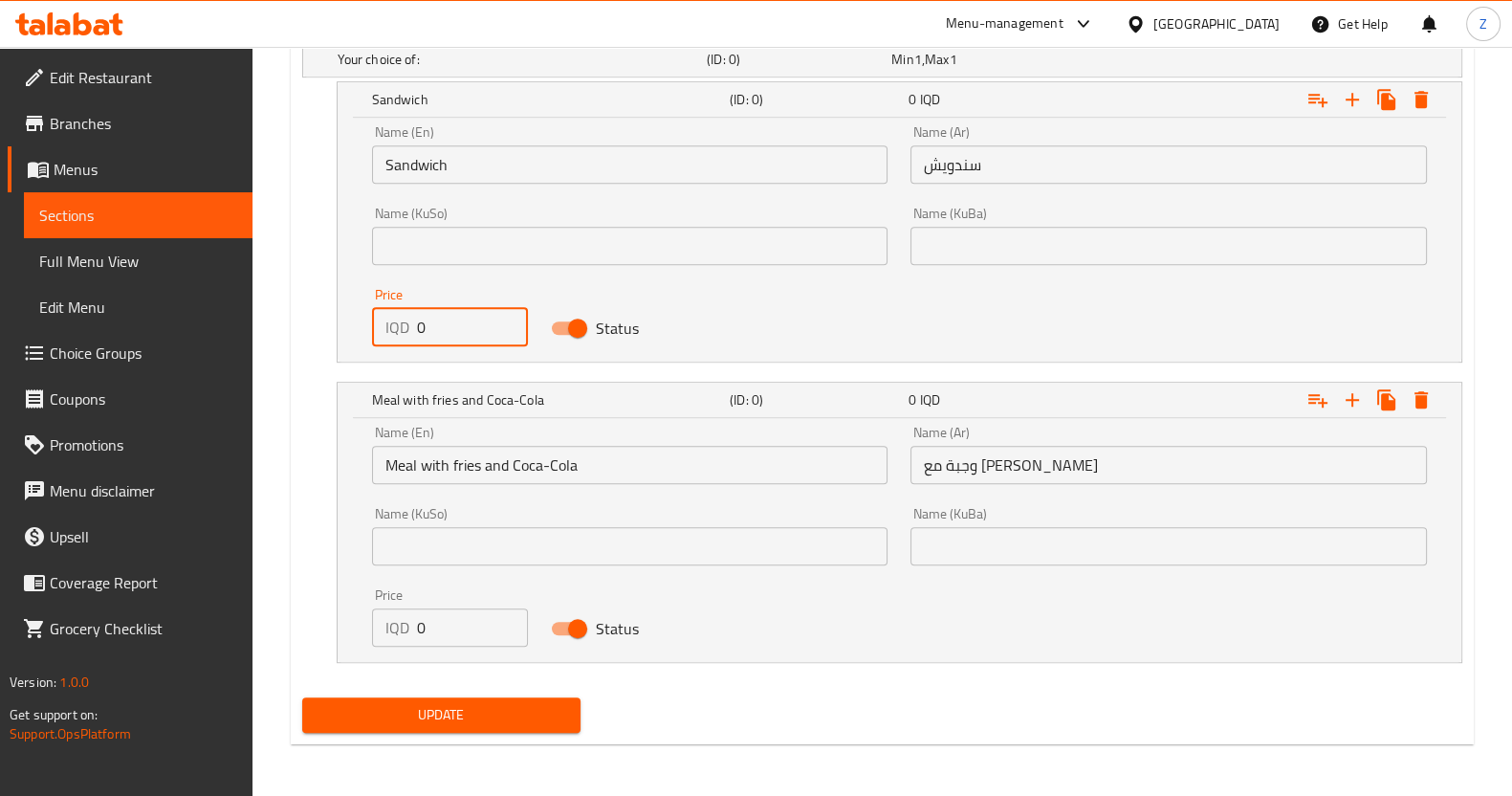 click on "وجبة مع فرايز وكوكاكولا" at bounding box center [1169, 465] 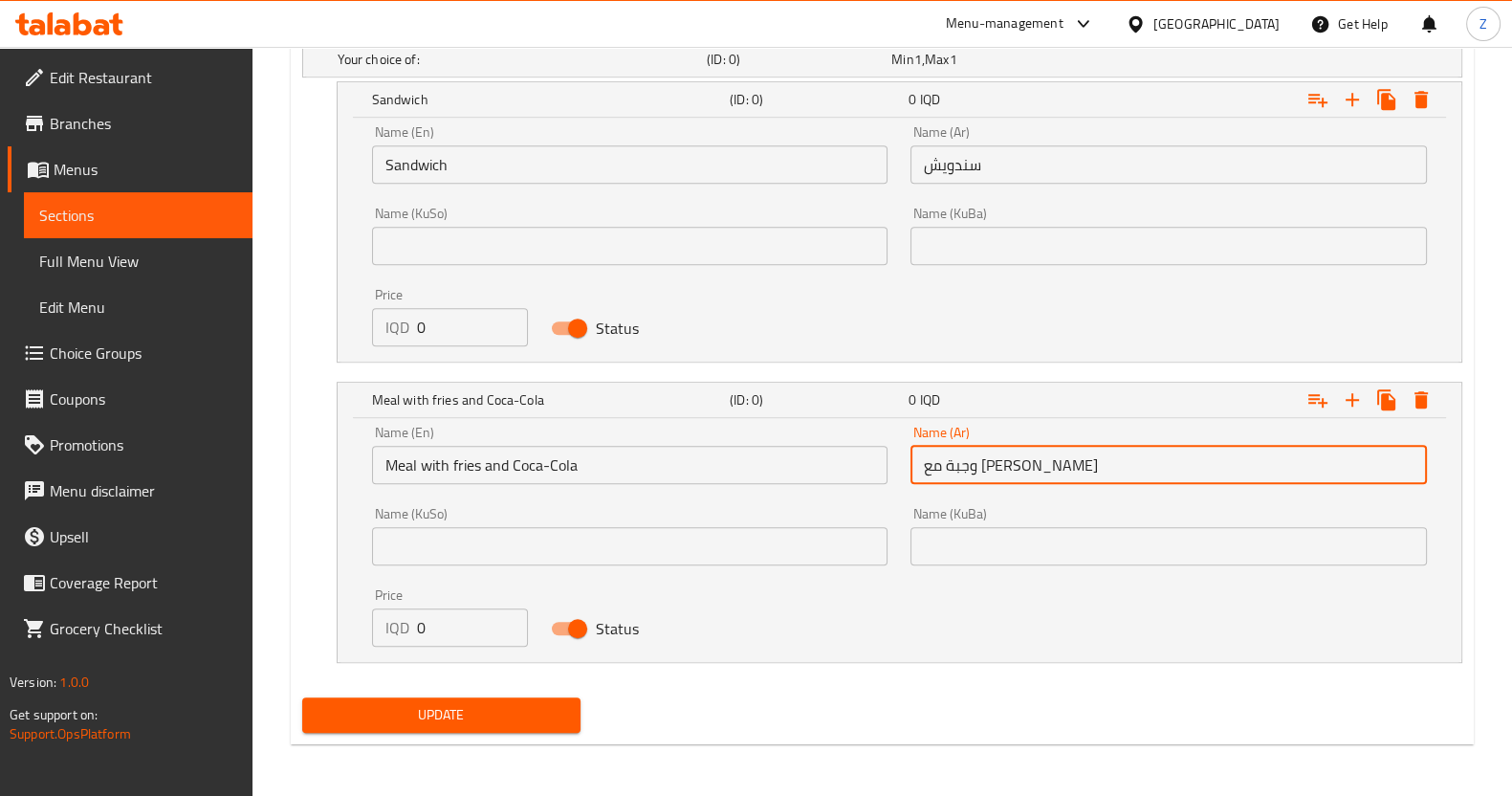 click on "Meal with fries and Coca-Cola" at bounding box center [630, 465] 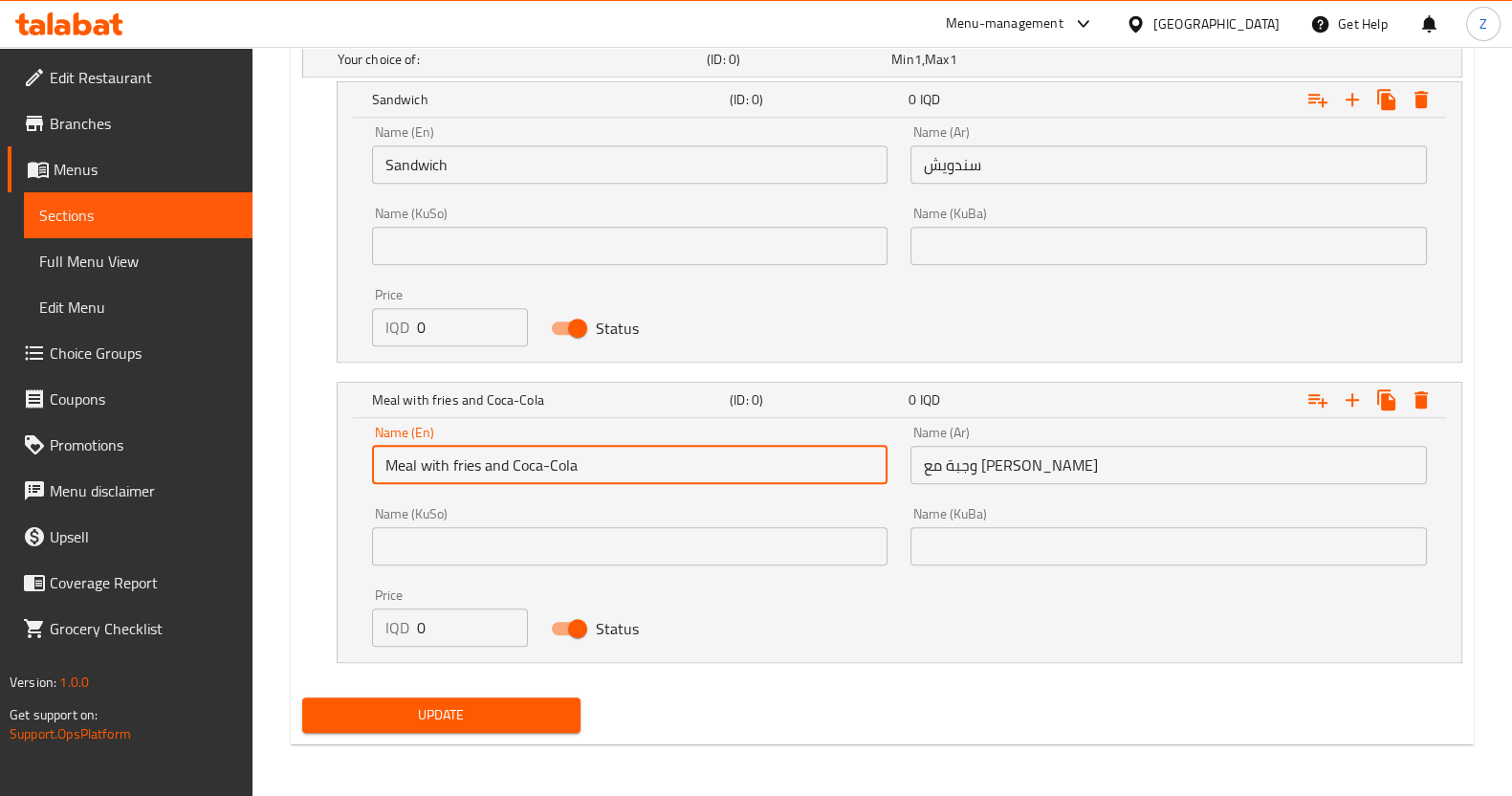 click on "Meal with fries and Coca-Cola" at bounding box center (630, 465) 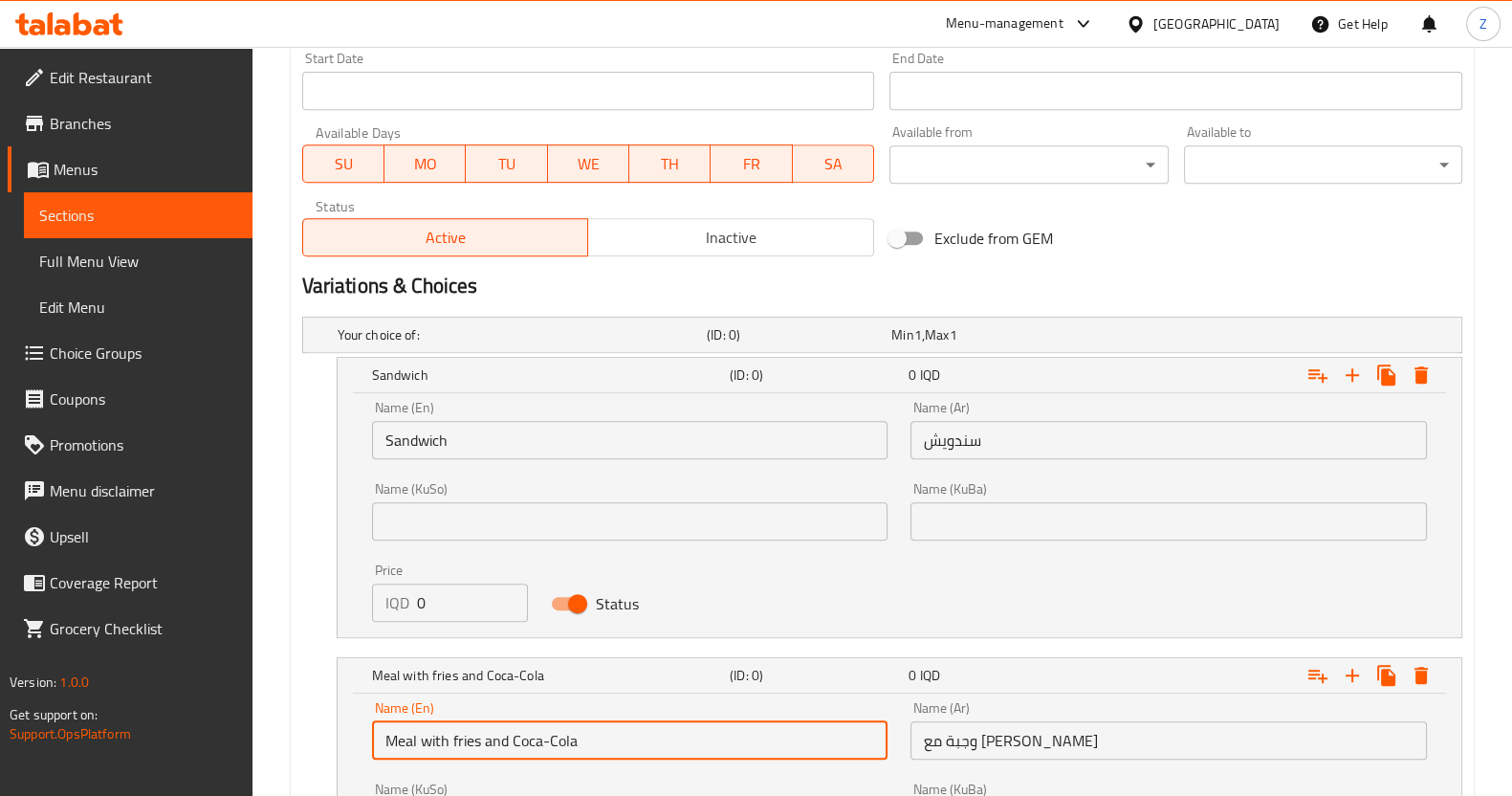 scroll, scrollTop: 498, scrollLeft: 0, axis: vertical 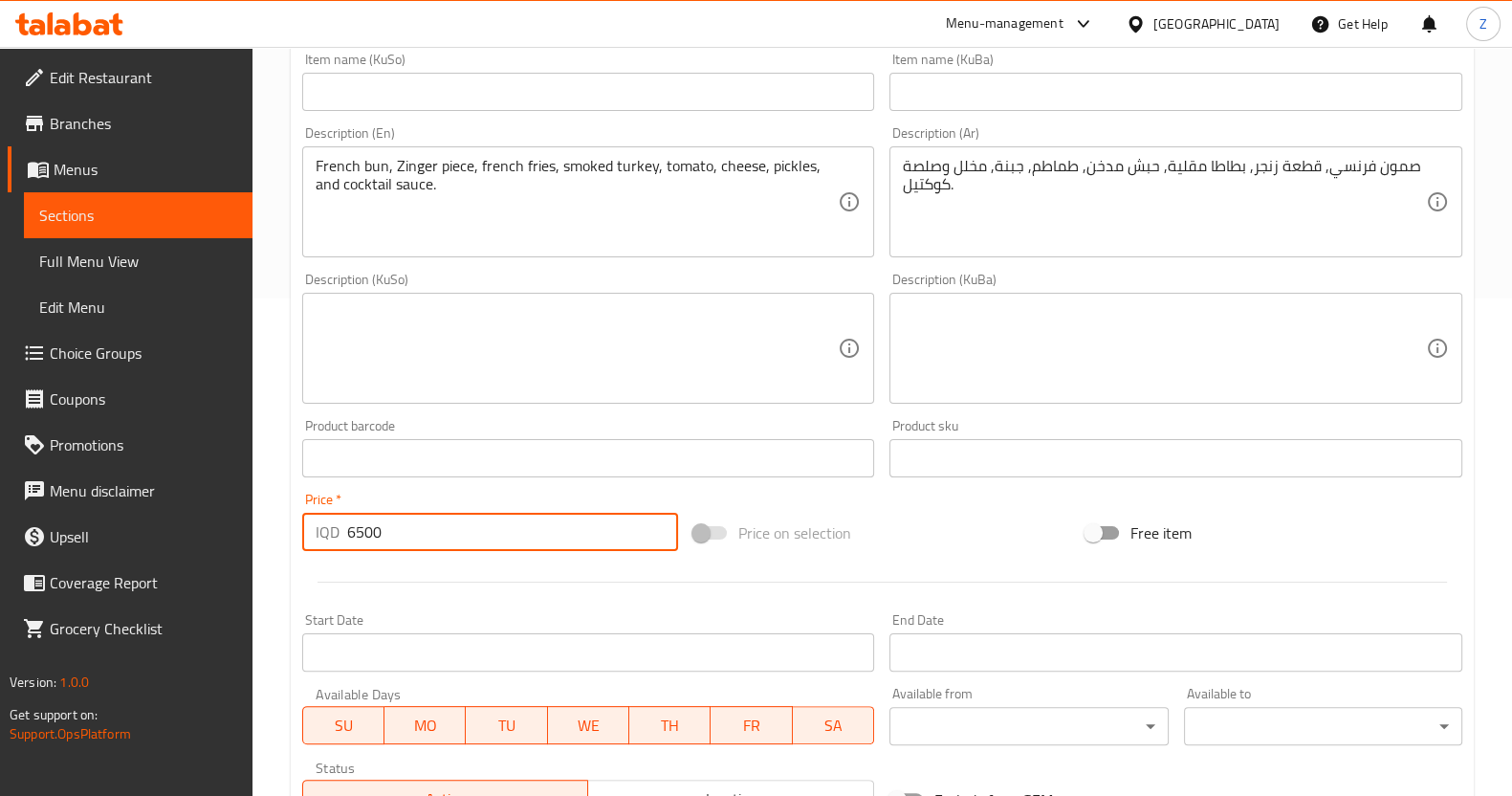 drag, startPoint x: 389, startPoint y: 523, endPoint x: 247, endPoint y: 545, distance: 143.69412 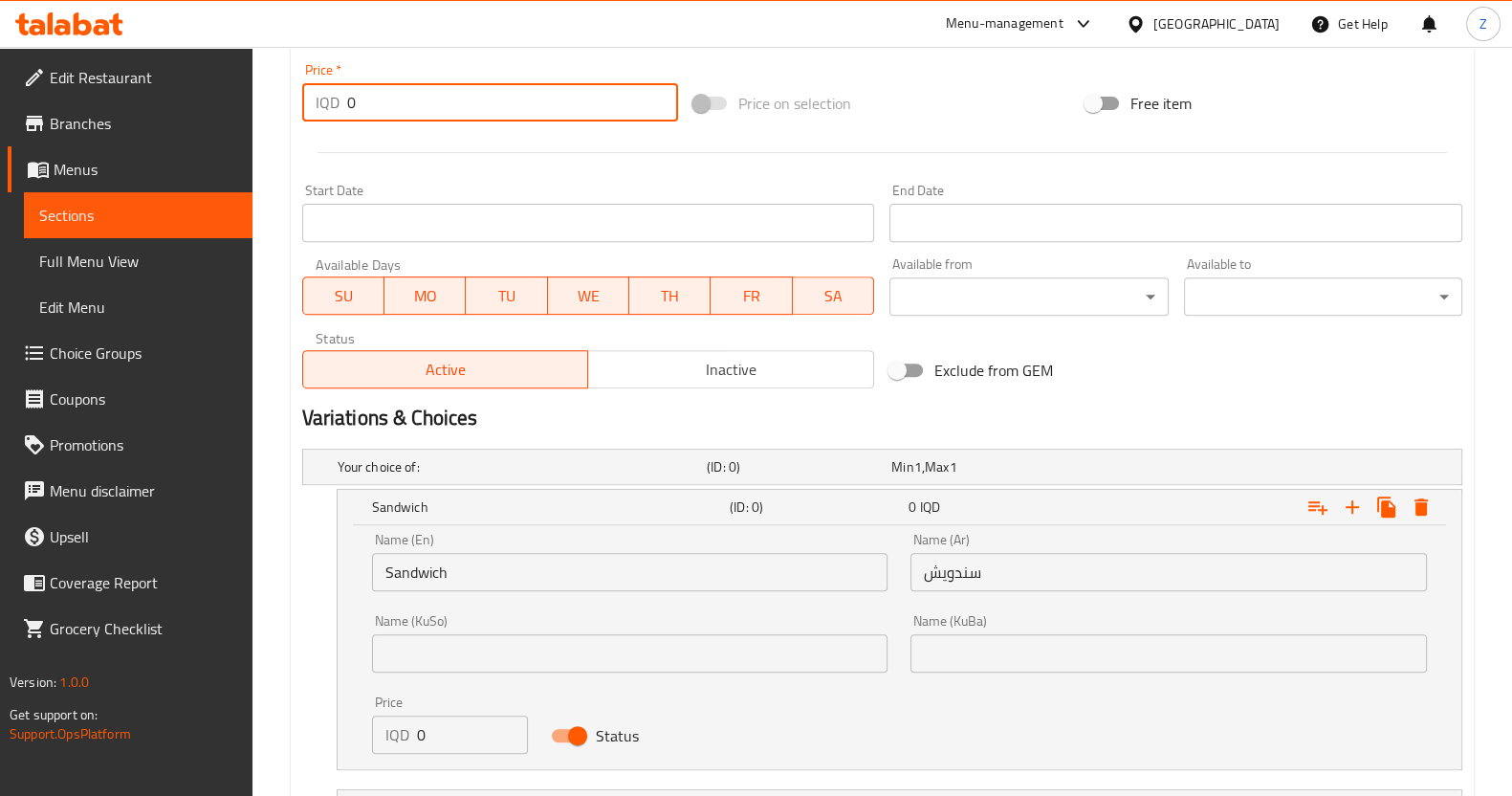 scroll, scrollTop: 975, scrollLeft: 0, axis: vertical 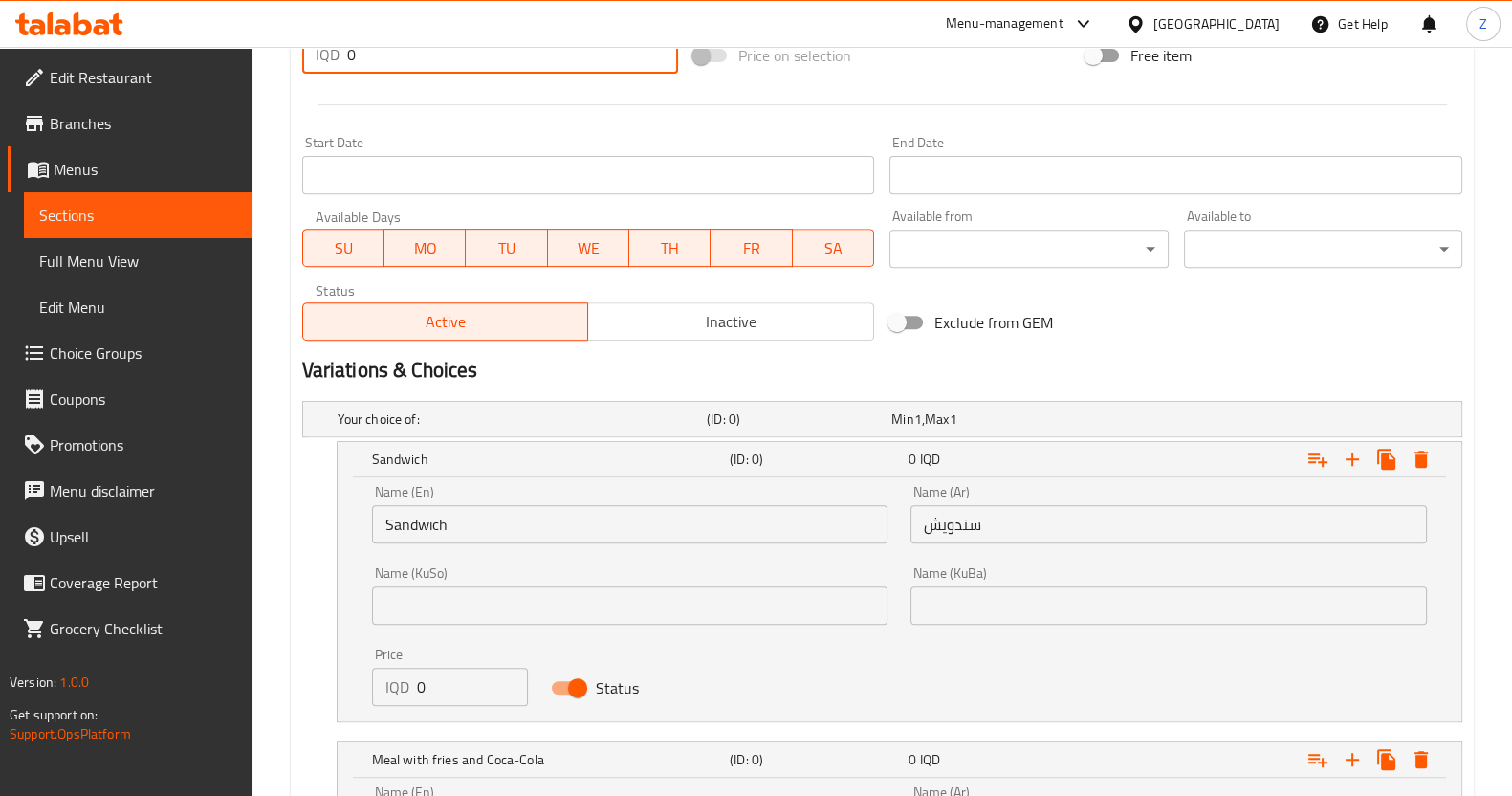 type on "0" 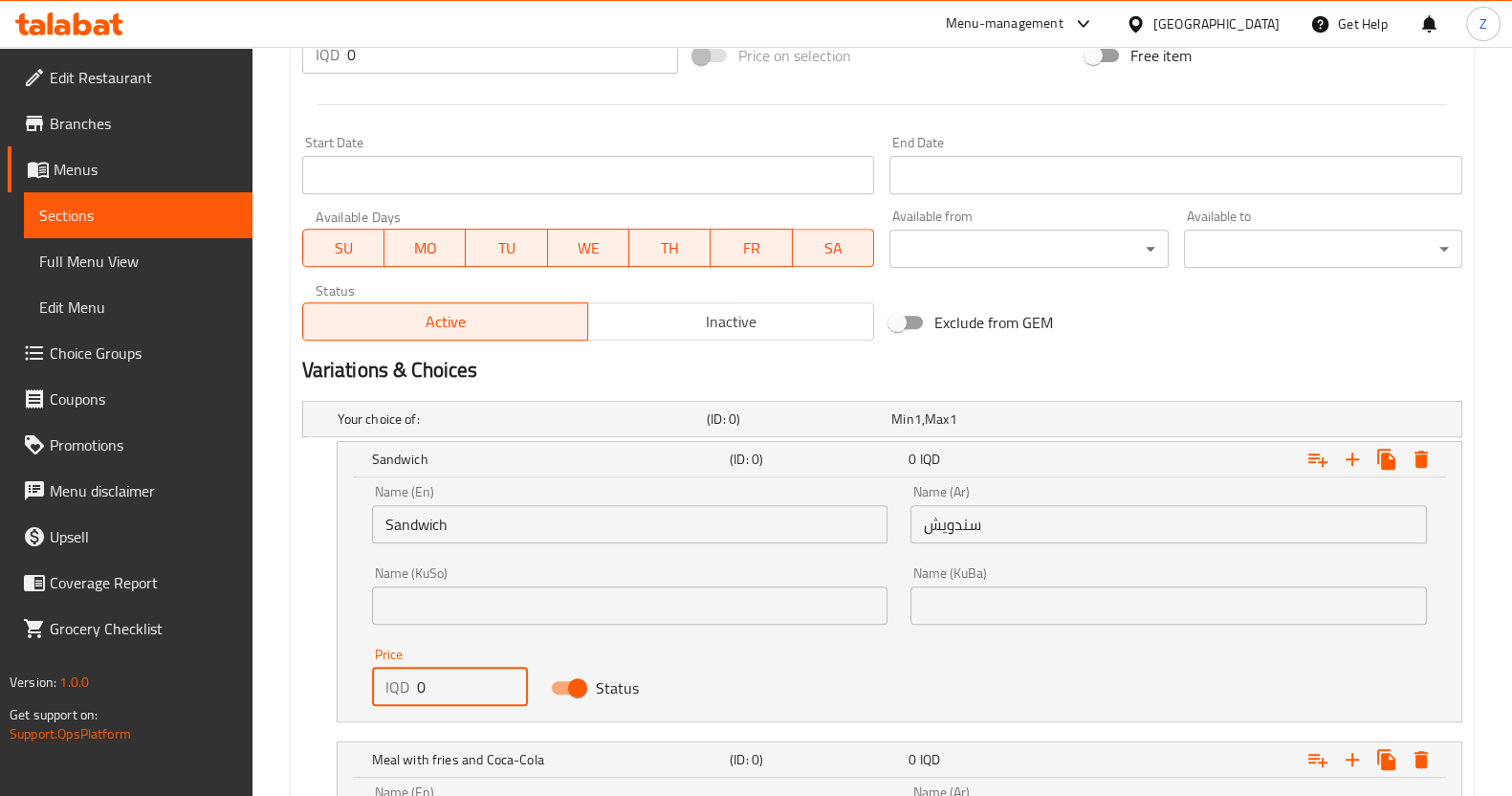 drag, startPoint x: 447, startPoint y: 673, endPoint x: 367, endPoint y: 698, distance: 83.81527 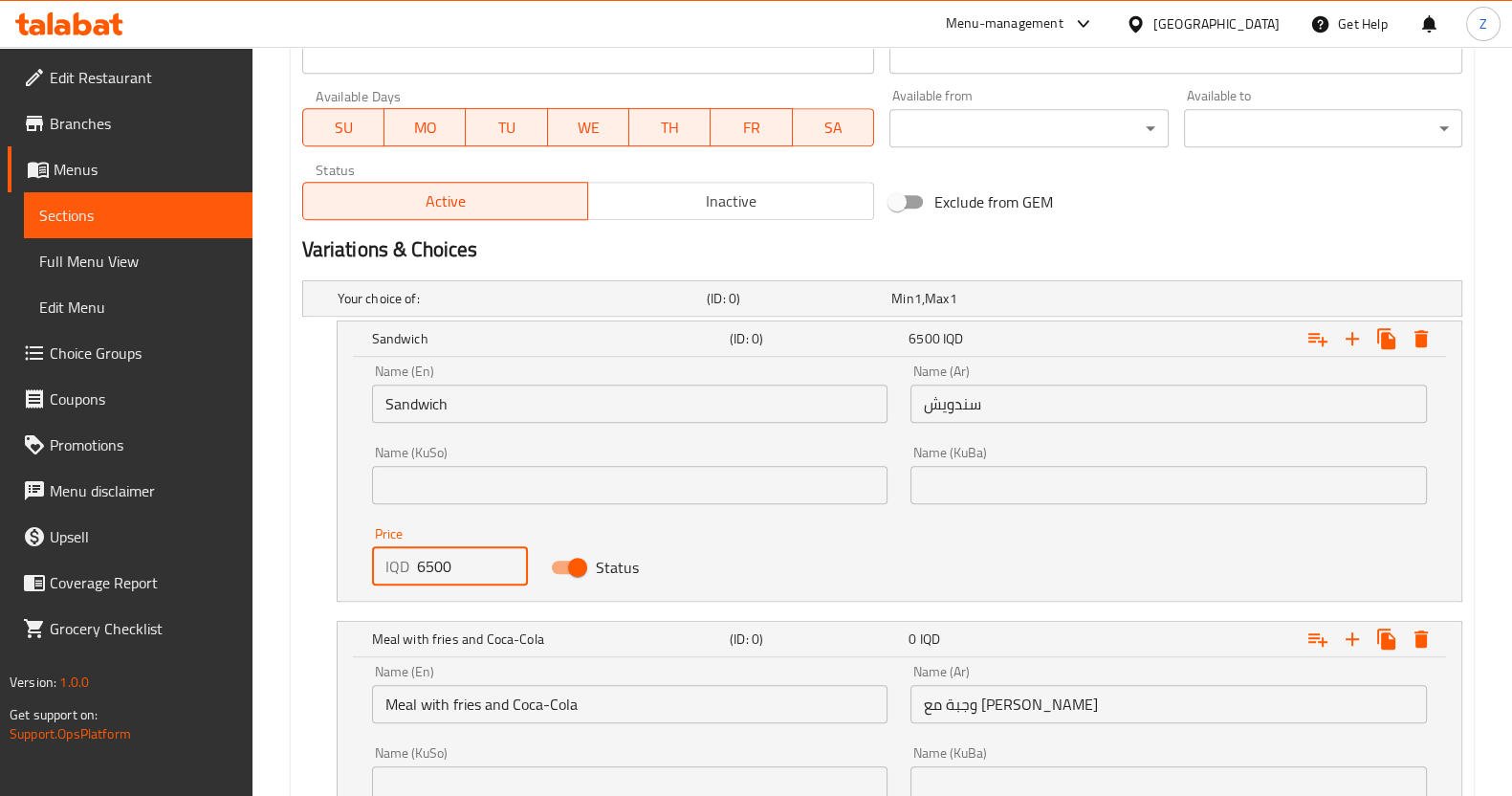 scroll, scrollTop: 1335, scrollLeft: 0, axis: vertical 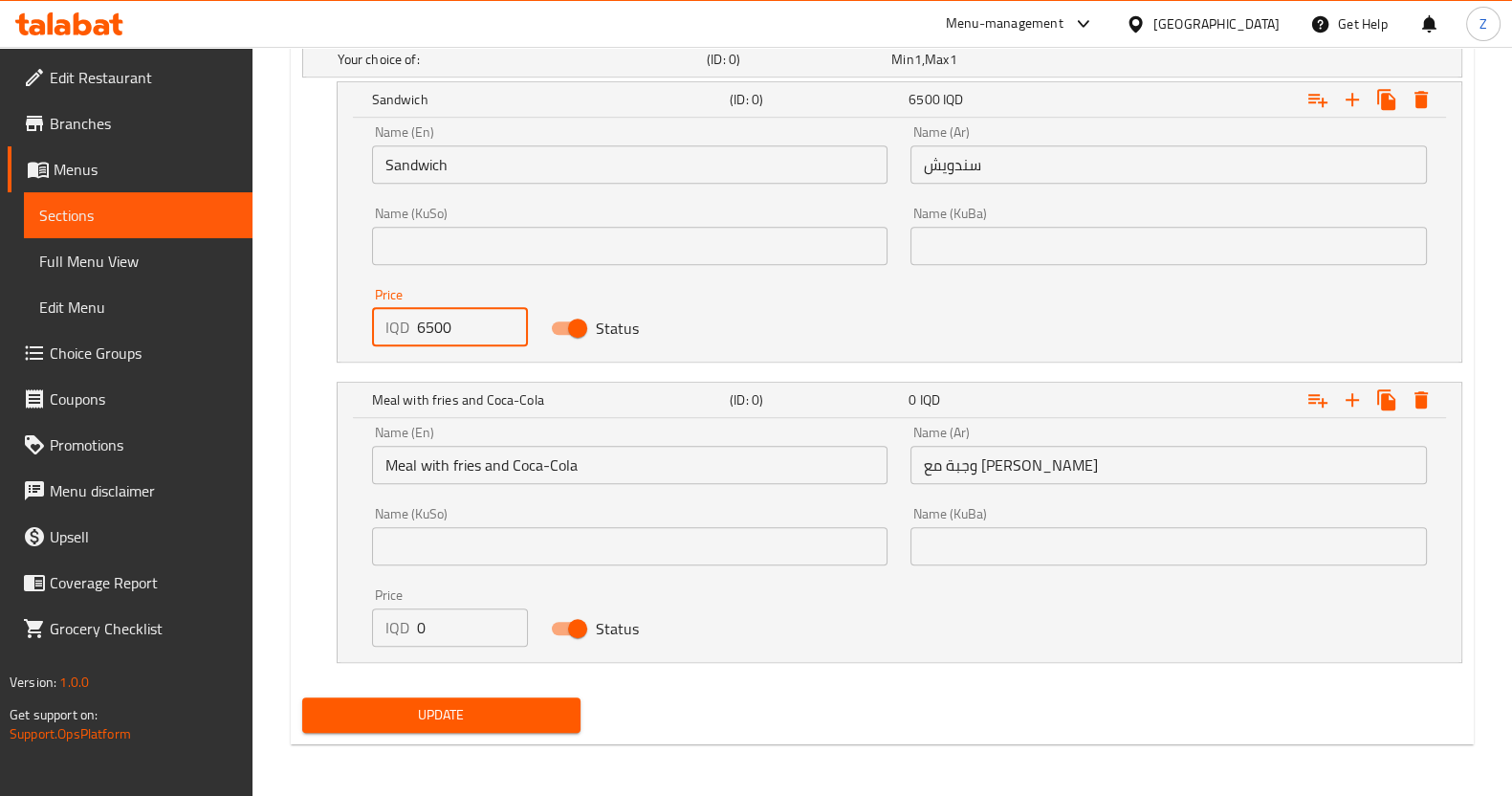 type on "6500" 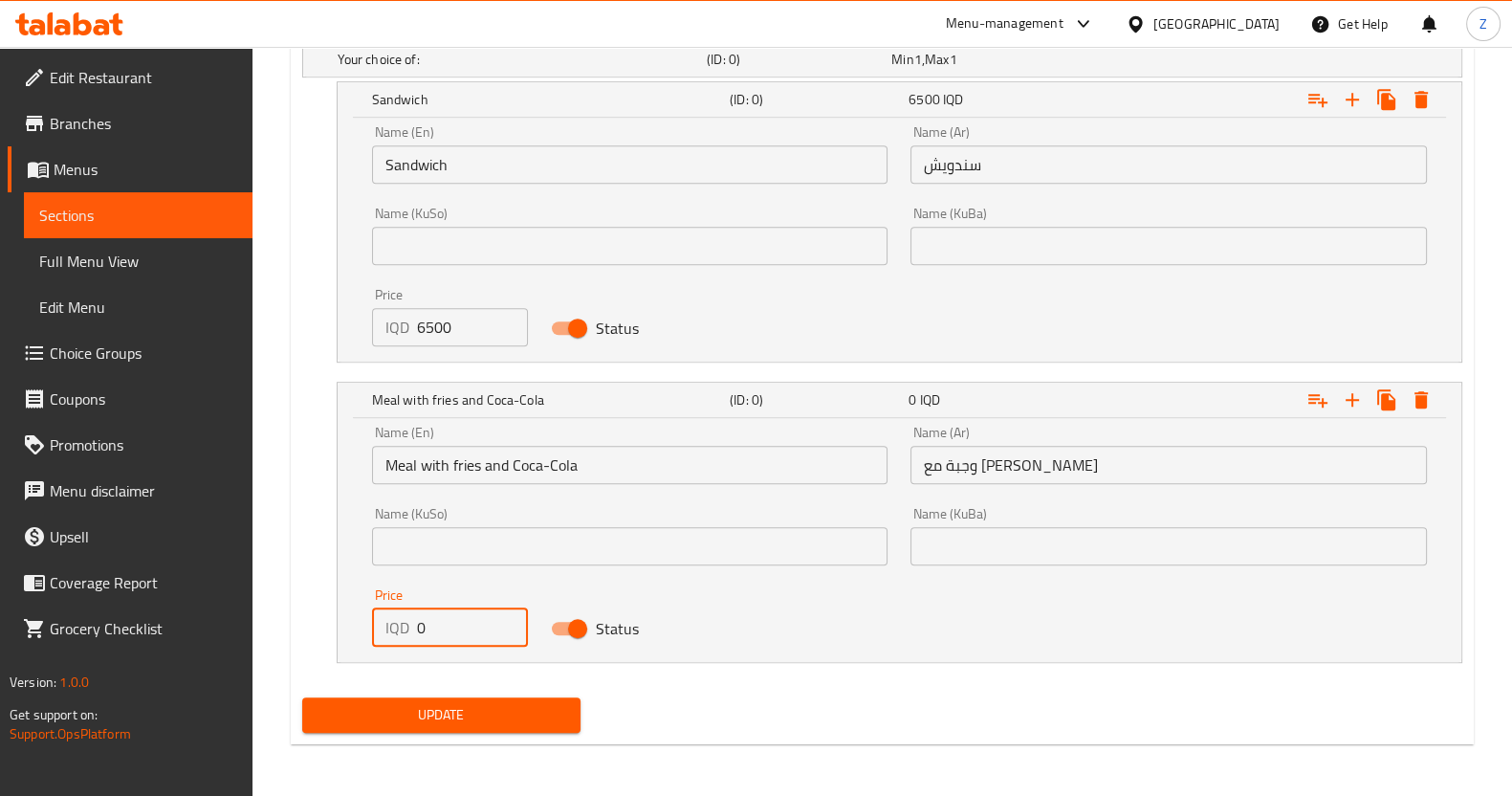 paste on "650" 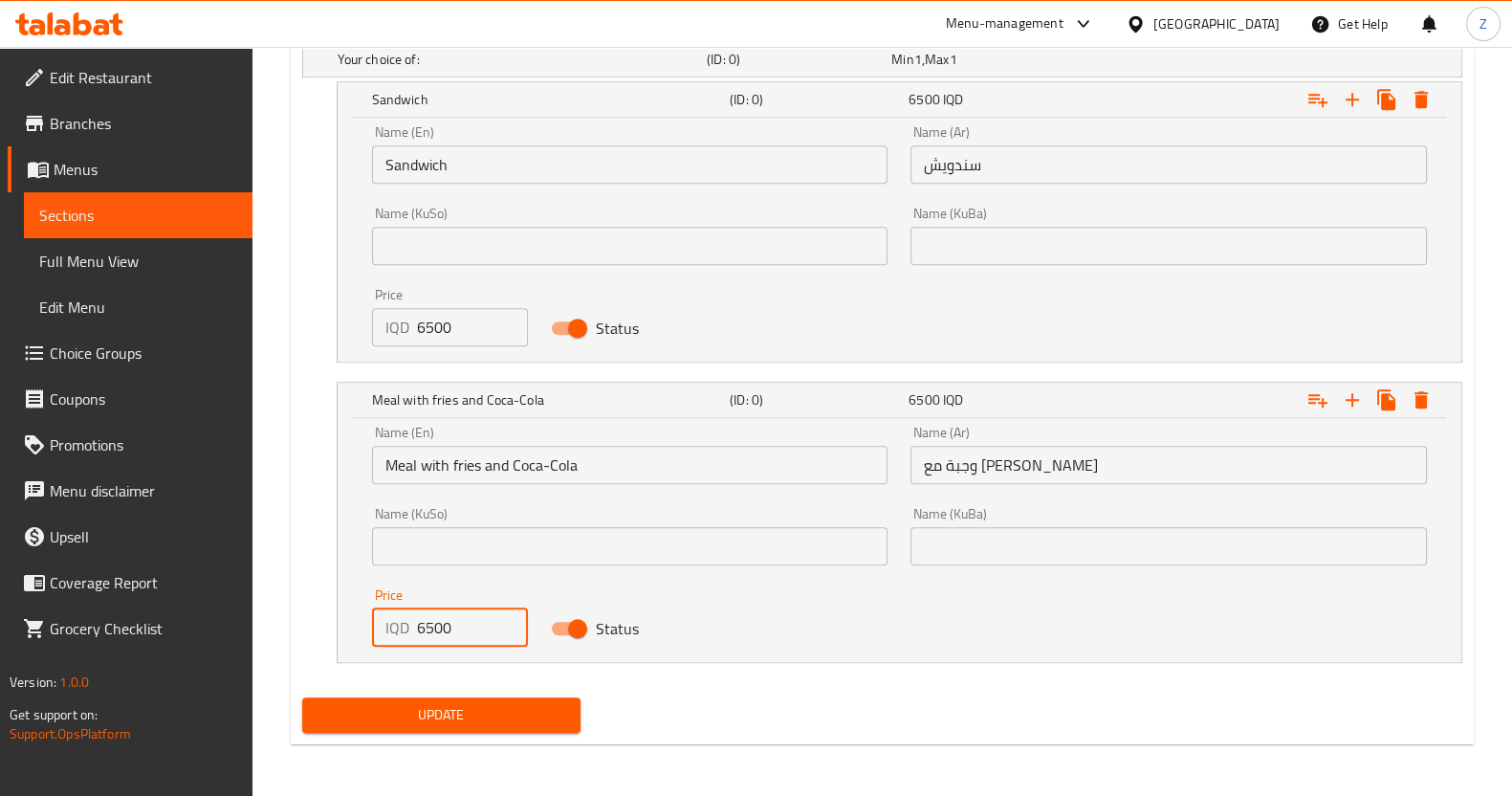 click on "IQD 6500 Price" at bounding box center [450, 628] 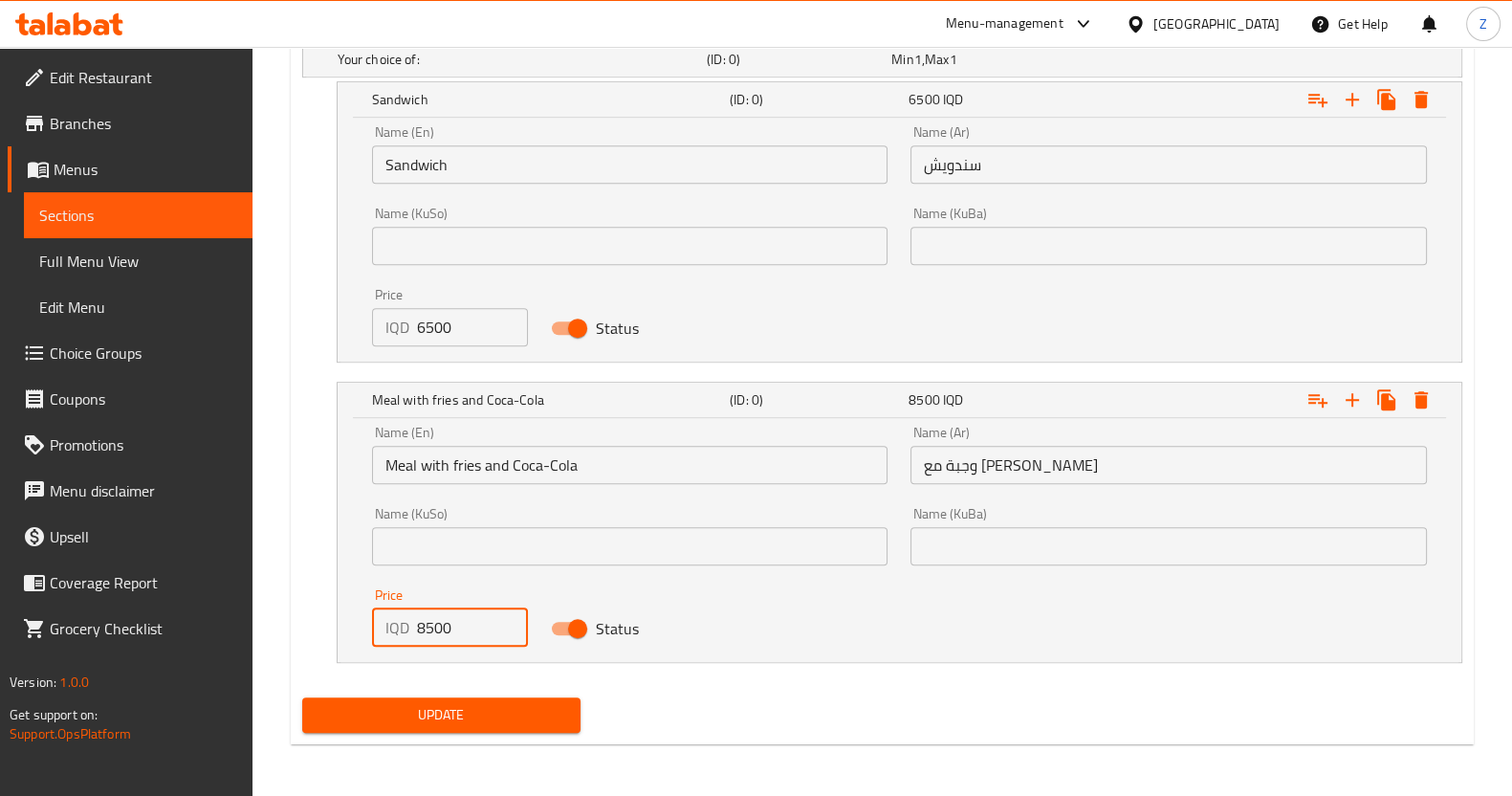 type on "8500" 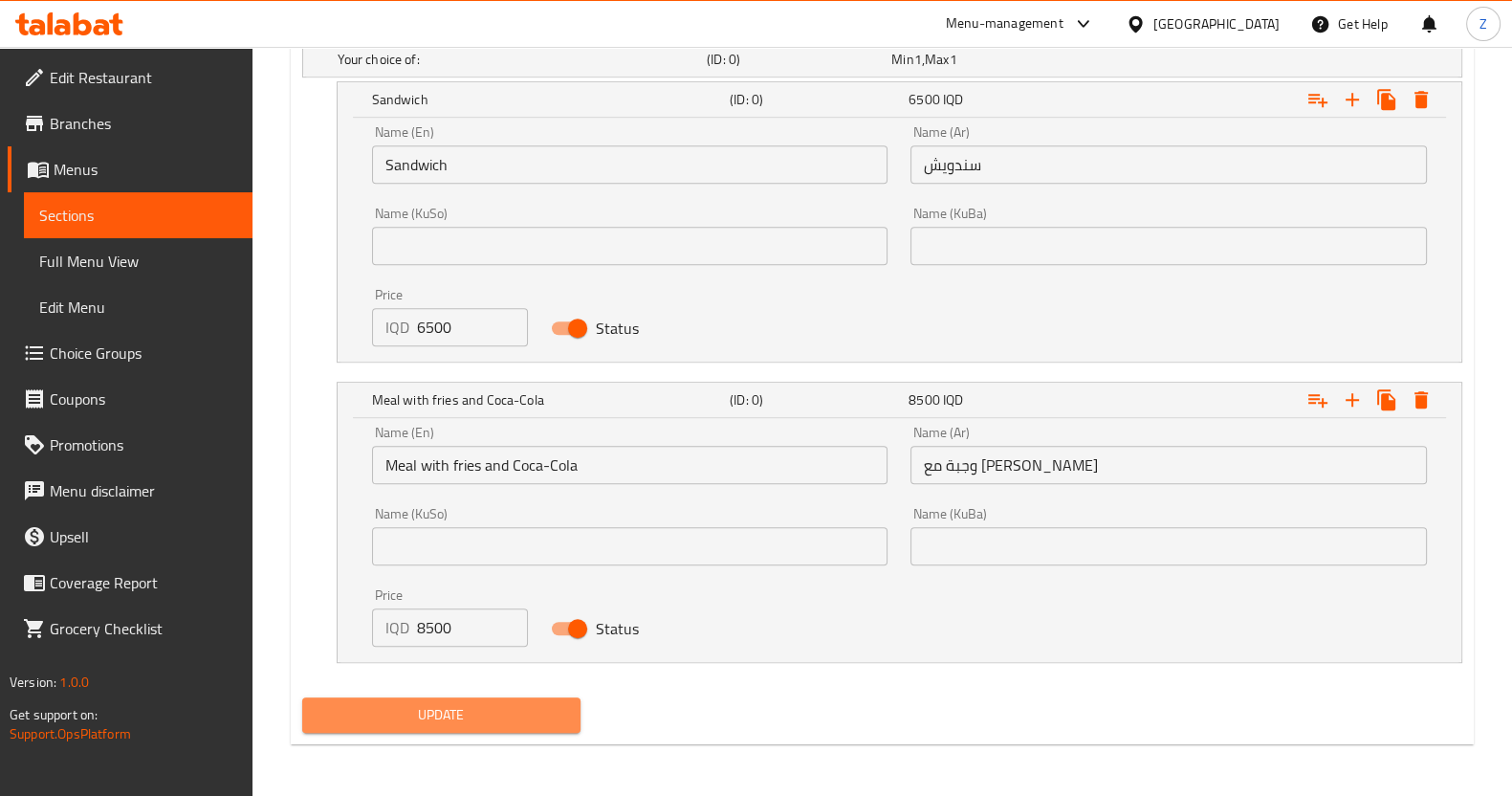 drag, startPoint x: 543, startPoint y: 704, endPoint x: 536, endPoint y: 690, distance: 16 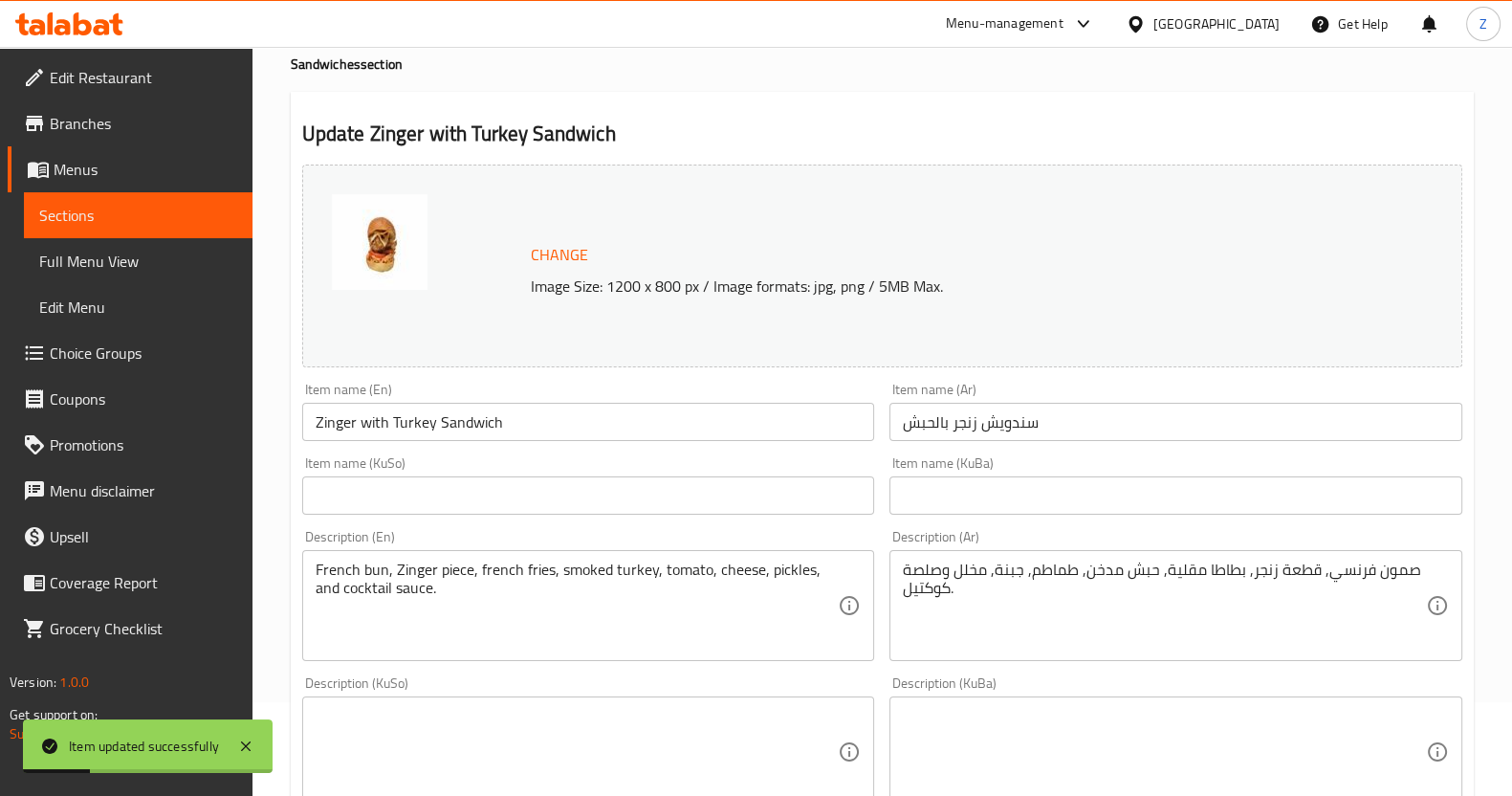 scroll, scrollTop: 0, scrollLeft: 0, axis: both 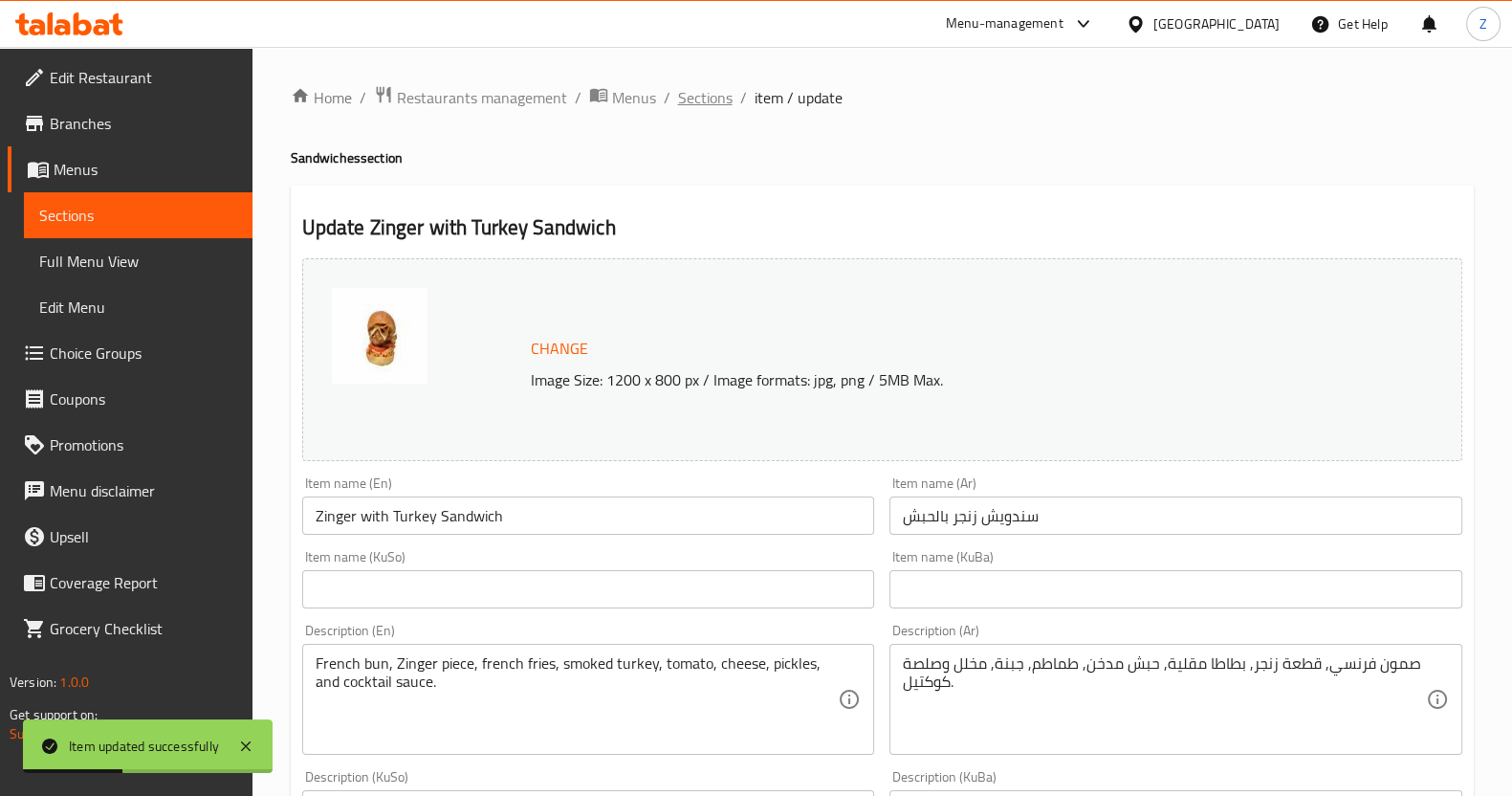 click on "Sections" at bounding box center (705, 98) 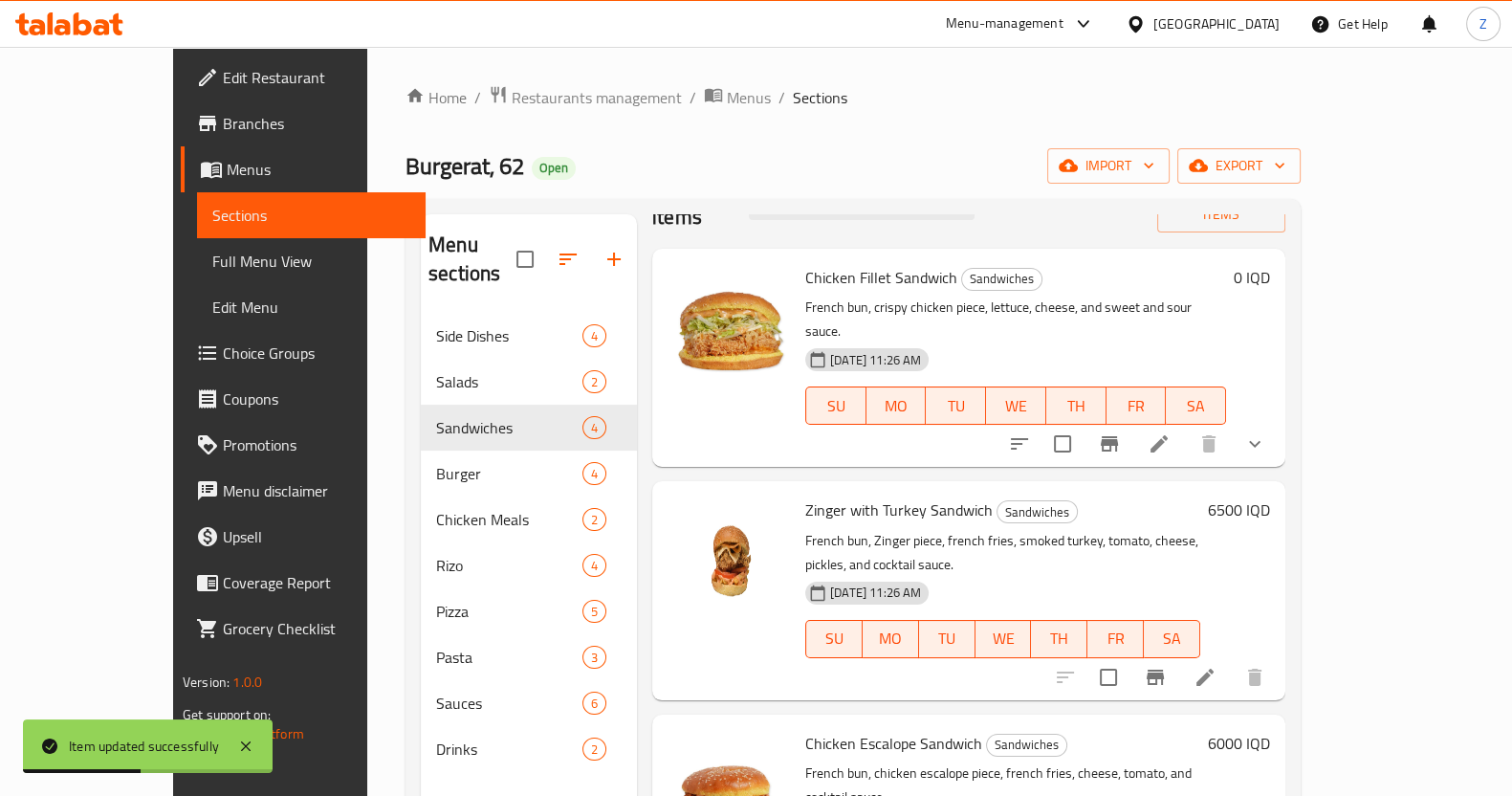 scroll, scrollTop: 87, scrollLeft: 0, axis: vertical 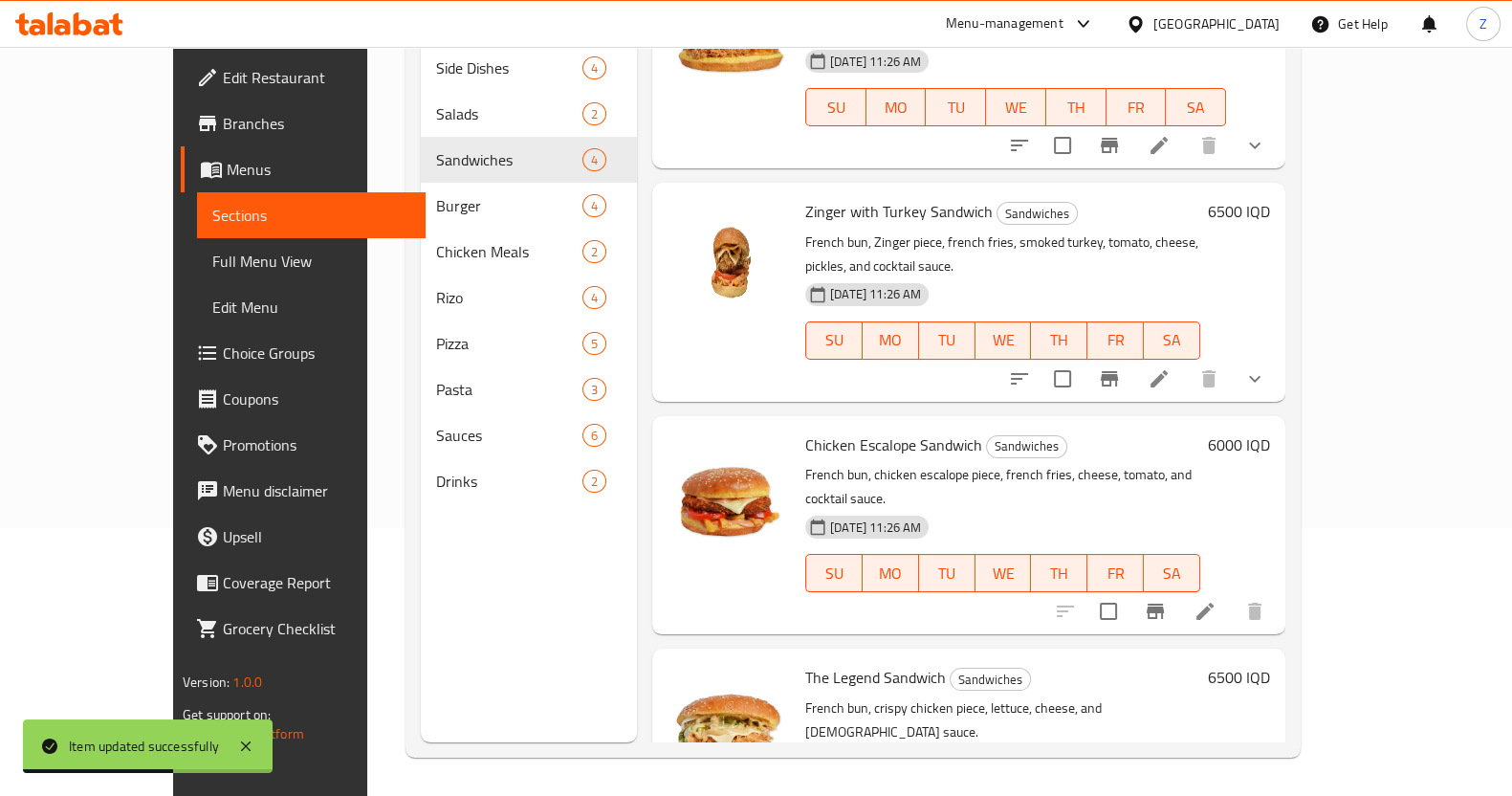 click at bounding box center [1205, 611] 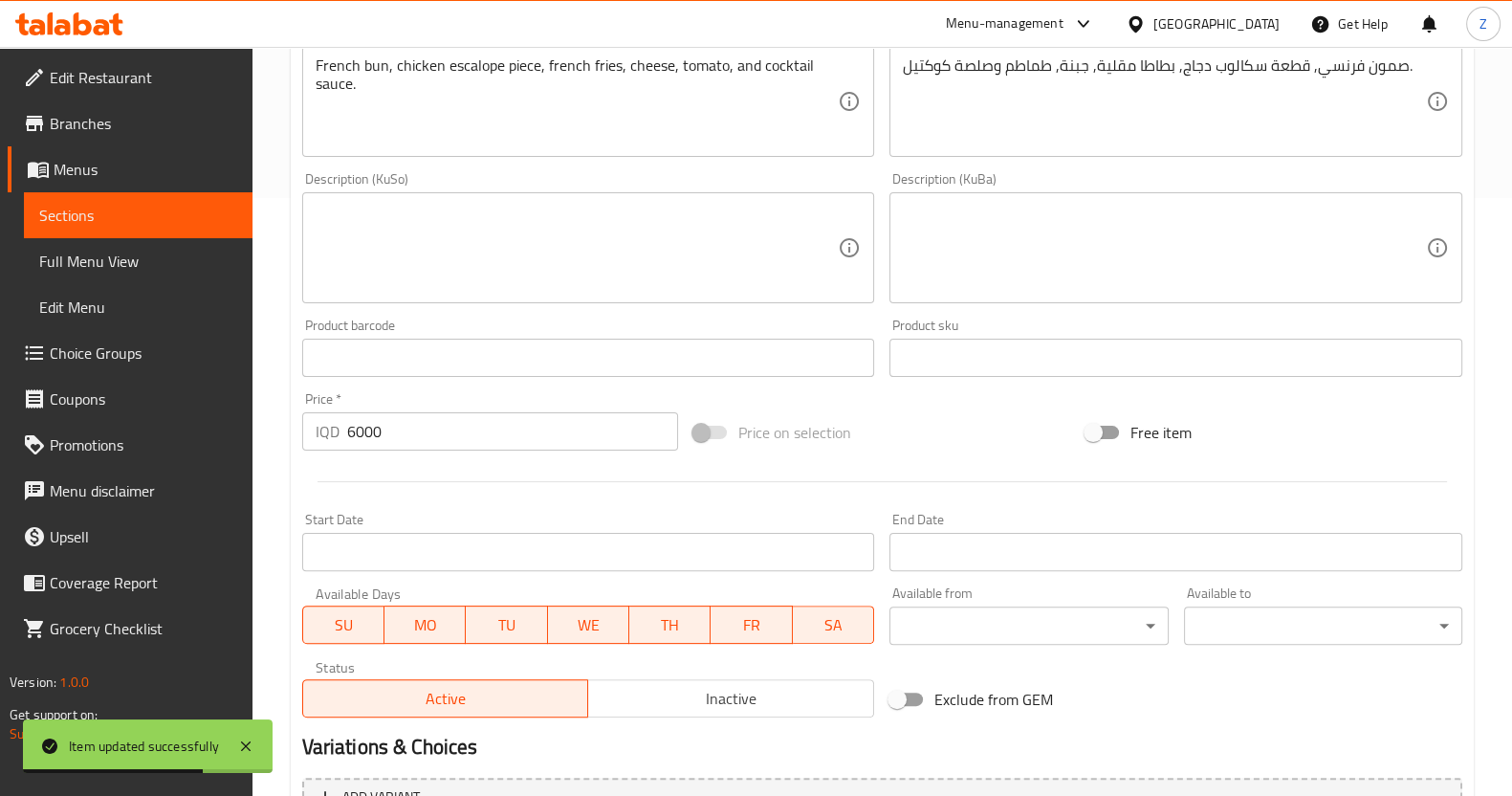 scroll, scrollTop: 718, scrollLeft: 0, axis: vertical 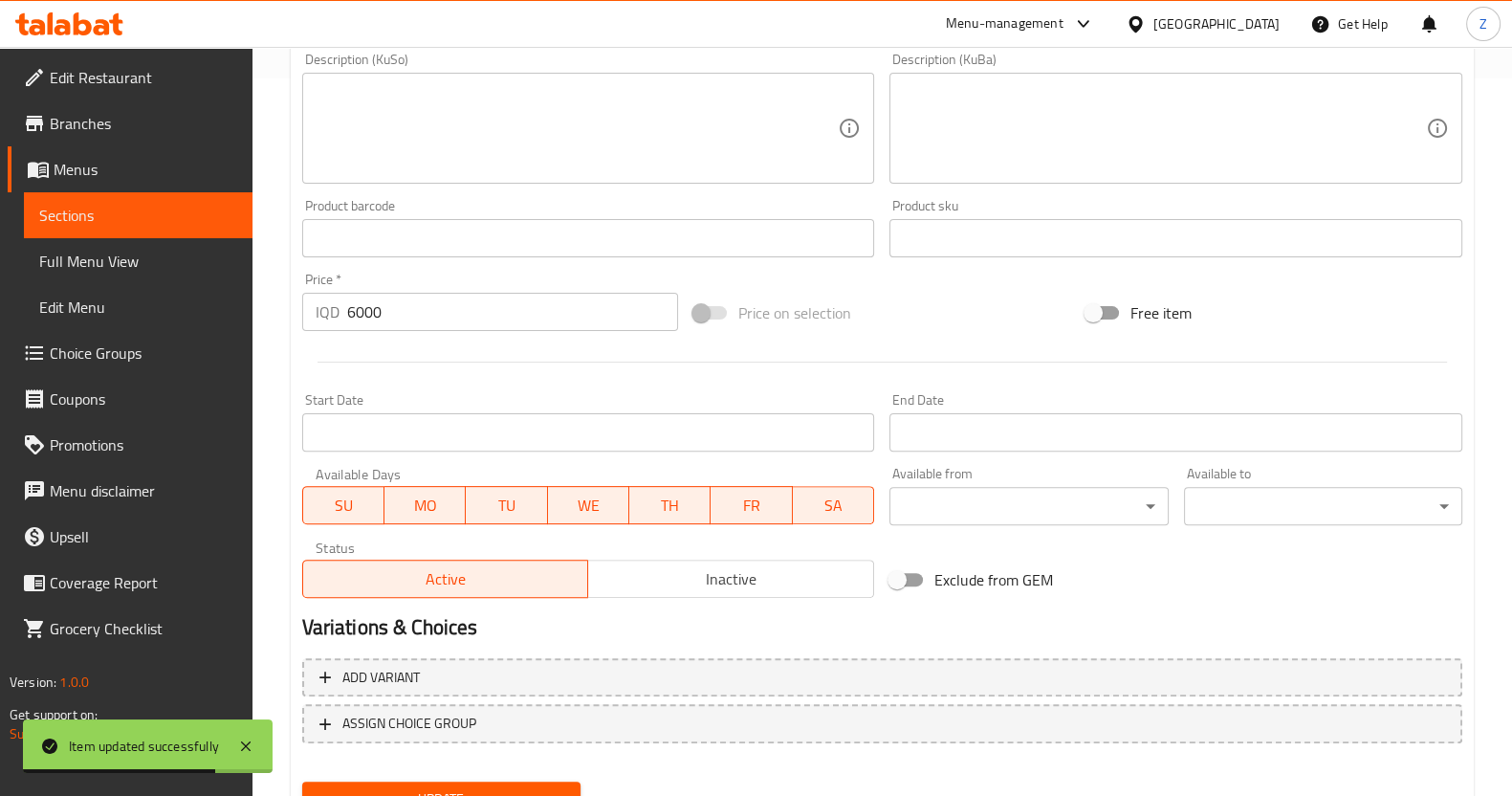 drag, startPoint x: 426, startPoint y: 323, endPoint x: 266, endPoint y: 322, distance: 160.00312 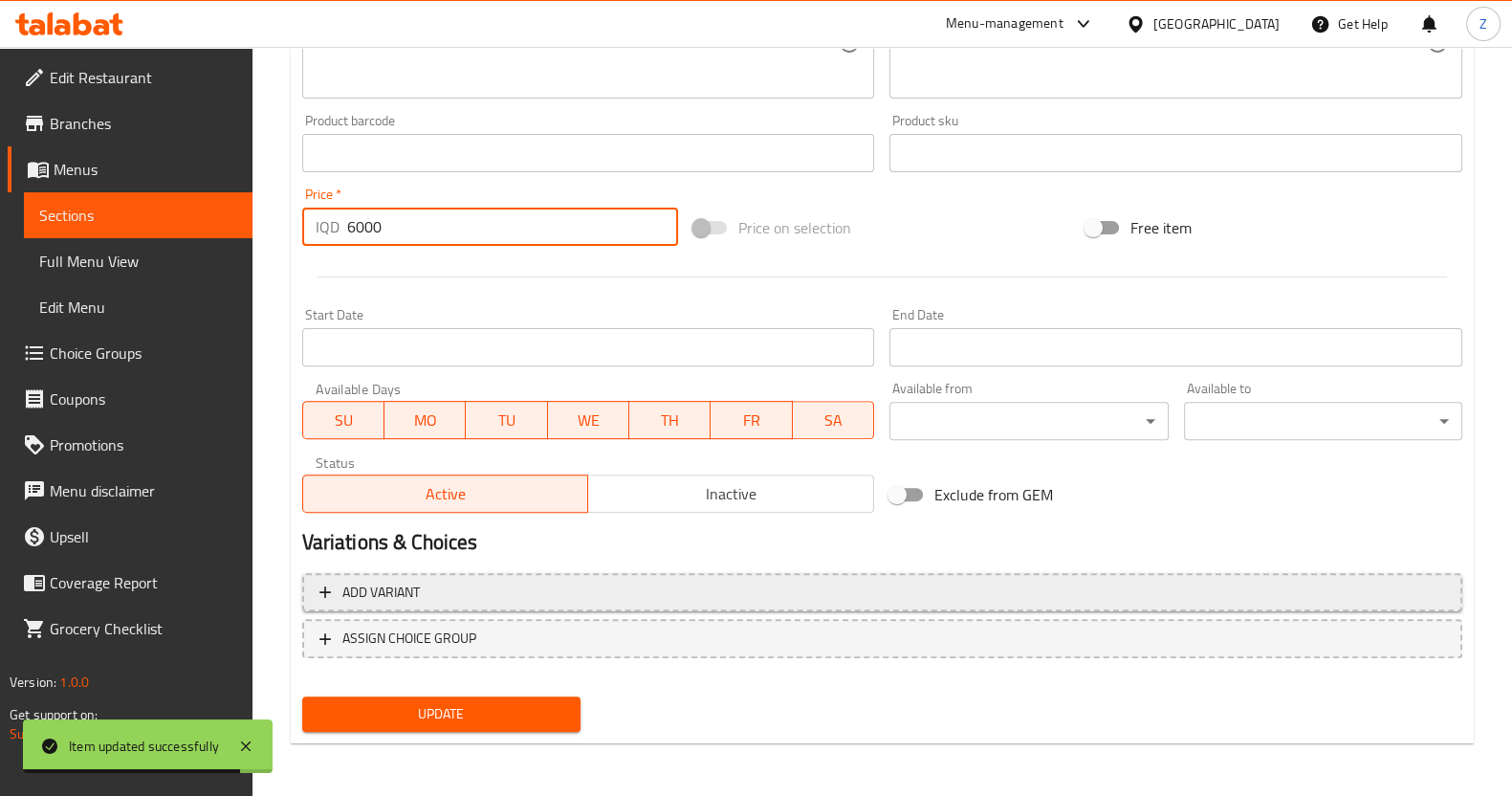 click on "Add variant" at bounding box center (882, 592) 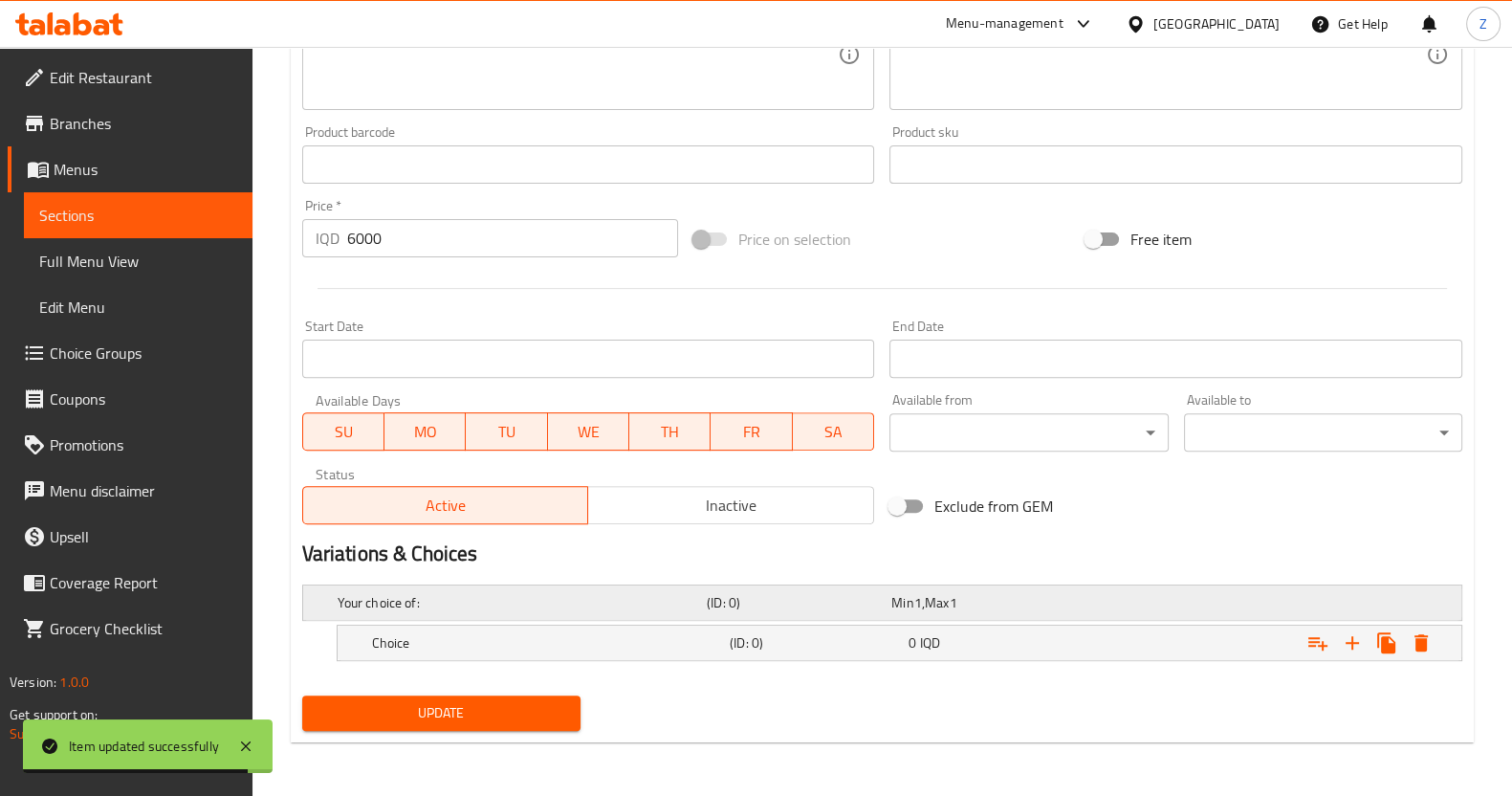 scroll, scrollTop: 789, scrollLeft: 0, axis: vertical 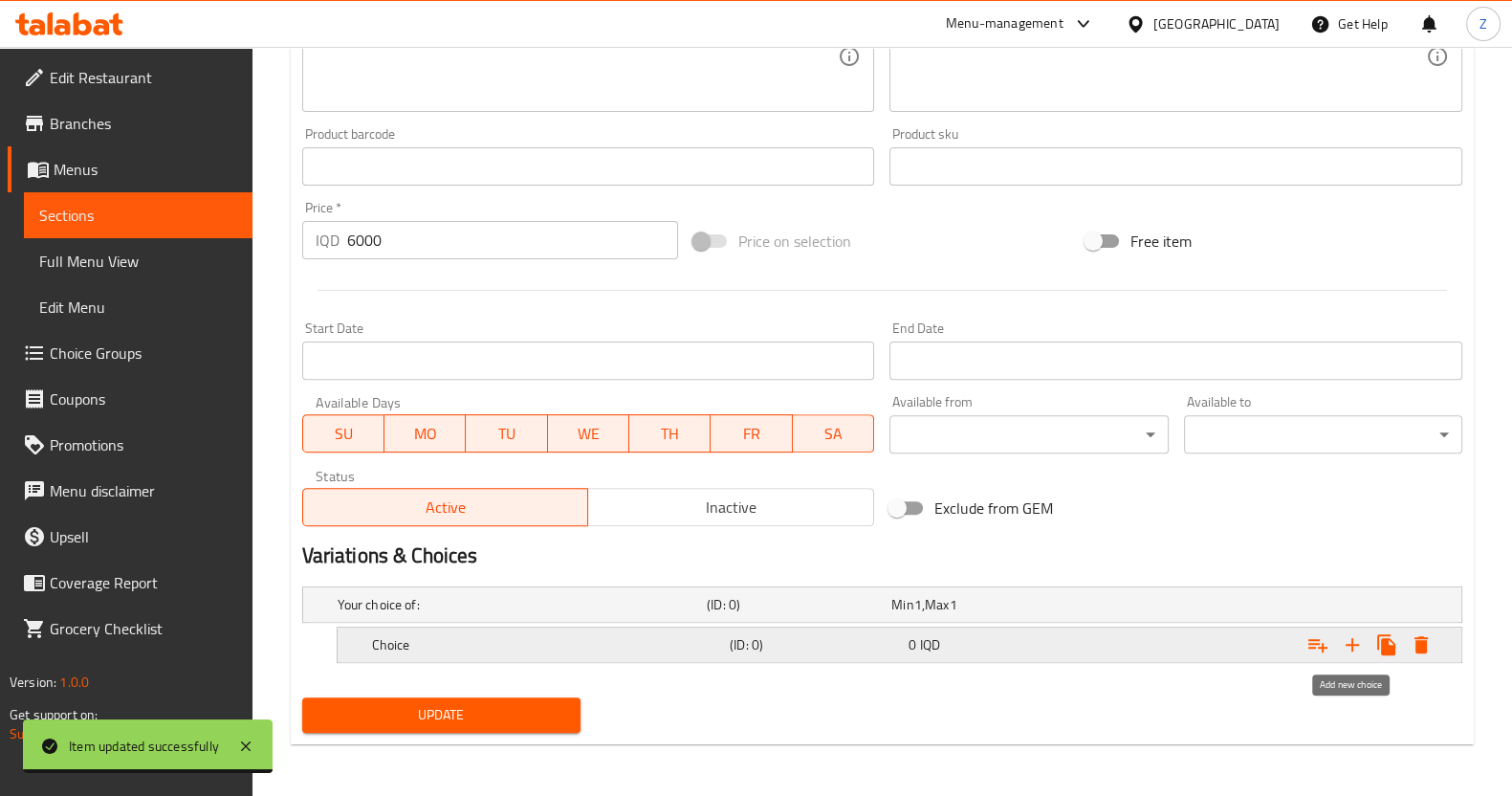 click at bounding box center (1370, 645) 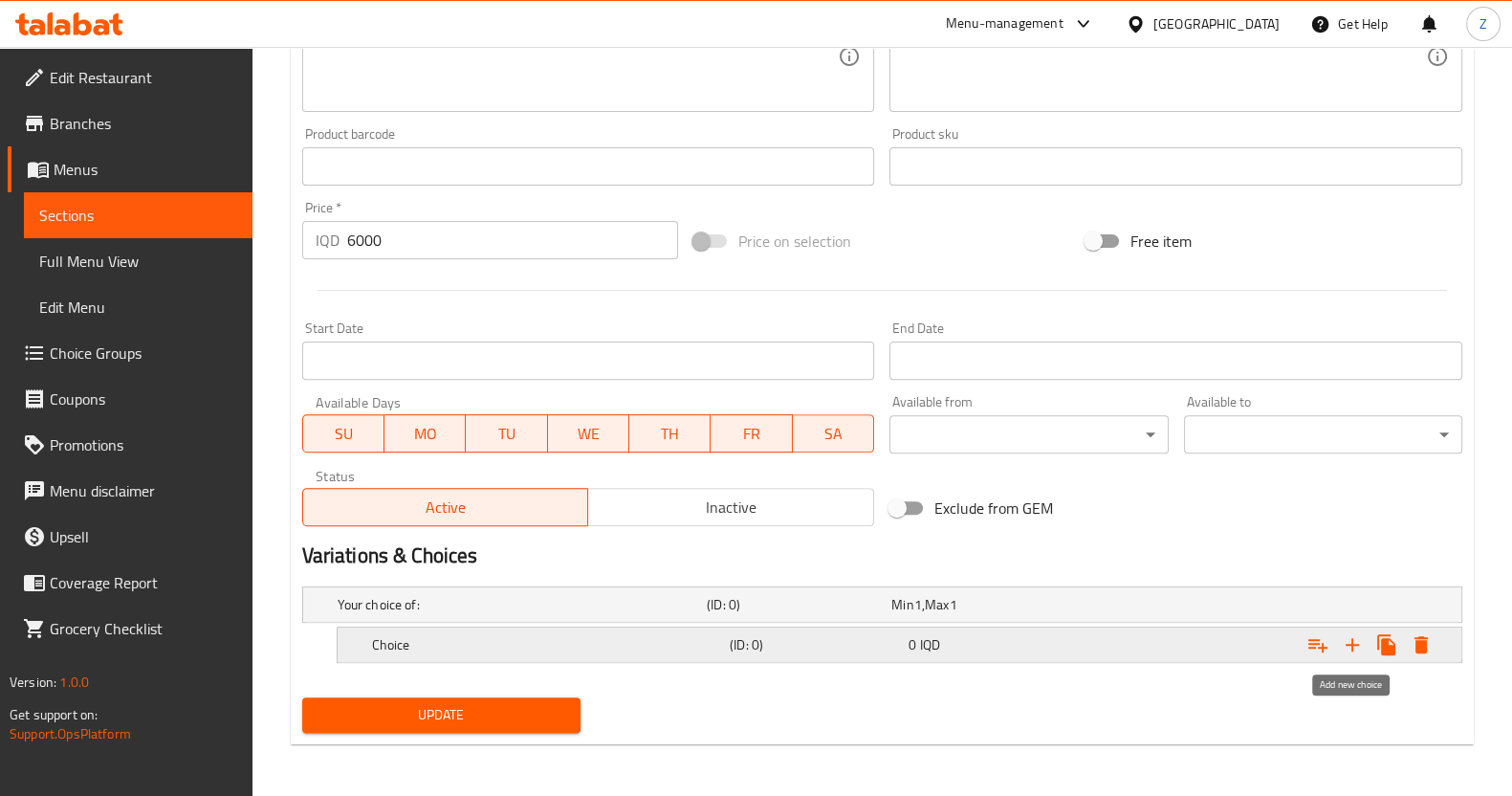 click 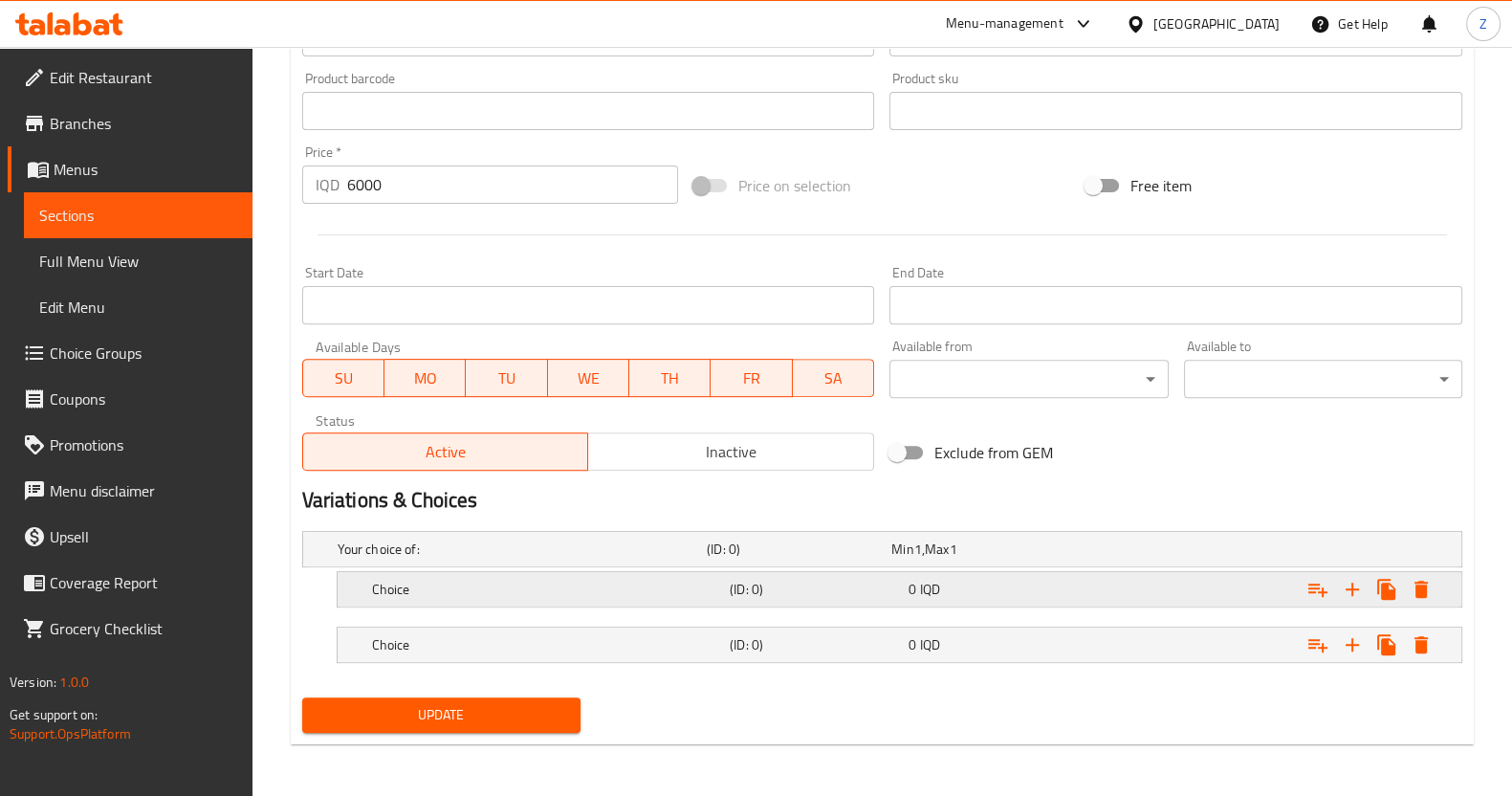 click on "0   IQD" at bounding box center (979, 549) 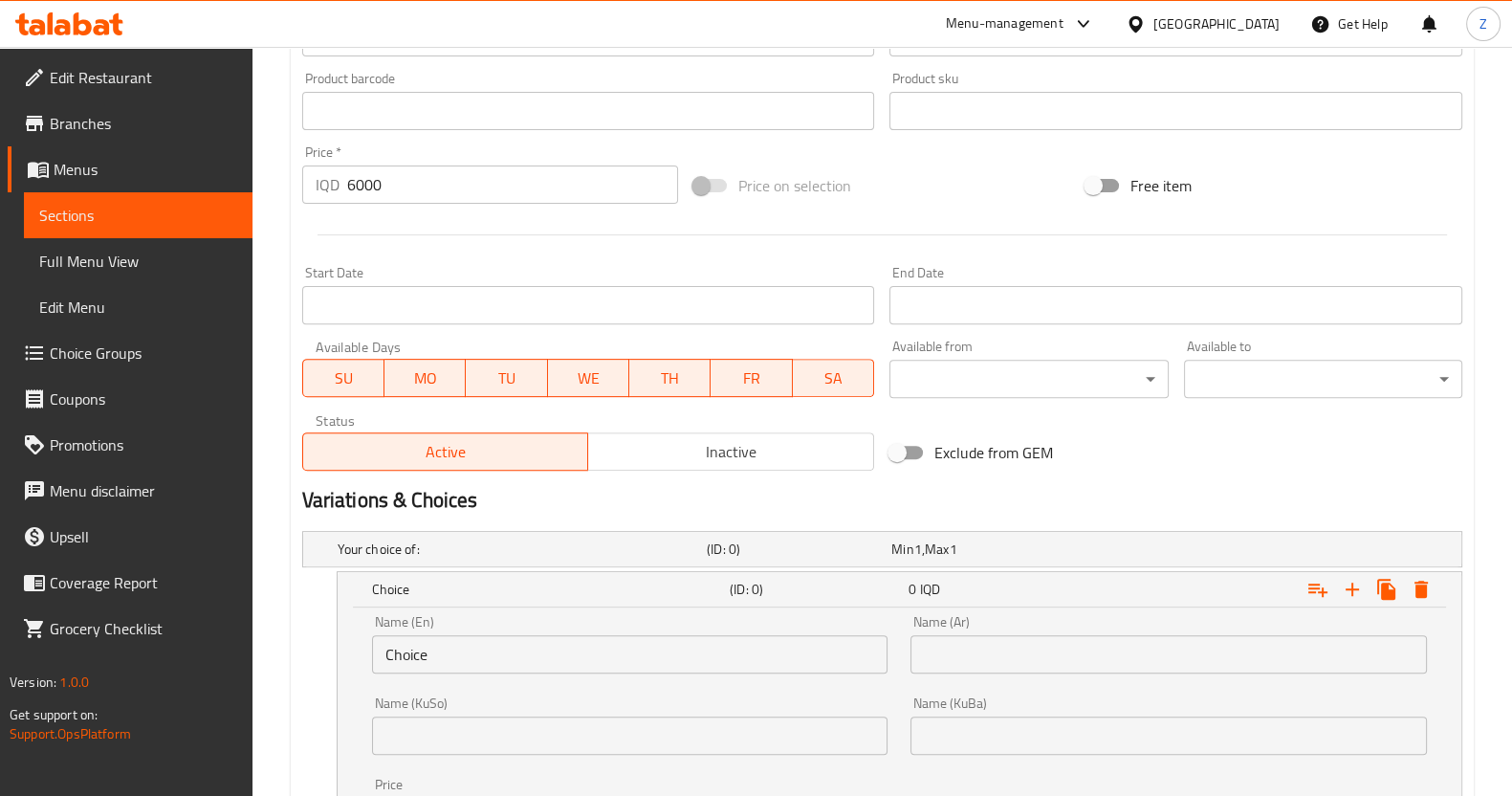 scroll, scrollTop: 1090, scrollLeft: 0, axis: vertical 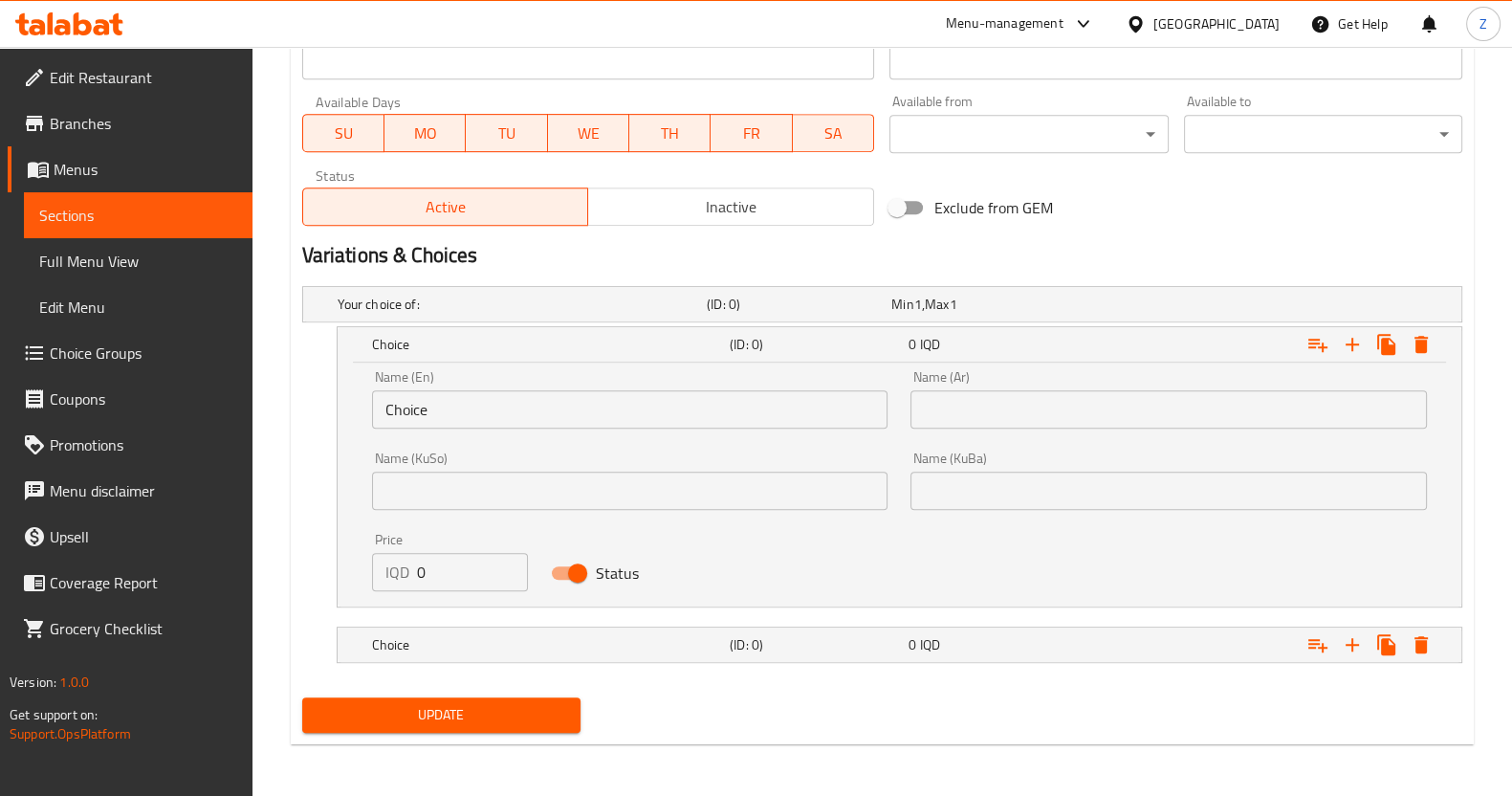 click at bounding box center [1169, 409] 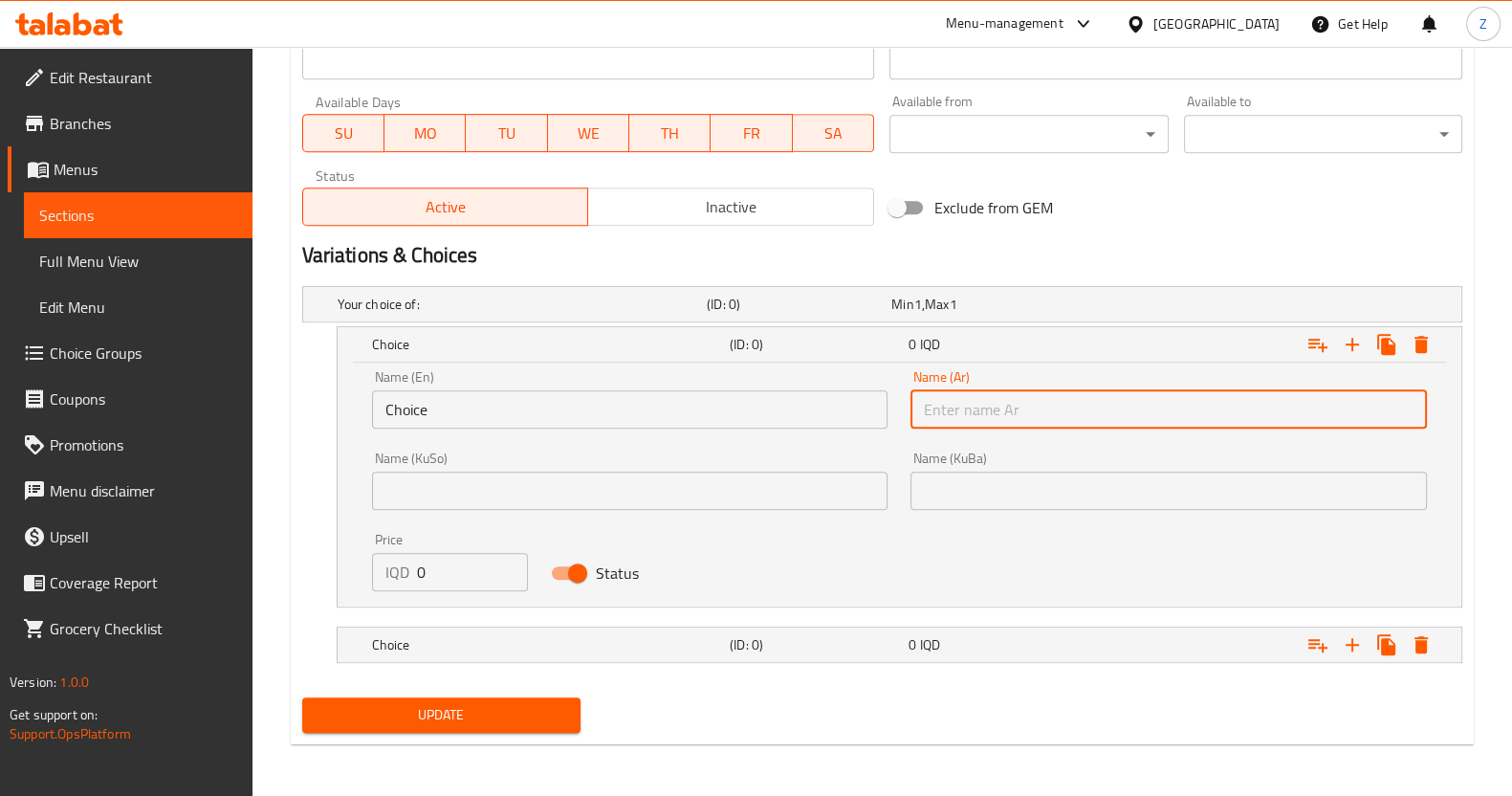 type on "s" 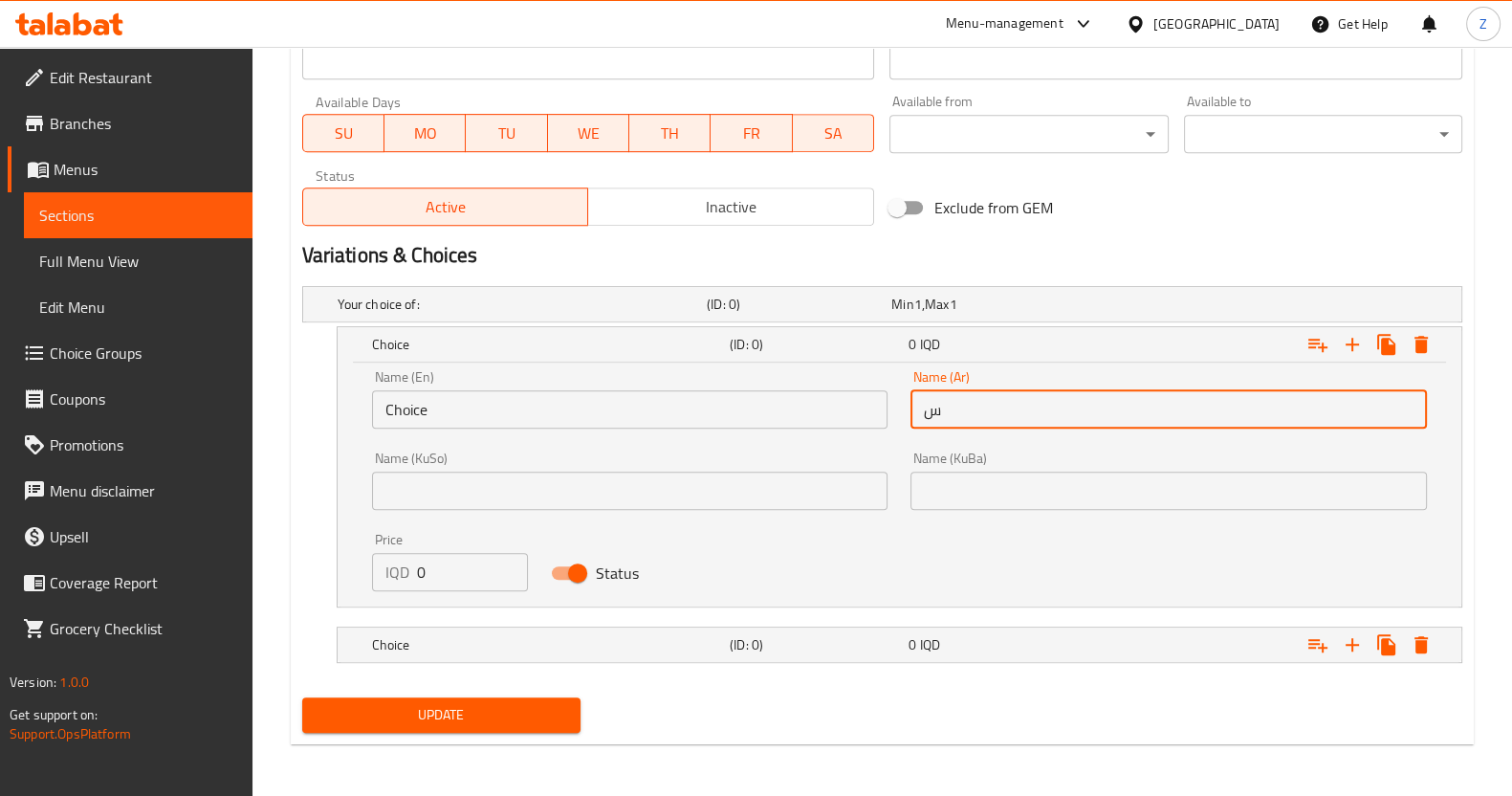 type on "سندويش" 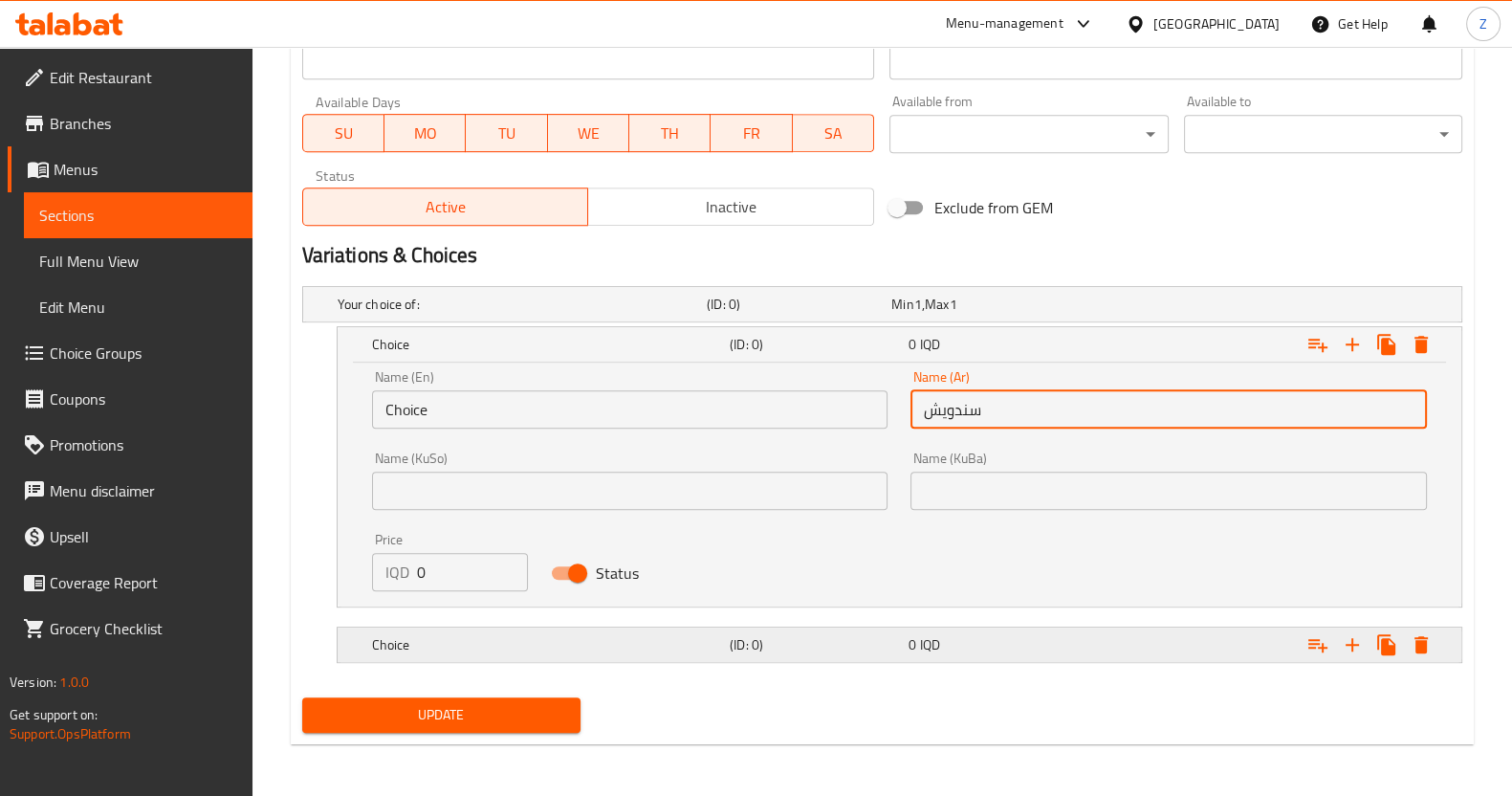 click on "IQD" at bounding box center (918, 304) 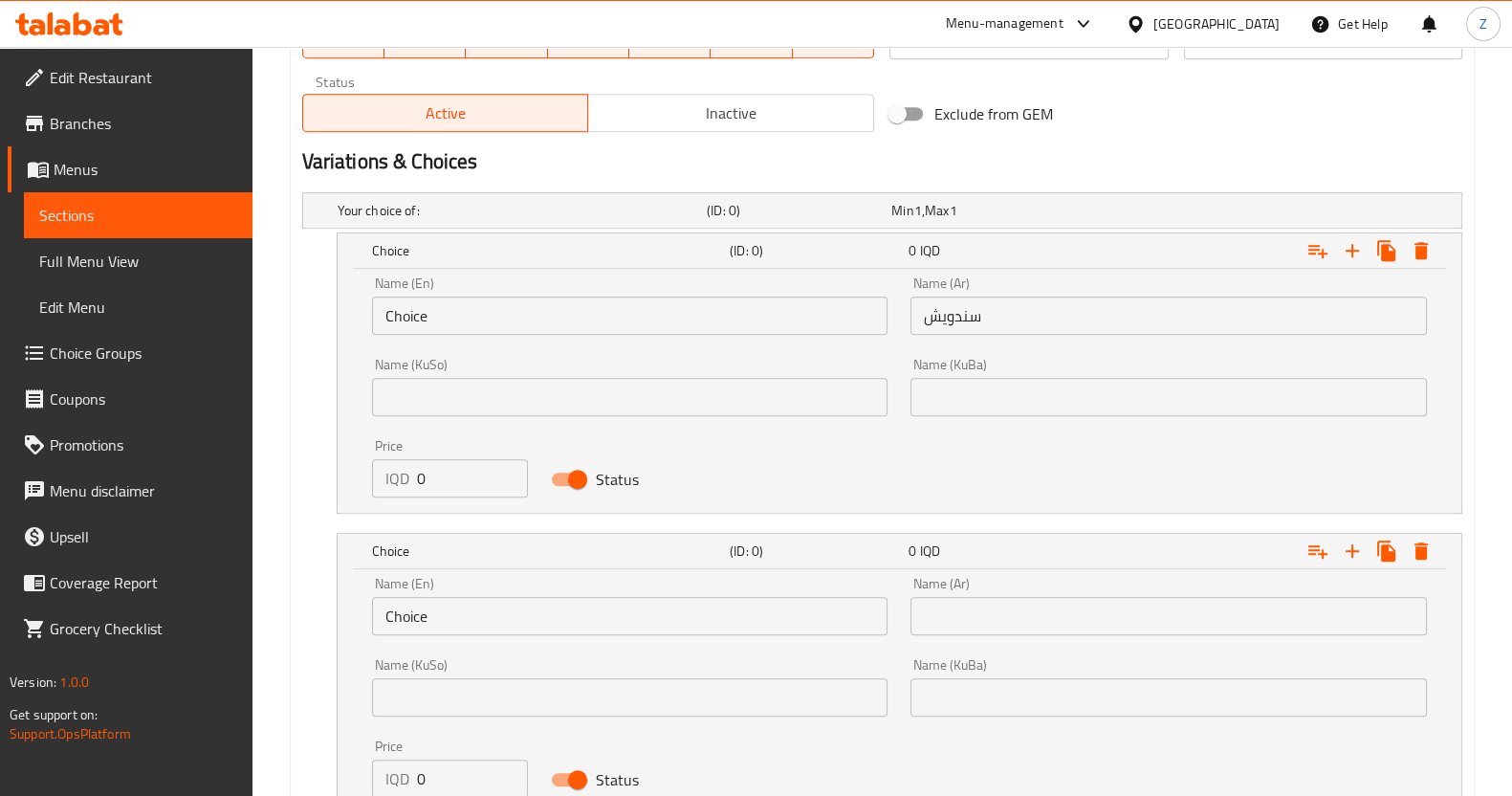 scroll, scrollTop: 1329, scrollLeft: 0, axis: vertical 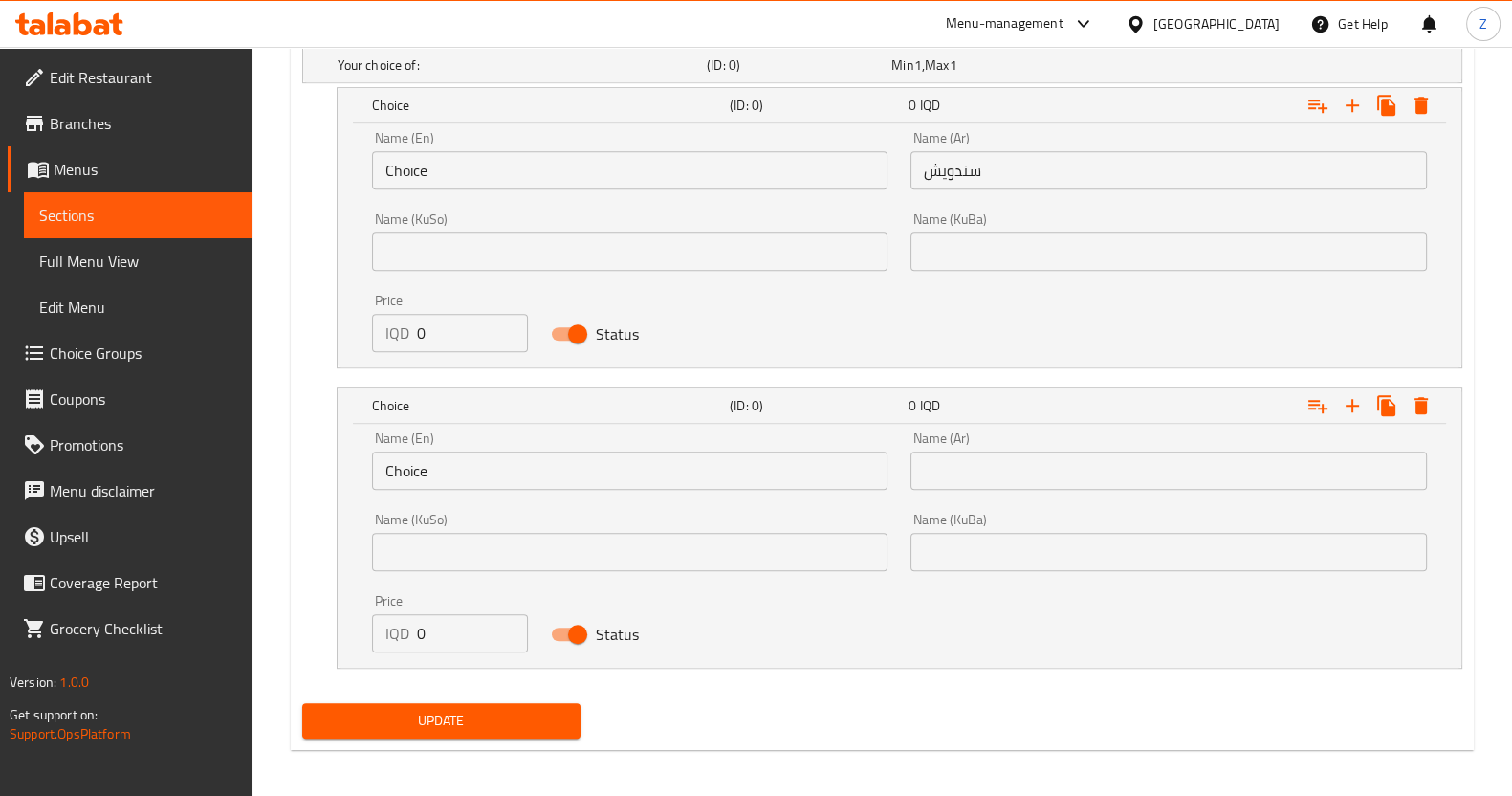 click at bounding box center (1169, 471) 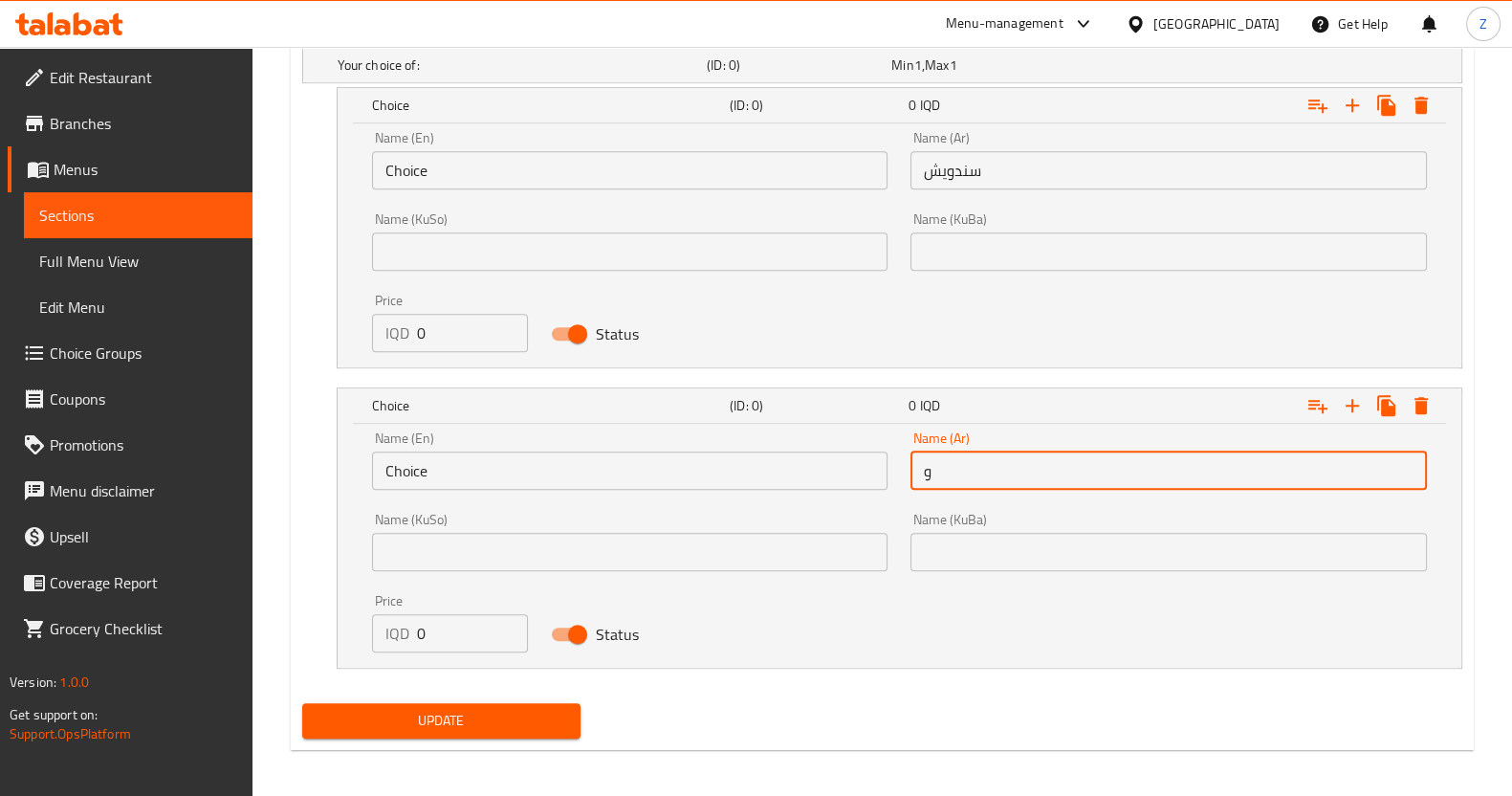 type on "وجبة مع فرايز وكوكاكولا" 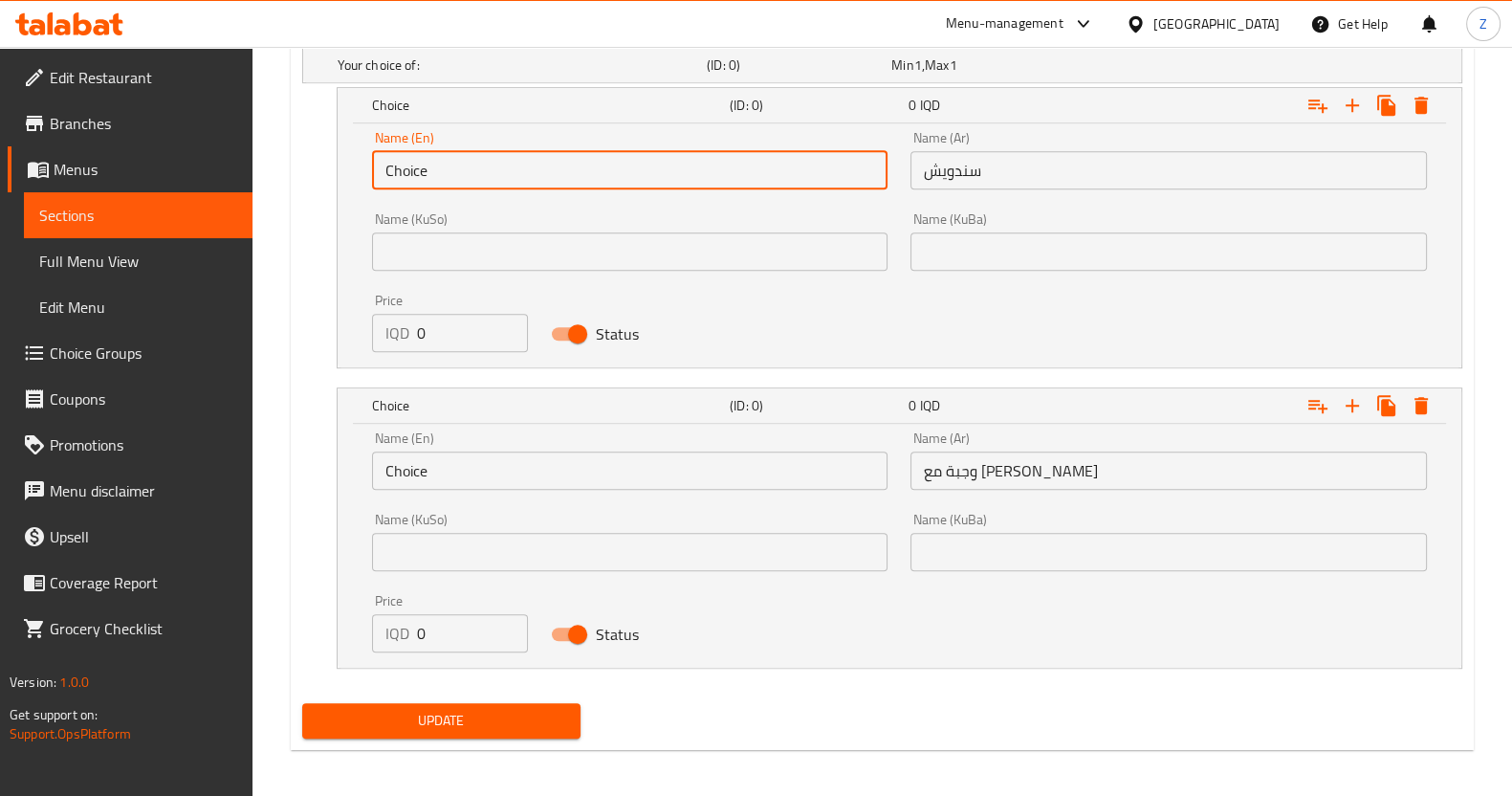drag, startPoint x: 613, startPoint y: 160, endPoint x: 303, endPoint y: 214, distance: 314.66808 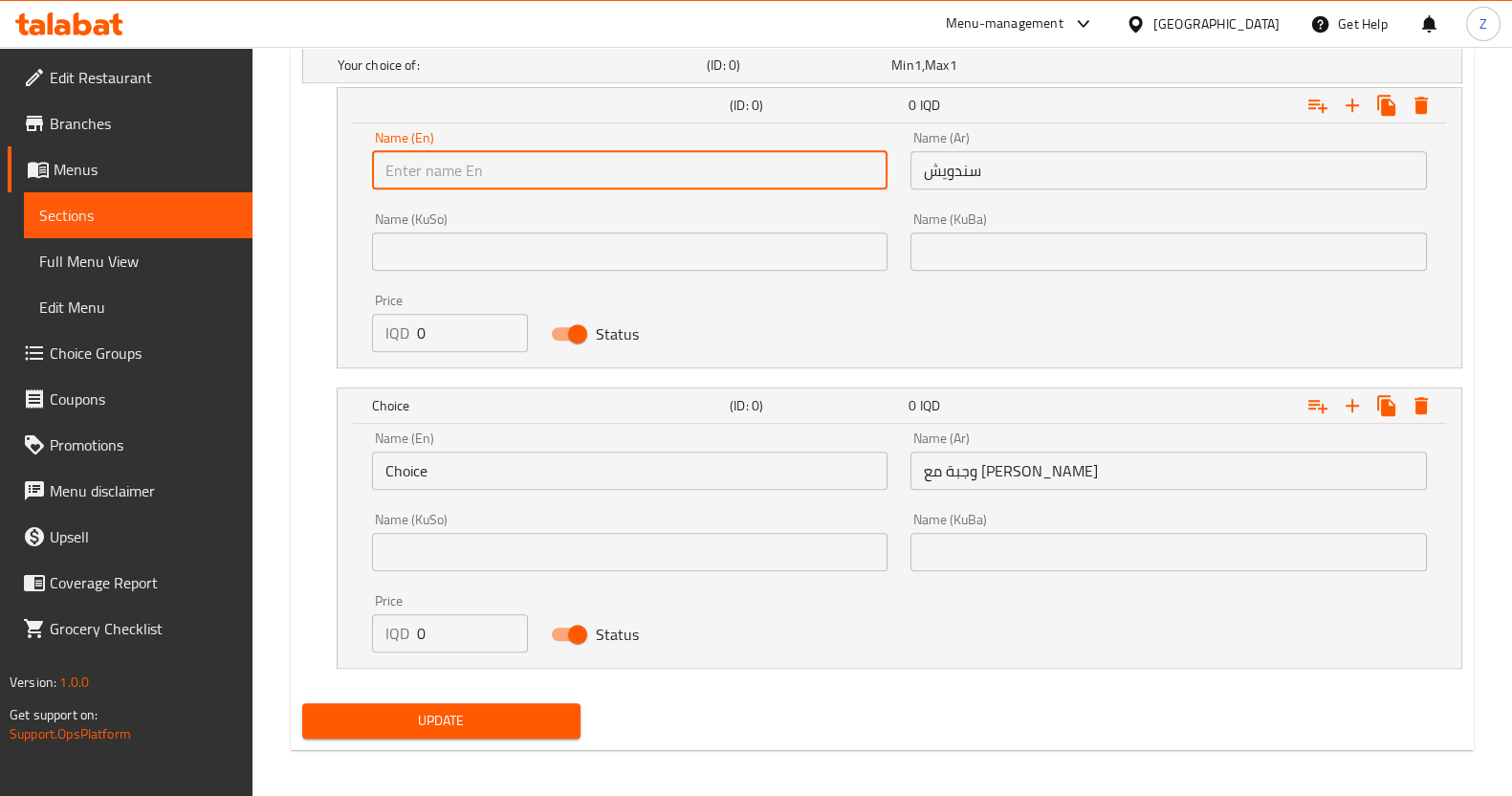 click at bounding box center [630, 170] 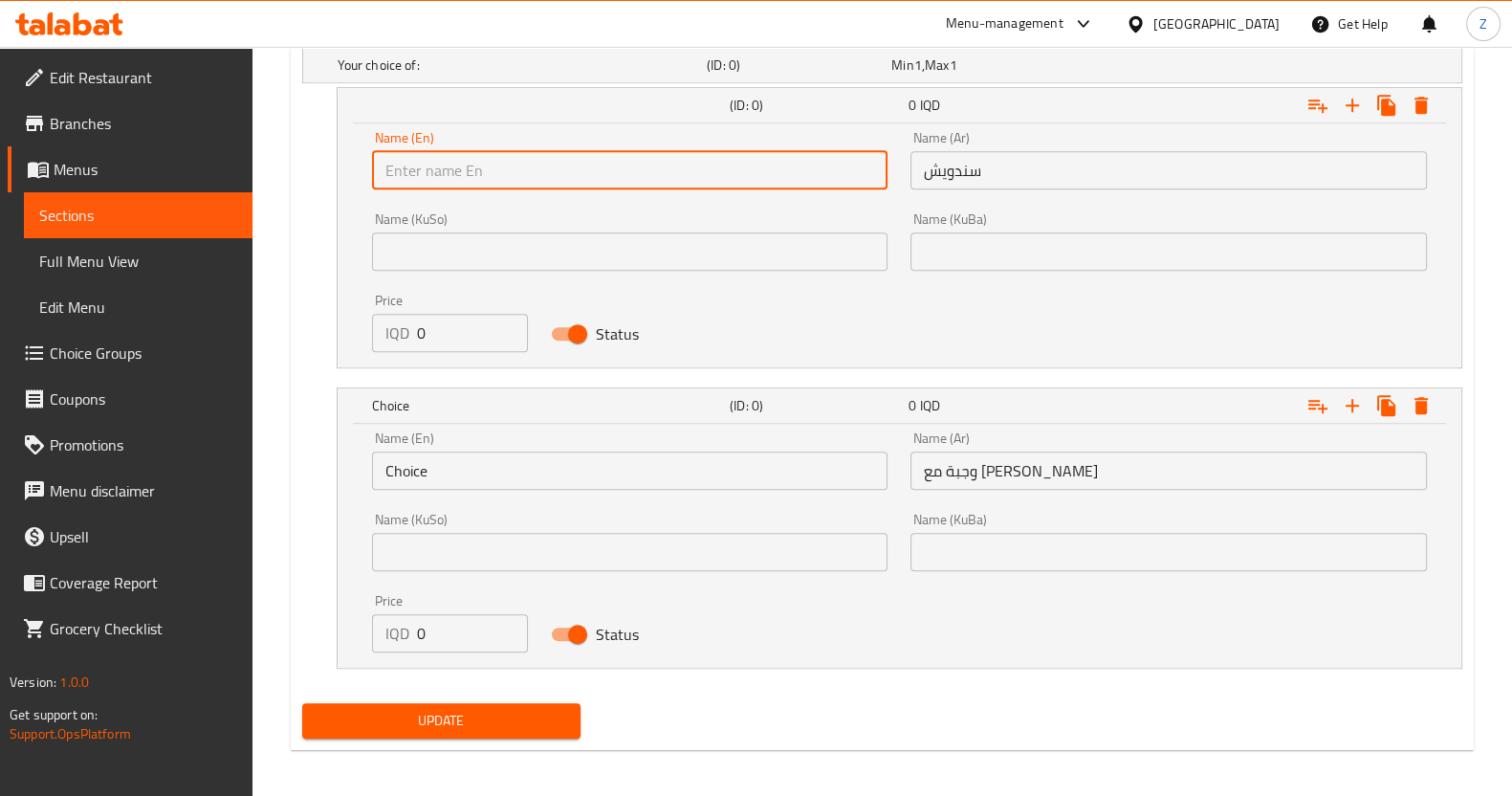 type on "Sandwich" 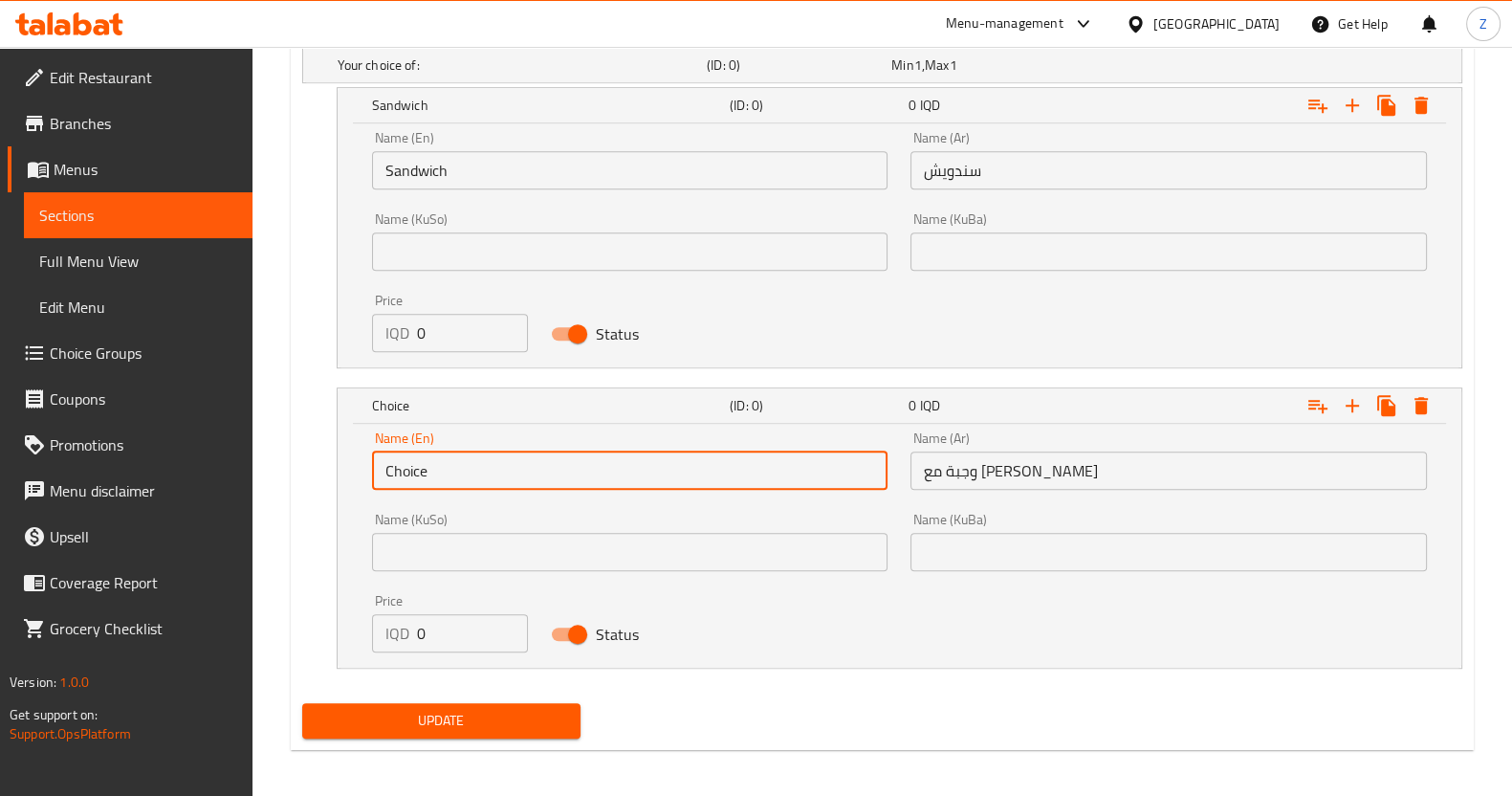 click on "Choice (ID: 0) 0   IQD Name (En) Choice Name (En) Name (Ar) وجبة مع فرايز وكوكاكولا Name (Ar) Name (KuSo) Name (KuSo) Name (KuBa) Name (KuBa) Price IQD 0 Price Status" at bounding box center [882, 528] 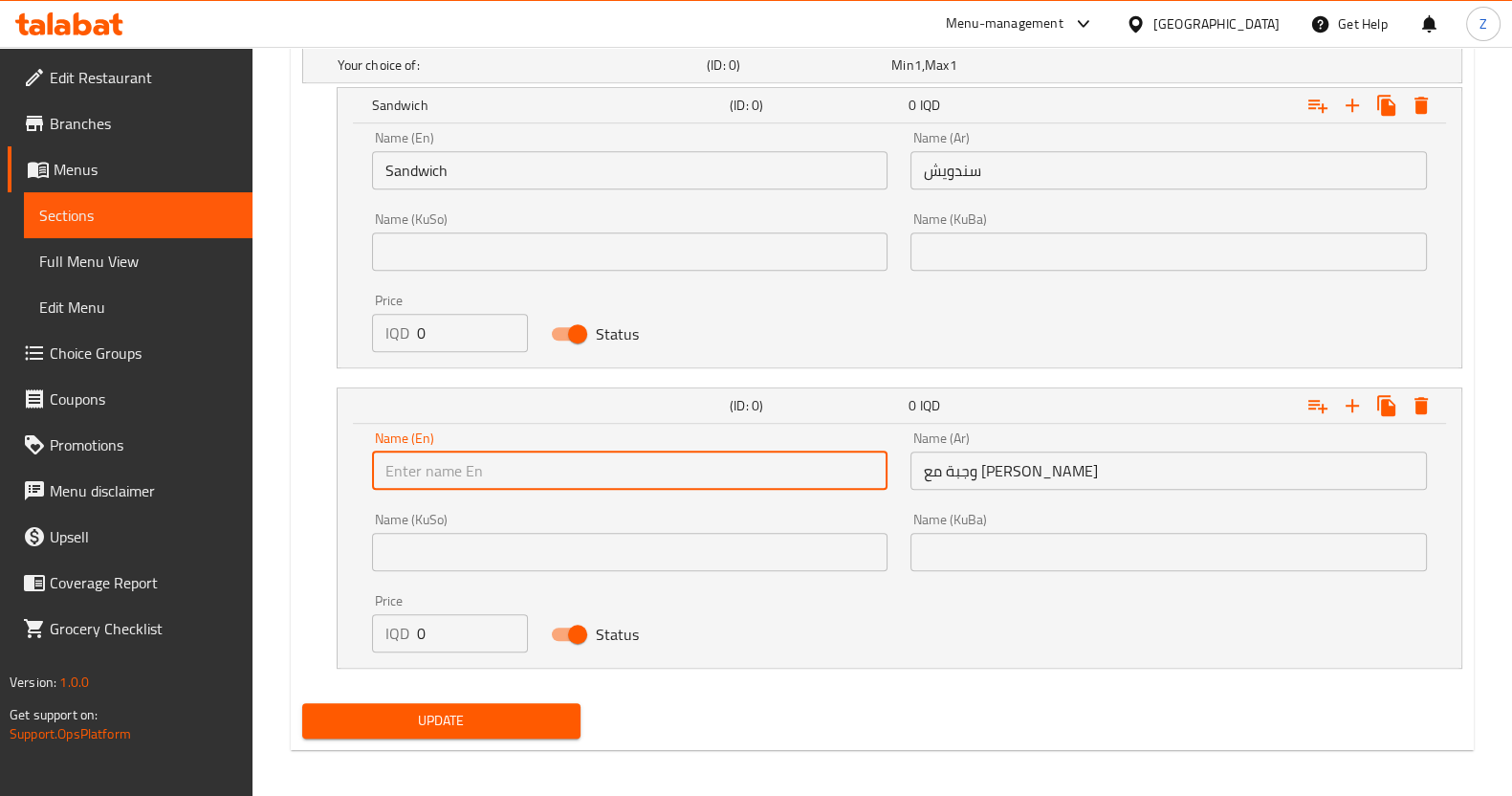 click at bounding box center [630, 471] 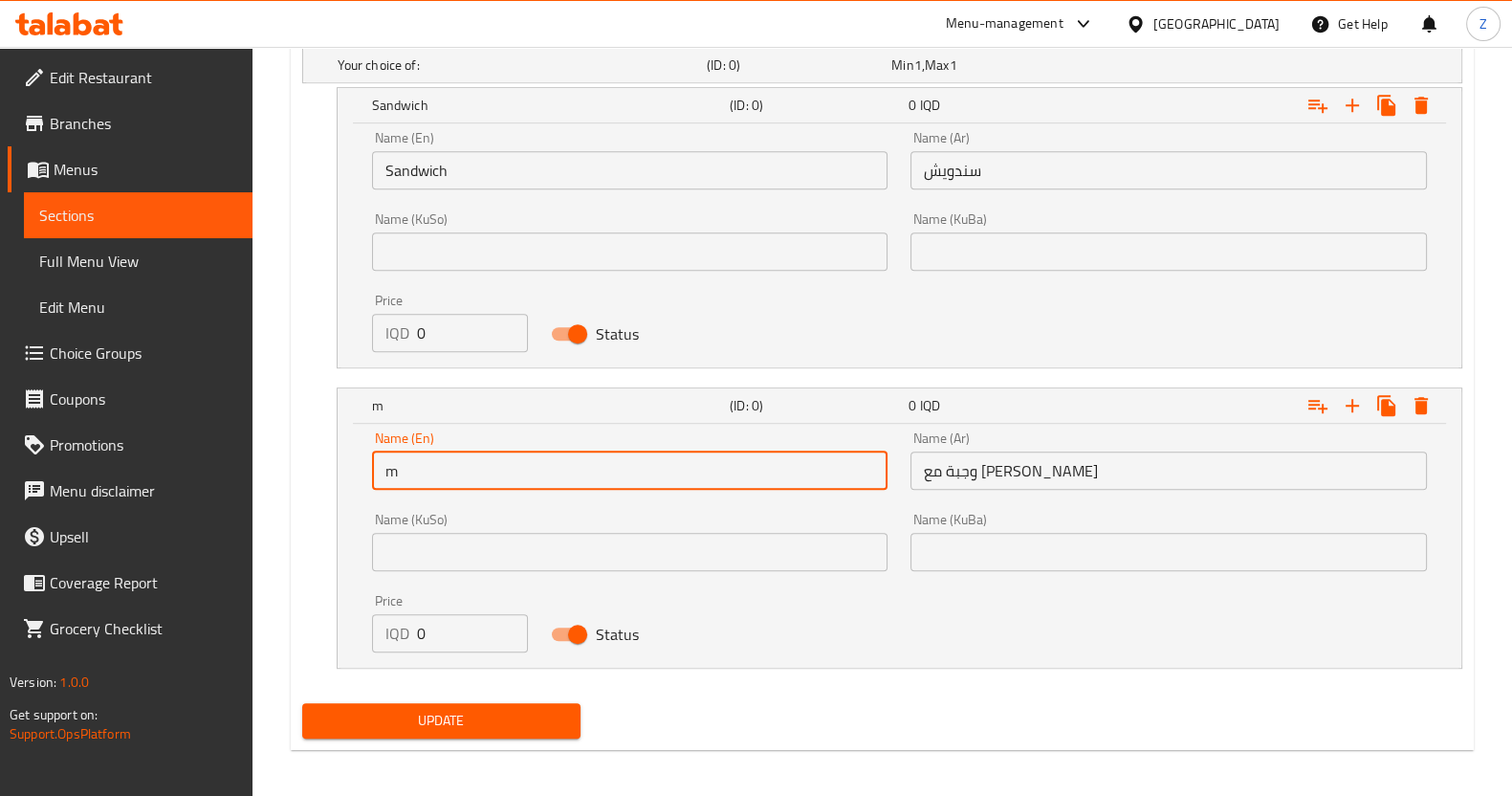 type on "Meal with fries and Coca-Cola" 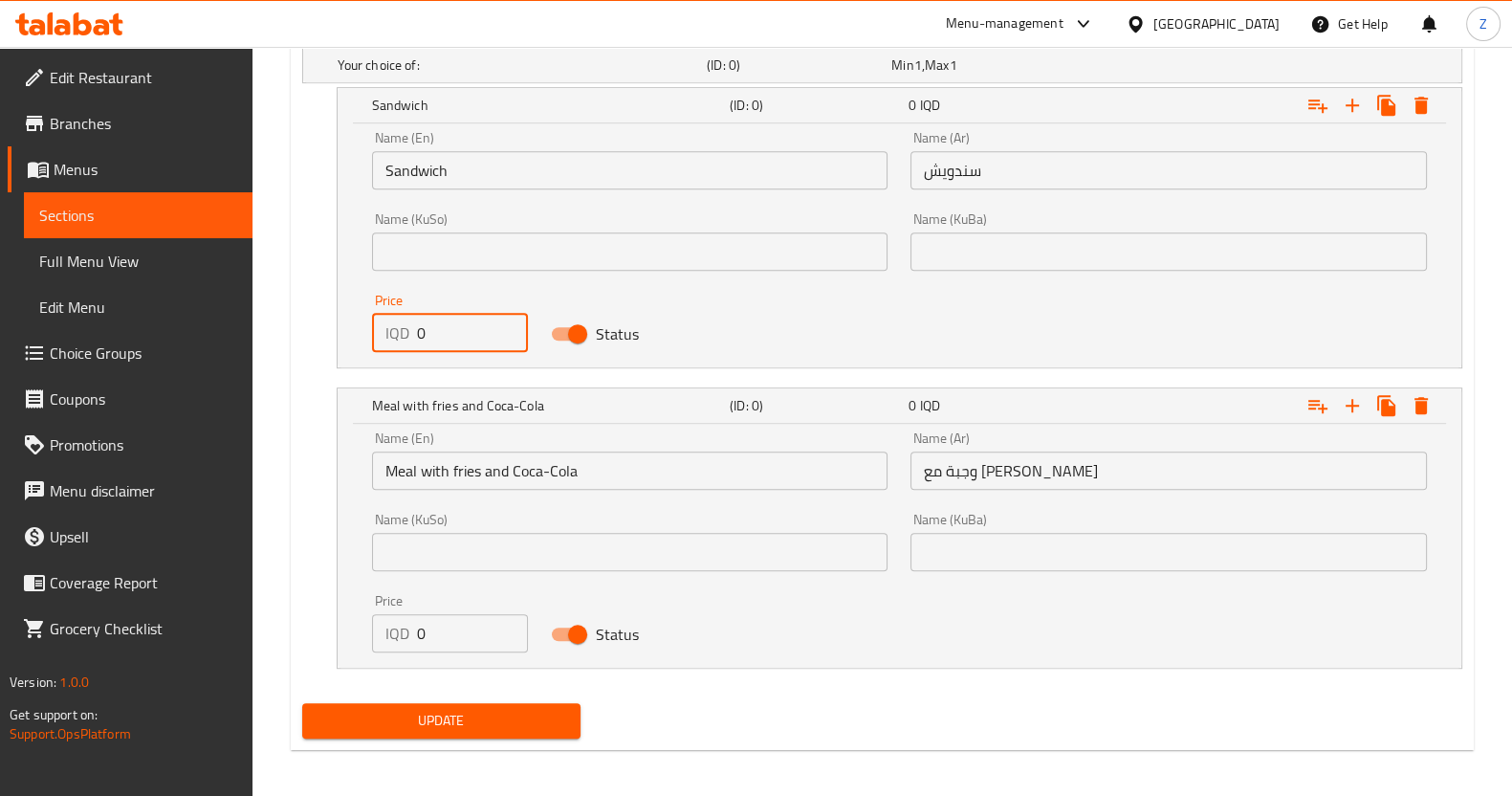 drag, startPoint x: 459, startPoint y: 324, endPoint x: 373, endPoint y: 343, distance: 88.07383 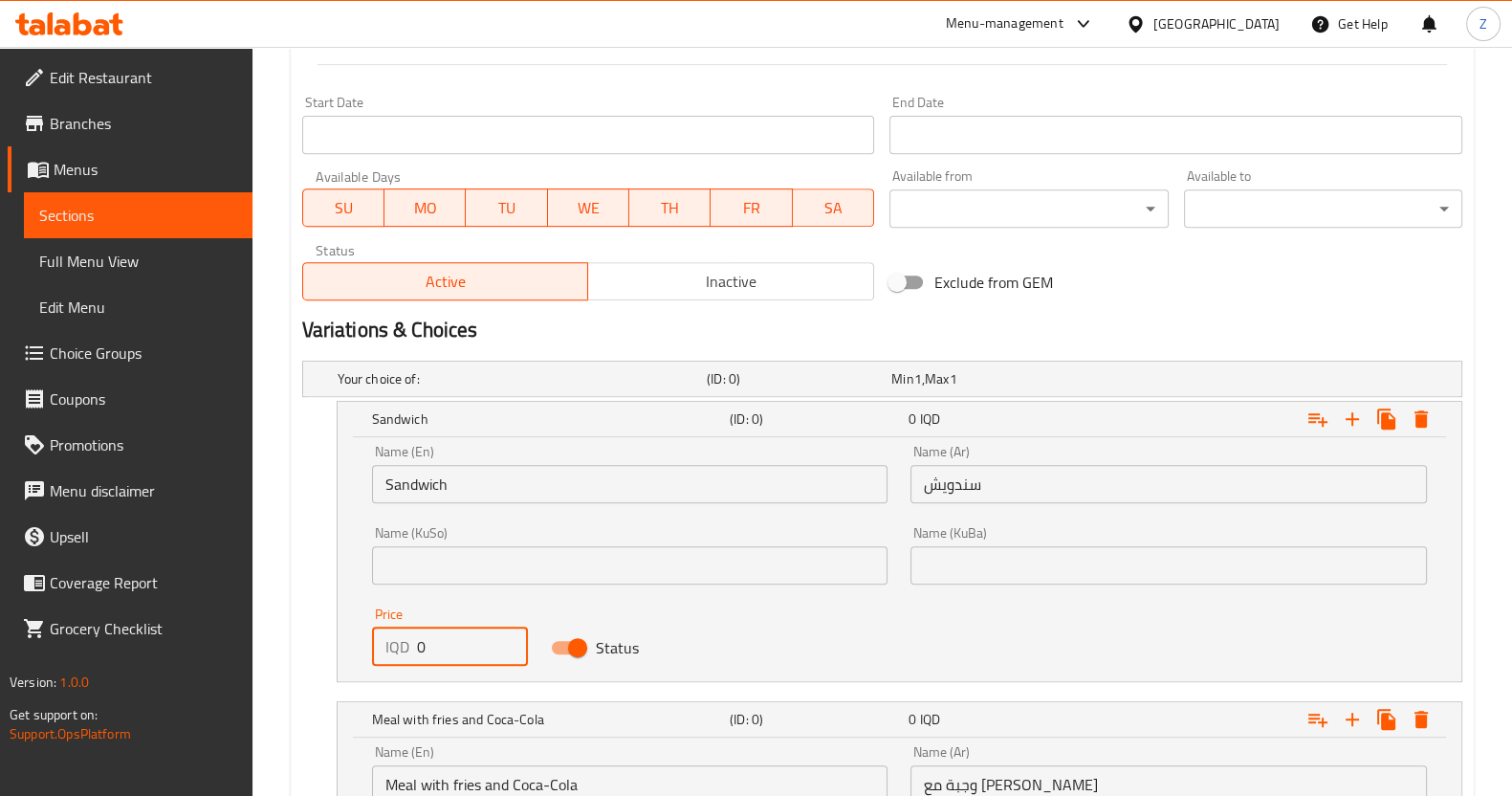 scroll, scrollTop: 611, scrollLeft: 0, axis: vertical 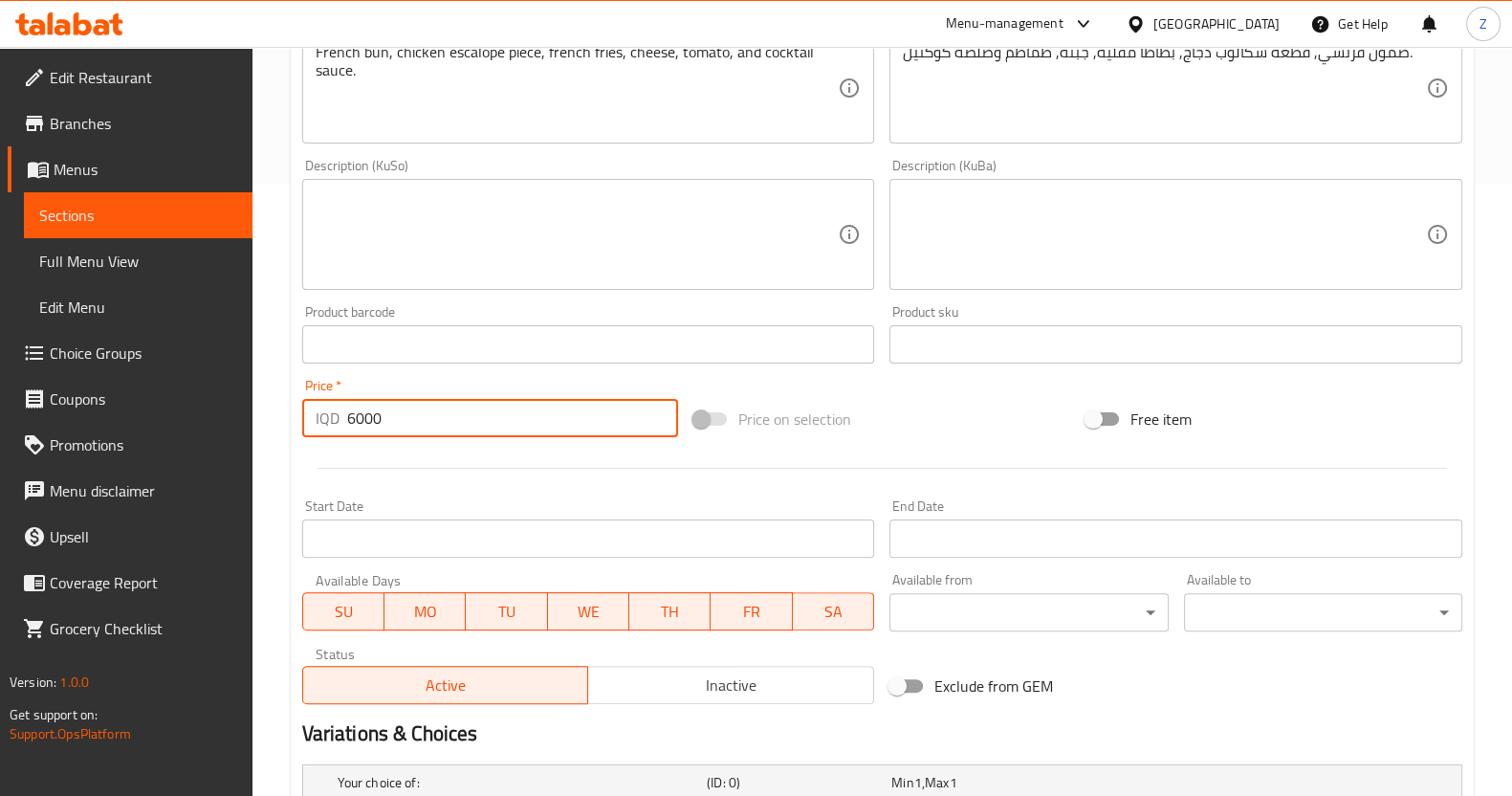 drag, startPoint x: 402, startPoint y: 414, endPoint x: 242, endPoint y: 432, distance: 161.00932 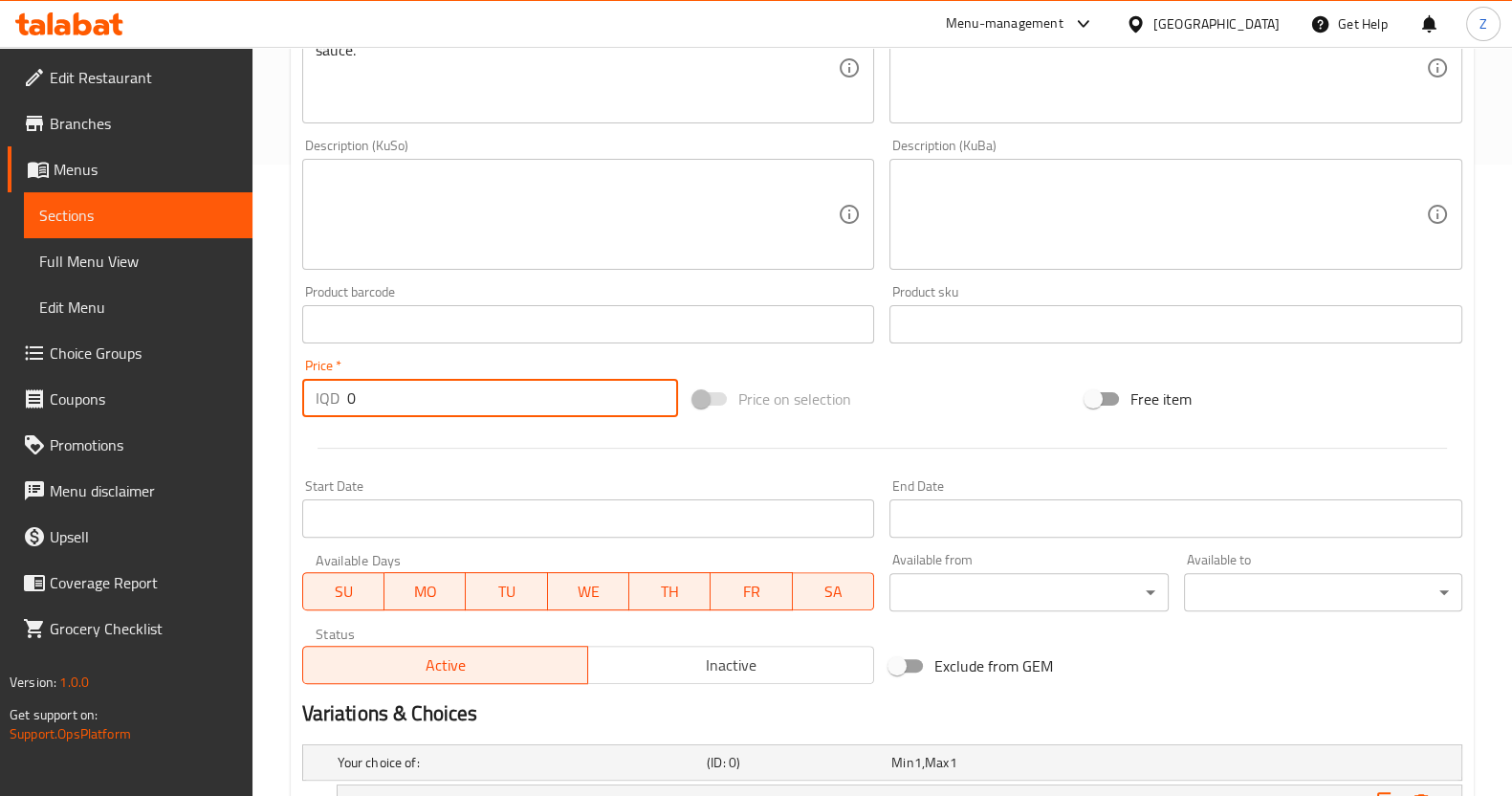 scroll, scrollTop: 1090, scrollLeft: 0, axis: vertical 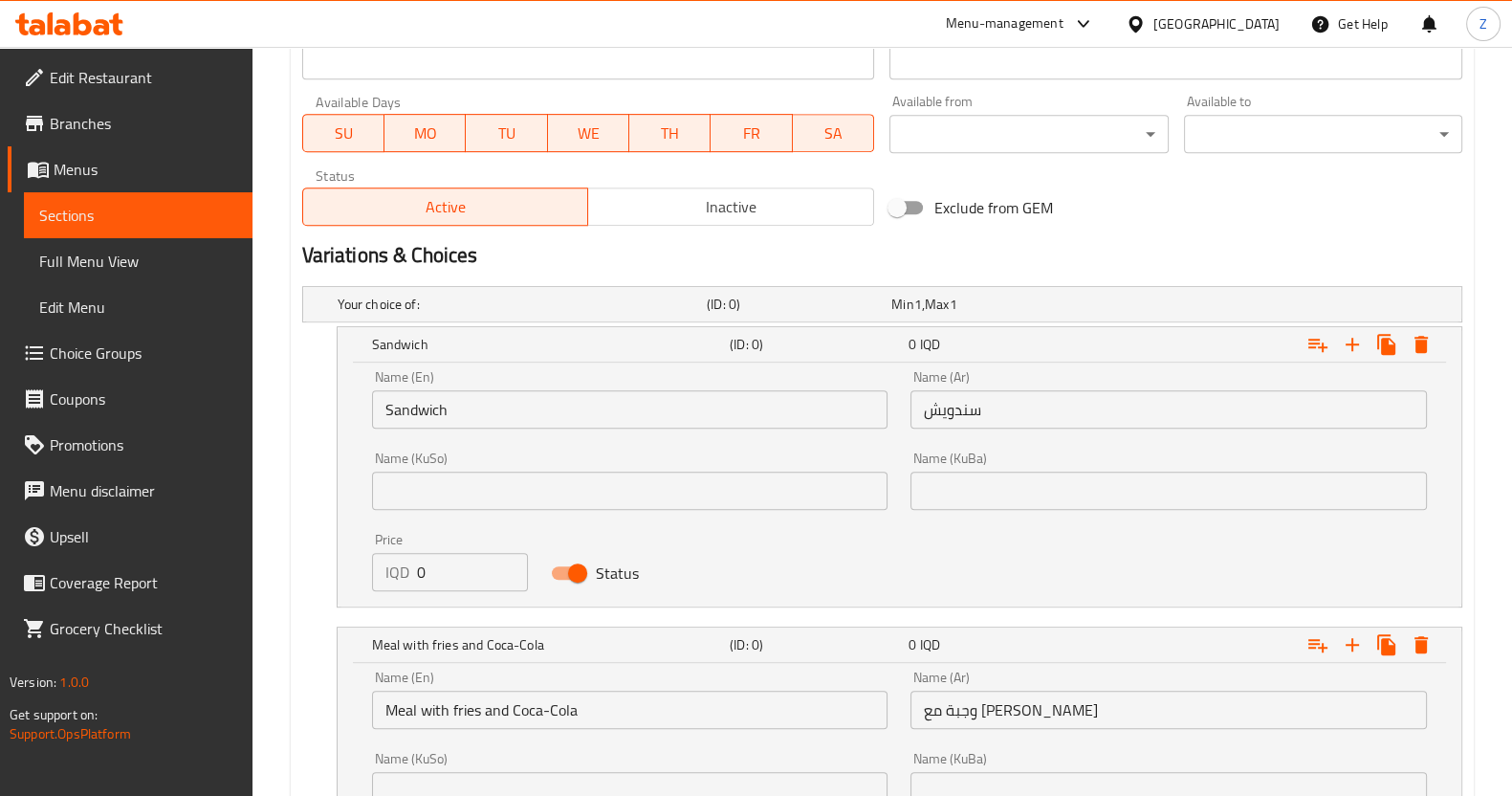 type on "0" 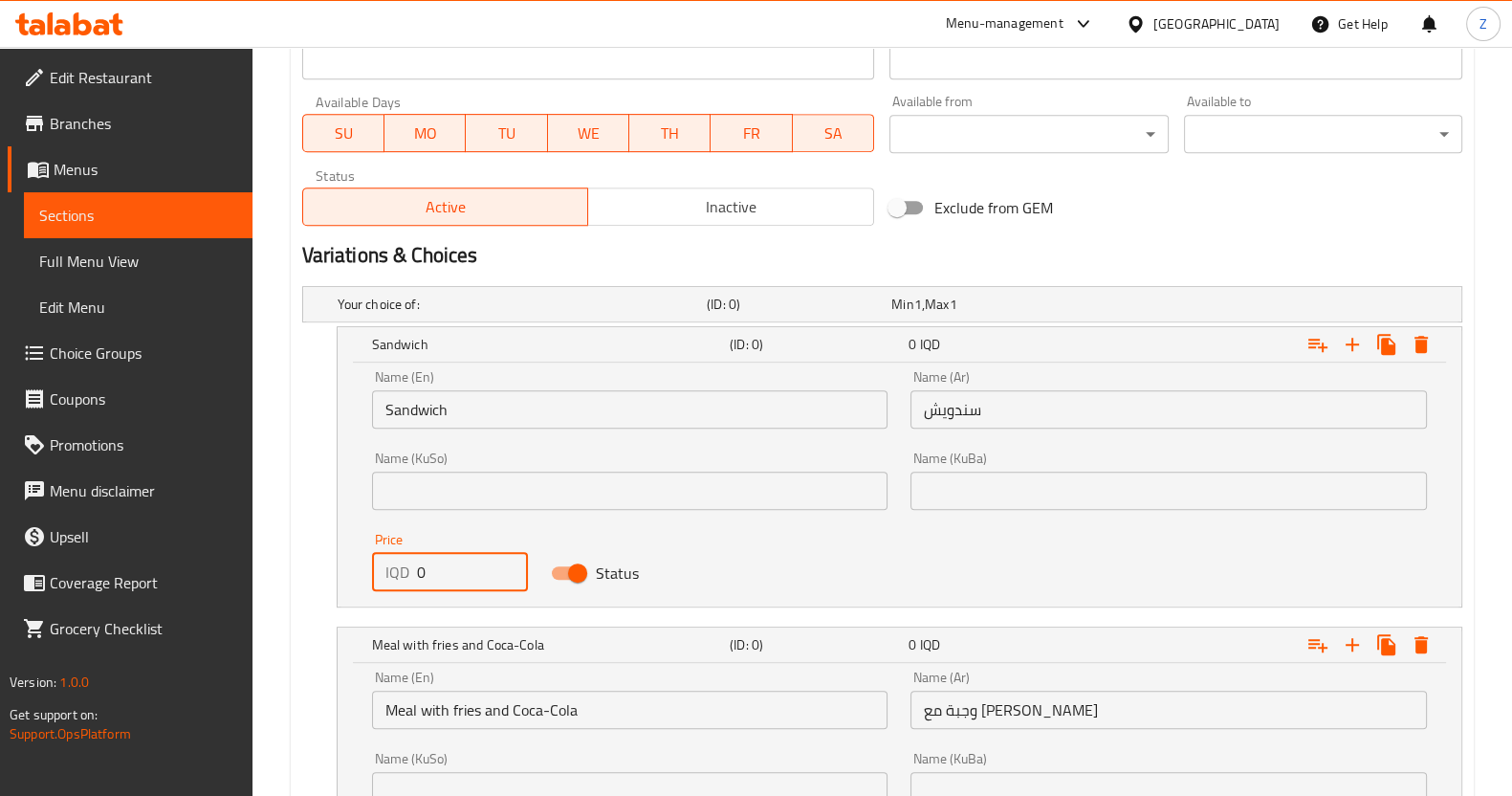 drag, startPoint x: 430, startPoint y: 579, endPoint x: 327, endPoint y: 579, distance: 103 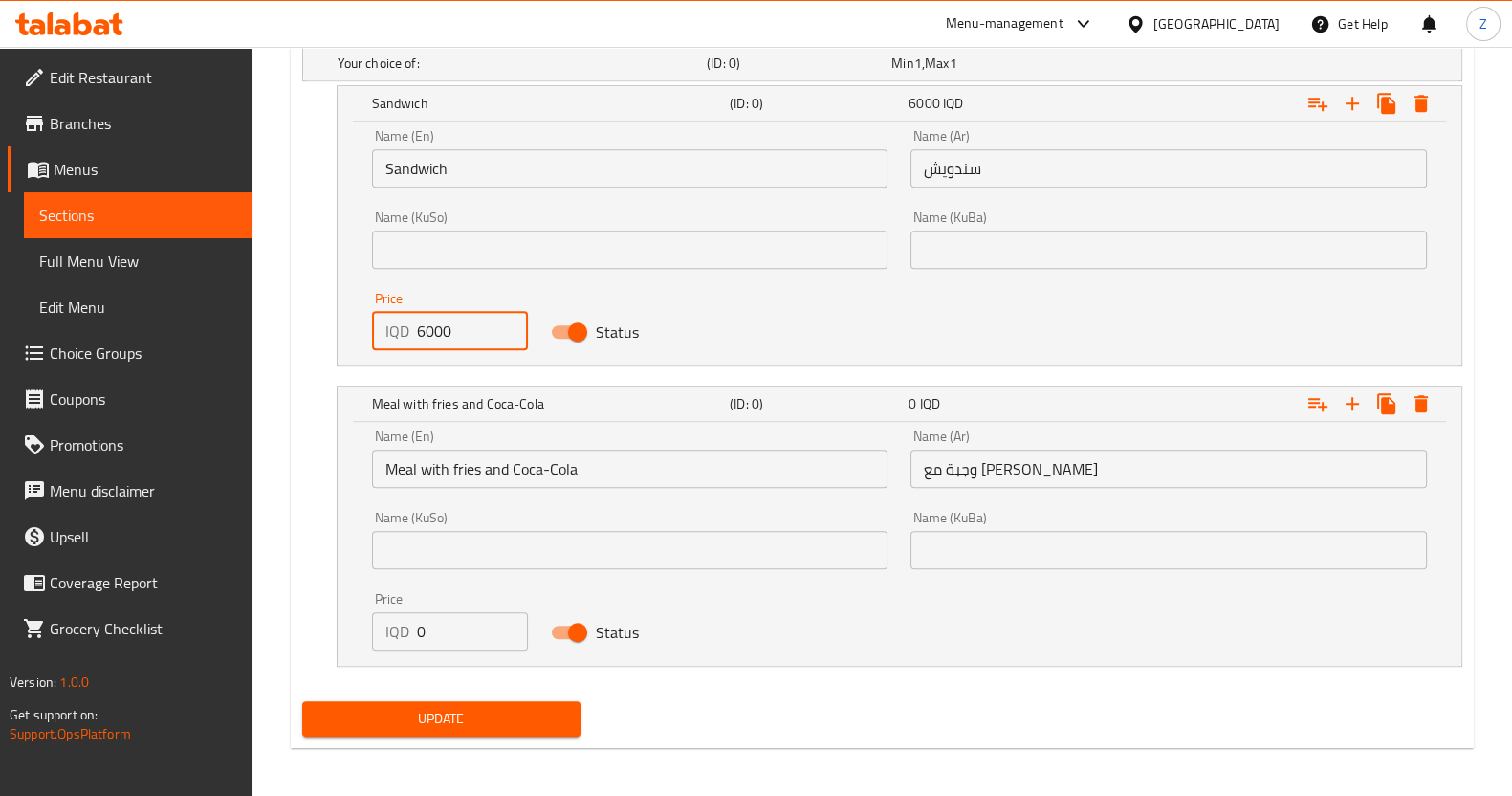 scroll, scrollTop: 1335, scrollLeft: 0, axis: vertical 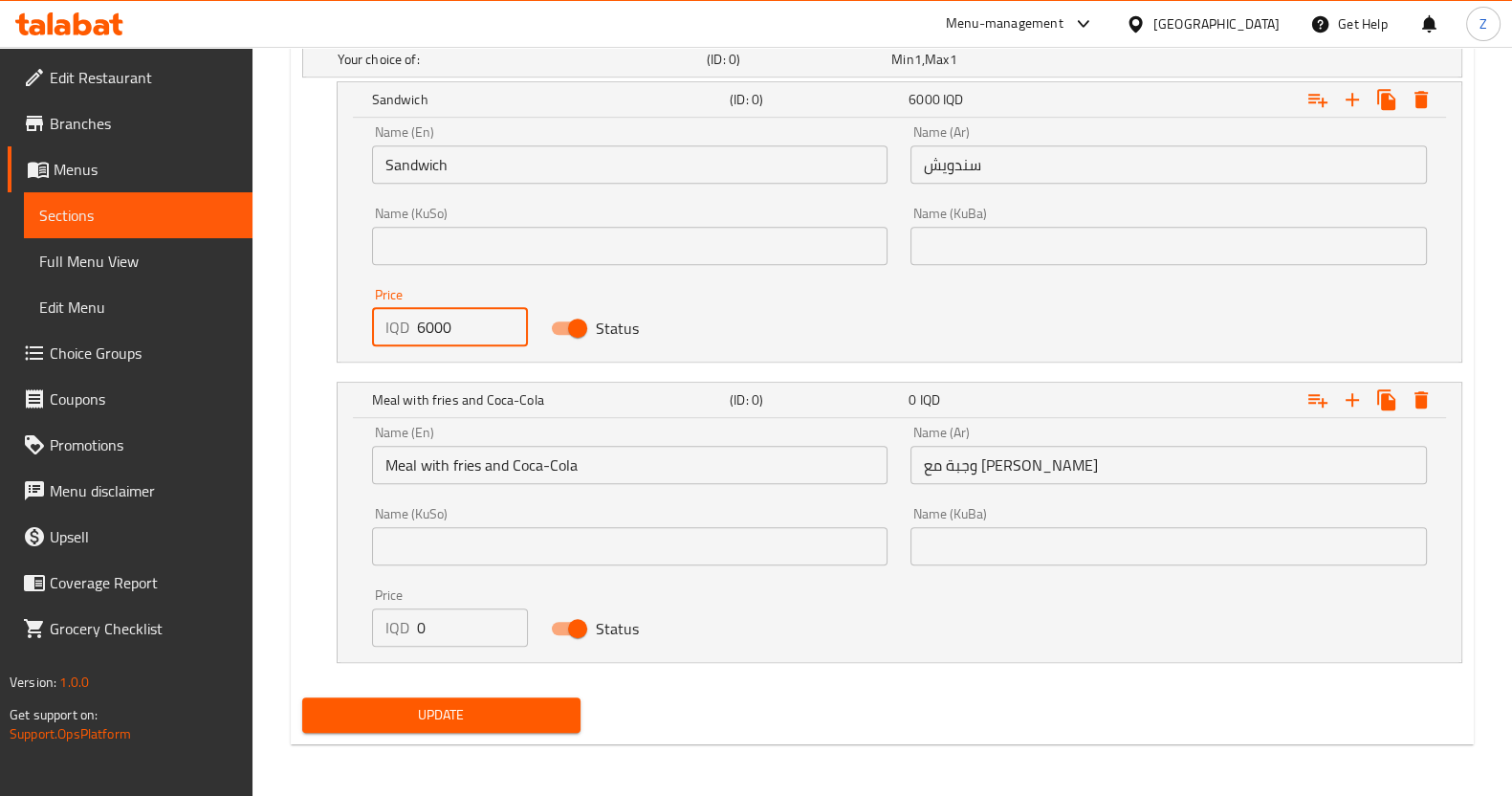 type on "6000" 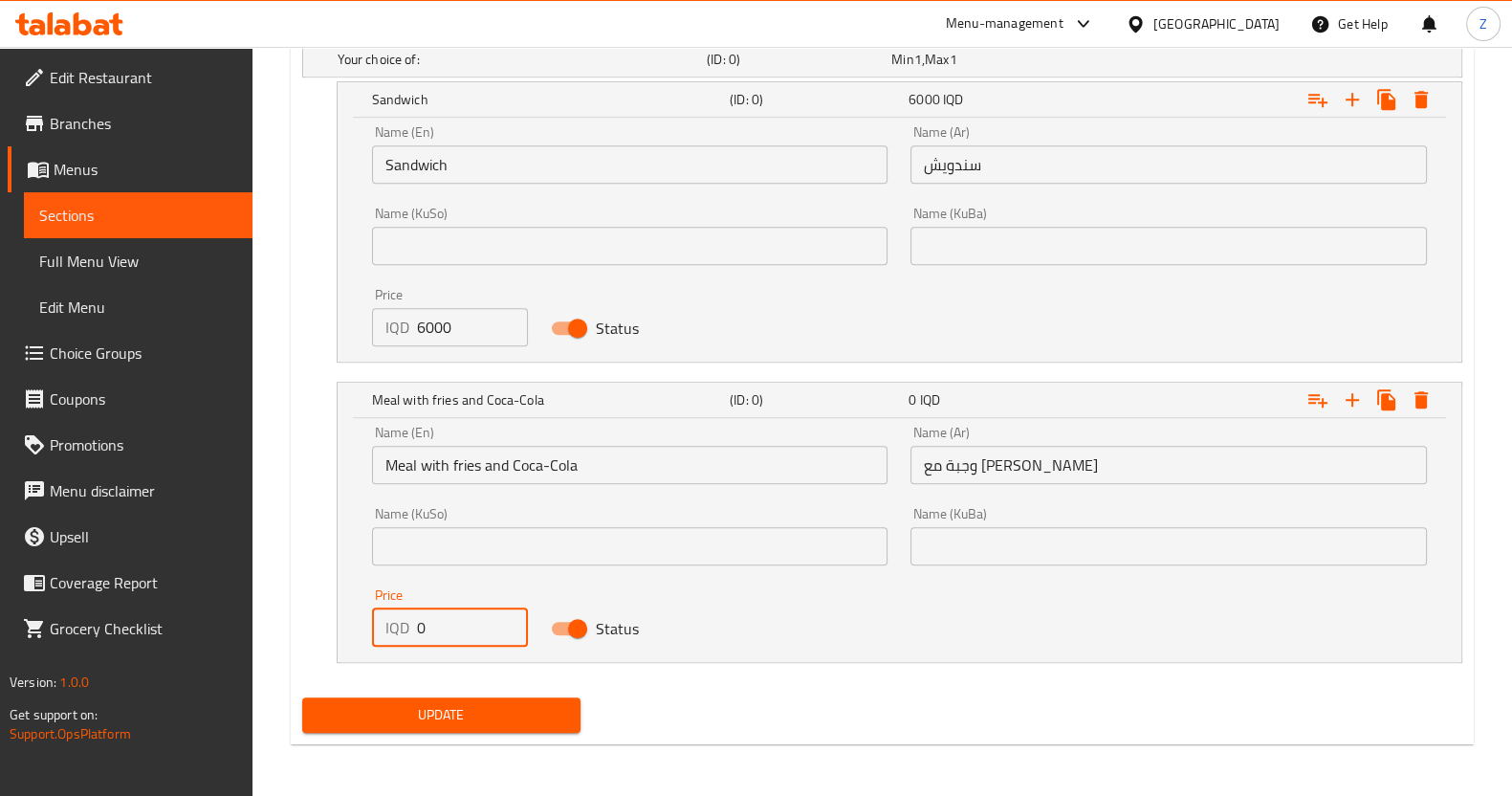 drag, startPoint x: 471, startPoint y: 628, endPoint x: 340, endPoint y: 640, distance: 131.5485 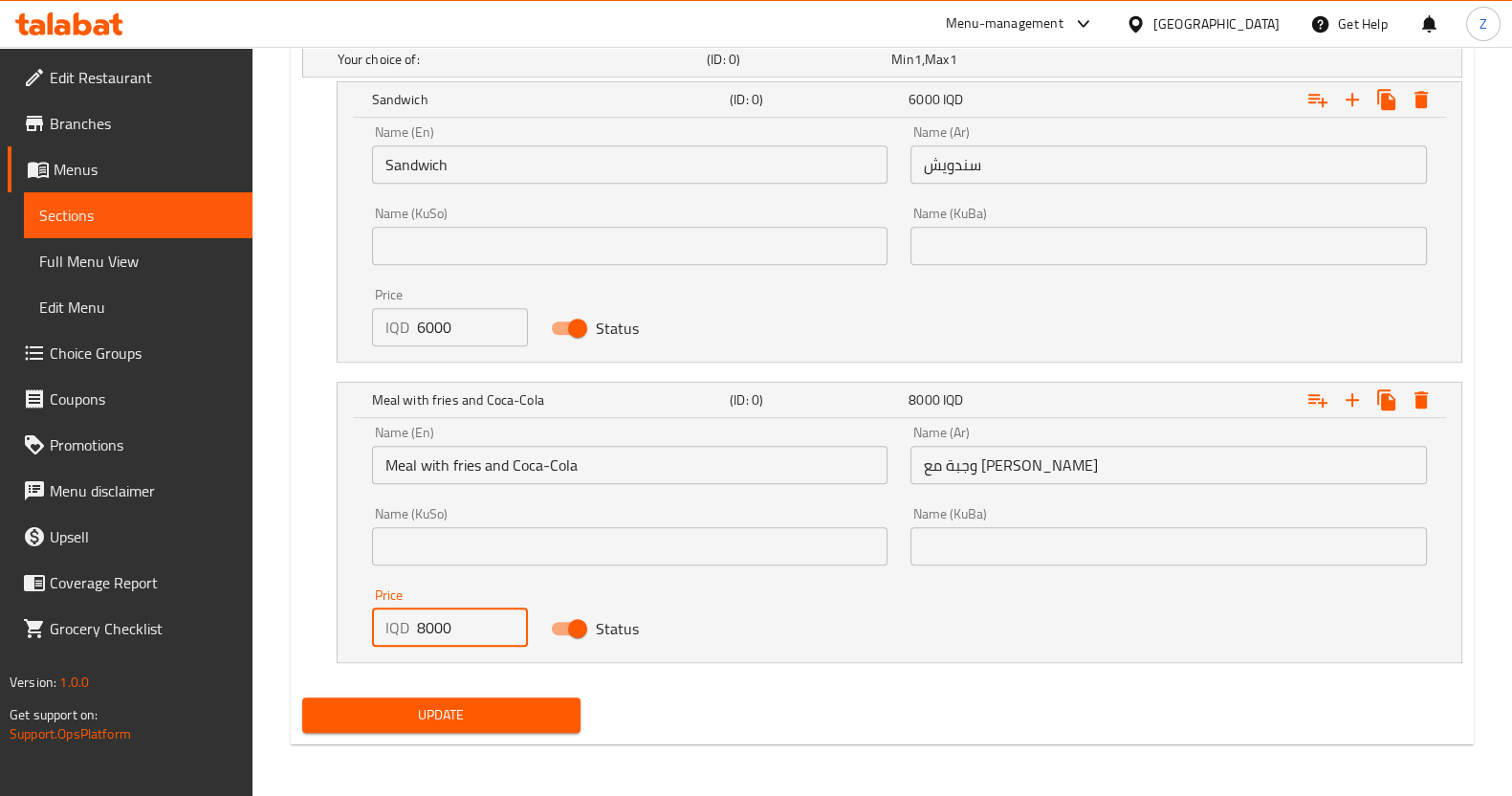 type on "8000" 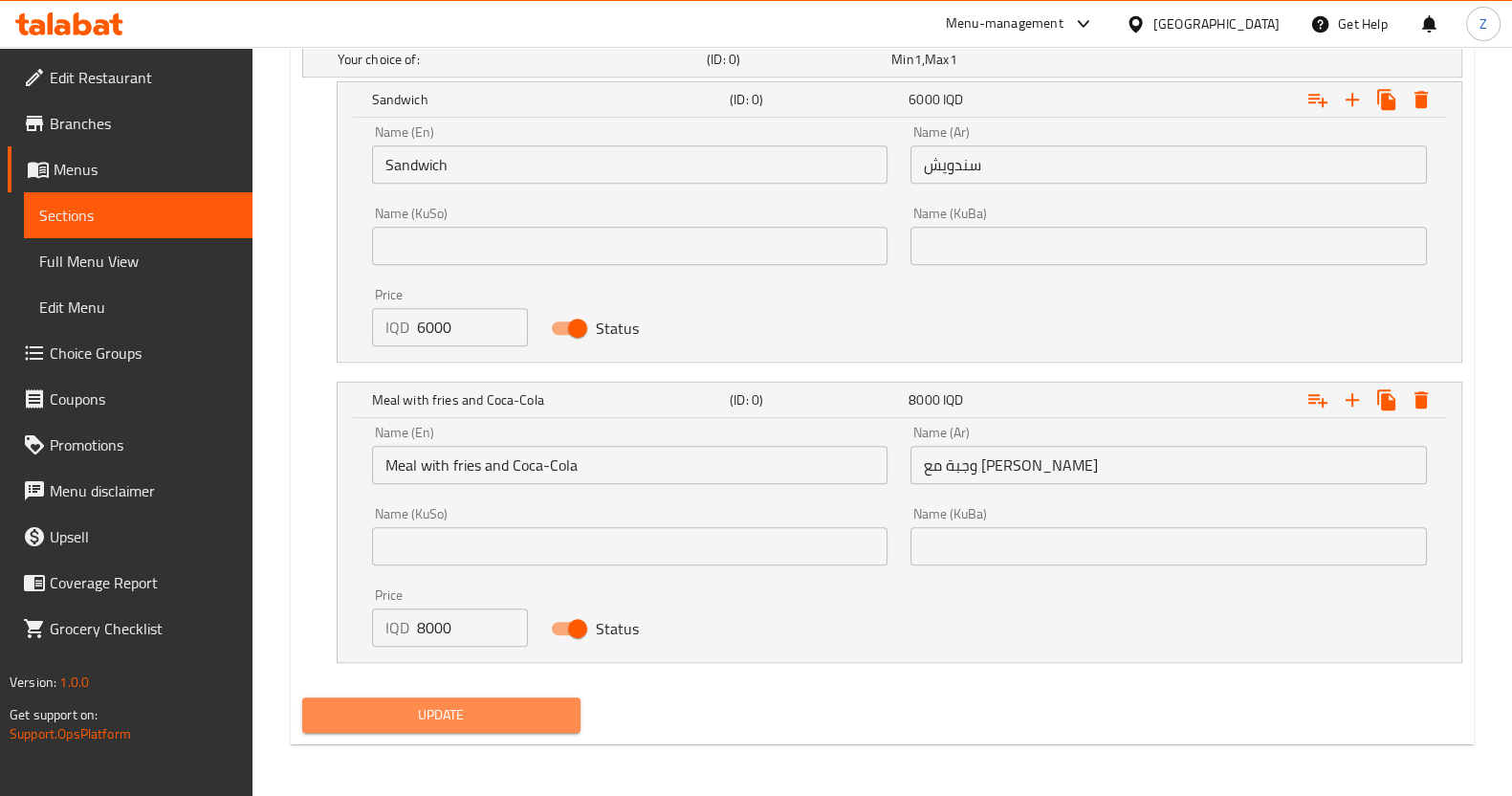 click on "Update" at bounding box center [441, 715] 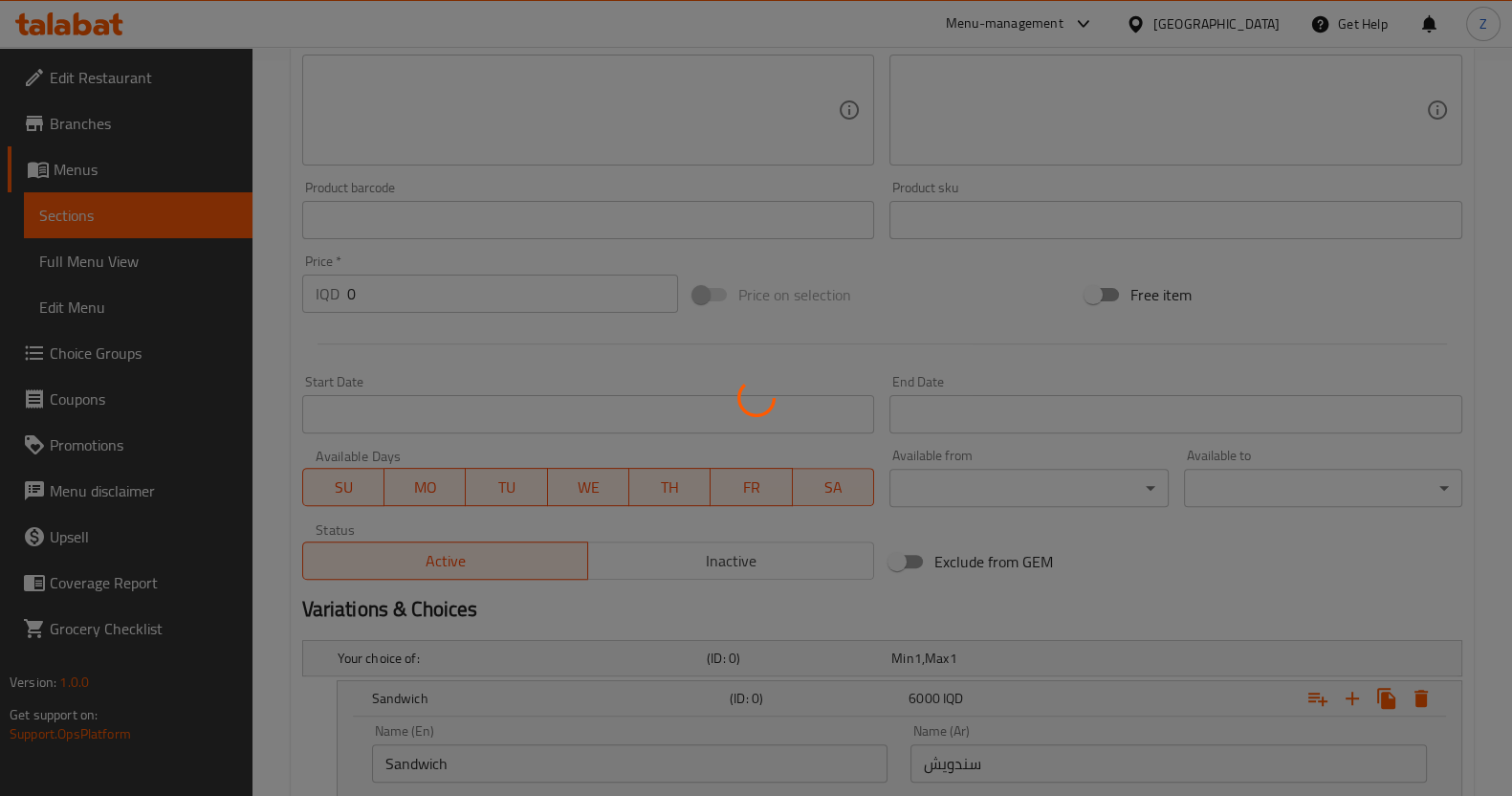 scroll, scrollTop: 0, scrollLeft: 0, axis: both 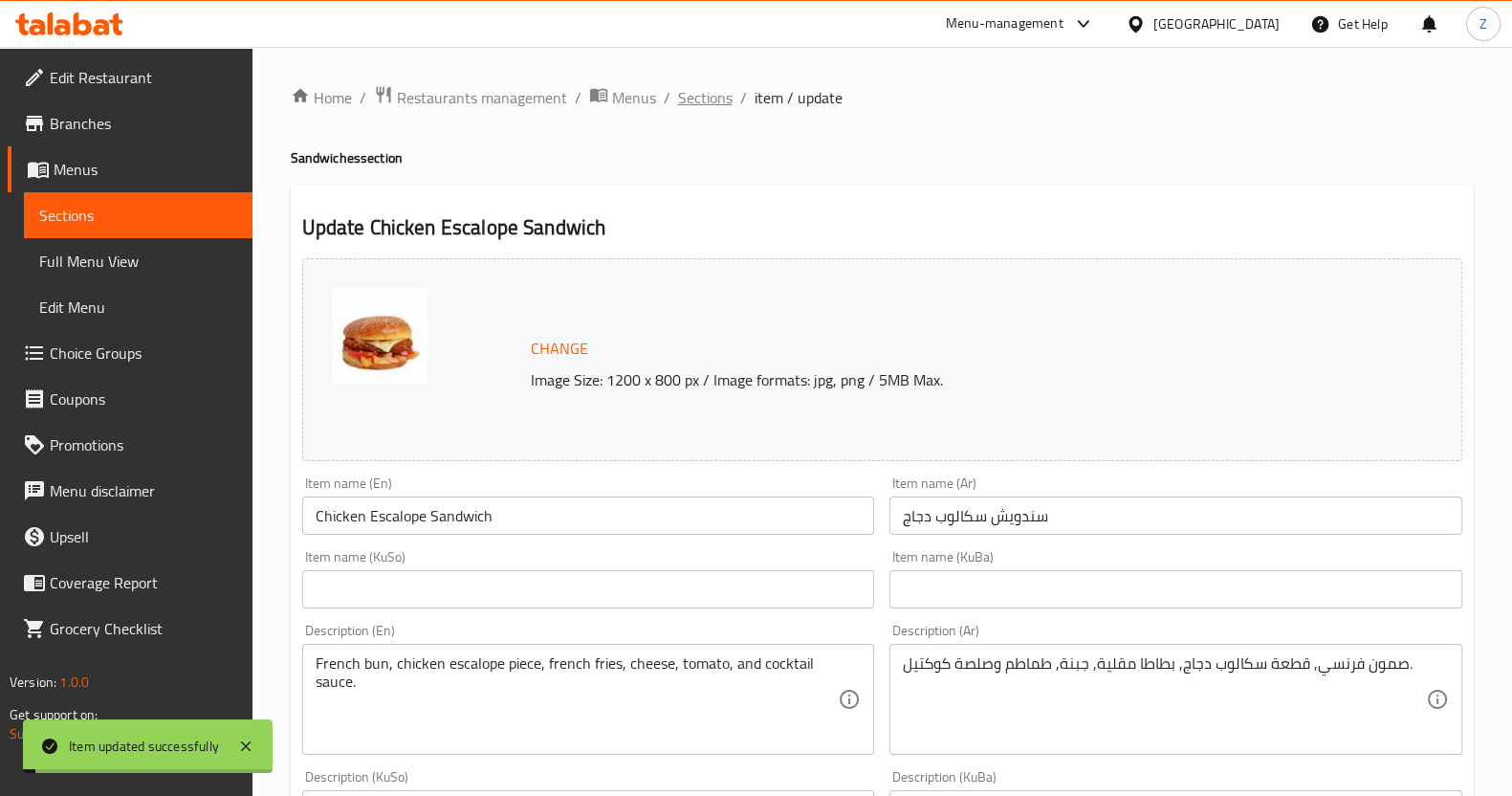 click on "Sections" at bounding box center (705, 98) 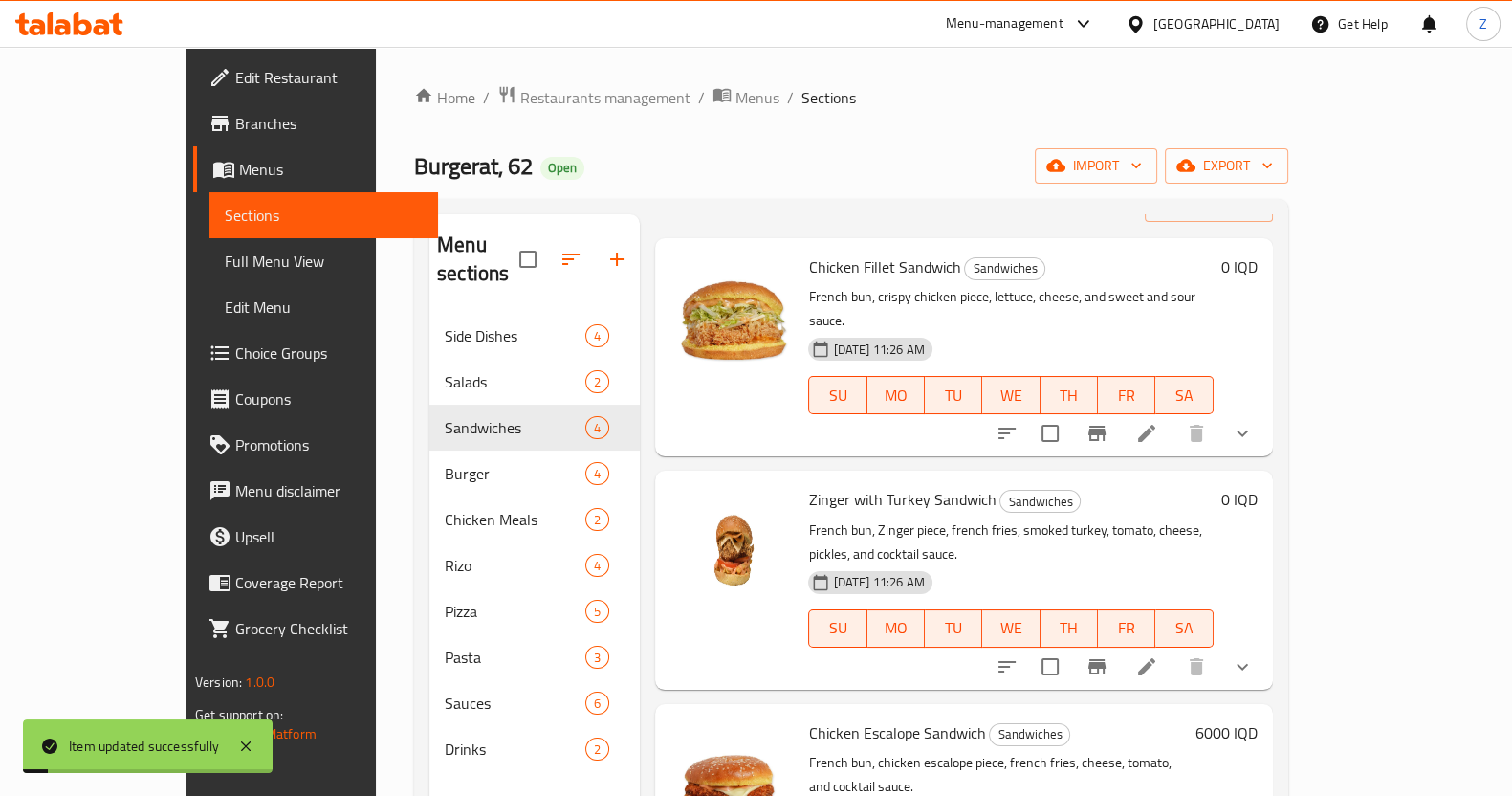 scroll, scrollTop: 87, scrollLeft: 0, axis: vertical 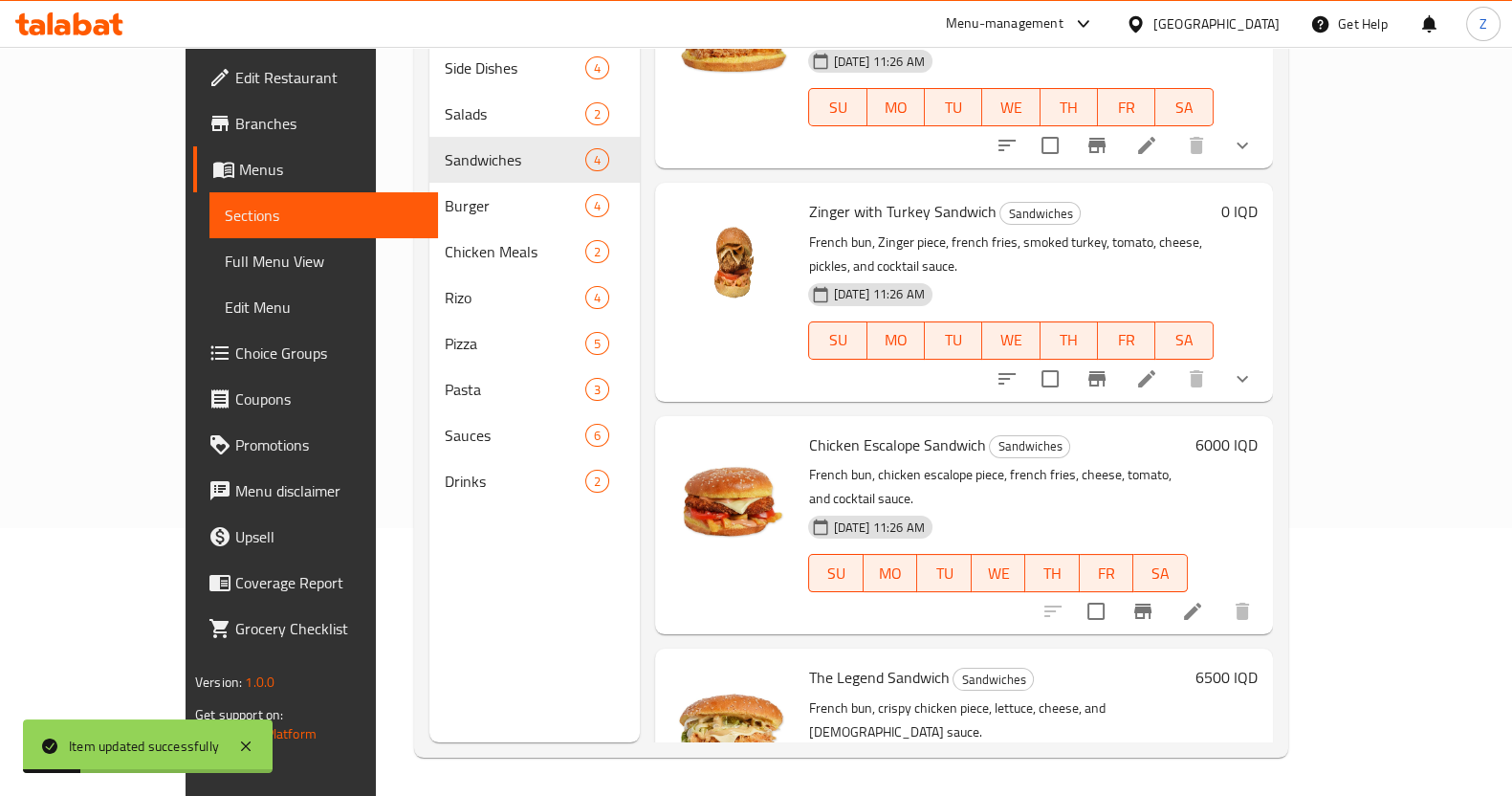 click 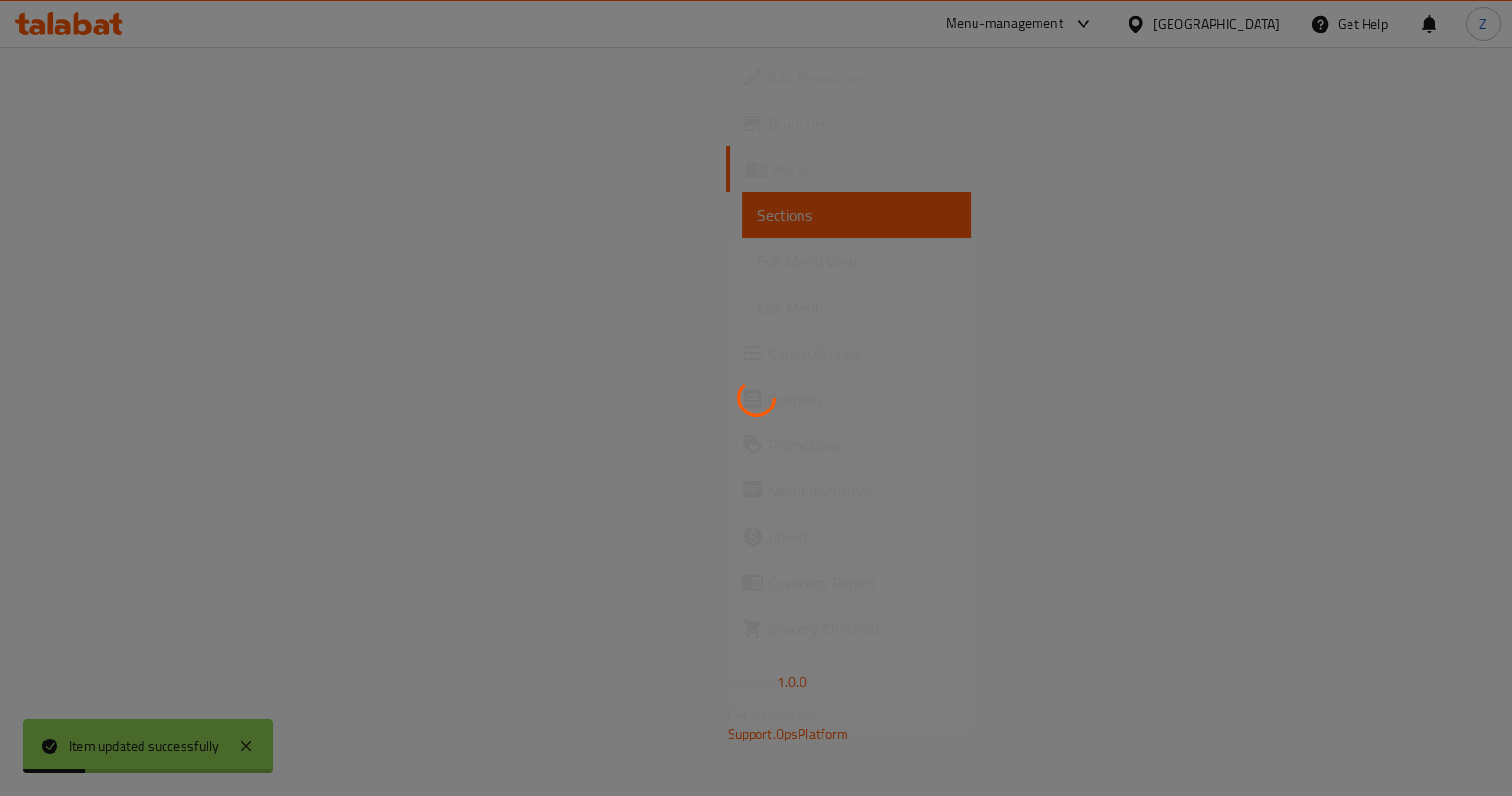 scroll, scrollTop: 0, scrollLeft: 0, axis: both 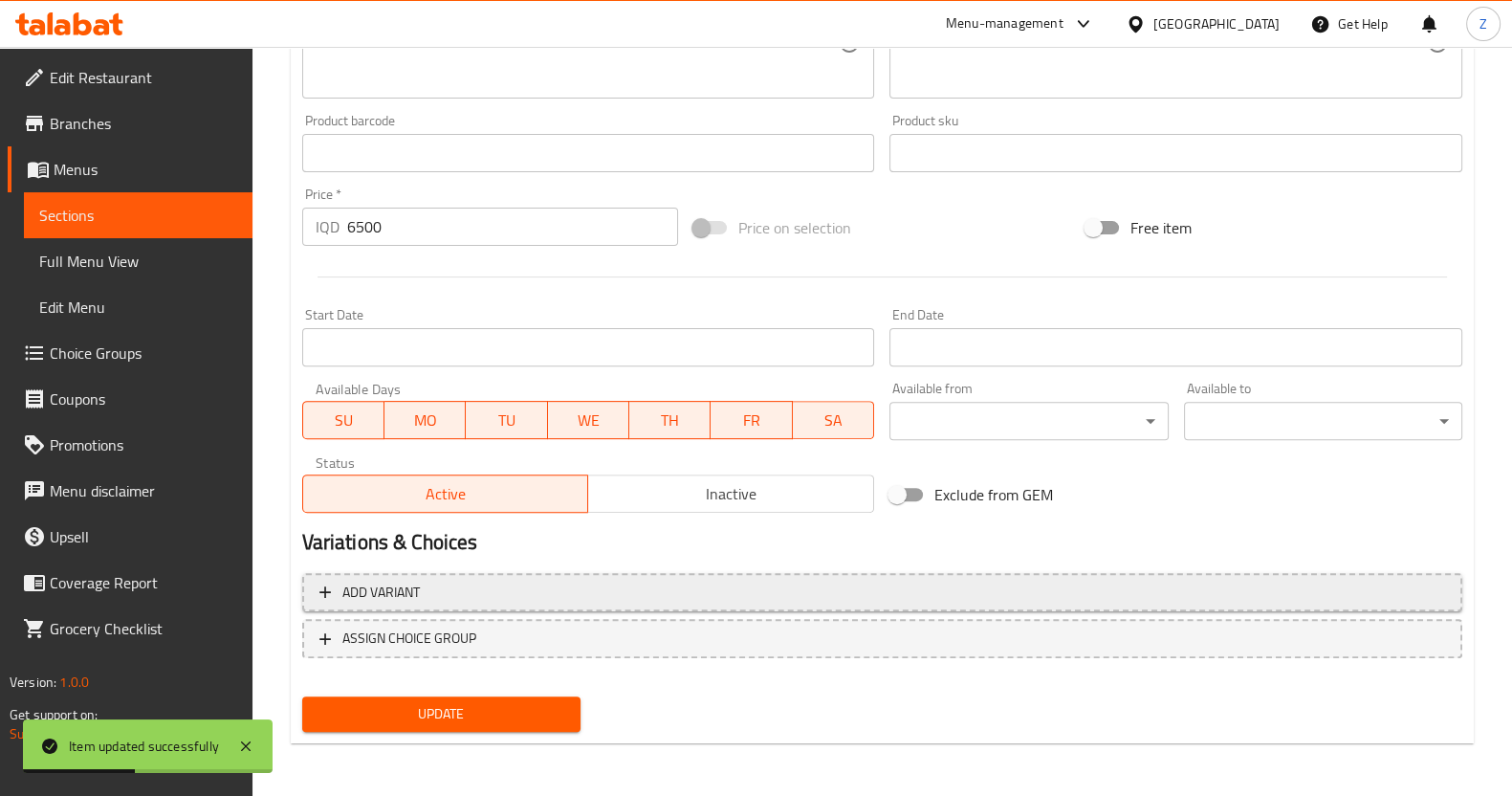 click on "Add variant" at bounding box center (882, 592) 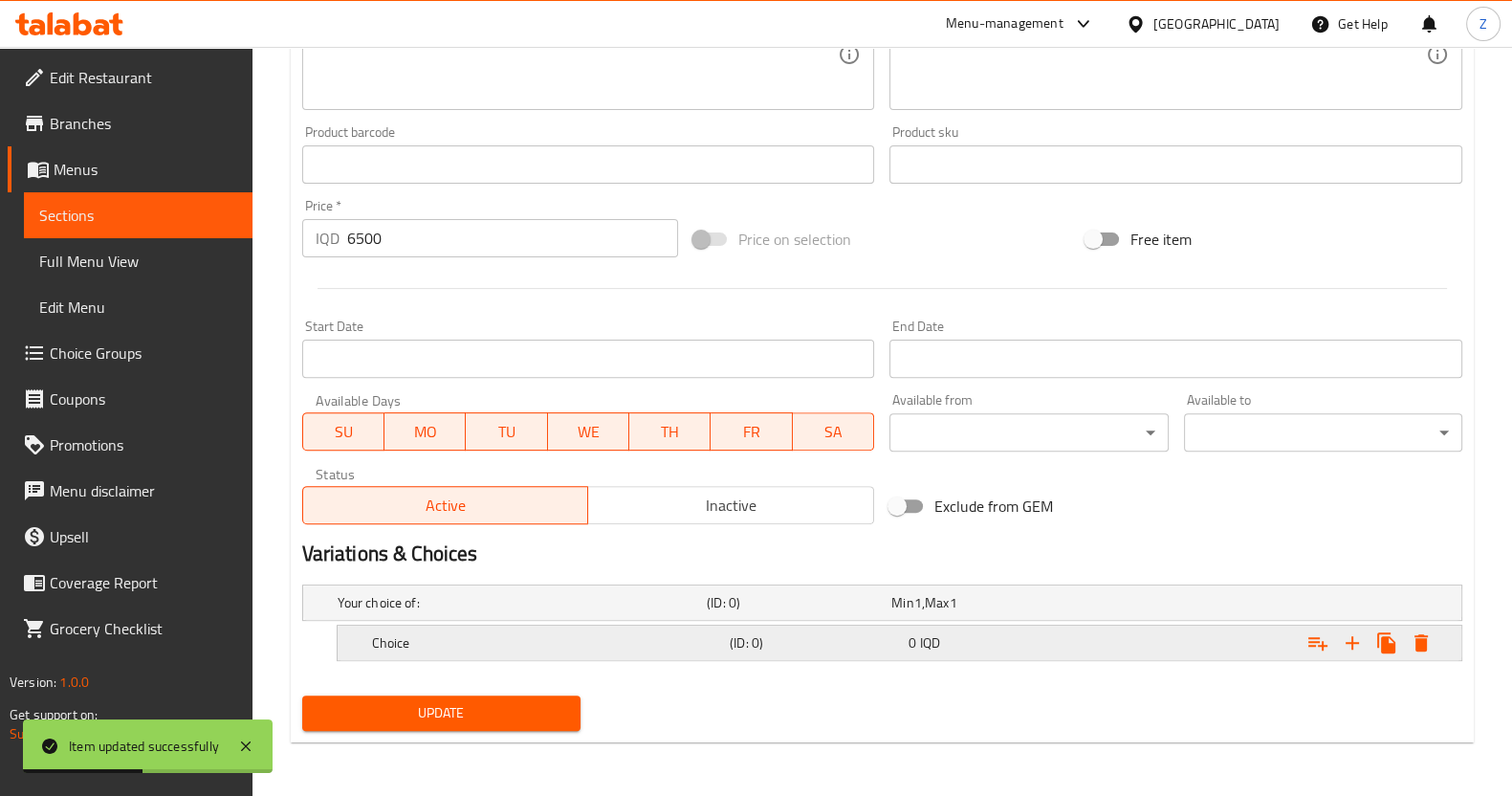 scroll, scrollTop: 789, scrollLeft: 0, axis: vertical 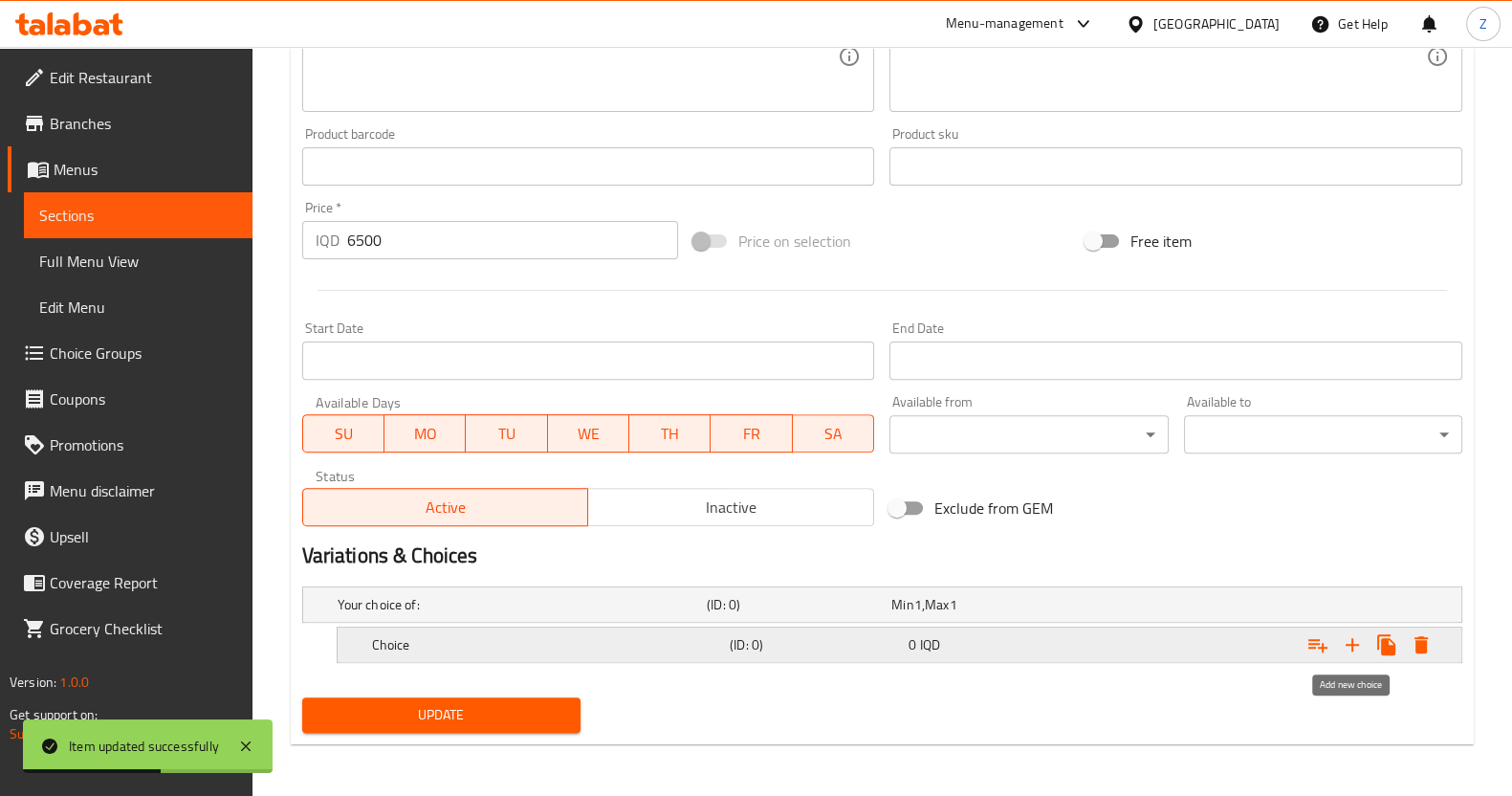 click 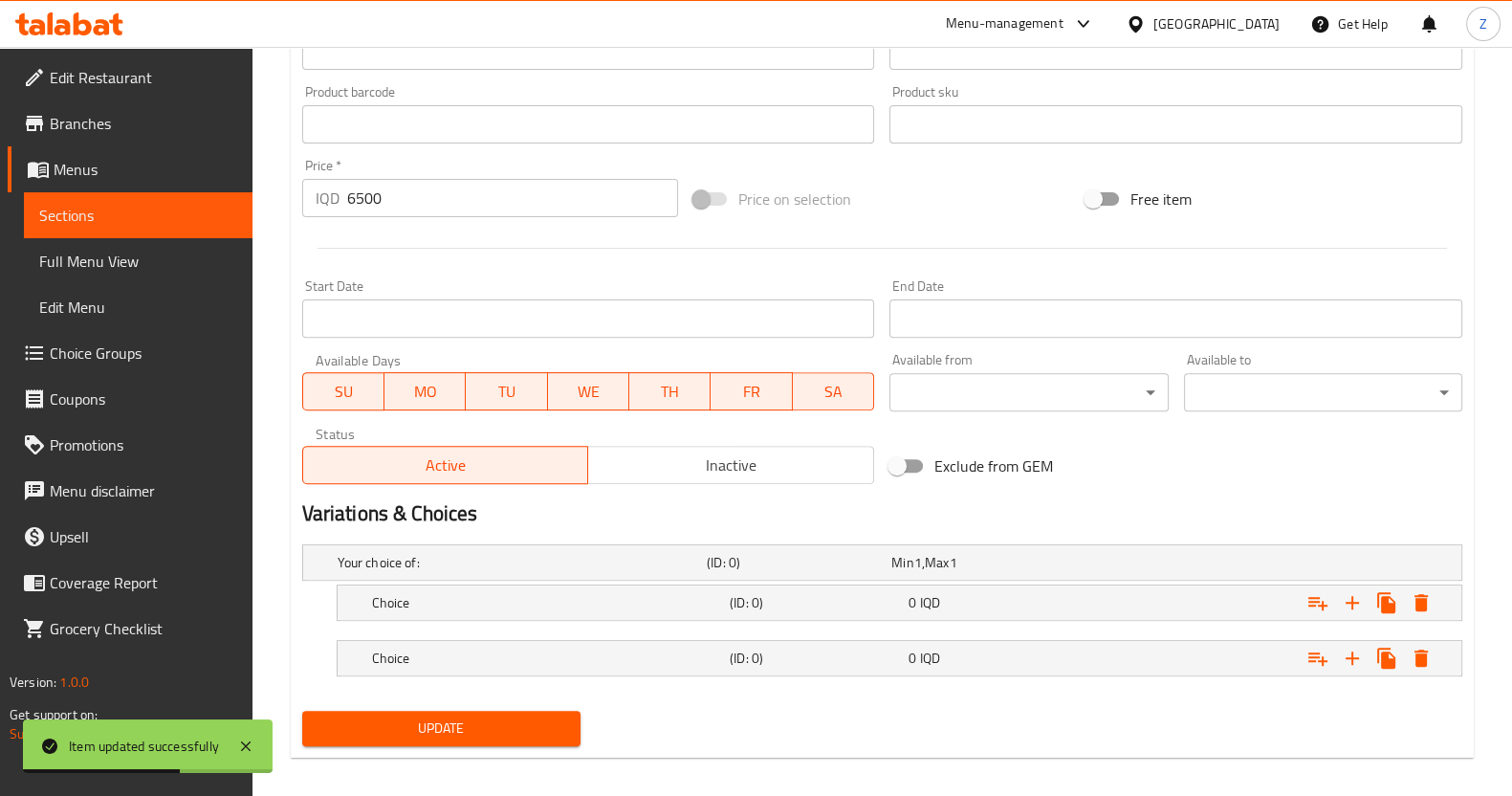 scroll, scrollTop: 845, scrollLeft: 0, axis: vertical 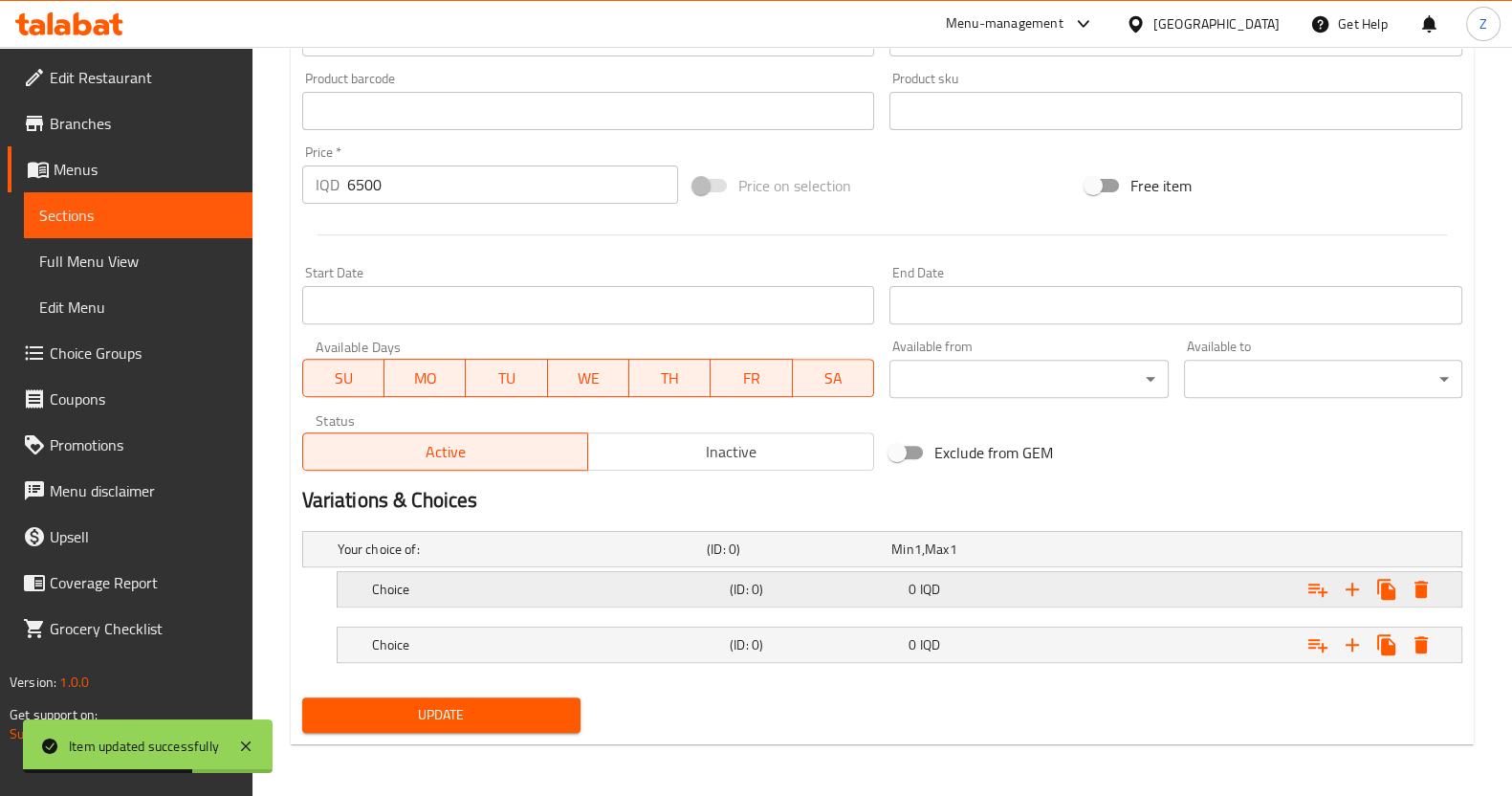 click at bounding box center [1257, 549] 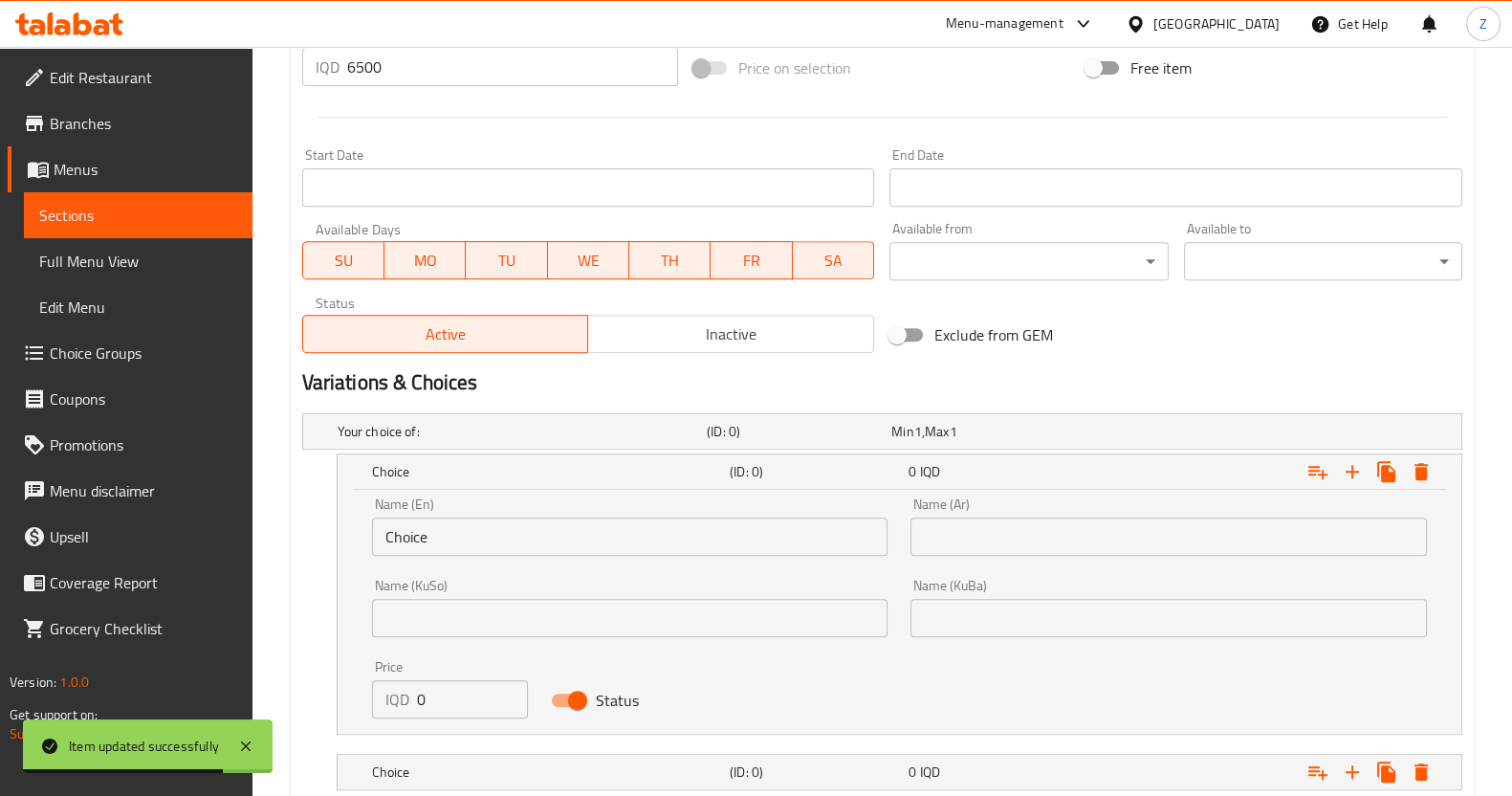 scroll, scrollTop: 1084, scrollLeft: 0, axis: vertical 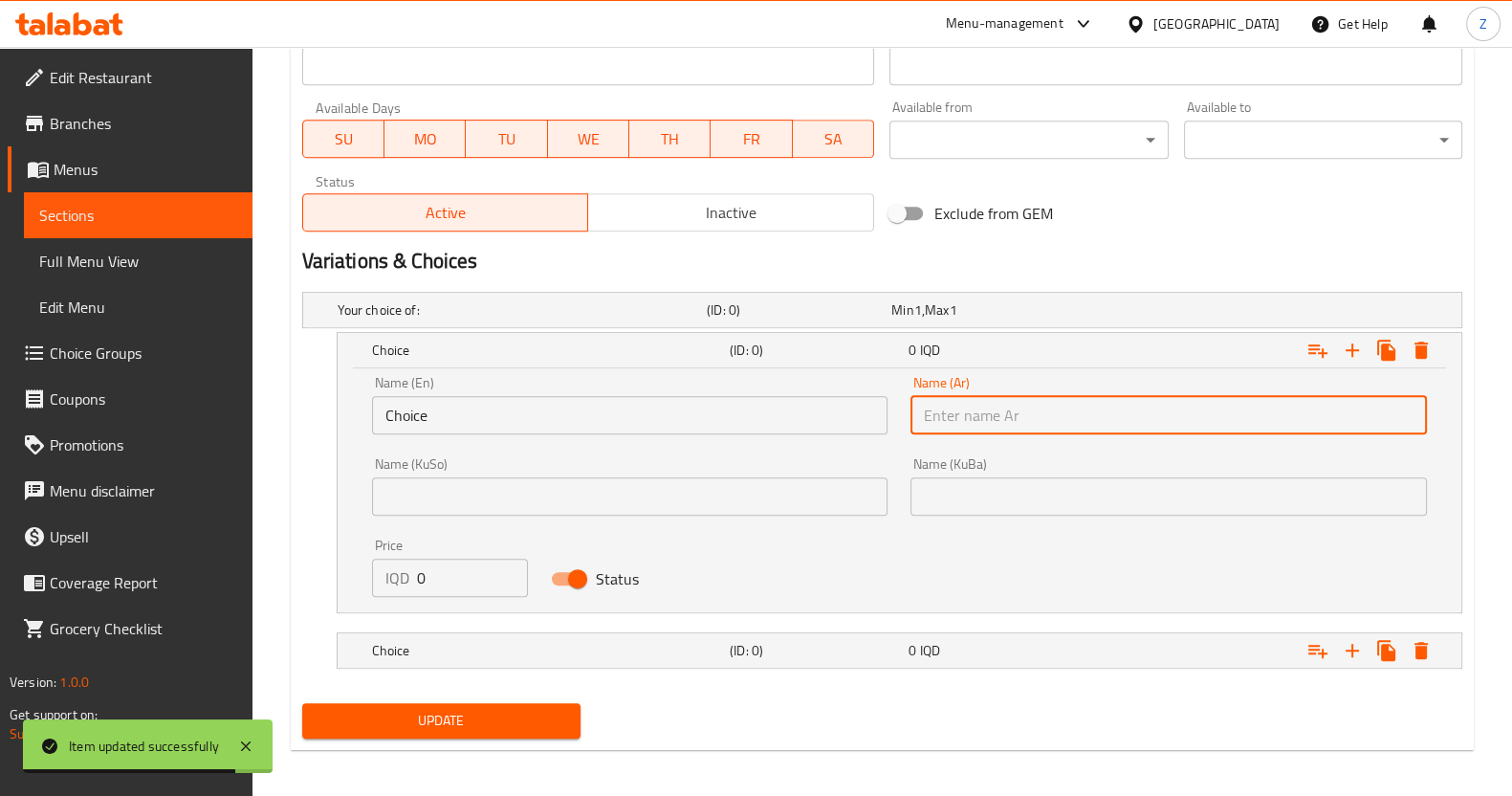 click at bounding box center (1169, 415) 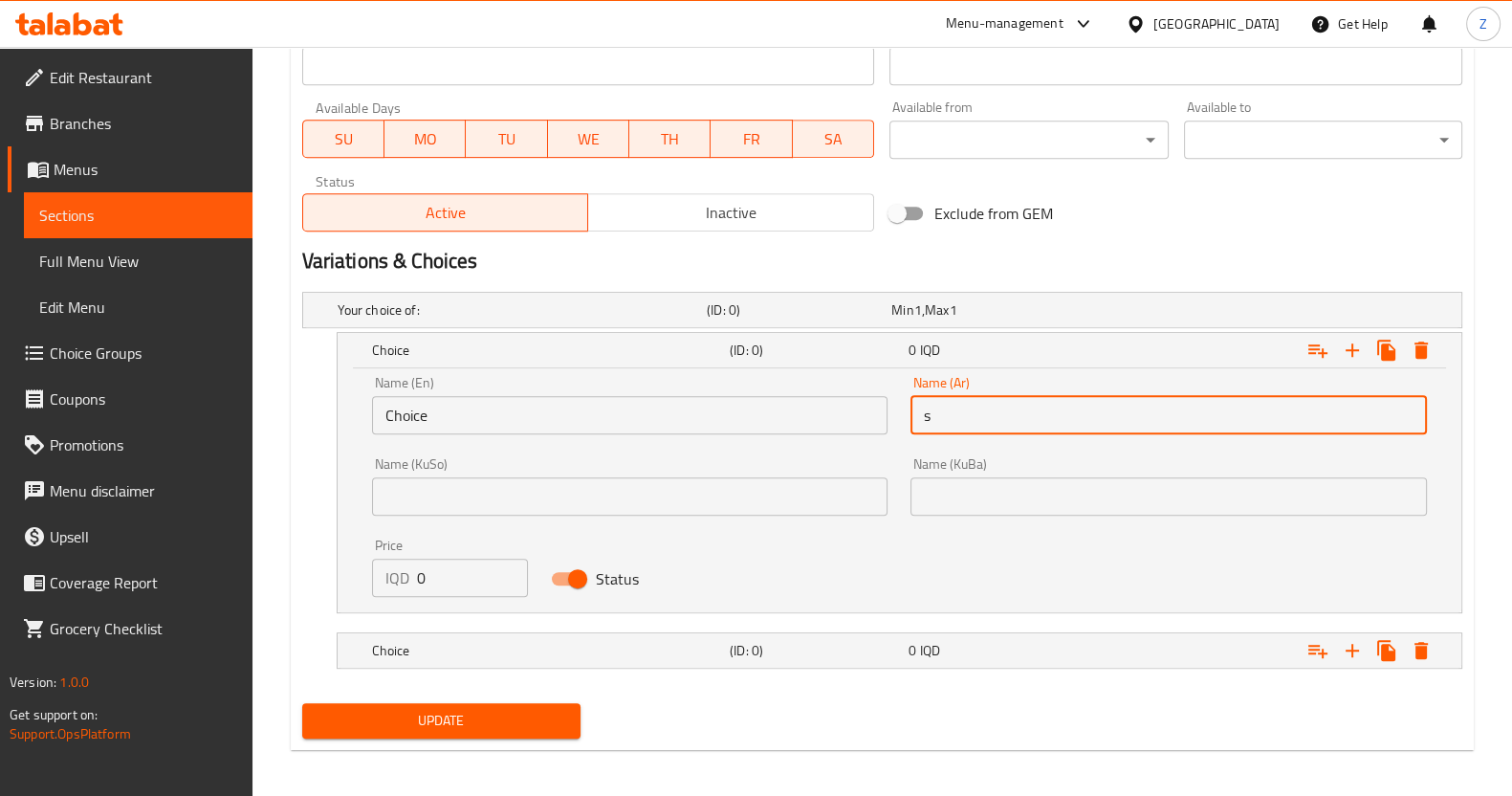 type on "s" 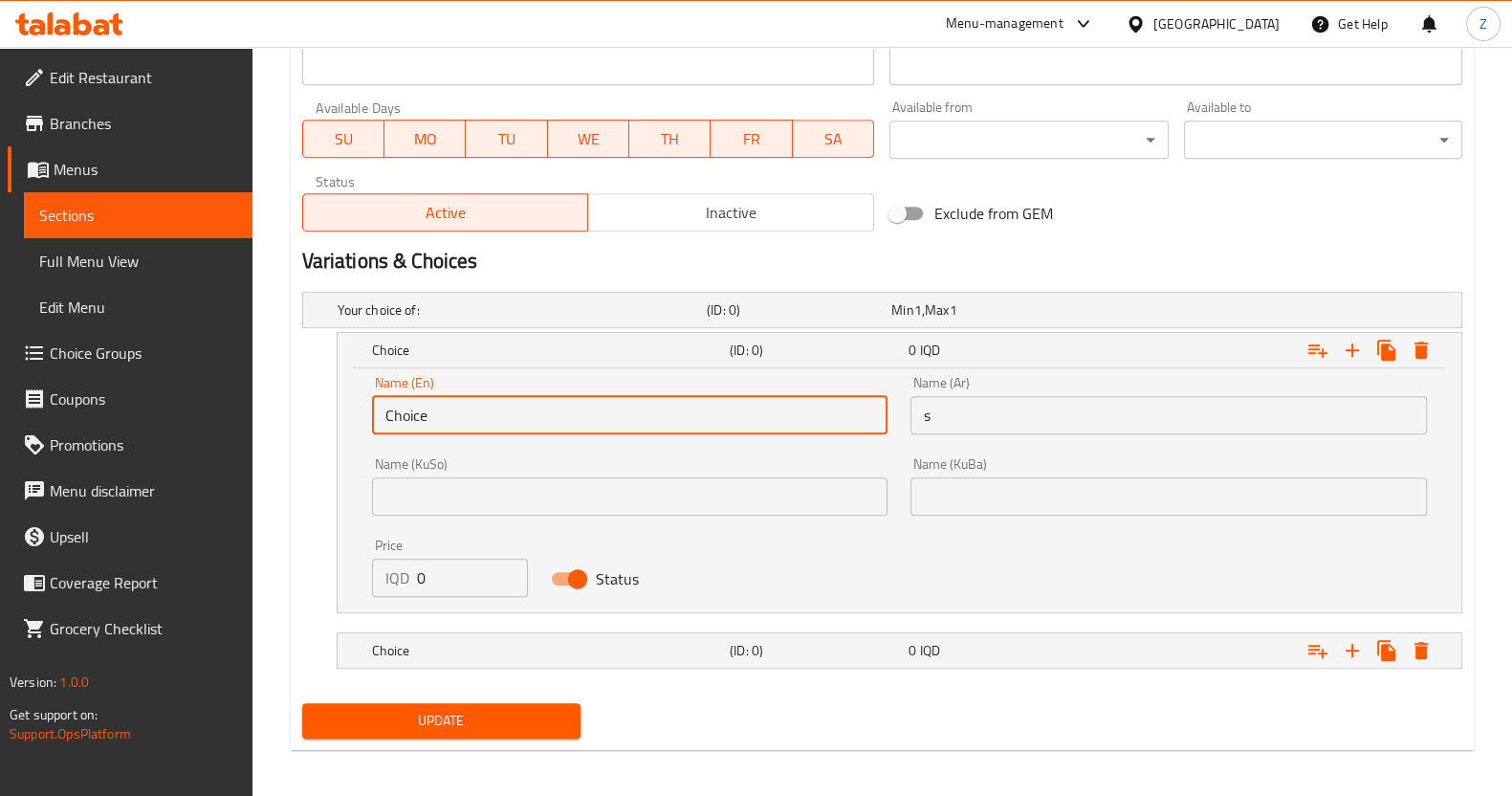 click on "Choice" at bounding box center (630, 415) 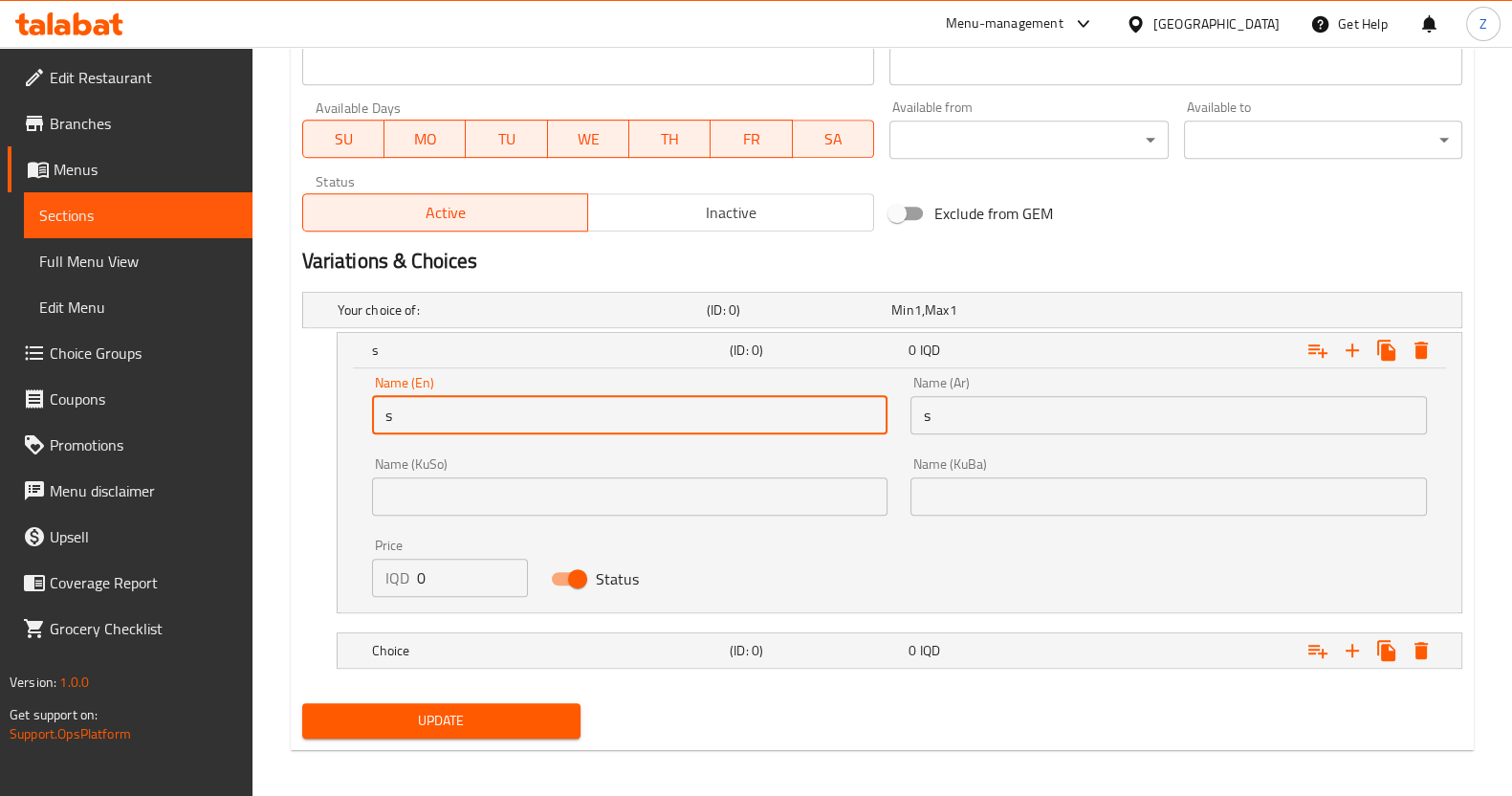 type on "Sandwich" 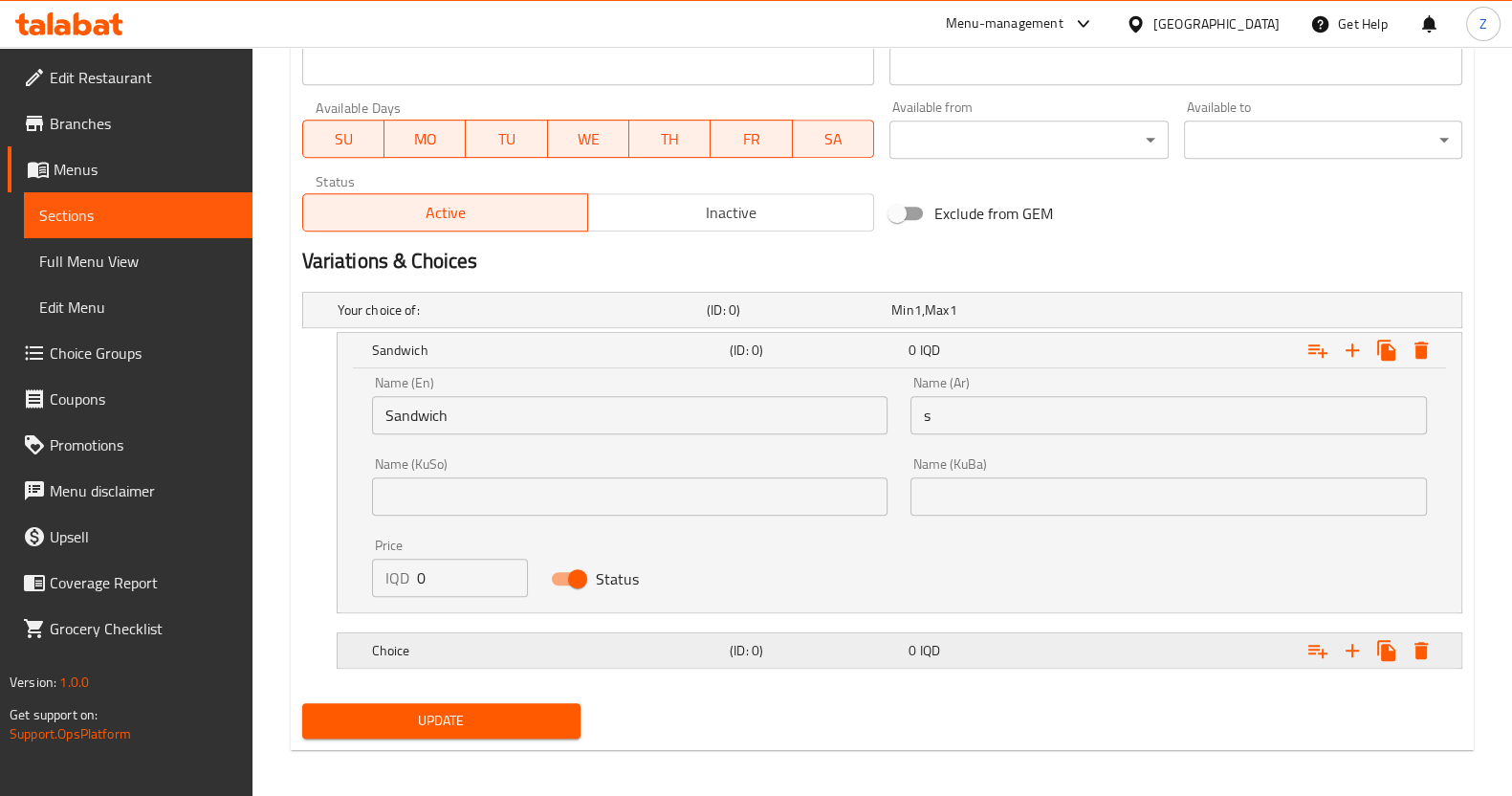 click on "Choice" at bounding box center [518, 310] 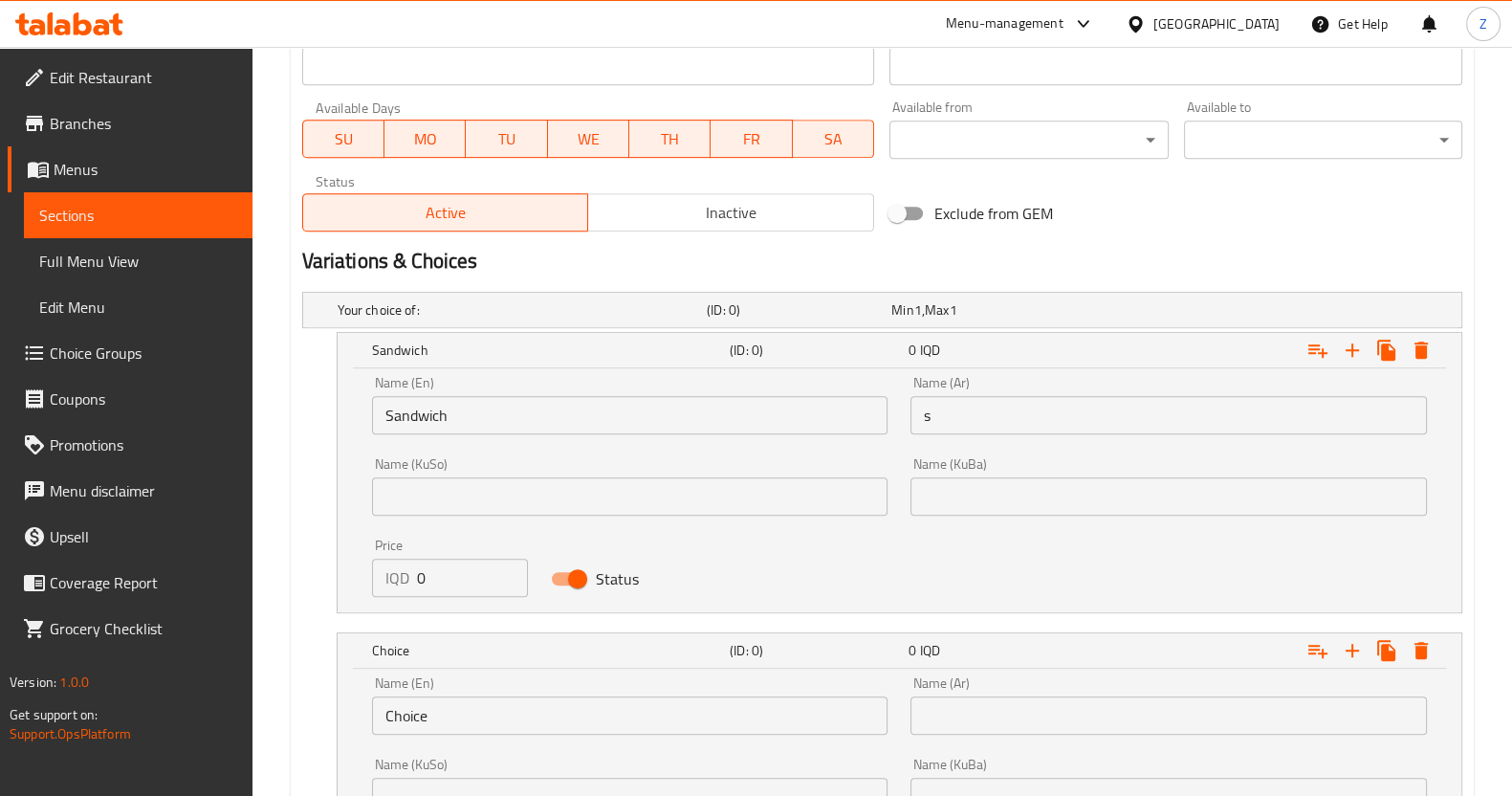 click on "Choice" at bounding box center [630, 716] 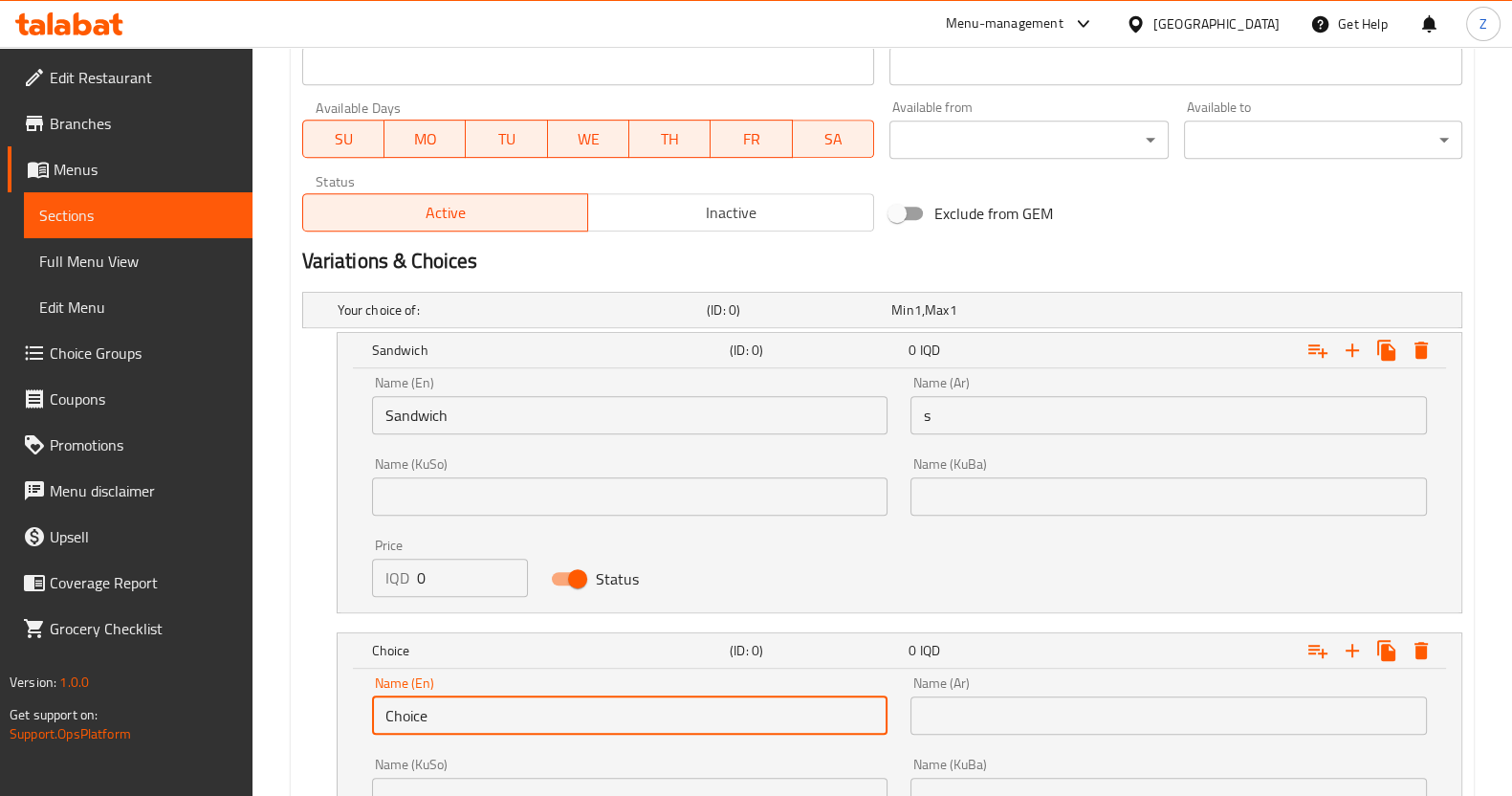 click on "Choice" at bounding box center [630, 716] 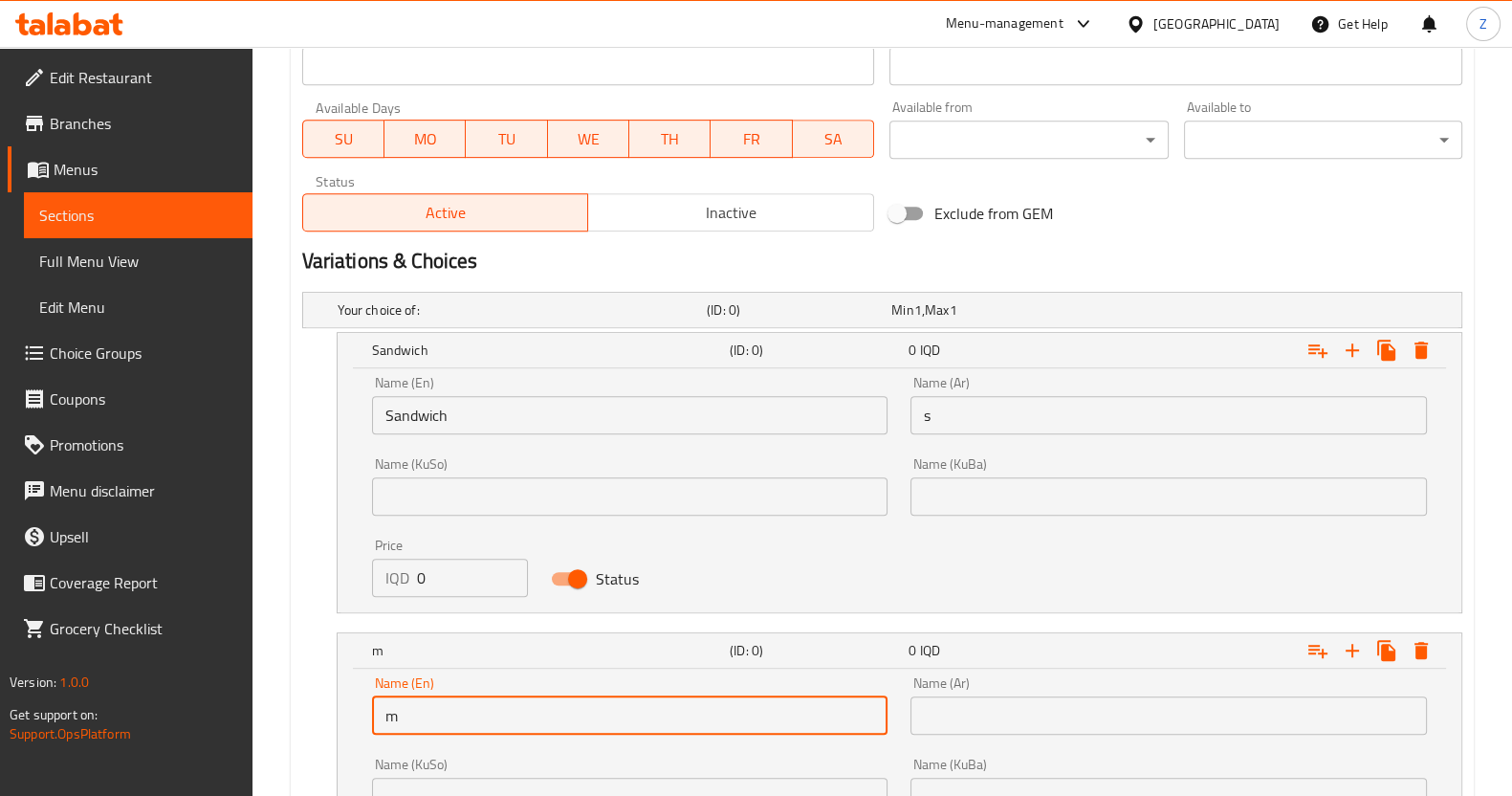 type on "Meal with fries and Coca-Cola" 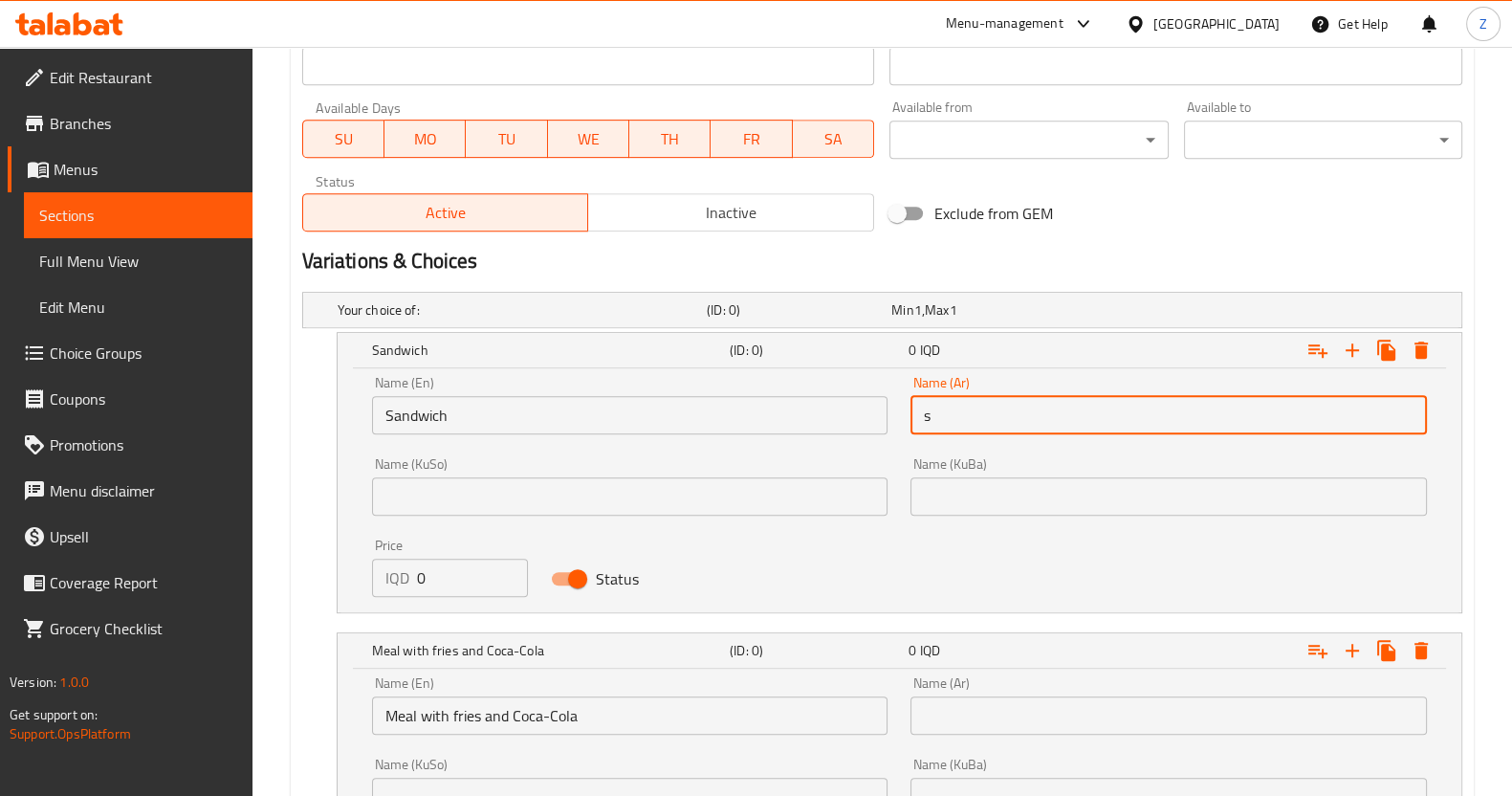 drag, startPoint x: 968, startPoint y: 428, endPoint x: 889, endPoint y: 425, distance: 79.05694 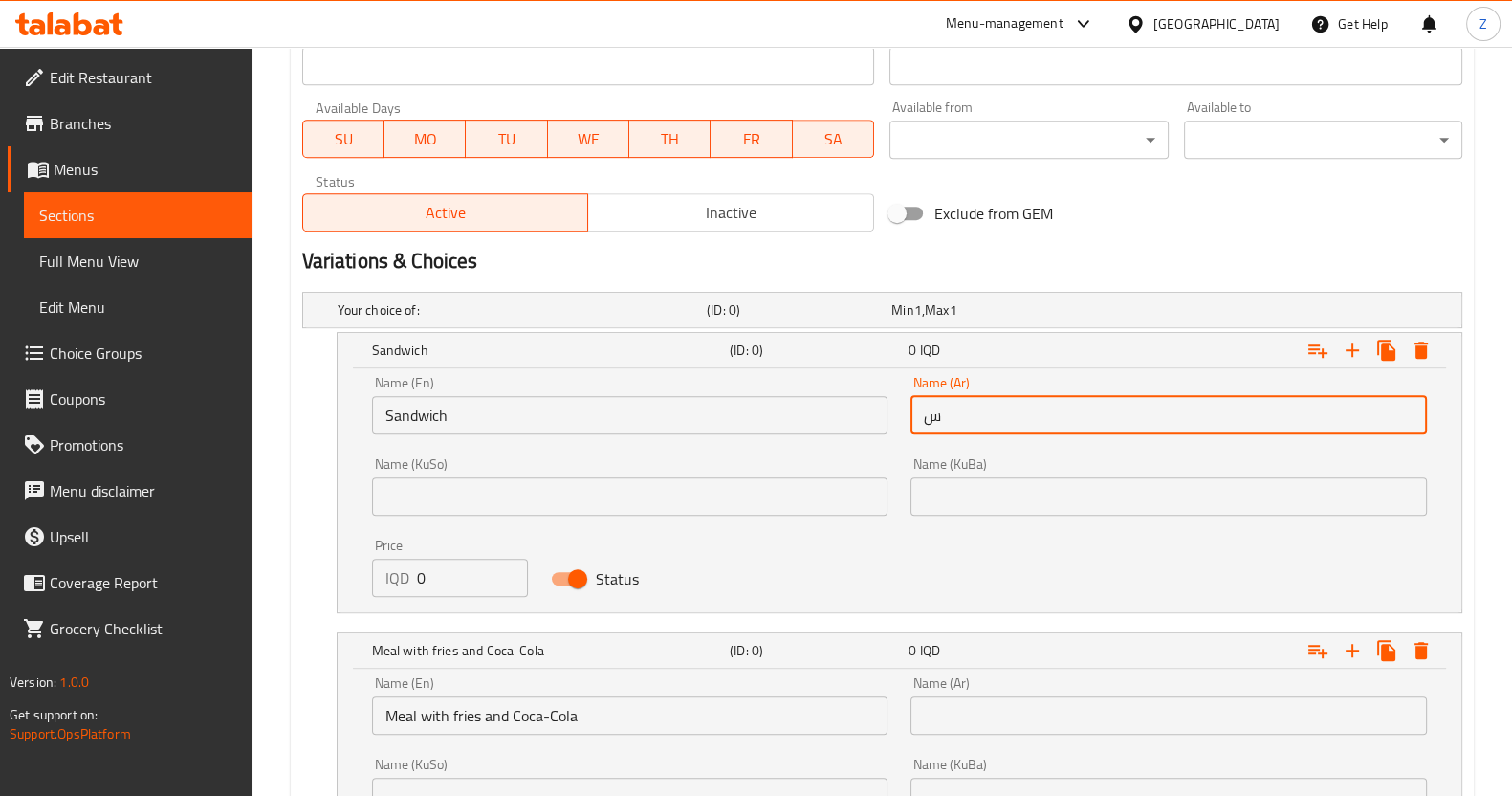 type on "سندويش" 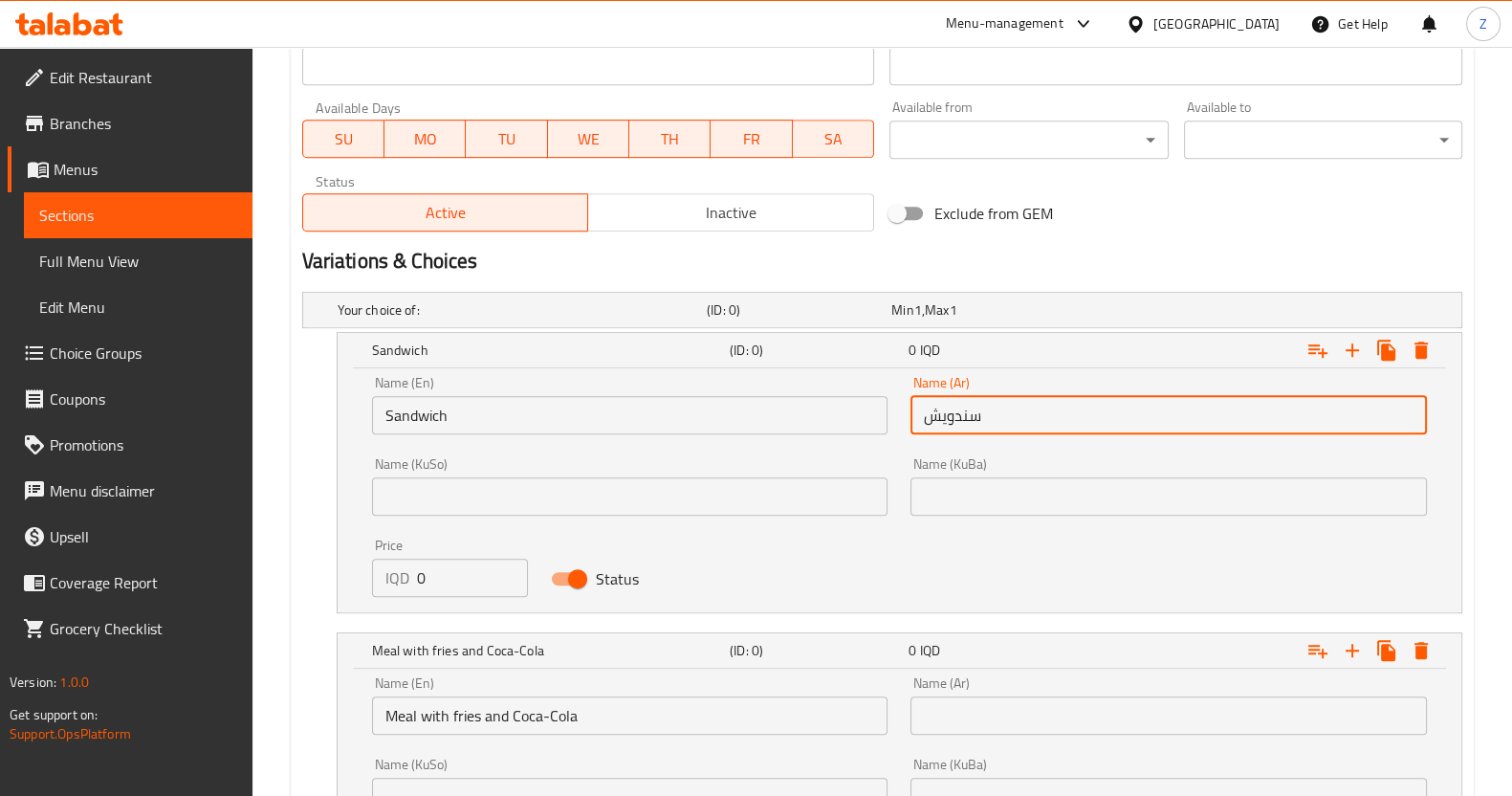 click at bounding box center [1169, 716] 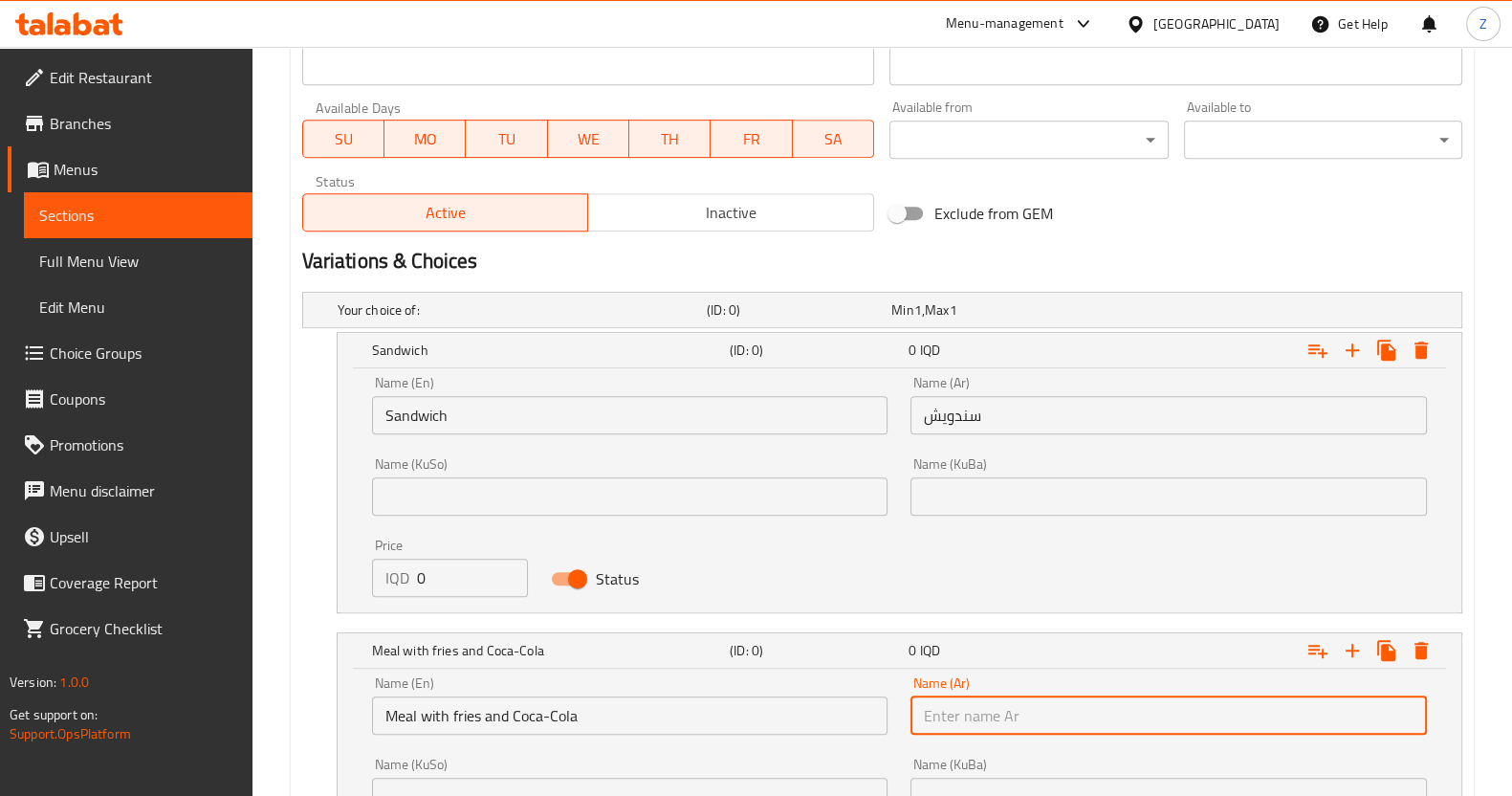 click at bounding box center (1169, 716) 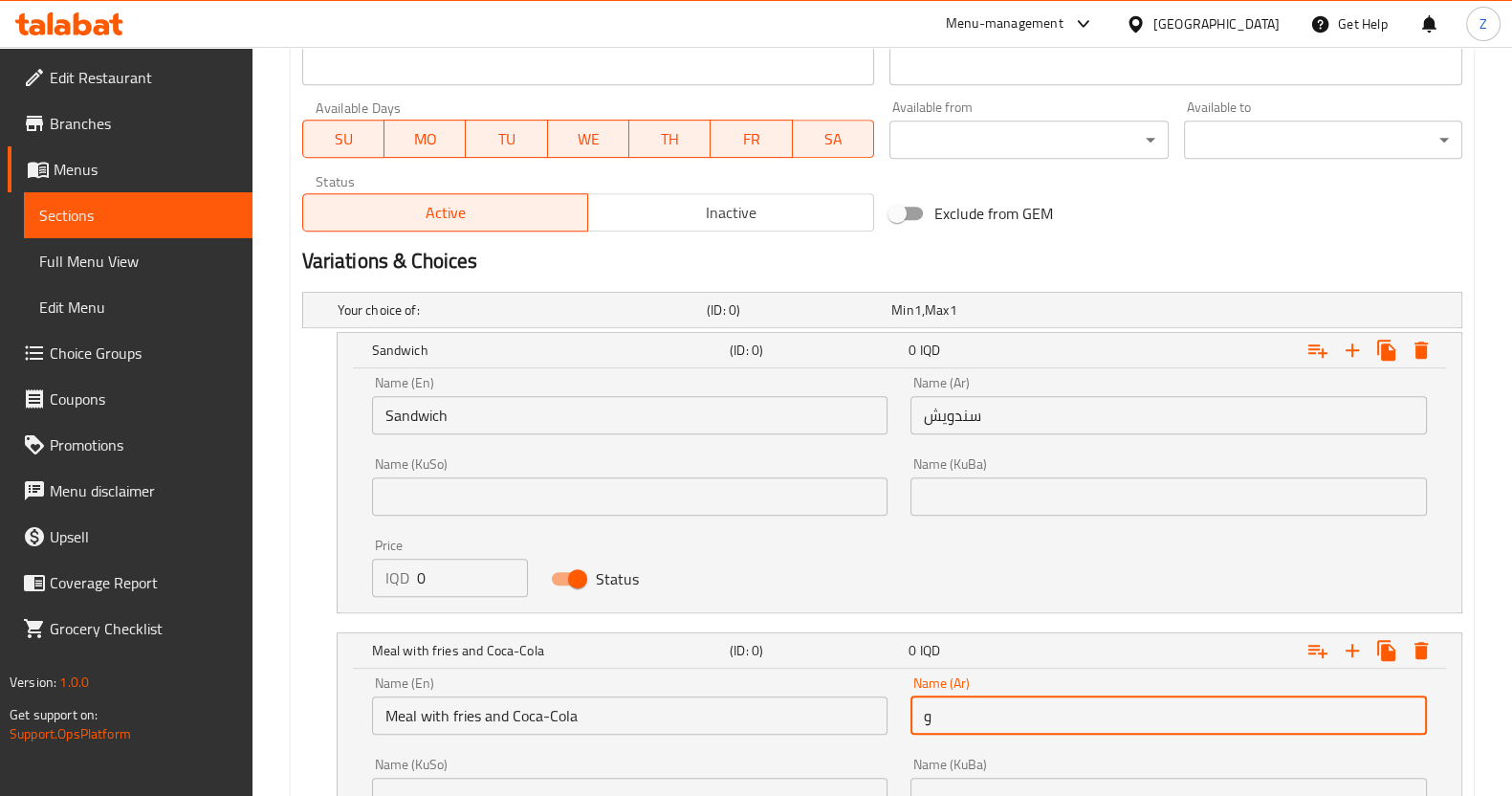 type on "وجبة مع فرايز وكوكاكولا" 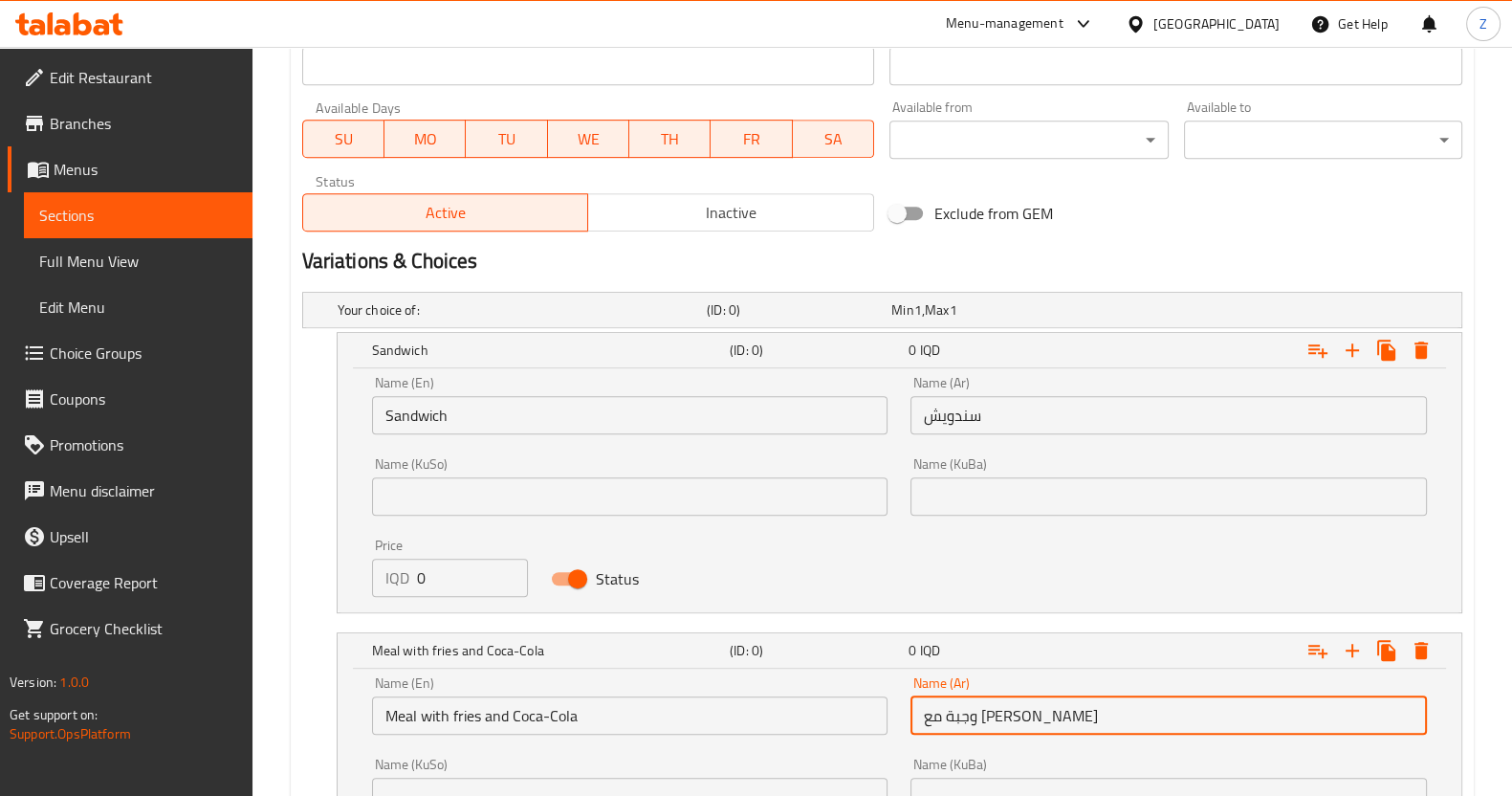 scroll, scrollTop: 1204, scrollLeft: 0, axis: vertical 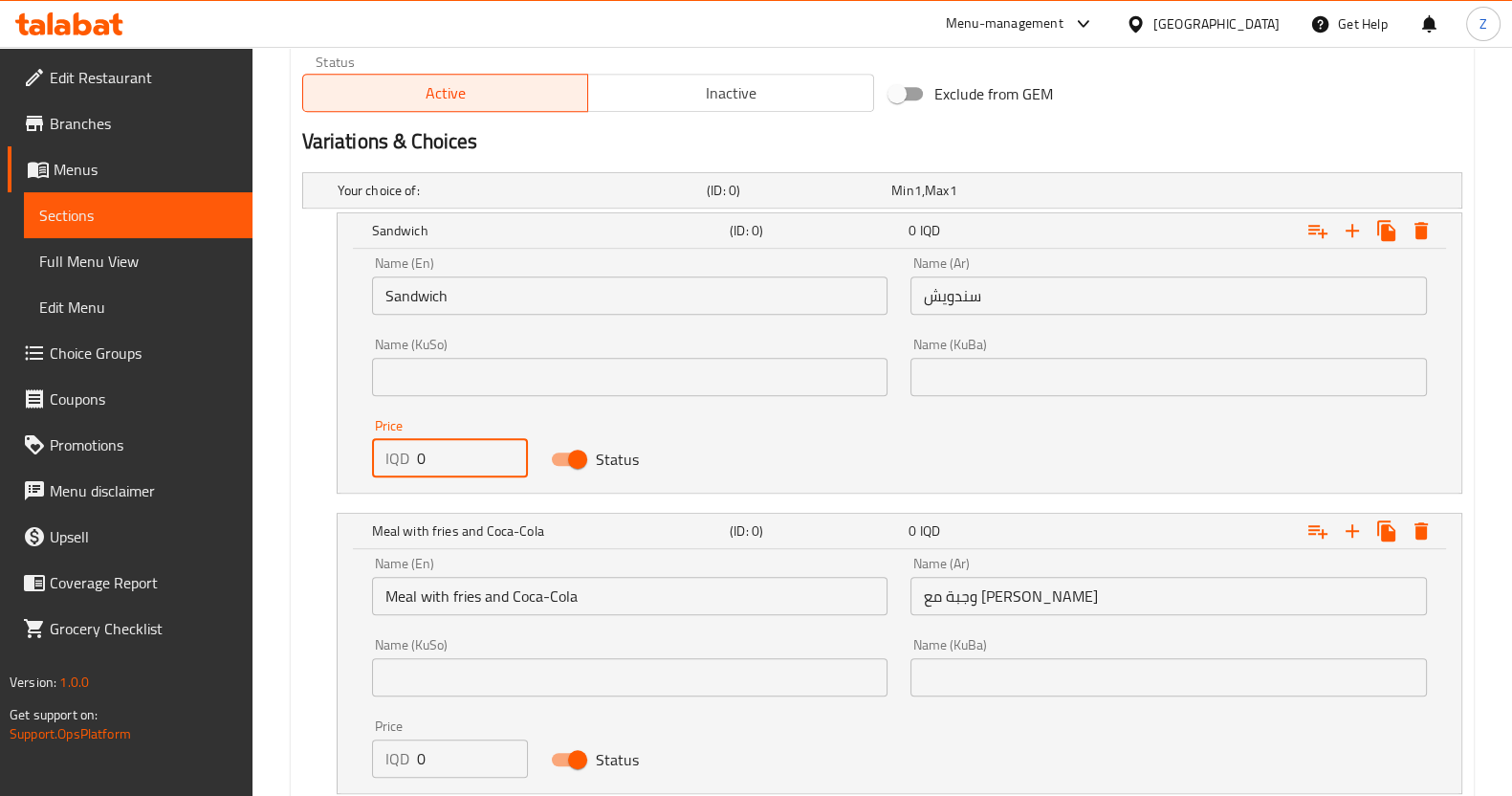 drag, startPoint x: 451, startPoint y: 462, endPoint x: 390, endPoint y: 443, distance: 63.890531 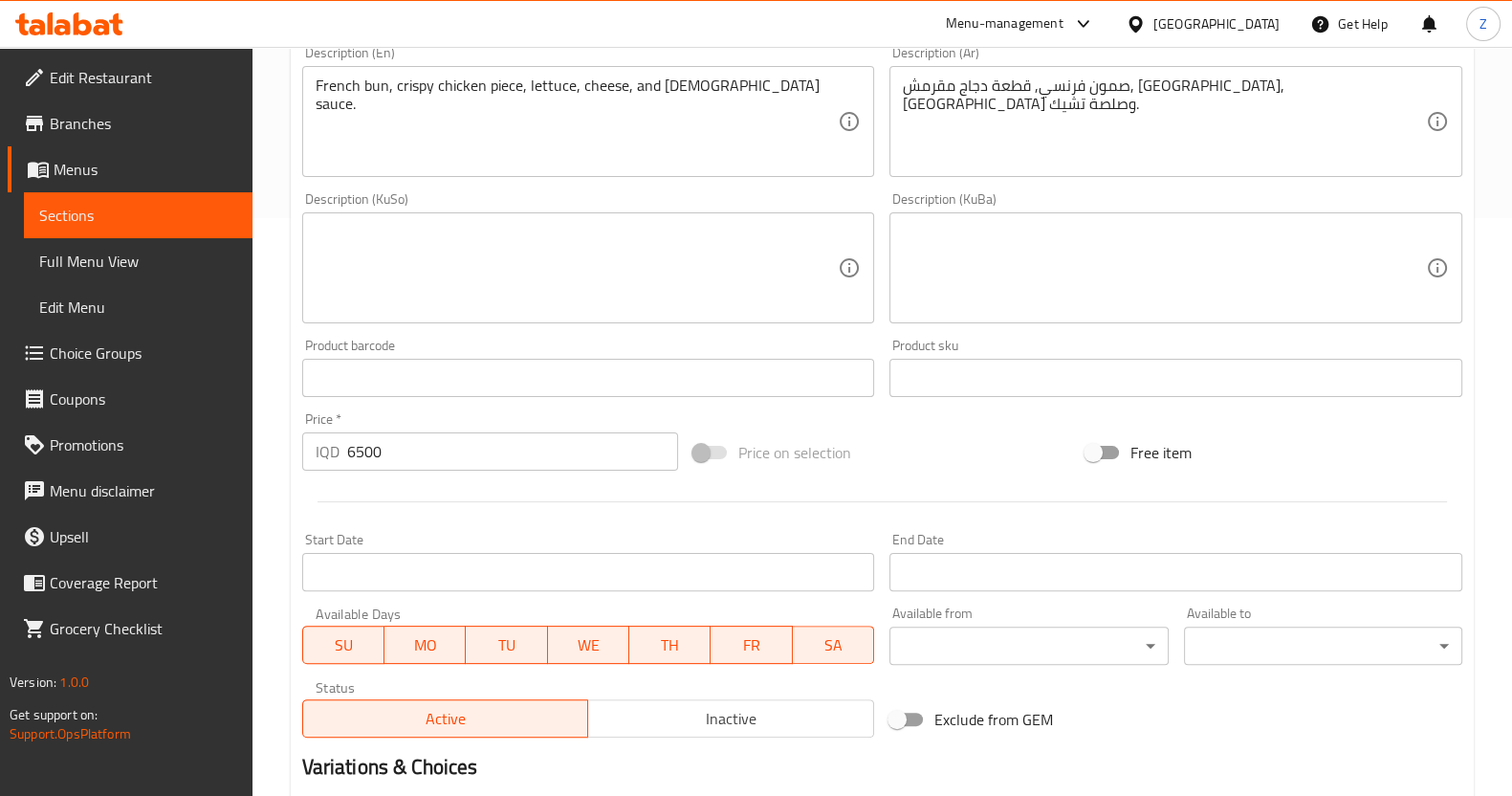 scroll, scrollTop: 486, scrollLeft: 0, axis: vertical 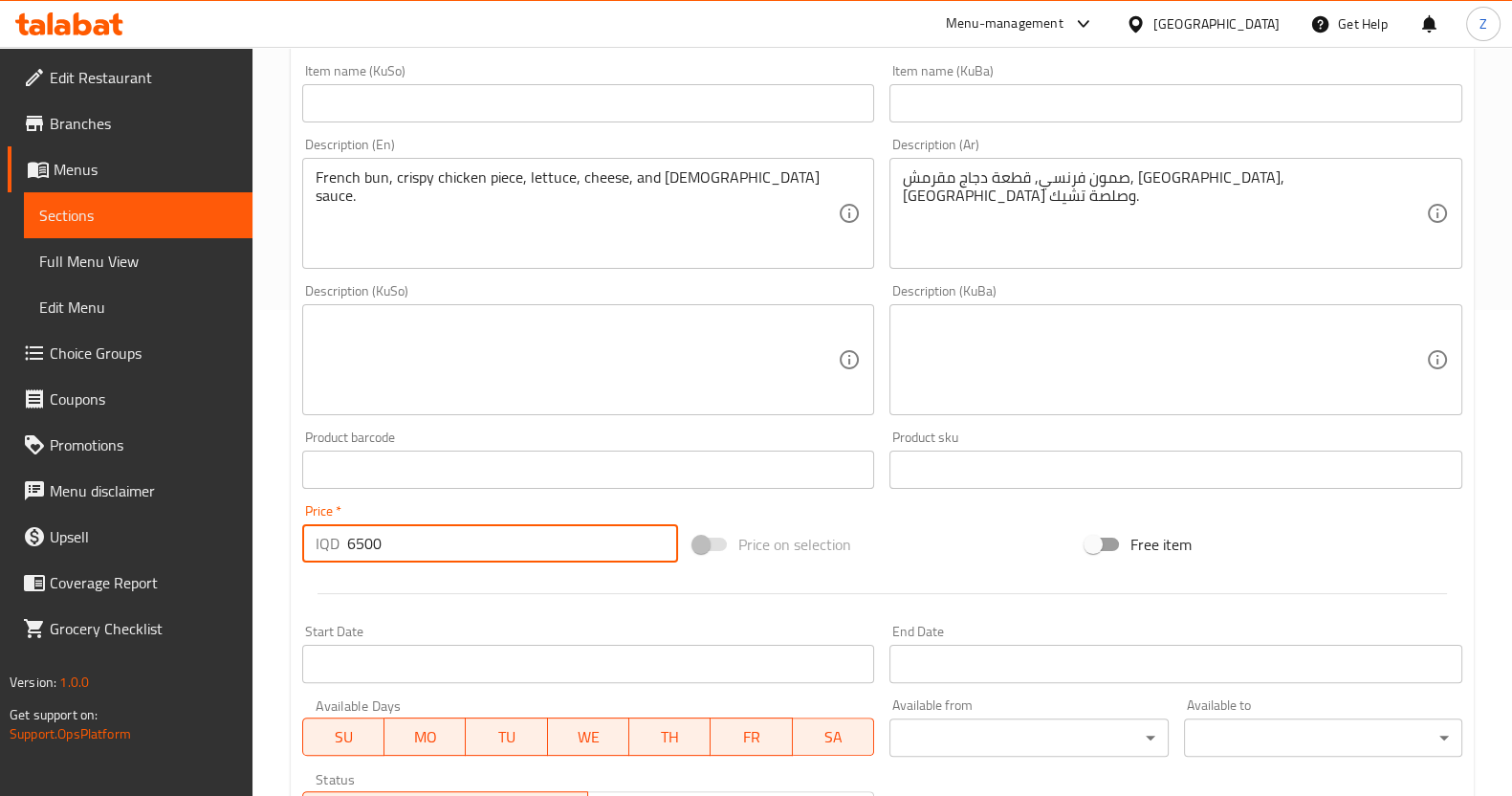 drag, startPoint x: 406, startPoint y: 542, endPoint x: 261, endPoint y: 564, distance: 146.65947 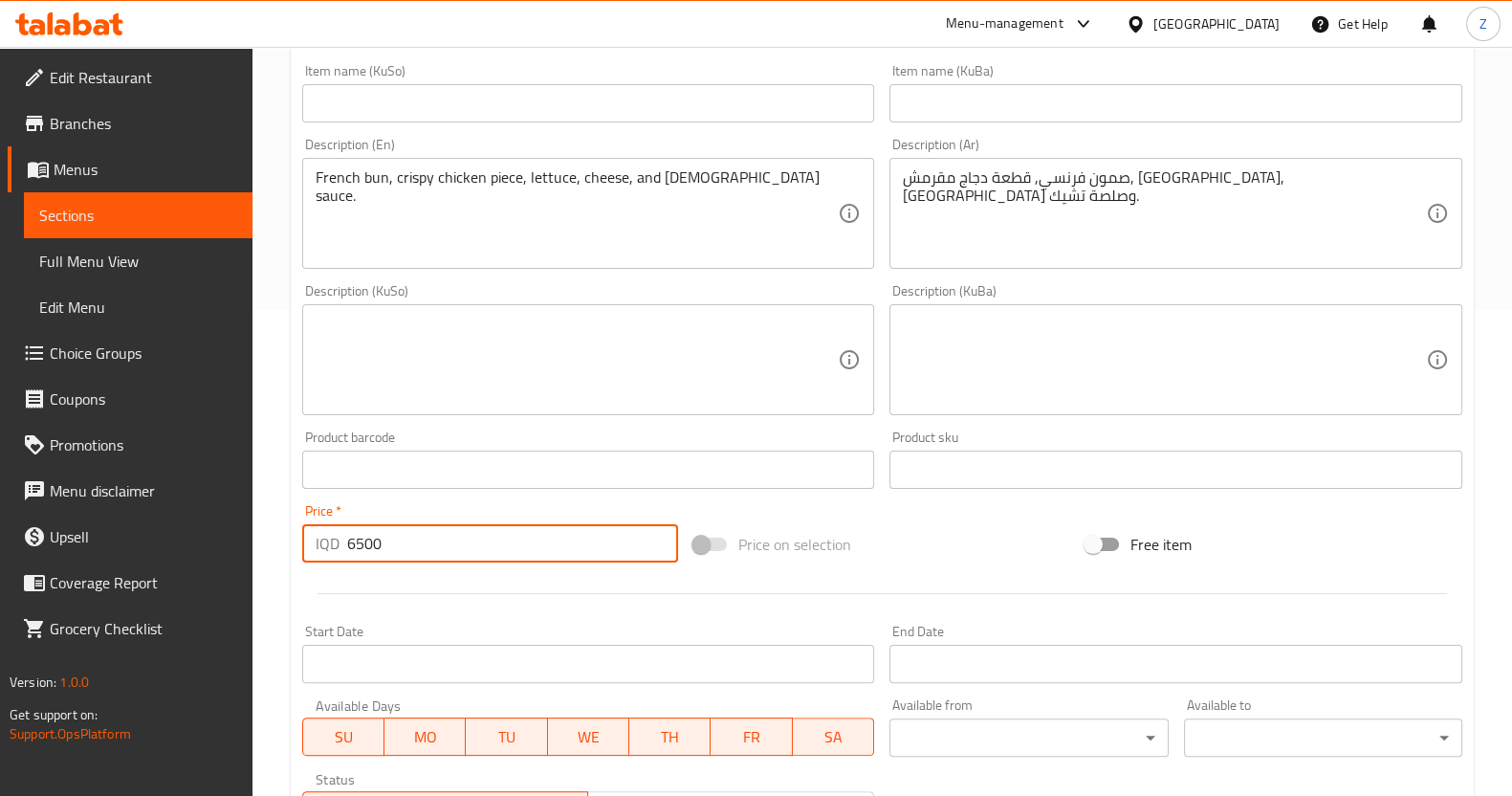 click on "Home / Restaurants management / Menus / Sections / item / update Sandwiches  section Update The Legend Sandwich Change Image Size: 1200 x 800 px / Image formats: jpg, png / 5MB Max. Item name (En) The Legend Sandwich Item name (En) Item name (Ar) سندويش الاسطورة Item name (Ar) Item name (KuSo) Item name (KuSo) Item name (KuBa) Item name (KuBa) Description (En) French bun, crispy chicken piece, lettuce, cheese, and Chick sauce. Description (En) Description (Ar) صمون فرنسي, قطعة دجاج مقرمش, خس, جبنة وصلصة تشيك. Description (Ar) Description (KuSo) Description (KuSo) Description (KuBa) Description (KuBa) Product barcode Product barcode Product sku Product sku Price   * IQD 6500 Price  * Price on selection Free item Start Date Start Date End Date End Date Available Days SU MO TU WE TH FR SA Available from ​ ​ Available to ​ ​ Status Active Inactive Exclude from GEM Variations & Choices Your choice of: (ID: 0) Min 1  ,  Max 1 Name (En) Your choice of: 1" at bounding box center (882, 604) 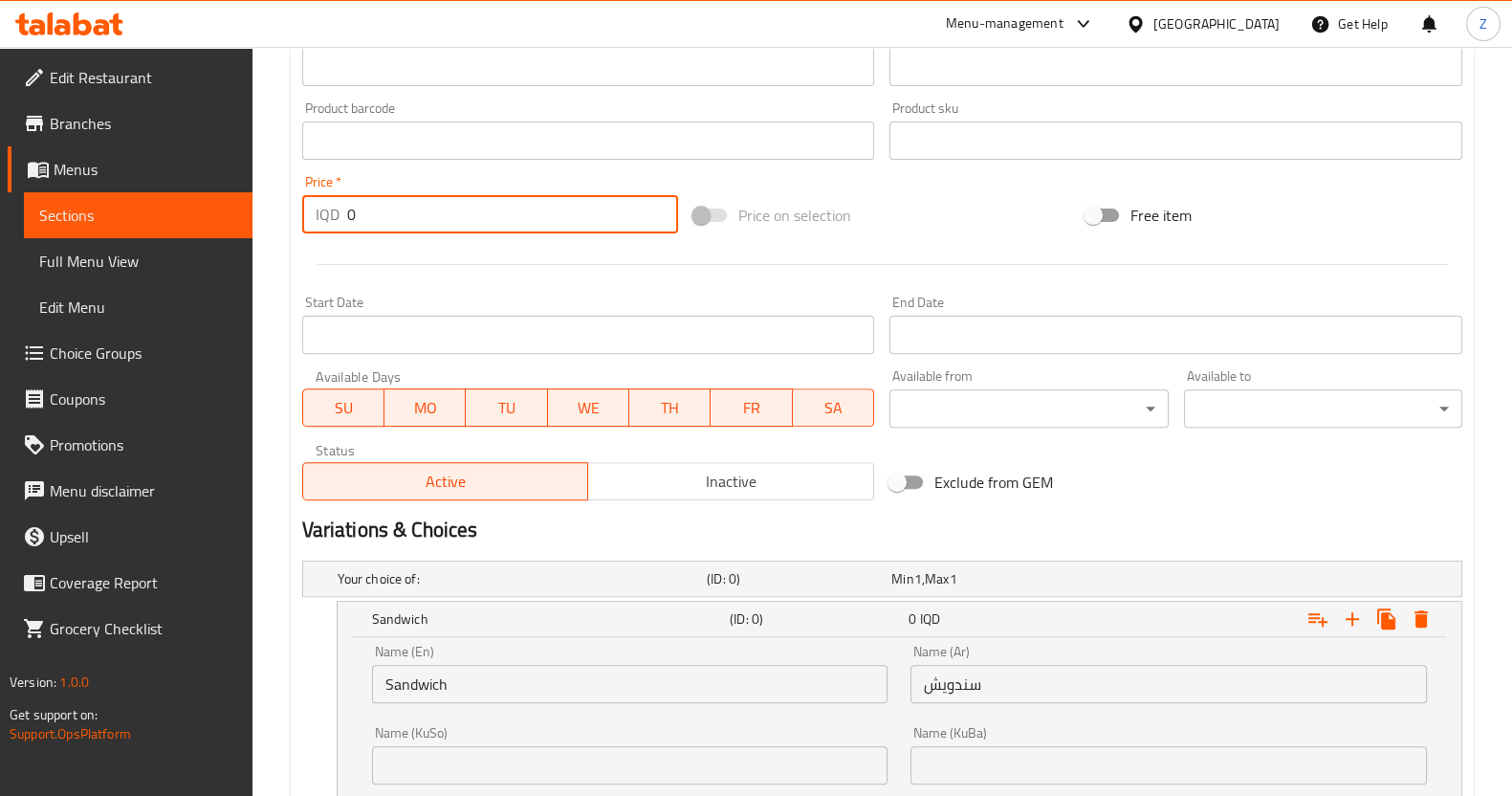 scroll, scrollTop: 1084, scrollLeft: 0, axis: vertical 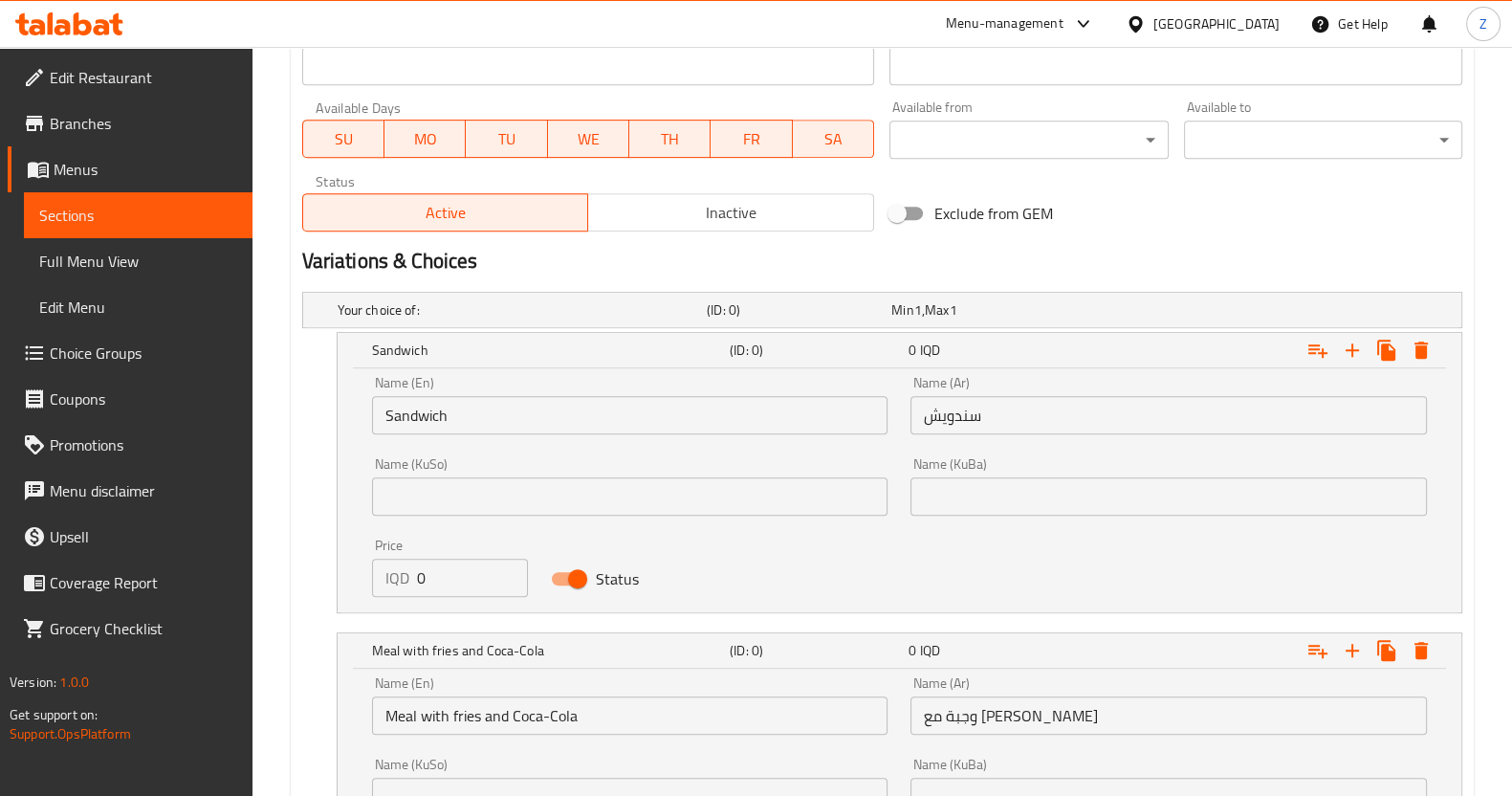 type on "0" 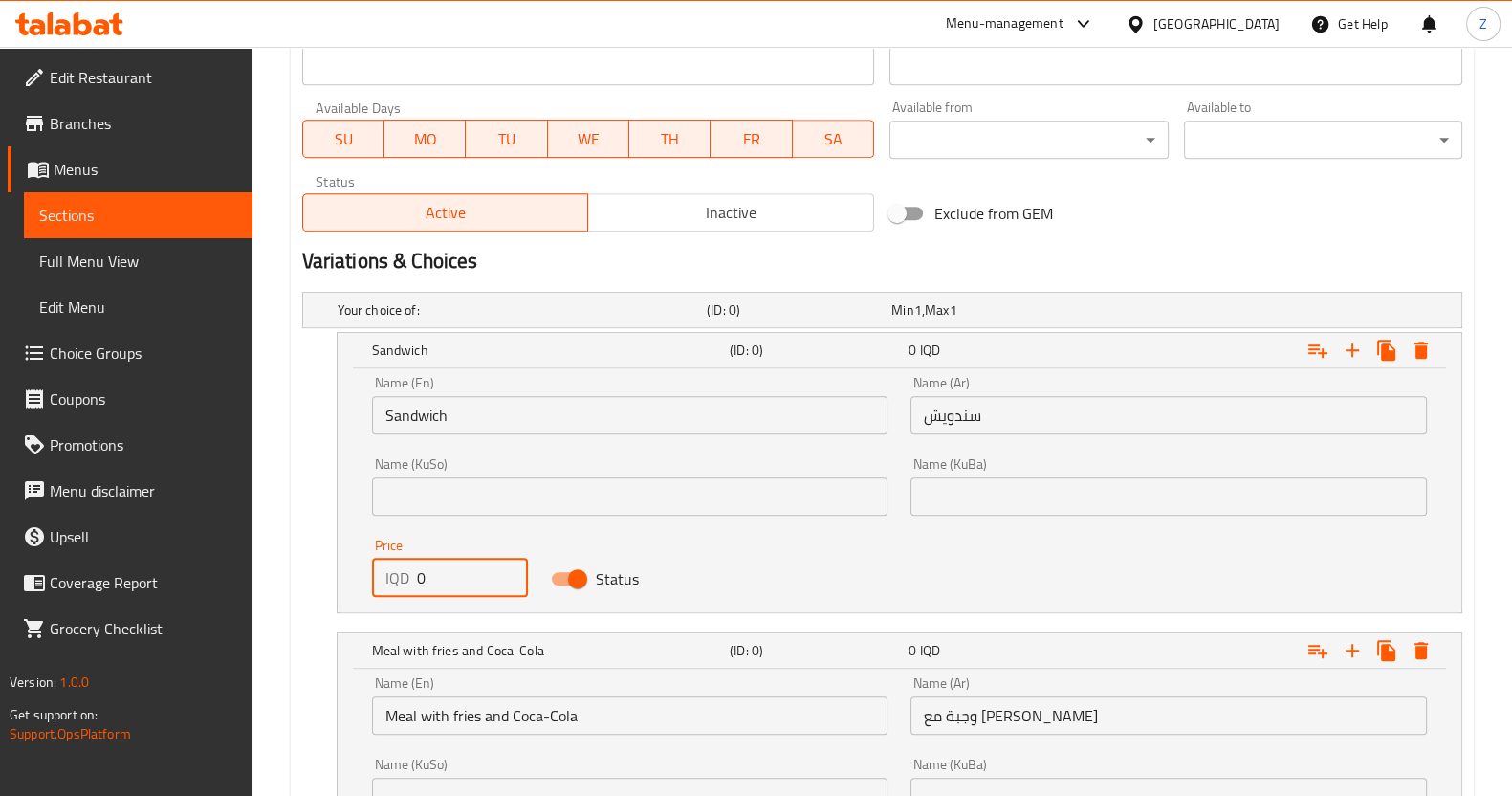 drag, startPoint x: 385, startPoint y: 586, endPoint x: 368, endPoint y: 583, distance: 17.262677 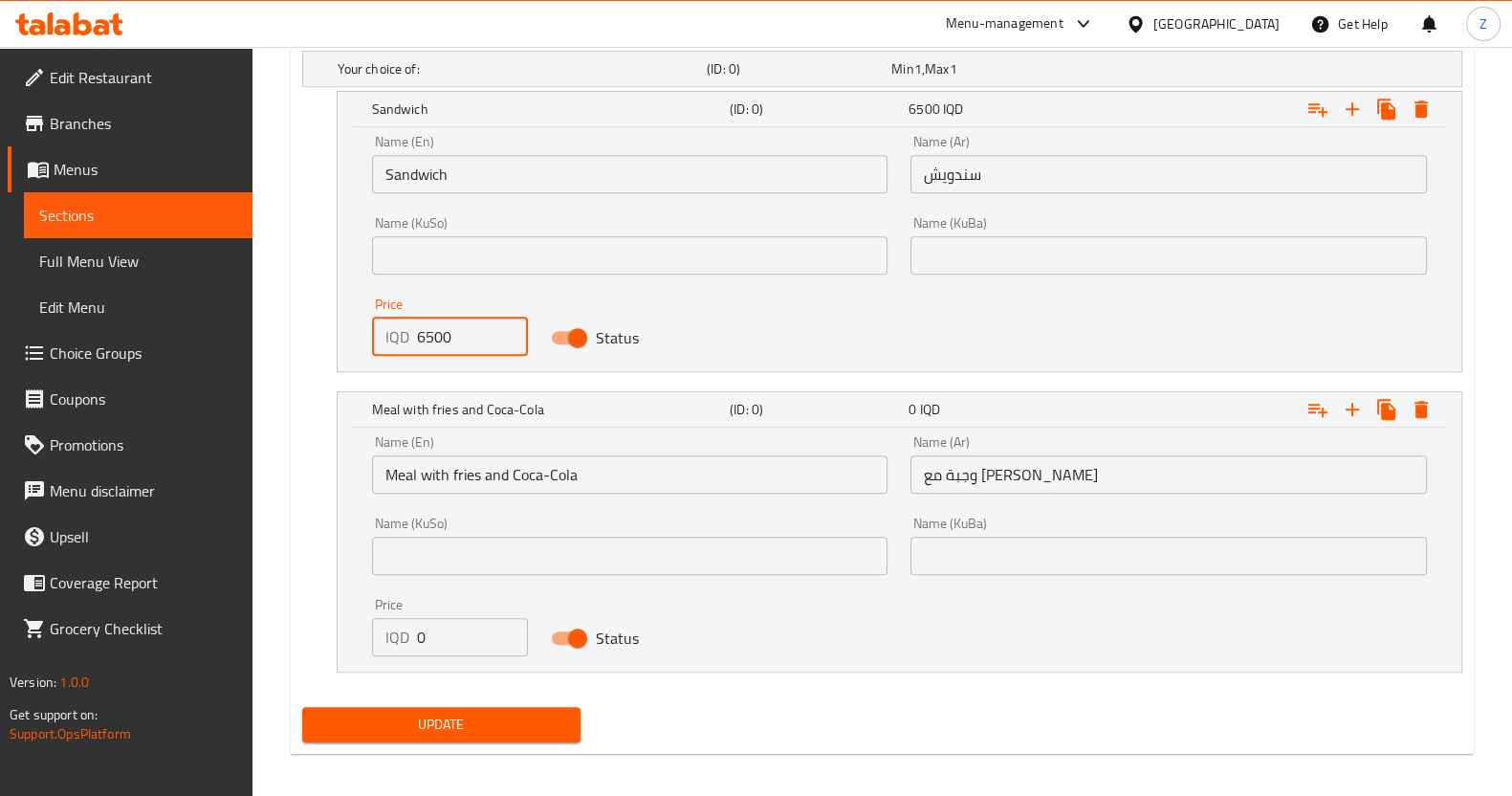 scroll, scrollTop: 1335, scrollLeft: 0, axis: vertical 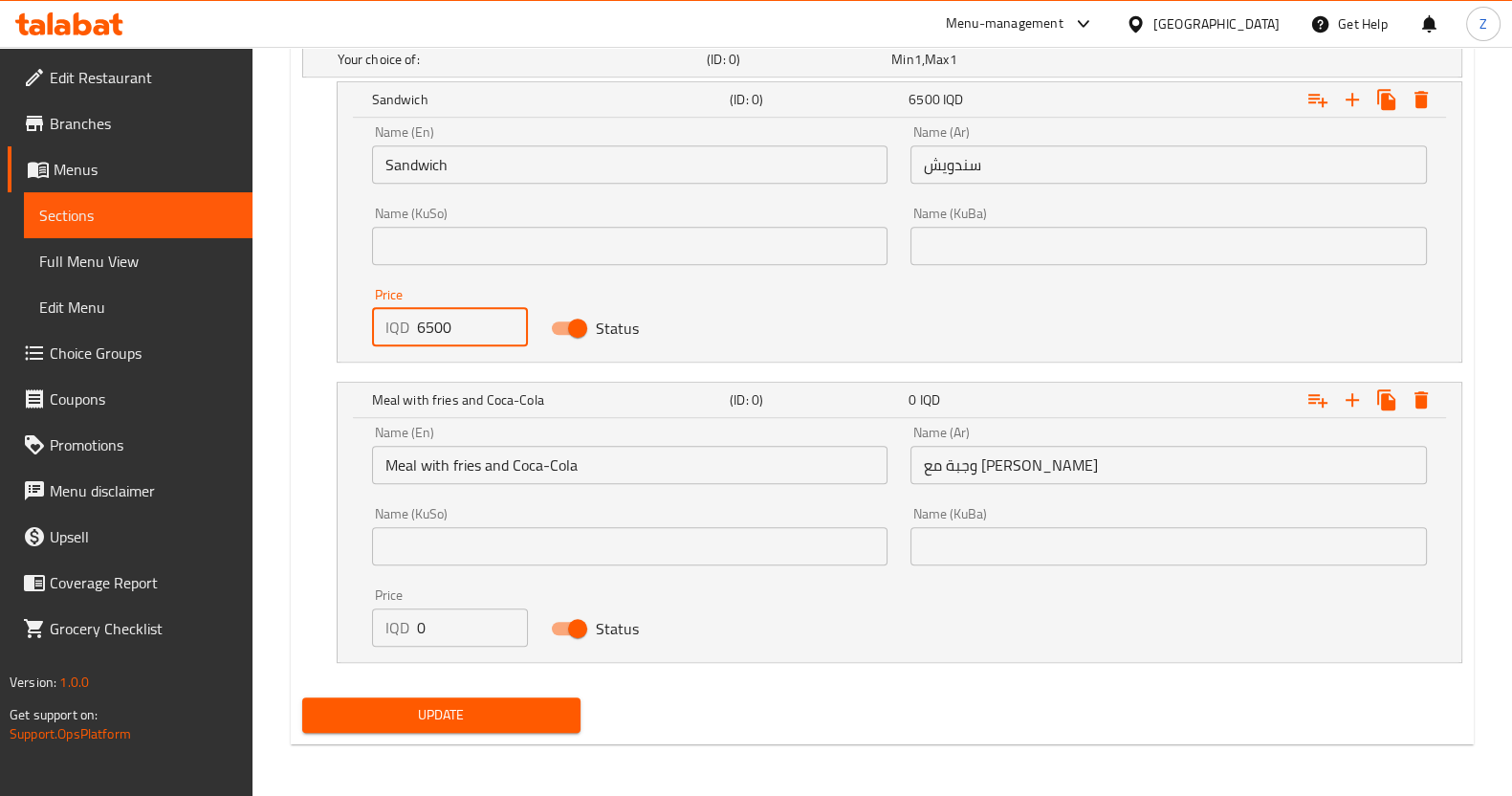 type on "6500" 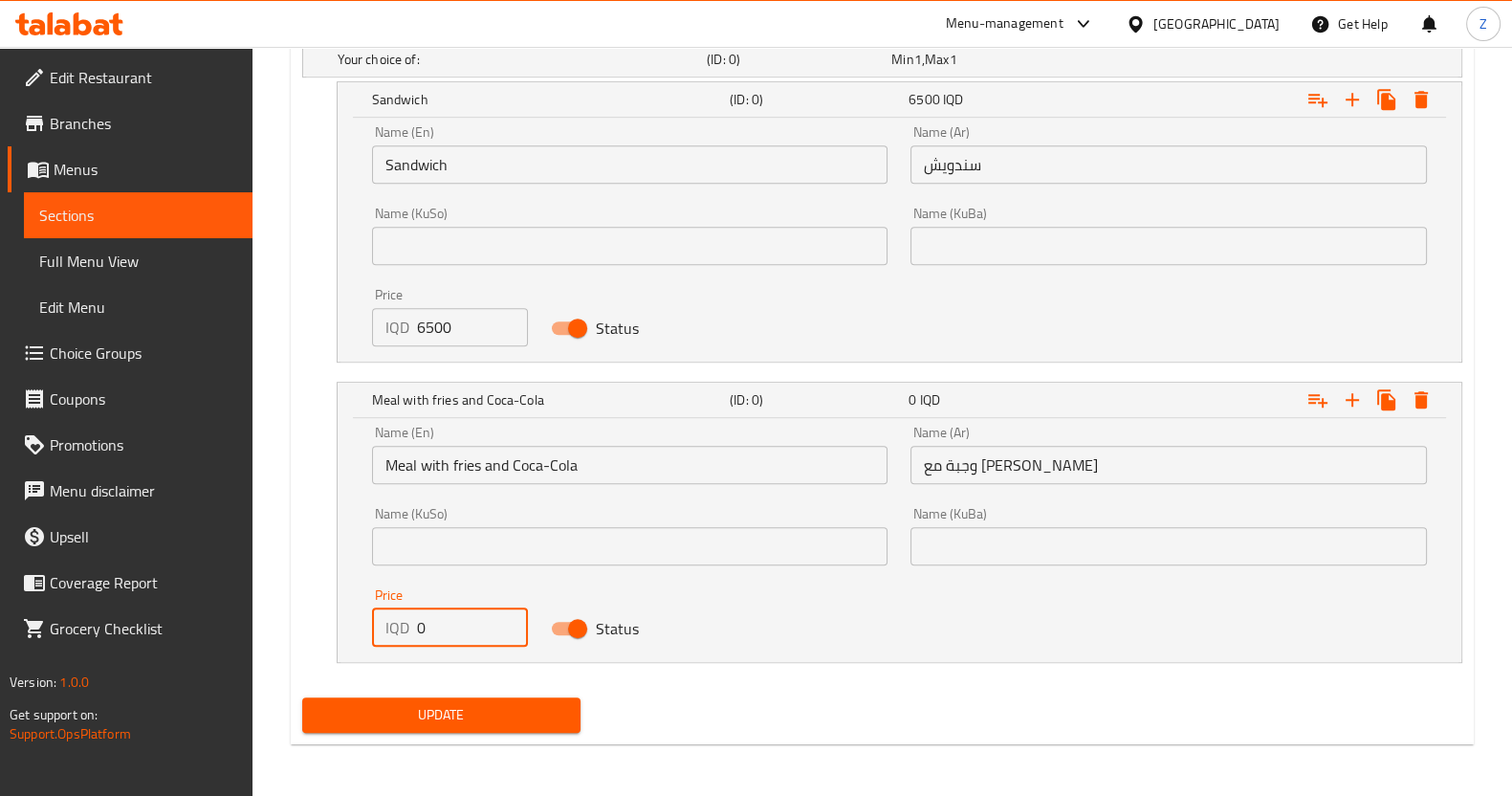 drag, startPoint x: 364, startPoint y: 623, endPoint x: 340, endPoint y: 624, distance: 24.020824 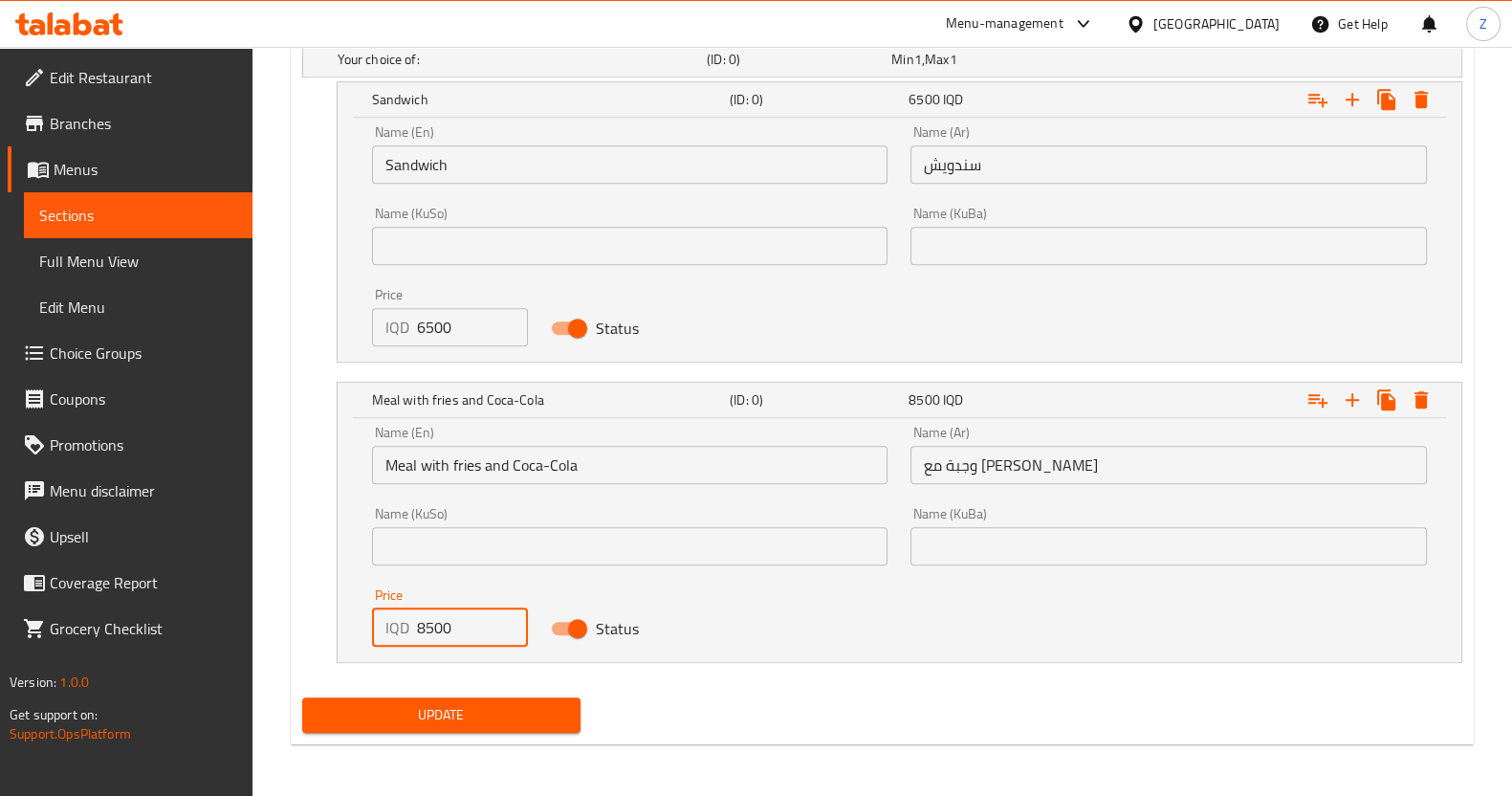 type on "8500" 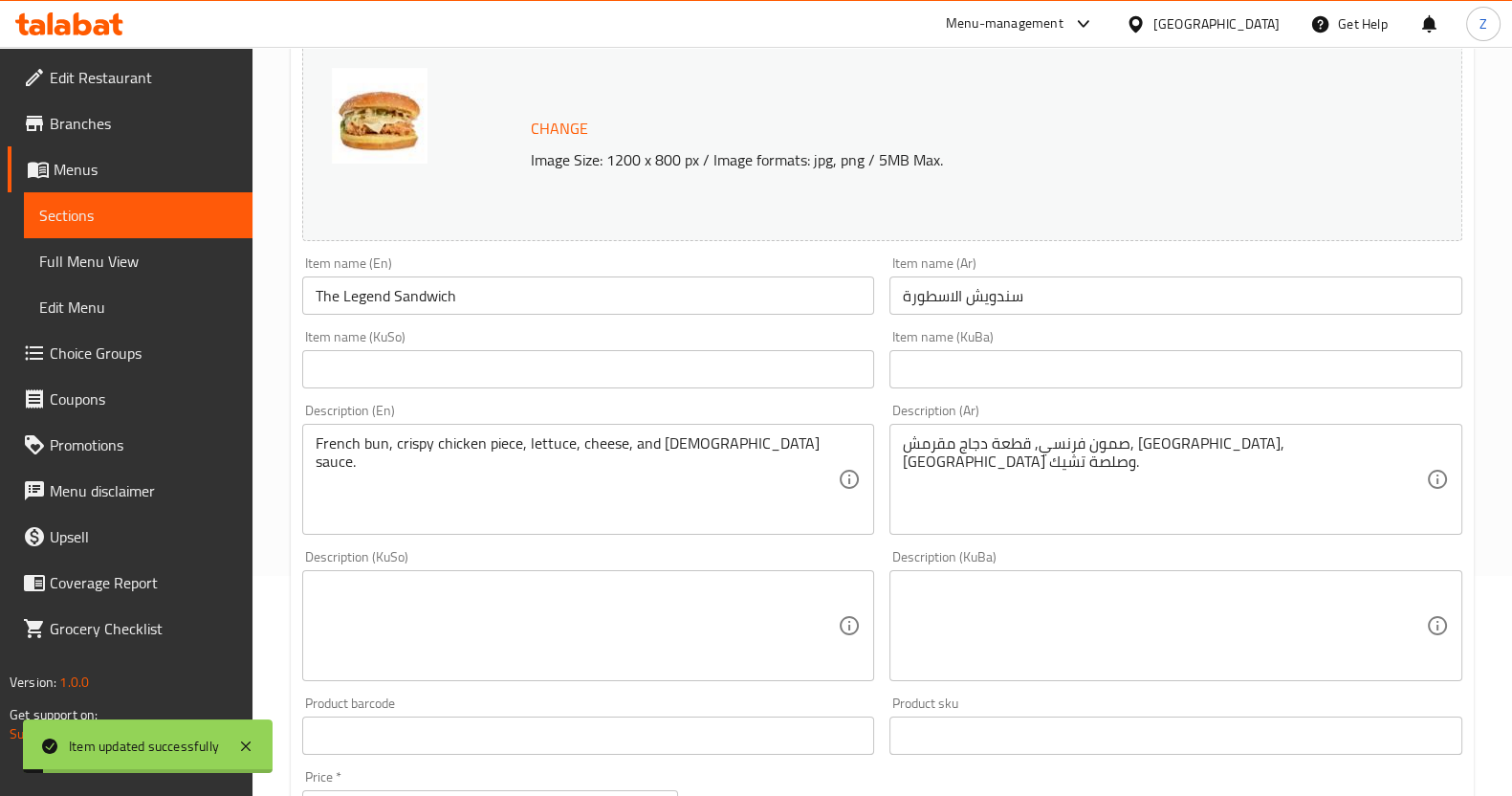 scroll, scrollTop: 0, scrollLeft: 0, axis: both 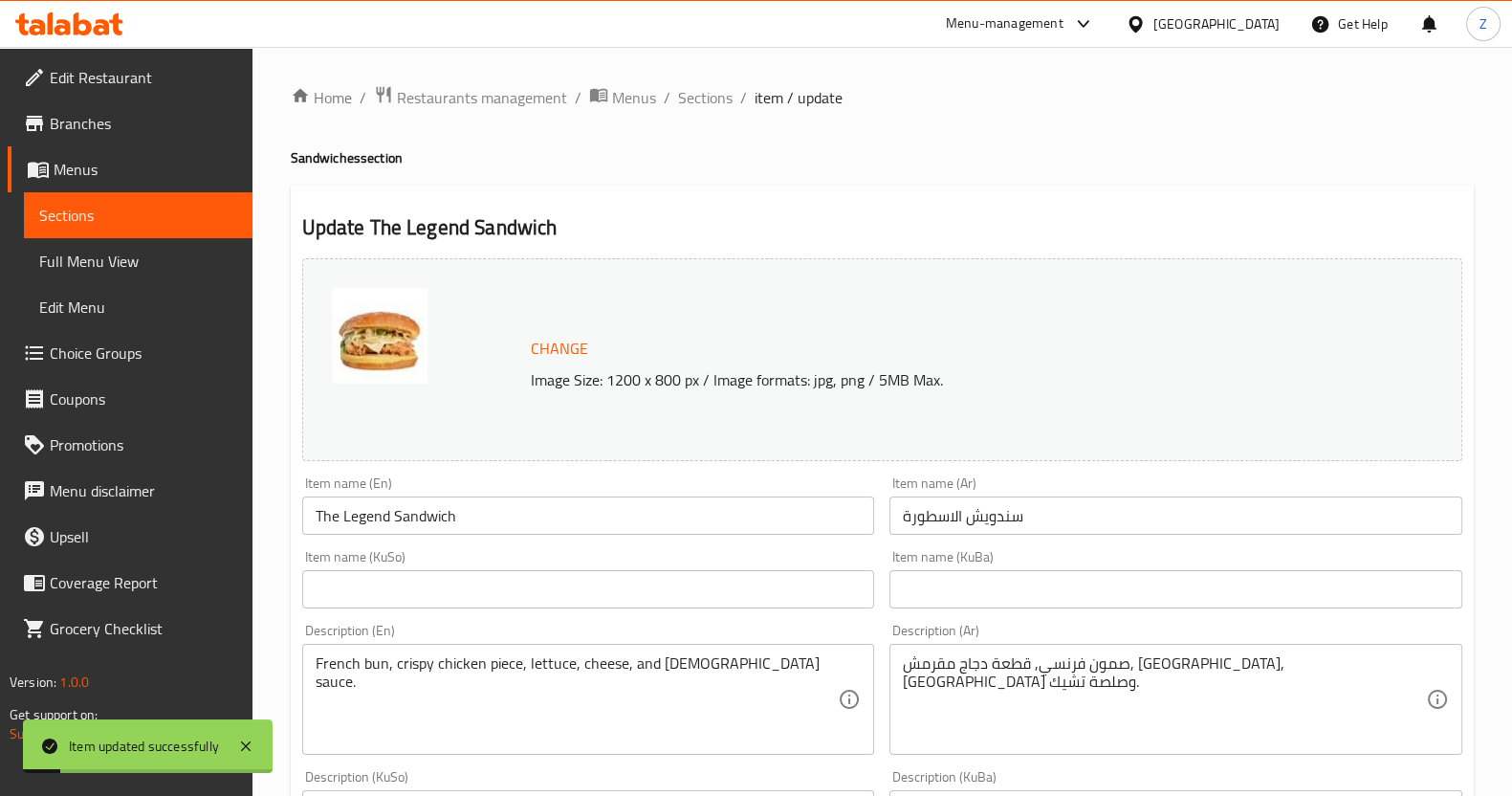 click on "Home / Restaurants management / Menus / Sections / item / update Sandwiches  section Update The Legend Sandwich Change Image Size: 1200 x 800 px / Image formats: jpg, png / 5MB Max. Item name (En) The Legend Sandwich Item name (En) Item name (Ar) سندويش الاسطورة Item name (Ar) Item name (KuSo) Item name (KuSo) Item name (KuBa) Item name (KuBa) Description (En) French bun, crispy chicken piece, lettuce, cheese, and Chick sauce. Description (En) Description (Ar) صمون فرنسي, قطعة دجاج مقرمش, خس, جبنة وصلصة تشيك. Description (Ar) Description (KuSo) Description (KuSo) Description (KuBa) Description (KuBa) Product barcode Product barcode Product sku Product sku Price   * IQD 0 Price  * Price on selection Free item Start Date Start Date End Date End Date Available Days SU MO TU WE TH FR SA Available from ​ ​ Available to ​ ​ Status Active Inactive Exclude from GEM Variations & Choices Your choice of: (ID: 0) Min 1  ,  Max 1 Name (En) Your choice of: Min 1" at bounding box center (882, 1090) 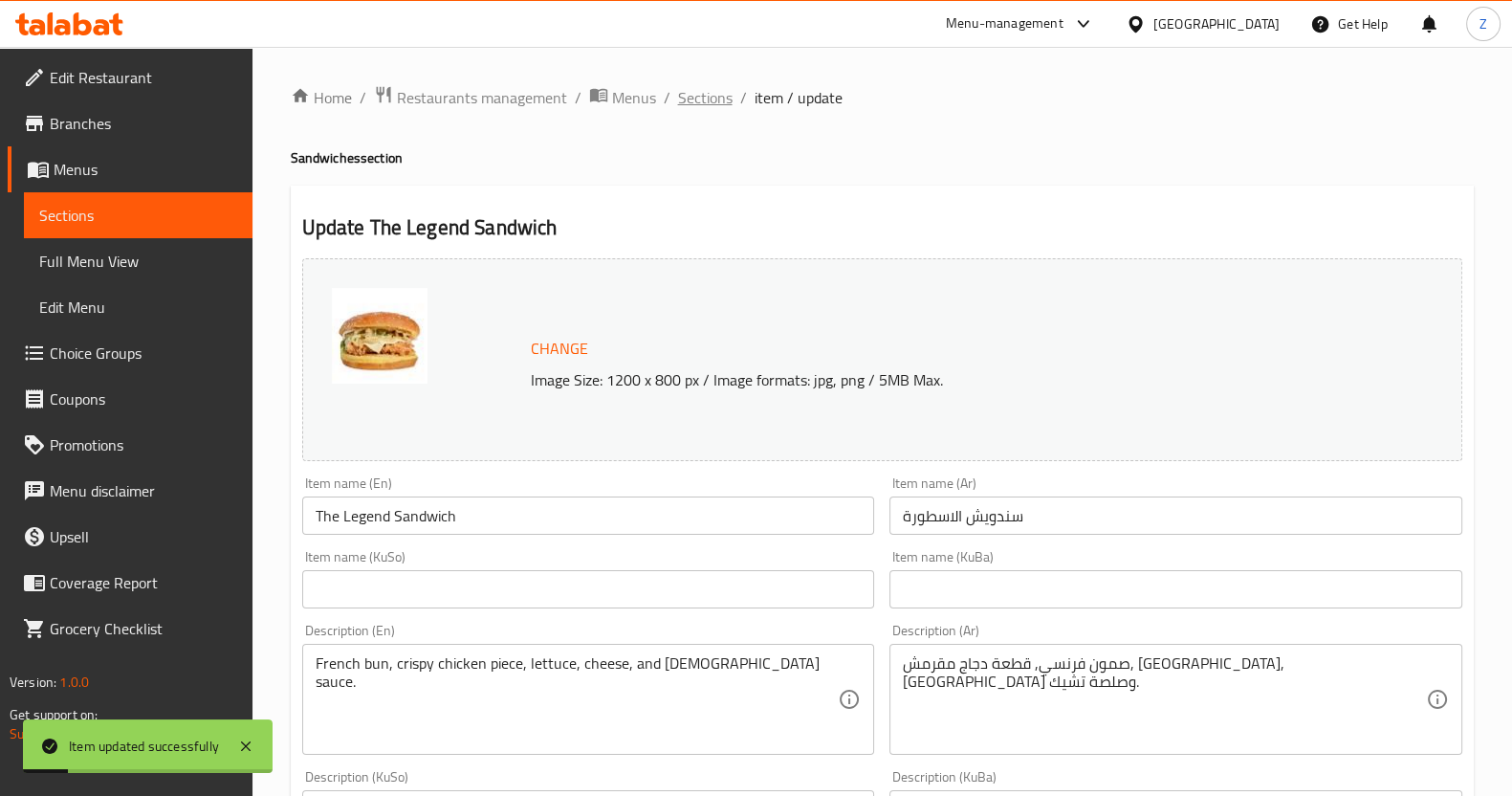 click on "Sections" at bounding box center [705, 98] 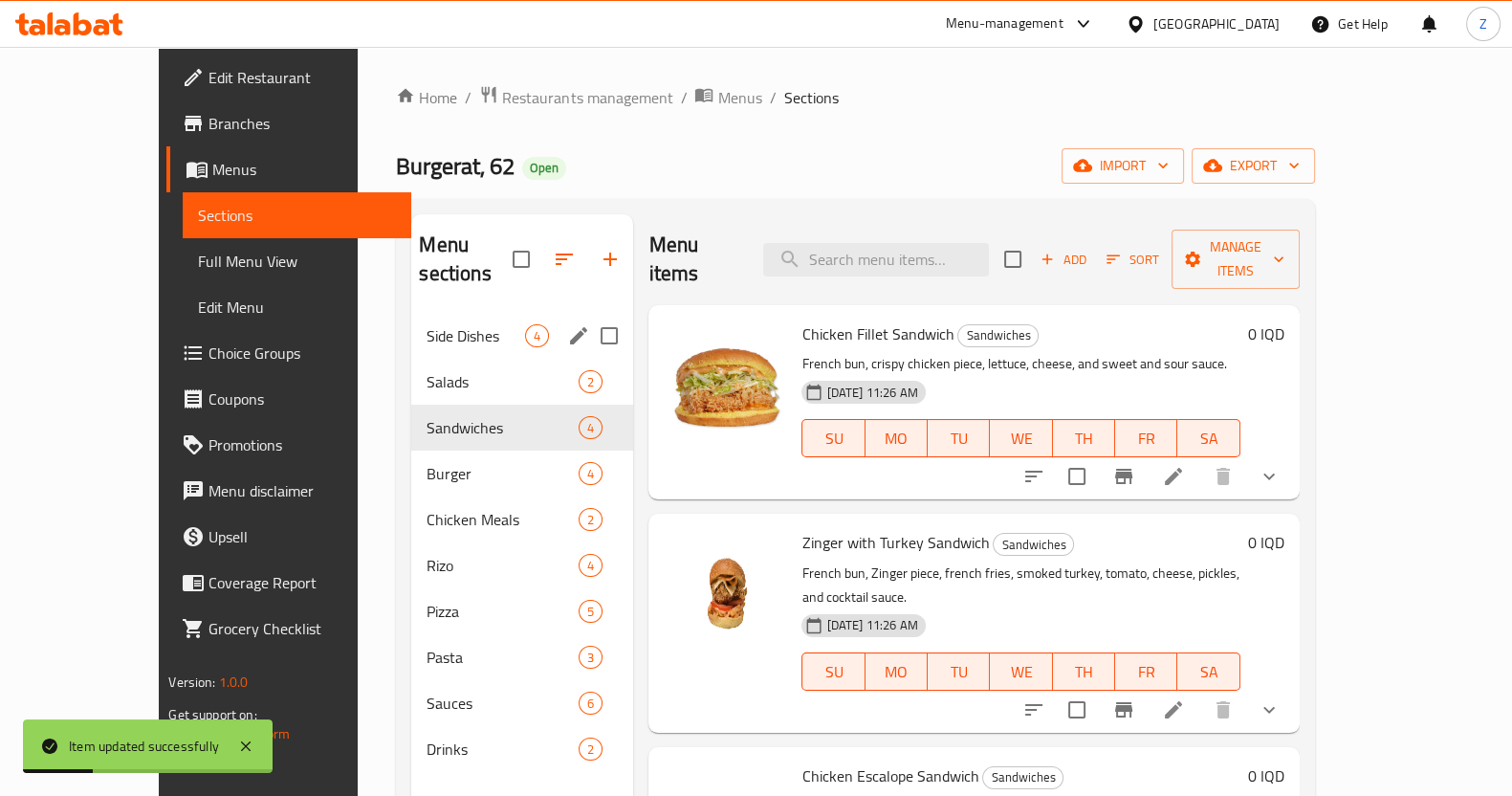 click on "Side Dishes" at bounding box center (475, 336) 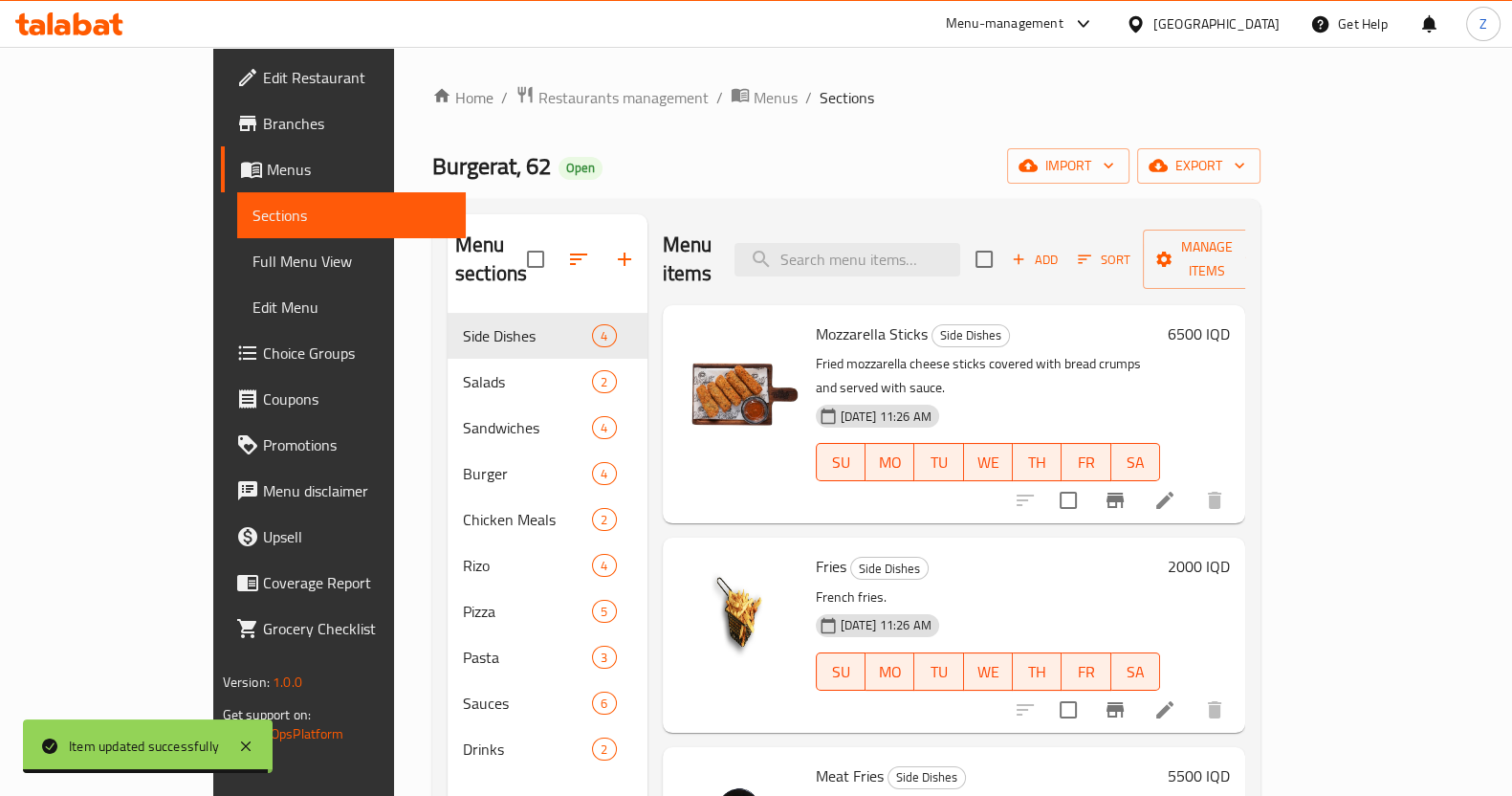 scroll, scrollTop: 87, scrollLeft: 0, axis: vertical 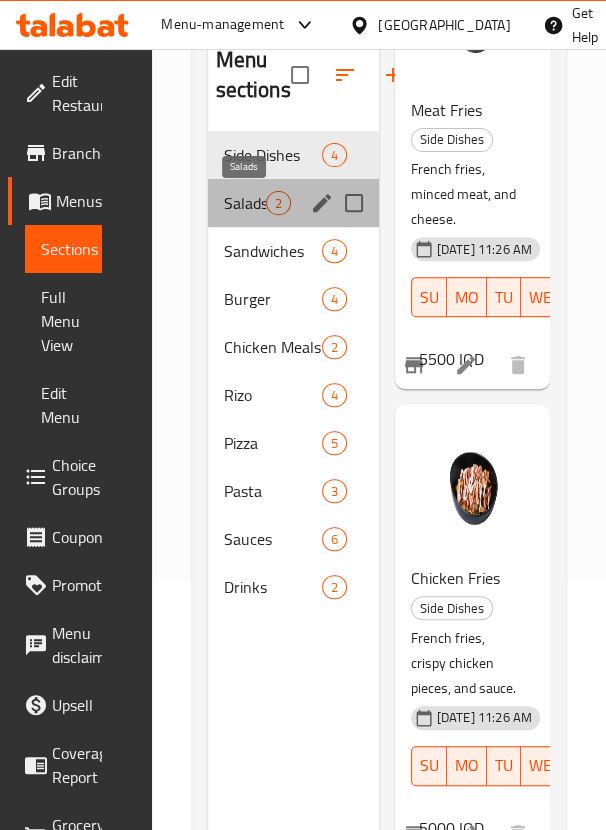 click on "Salads" at bounding box center [245, 203] 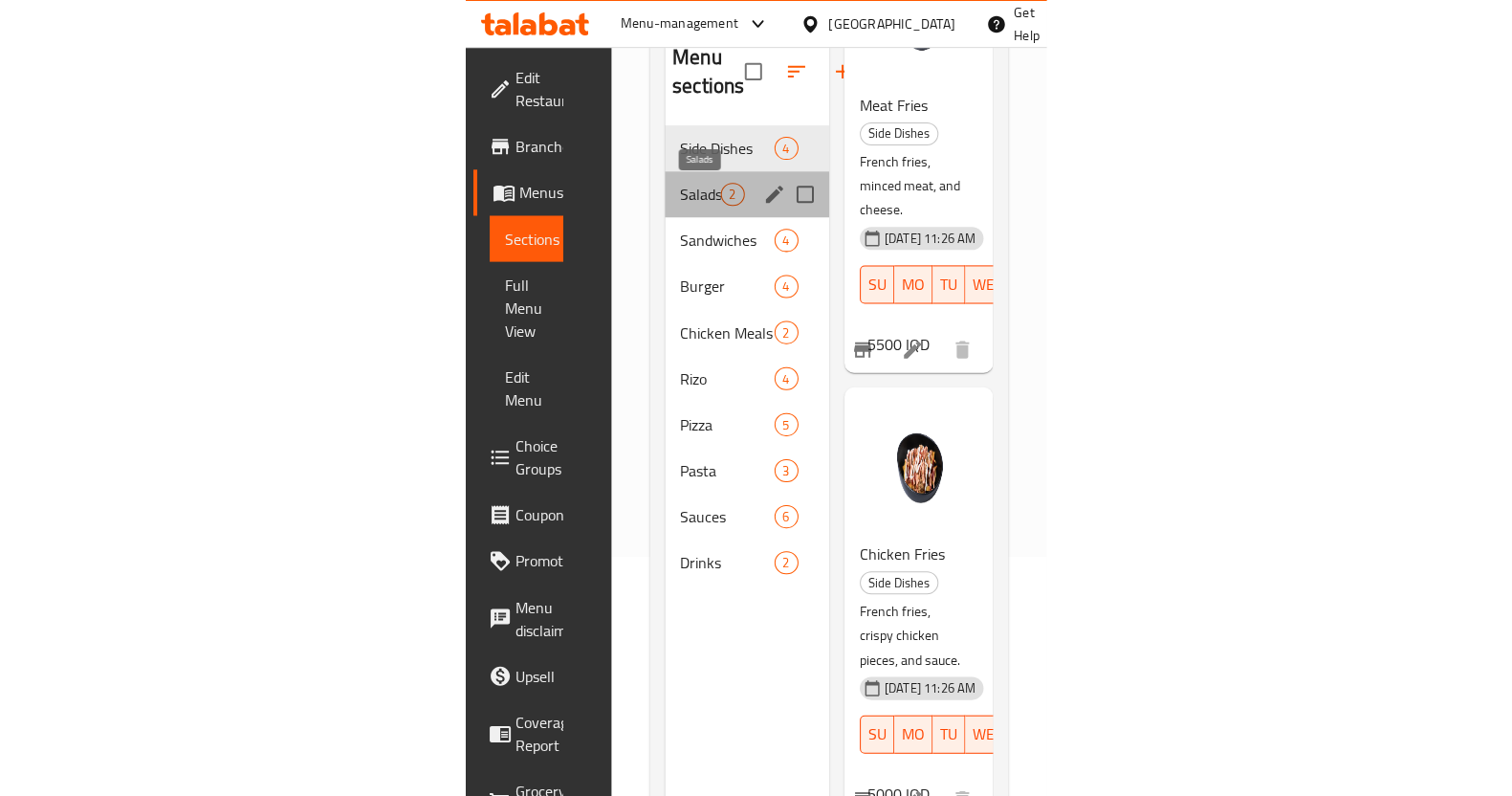 scroll, scrollTop: 390, scrollLeft: 0, axis: vertical 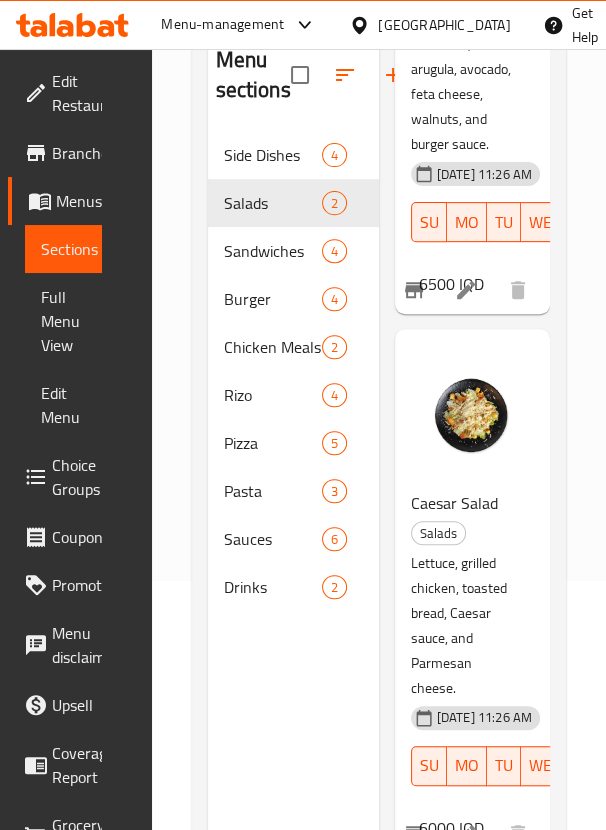 click on "Menu sections Side Dishes 4 Salads 2 Sandwiches 4 Burger 4 Chicken Meals 2 Rizo 4 Pizza 5 Pasta 3 Sauces 6 Drinks 2" at bounding box center [293, 443] 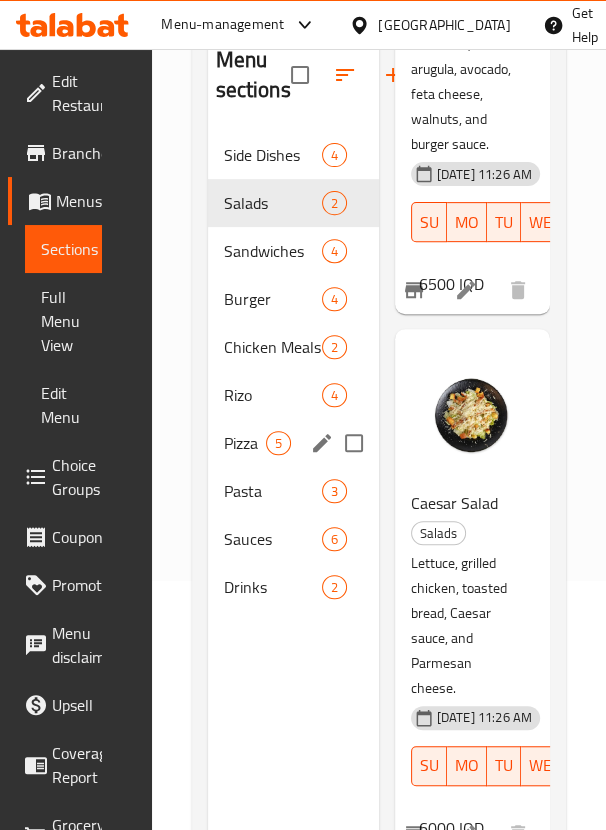 click on "5" at bounding box center (278, 443) 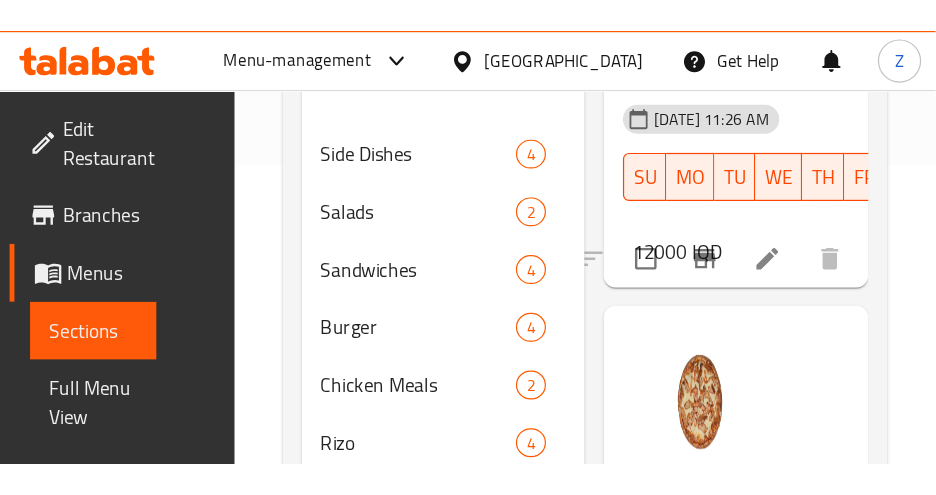 scroll, scrollTop: 338, scrollLeft: 0, axis: vertical 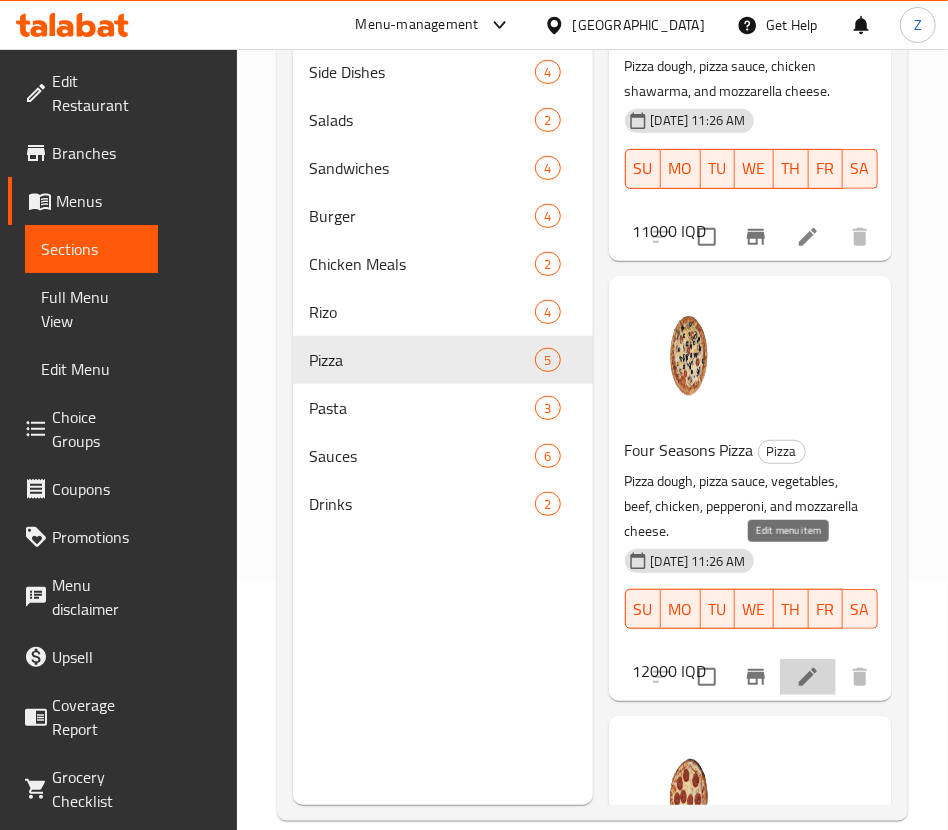 click 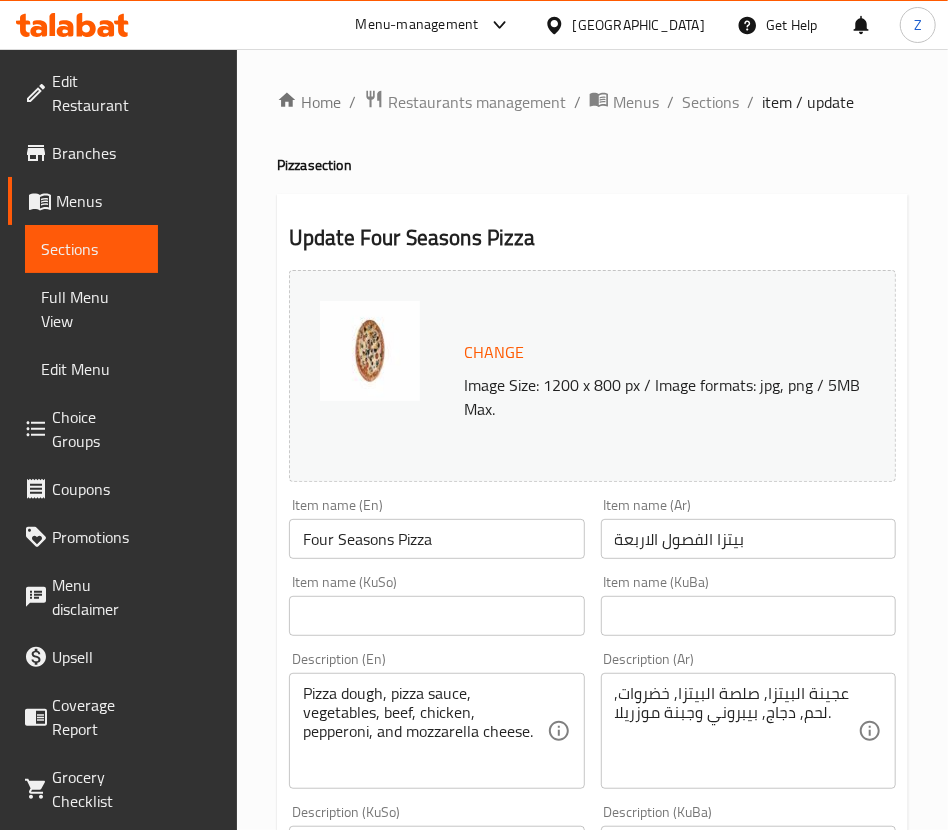 scroll, scrollTop: 124, scrollLeft: 0, axis: vertical 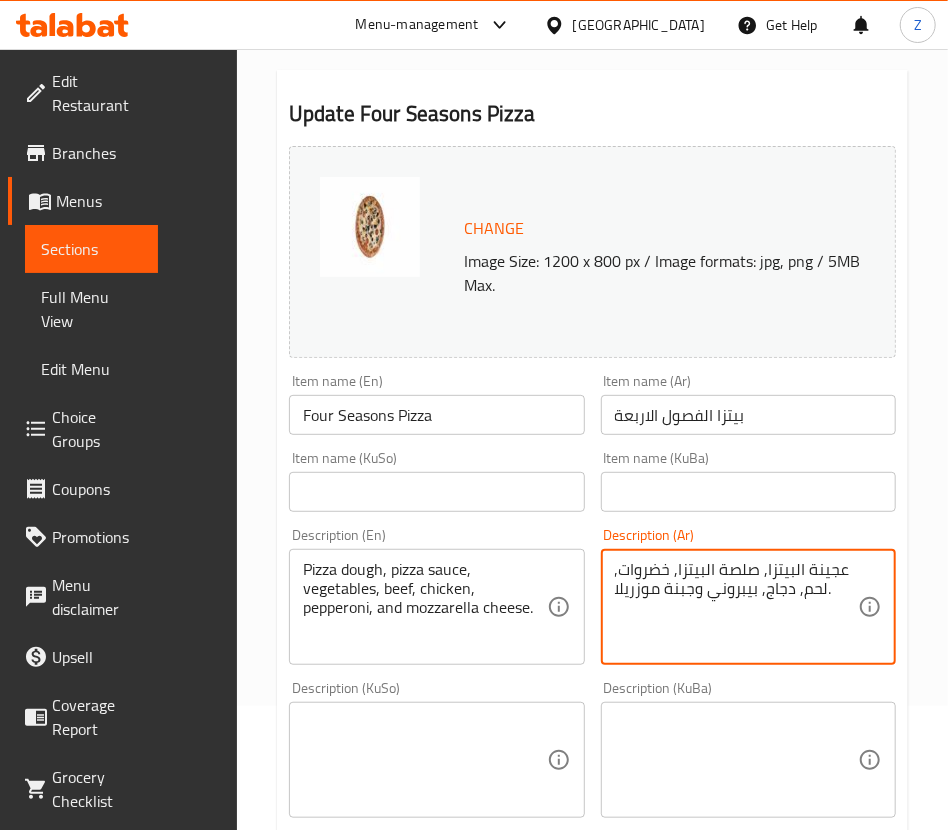 drag, startPoint x: 670, startPoint y: 597, endPoint x: 663, endPoint y: 570, distance: 27.89265 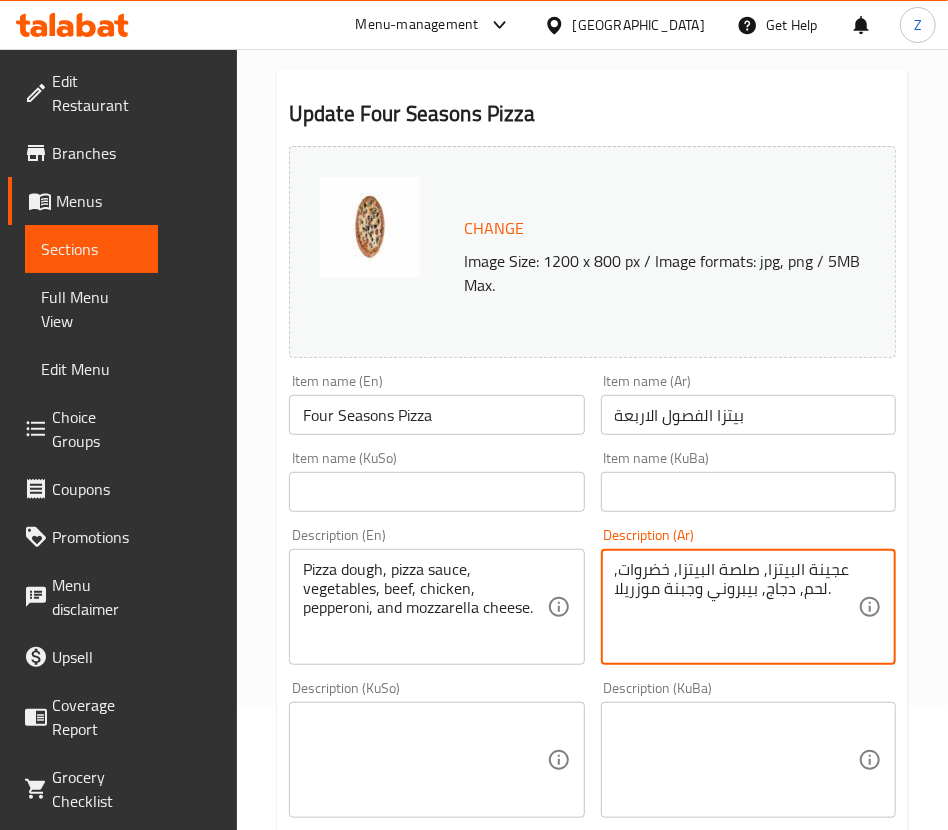 drag, startPoint x: 664, startPoint y: 596, endPoint x: 661, endPoint y: 565, distance: 31.144823 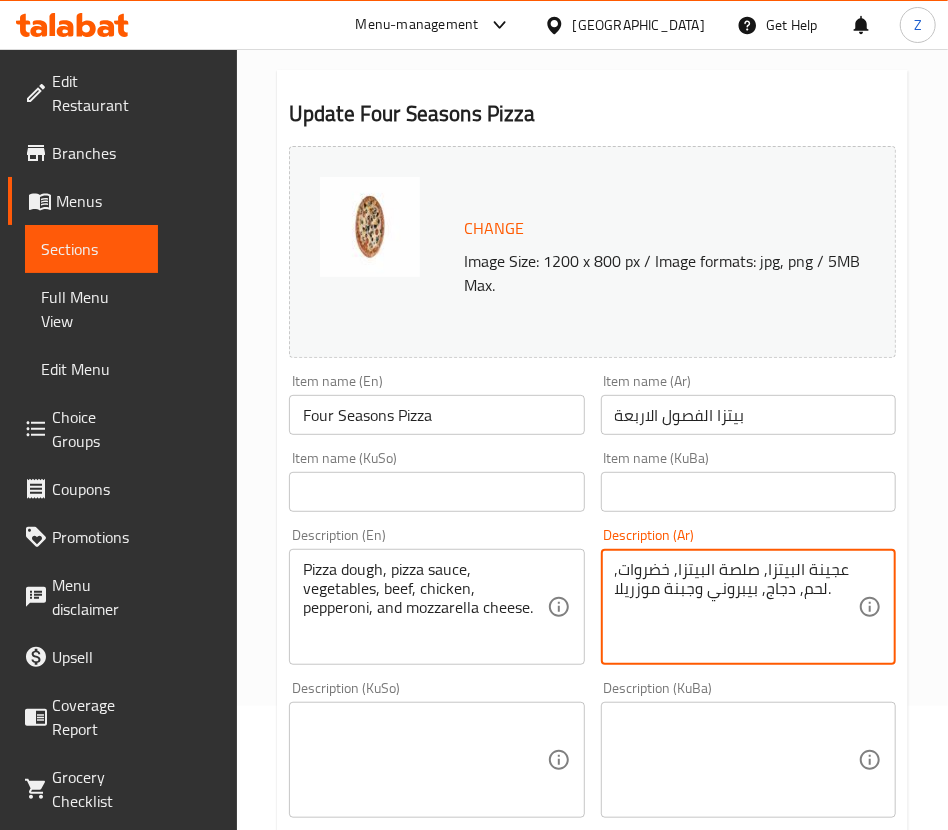 click on "عجينة البيتزا, صلصة البيتزا, خضروات, لحم, دجاج, بيبروني وجبنة موزريلا." at bounding box center (737, 607) 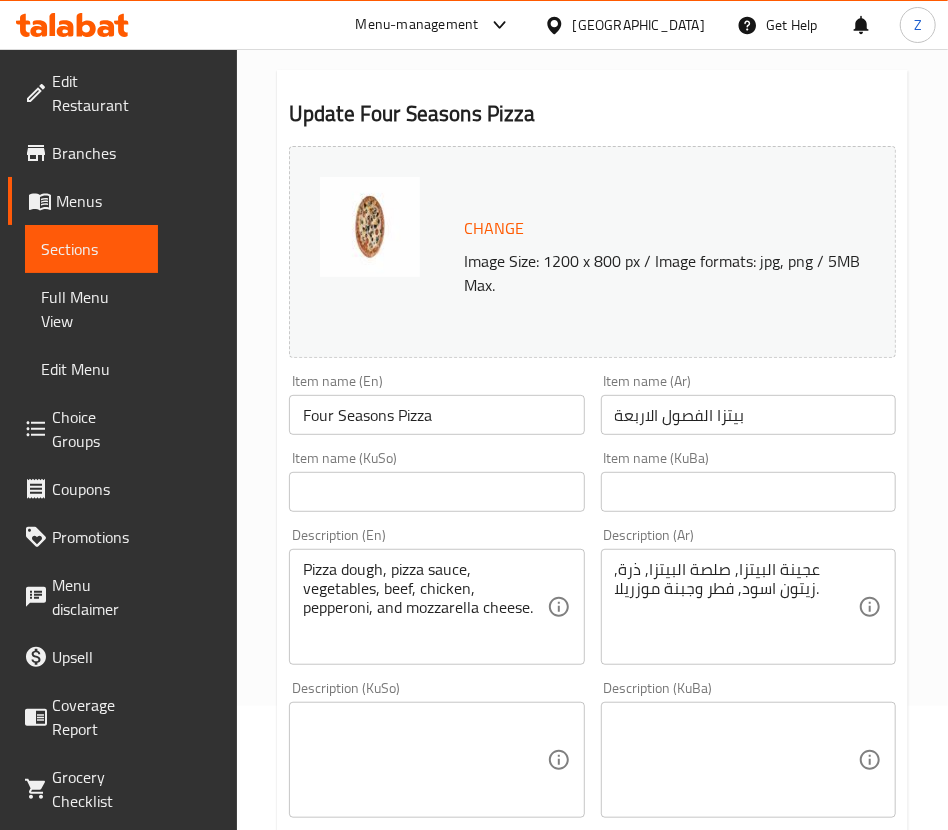 drag, startPoint x: 668, startPoint y: 589, endPoint x: 695, endPoint y: 620, distance: 41.109608 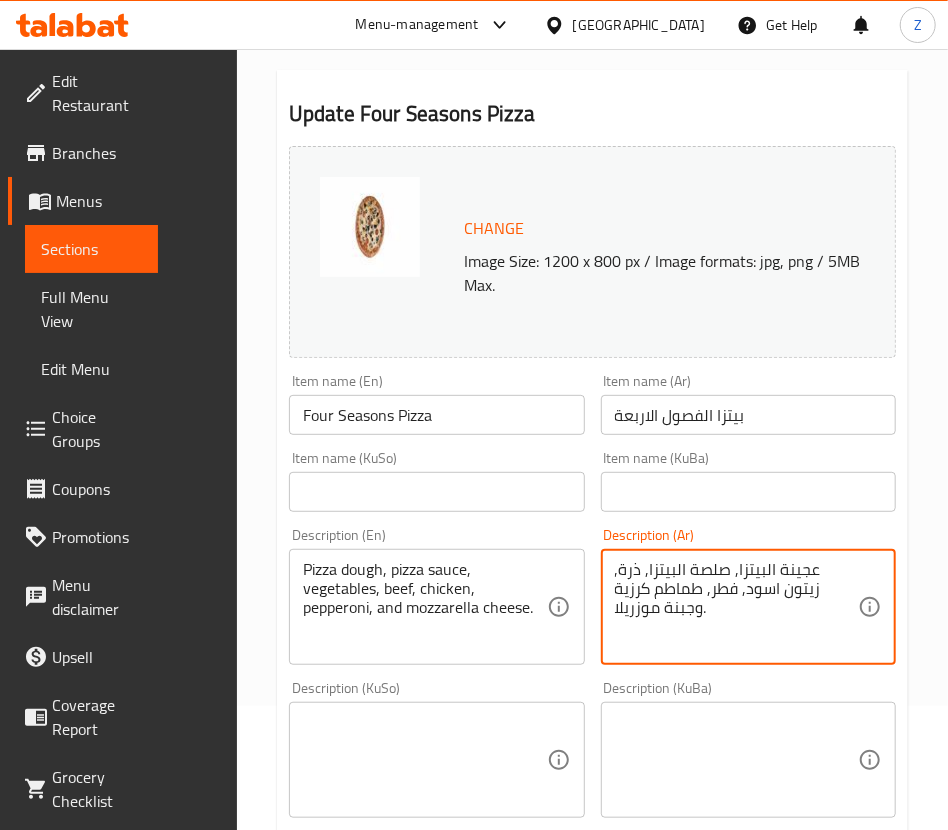 click on "عجينة البيتزا, صلصة البيتزا, ذرة, زيتون اسود, فطر, طماطم كرزية وجبنة موزريلا." at bounding box center (737, 607) 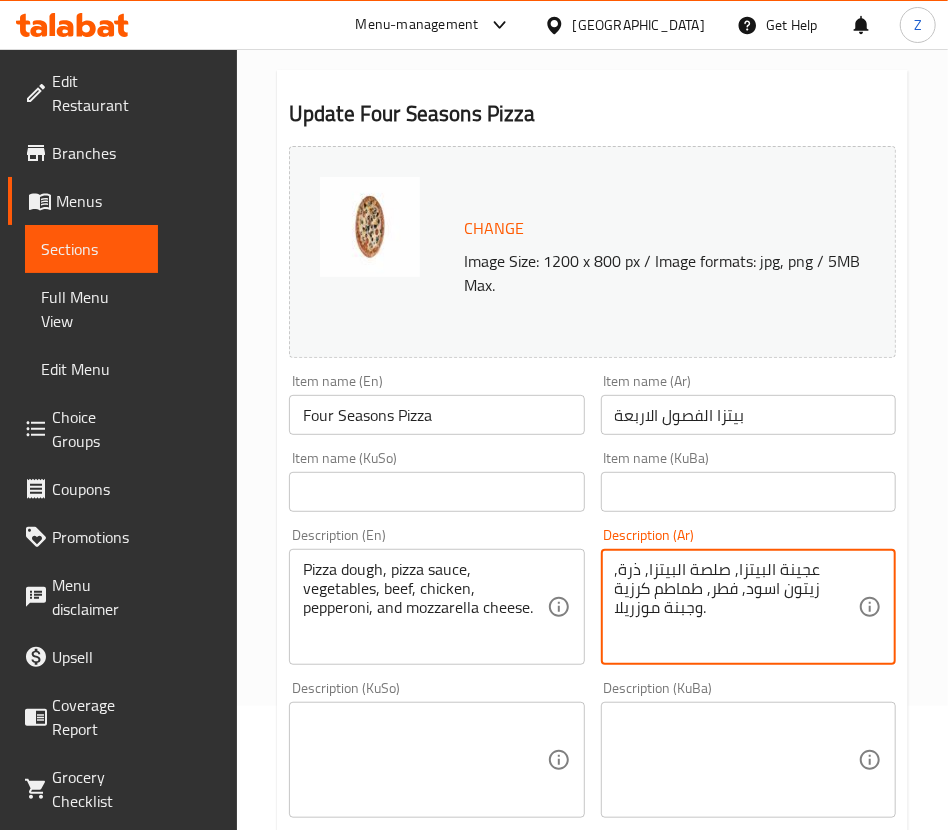 type on "عجينة البيتزا, صلصة البيتزا, ذرة, زيتون اسود, فطر, طماطم كرزية وجبنة موزريلا." 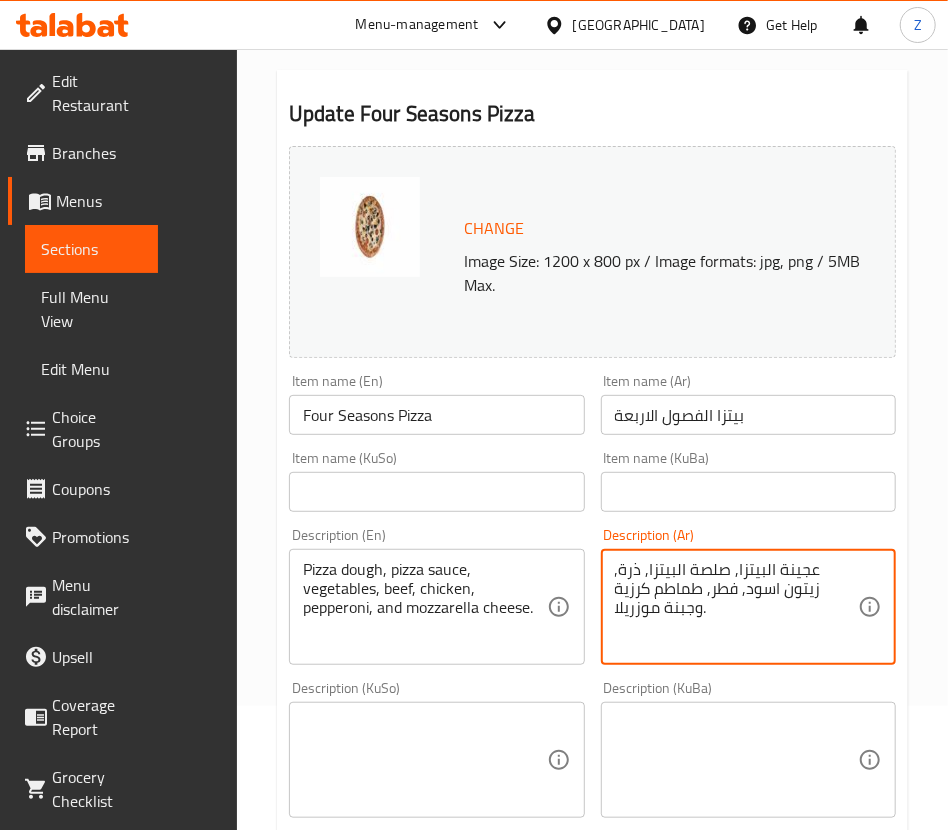 click on "Pizza dough, pizza sauce, vegetables, beef, chicken, pepperoni, and mozzarella cheese." at bounding box center [425, 607] 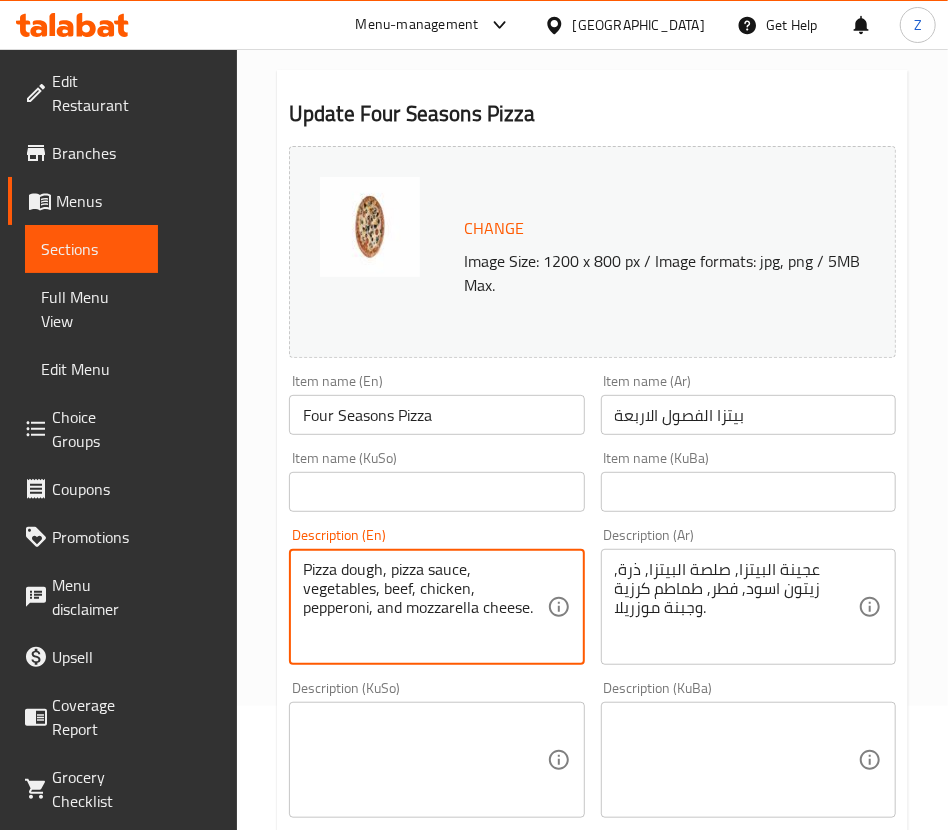 click on "Pizza dough, pizza sauce, vegetables, beef, chicken, pepperoni, and mozzarella cheese." at bounding box center (425, 607) 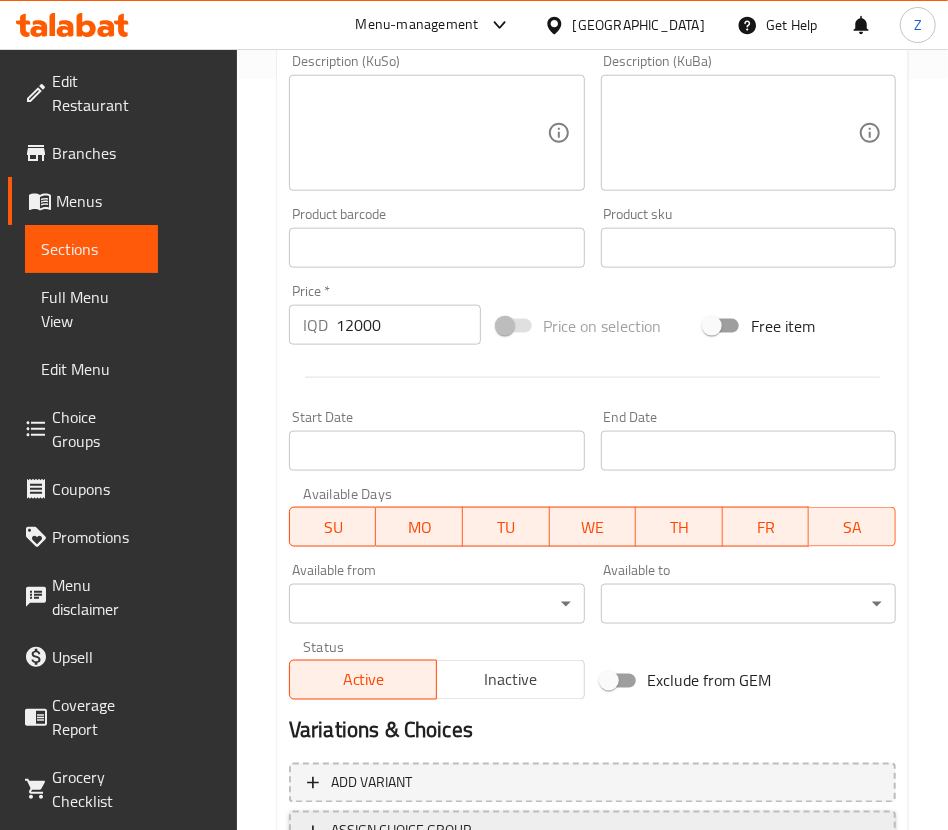 scroll, scrollTop: 840, scrollLeft: 0, axis: vertical 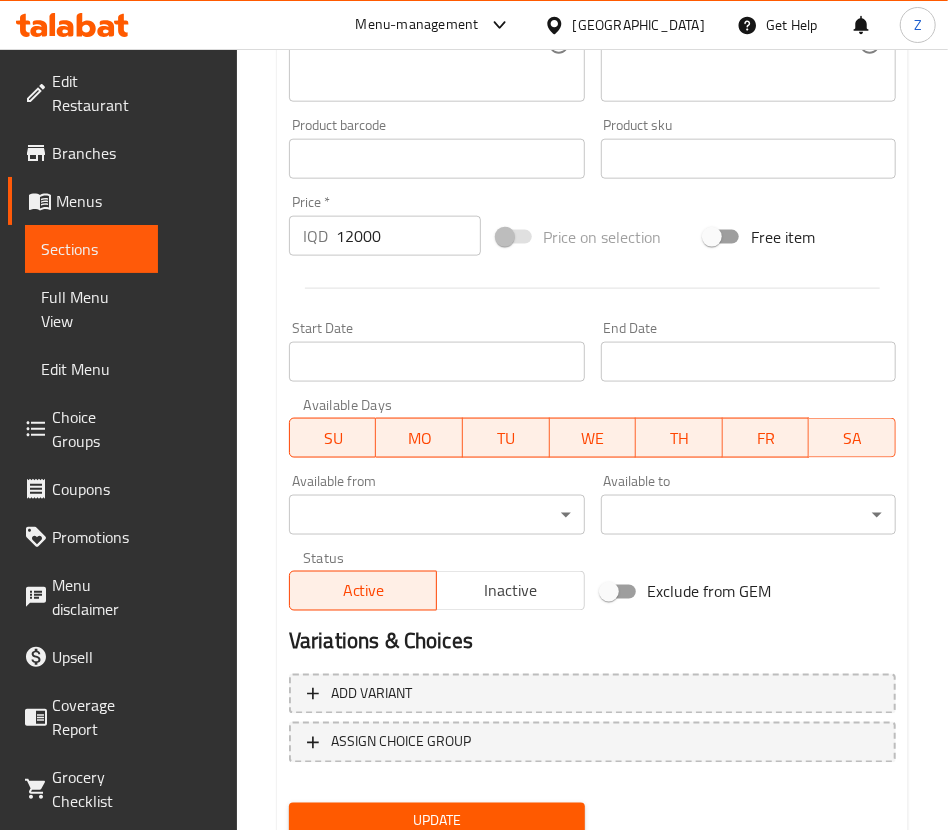 type on "Pizza dough, pizza sauce, corn, black olives, mushrooms, cherry tomatoes and mozzarella cheese." 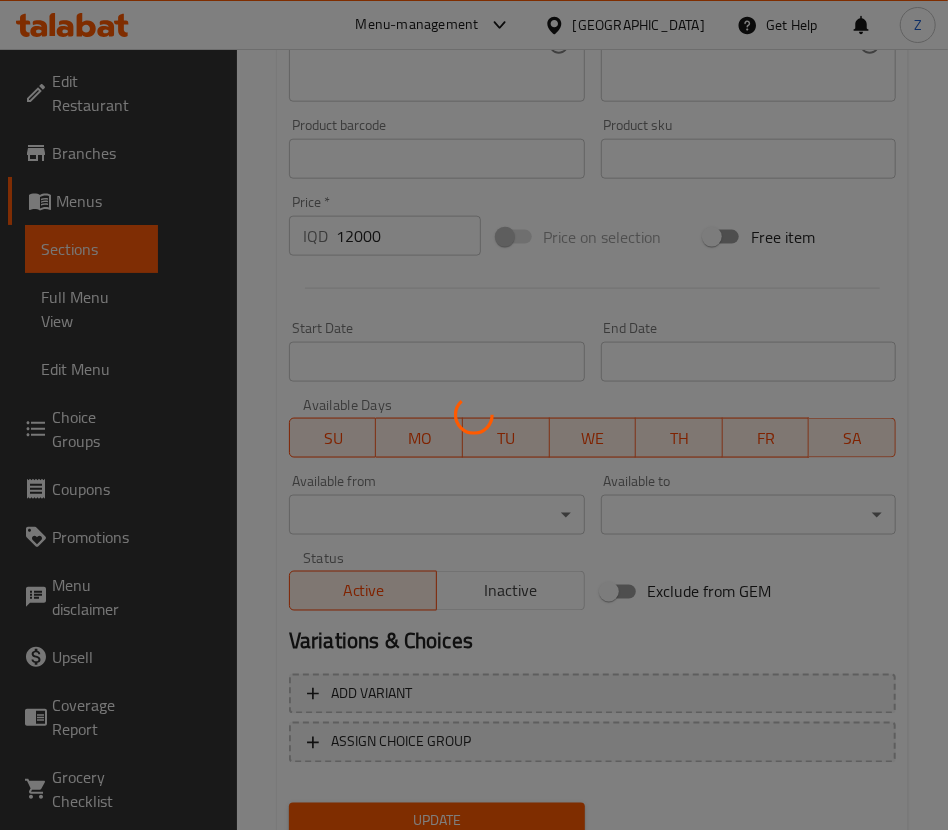 scroll, scrollTop: 0, scrollLeft: 0, axis: both 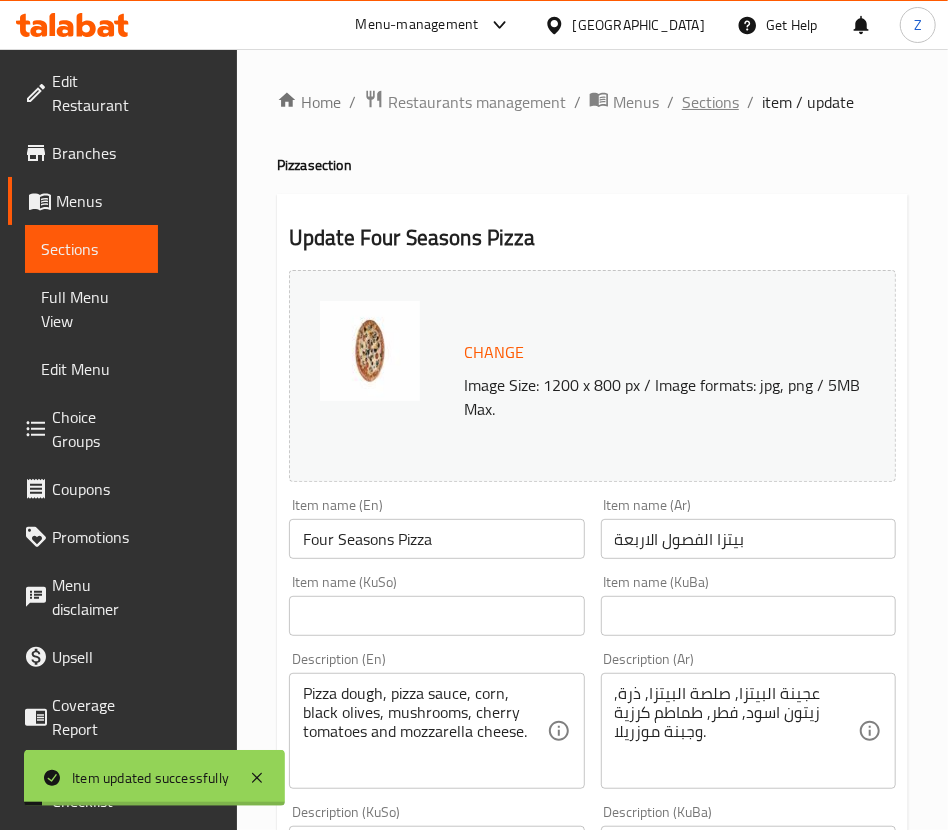 click on "Sections" at bounding box center [710, 102] 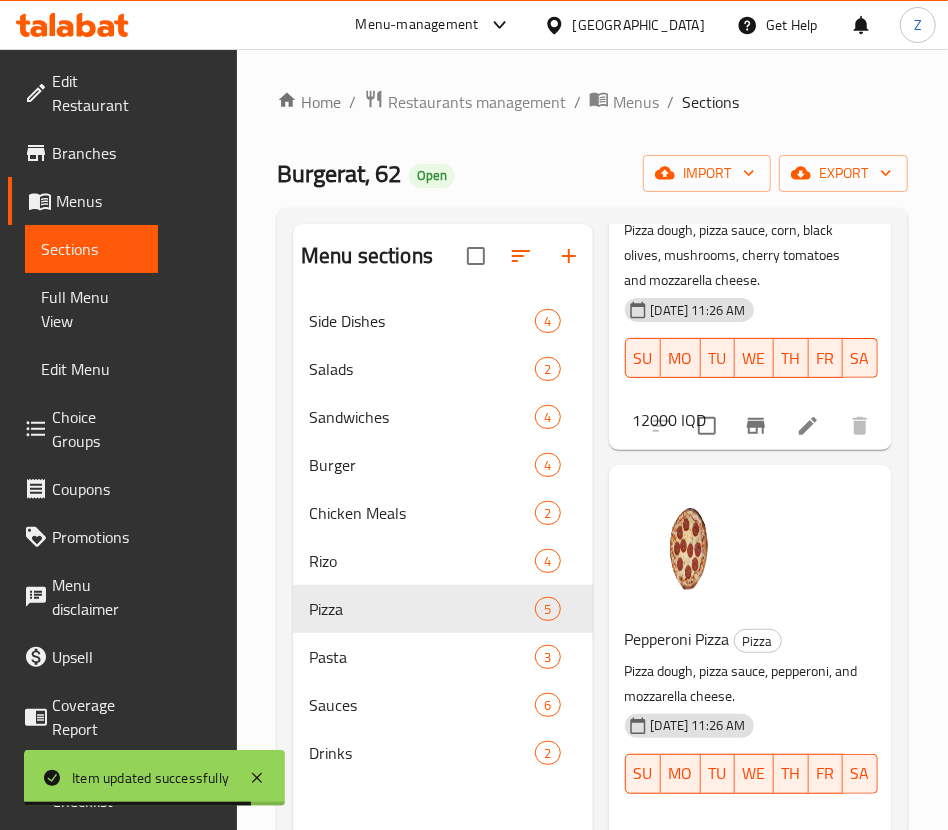 scroll, scrollTop: 1230, scrollLeft: 0, axis: vertical 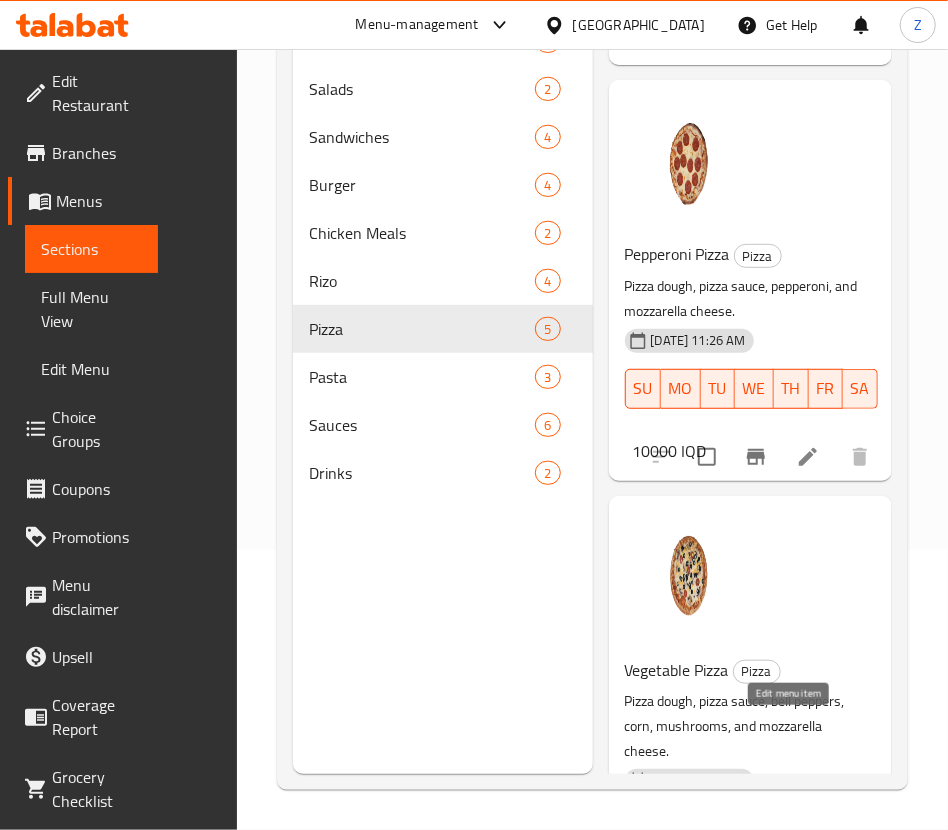 click 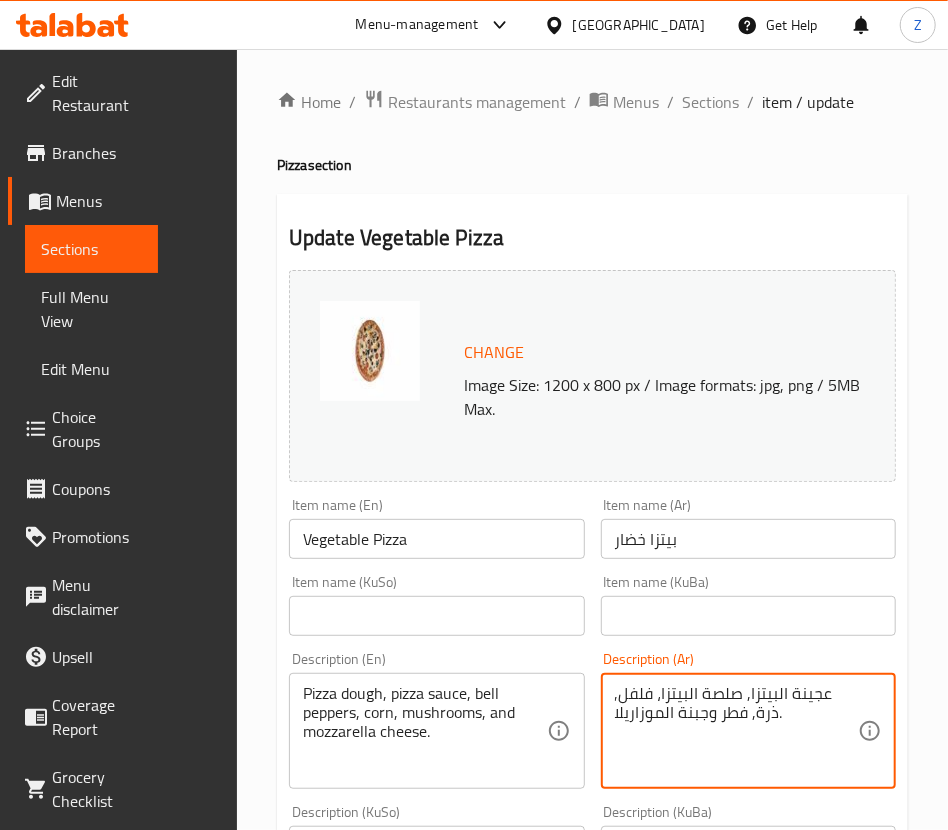 click on "عجينة البيتزا, صلصة البيتزا، فلفل, ذرة, فطر وجبنة الموزاريلا." at bounding box center [737, 731] 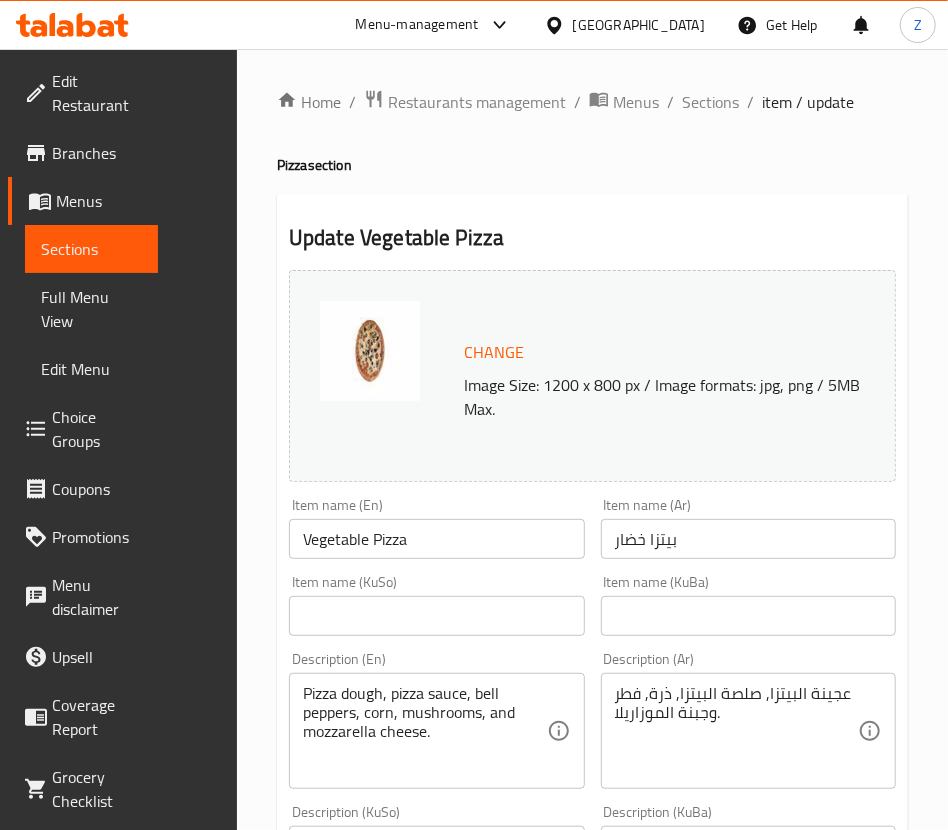 click on "Description (Ar) عجينة البيتزا, صلصة البيتزا, ذرة, فطر وجبنة الموزاريلا. Description (Ar)" at bounding box center (749, 720) 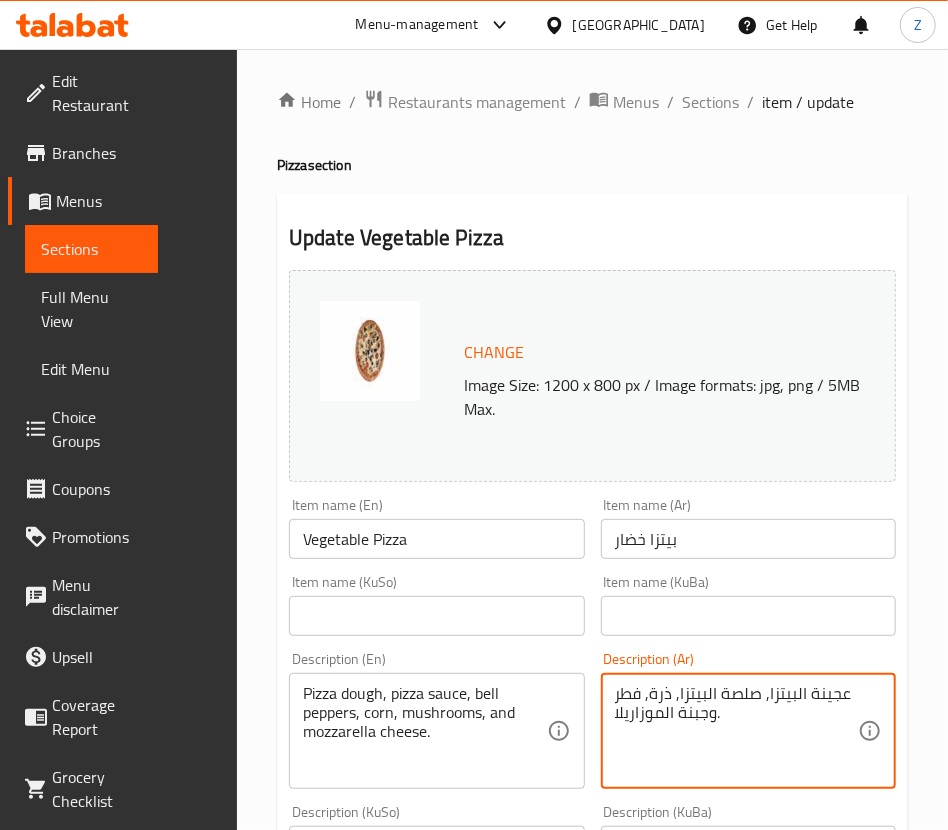 click on "عجينة البيتزا, صلصة البيتزا, ذرة, فطر وجبنة الموزاريلا." at bounding box center (737, 731) 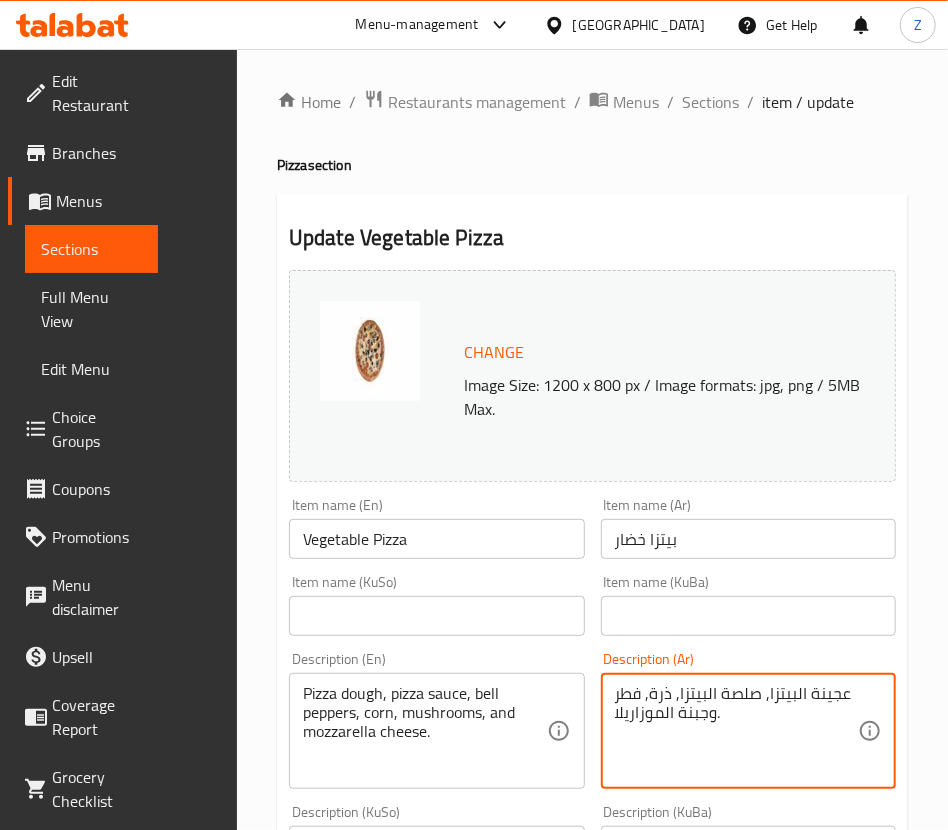paste on "زيتون اسود, فطر, طماطم كرزية وجبنة موز" 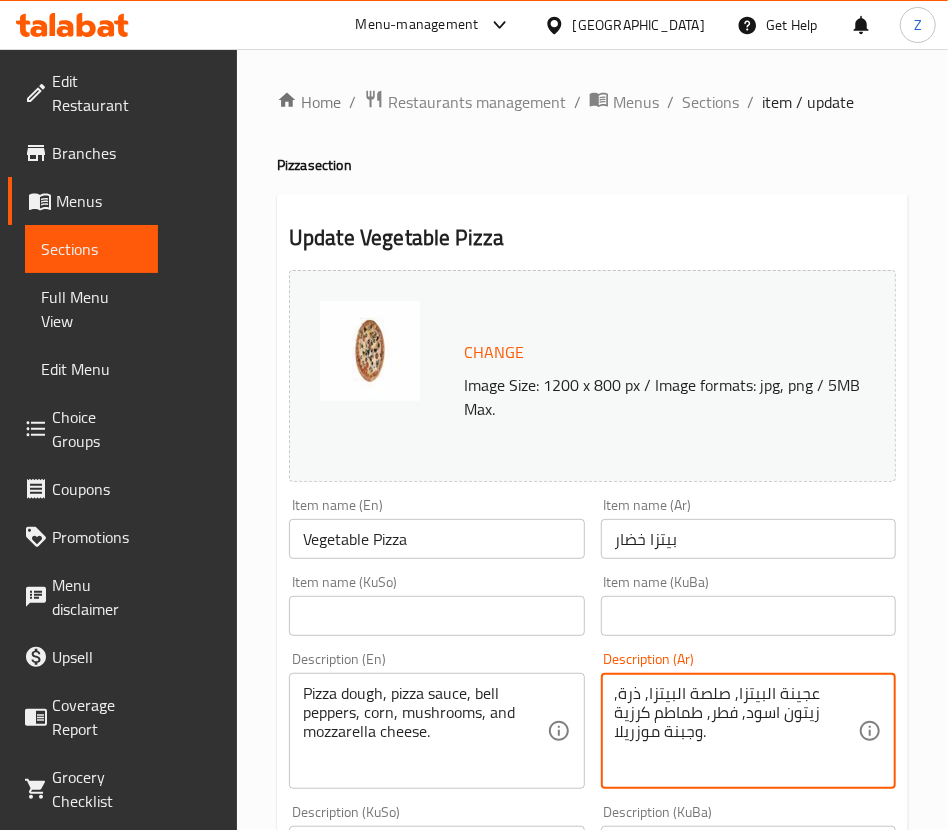 type on "عجينة البيتزا, صلصة البيتزا, ذرة, زيتون اسود, فطر, طماطم كرزية وجبنة موزريلا." 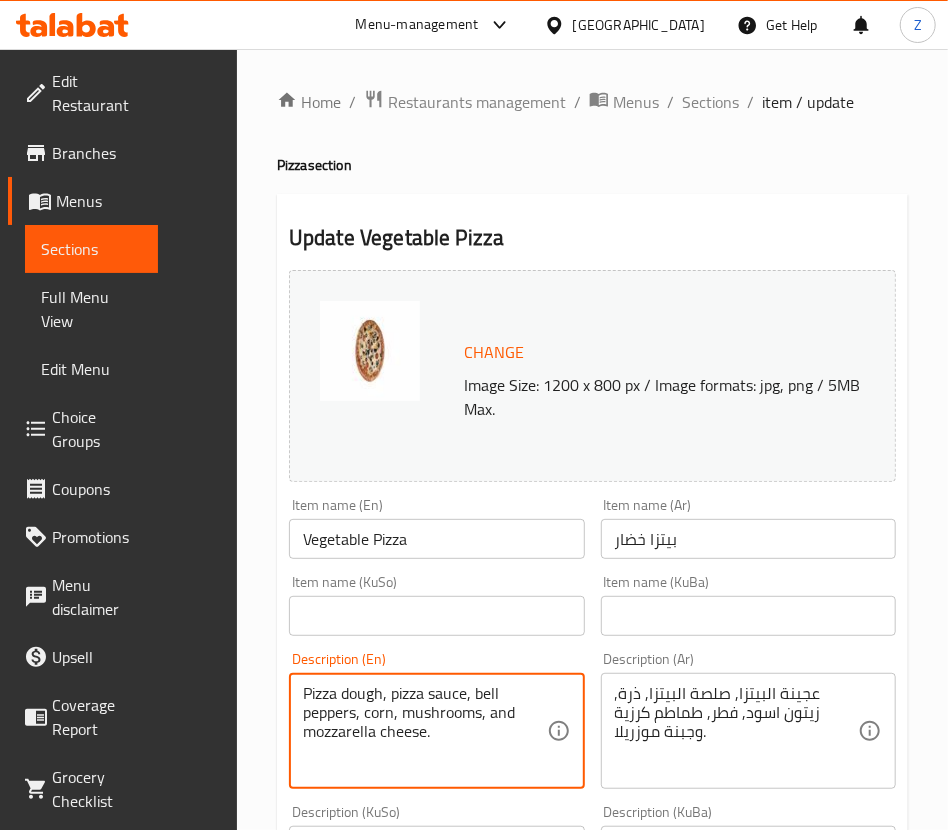 click on "Pizza dough, pizza sauce, bell peppers, corn, mushrooms, and mozzarella cheese." at bounding box center (425, 731) 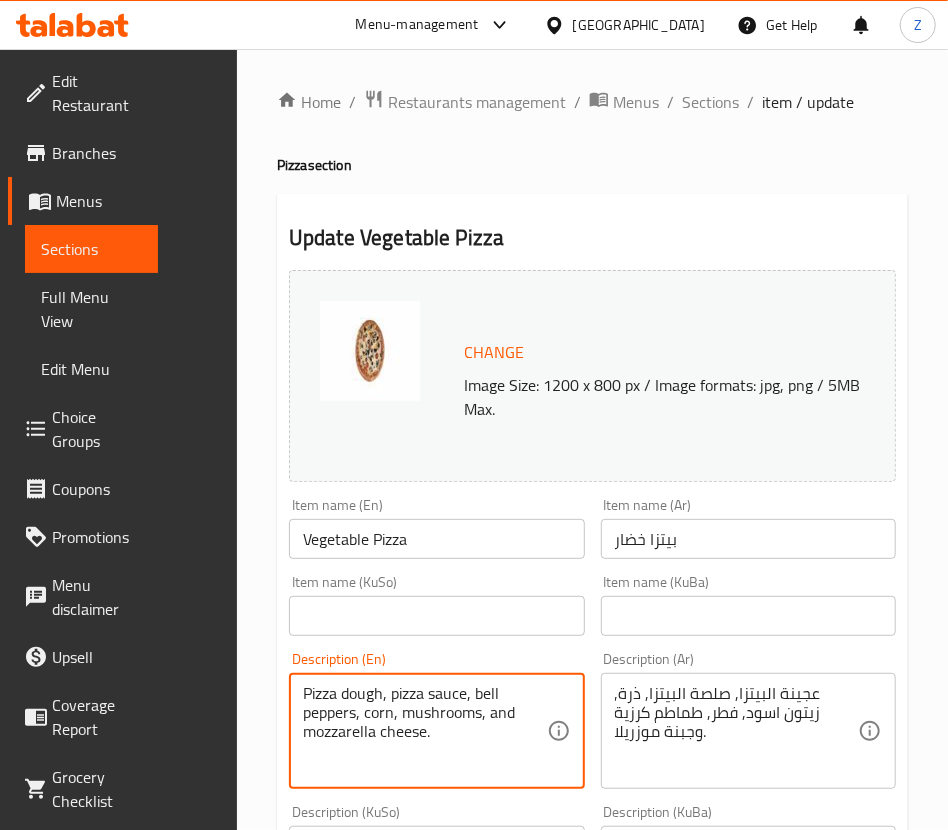 paste on "corn, black olives, mushrooms, cherry tomatoes" 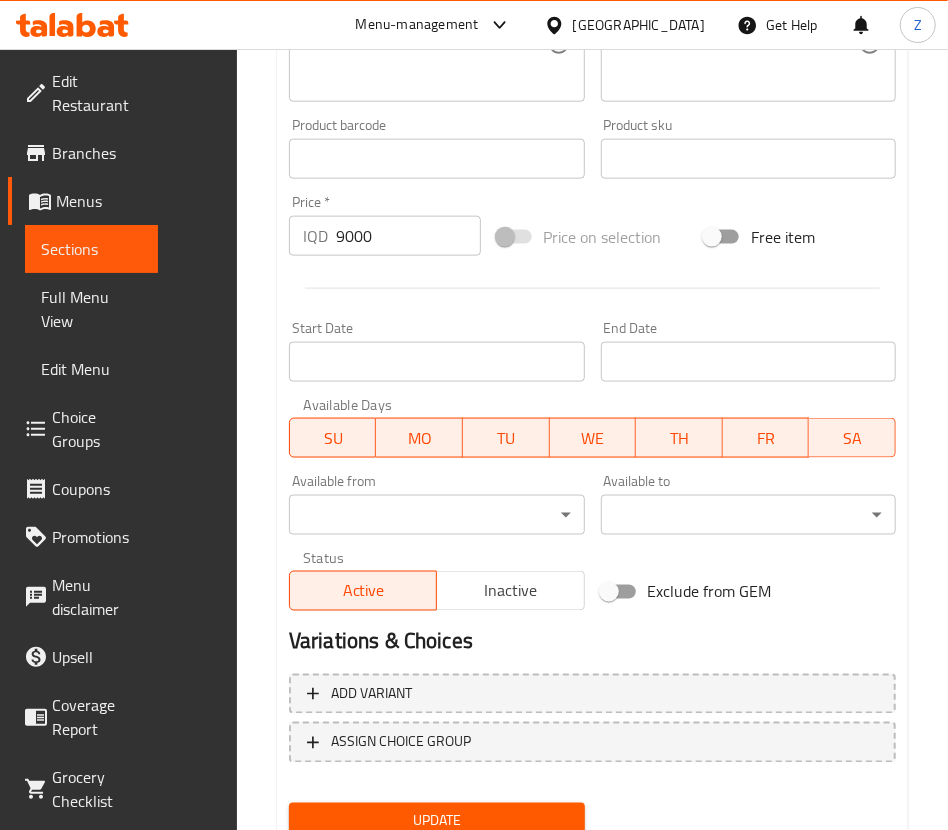 type on "Pizza dough, pizza sauce, corn, black olives, mushrooms, cherry tomatoes and mozzarella cheese." 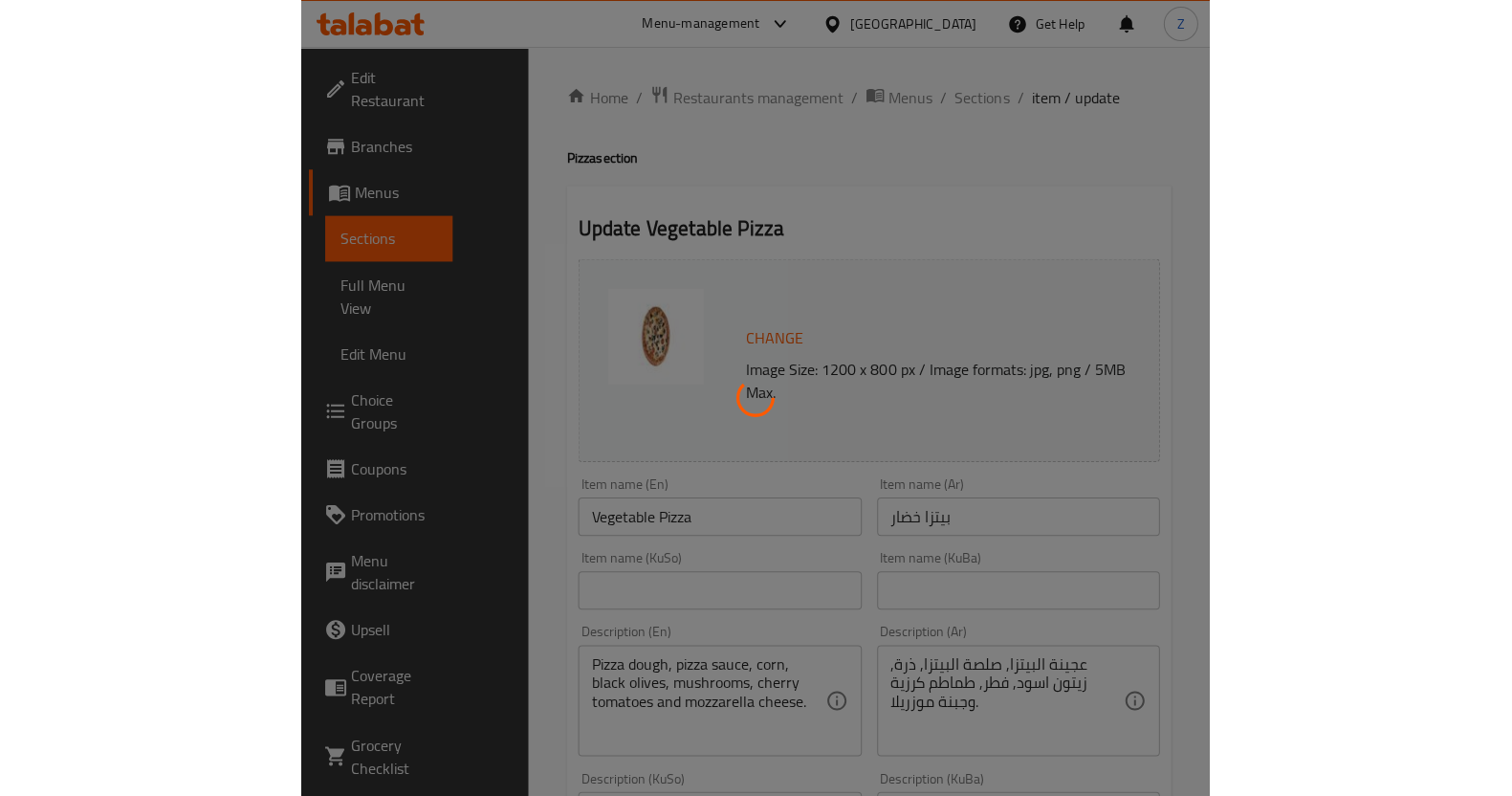scroll, scrollTop: 0, scrollLeft: 0, axis: both 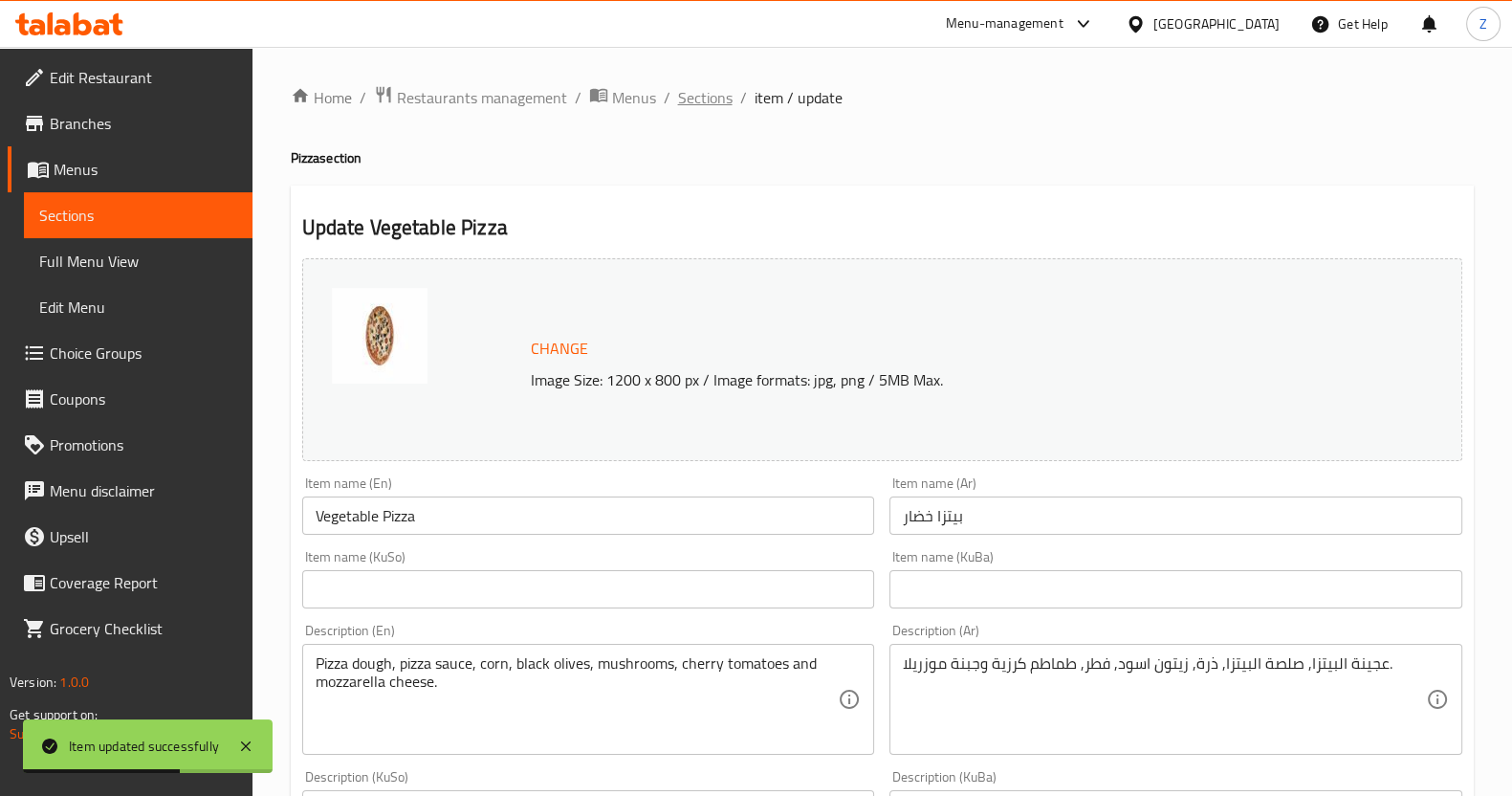 click on "Sections" at bounding box center [705, 98] 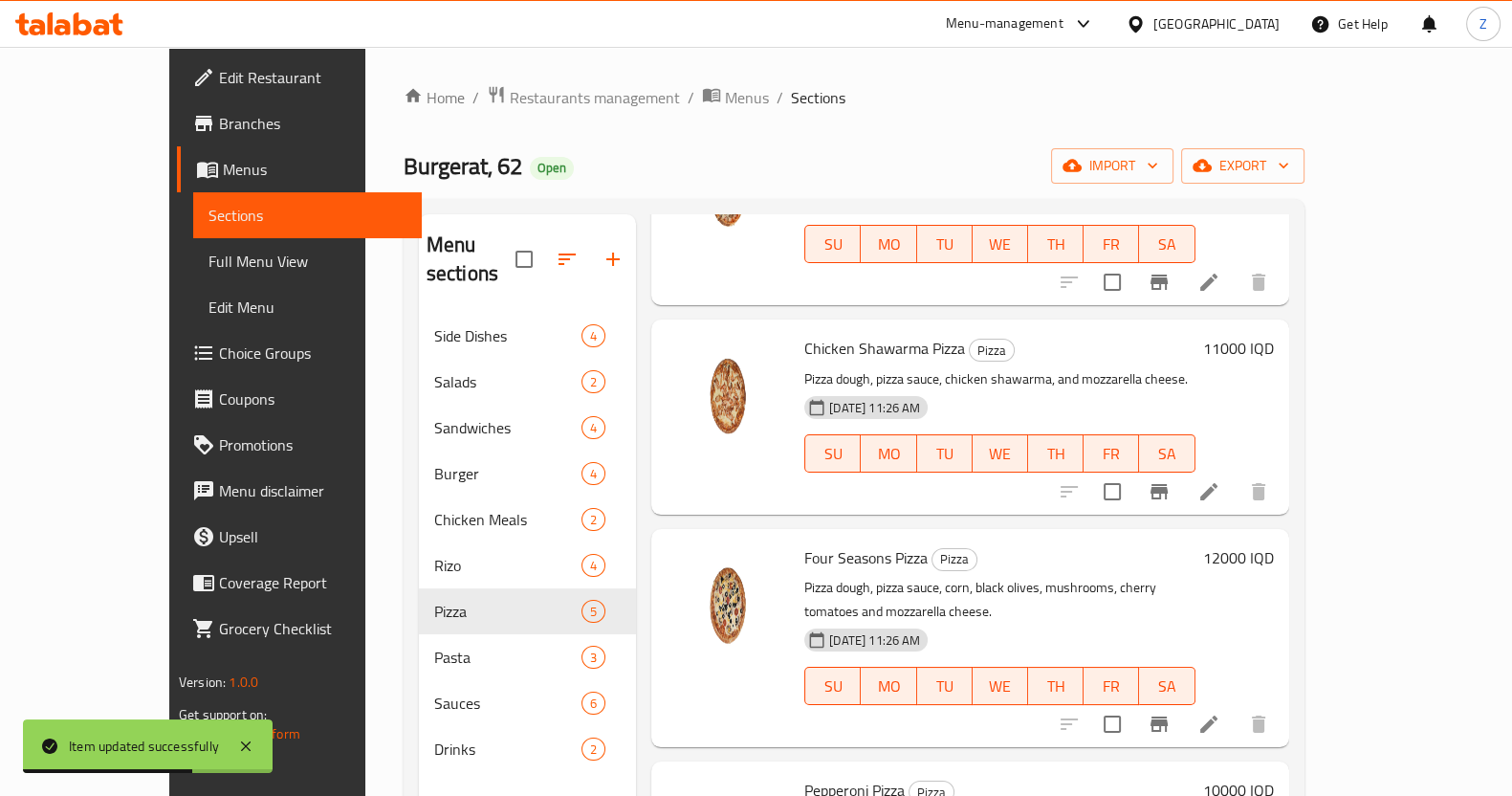 scroll, scrollTop: 297, scrollLeft: 0, axis: vertical 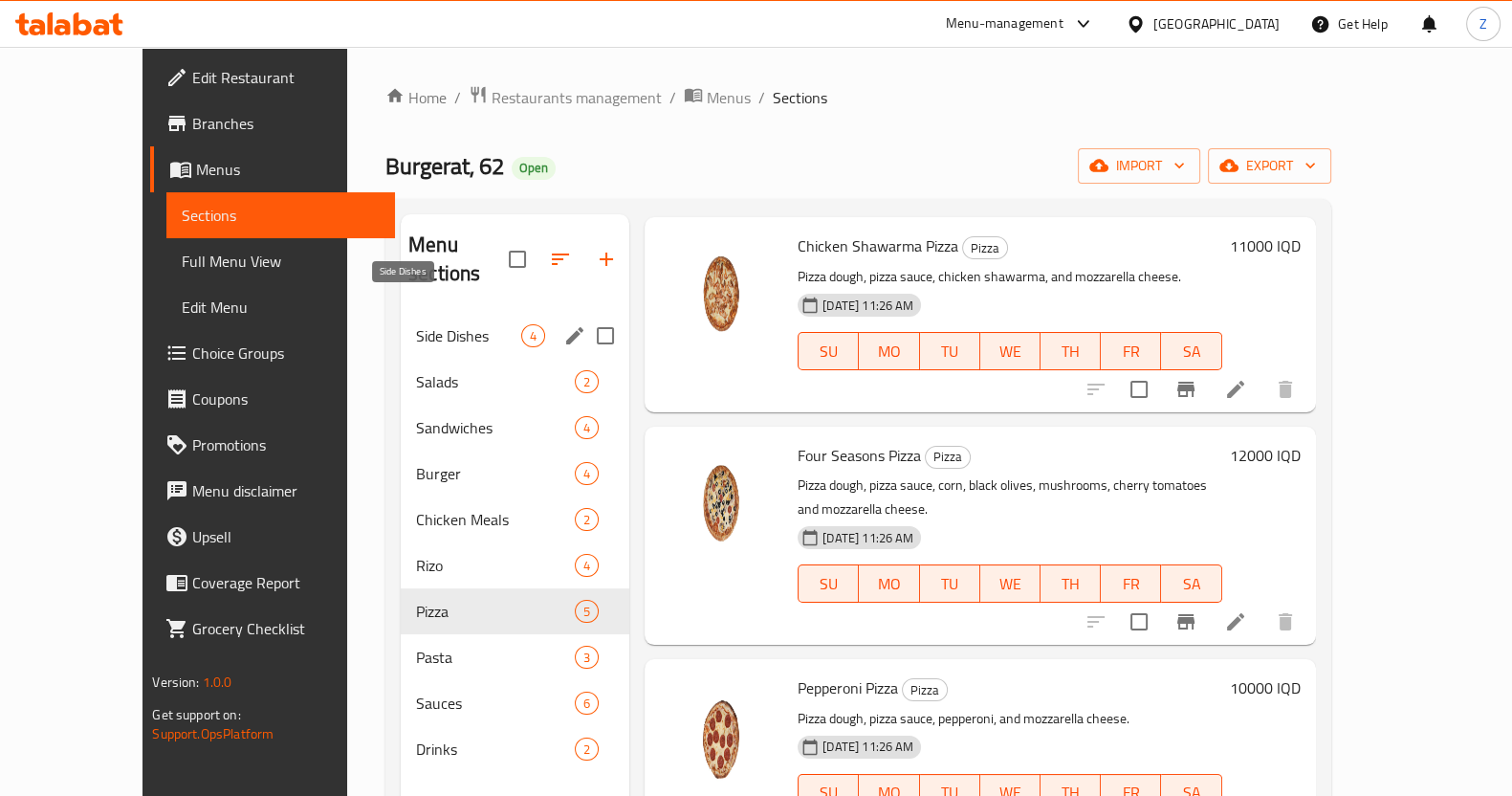 click on "Side Dishes" at bounding box center [469, 336] 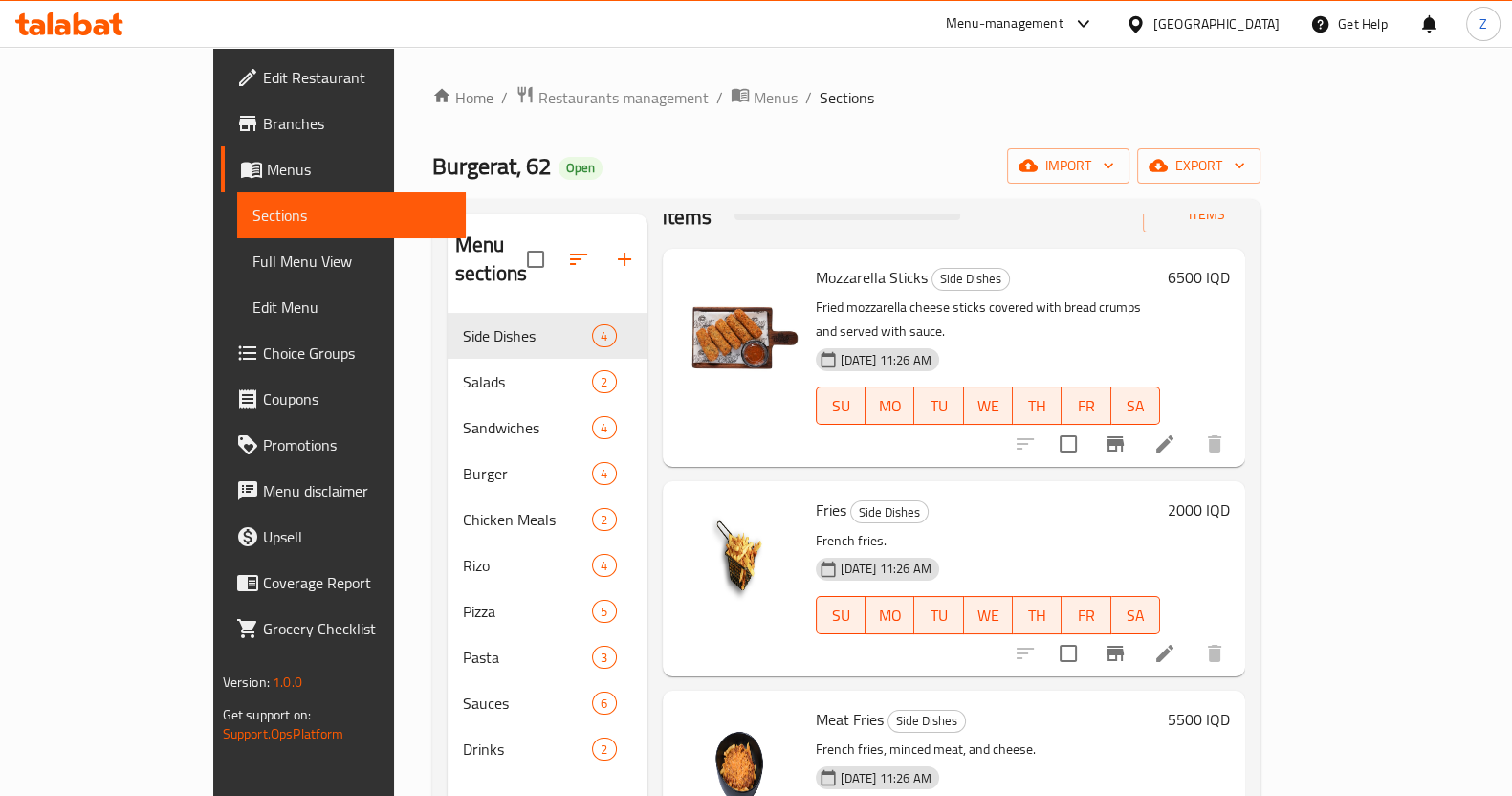 scroll, scrollTop: 87, scrollLeft: 0, axis: vertical 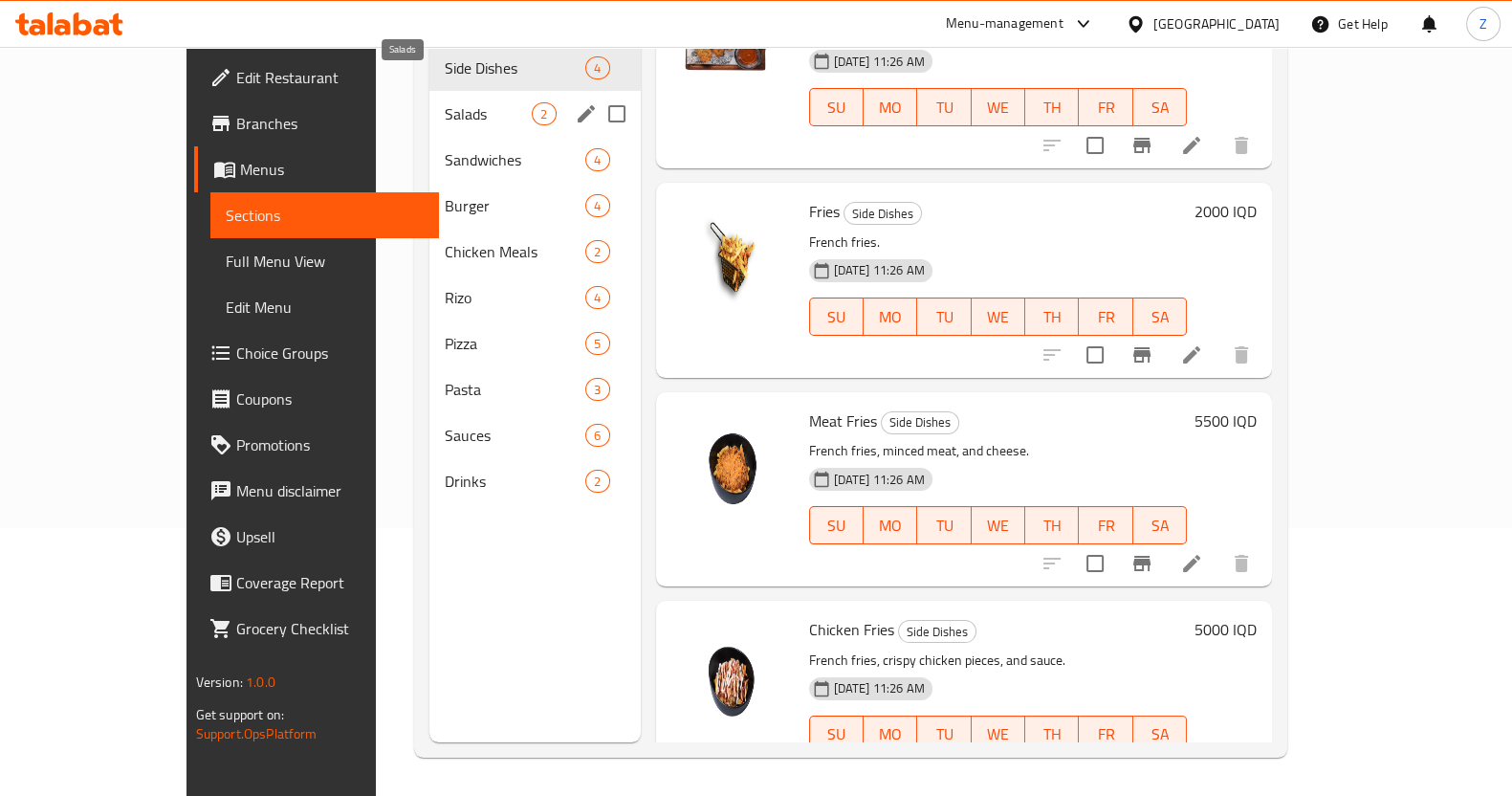 click on "Salads" at bounding box center (488, 114) 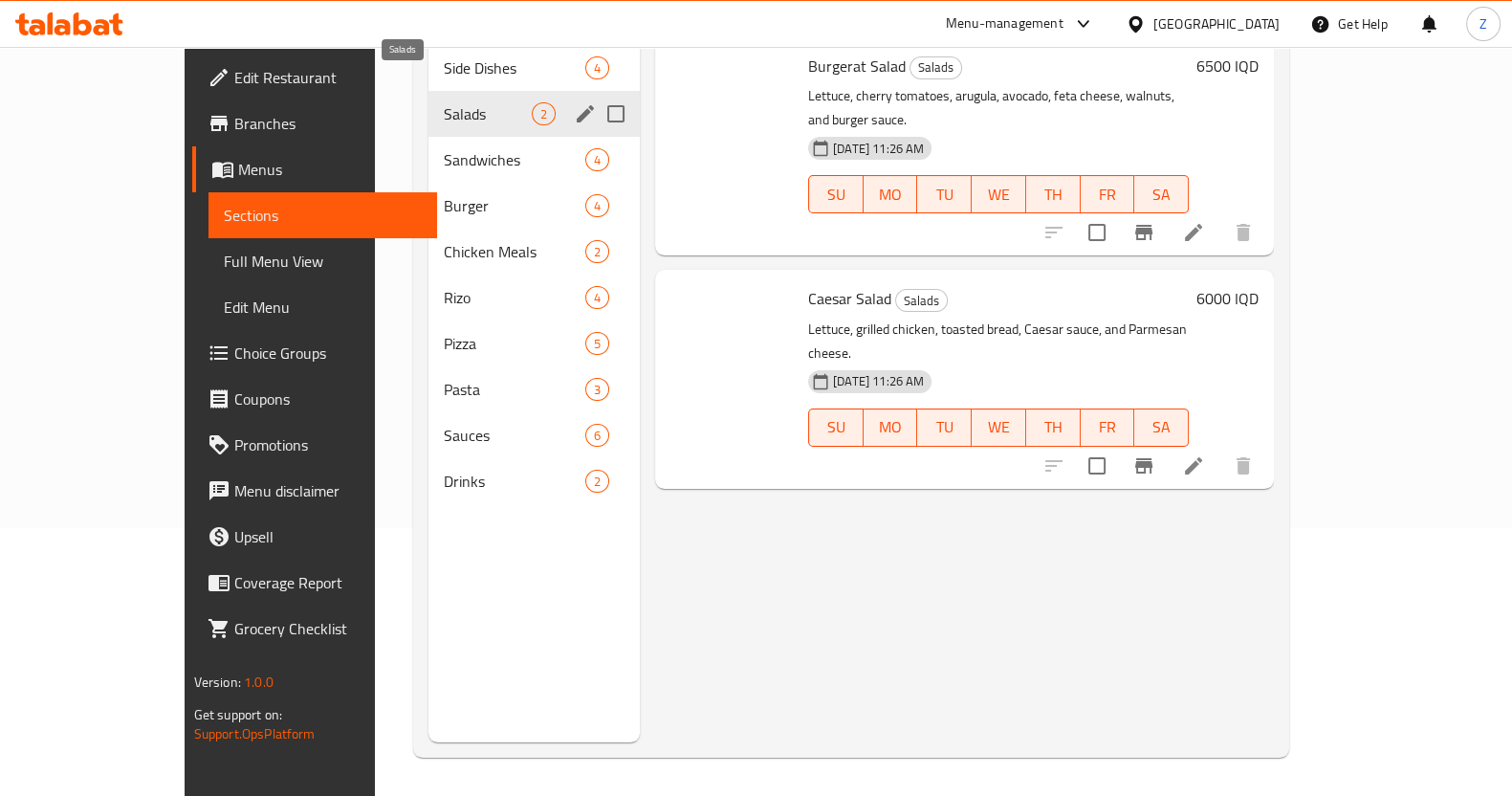 scroll, scrollTop: 0, scrollLeft: 0, axis: both 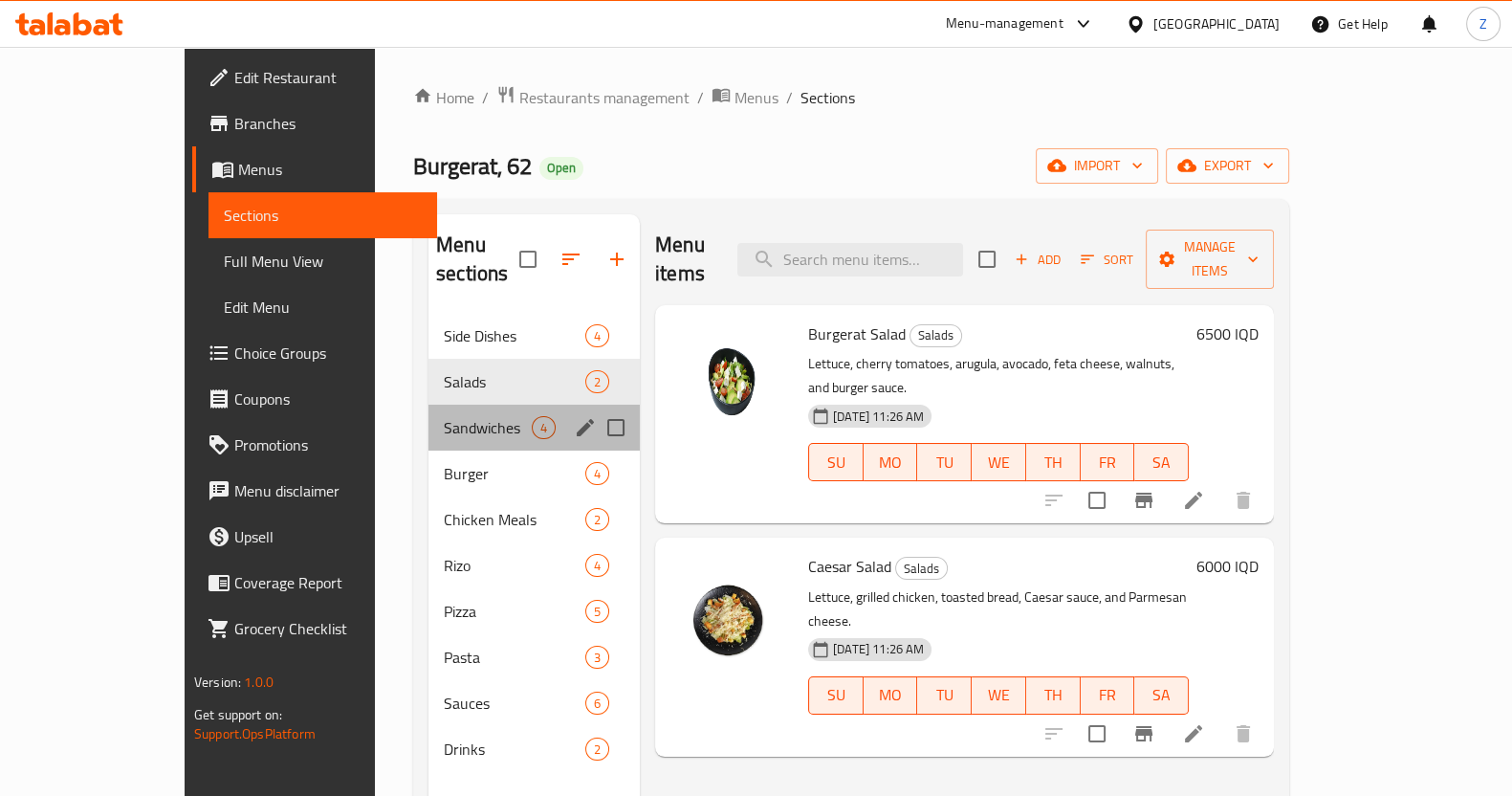 click on "Sandwiches 4" at bounding box center (534, 428) 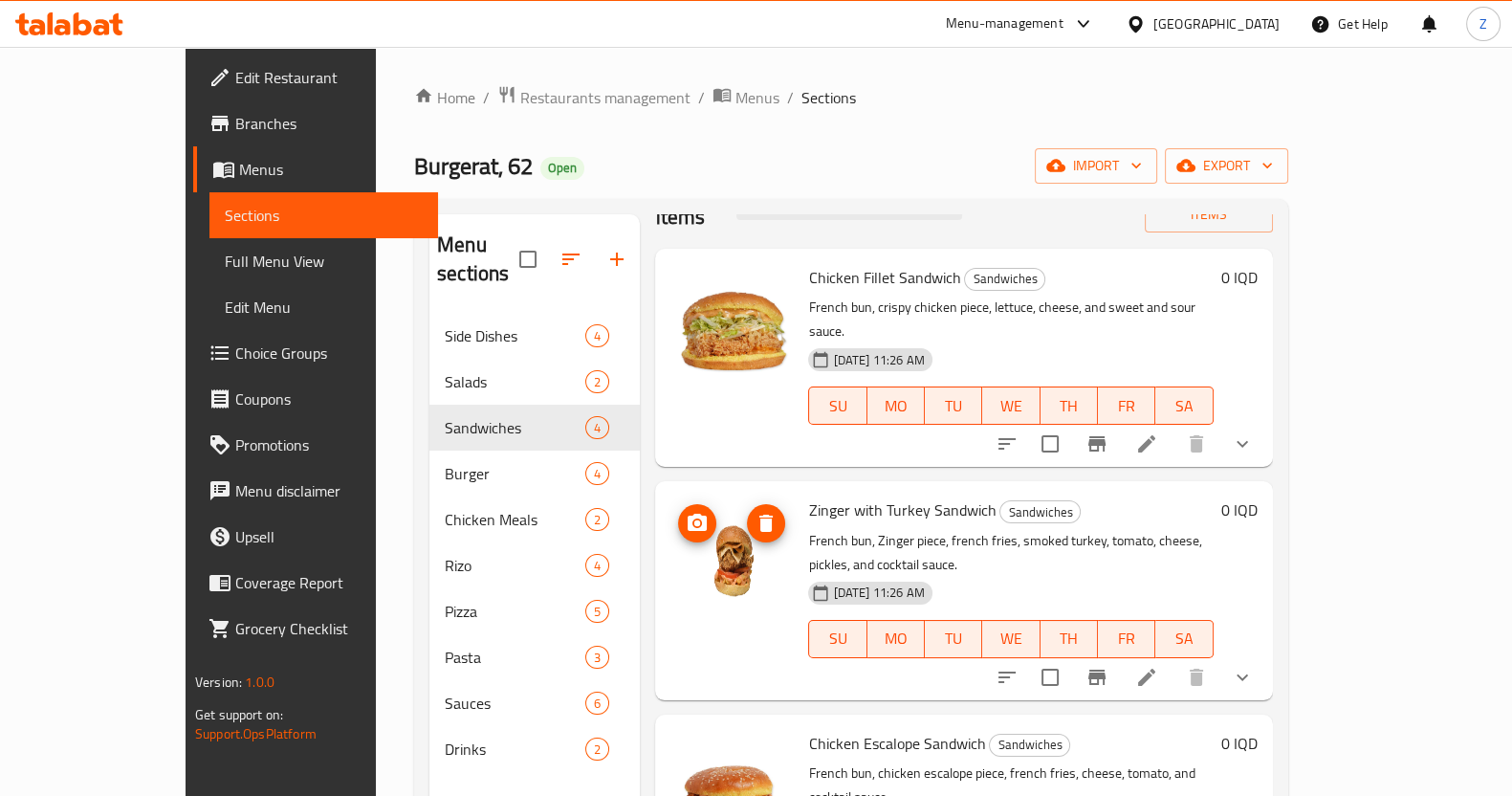 scroll, scrollTop: 87, scrollLeft: 0, axis: vertical 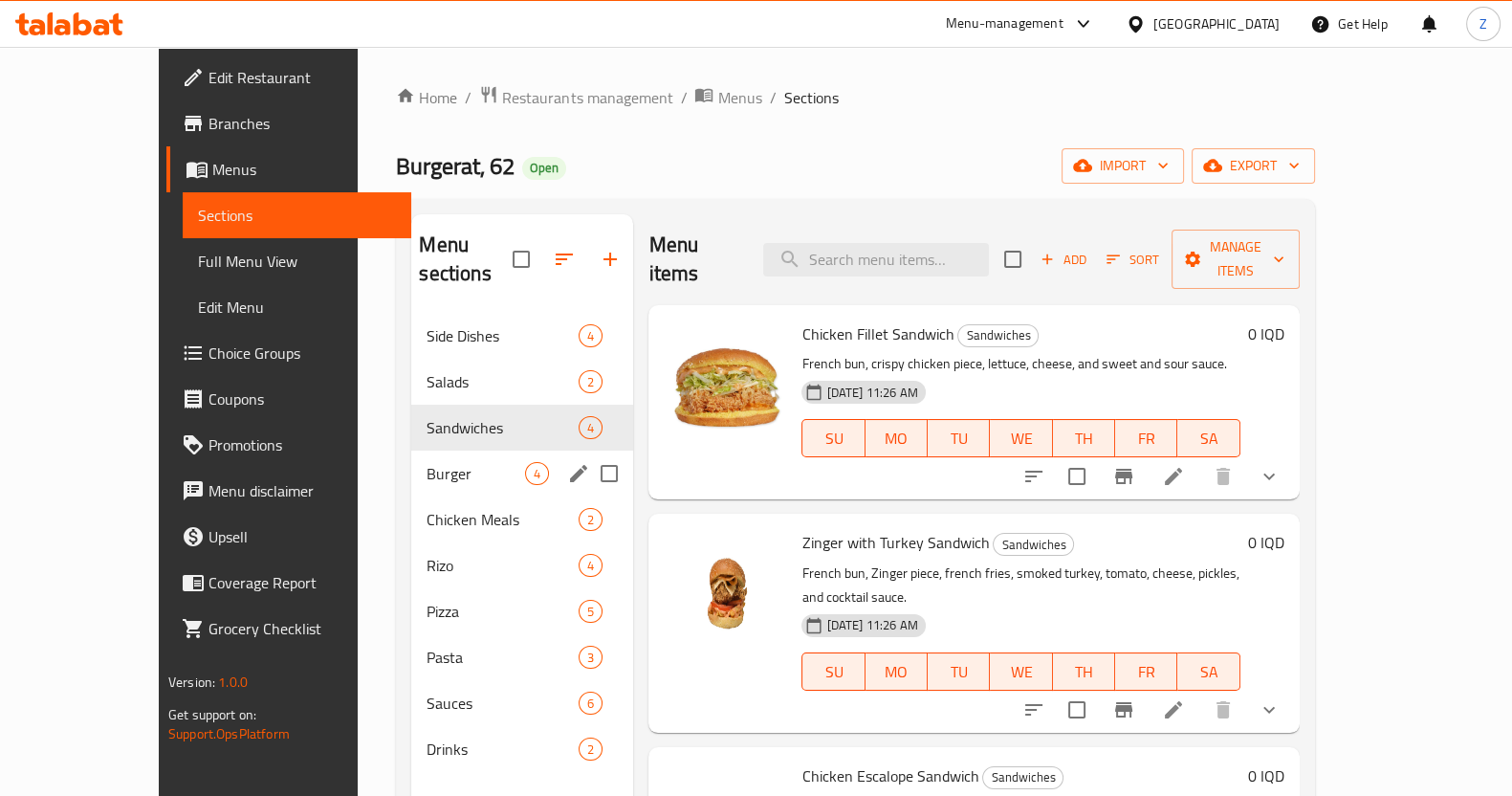 click on "Burger 4" at bounding box center [522, 474] 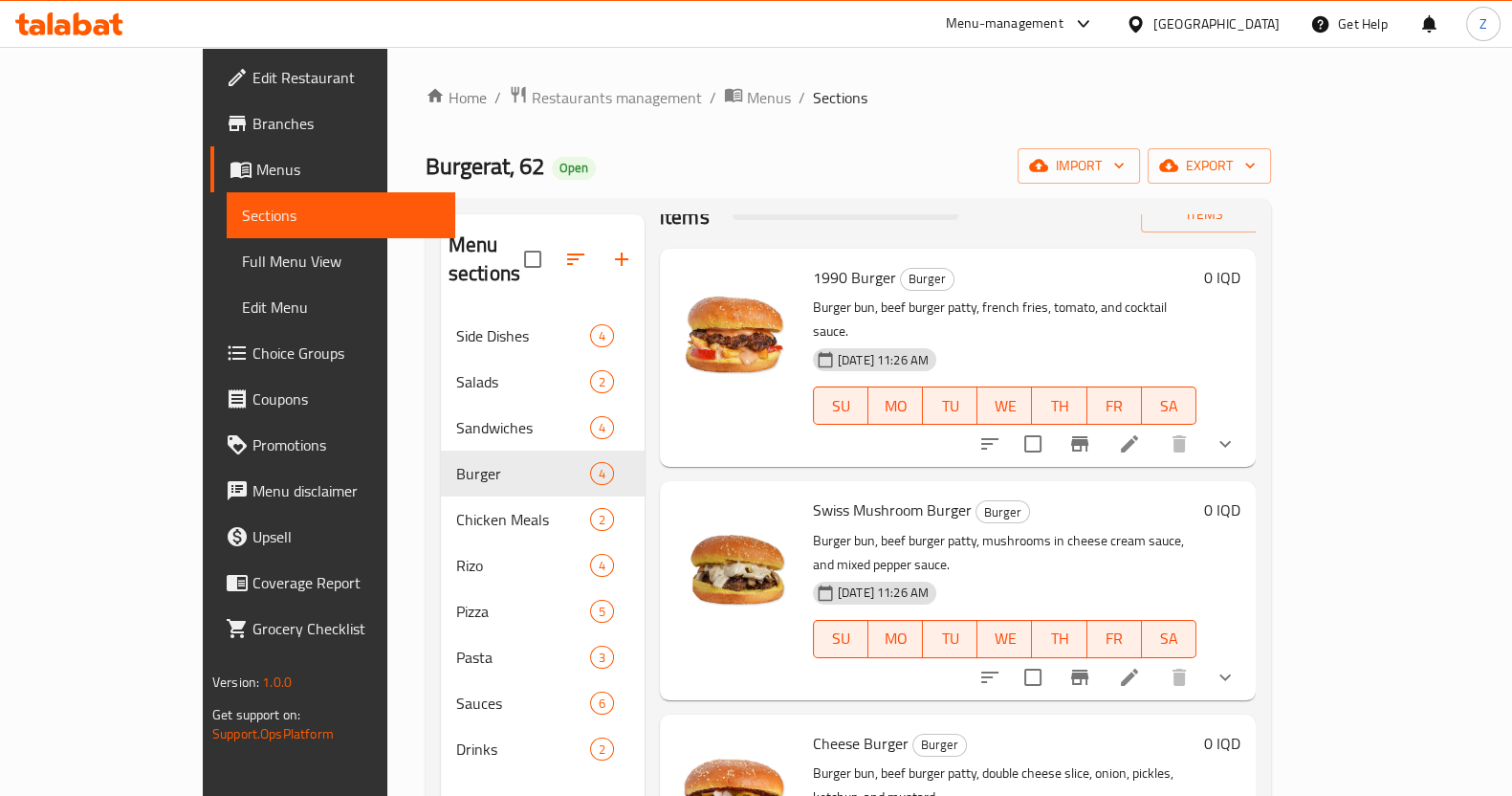 scroll, scrollTop: 87, scrollLeft: 0, axis: vertical 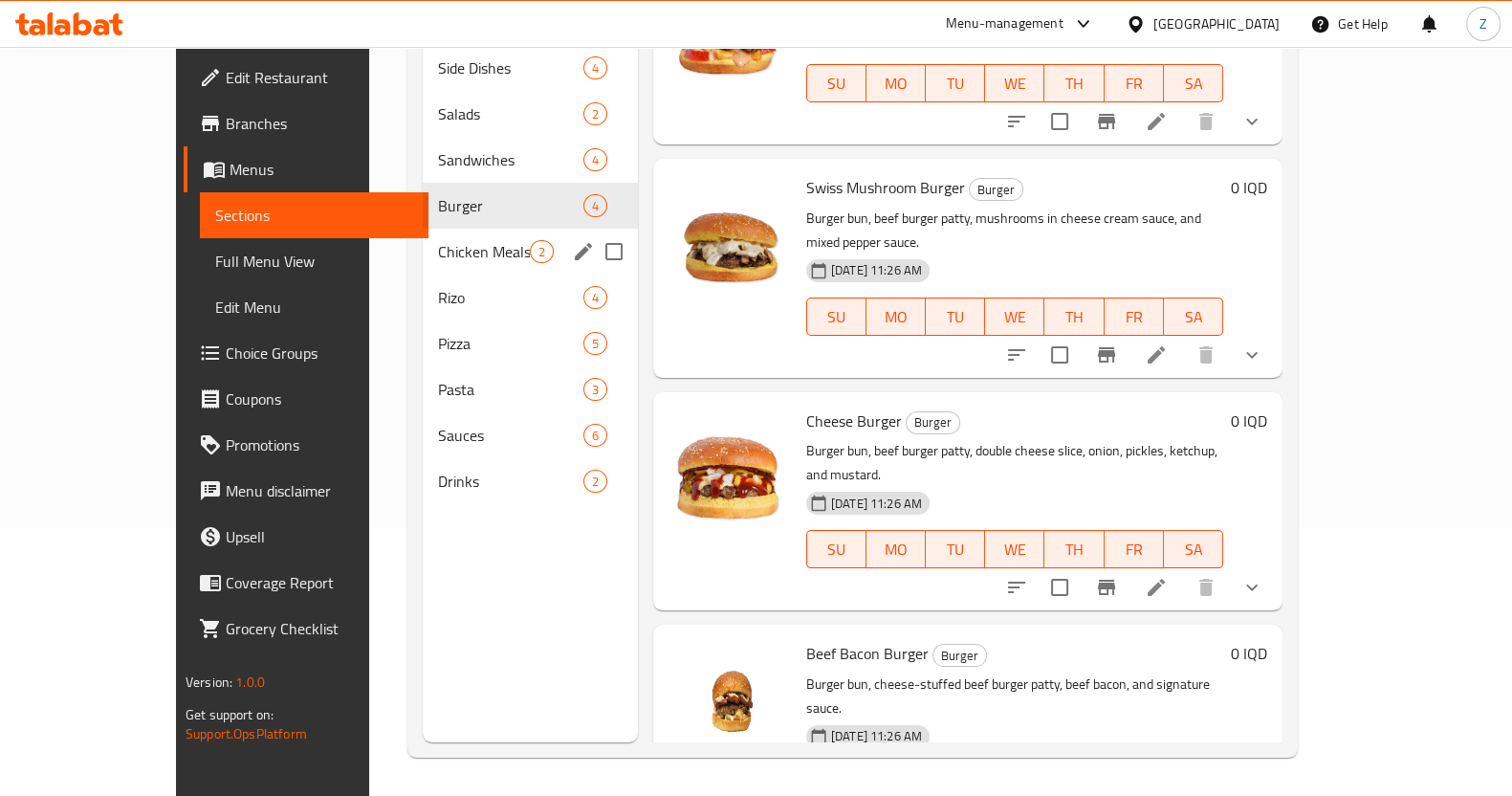 click on "Chicken Meals" at bounding box center [484, 252] 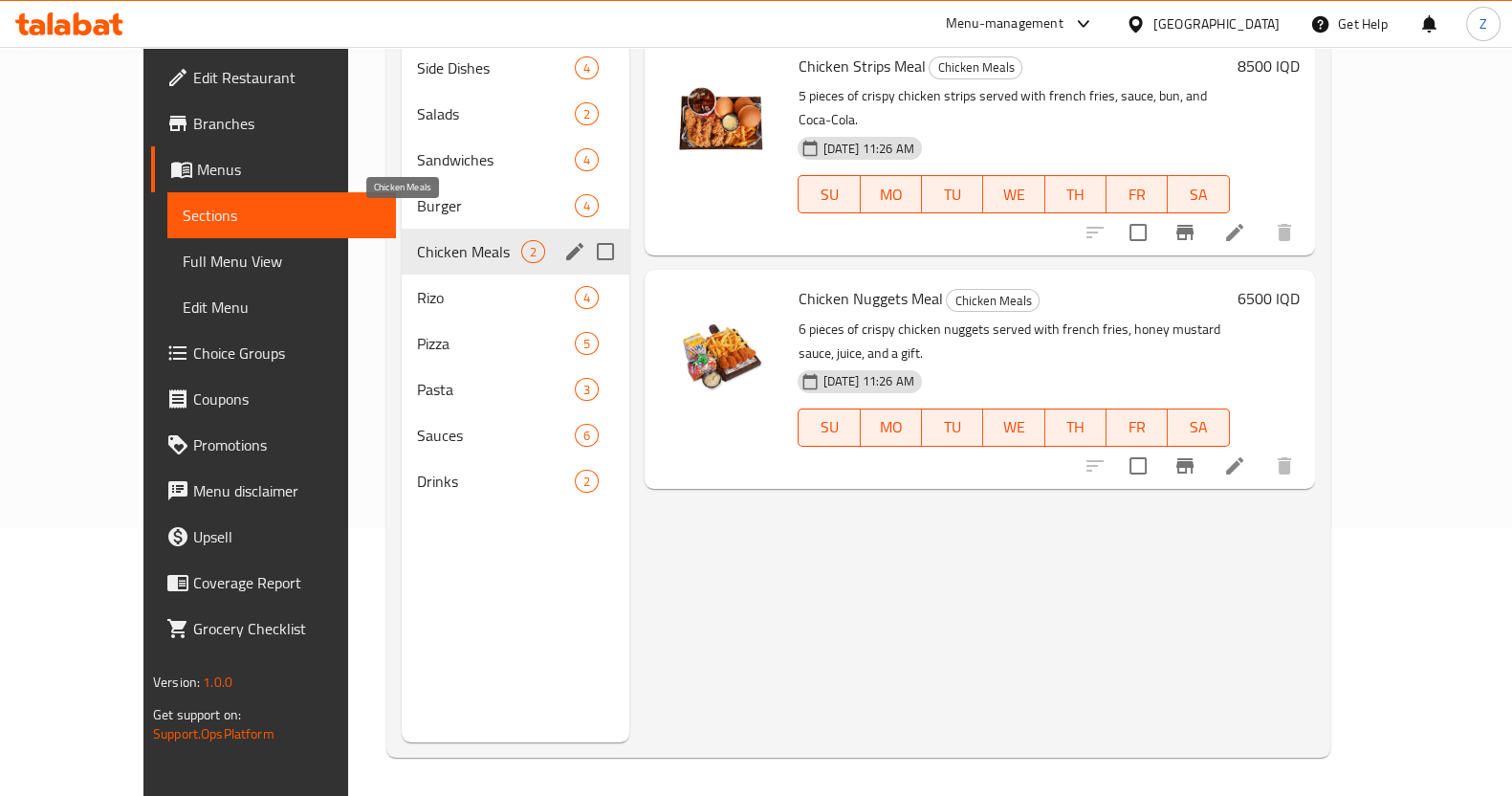 scroll, scrollTop: 0, scrollLeft: 0, axis: both 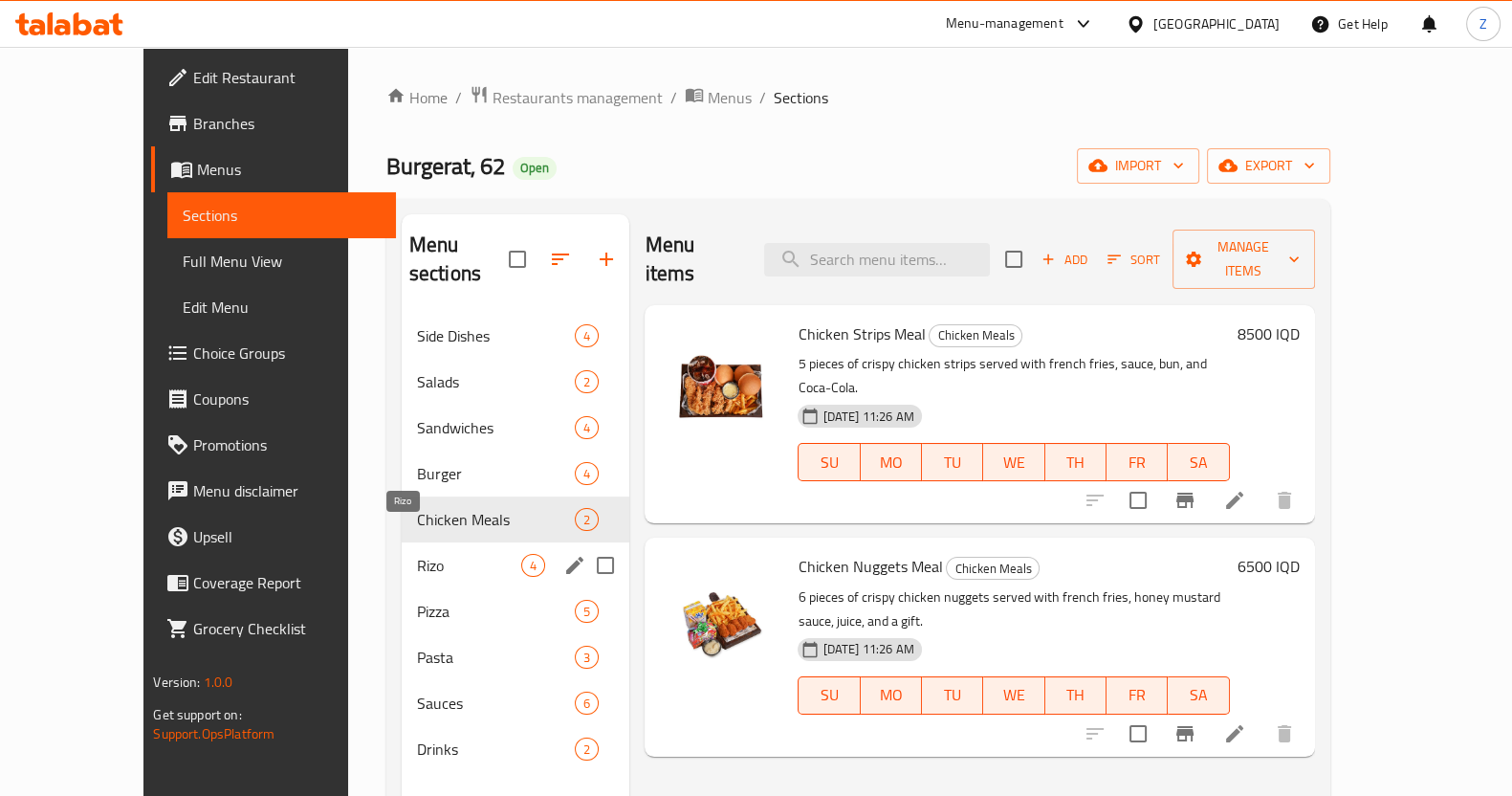click on "Rizo" at bounding box center (470, 565) 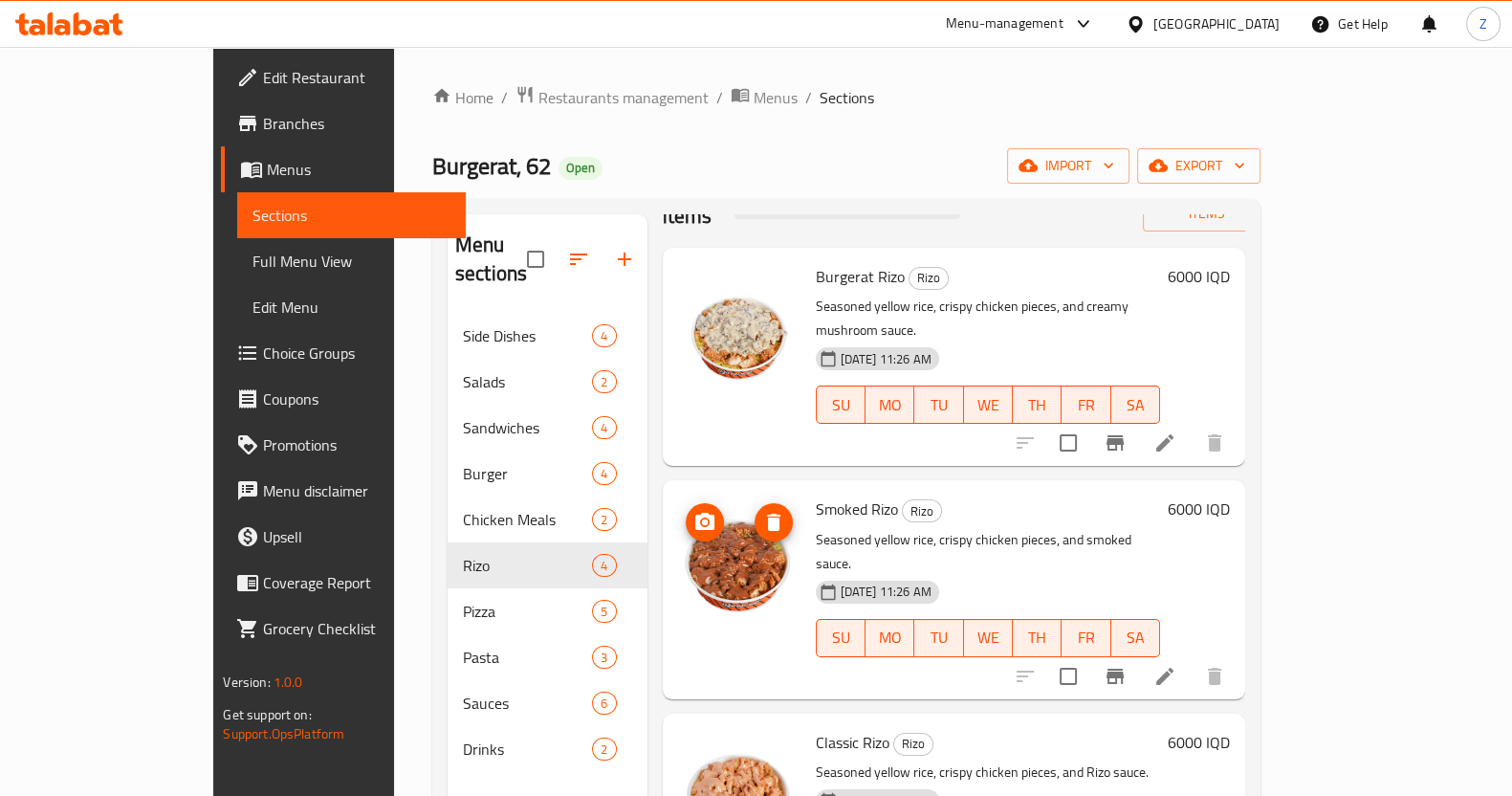 scroll, scrollTop: 87, scrollLeft: 0, axis: vertical 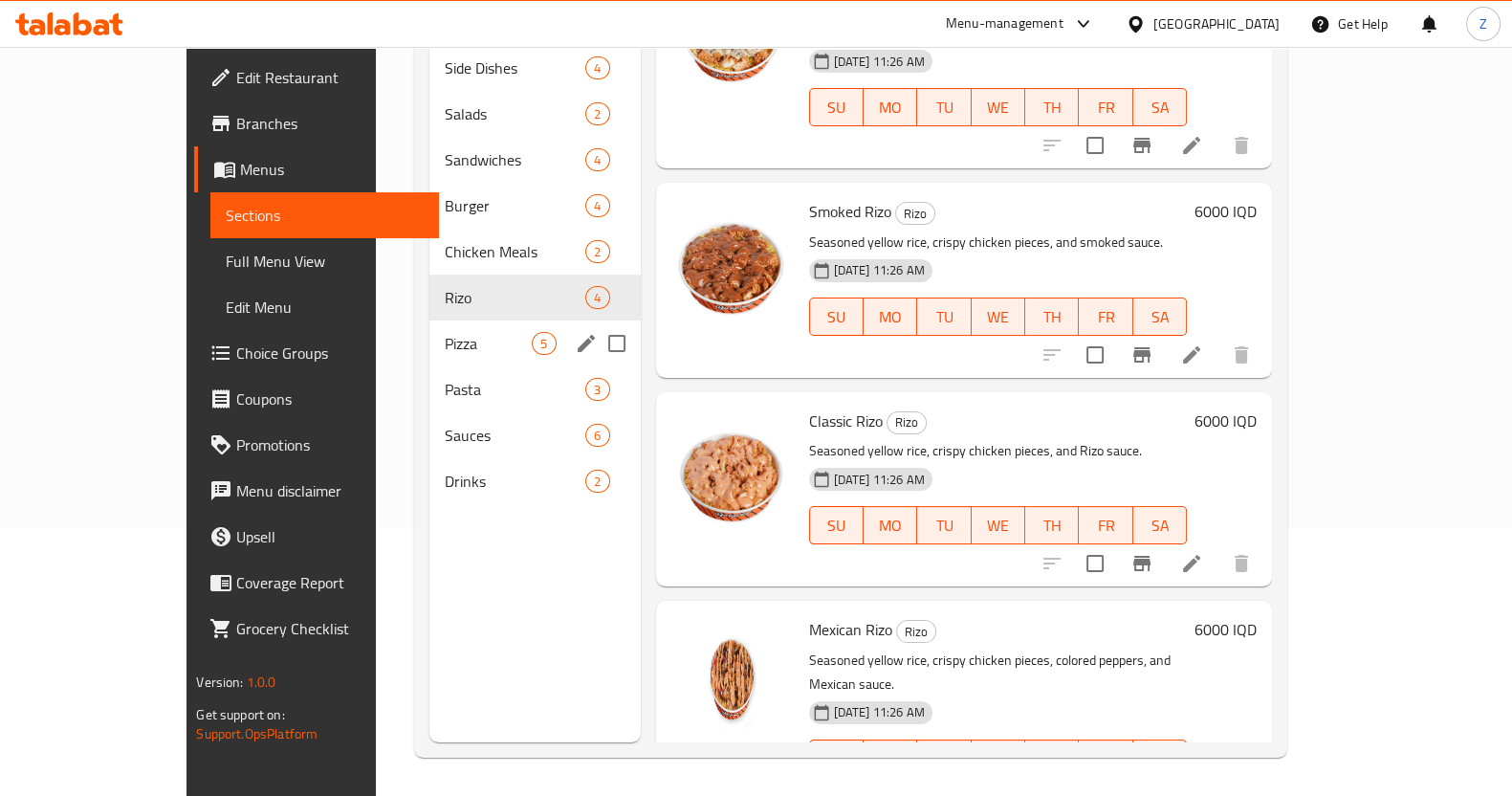 click on "Pizza" at bounding box center [488, 343] 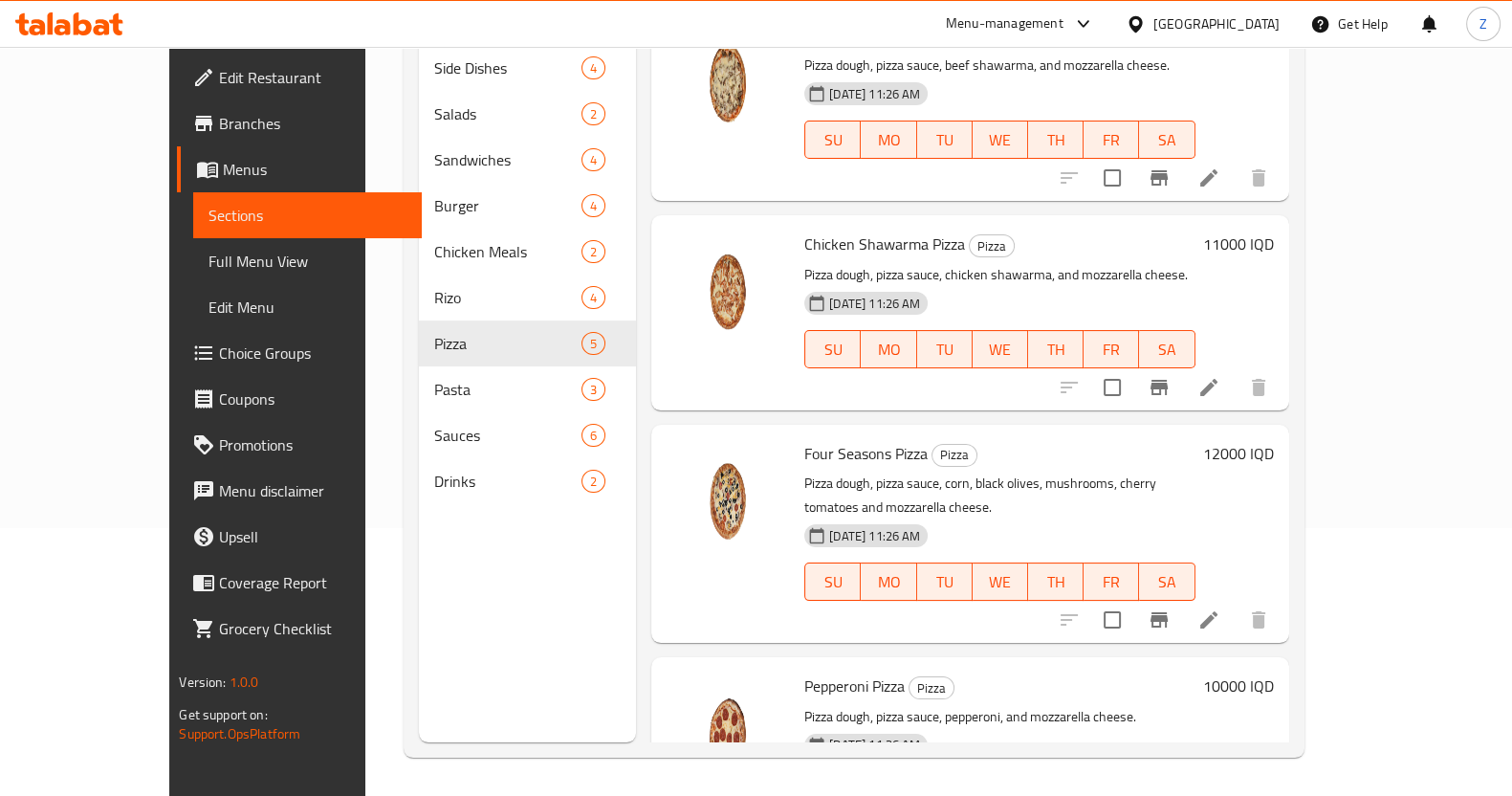 scroll, scrollTop: 0, scrollLeft: 0, axis: both 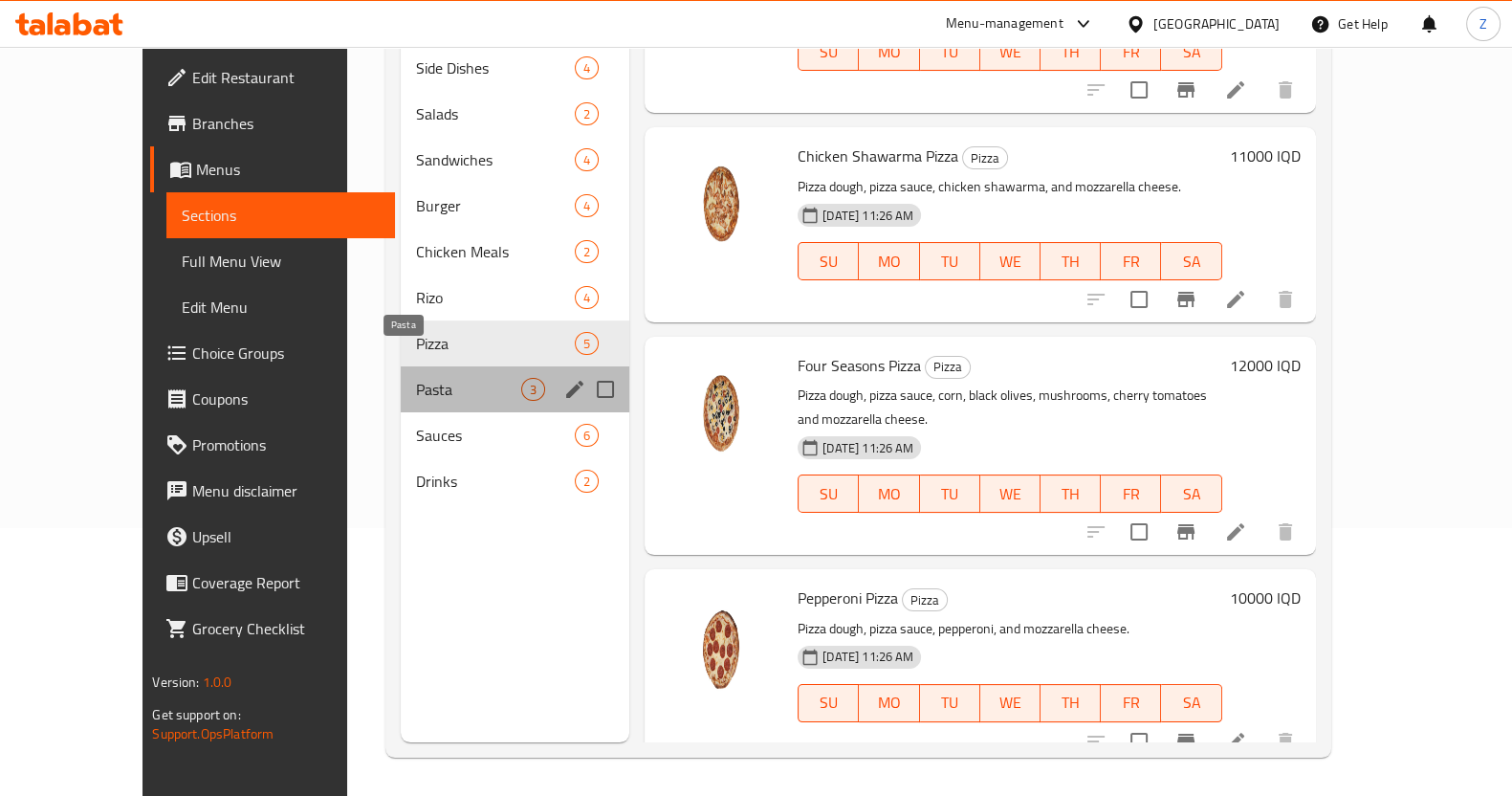 click on "Pasta" at bounding box center [469, 389] 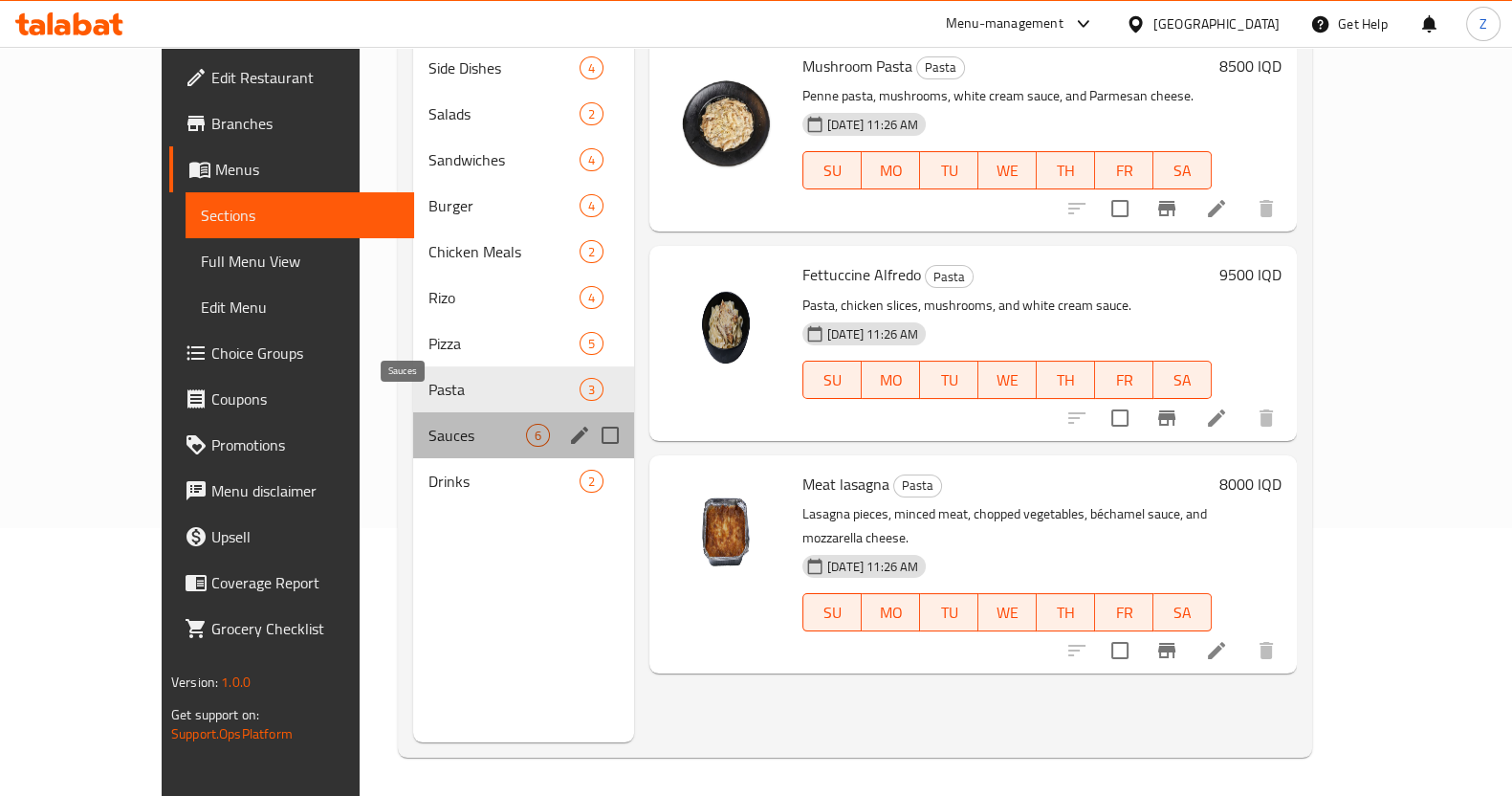click on "Sauces" at bounding box center [477, 435] 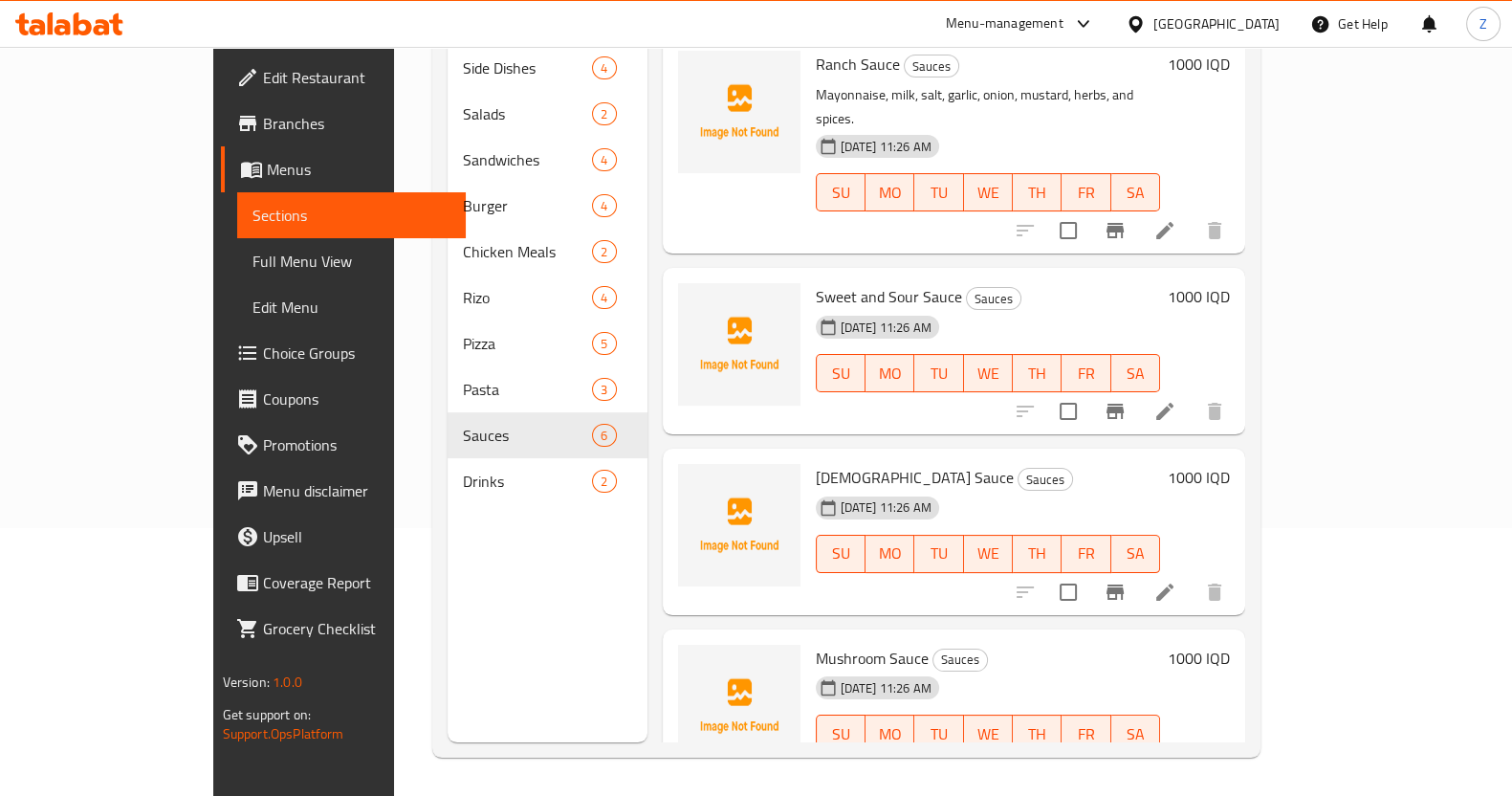 click on "Drinks" at bounding box center [527, 481] 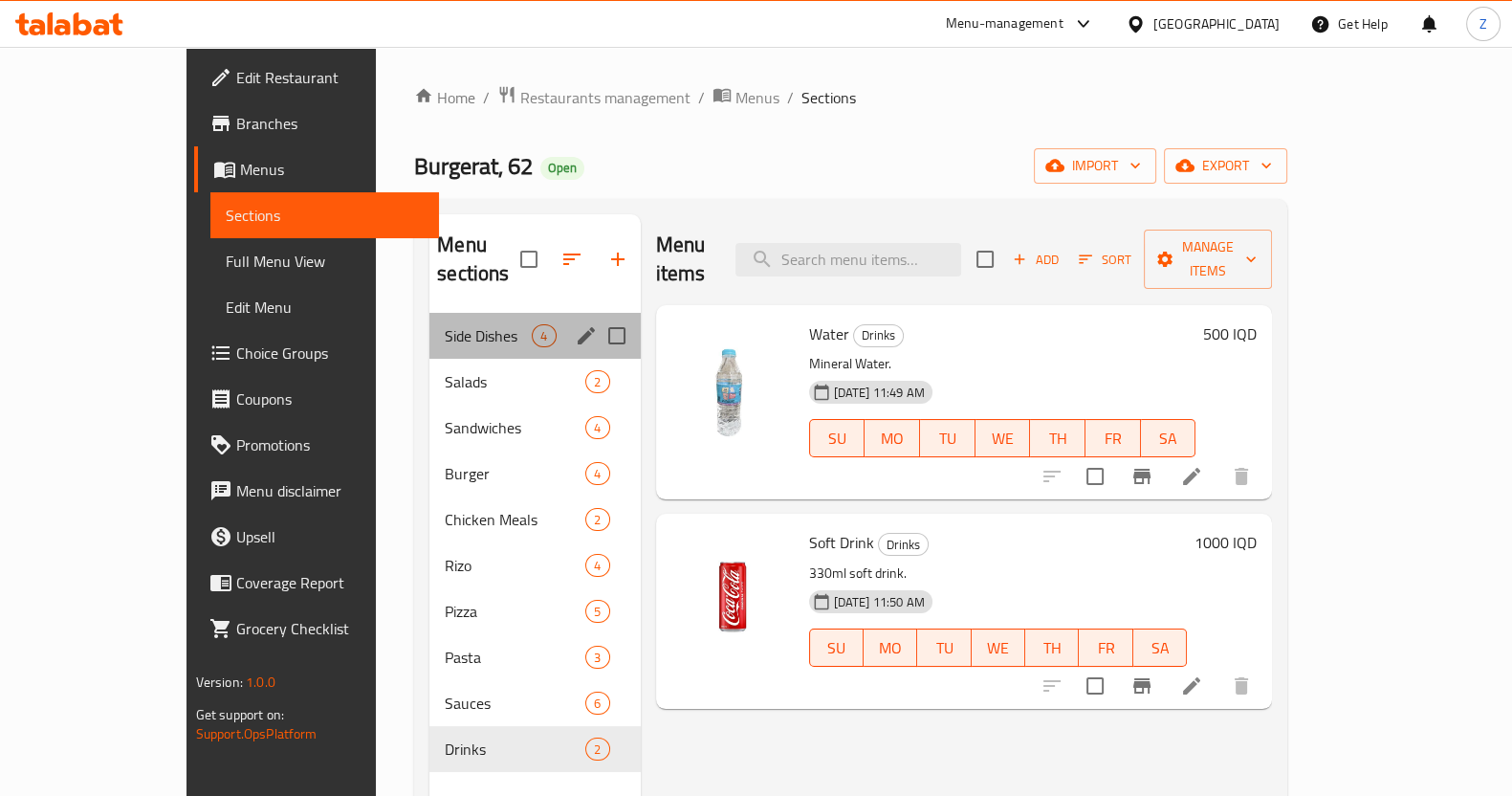 click on "Side Dishes 4" at bounding box center [535, 336] 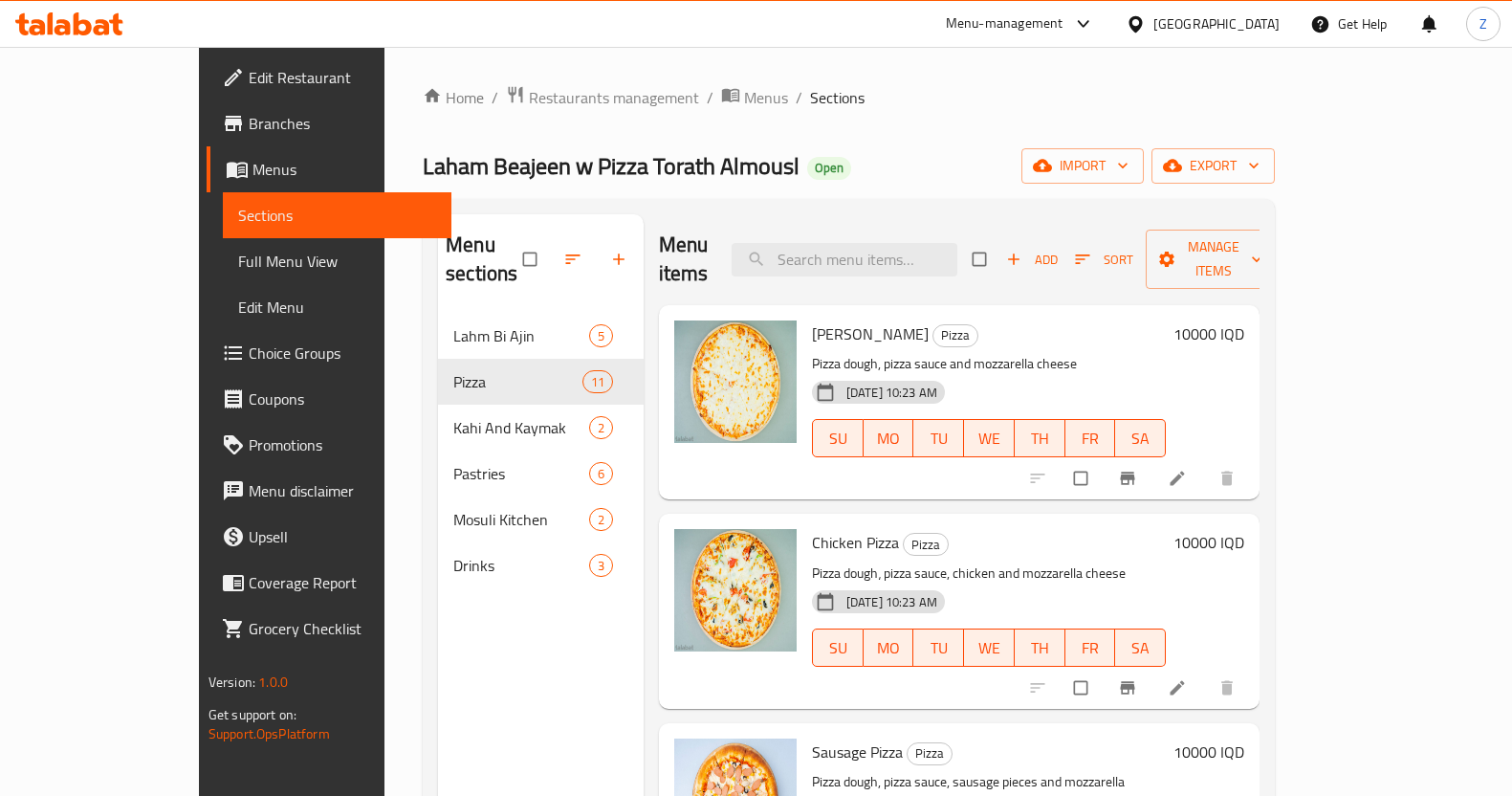 scroll, scrollTop: 0, scrollLeft: 0, axis: both 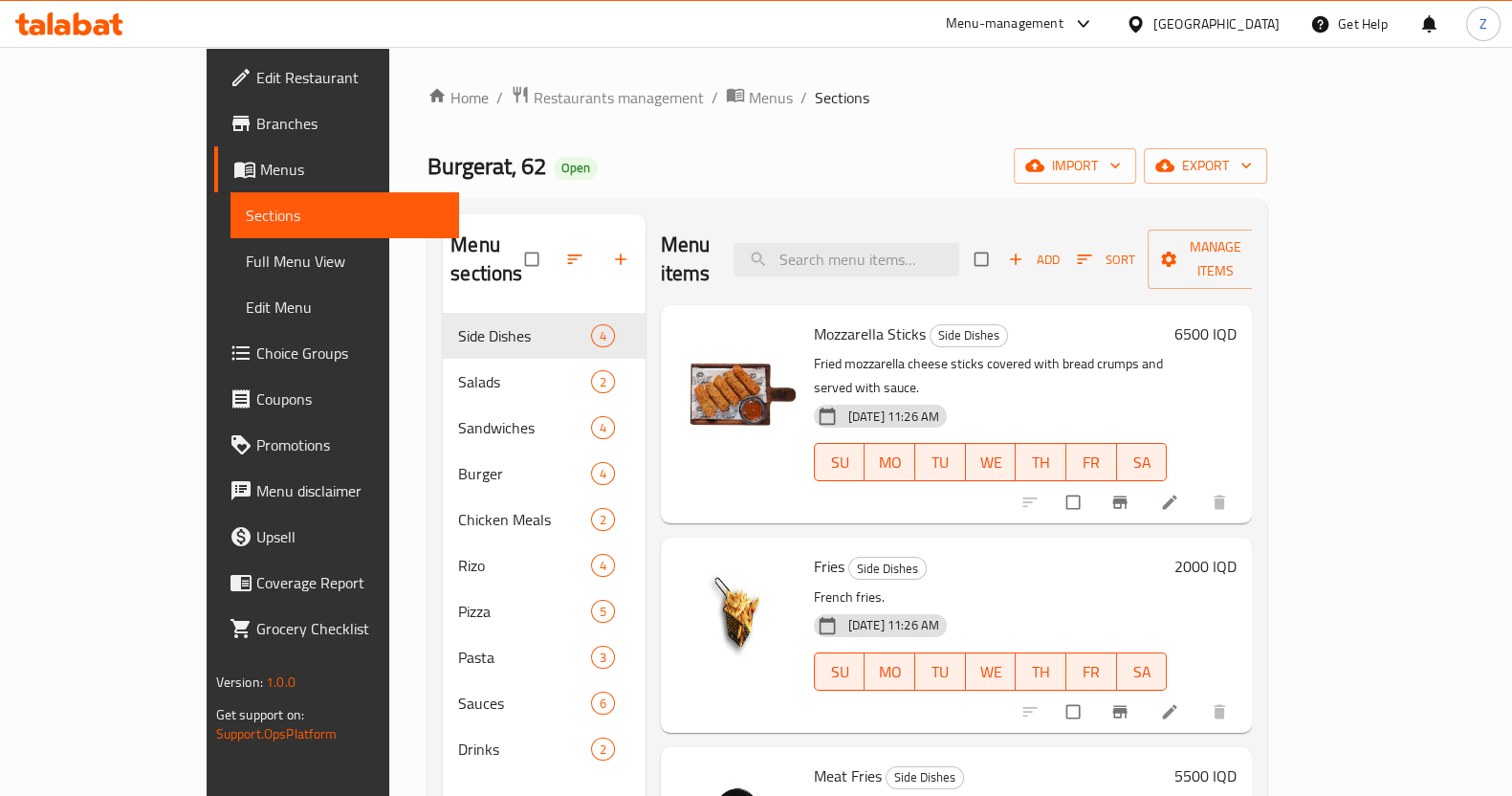 click on "Burgerat, 62 Open import export" at bounding box center (847, 166) 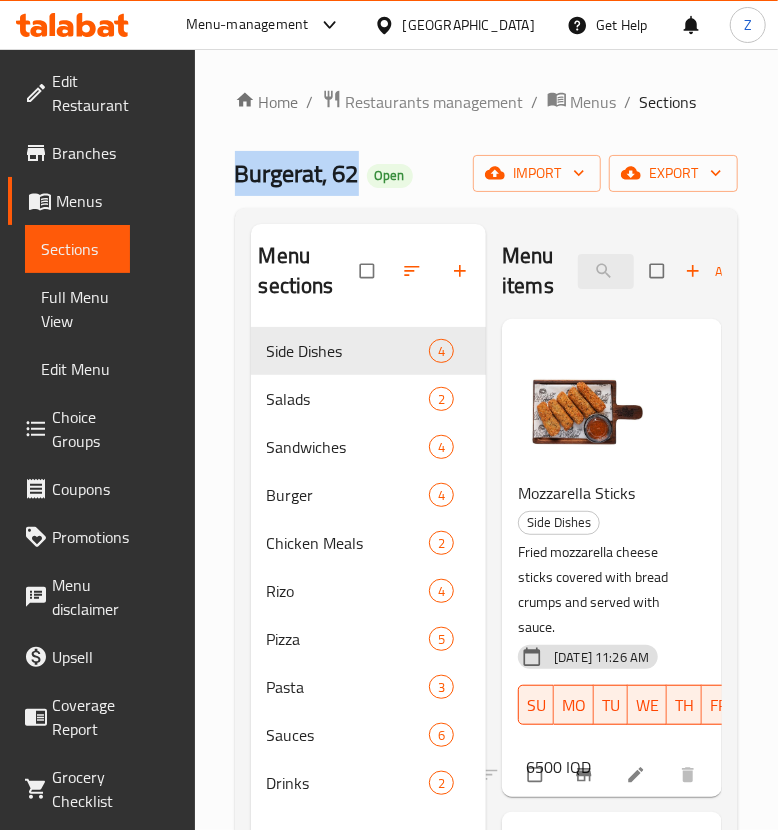 drag, startPoint x: 363, startPoint y: 174, endPoint x: 232, endPoint y: 172, distance: 131.01526 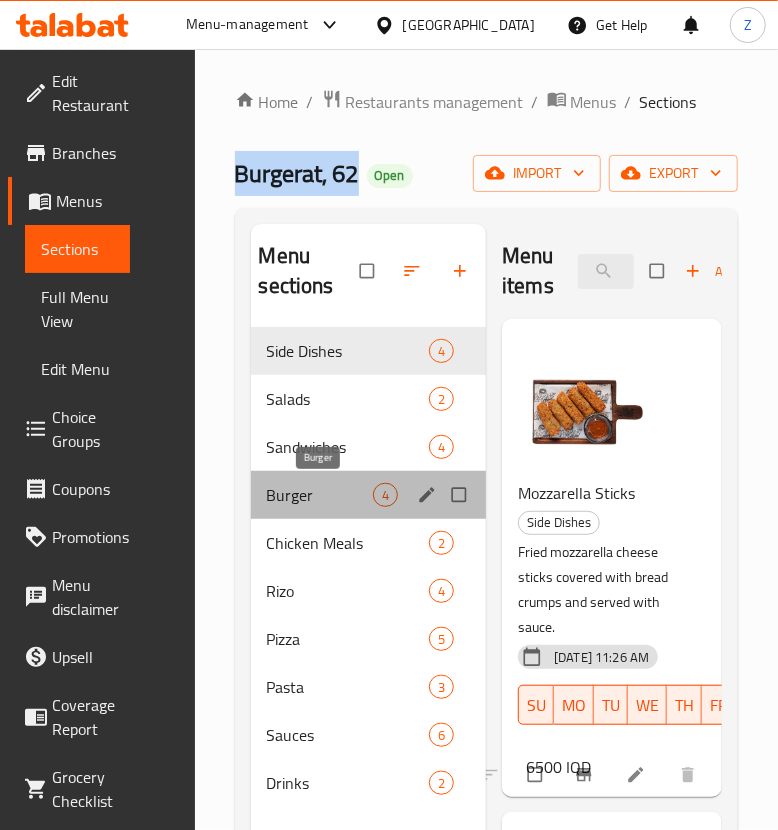 click on "Burger" at bounding box center (320, 495) 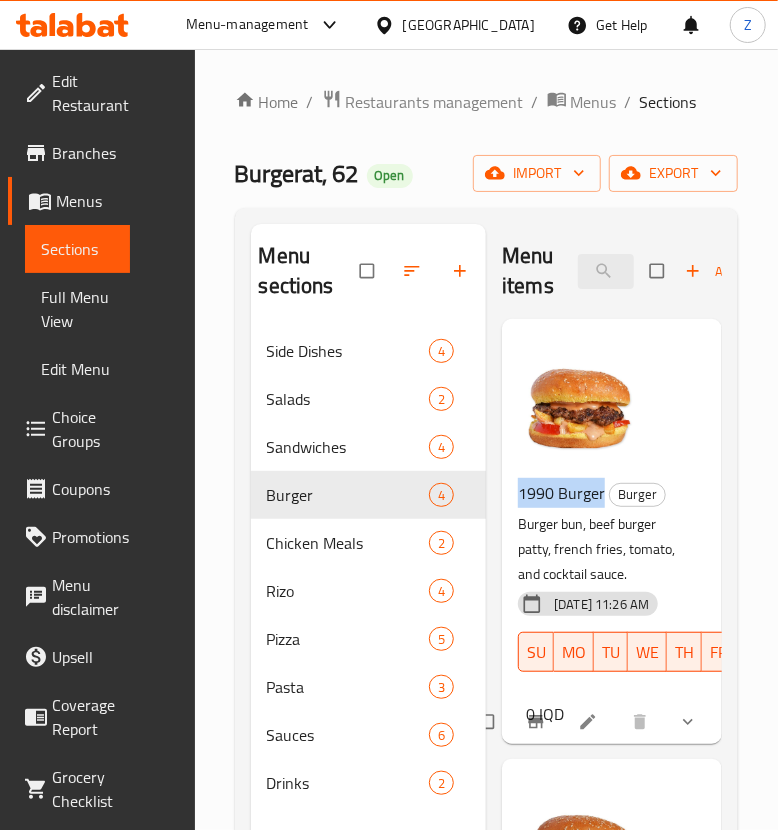 drag, startPoint x: 602, startPoint y: 497, endPoint x: 511, endPoint y: 492, distance: 91.13726 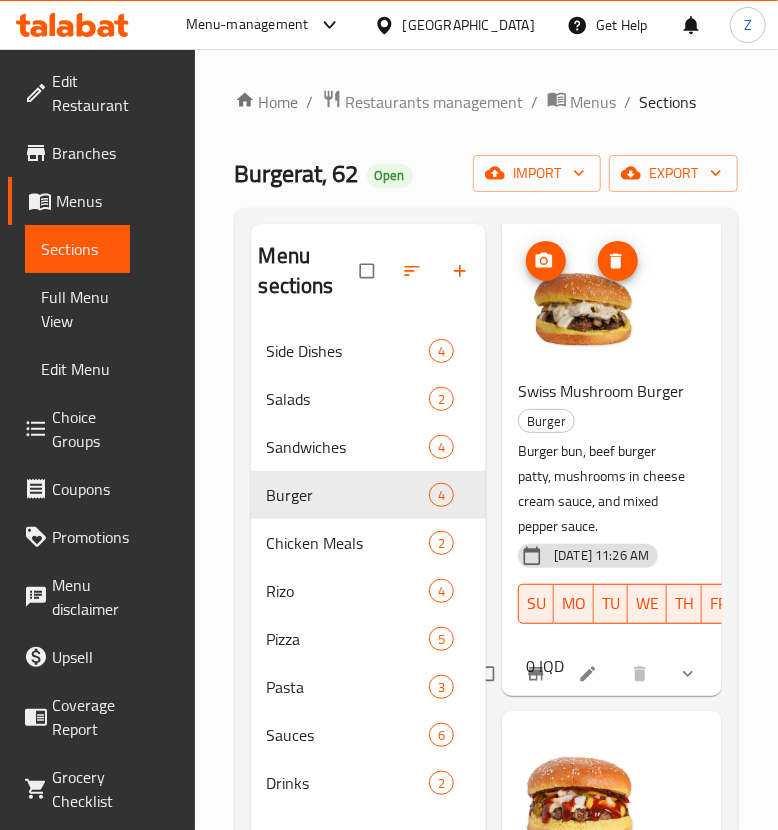 scroll, scrollTop: 625, scrollLeft: 0, axis: vertical 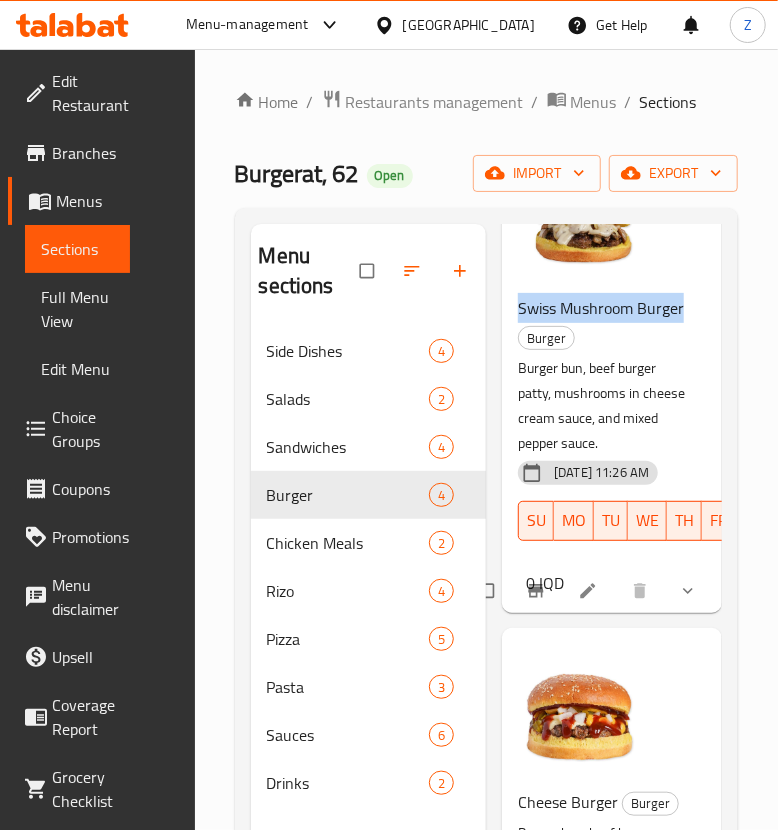 drag, startPoint x: 520, startPoint y: 332, endPoint x: 563, endPoint y: 363, distance: 53.009434 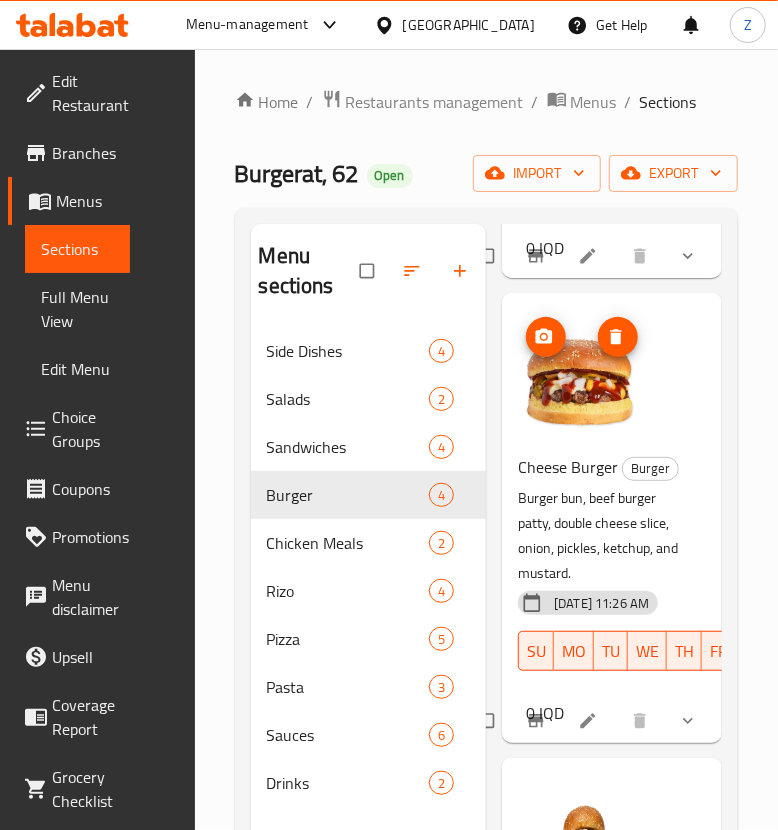scroll, scrollTop: 999, scrollLeft: 0, axis: vertical 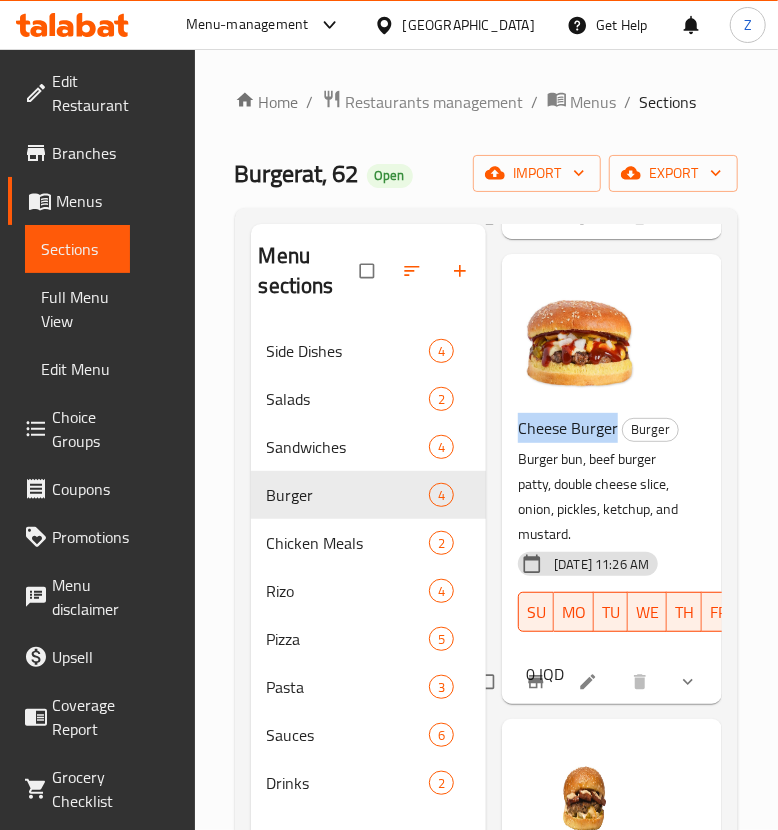 drag, startPoint x: 560, startPoint y: 450, endPoint x: 623, endPoint y: 456, distance: 63.28507 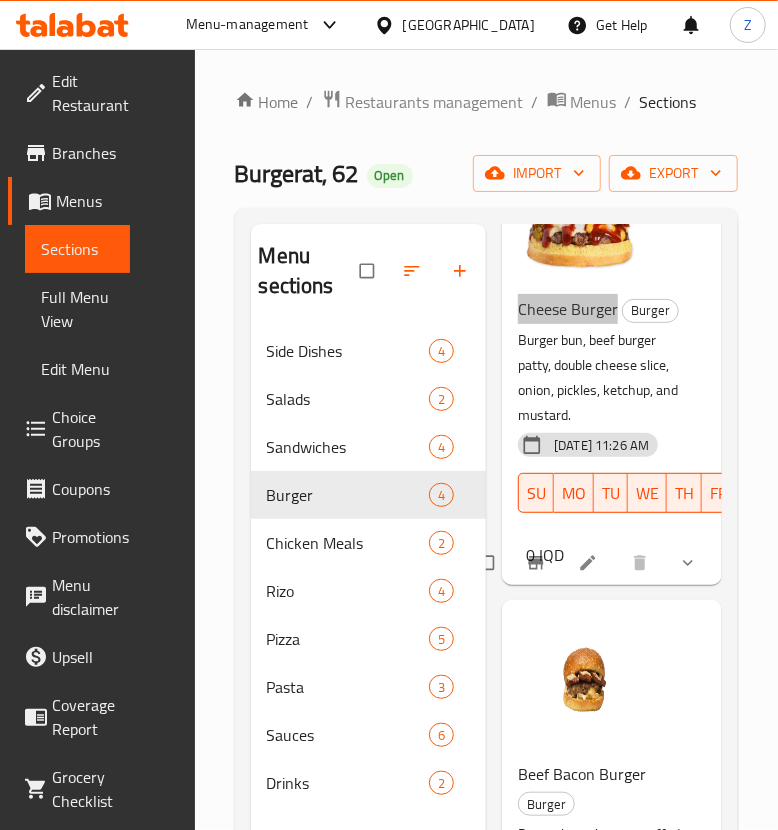 scroll, scrollTop: 1214, scrollLeft: 0, axis: vertical 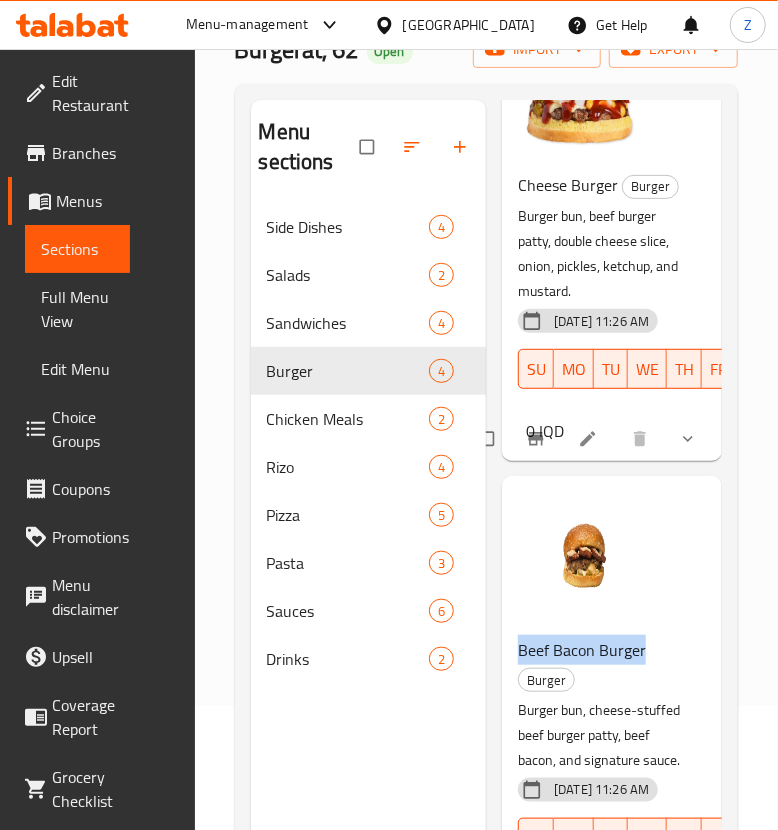 drag, startPoint x: 520, startPoint y: 604, endPoint x: 654, endPoint y: 608, distance: 134.0597 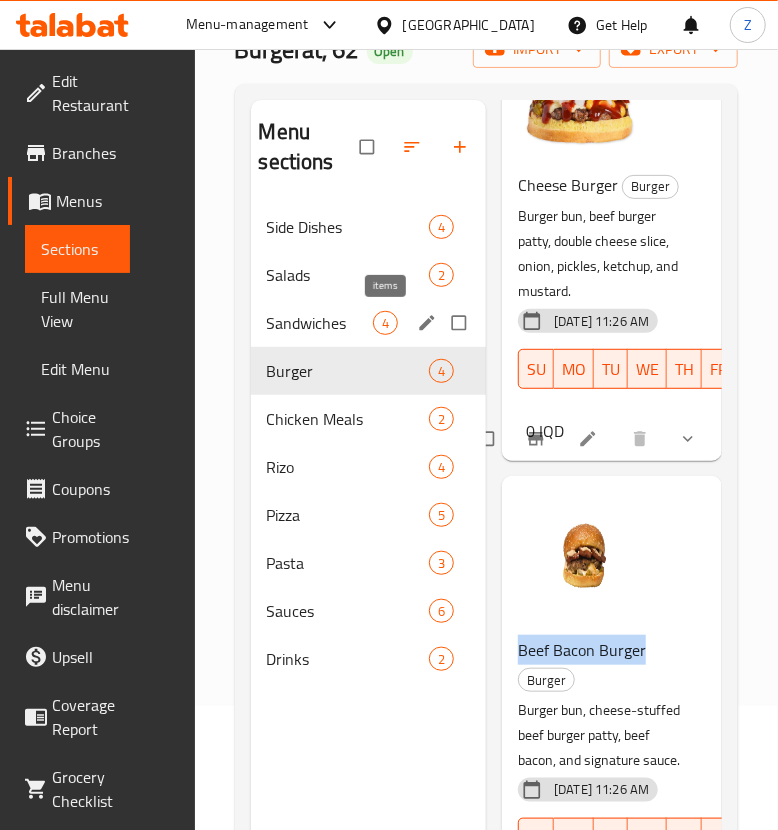 click on "Sandwiches" at bounding box center (320, 323) 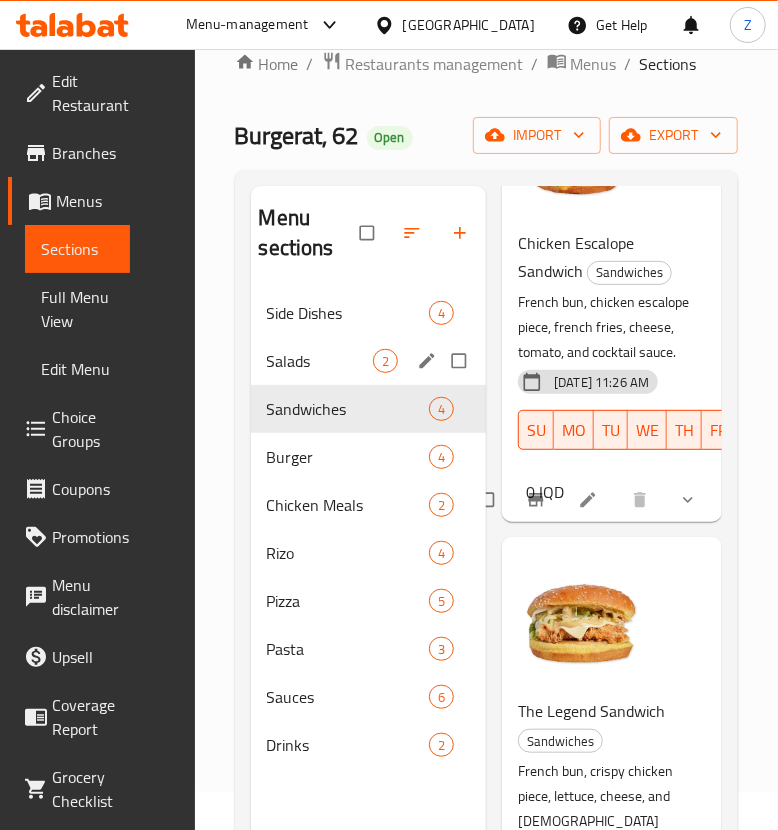scroll, scrollTop: 0, scrollLeft: 0, axis: both 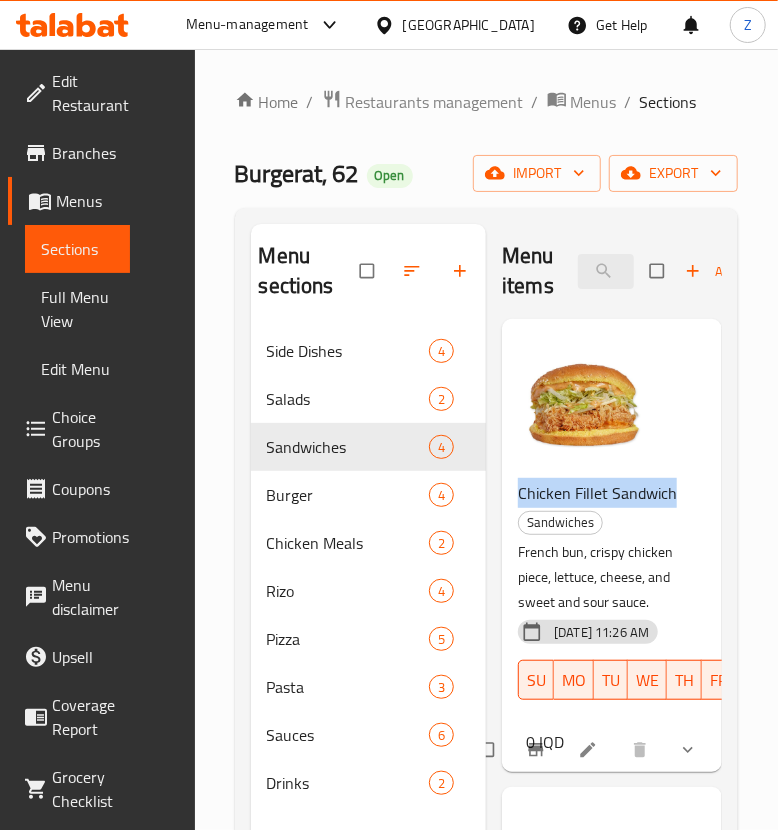 drag, startPoint x: 523, startPoint y: 491, endPoint x: 581, endPoint y: 530, distance: 69.89278 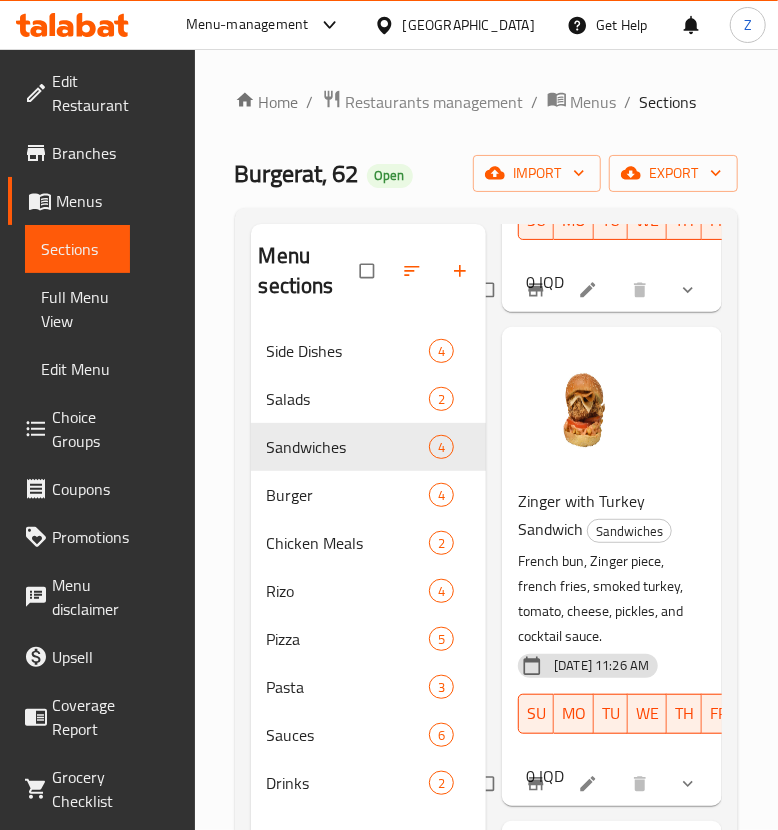scroll, scrollTop: 499, scrollLeft: 0, axis: vertical 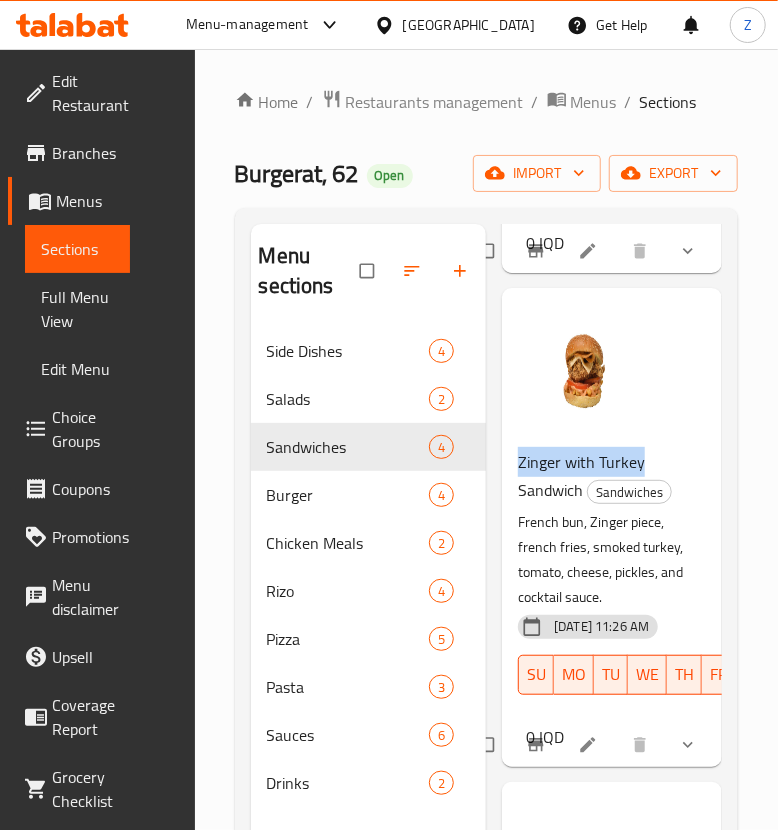 drag, startPoint x: 518, startPoint y: 486, endPoint x: 670, endPoint y: 490, distance: 152.05263 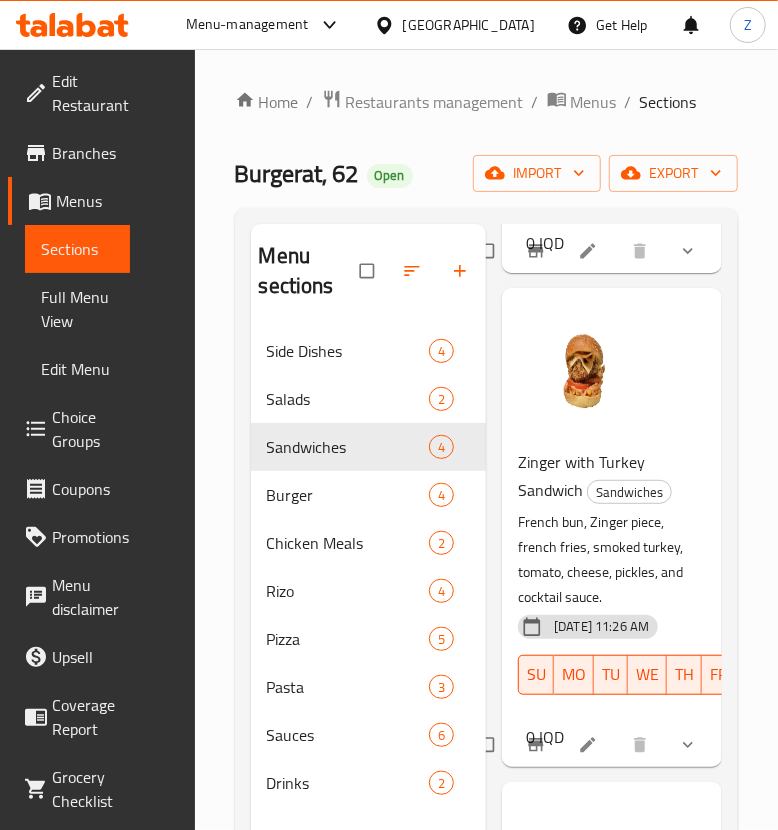 click on "Zinger with Turkey Sandwich" at bounding box center (581, 476) 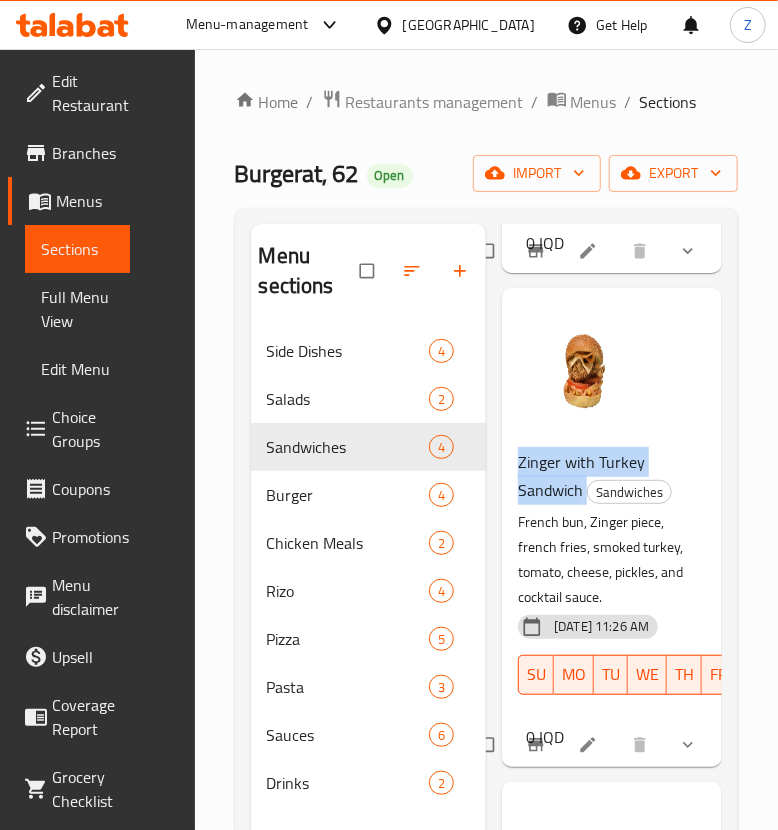 drag, startPoint x: 565, startPoint y: 508, endPoint x: 585, endPoint y: 517, distance: 21.931713 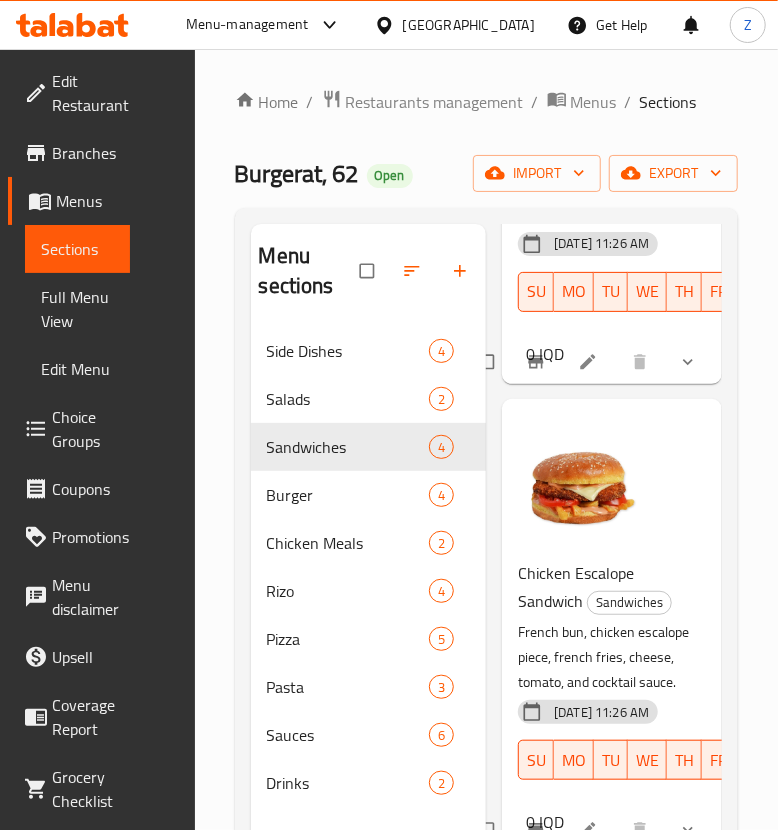 scroll, scrollTop: 999, scrollLeft: 0, axis: vertical 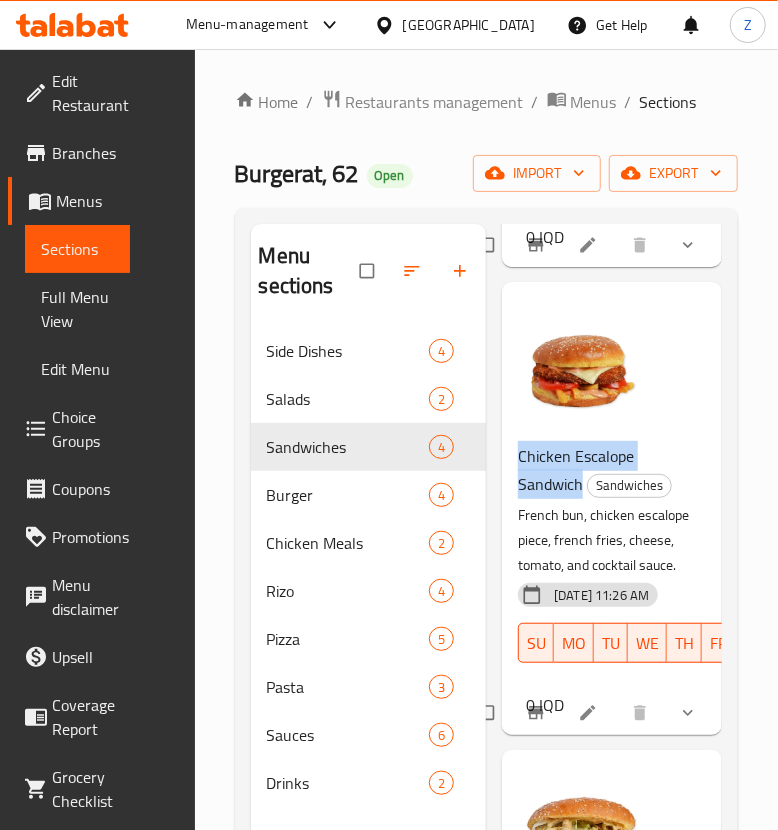 drag, startPoint x: 517, startPoint y: 504, endPoint x: 580, endPoint y: 532, distance: 68.942 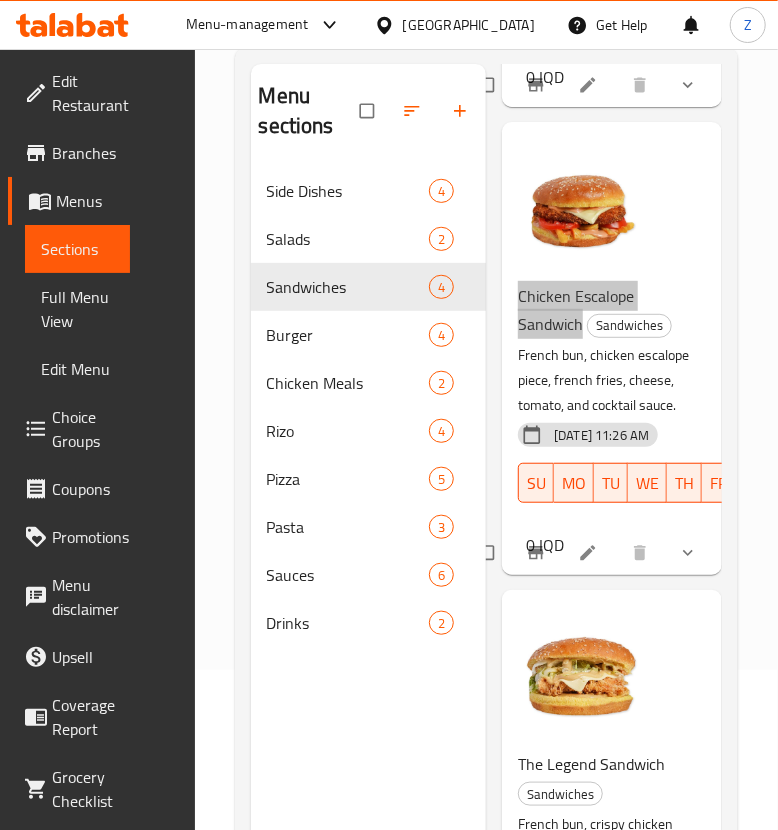 scroll, scrollTop: 280, scrollLeft: 0, axis: vertical 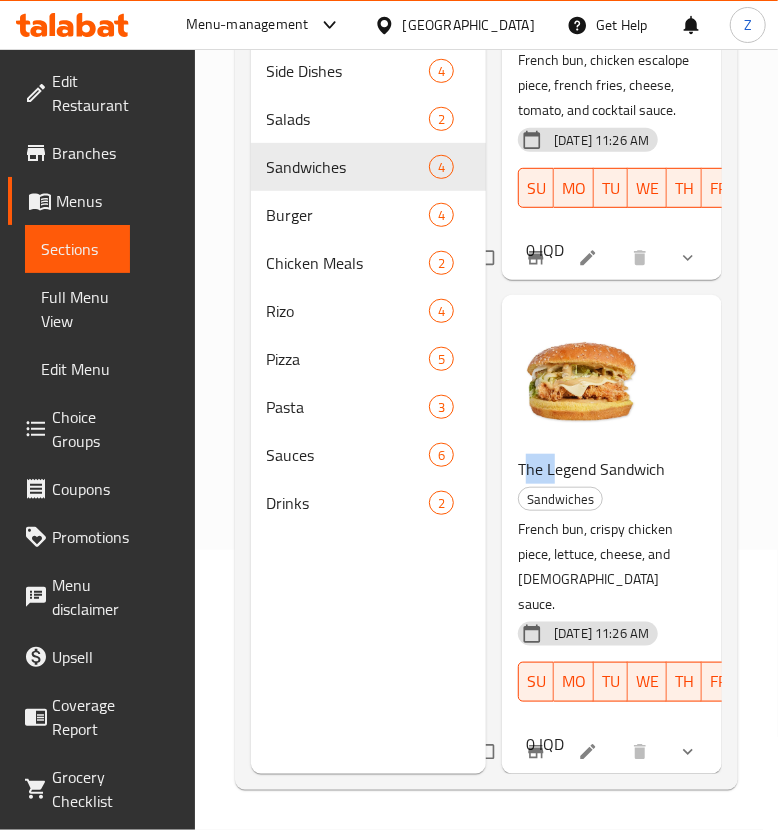 drag, startPoint x: 523, startPoint y: 472, endPoint x: 557, endPoint y: 477, distance: 34.36568 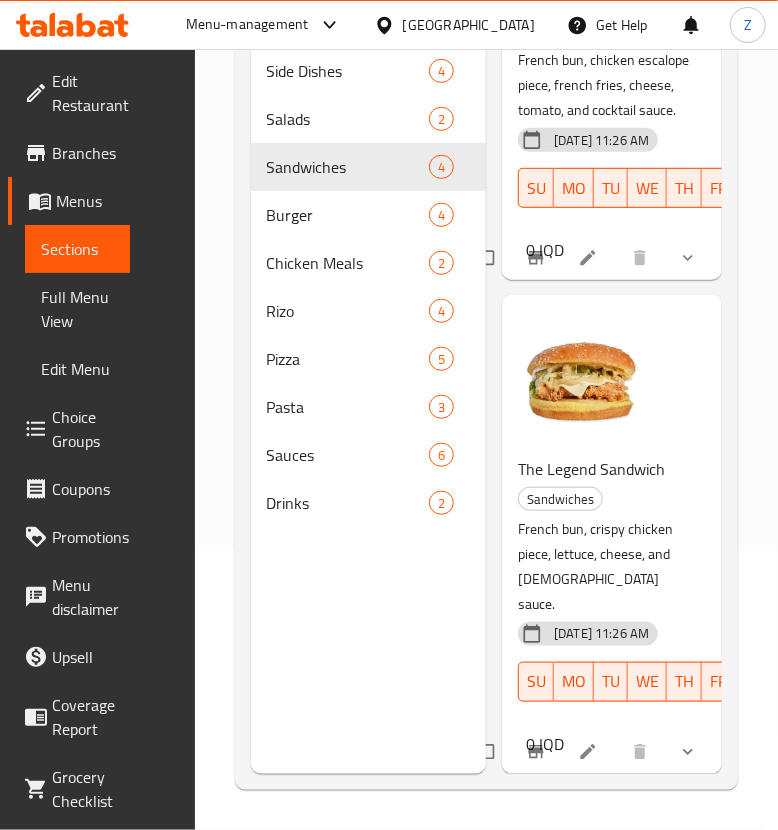 click on "The Legend Sandwich" at bounding box center (591, 469) 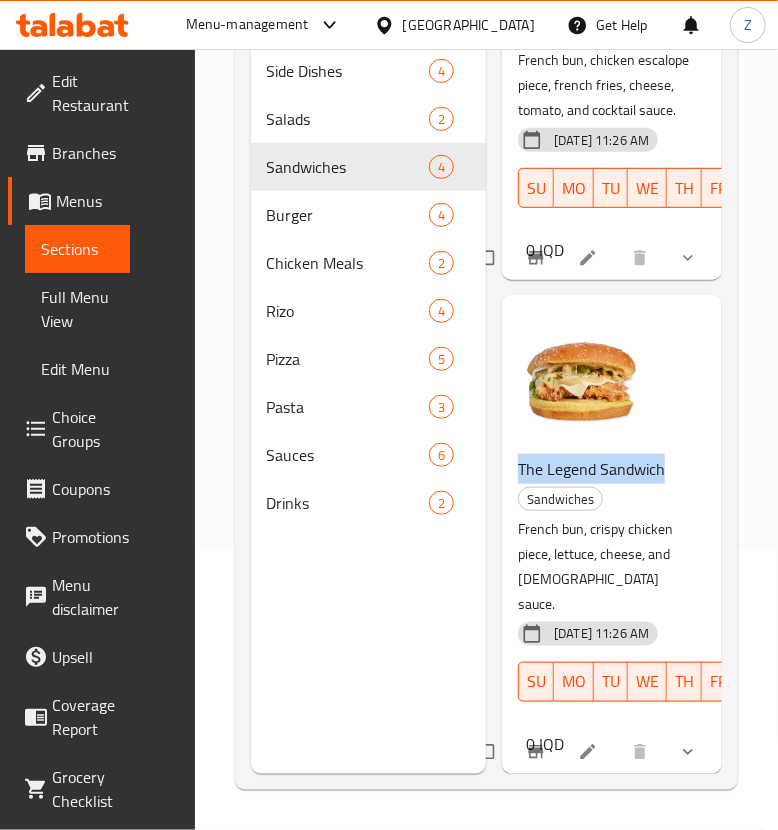 drag, startPoint x: 519, startPoint y: 473, endPoint x: 663, endPoint y: 484, distance: 144.41953 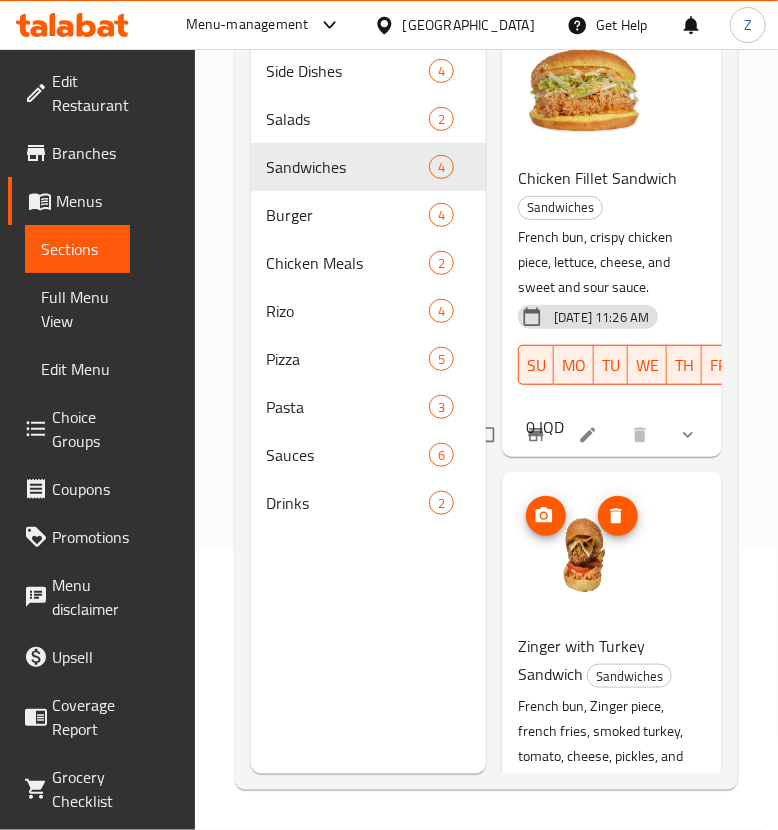 scroll, scrollTop: 0, scrollLeft: 0, axis: both 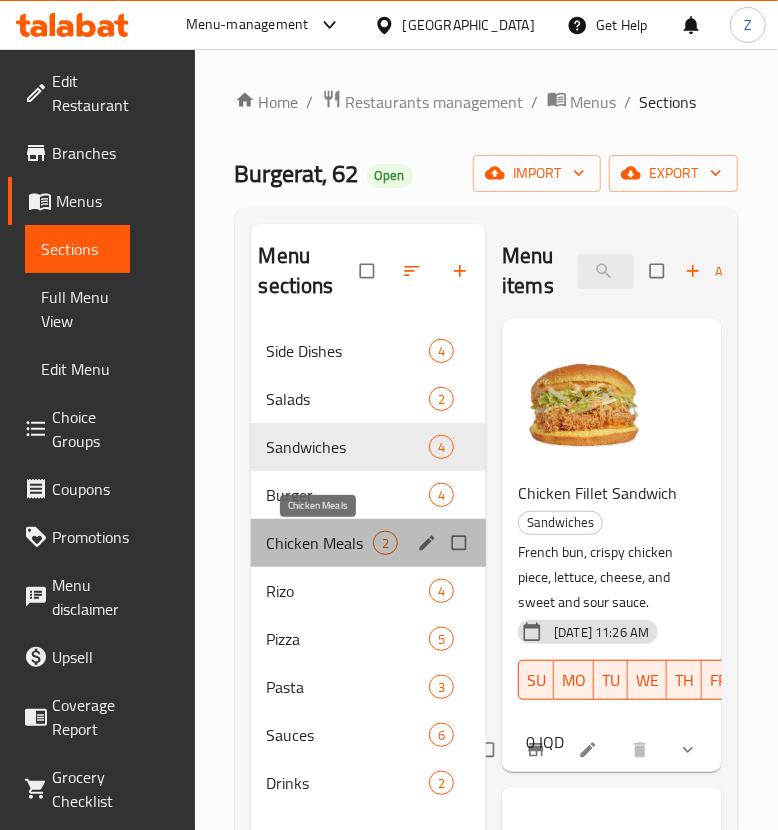 click on "Chicken Meals" at bounding box center [320, 543] 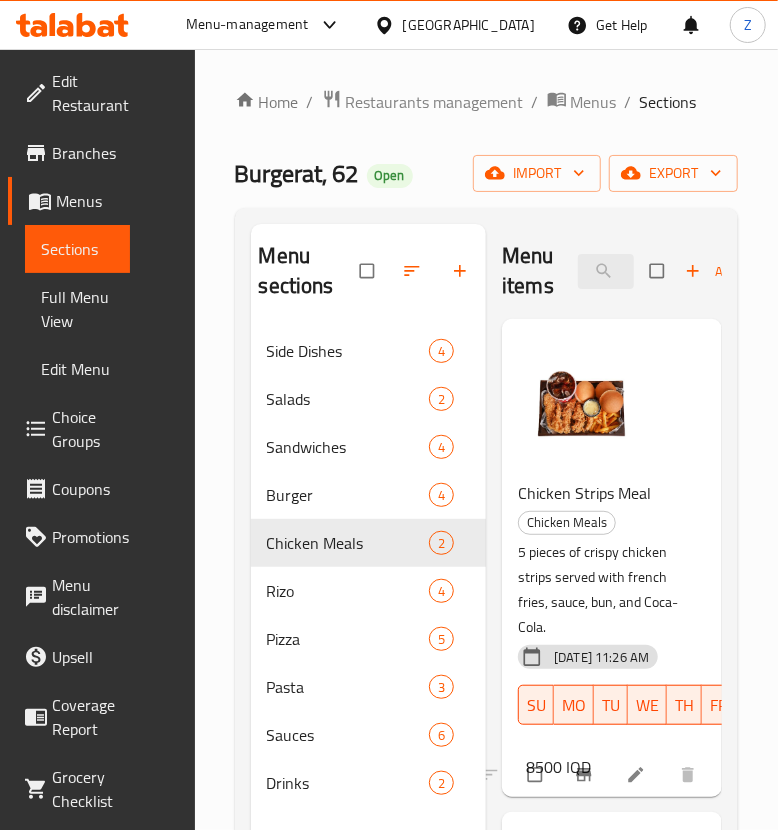 click on "Chicken Strips Meal" at bounding box center [584, 493] 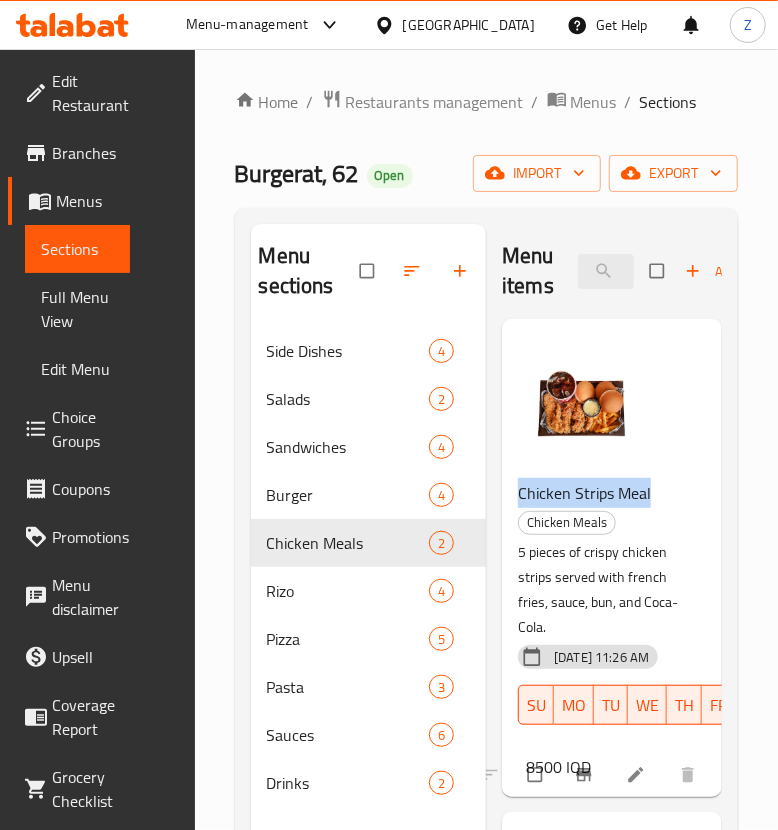 drag, startPoint x: 514, startPoint y: 492, endPoint x: 653, endPoint y: 502, distance: 139.35925 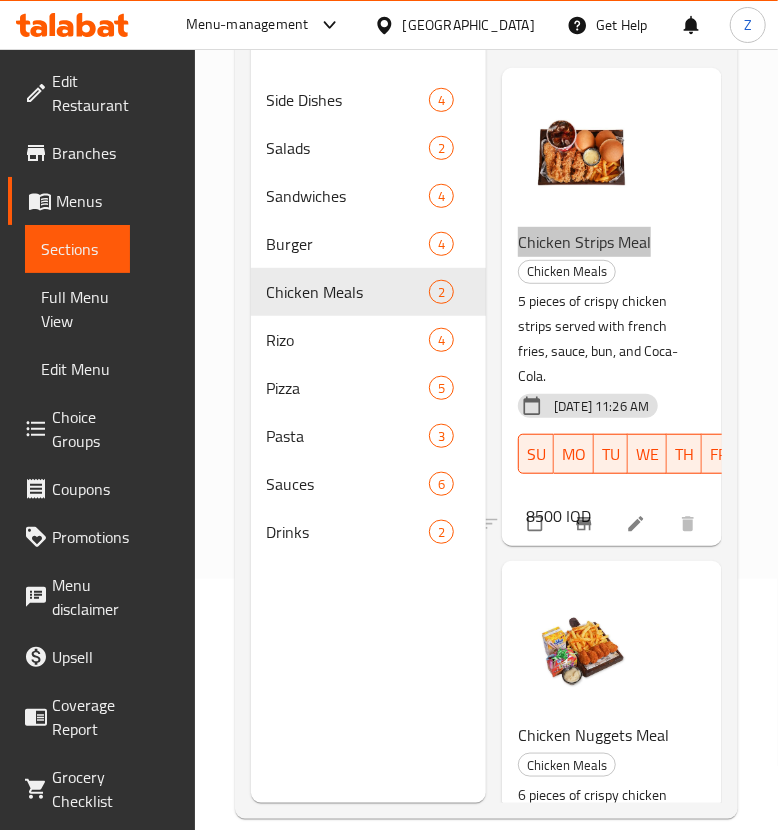 scroll, scrollTop: 280, scrollLeft: 0, axis: vertical 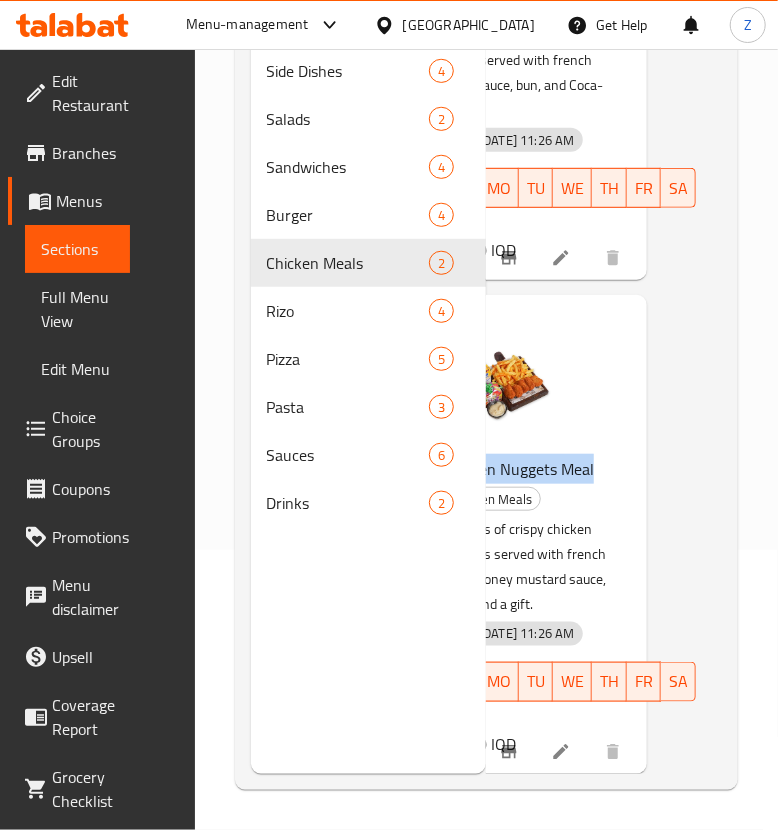 drag, startPoint x: 520, startPoint y: 454, endPoint x: 690, endPoint y: 464, distance: 170.29387 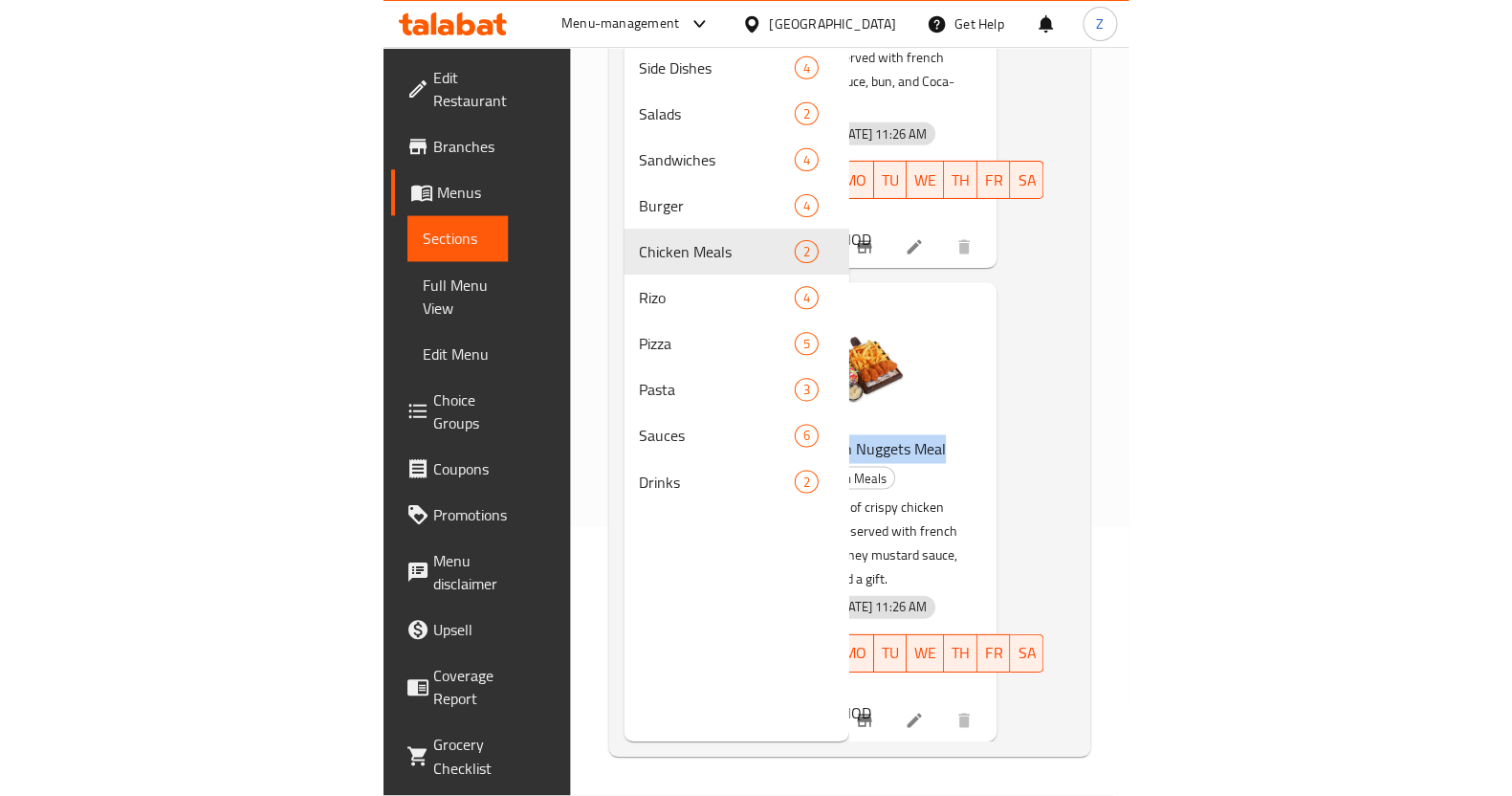 scroll, scrollTop: 0, scrollLeft: 0, axis: both 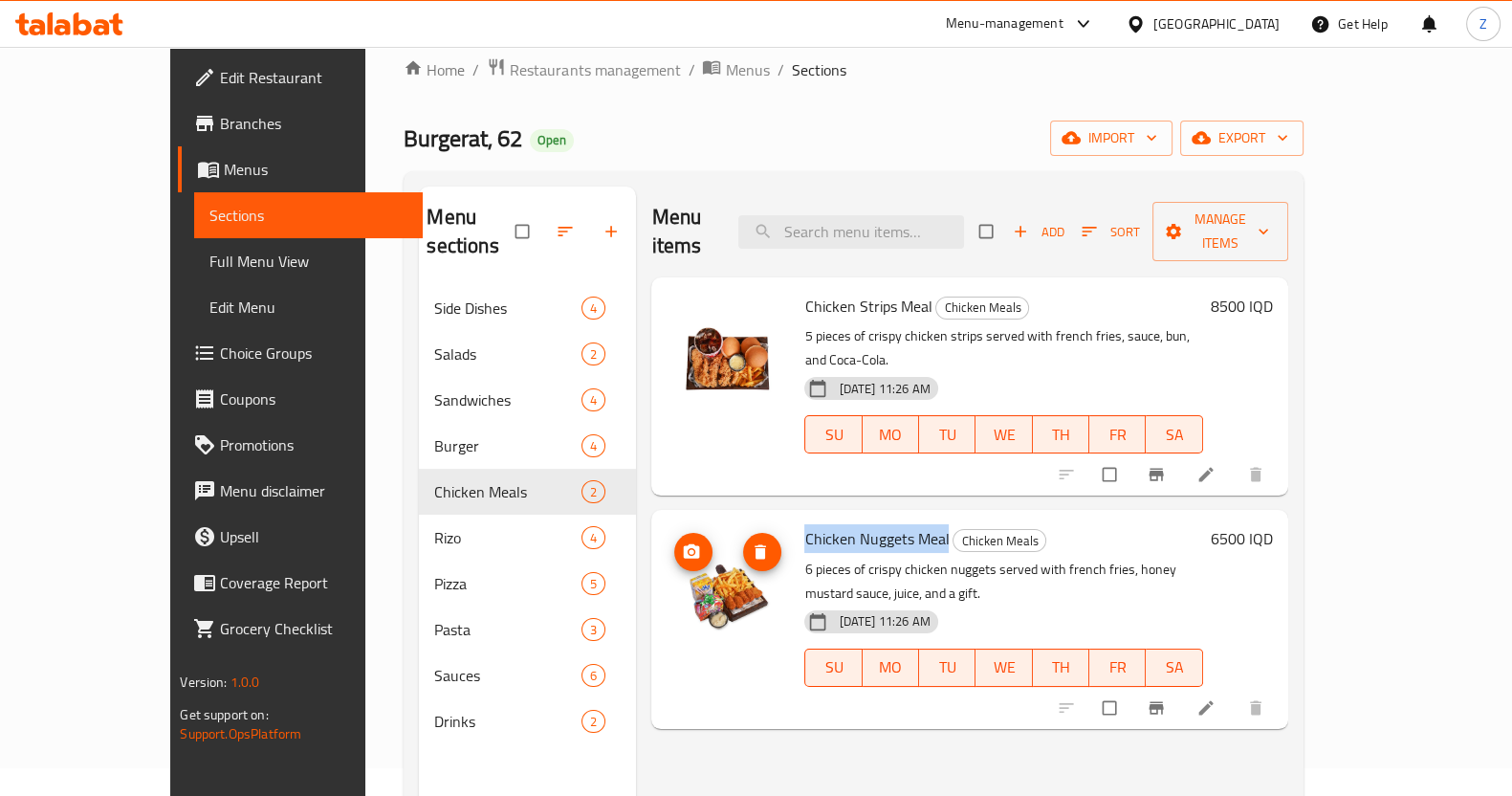 click 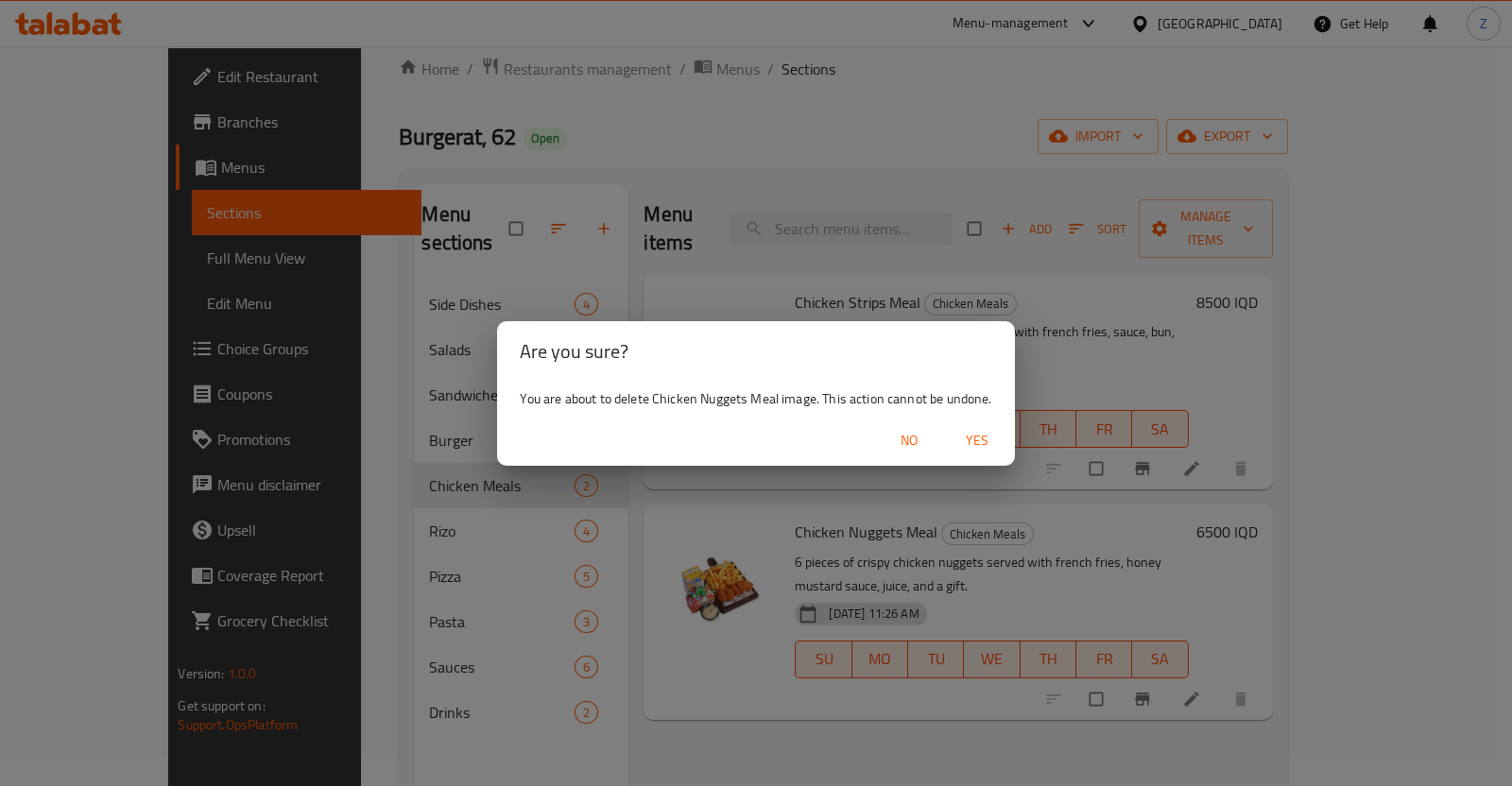 click on "Are you sure? You are about to delete Chicken Nuggets Meal image. This action cannot be undone. No Yes" at bounding box center [756, 393] 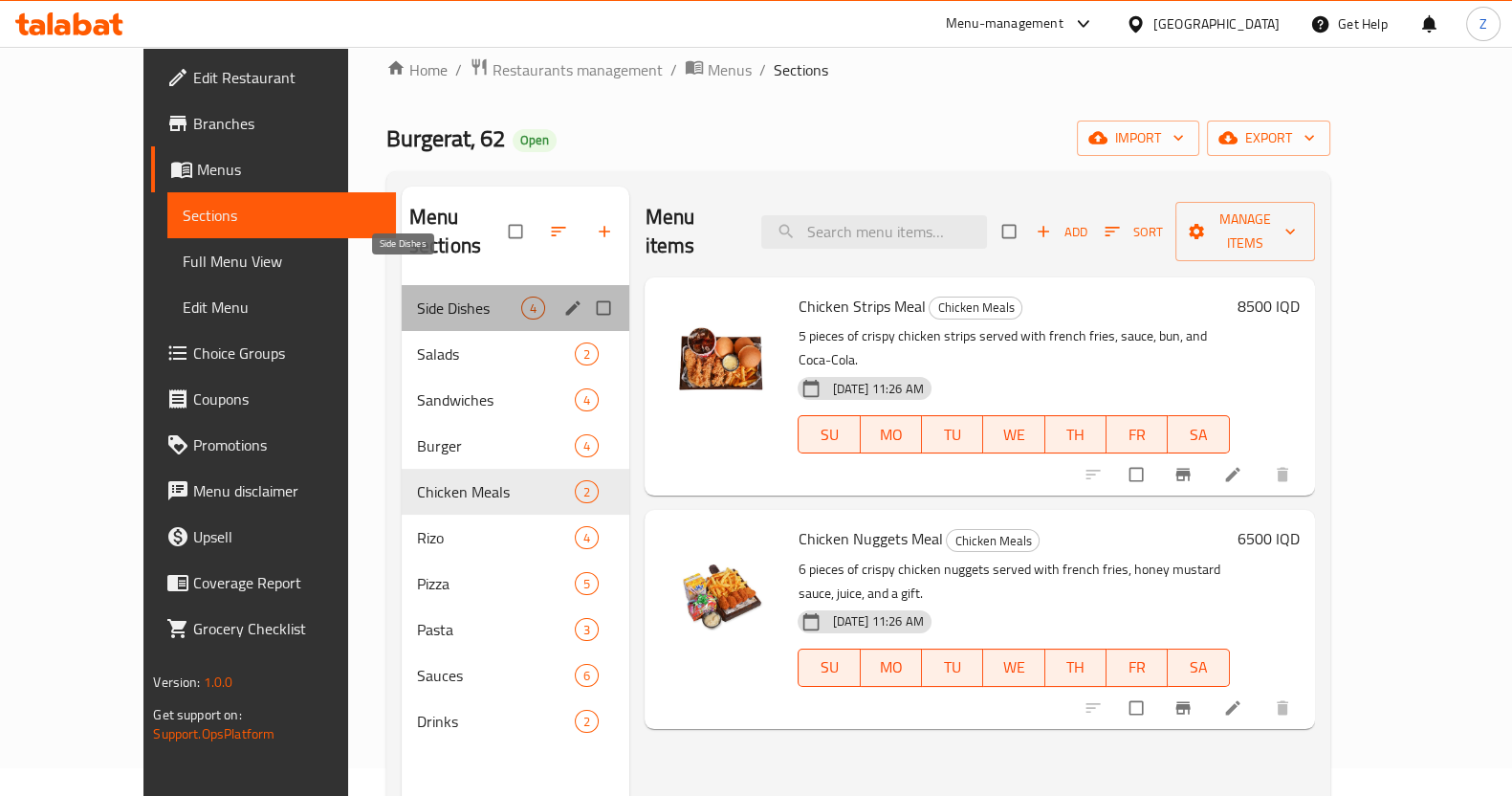 click on "Side Dishes" at bounding box center (470, 308) 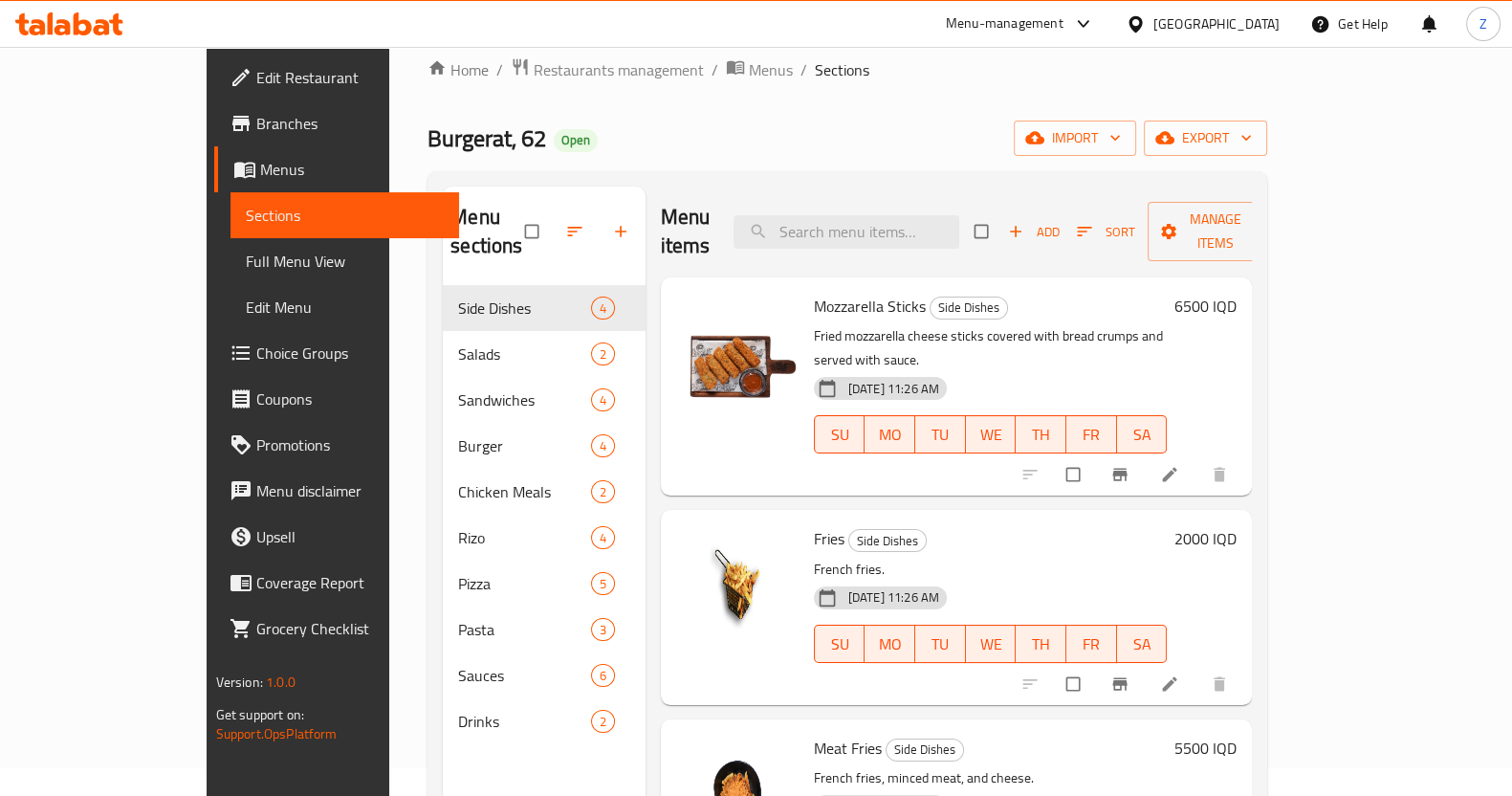 scroll, scrollTop: 87, scrollLeft: 0, axis: vertical 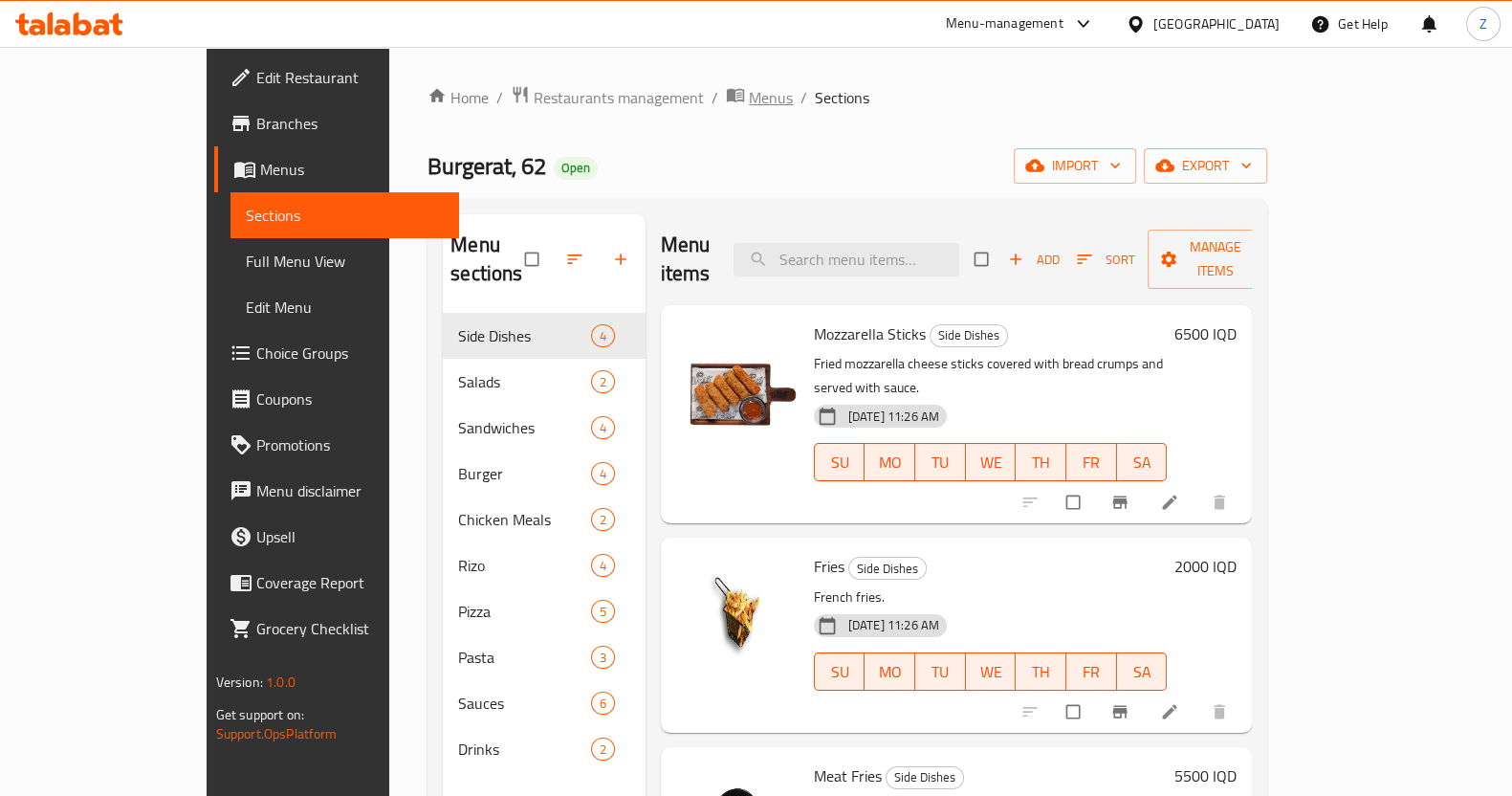 click on "Menus" at bounding box center [771, 98] 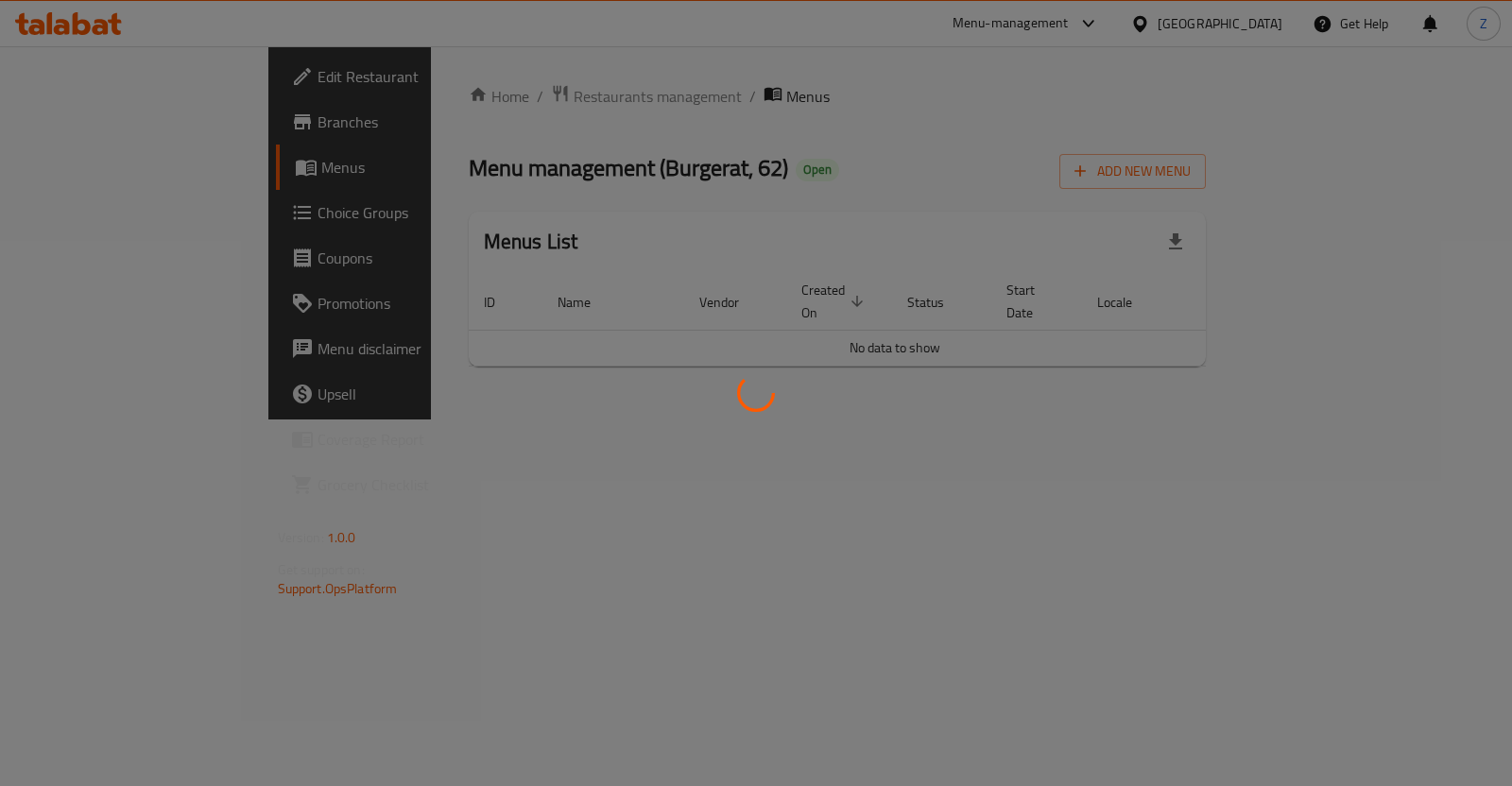 click at bounding box center (756, 393) 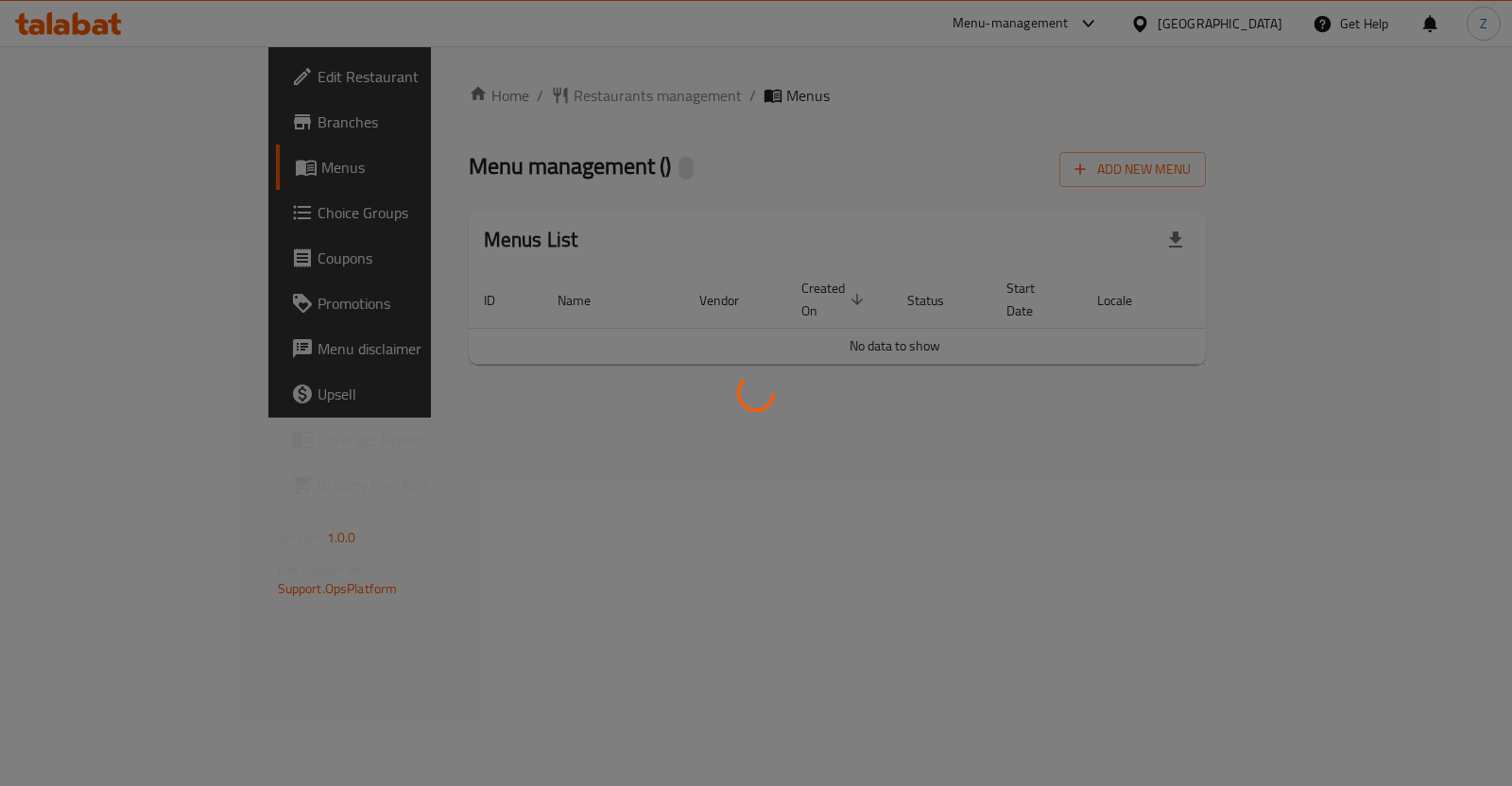 scroll, scrollTop: 0, scrollLeft: 0, axis: both 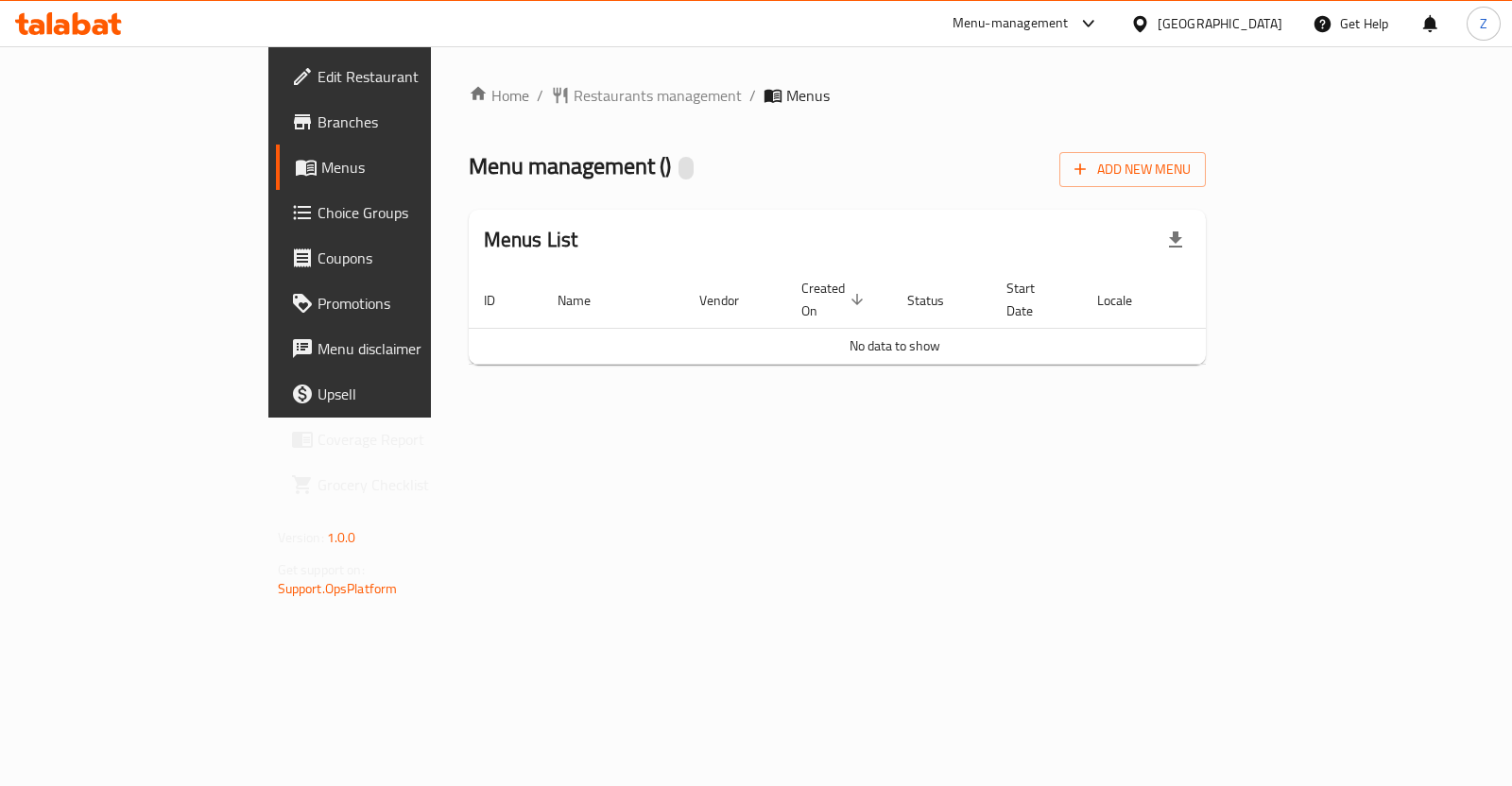 click at bounding box center (775, 95) 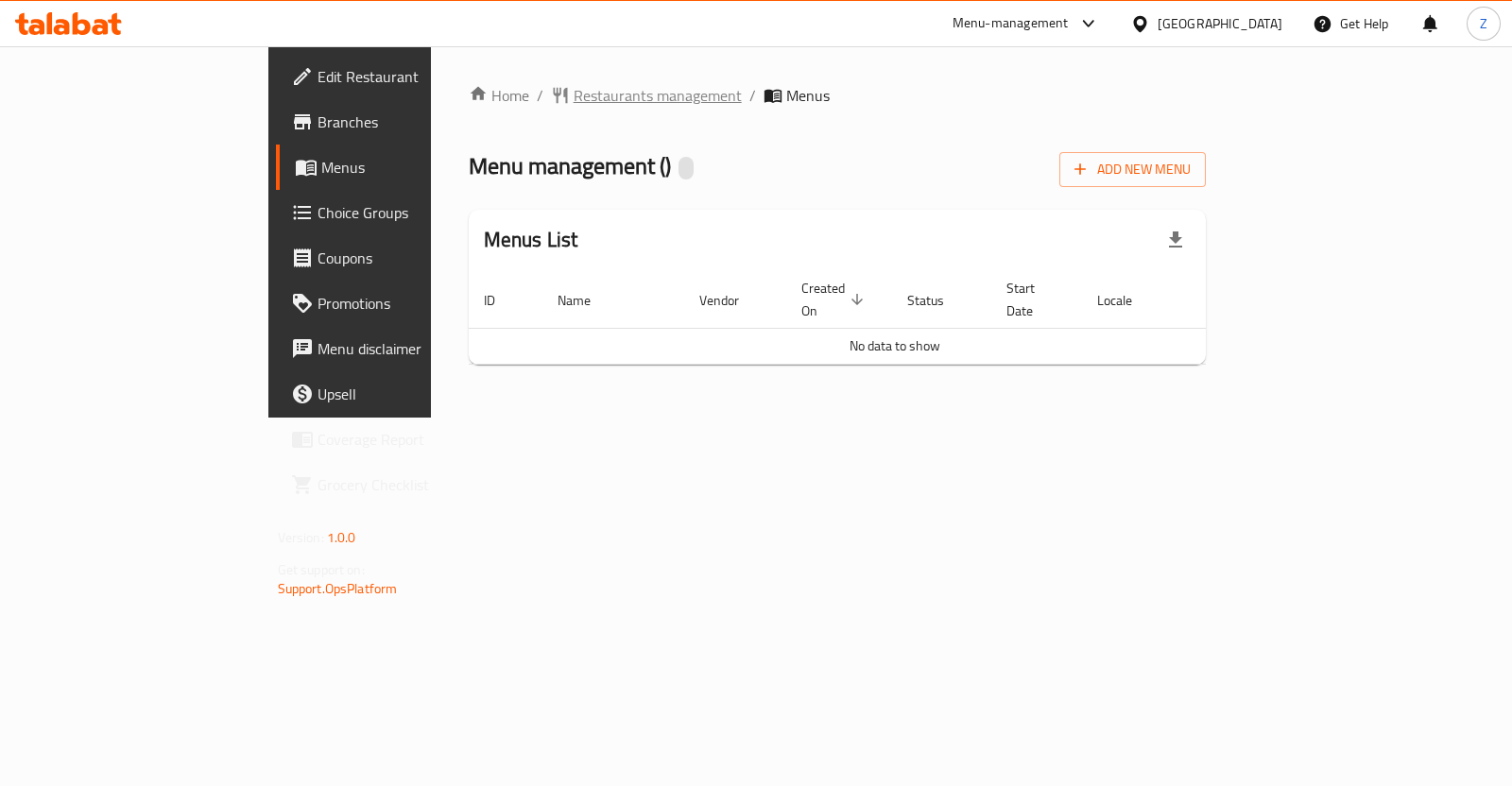 click on "Restaurants management" at bounding box center (658, 95) 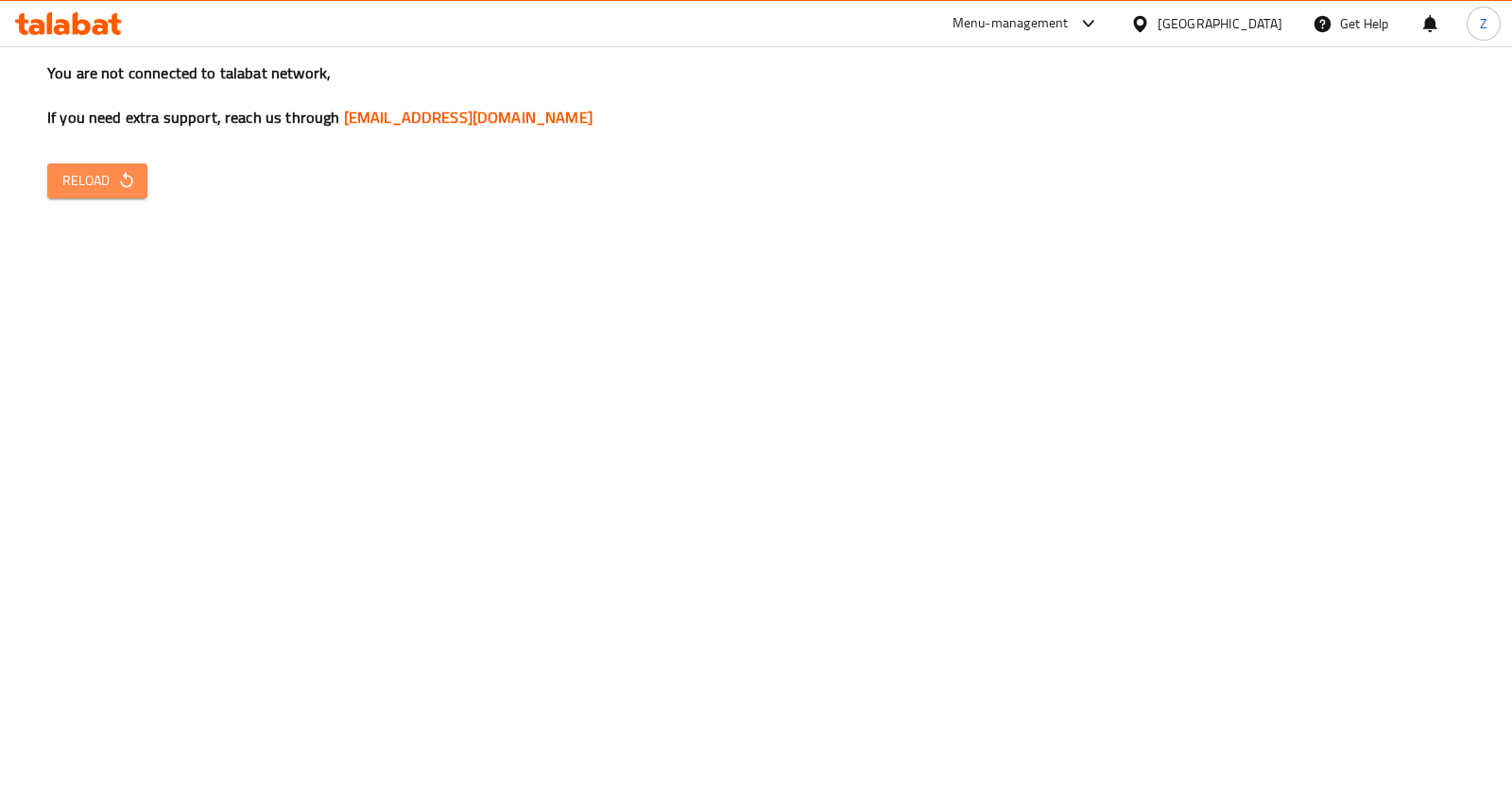 click on "Reload" at bounding box center (97, 180) 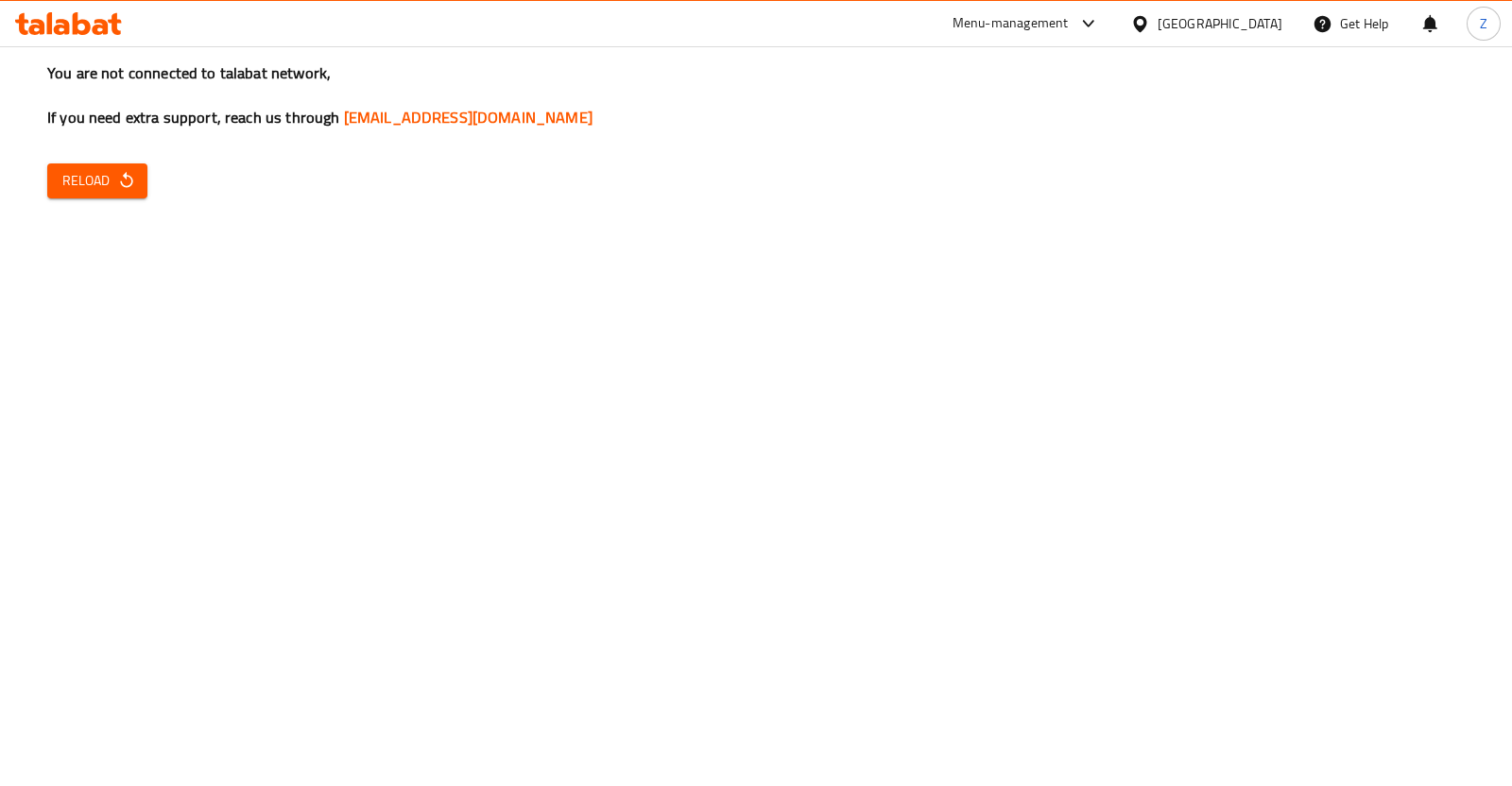 click on "Reload" at bounding box center (97, 180) 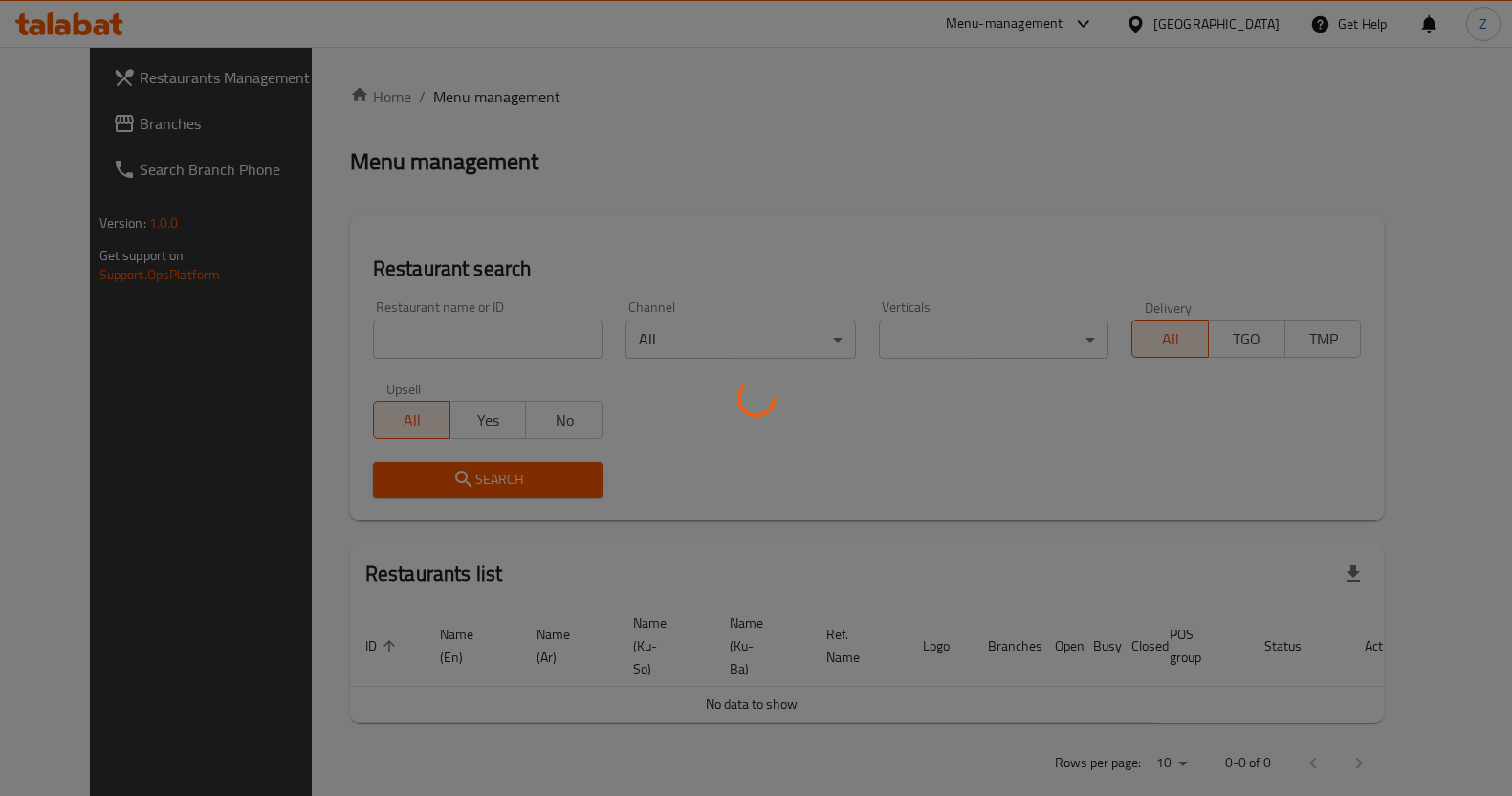 scroll, scrollTop: 0, scrollLeft: 0, axis: both 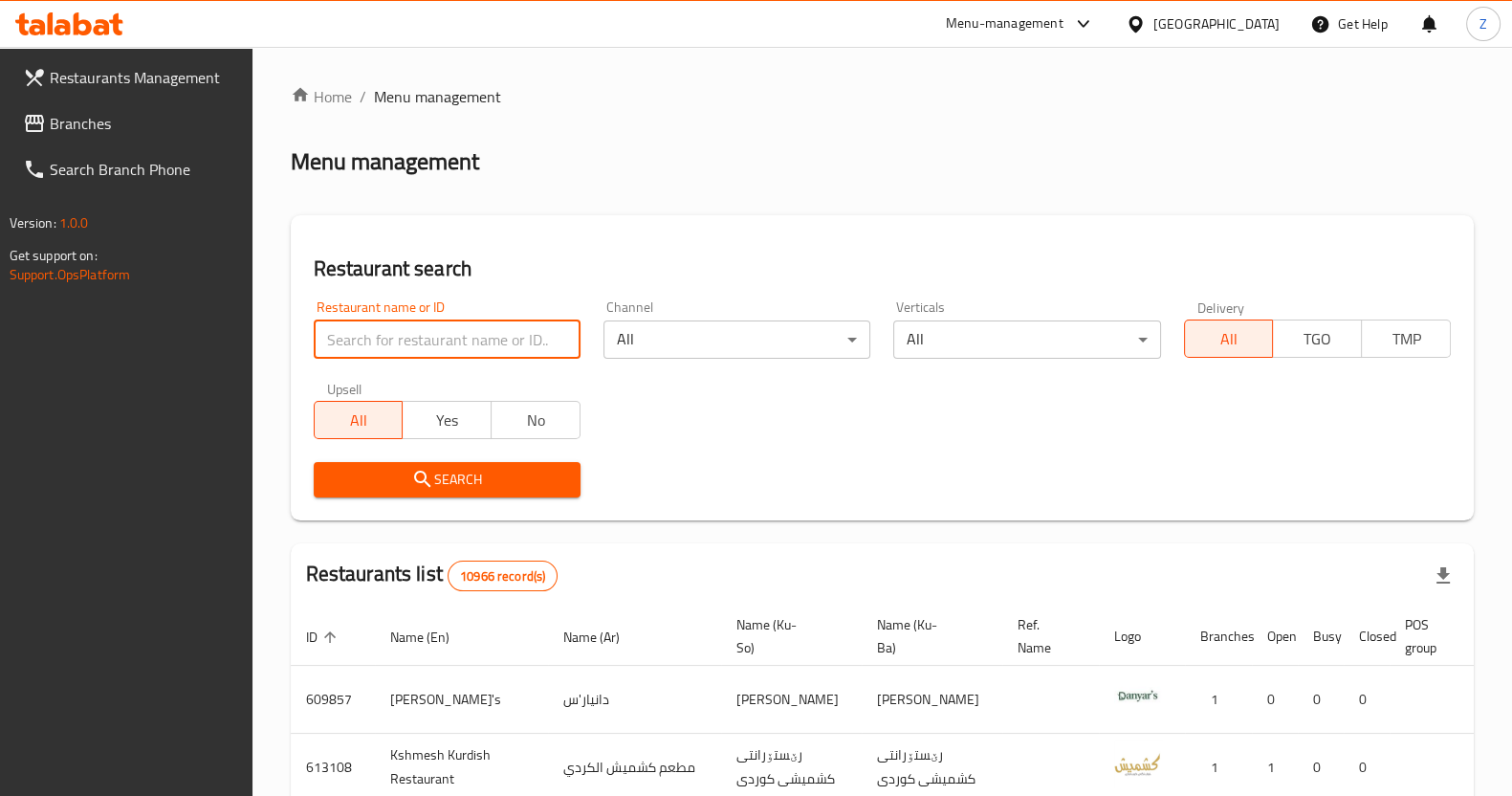 click at bounding box center [447, 340] 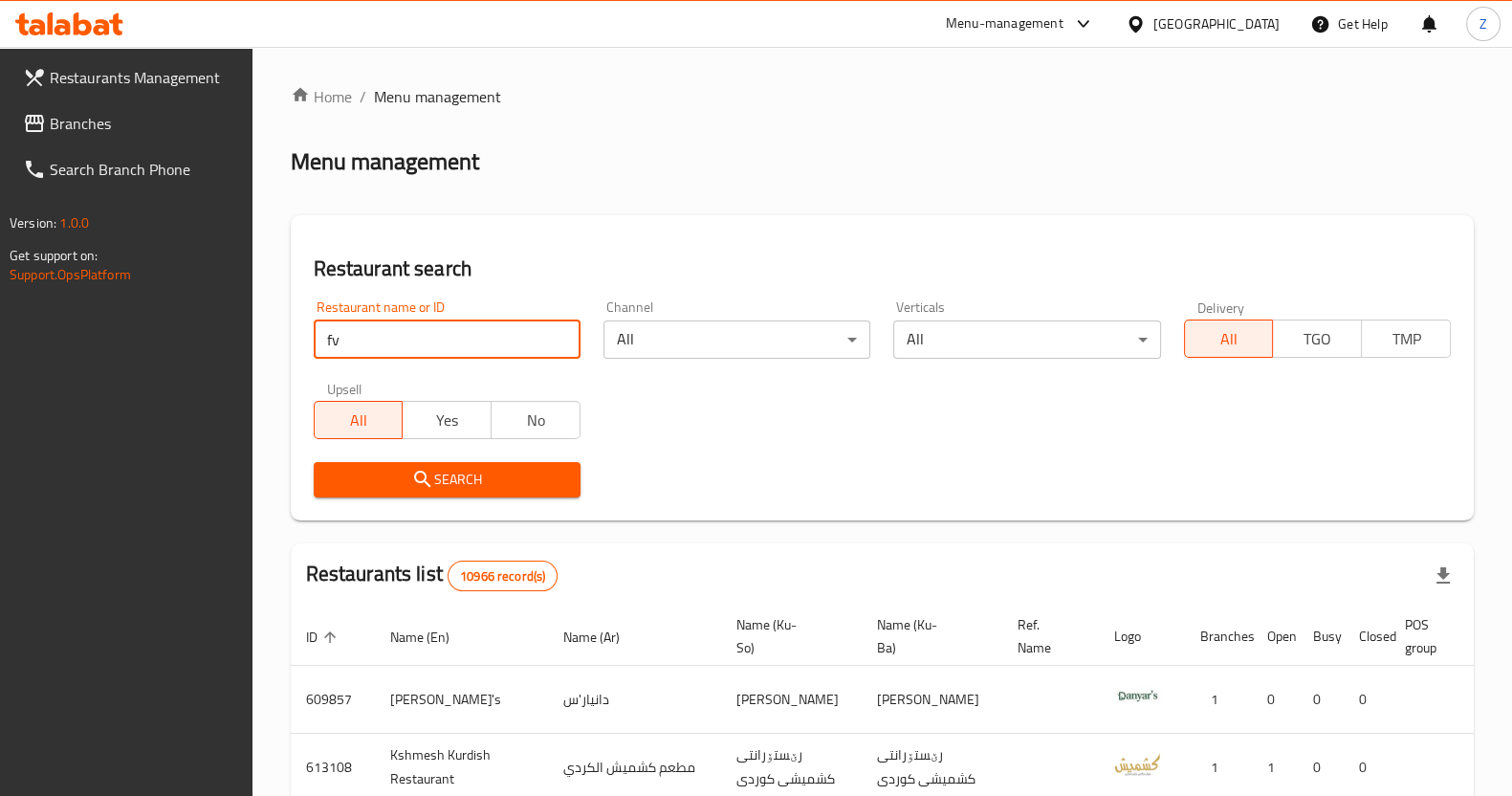 type on "f" 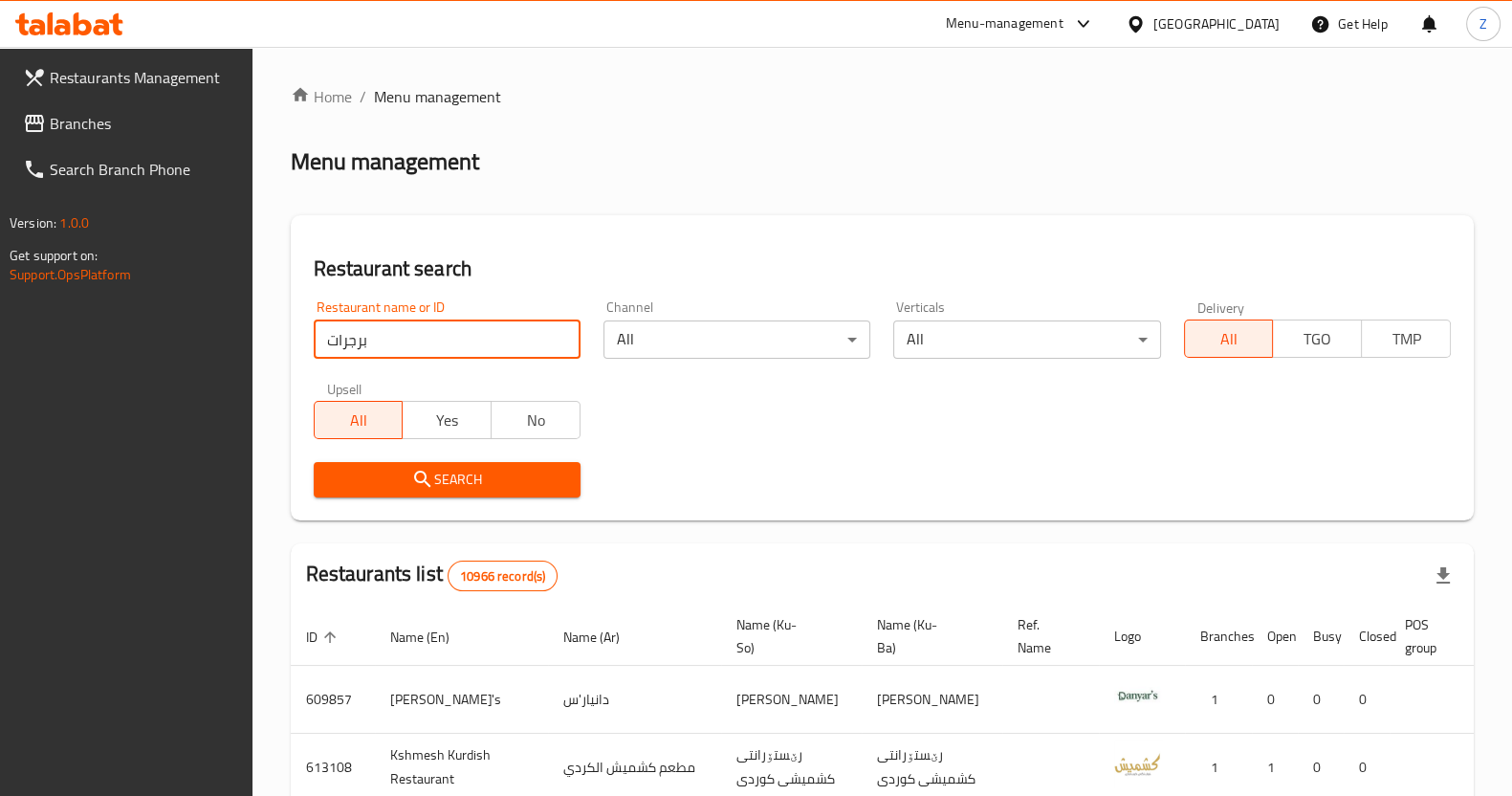 type on "برجرات" 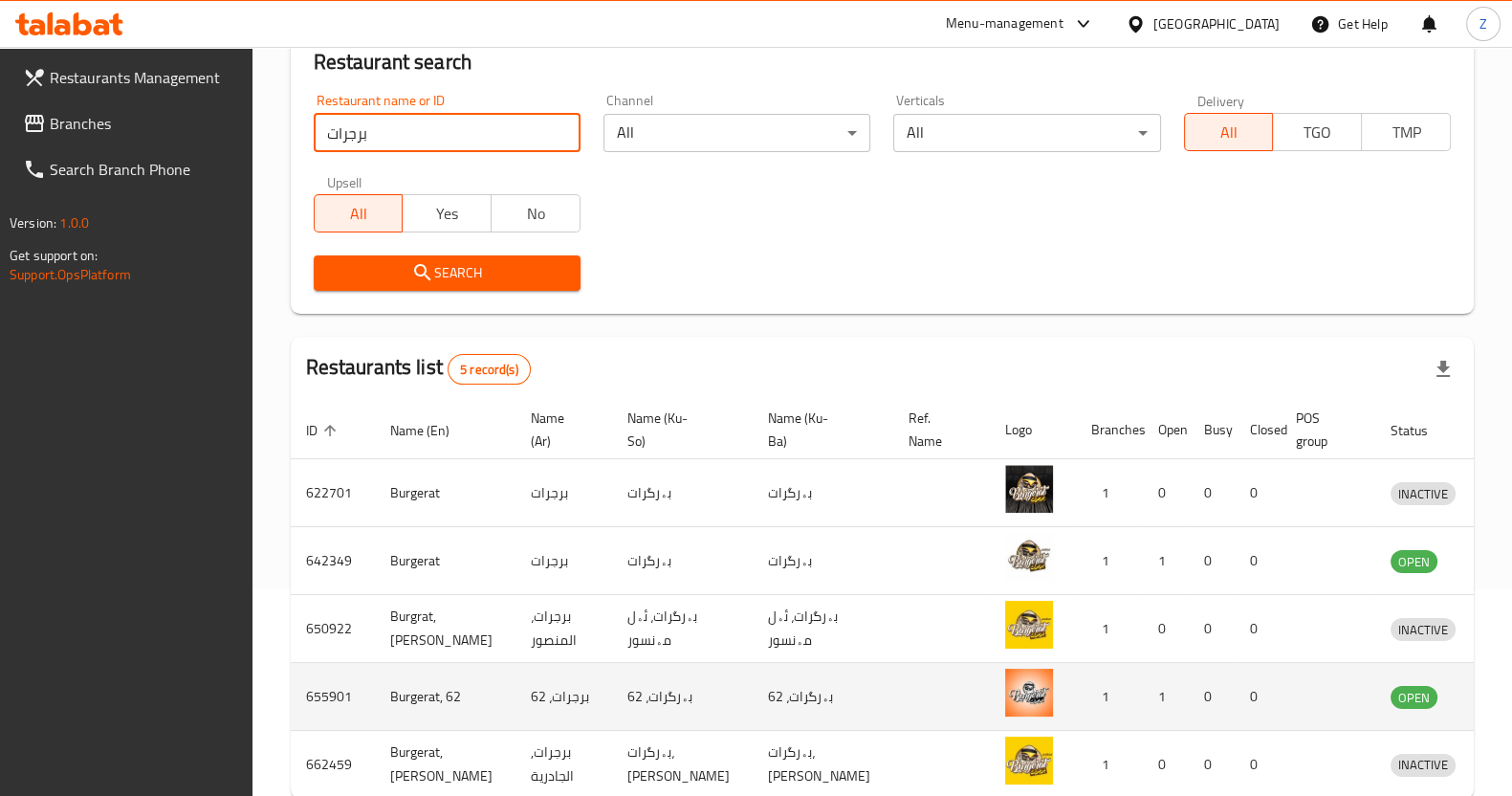 scroll, scrollTop: 314, scrollLeft: 0, axis: vertical 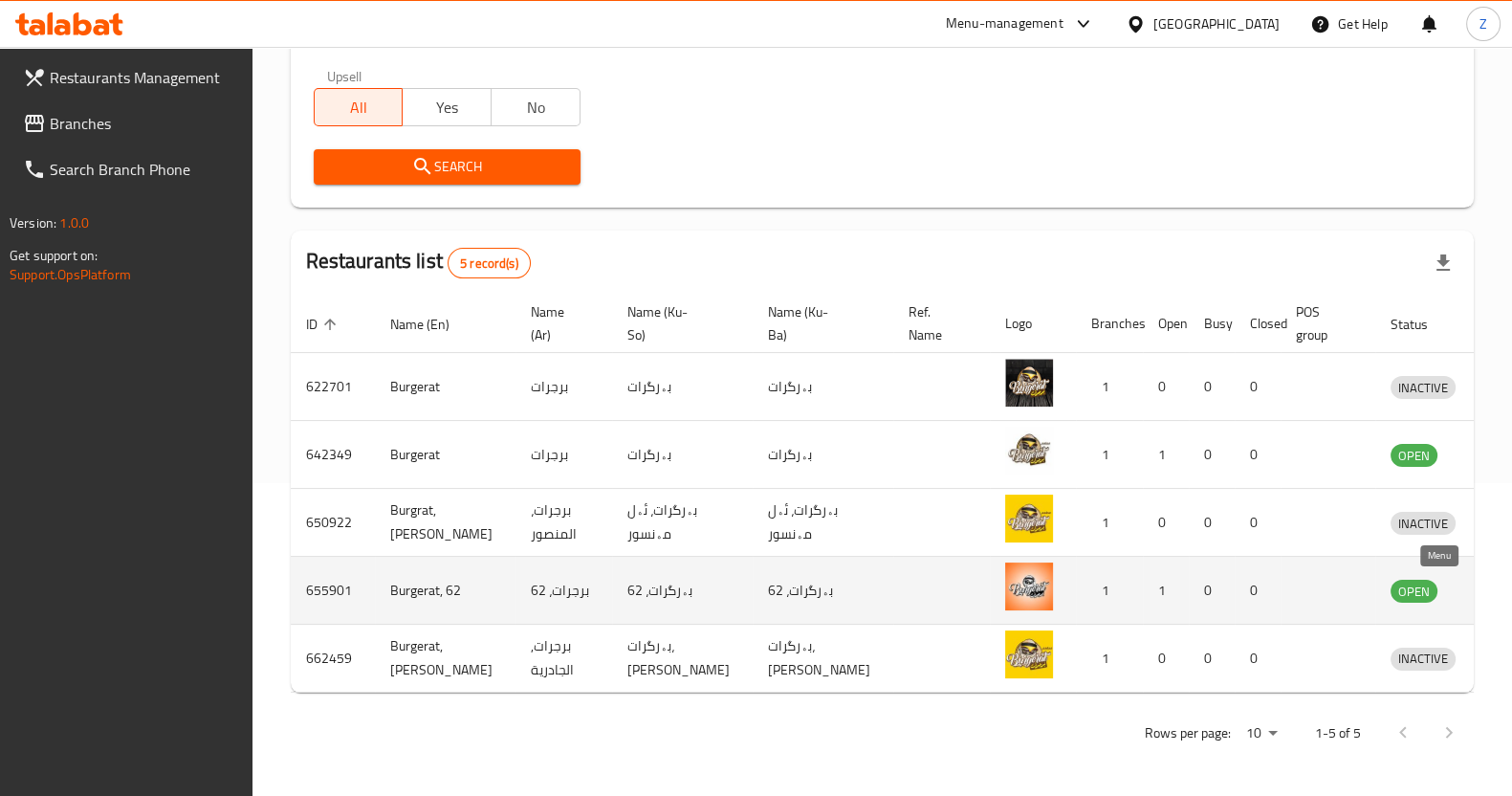 click 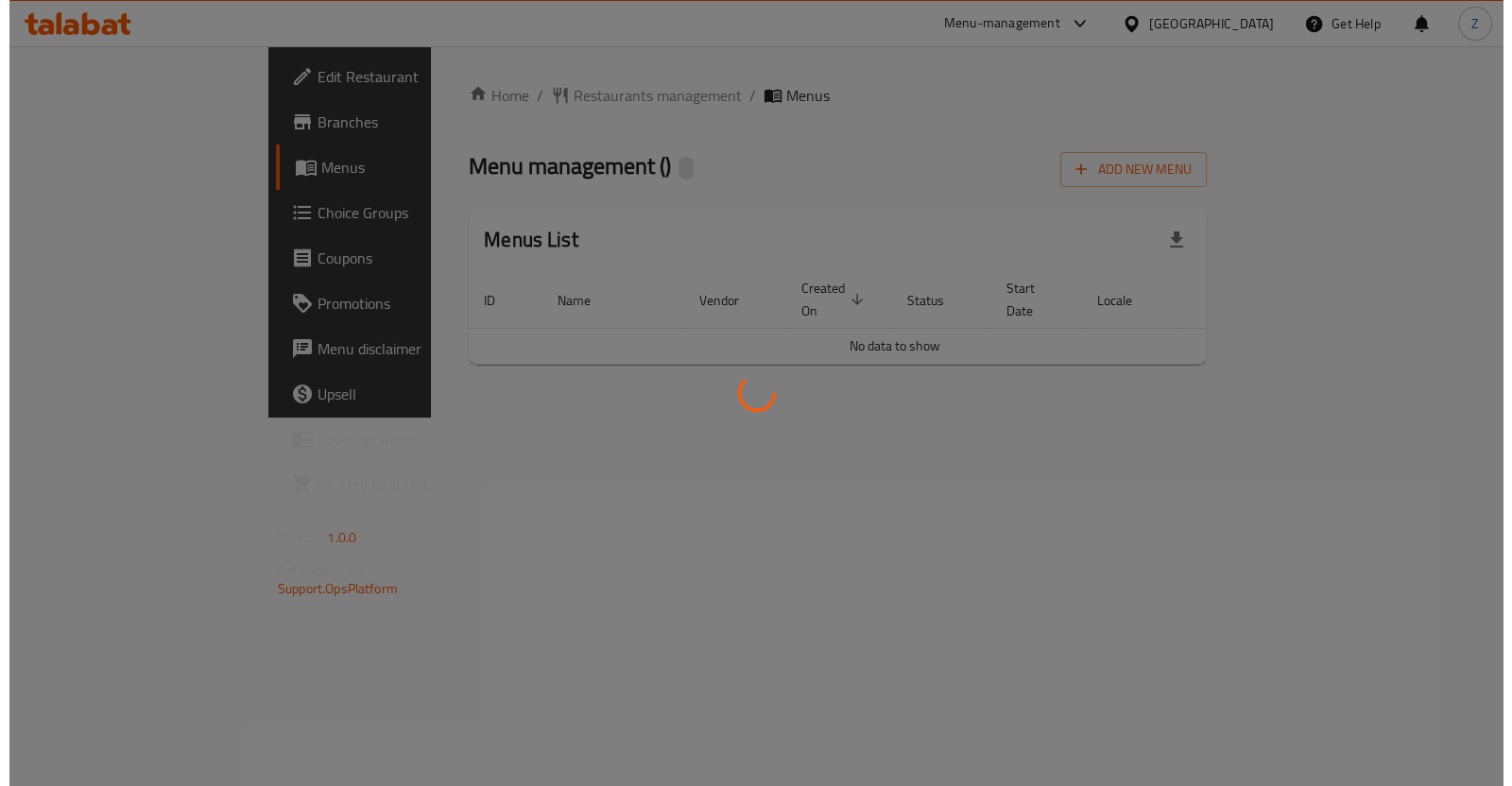 scroll, scrollTop: 0, scrollLeft: 0, axis: both 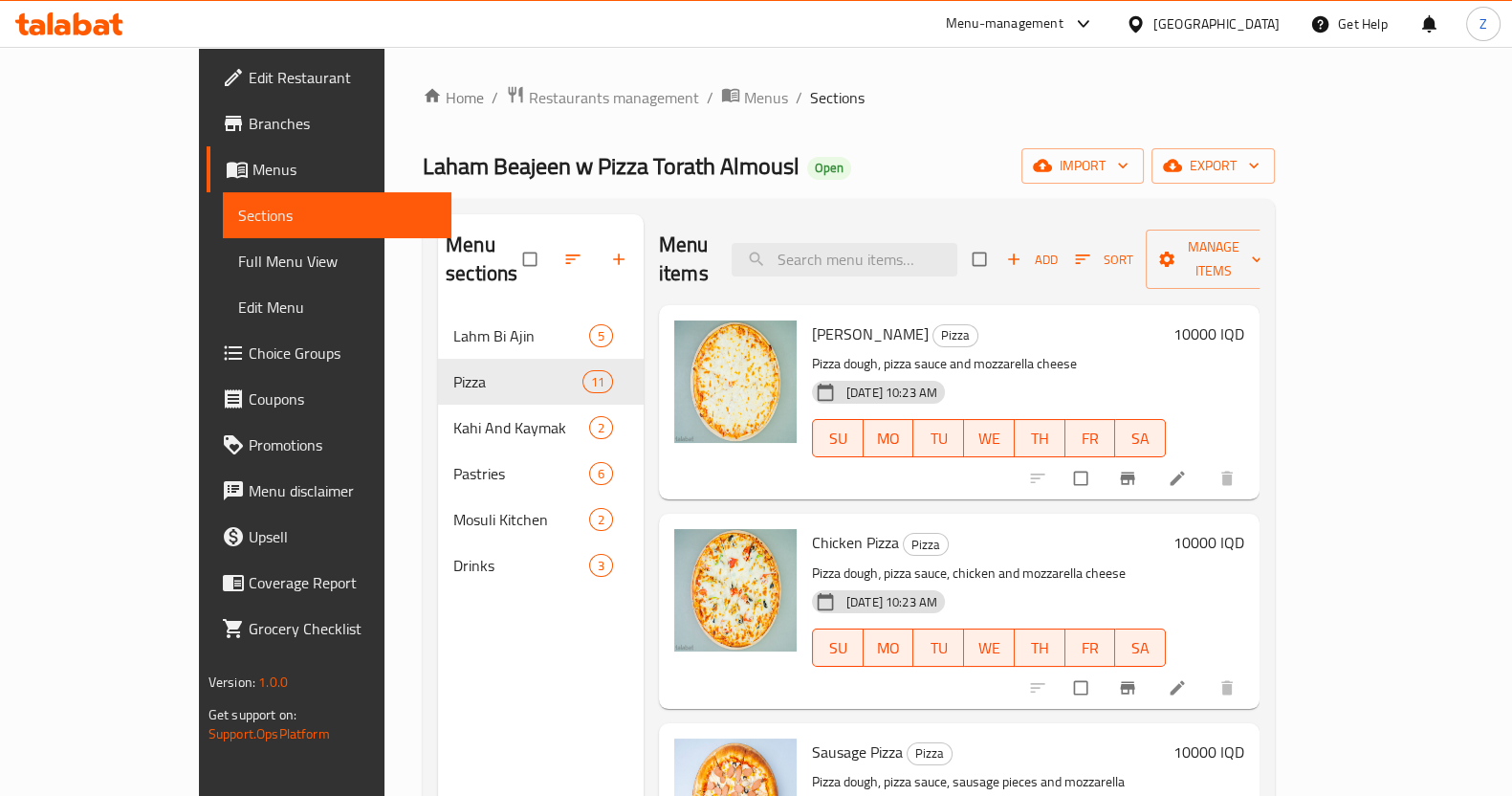 click on "Edit Restaurant" at bounding box center [342, 77] 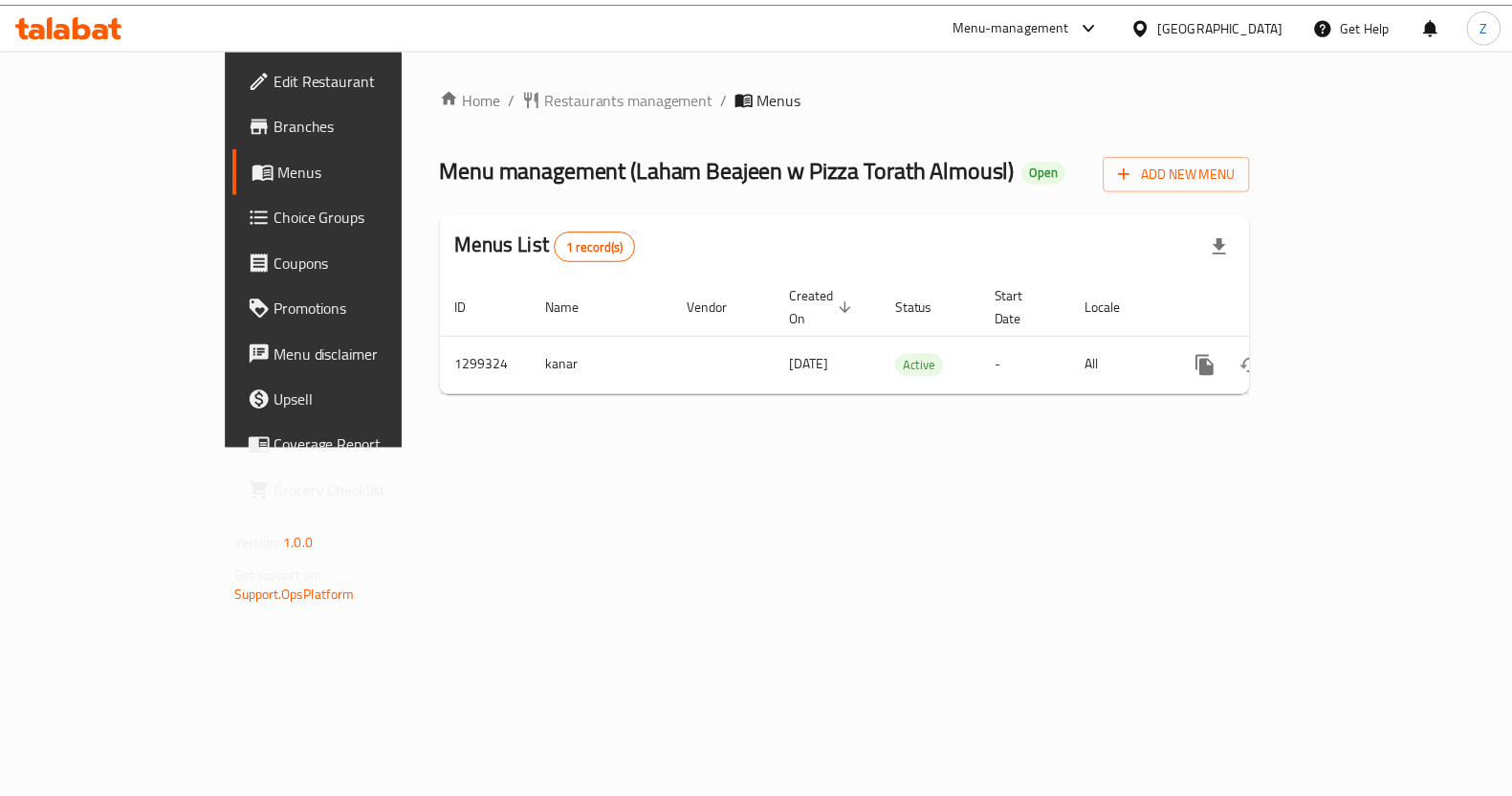 scroll, scrollTop: 0, scrollLeft: 0, axis: both 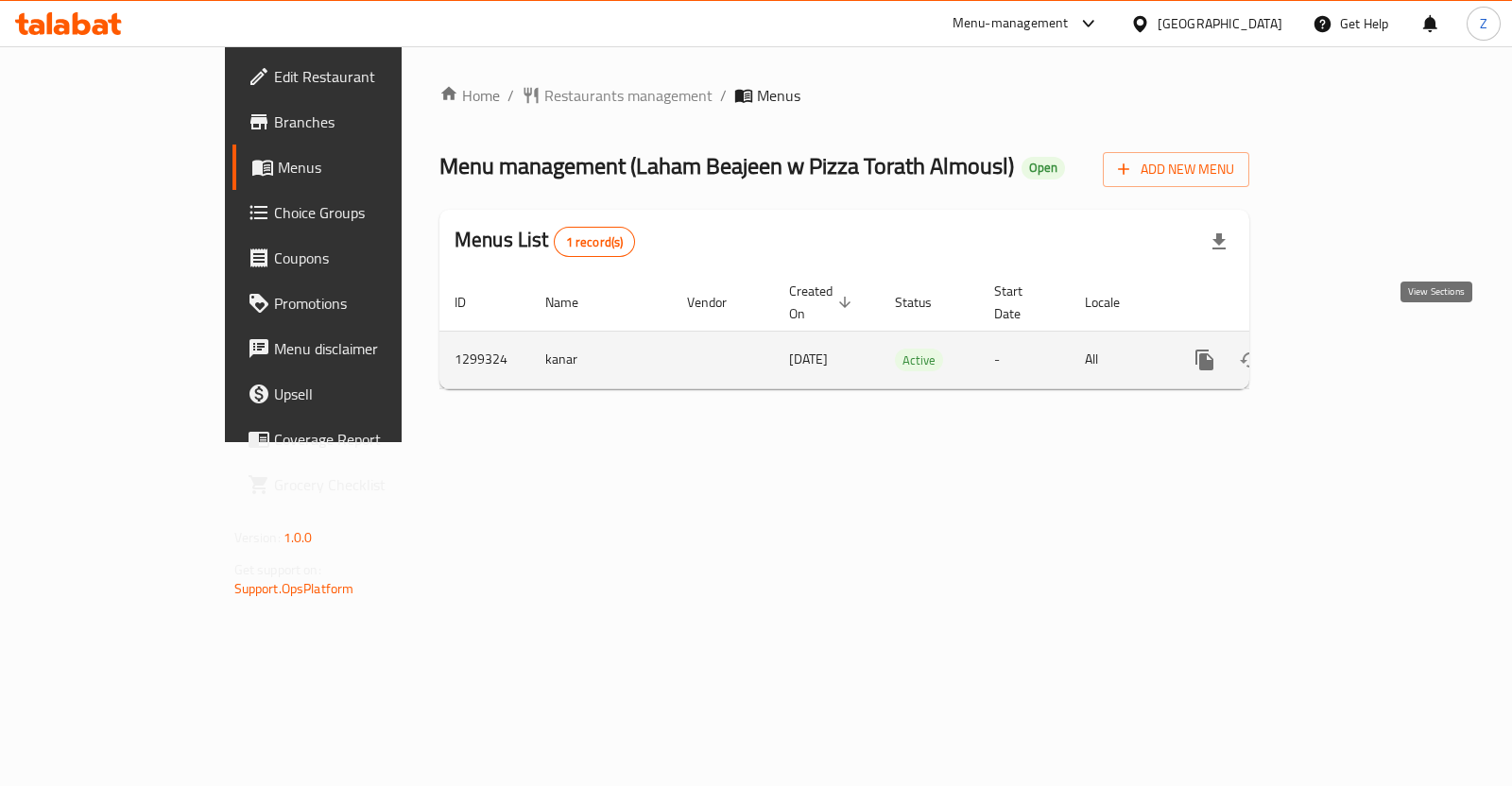 click 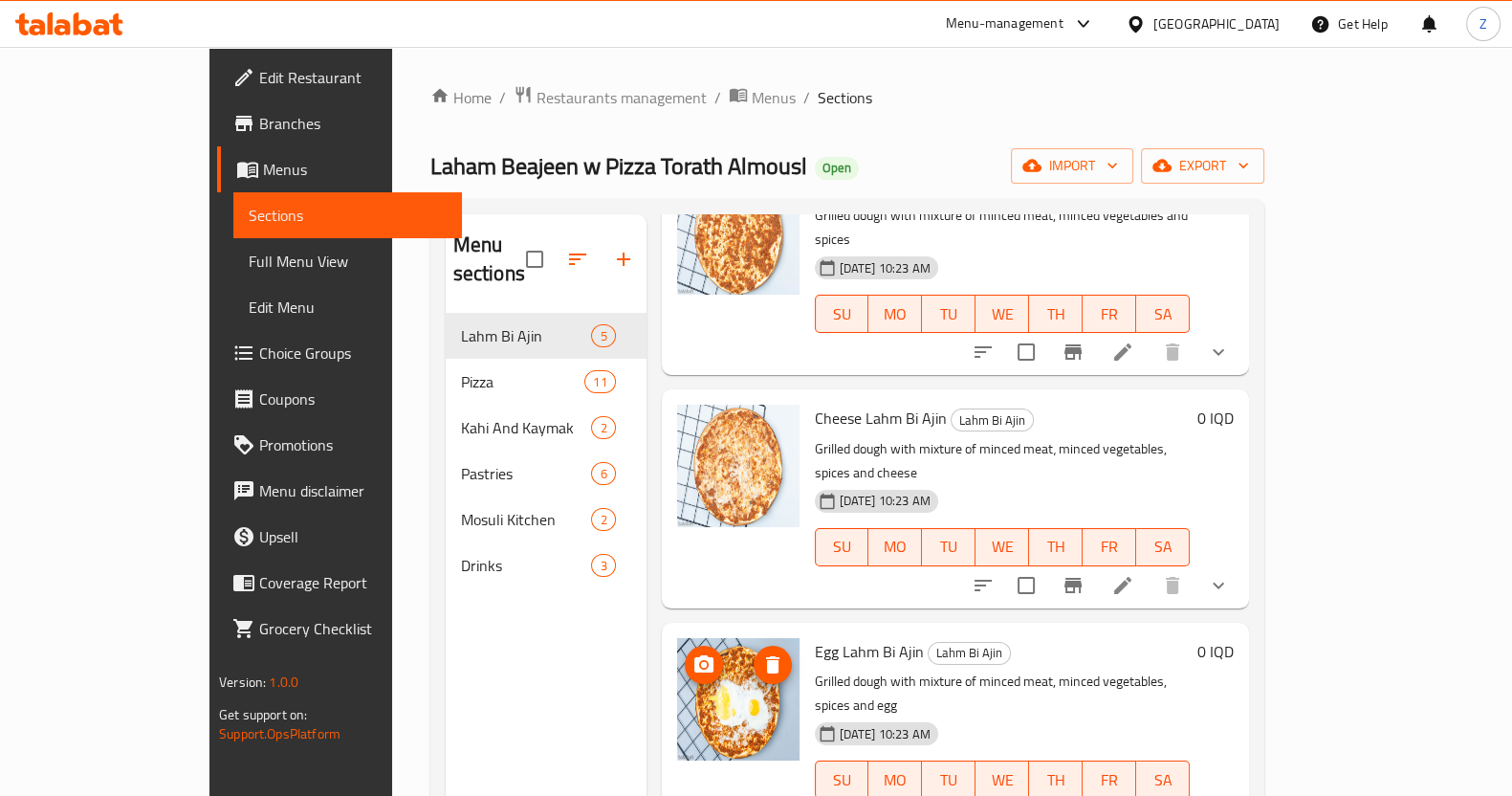 scroll, scrollTop: 297, scrollLeft: 0, axis: vertical 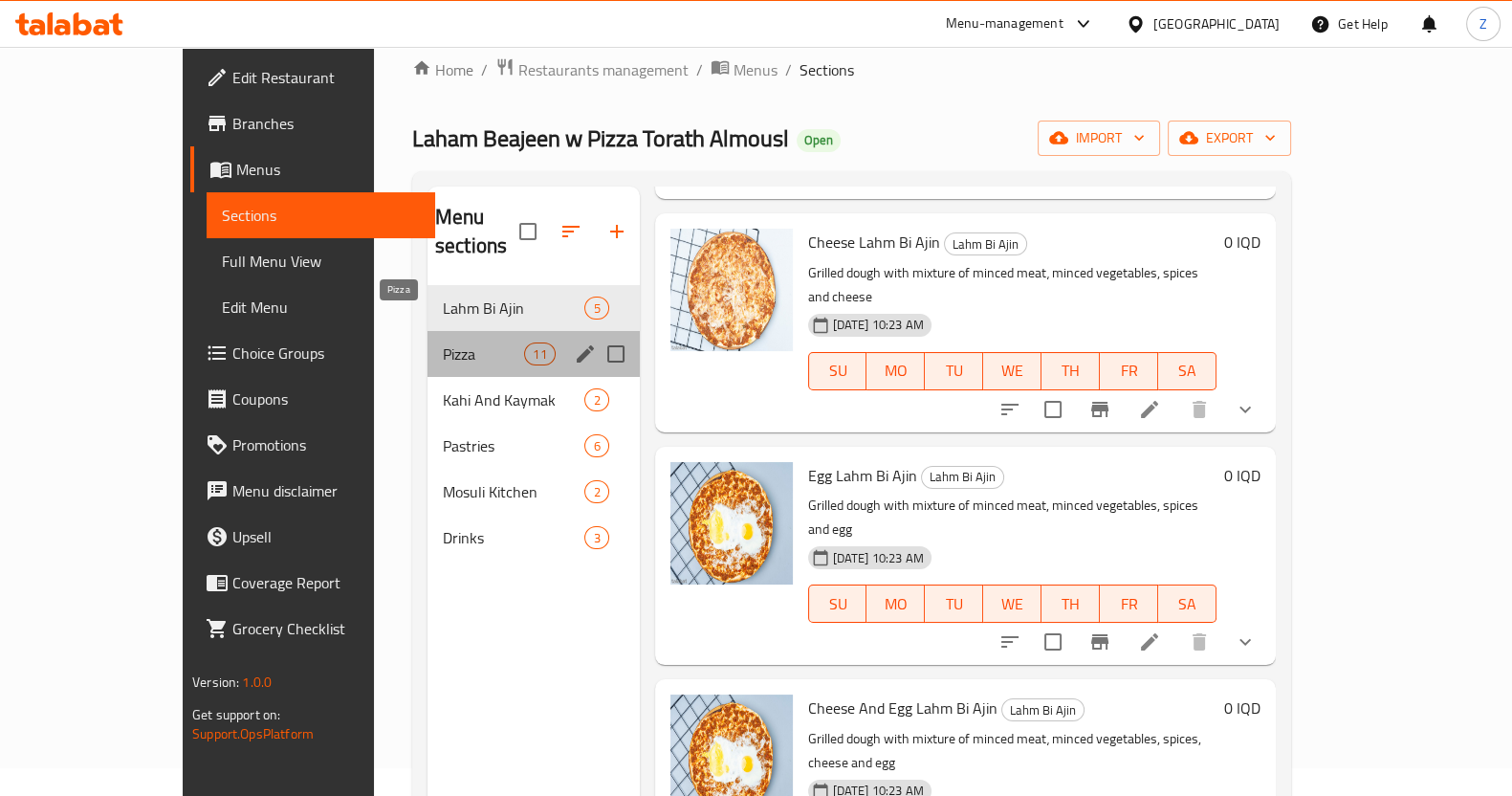 click on "Pizza" at bounding box center [483, 354] 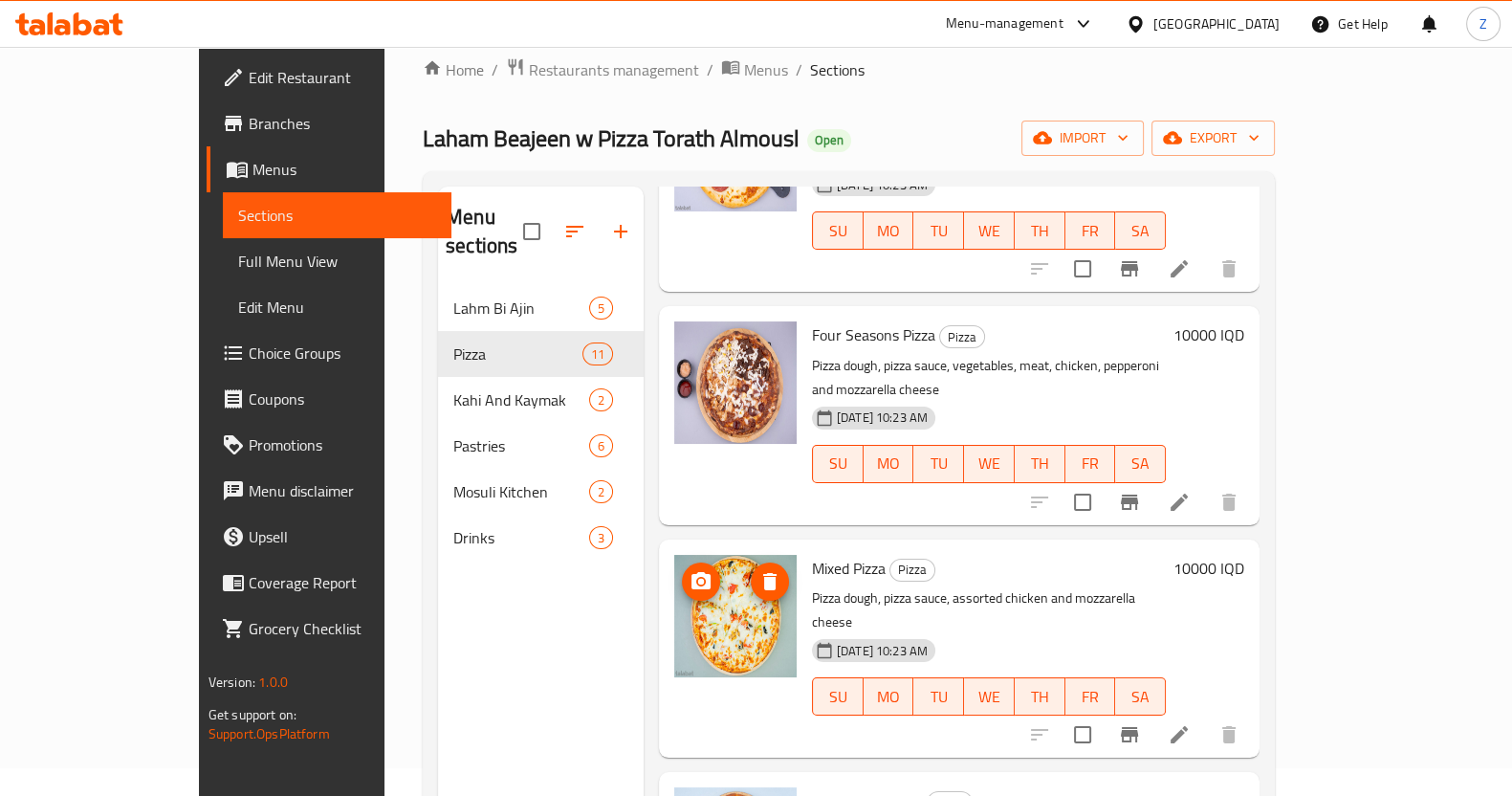 scroll, scrollTop: 1550, scrollLeft: 0, axis: vertical 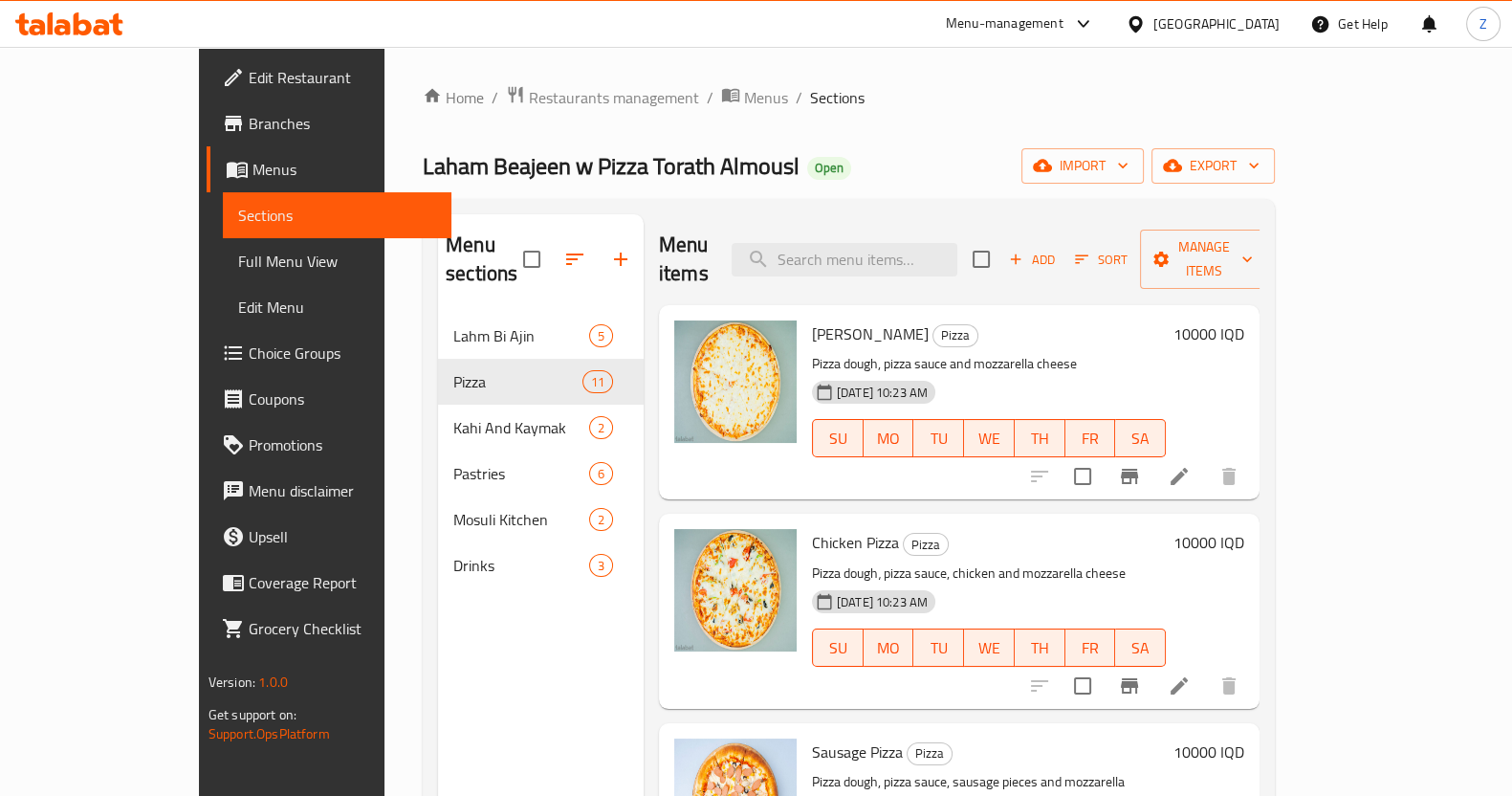 click on "Add" at bounding box center [1032, 259] 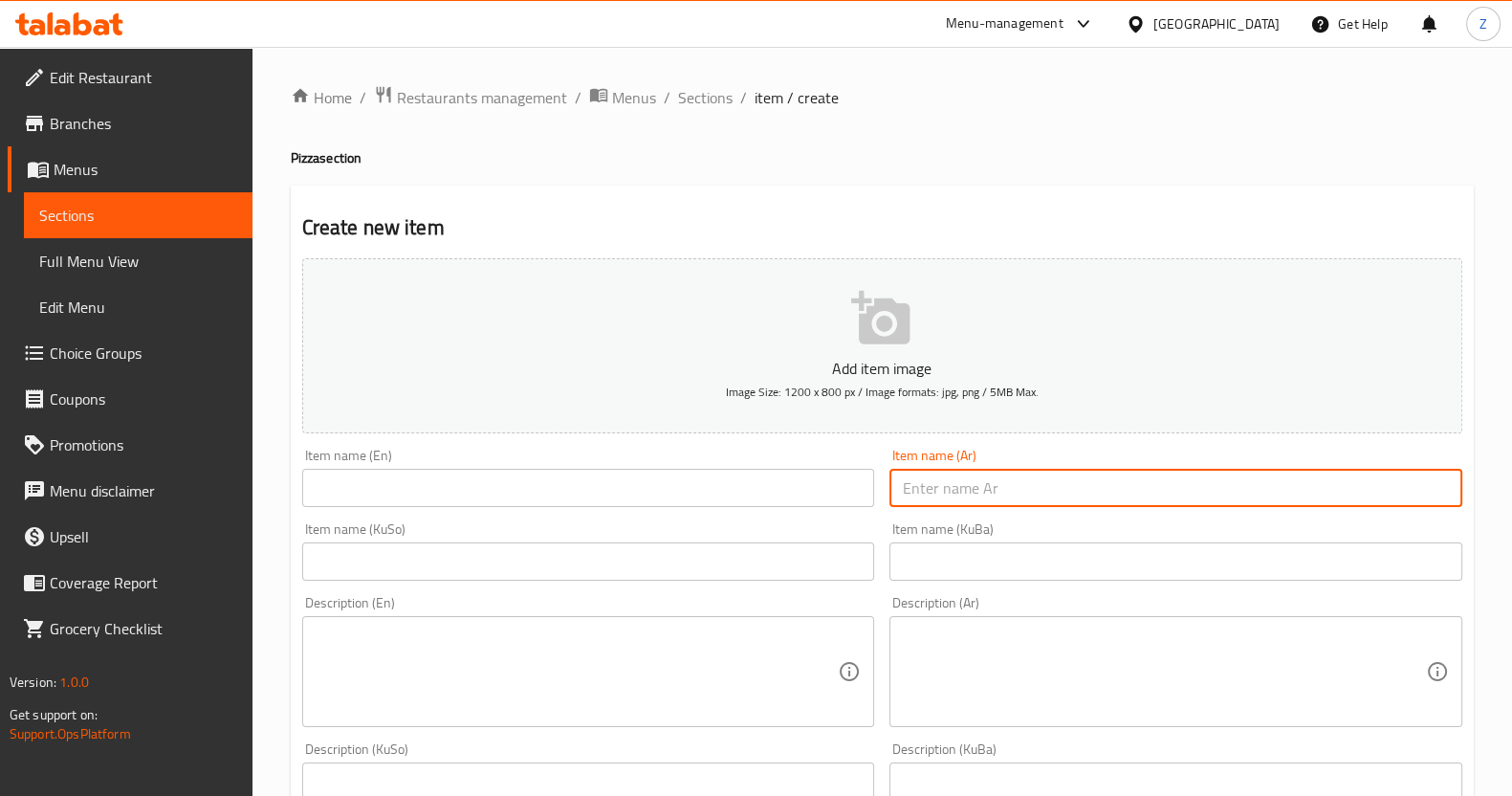 click at bounding box center (1175, 488) 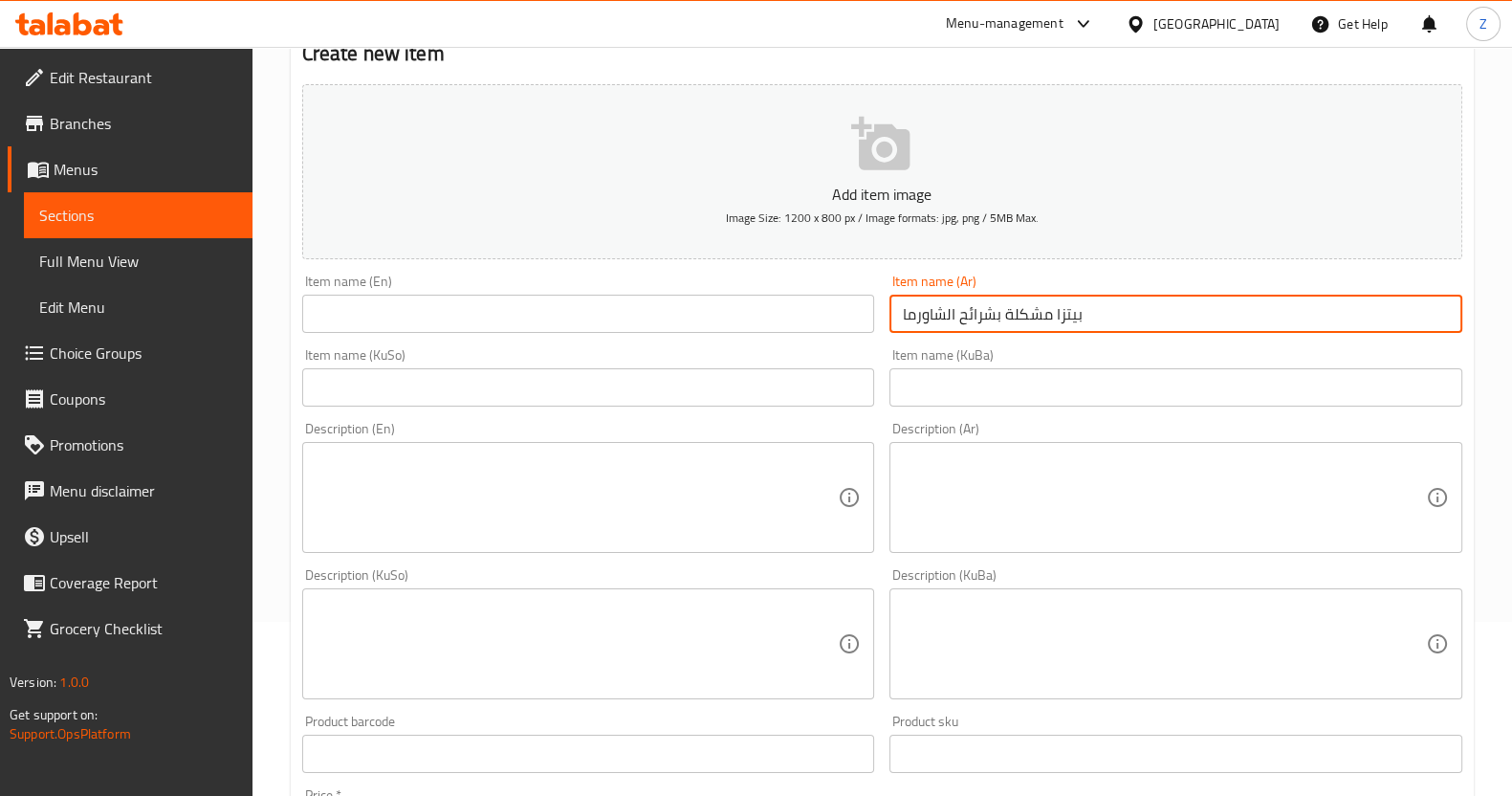 scroll, scrollTop: 119, scrollLeft: 0, axis: vertical 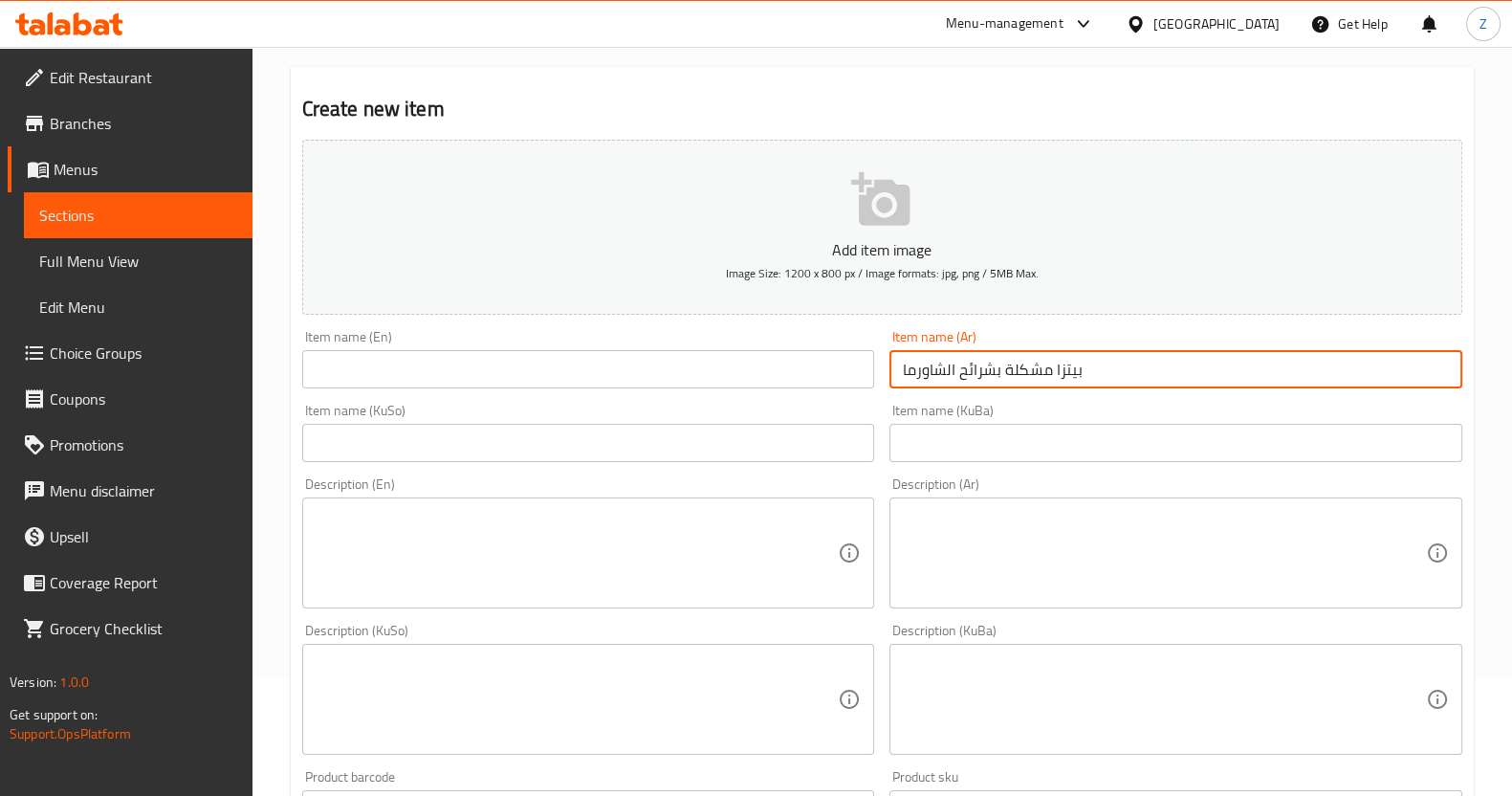 type on "بيتزا مشكلة بشرائح الشاورما" 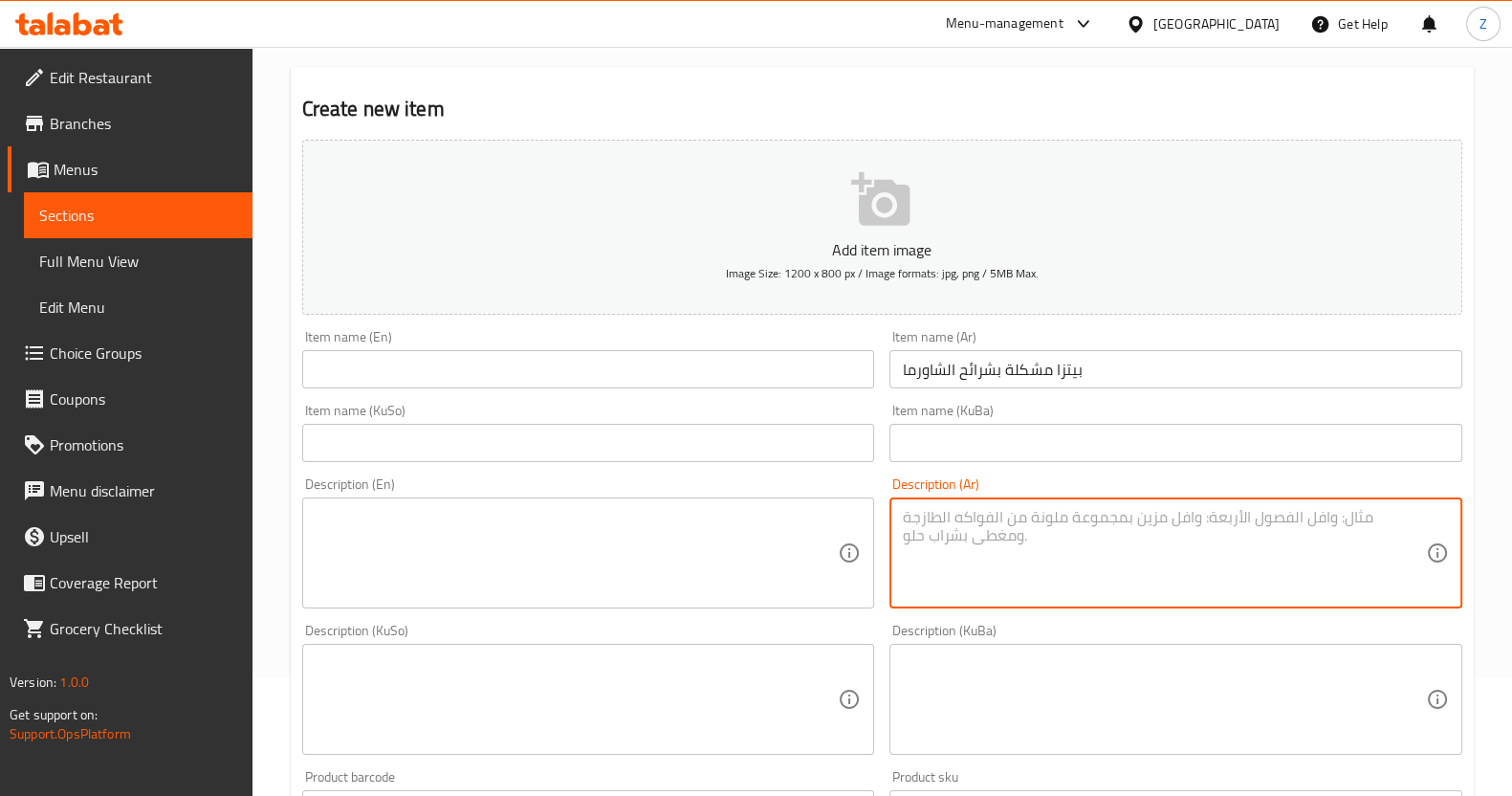 click at bounding box center (1164, 553) 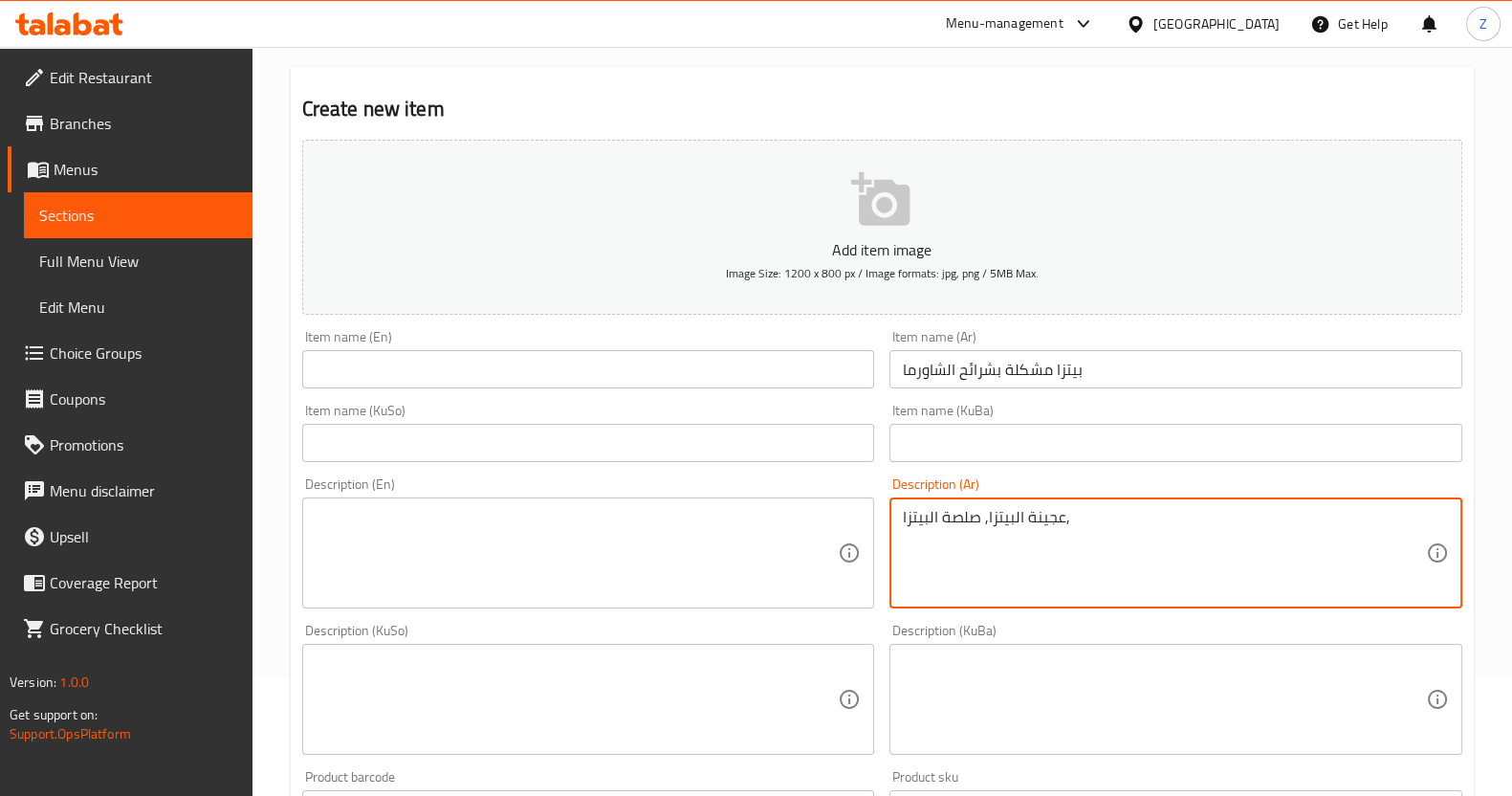 paste on "عجينة البيتزا, صلصة البيتزا، لحم, دجاج وجبنة الموزاريلا." 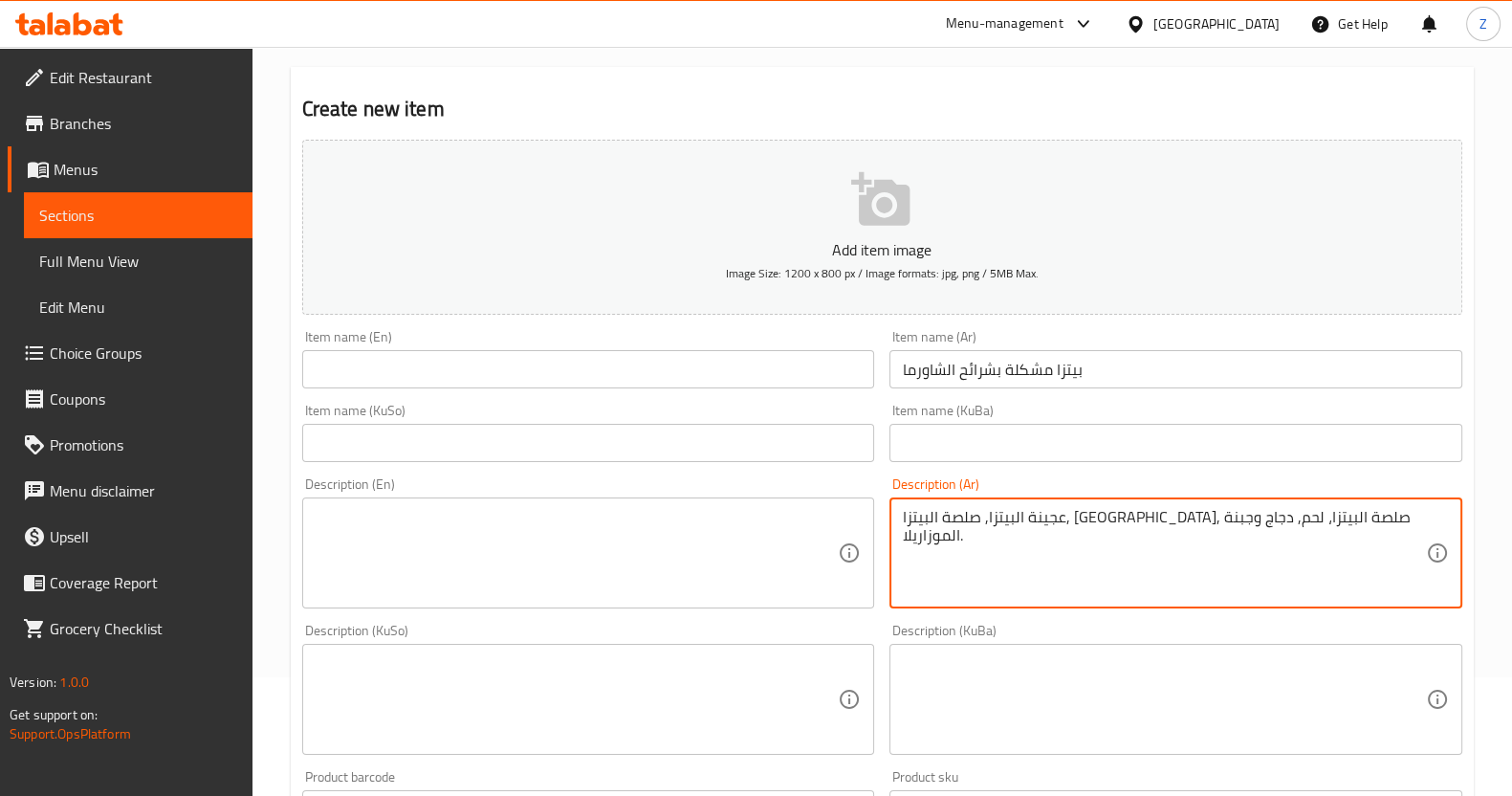 drag, startPoint x: 1228, startPoint y: 515, endPoint x: 1529, endPoint y: 528, distance: 301.2806 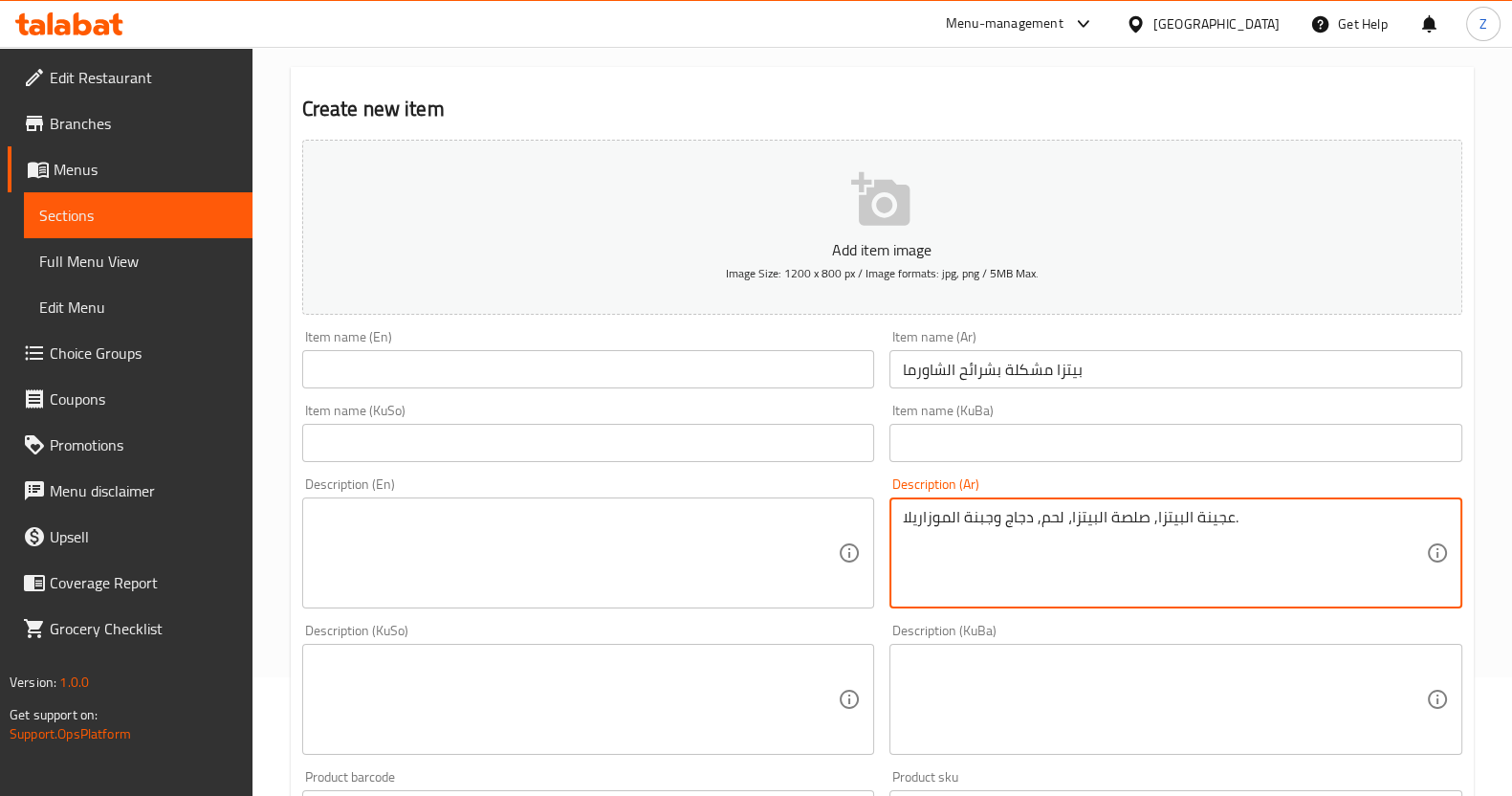 click on "عجينة البيتزا, صلصة البيتزا، لحم, دجاج وجبنة الموزاريلا." at bounding box center [1164, 553] 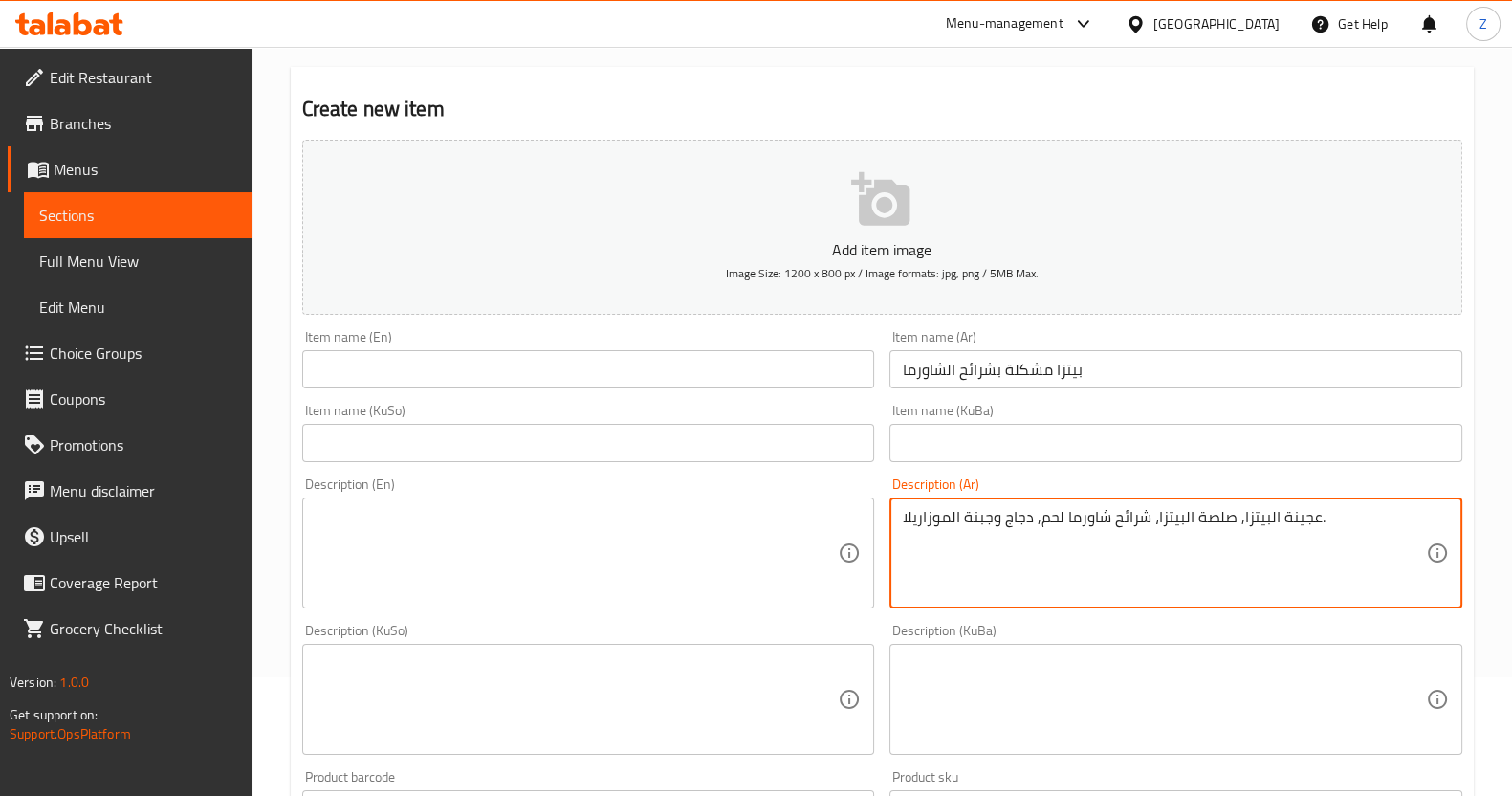 click on "عجينة البيتزا, صلصة البيتزا، شرائح شاورما لحم, دجاج وجبنة الموزاريلا." at bounding box center [1164, 553] 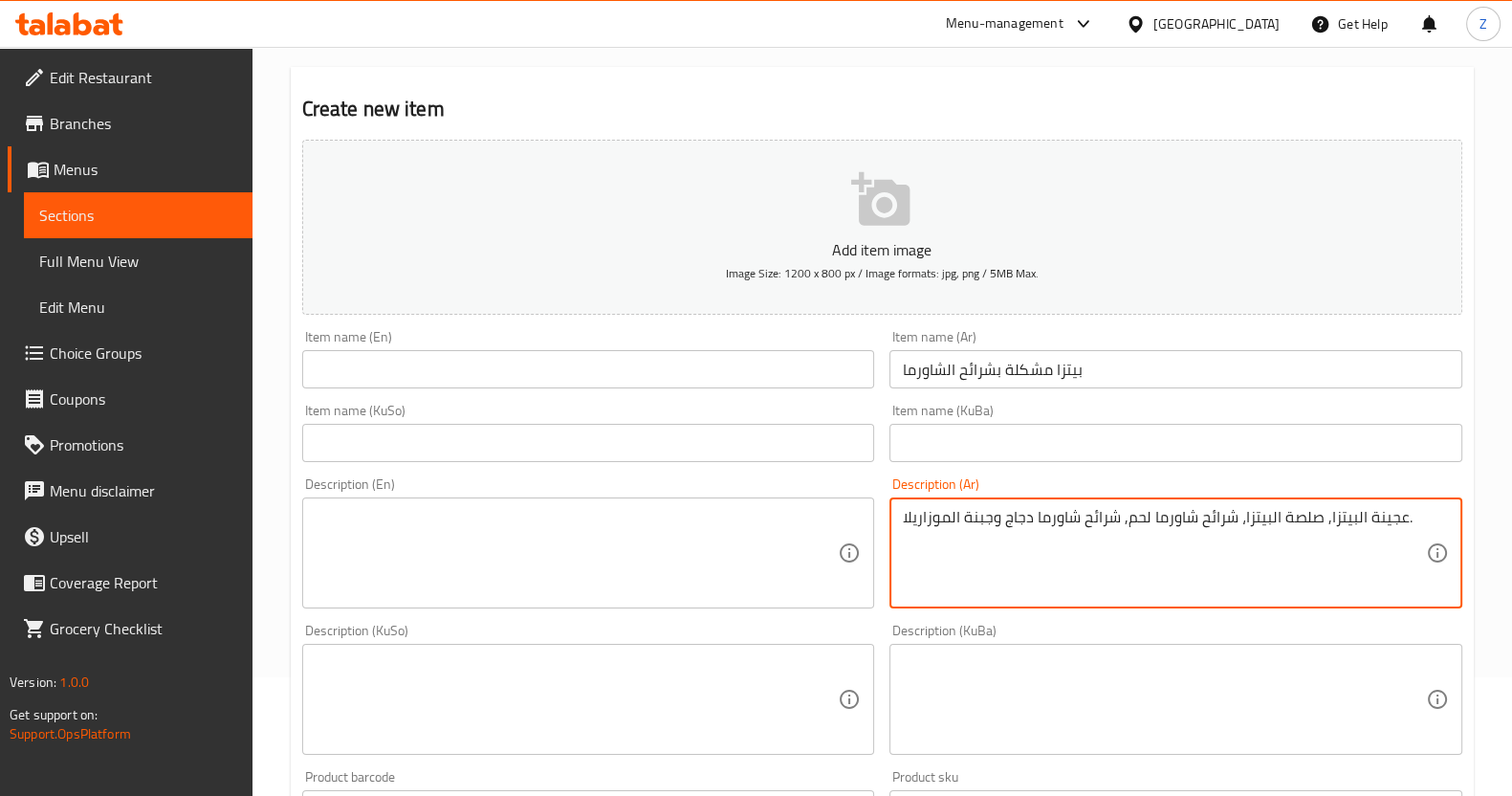 type on "عجينة البيتزا, صلصة البيتزا، شرائح شاورما لحم, شرائح شاورما دجاج وجبنة الموزاريلا." 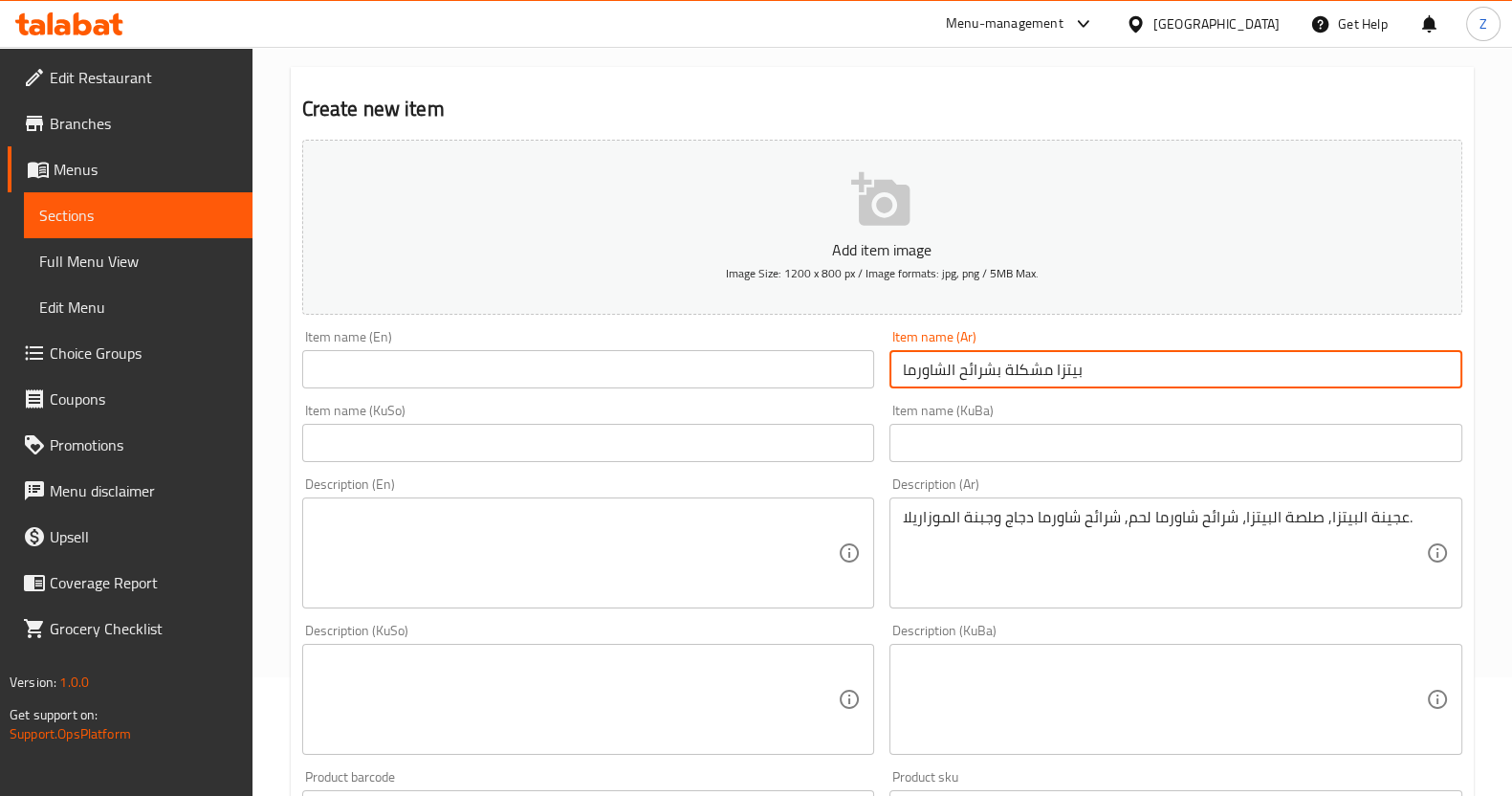 click on "بيتزا مشكلة بشرائح الشاورما" at bounding box center (1175, 369) 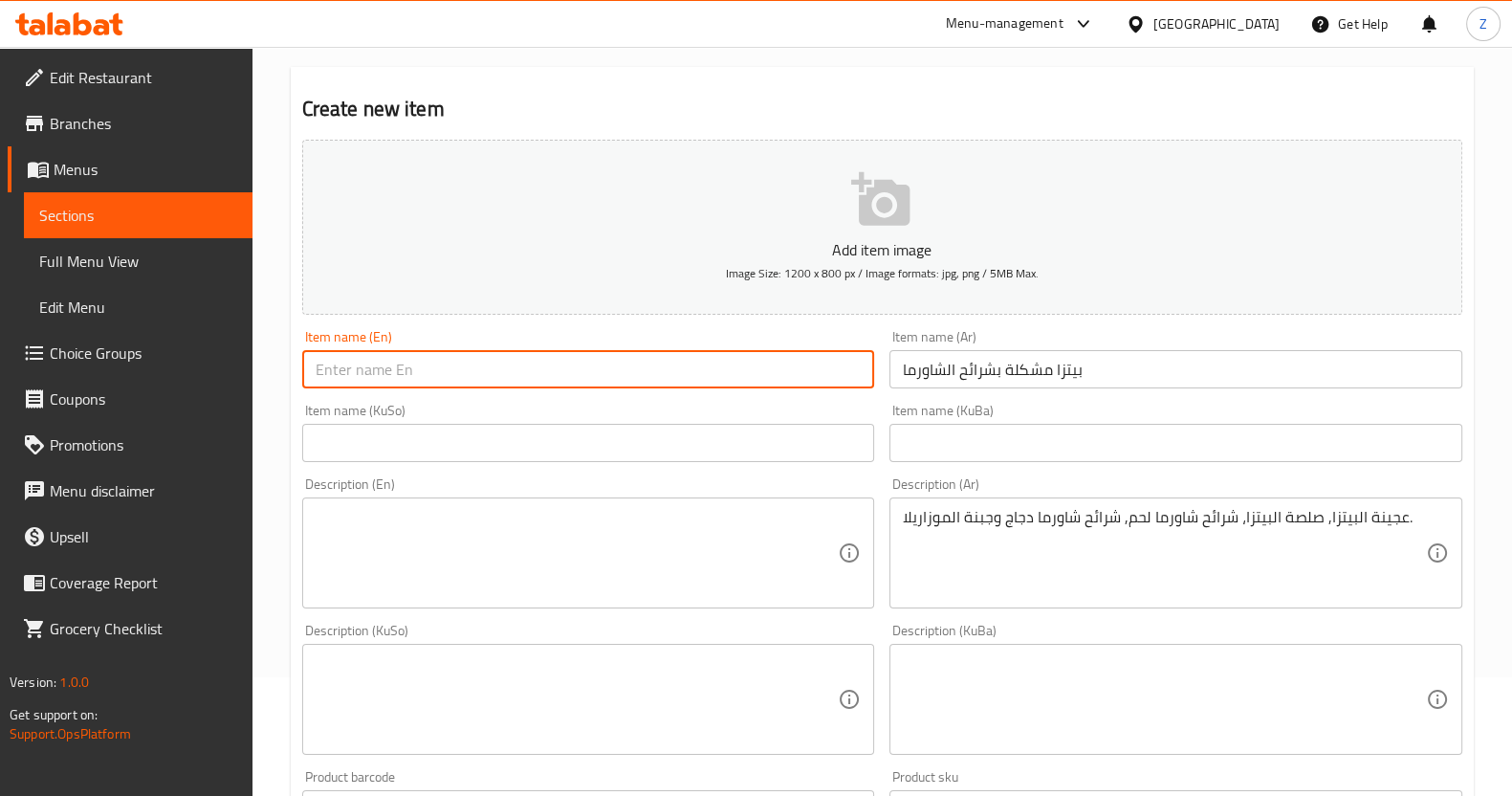click at bounding box center [588, 369] 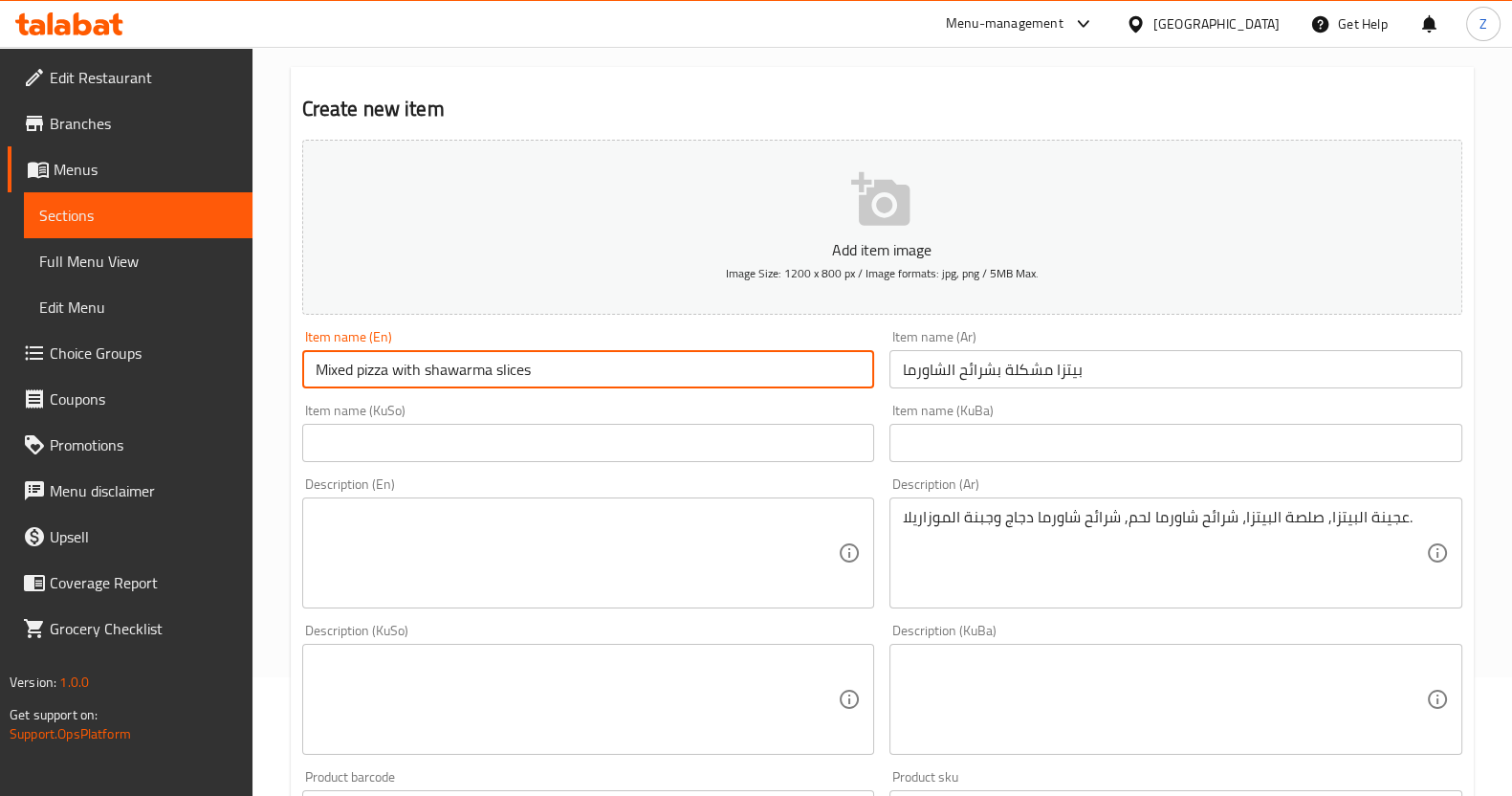 click on "Mixed pizza with shawarma slices" at bounding box center (588, 369) 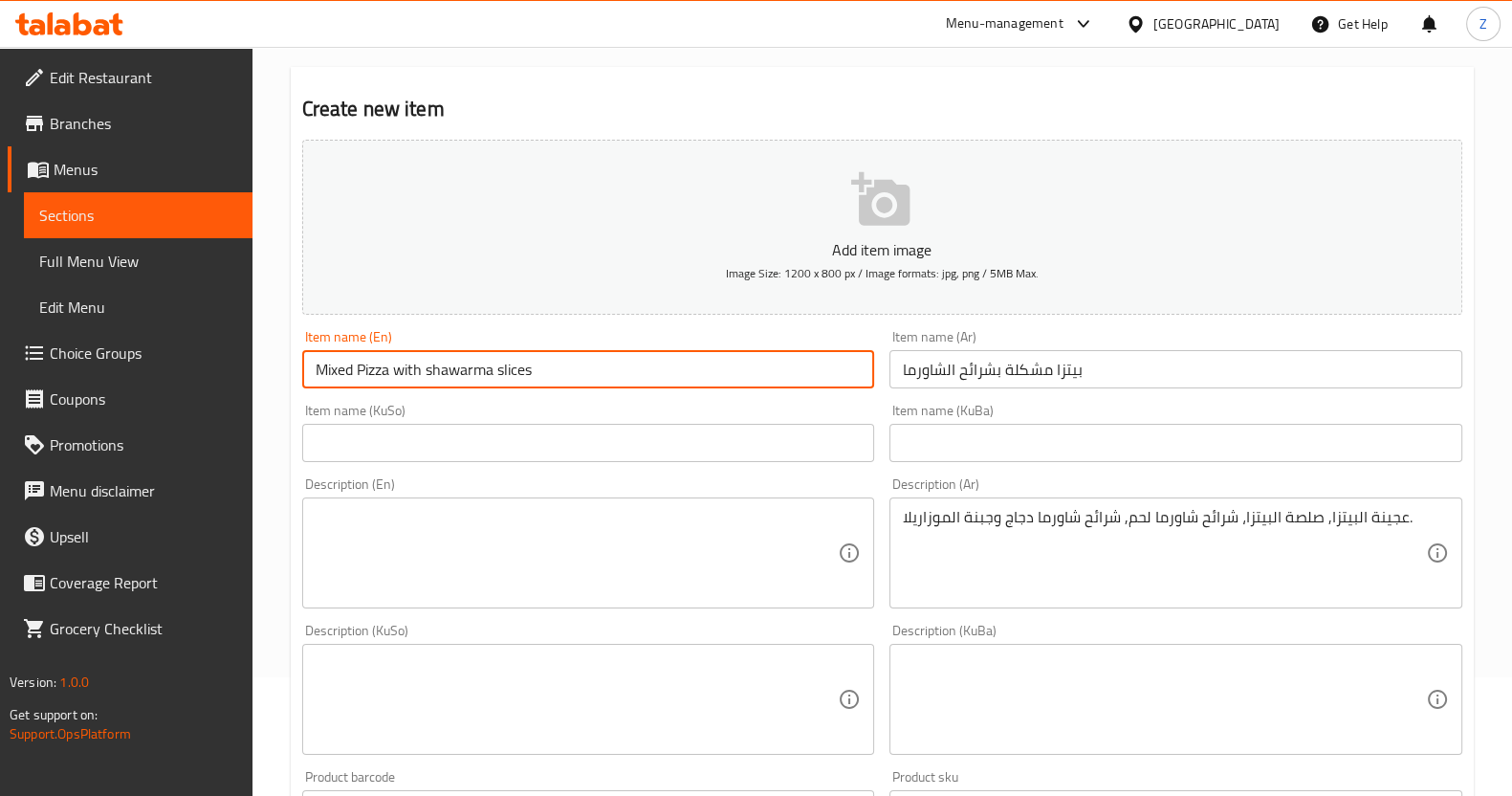 drag, startPoint x: 430, startPoint y: 367, endPoint x: 421, endPoint y: 366, distance: 9.055385 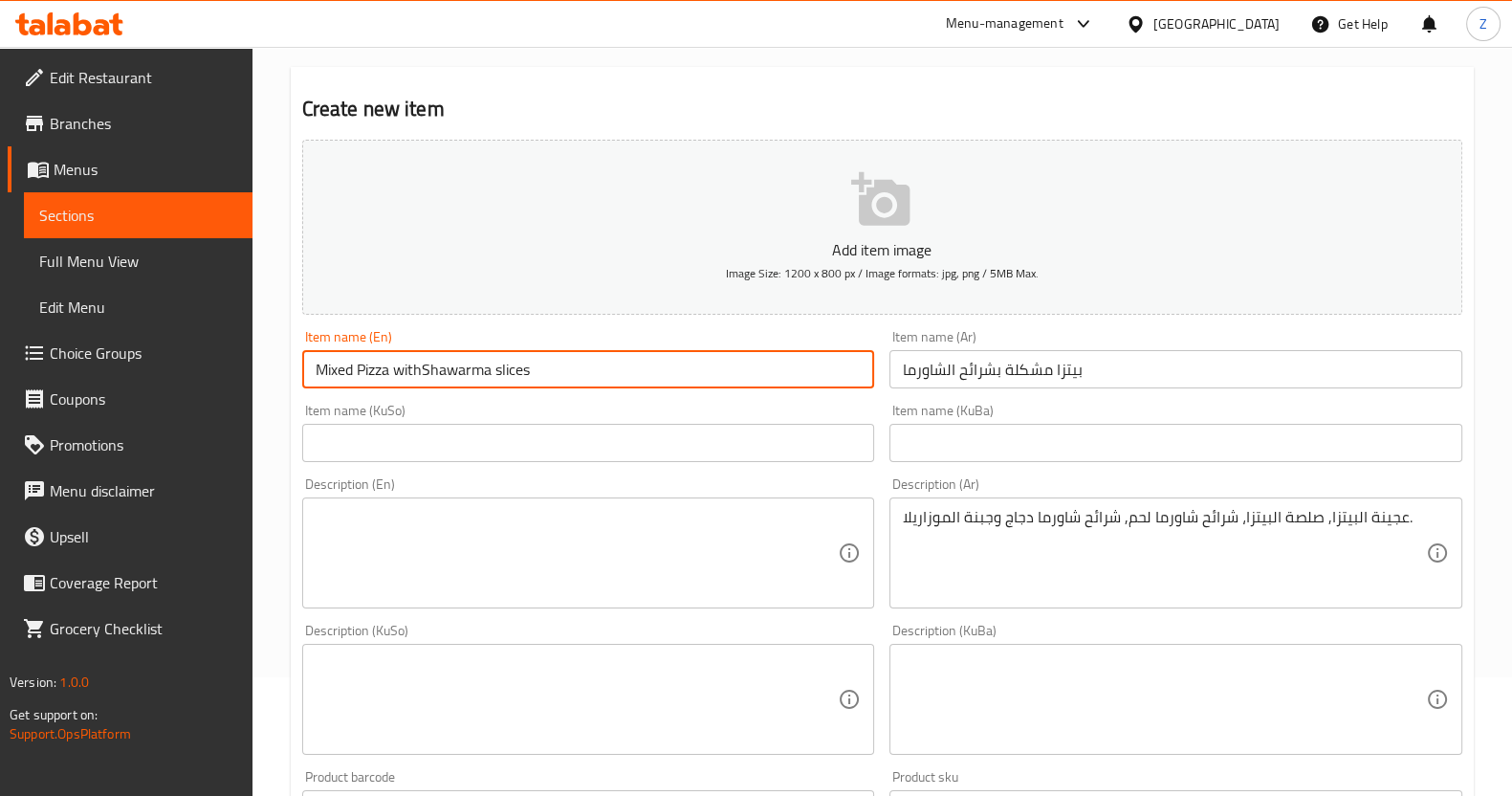 click on "Mixed Pizza withShawarma slices" at bounding box center [588, 369] 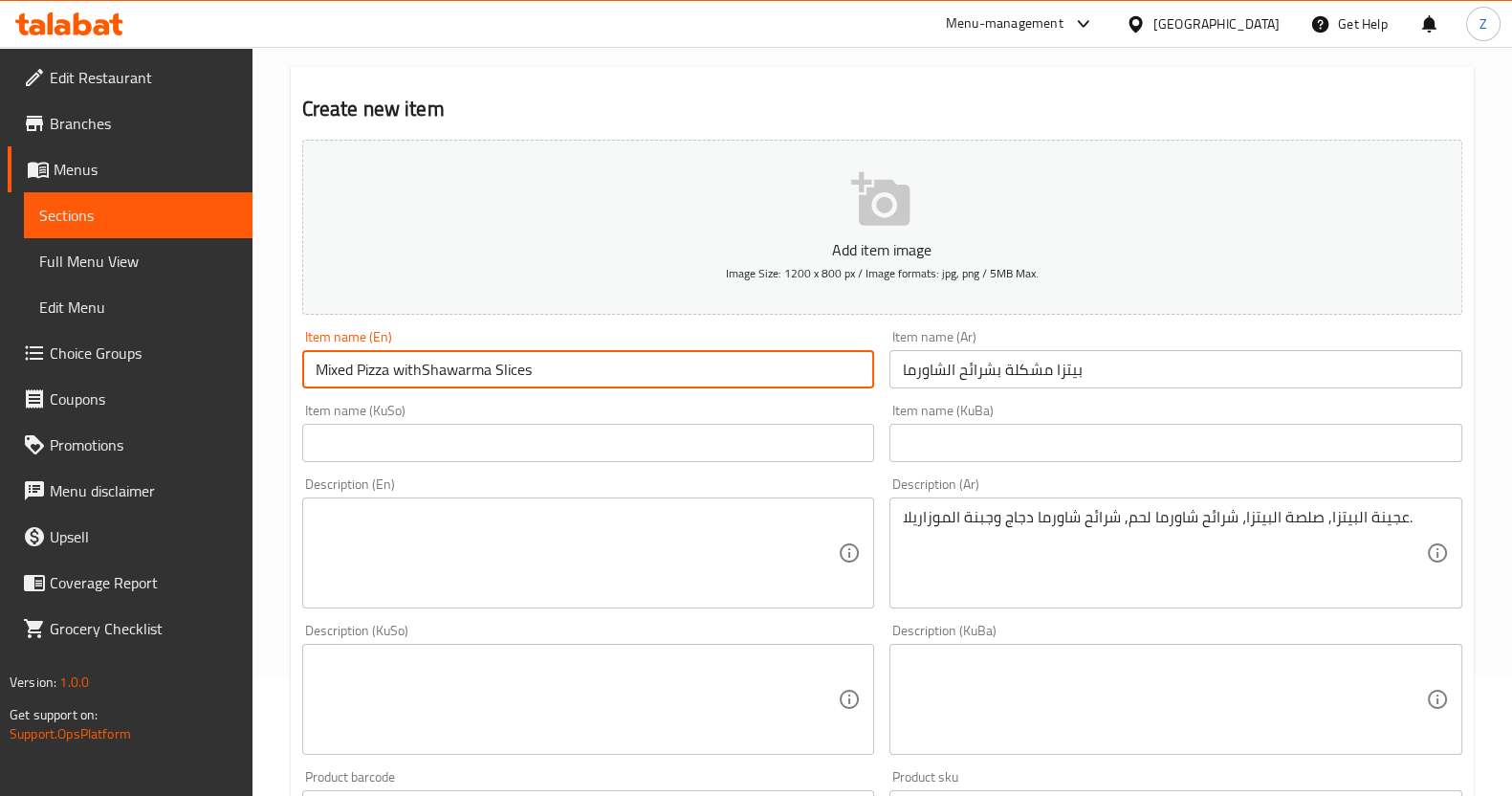 click on "Mixed Pizza withShawarma Slices" at bounding box center [588, 369] 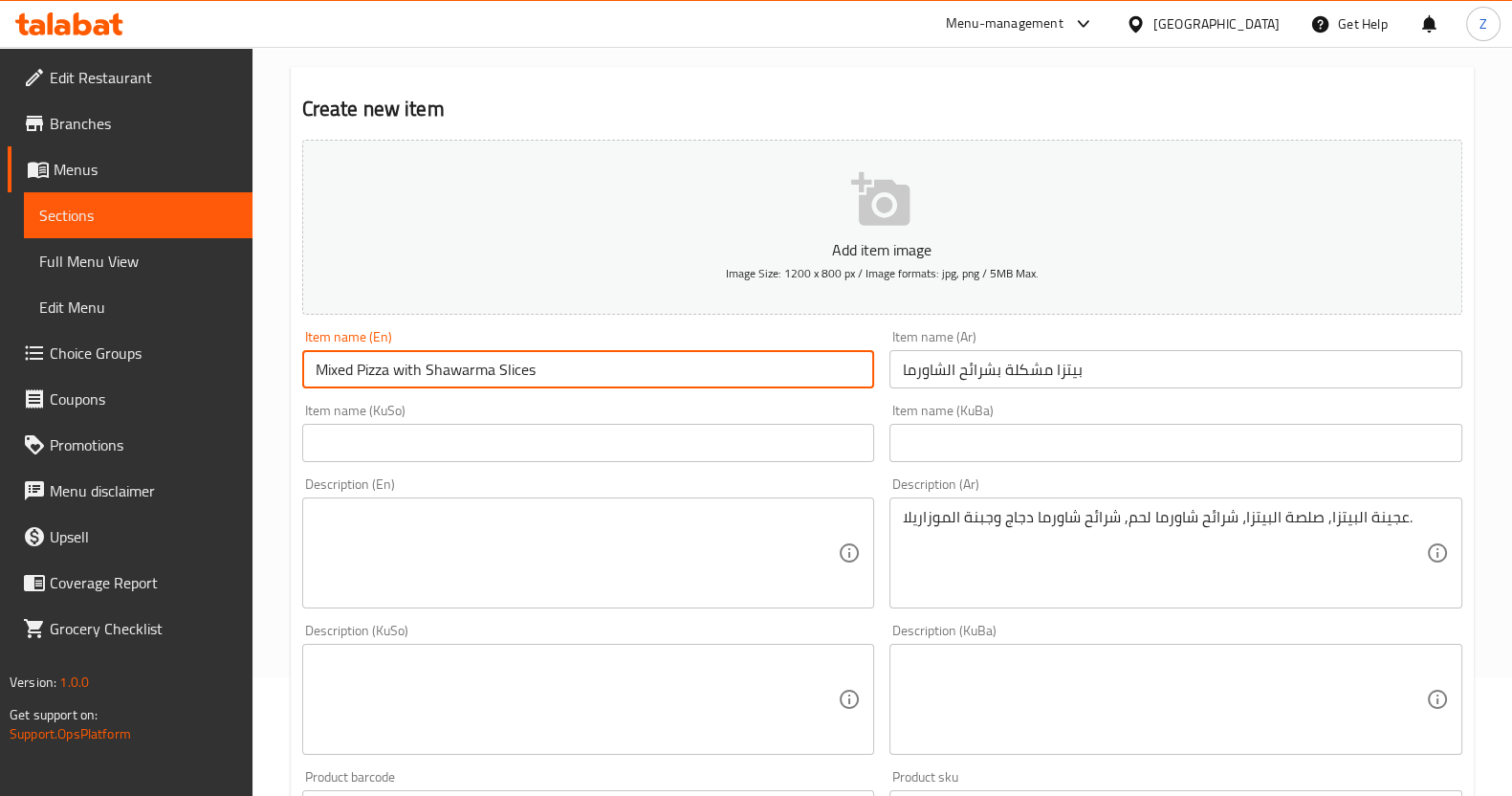 type on "Mixed Pizza with Shawarma Slices" 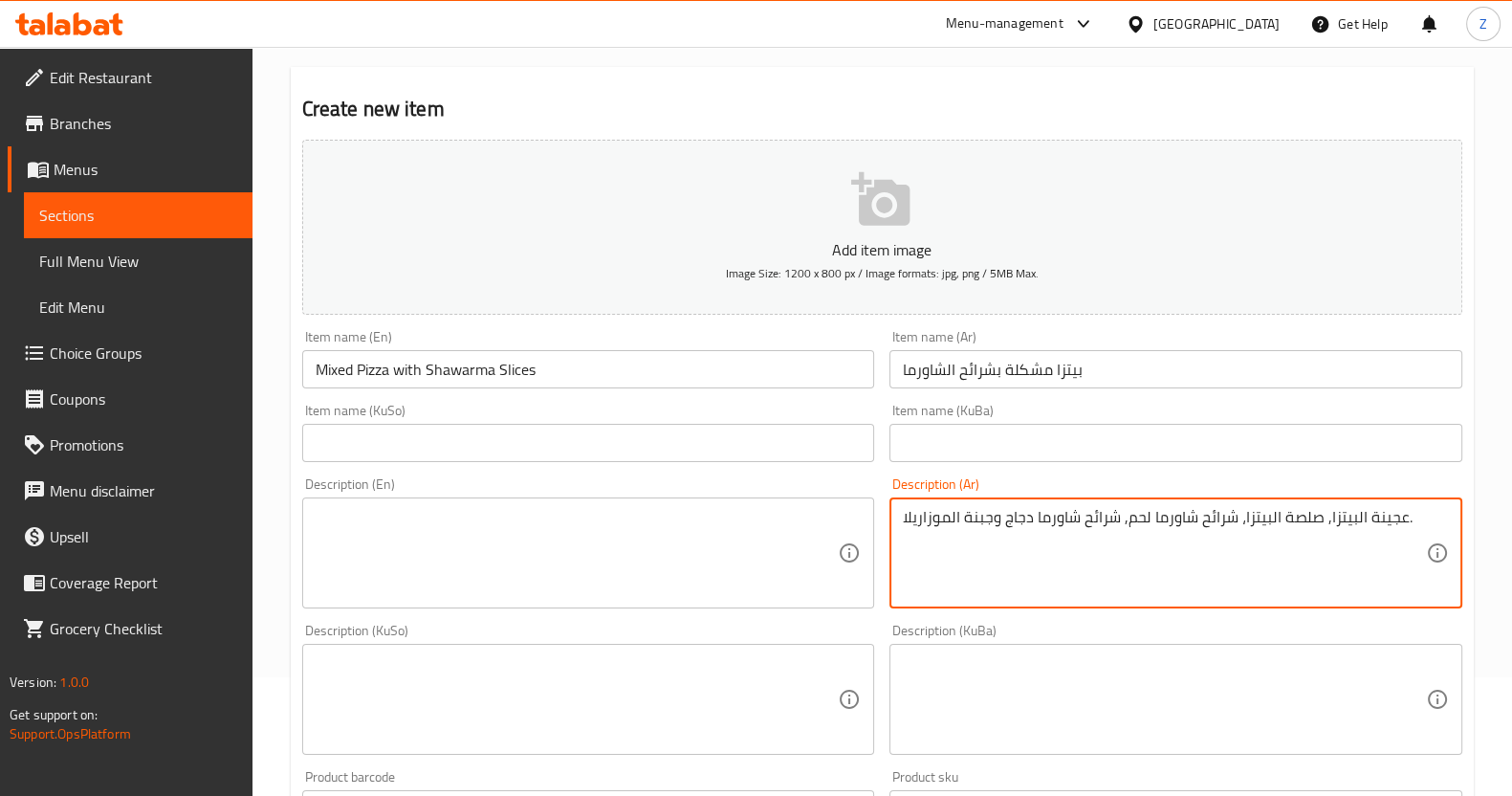 click on "عجينة البيتزا, صلصة البيتزا، شرائح شاورما لحم, شرائح شاورما دجاج وجبنة الموزاريلا." at bounding box center (1164, 553) 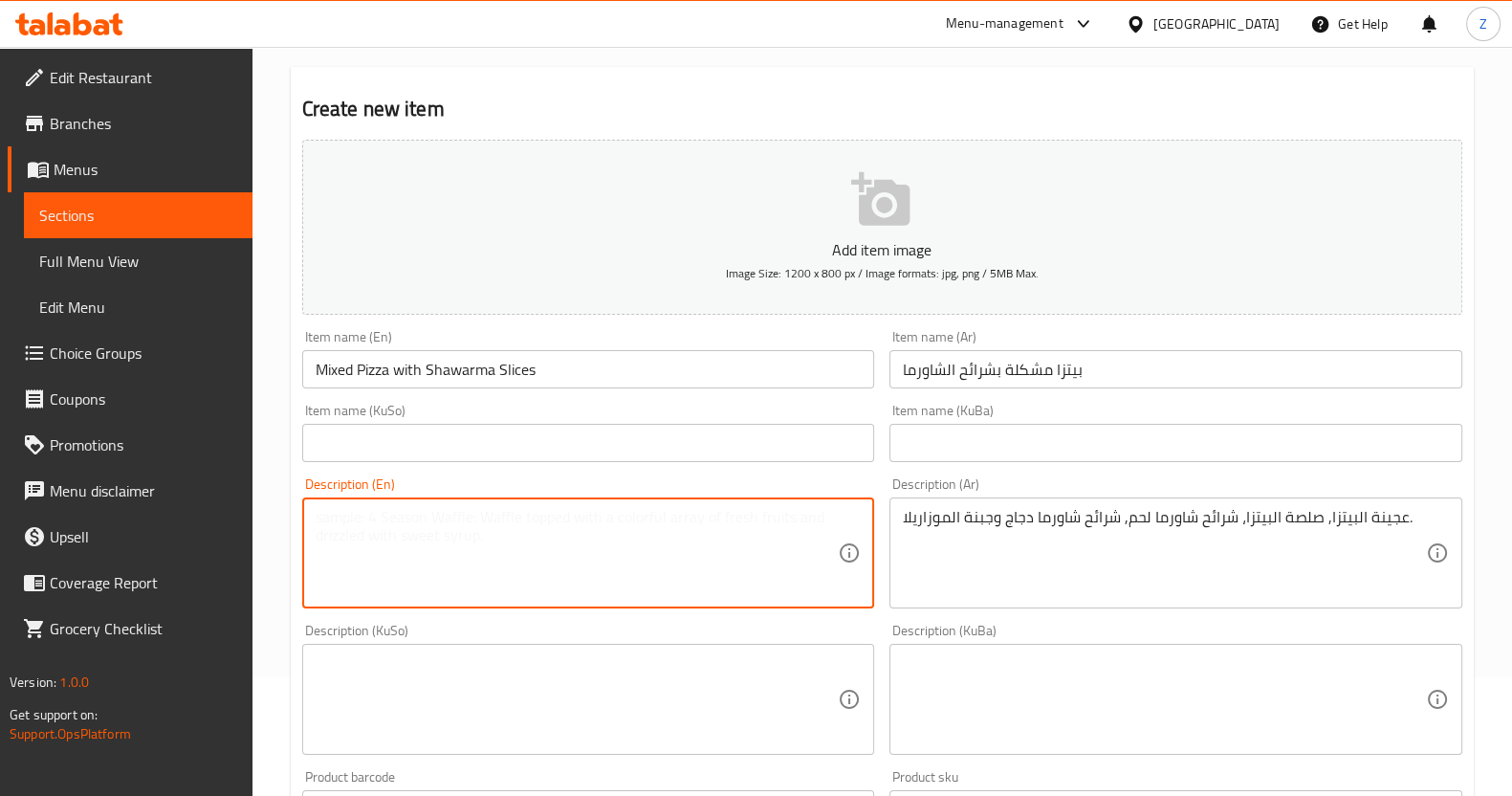 click at bounding box center (577, 553) 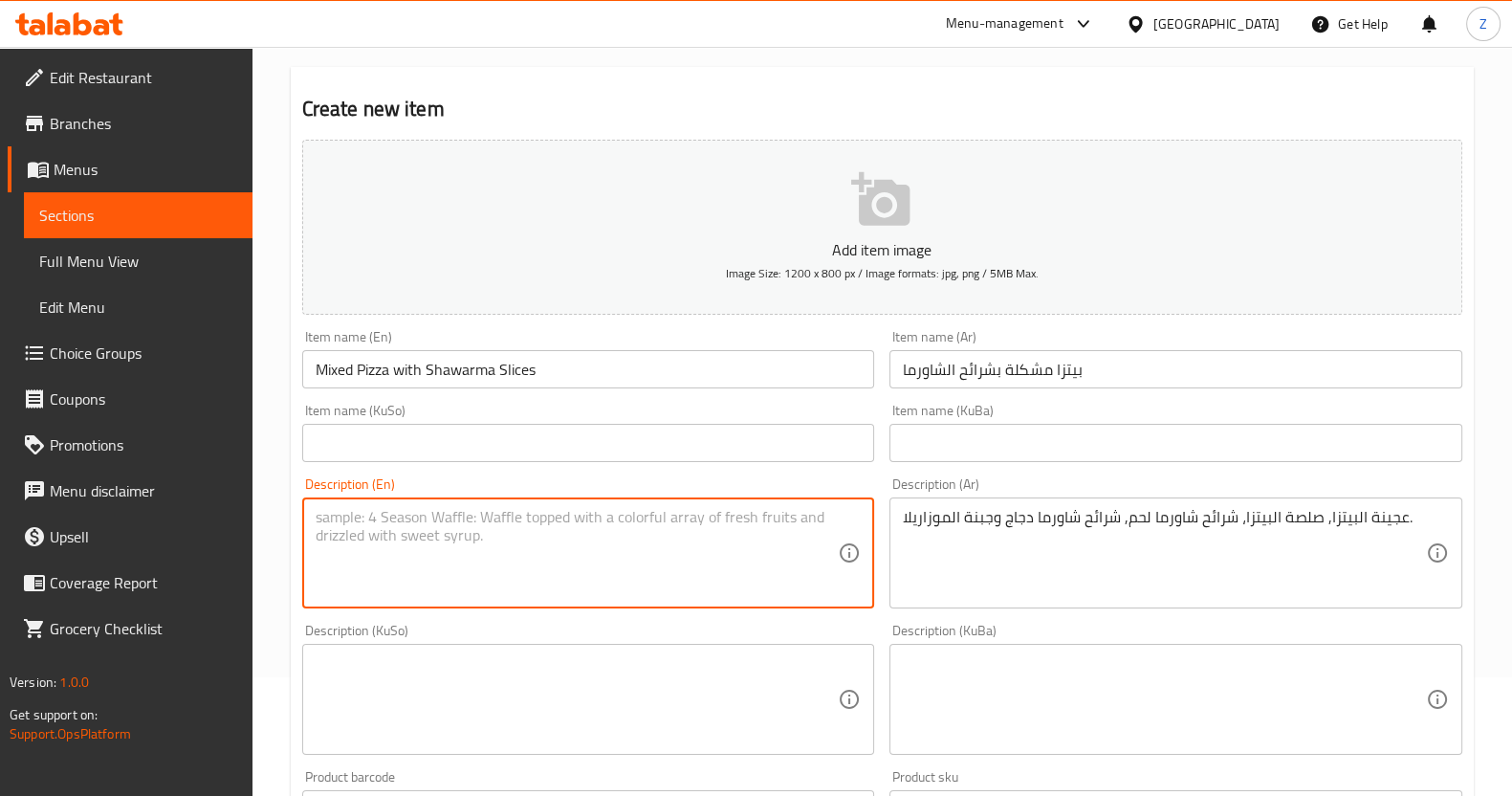 paste on "Pizza dough, pizza sauce, shawarma meat slices, shawarma chicken slices and mozzarella cheese." 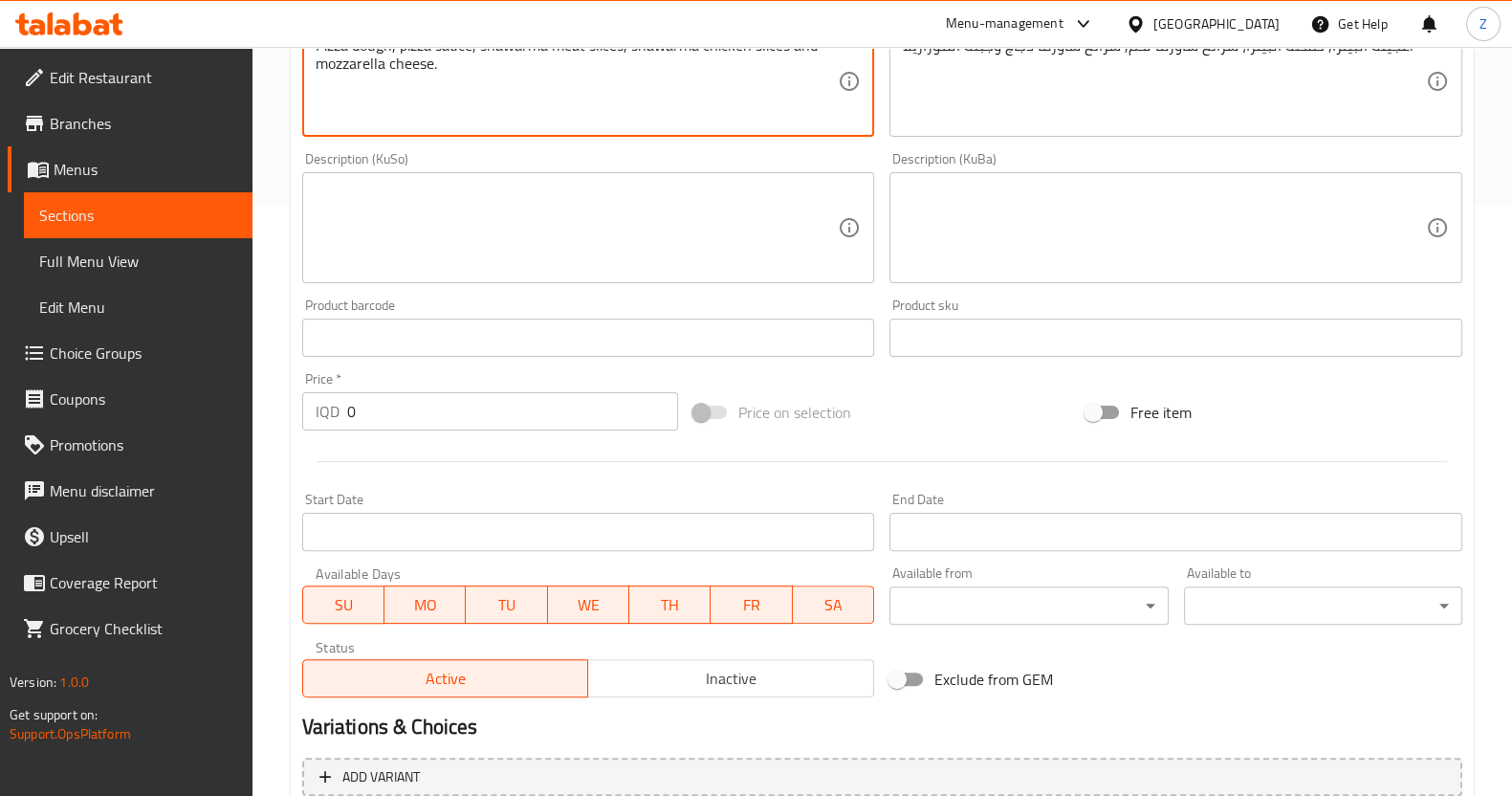 scroll, scrollTop: 598, scrollLeft: 0, axis: vertical 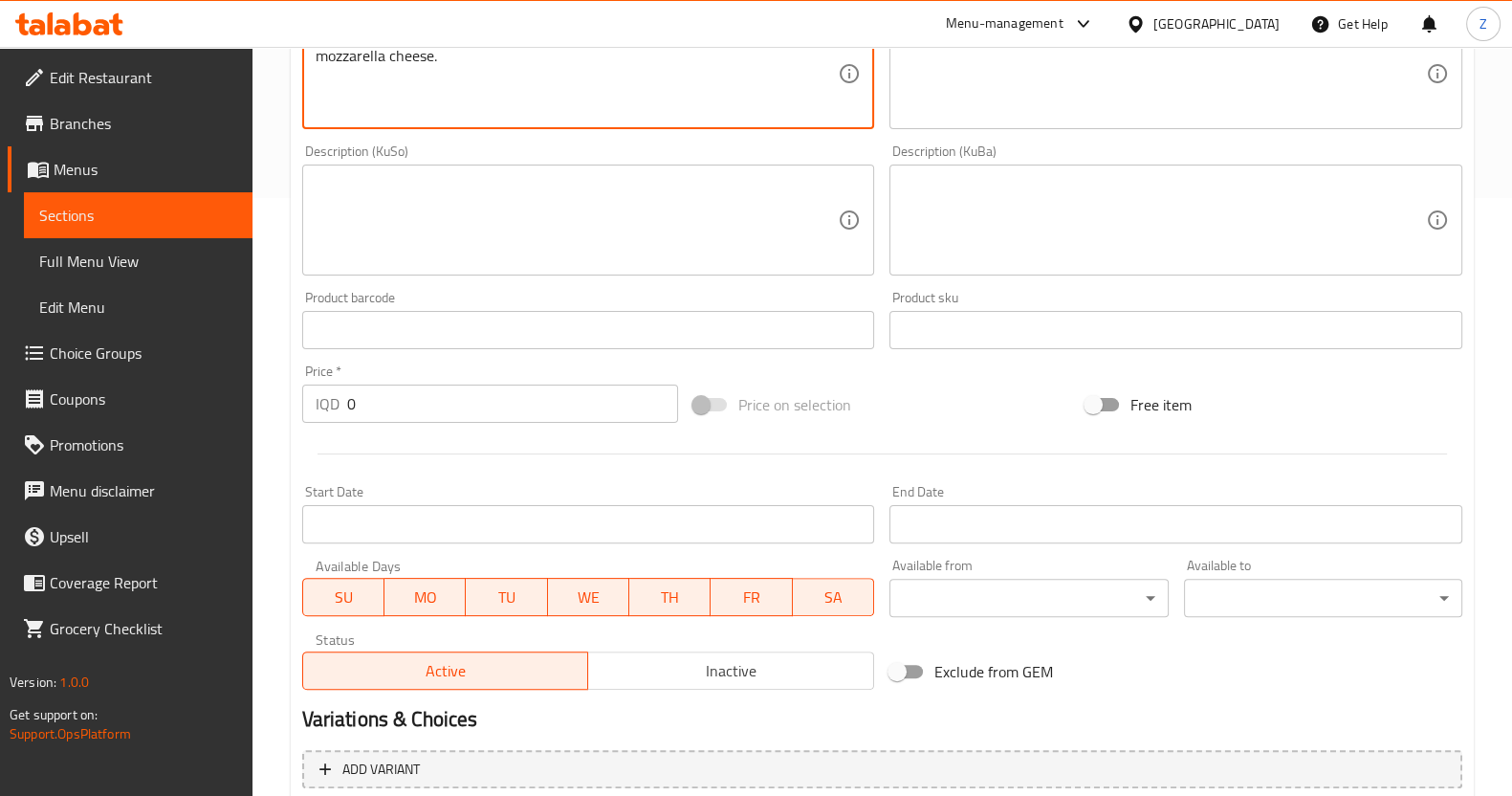 type on "Pizza dough, pizza sauce, shawarma meat slices, shawarma chicken slices and mozzarella cheese." 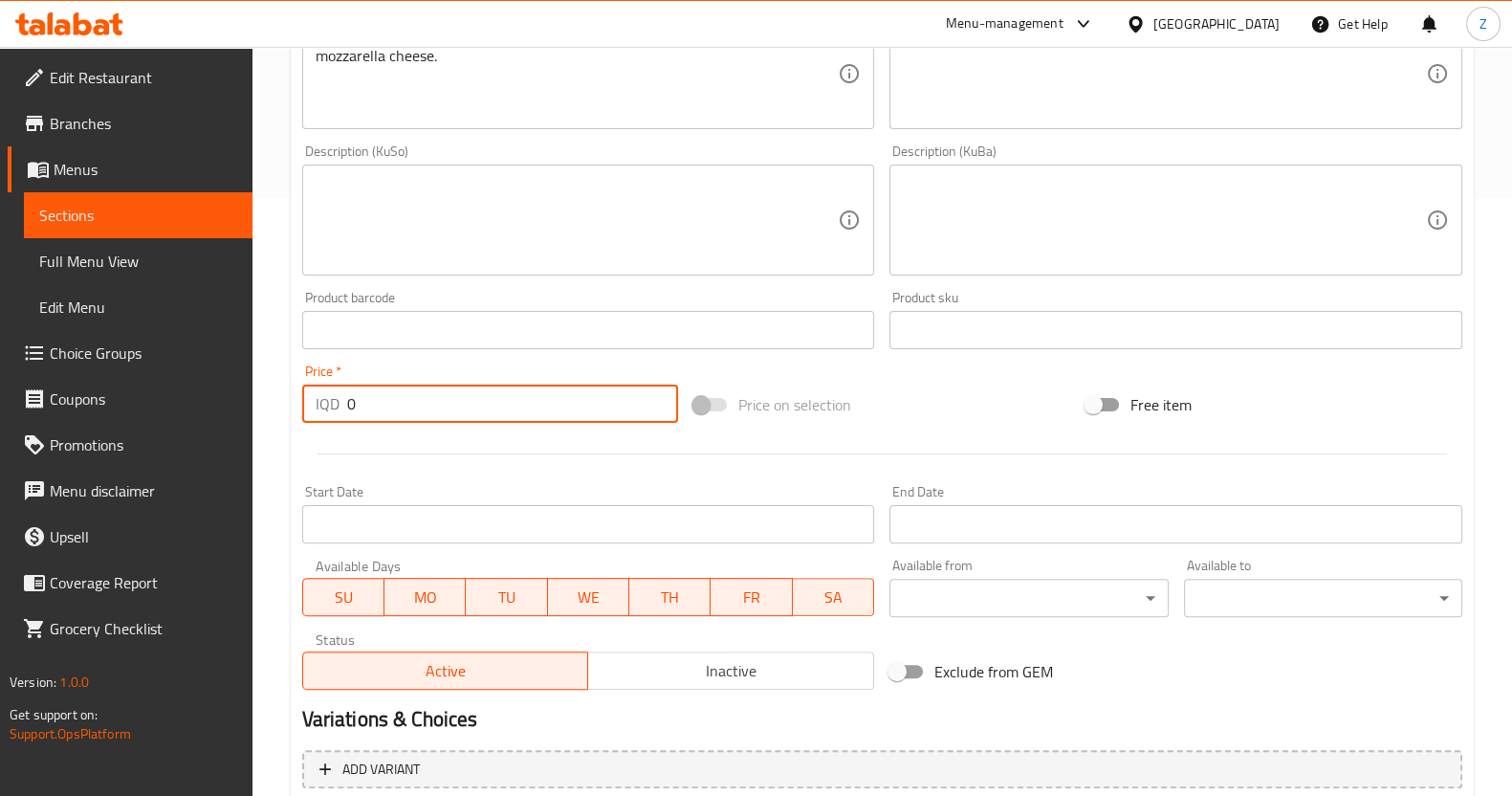 drag, startPoint x: 375, startPoint y: 405, endPoint x: 308, endPoint y: 415, distance: 67.74216 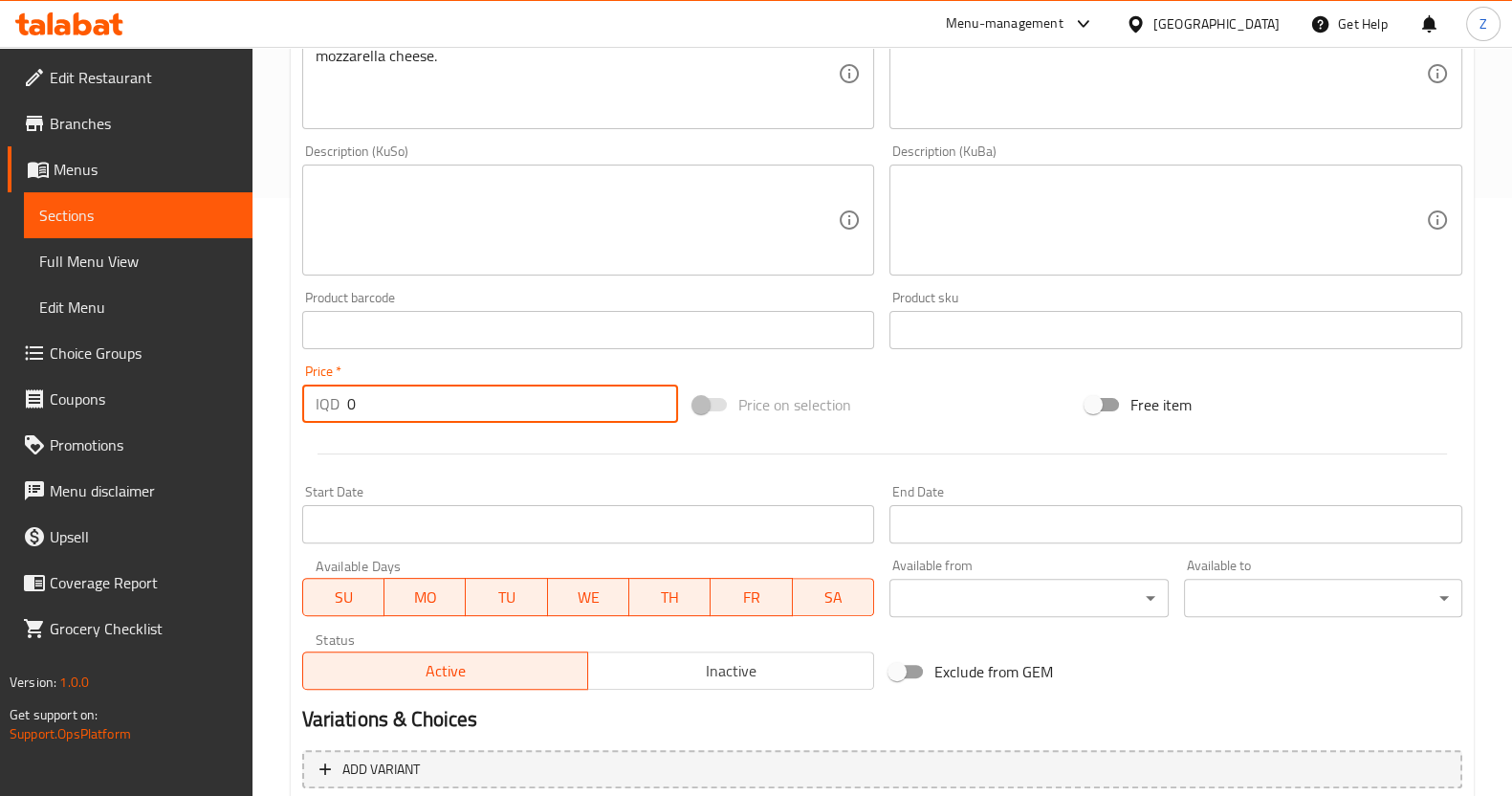 click on "IQD 0 Price  *" at bounding box center [491, 404] 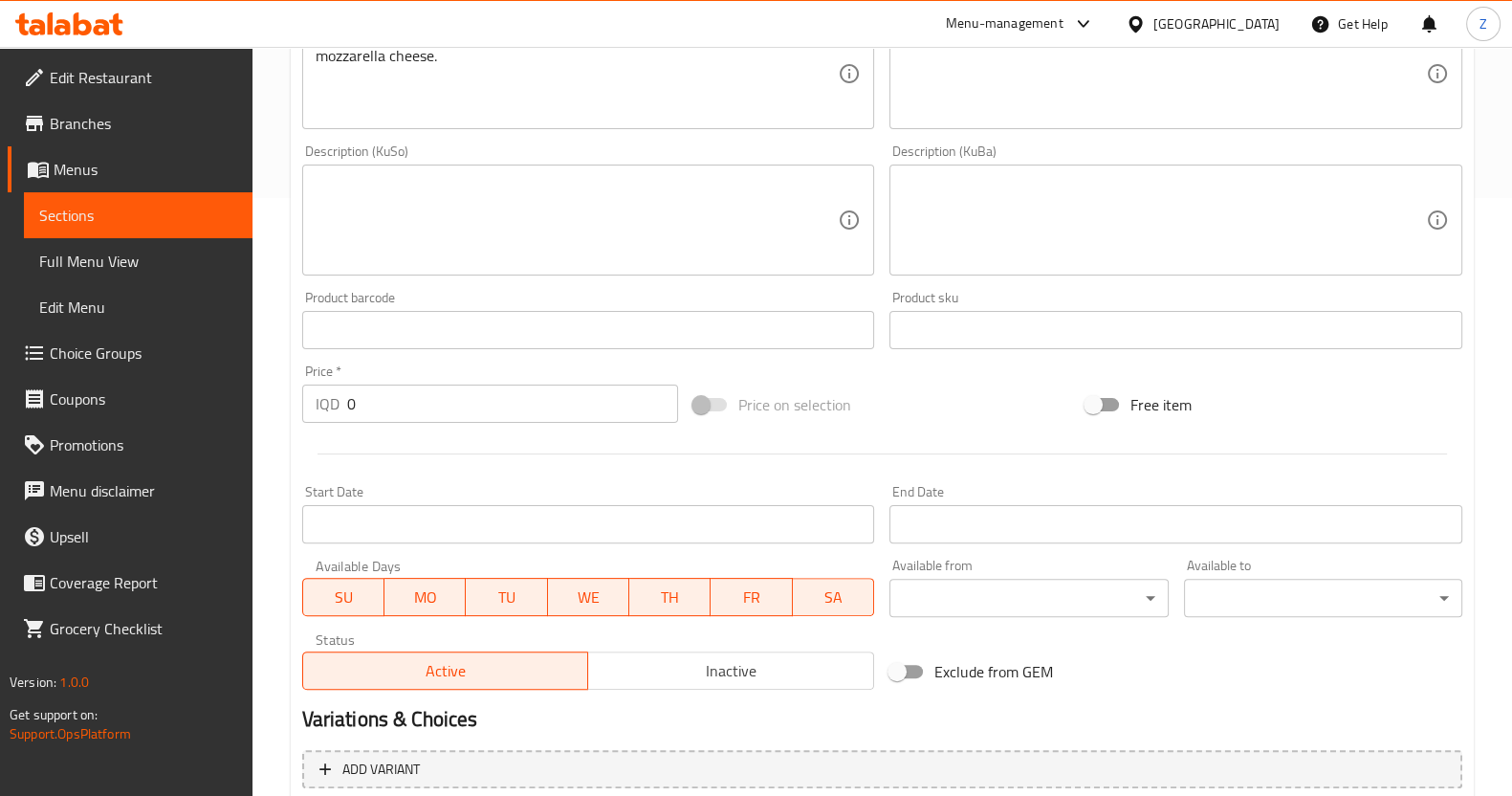 click on "Product sku Product sku" at bounding box center (1175, 320) 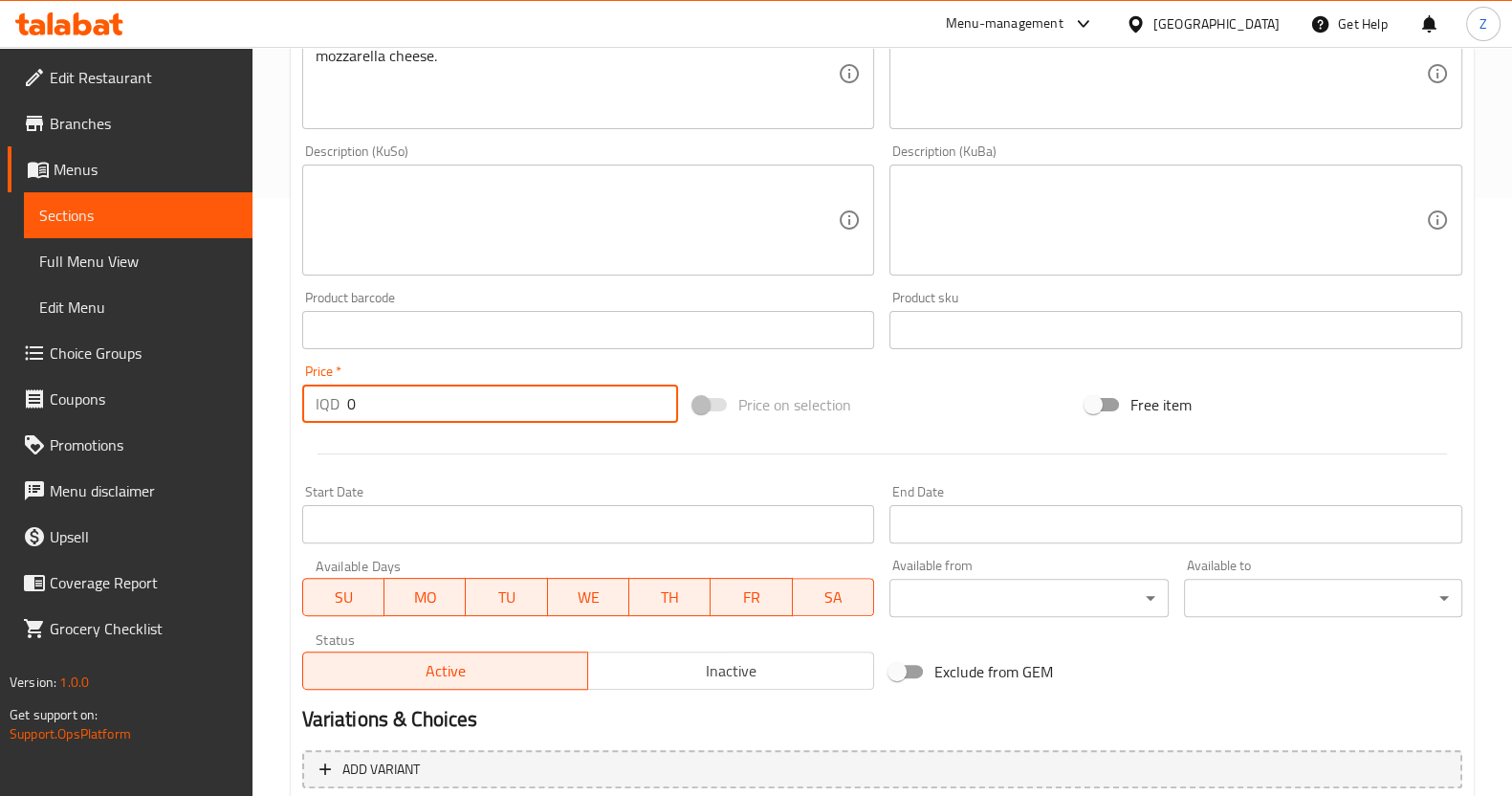 drag, startPoint x: 419, startPoint y: 401, endPoint x: 344, endPoint y: 404, distance: 75.05998 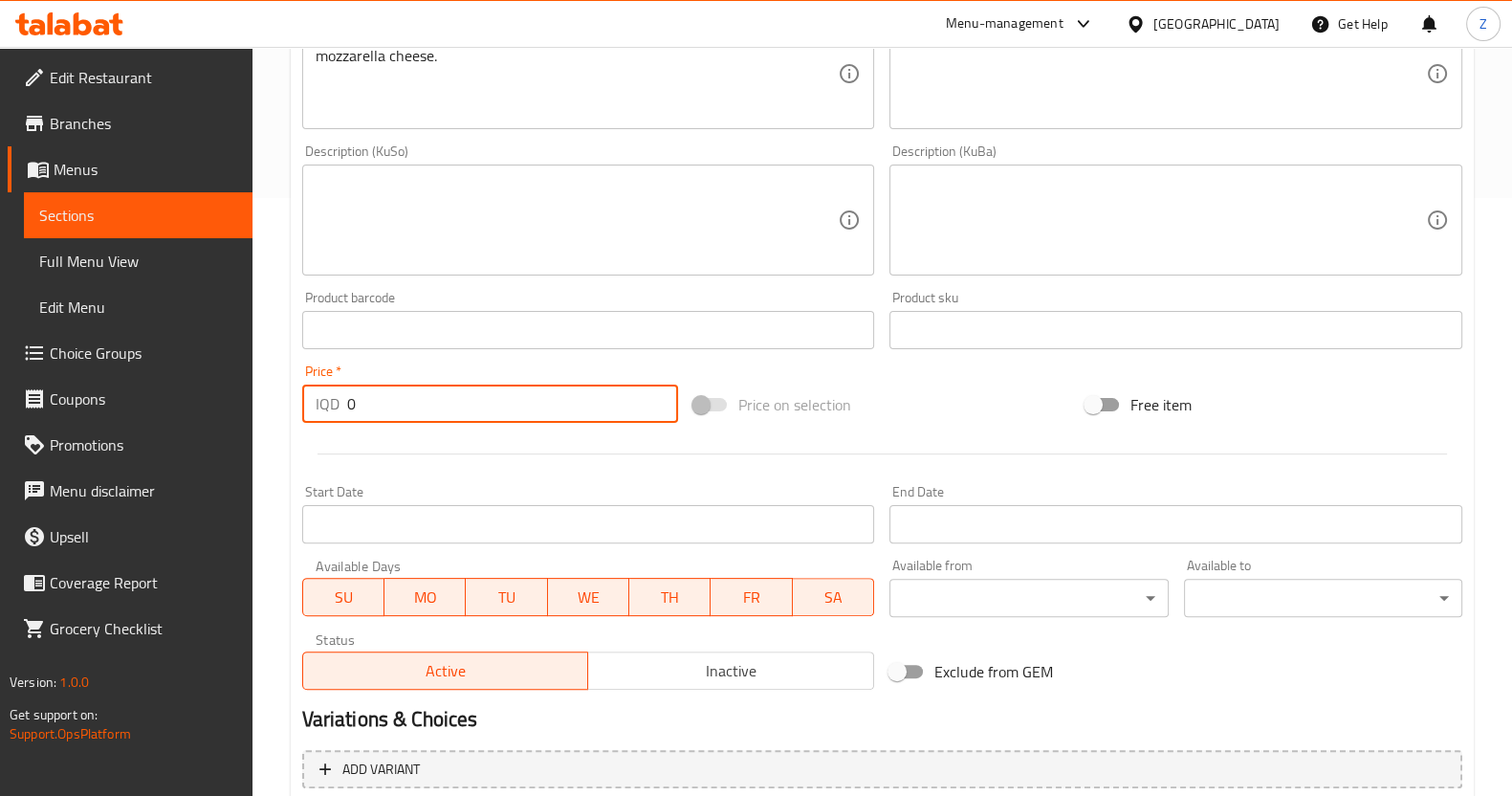 click on "IQD 0 Price  *" at bounding box center [491, 404] 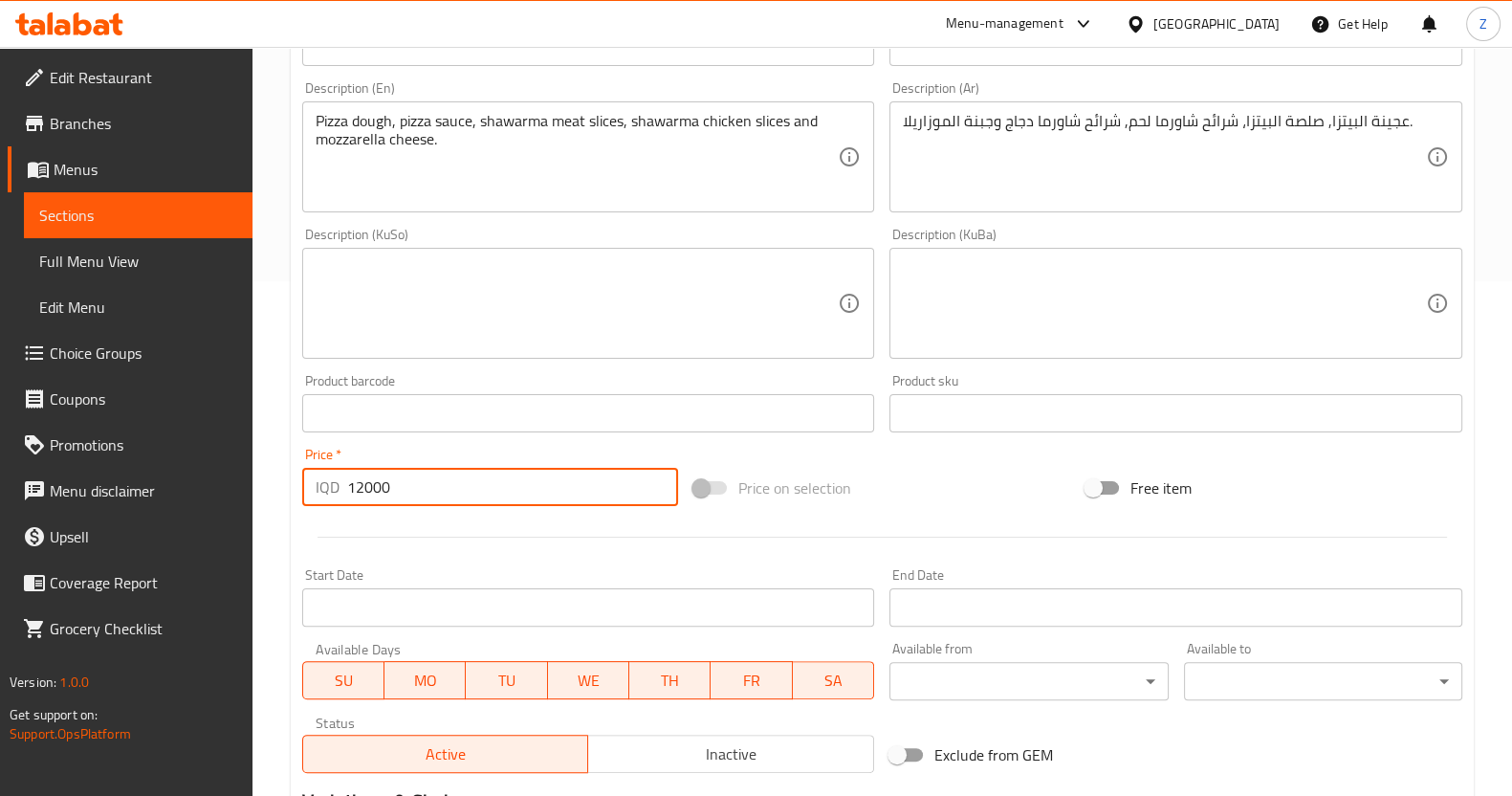 scroll, scrollTop: 774, scrollLeft: 0, axis: vertical 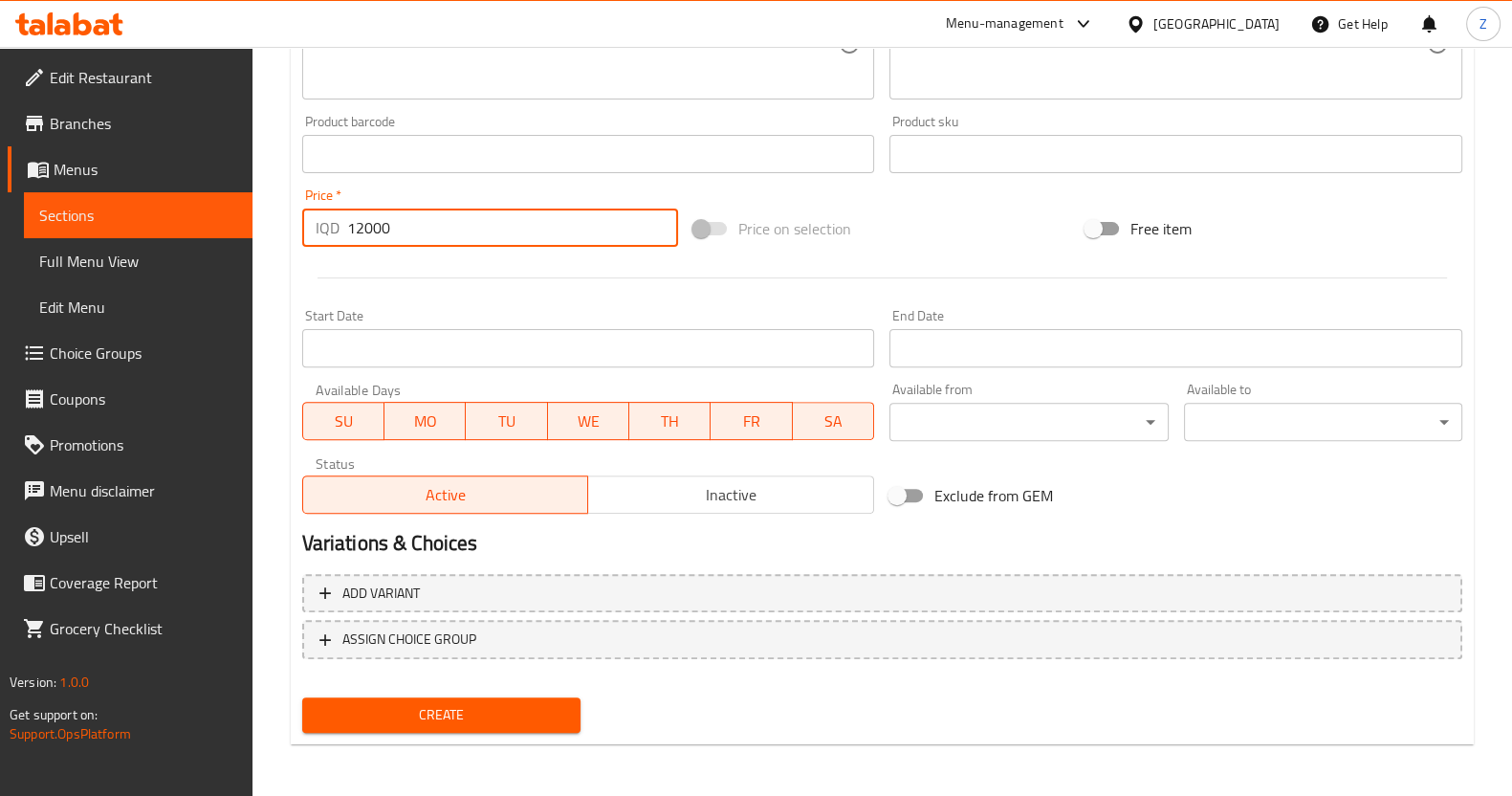 type on "12000" 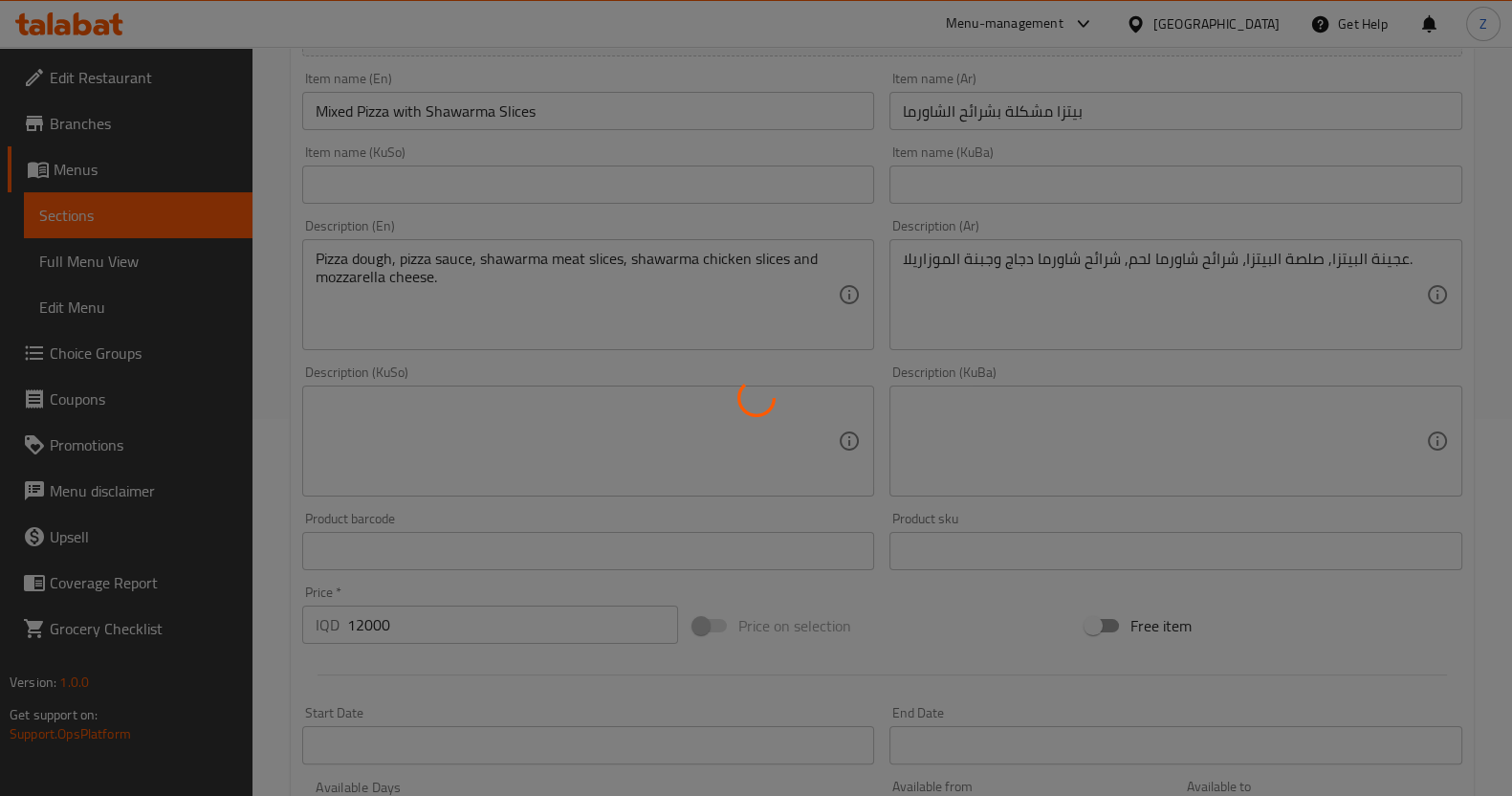 scroll, scrollTop: 0, scrollLeft: 0, axis: both 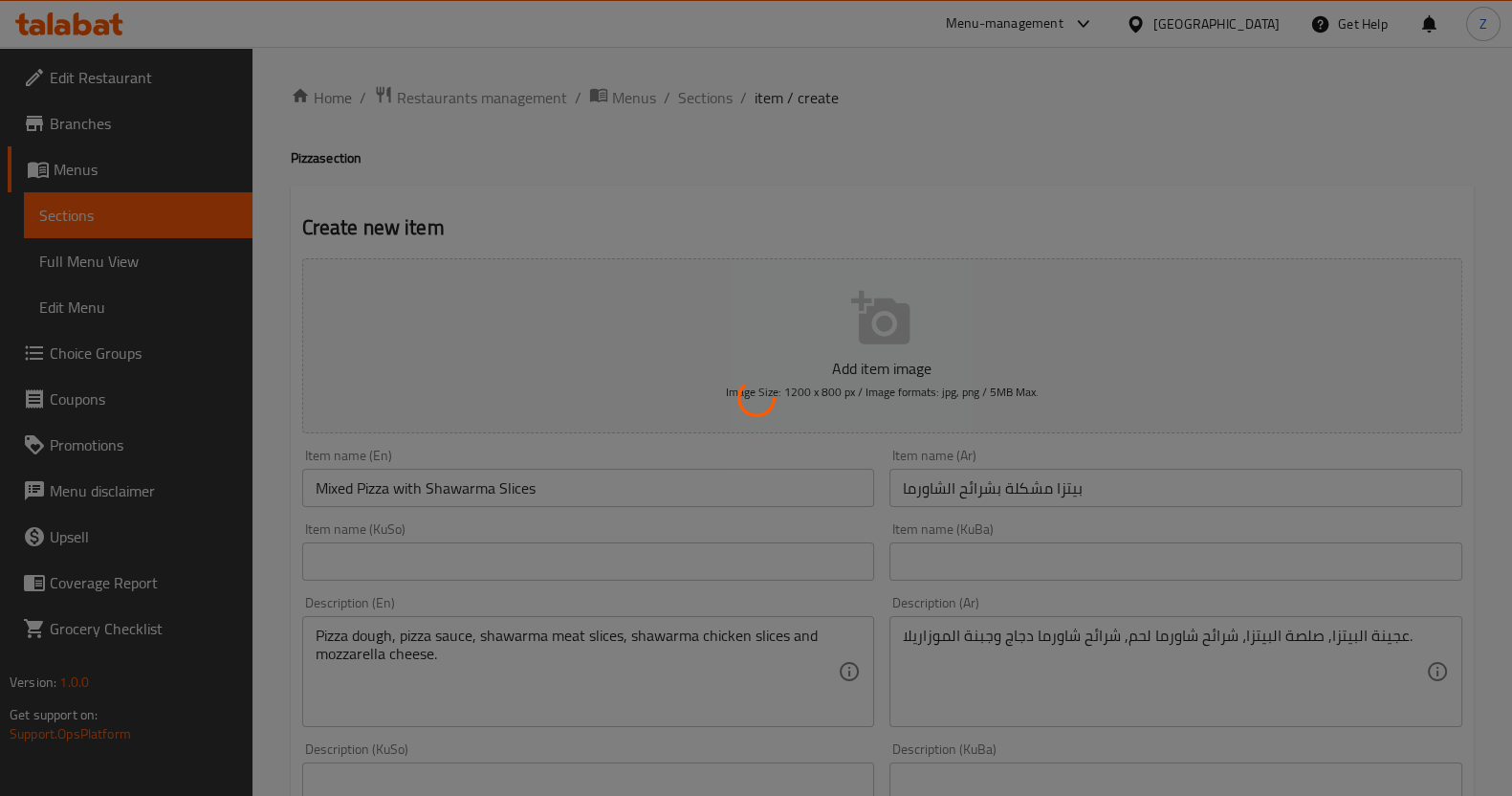 type 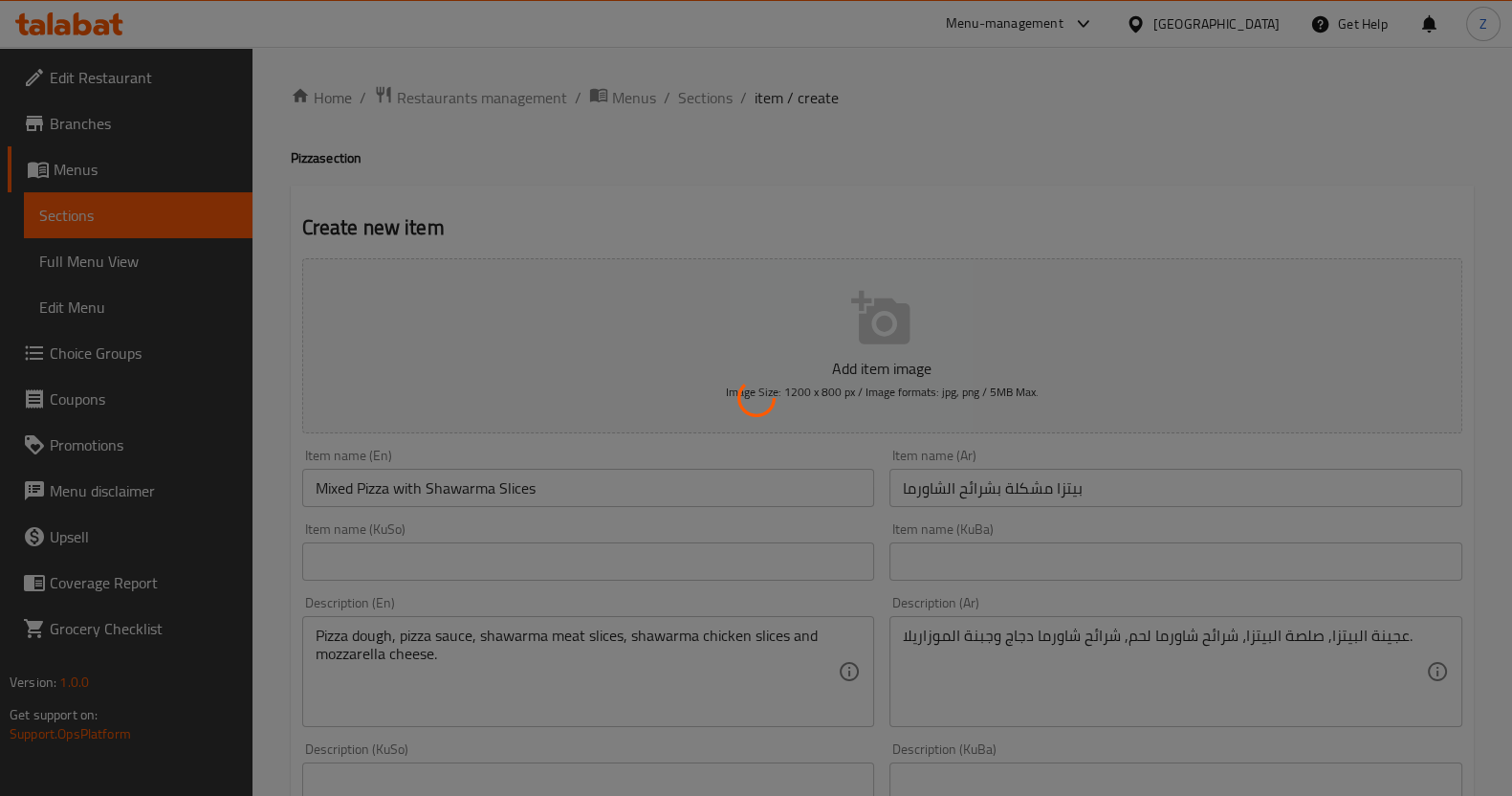 type 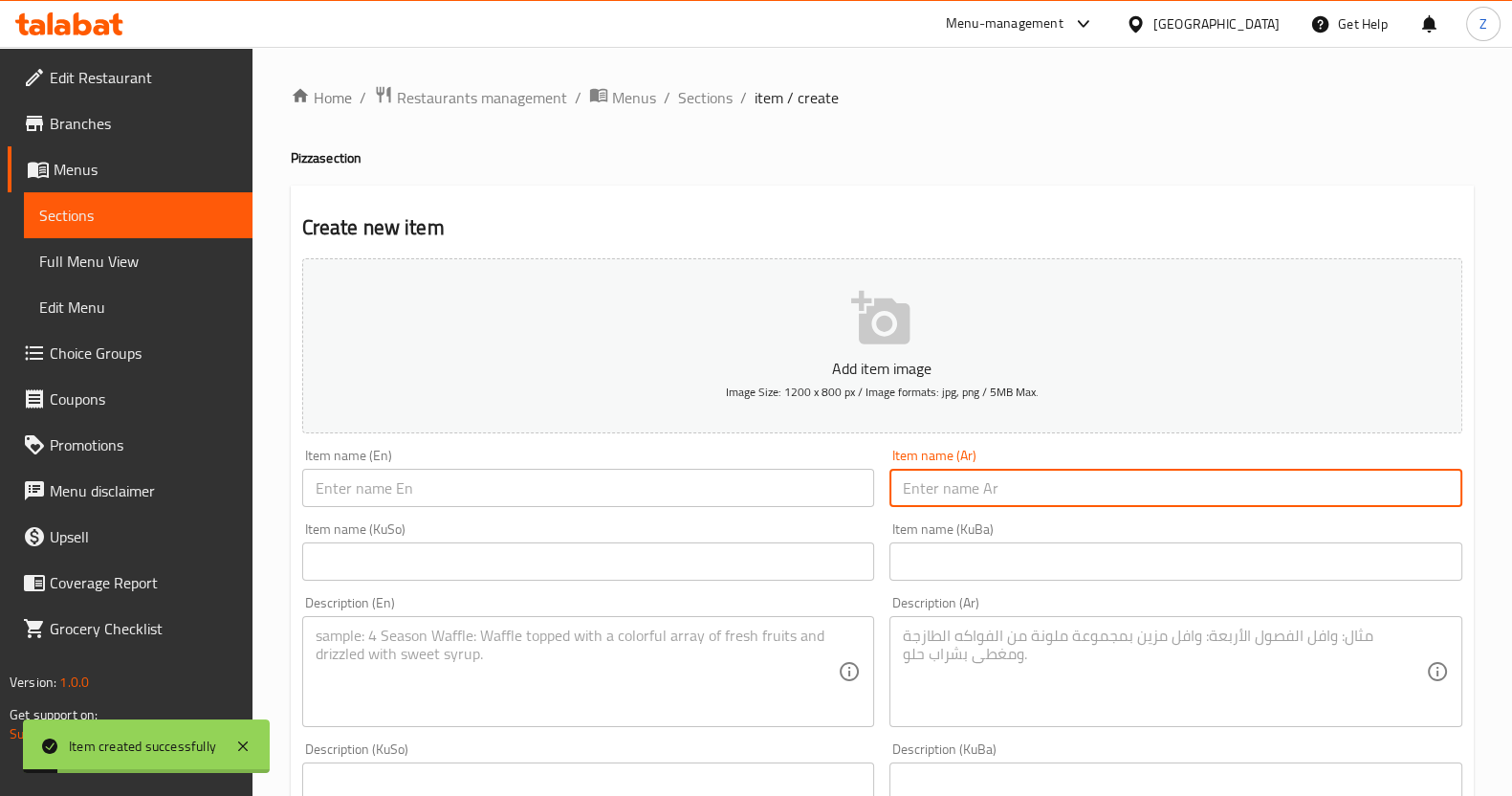 click at bounding box center (1175, 488) 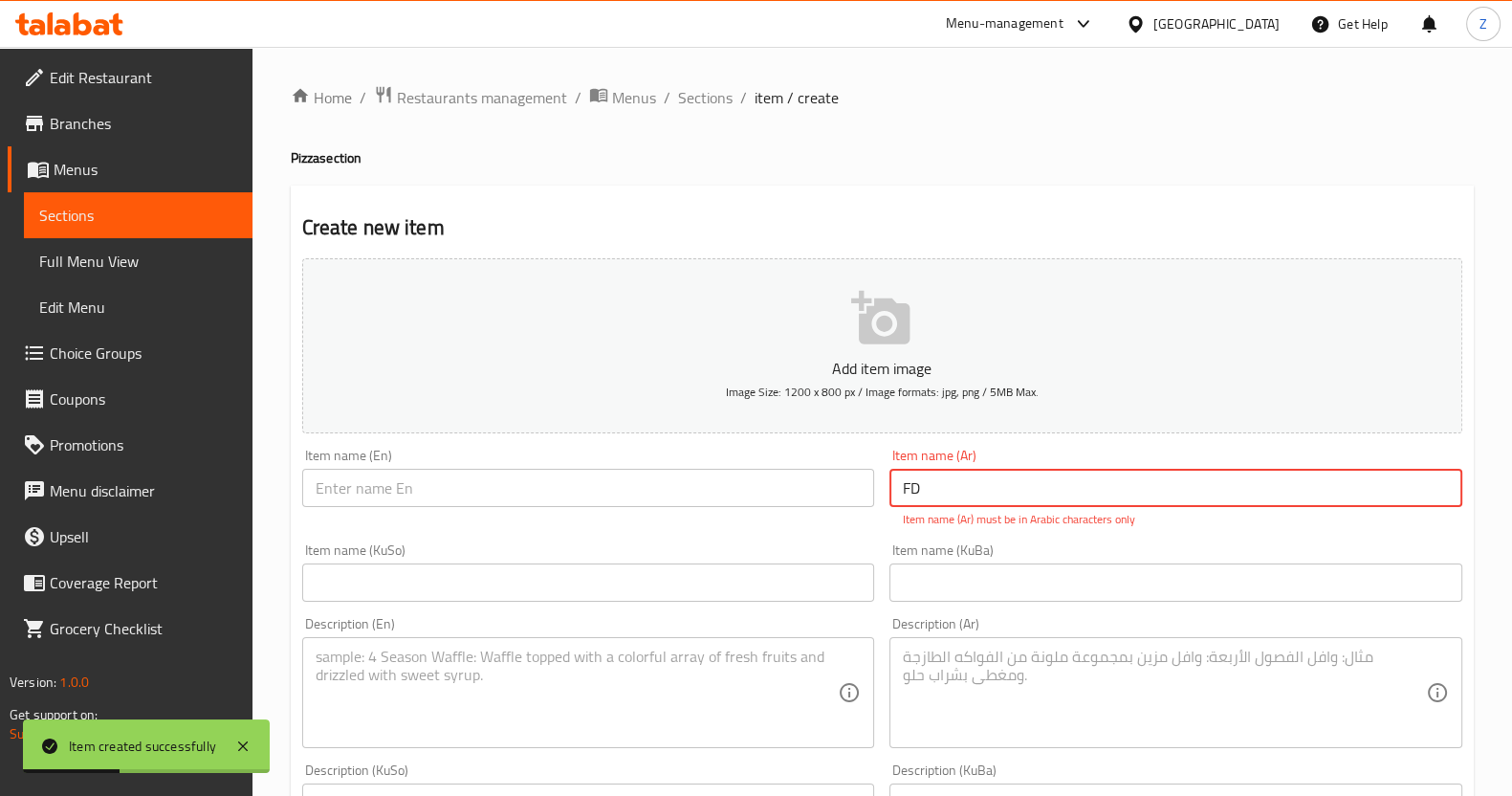 type on "F" 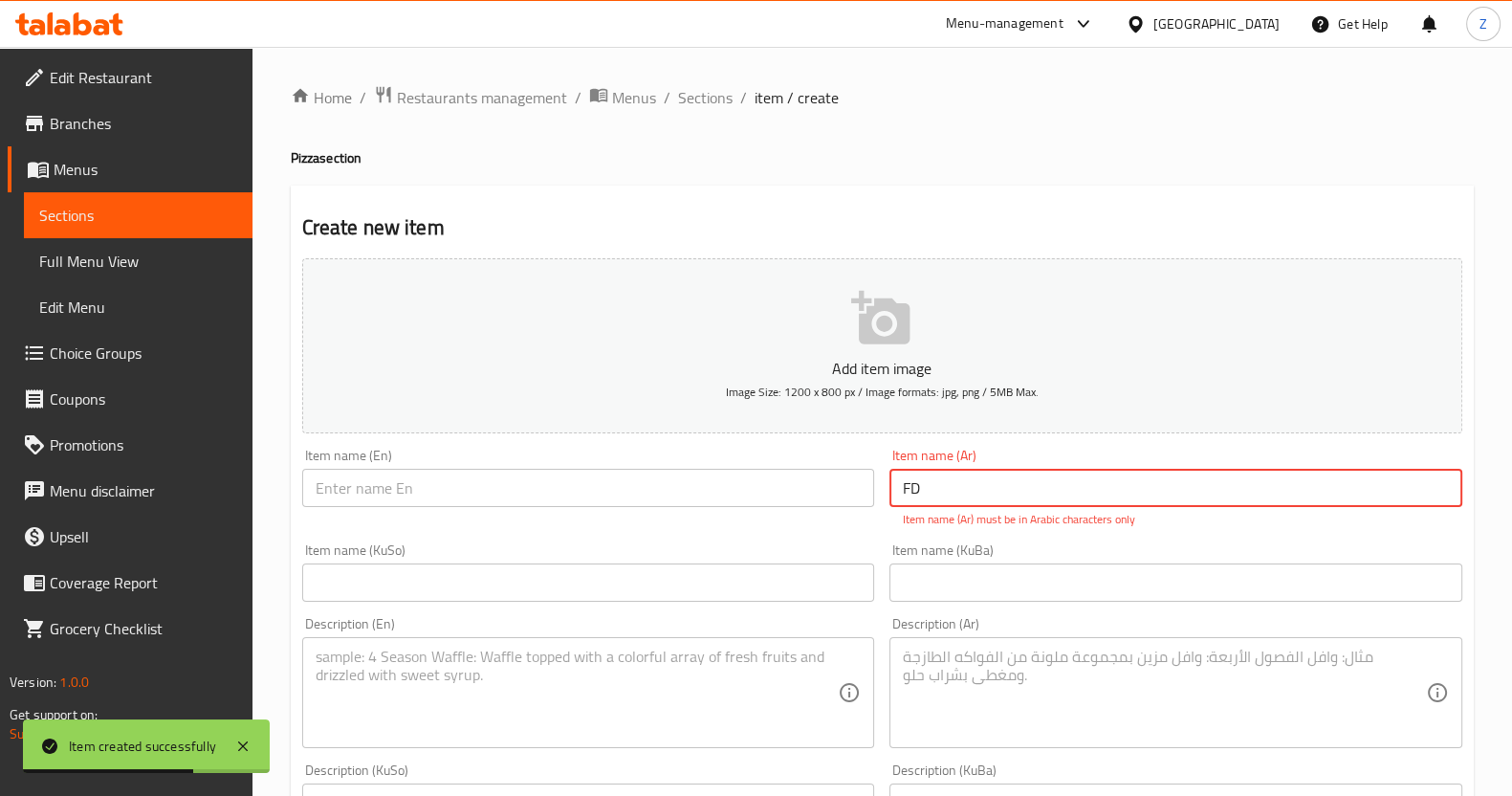 type on "F" 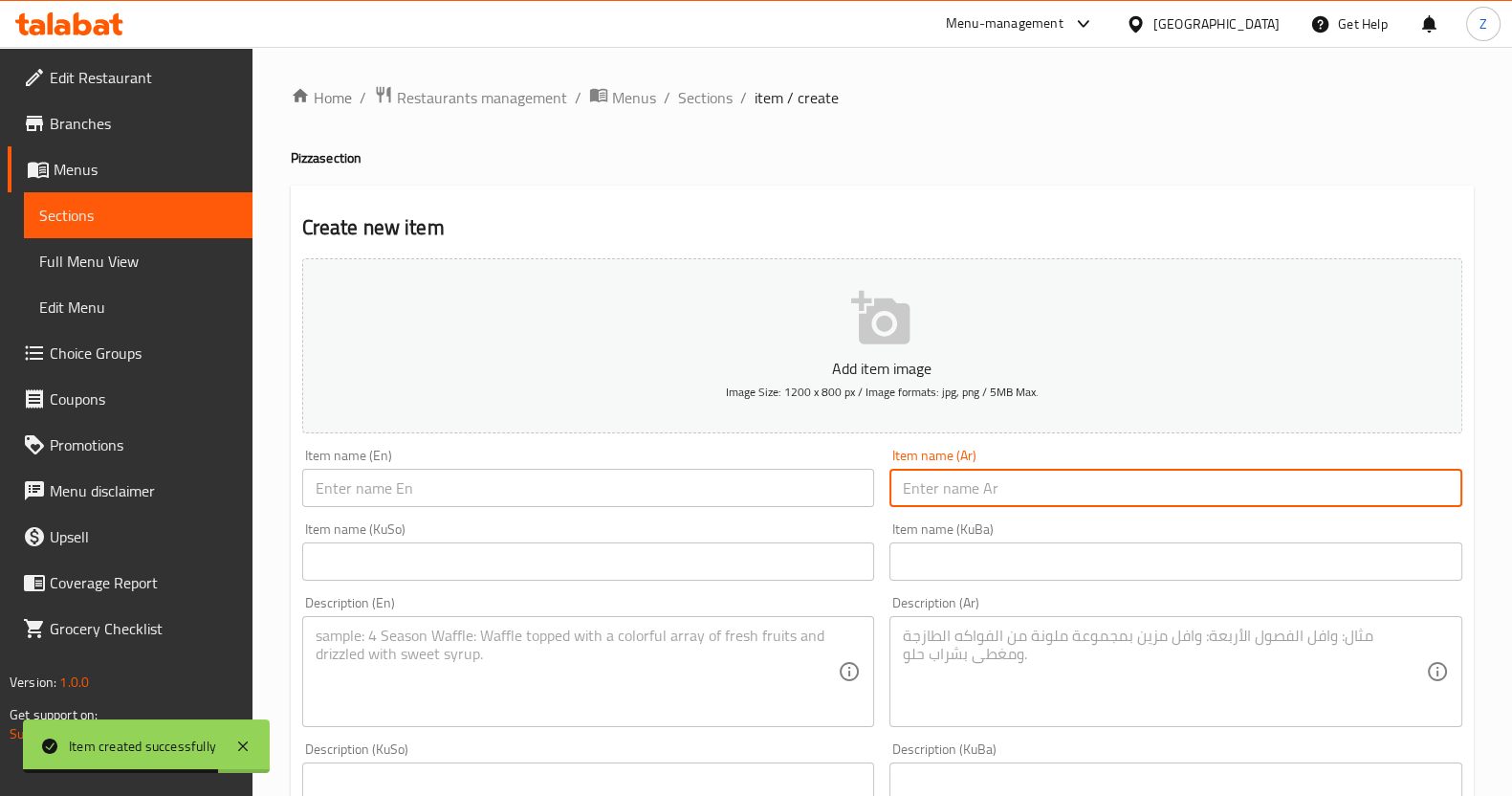 type on "ب" 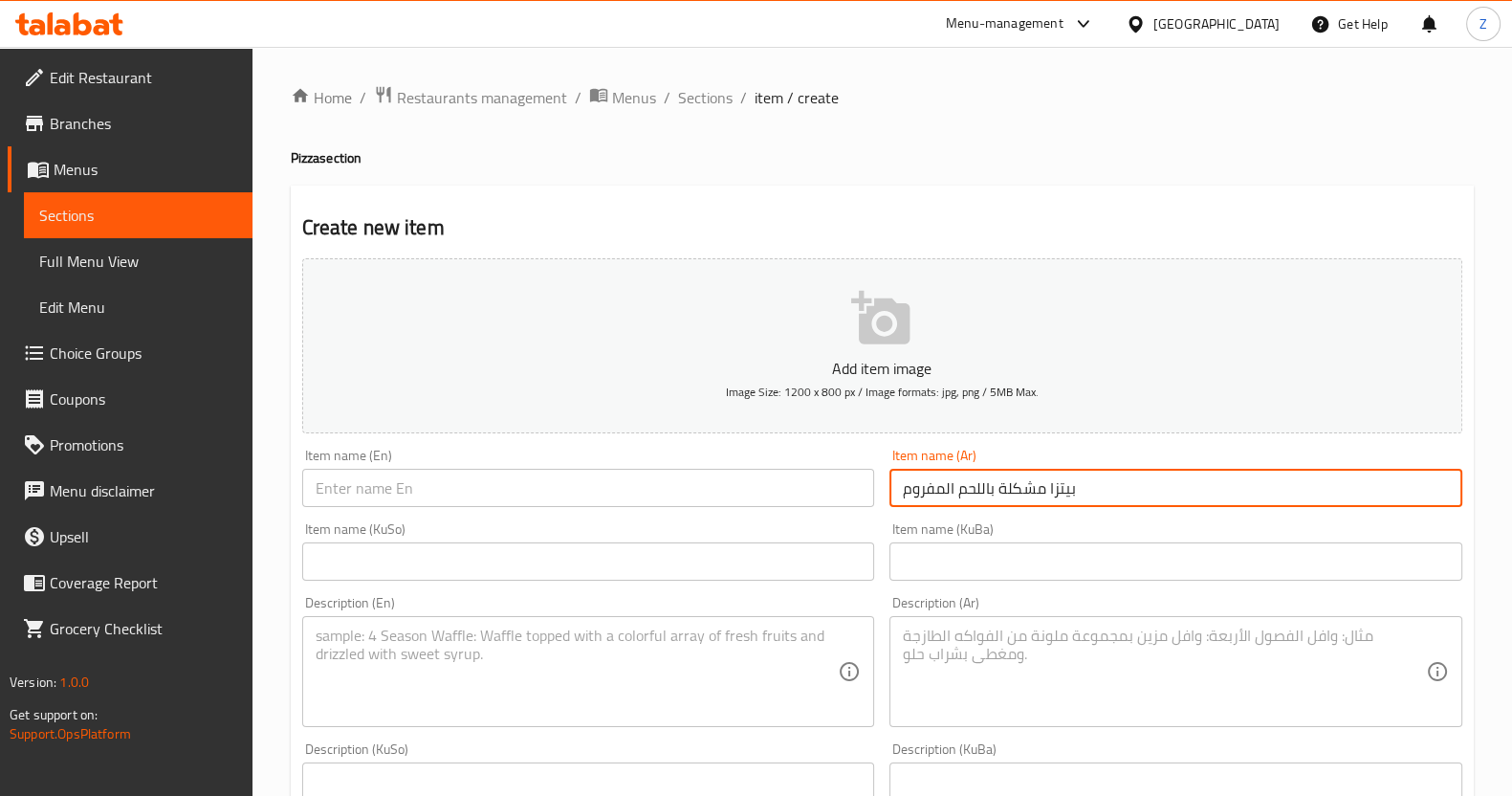type on "بيتزا مشكلة باللحم المفروم" 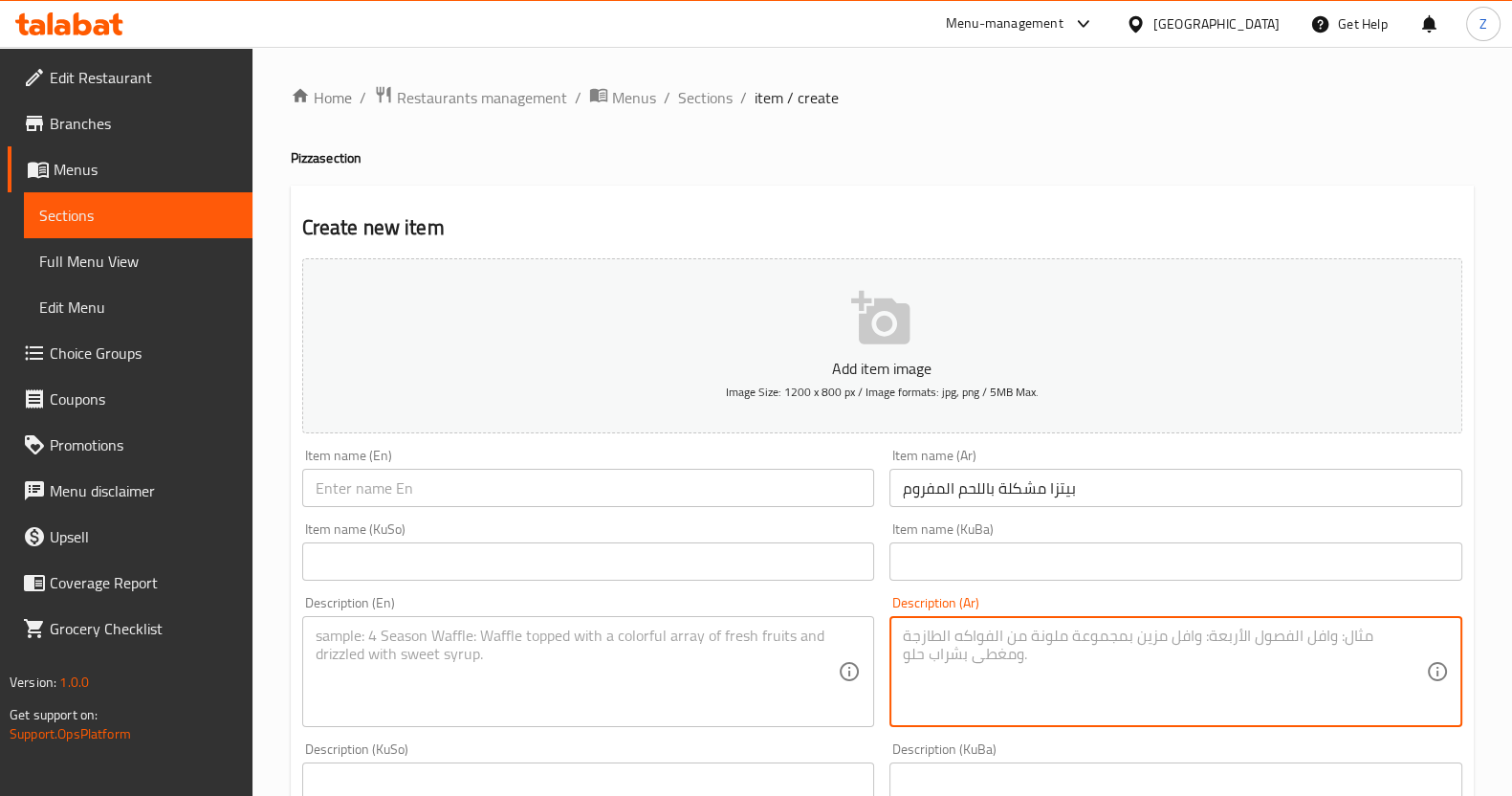 click at bounding box center (1164, 672) 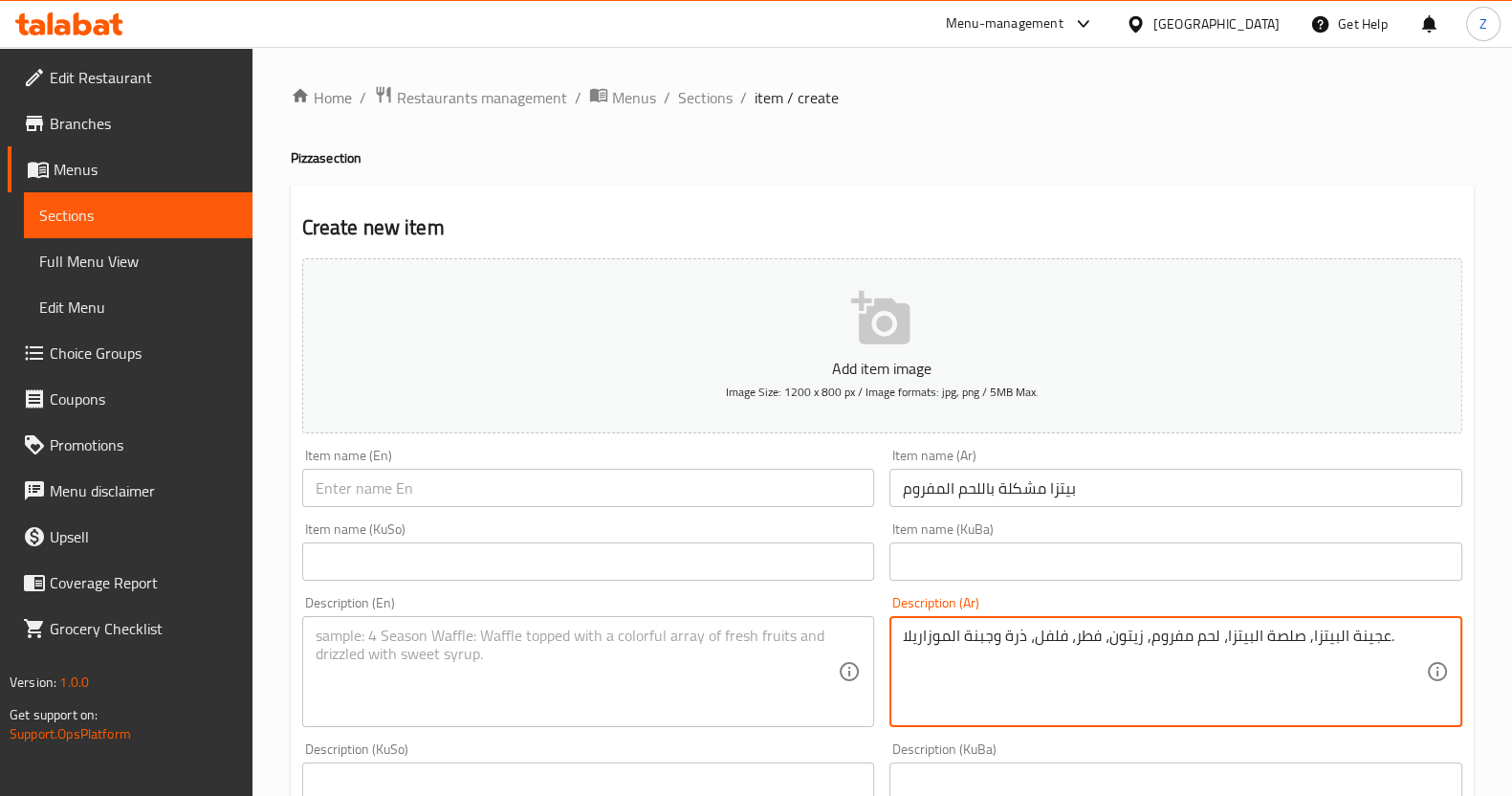 type on "عجينة البيتزا, صلصة البيتزا، لحم مفروم, زيتون، فطر، فلفل، ذرة وجبنة الموزاريلا." 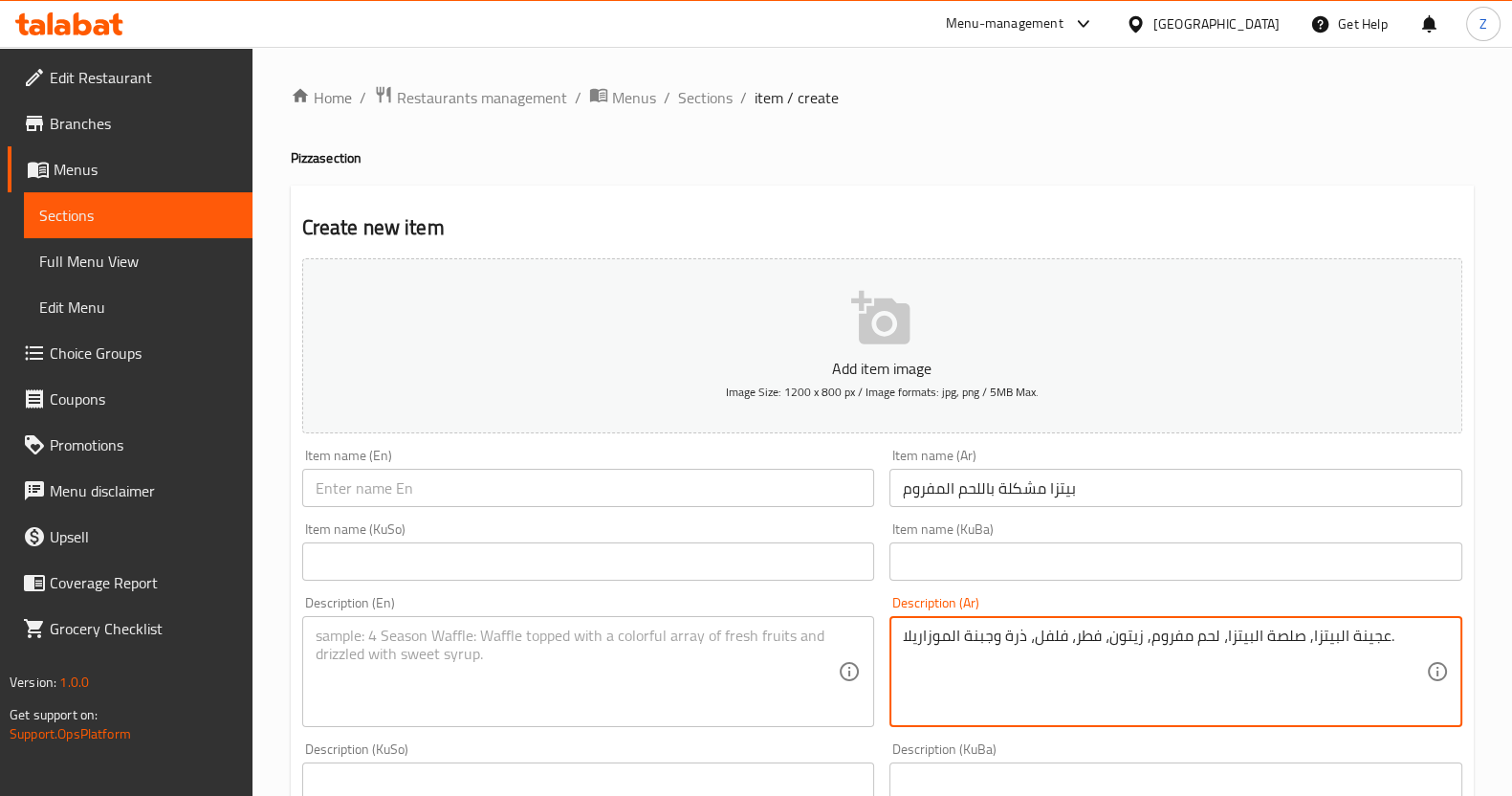 click at bounding box center [577, 672] 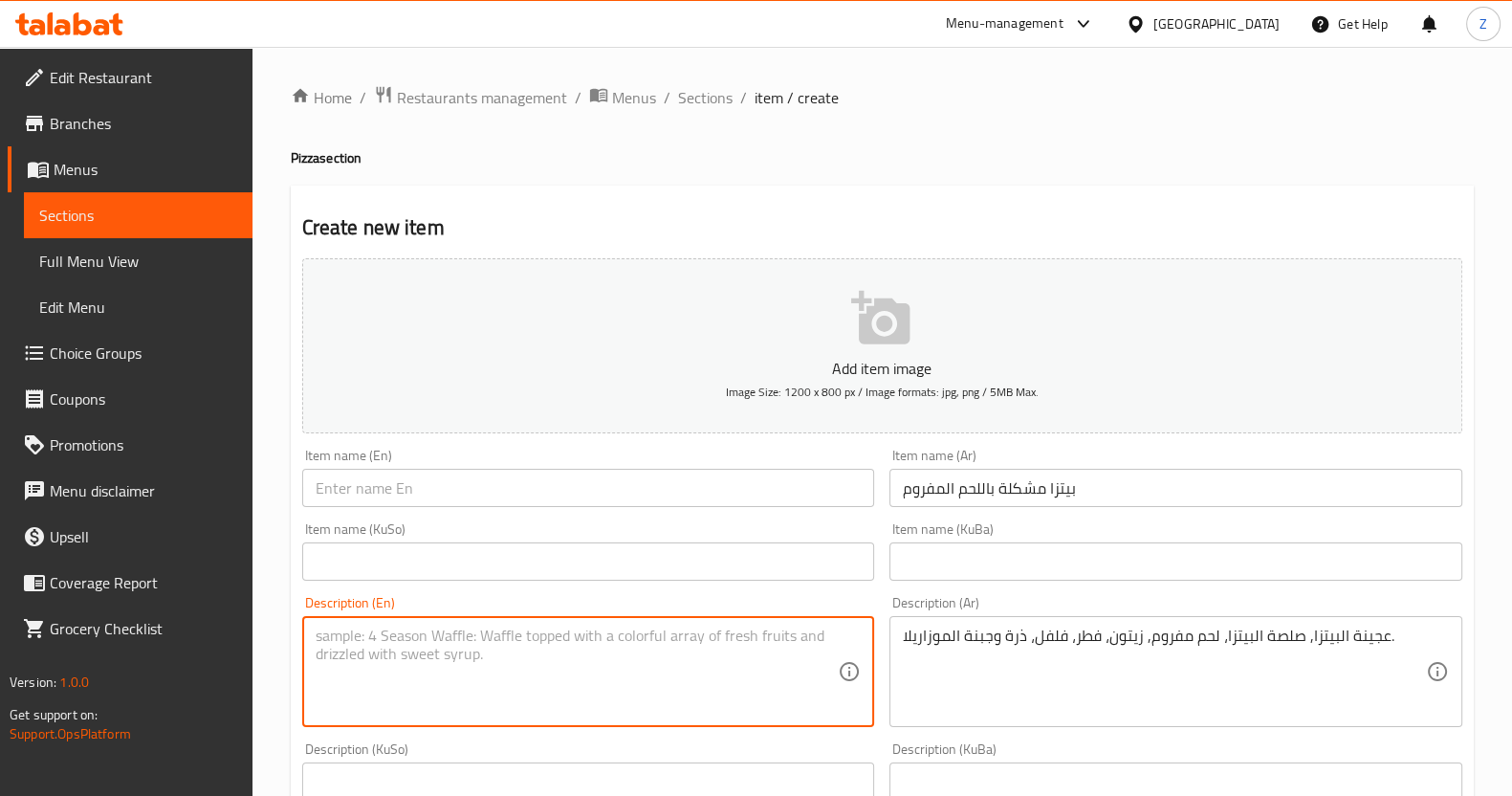 paste on "Pizza dough, pizza sauce, minced meat, olives, mushrooms, peppers, corn and mozzarella cheese." 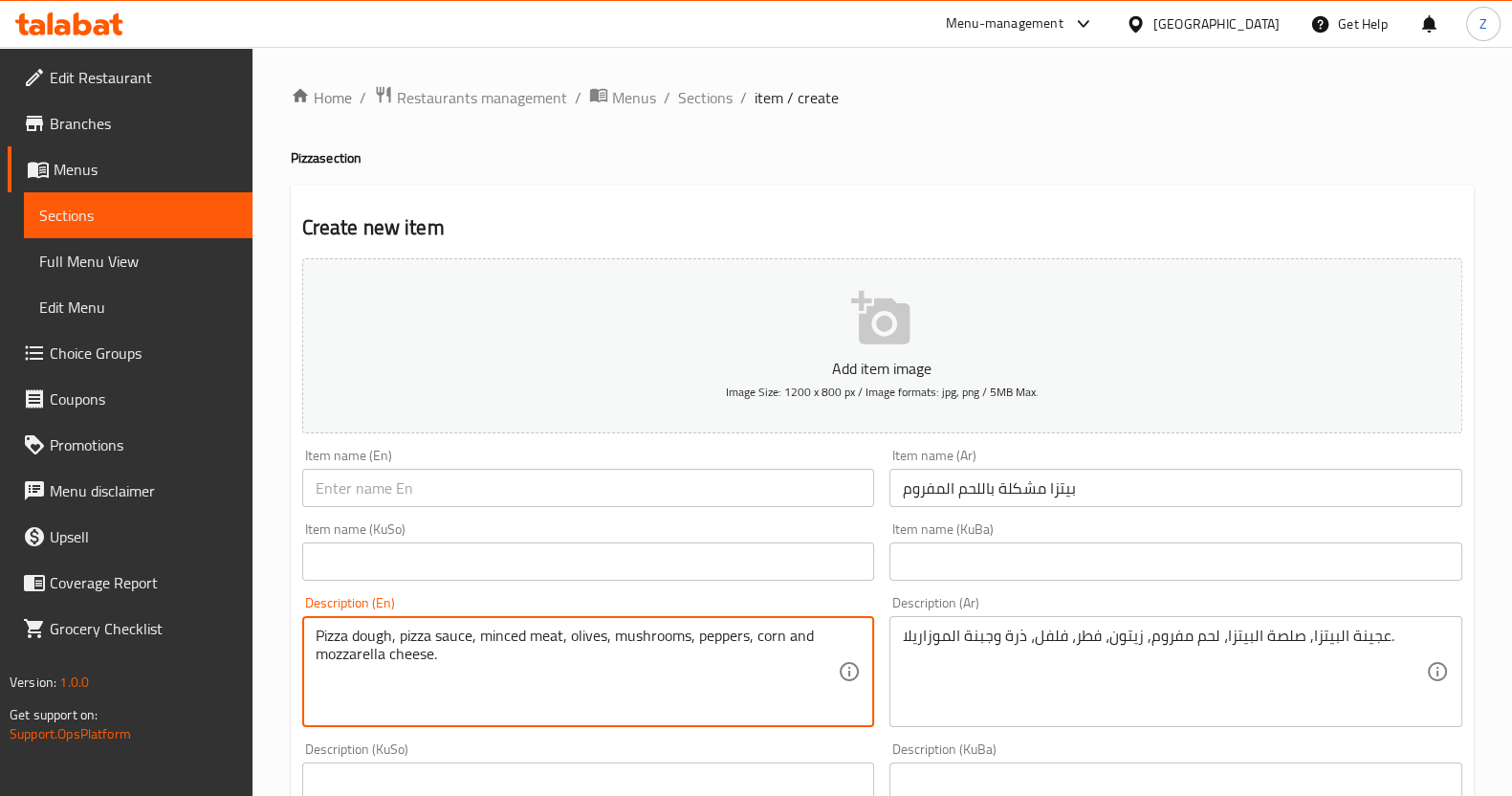 type on "Pizza dough, pizza sauce, minced meat, olives, mushrooms, peppers, corn and mozzarella cheese." 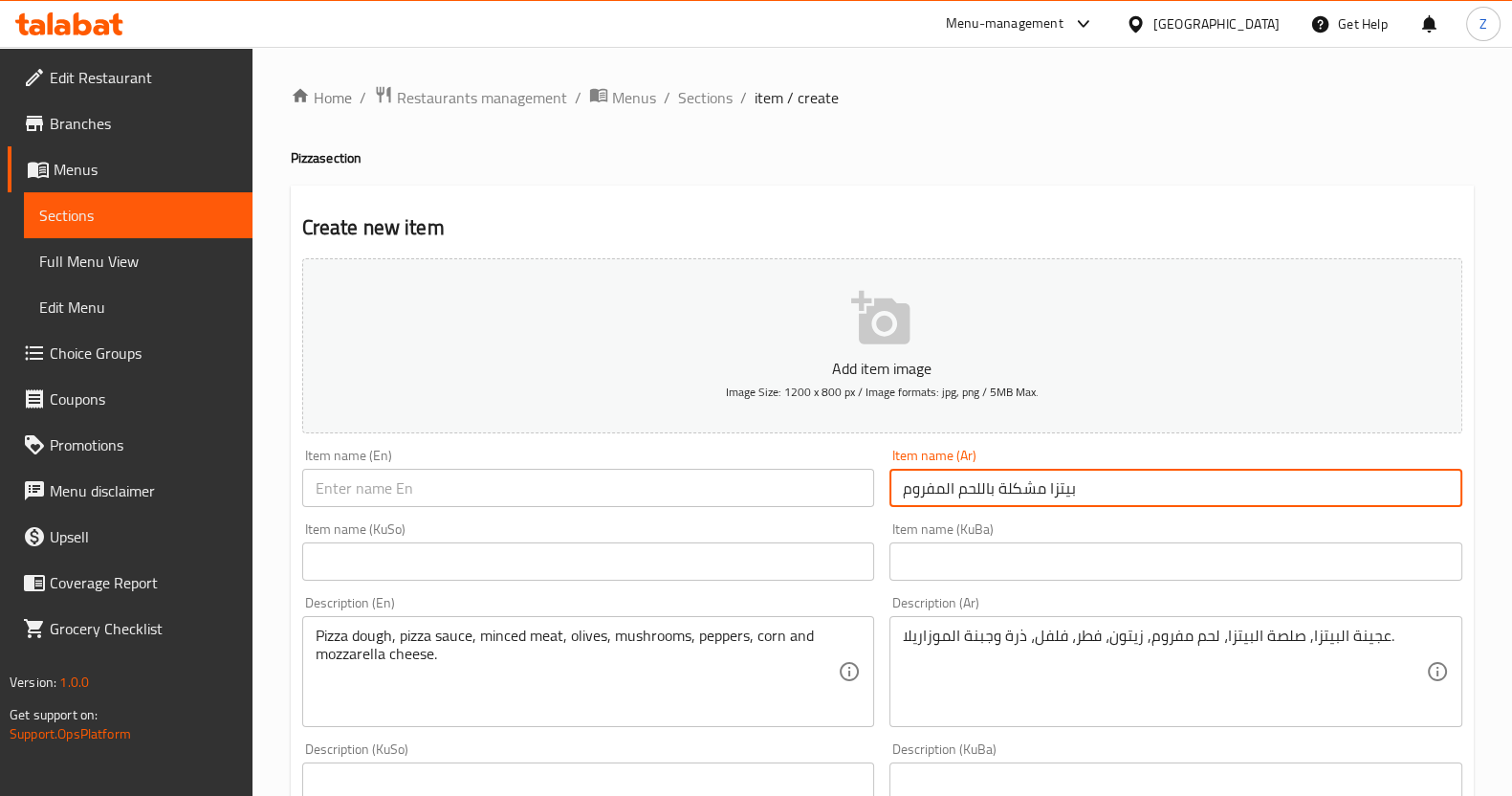 click on "بيتزا مشكلة باللحم المفروم" at bounding box center [1175, 488] 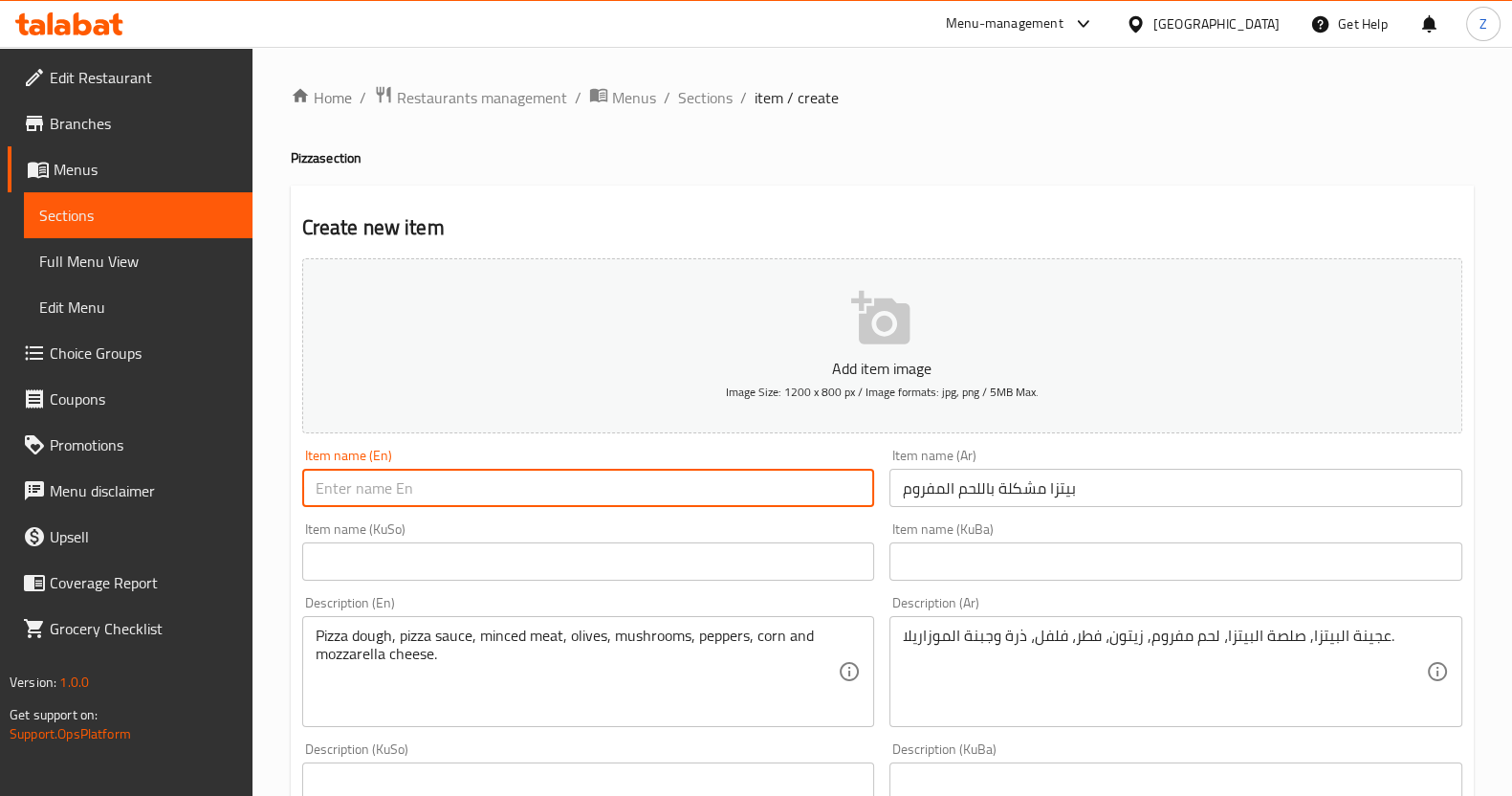 click at bounding box center (588, 488) 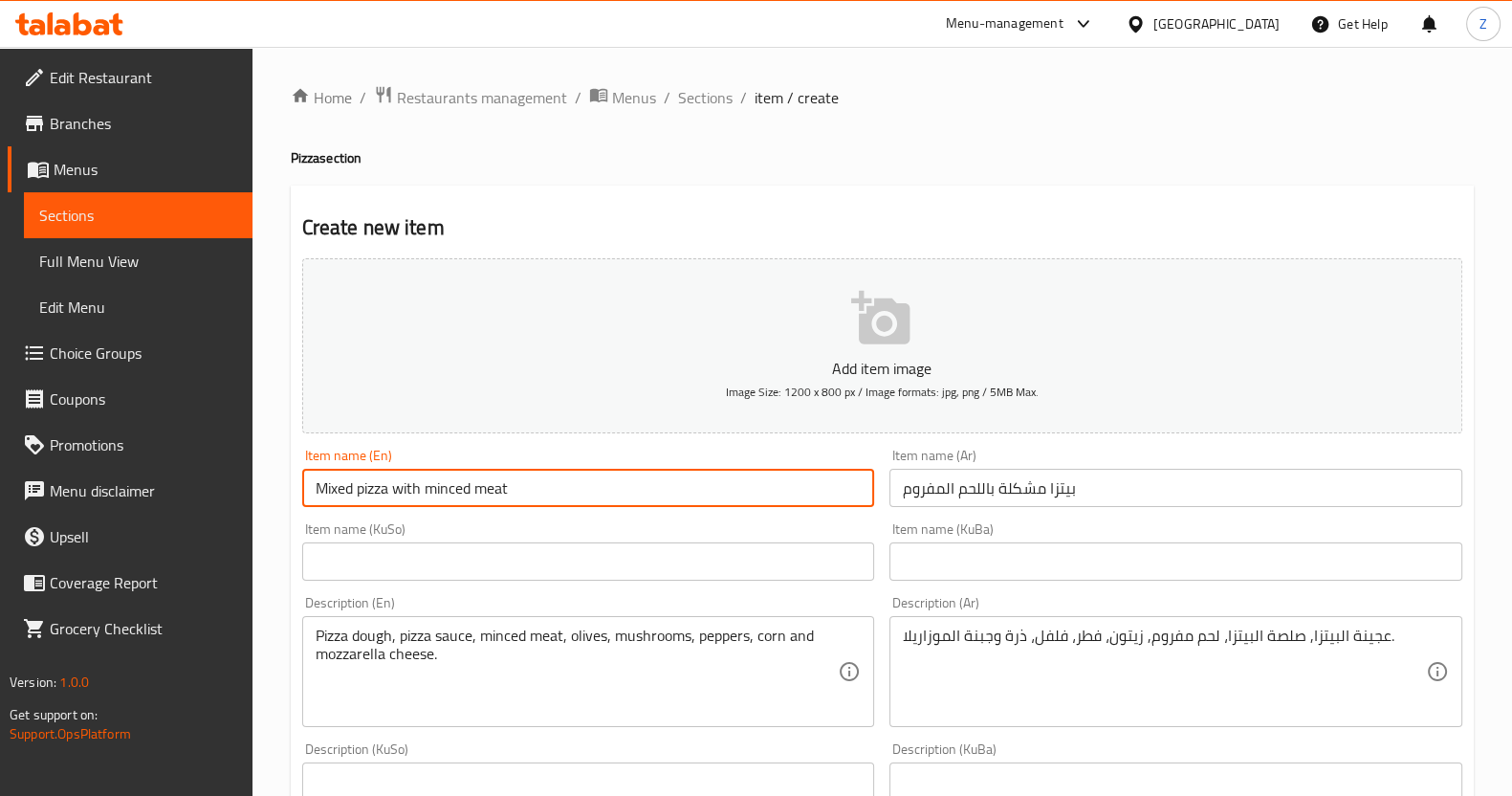 click on "Mixed pizza with minced meat" at bounding box center [588, 488] 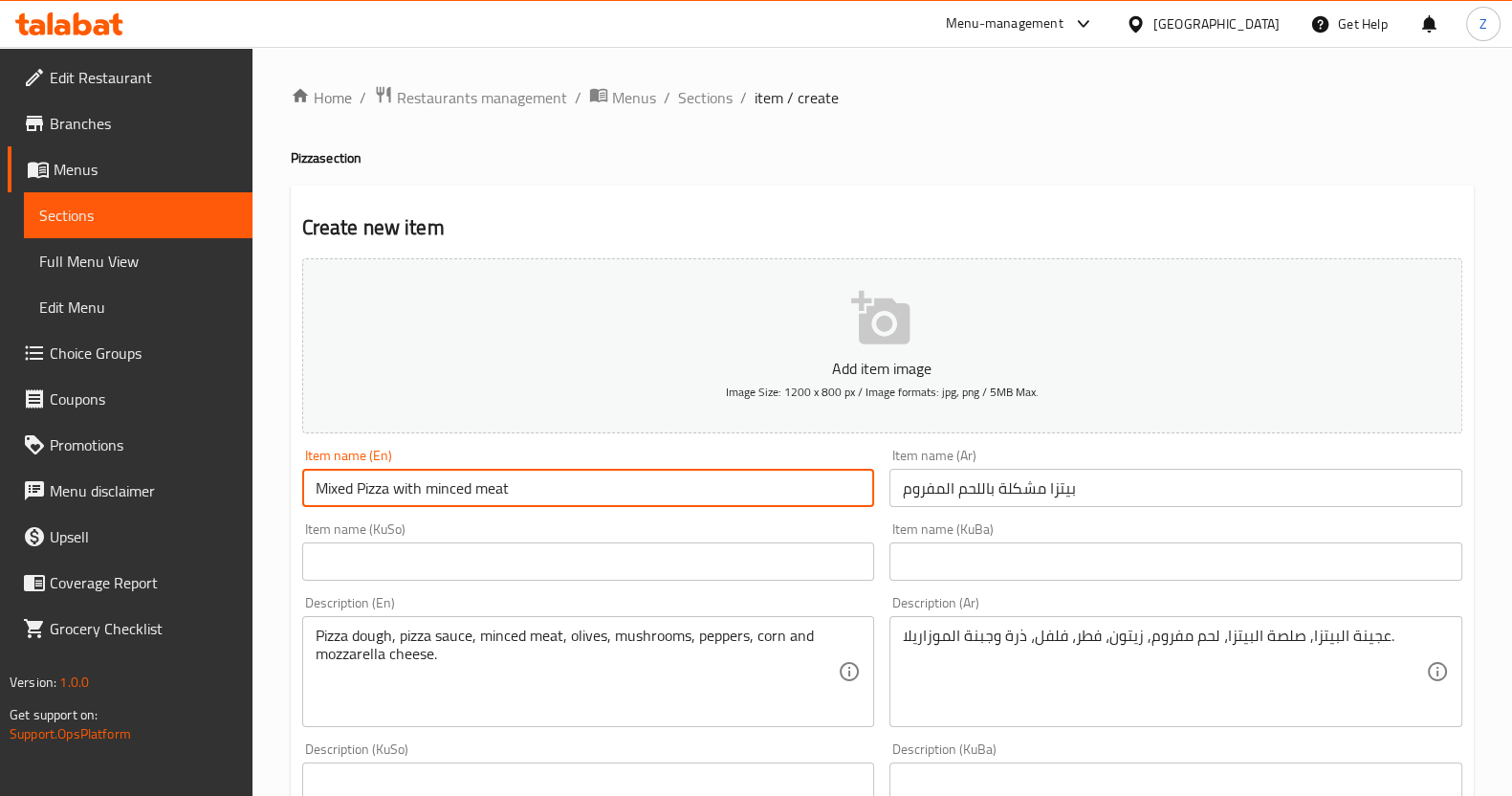 click on "Mixed Pizza with minced meat" at bounding box center (588, 488) 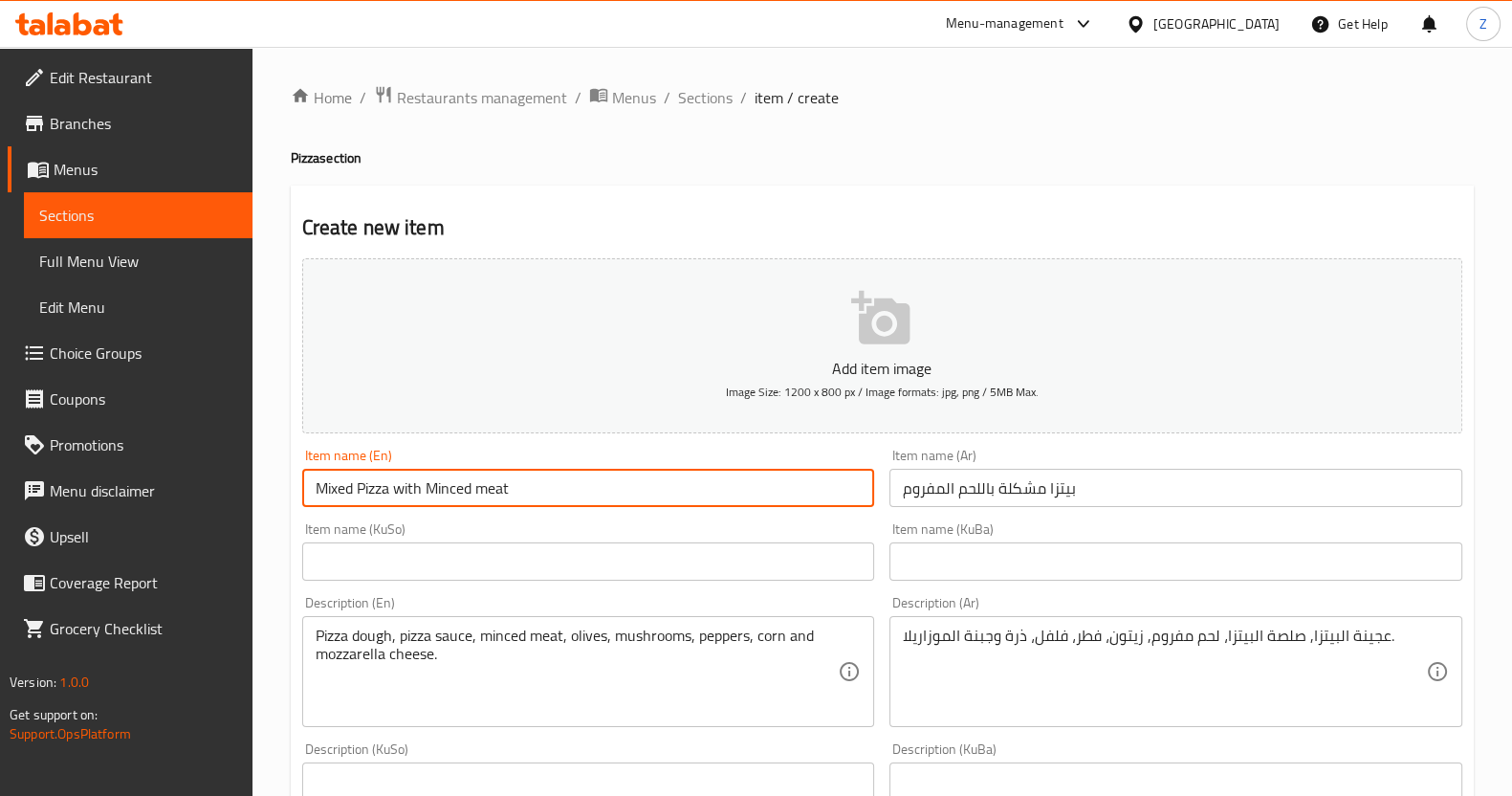 click on "Mixed Pizza with Minced meat" at bounding box center [588, 488] 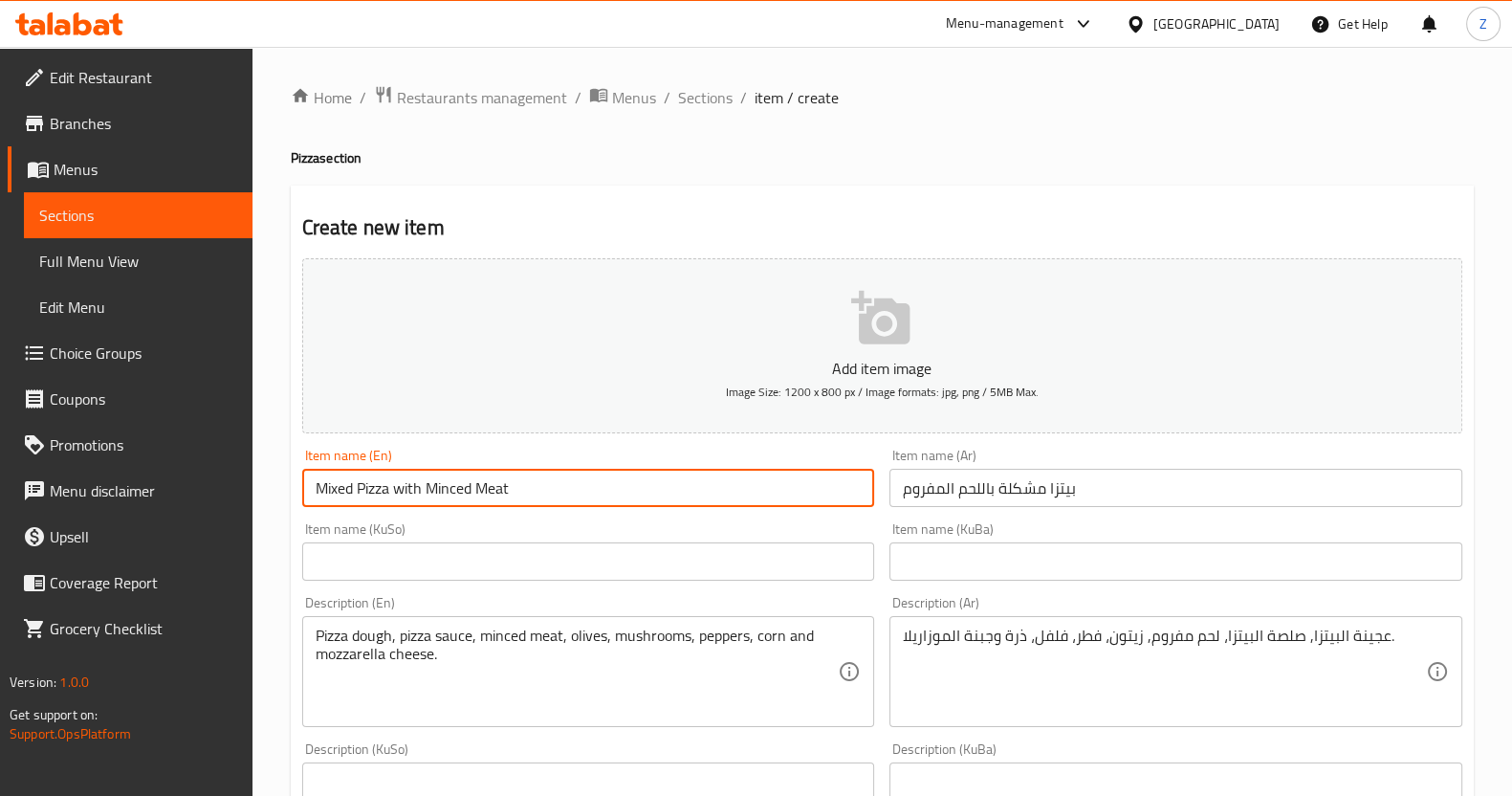 type on "Mixed Pizza with Minced Meat" 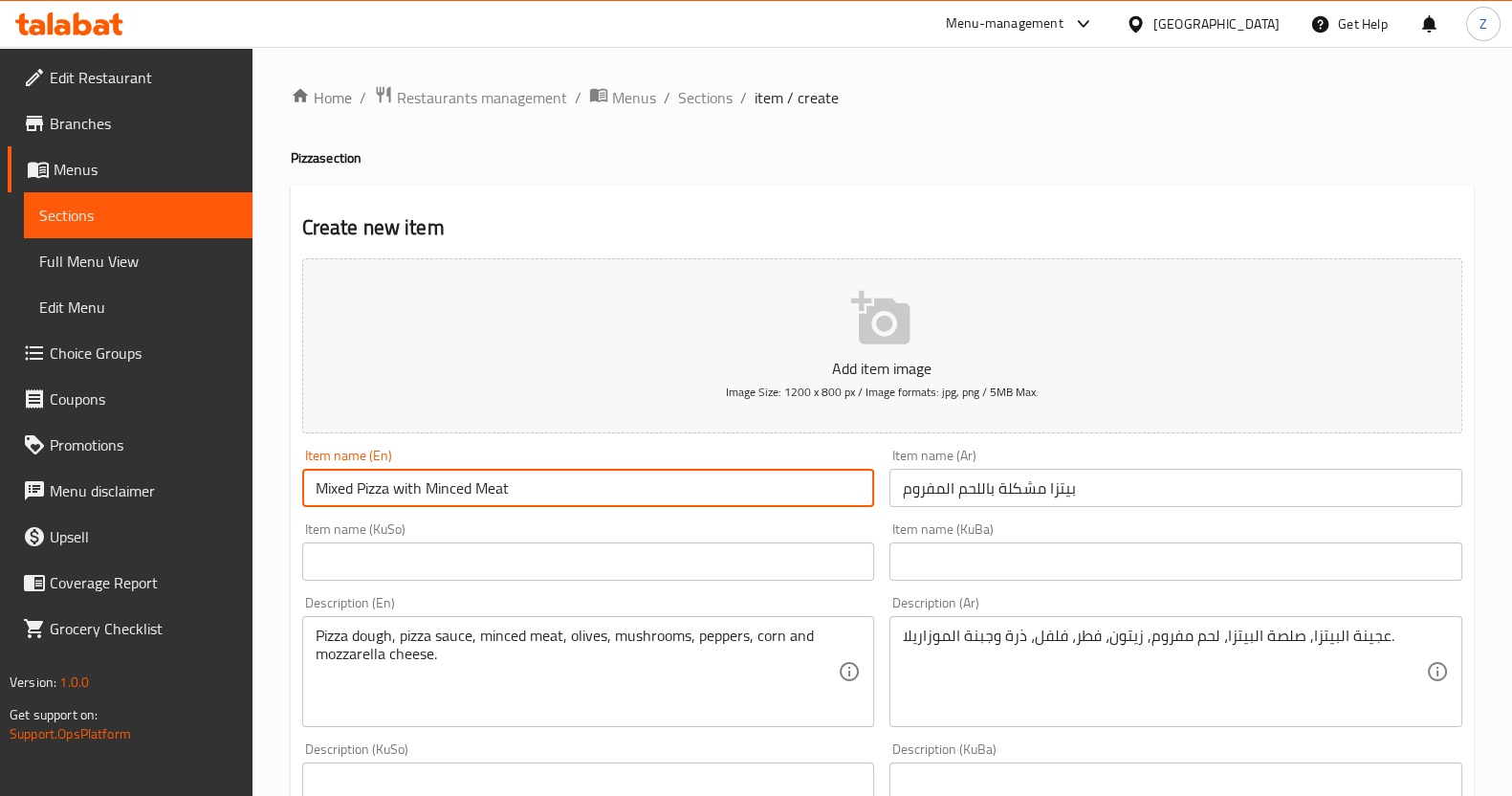 click on "عجينة البيتزا, صلصة البيتزا، لحم مفروم, زيتون، فطر، فلفل، ذرة وجبنة الموزاريلا. Description (Ar)" at bounding box center (1175, 672) 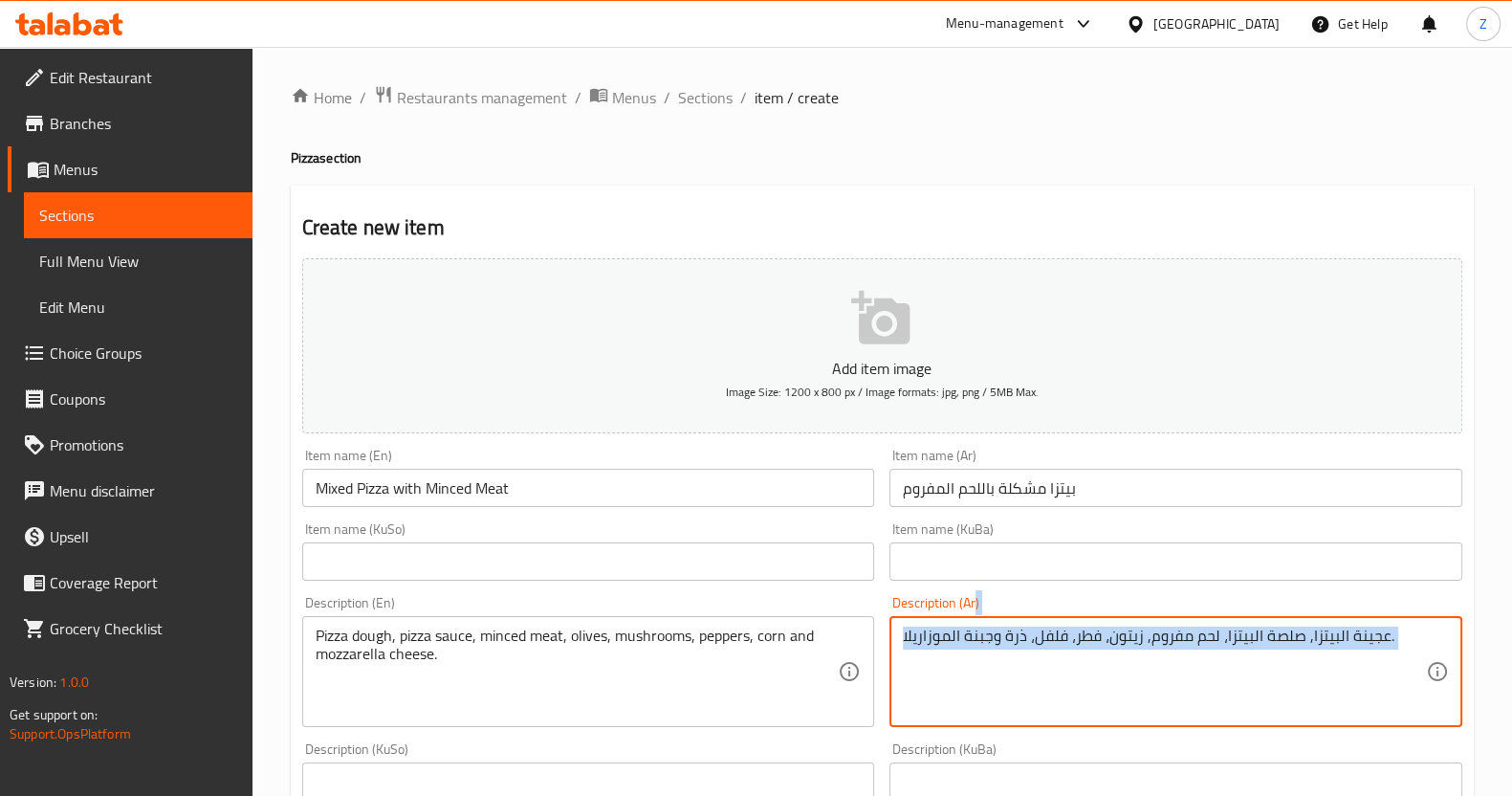 click on "عجينة البيتزا, صلصة البيتزا، لحم مفروم, زيتون، فطر، فلفل، ذرة وجبنة الموزاريلا. Description (Ar)" at bounding box center [1175, 672] 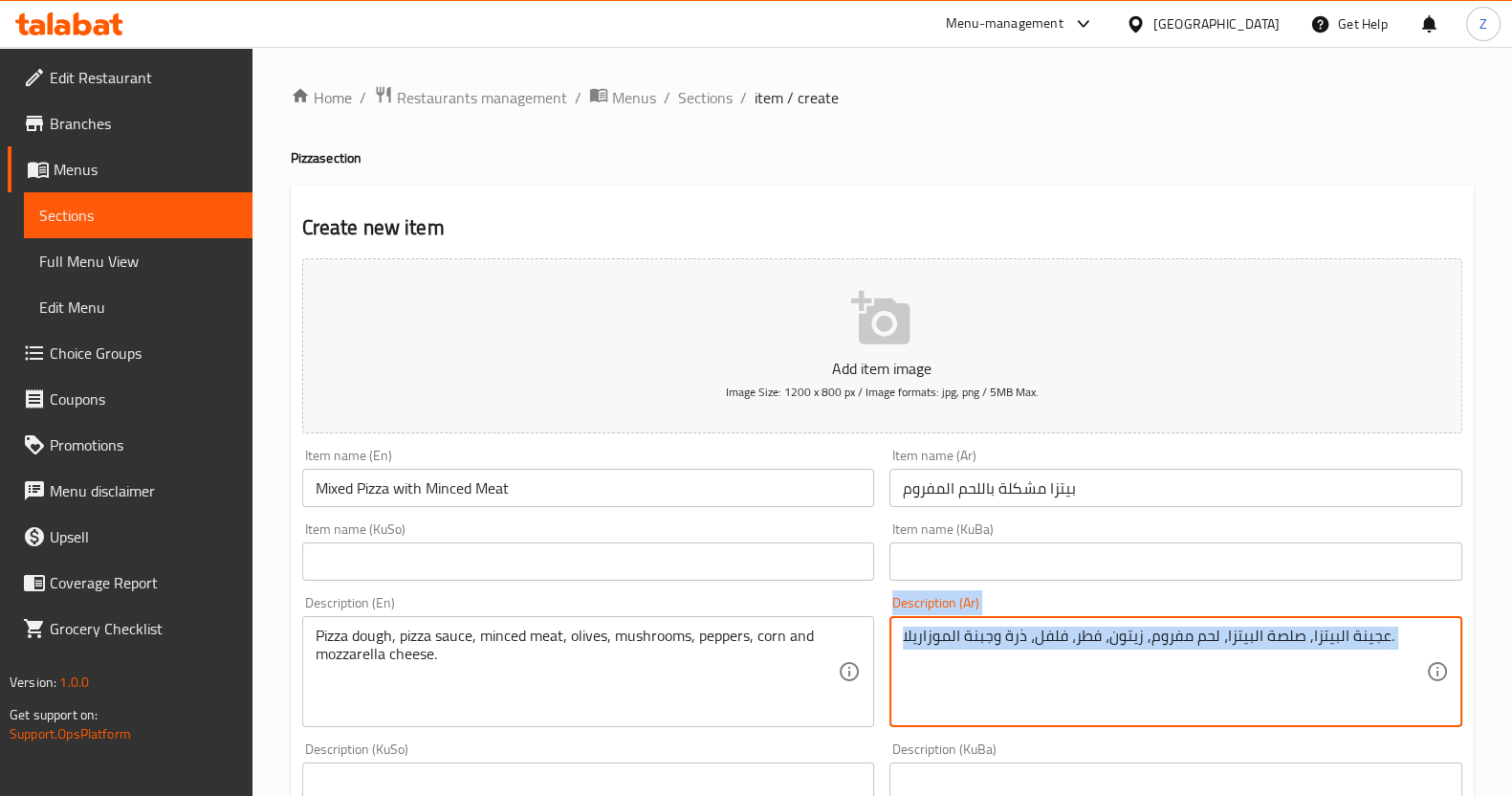 click on "عجينة البيتزا, صلصة البيتزا، لحم مفروم, زيتون، فطر، فلفل، ذرة وجبنة الموزاريلا. Description (Ar)" at bounding box center (1175, 672) 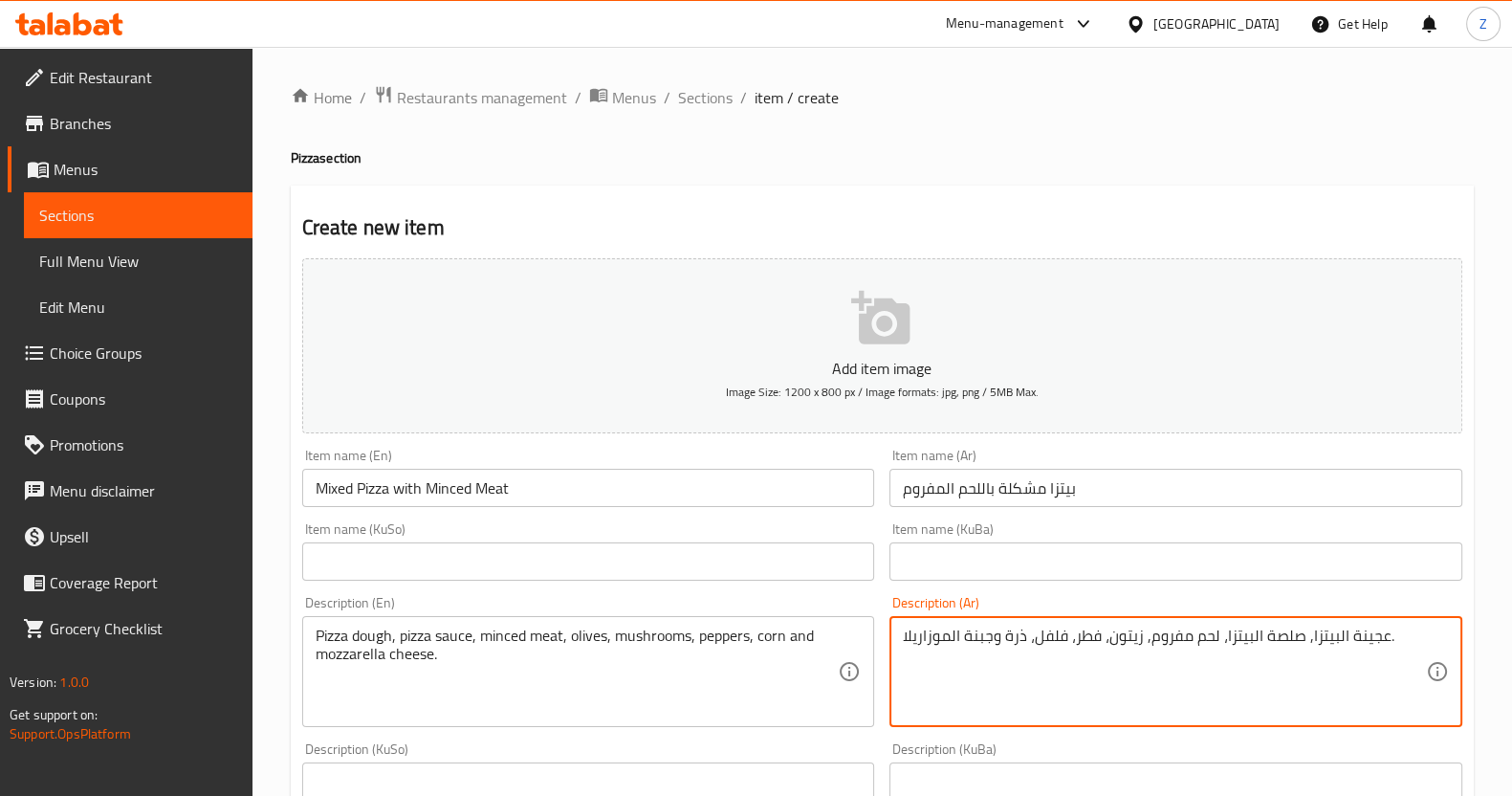 click on "عجينة البيتزا, صلصة البيتزا، لحم مفروم, زيتون، فطر، فلفل، ذرة وجبنة الموزاريلا." at bounding box center (1164, 672) 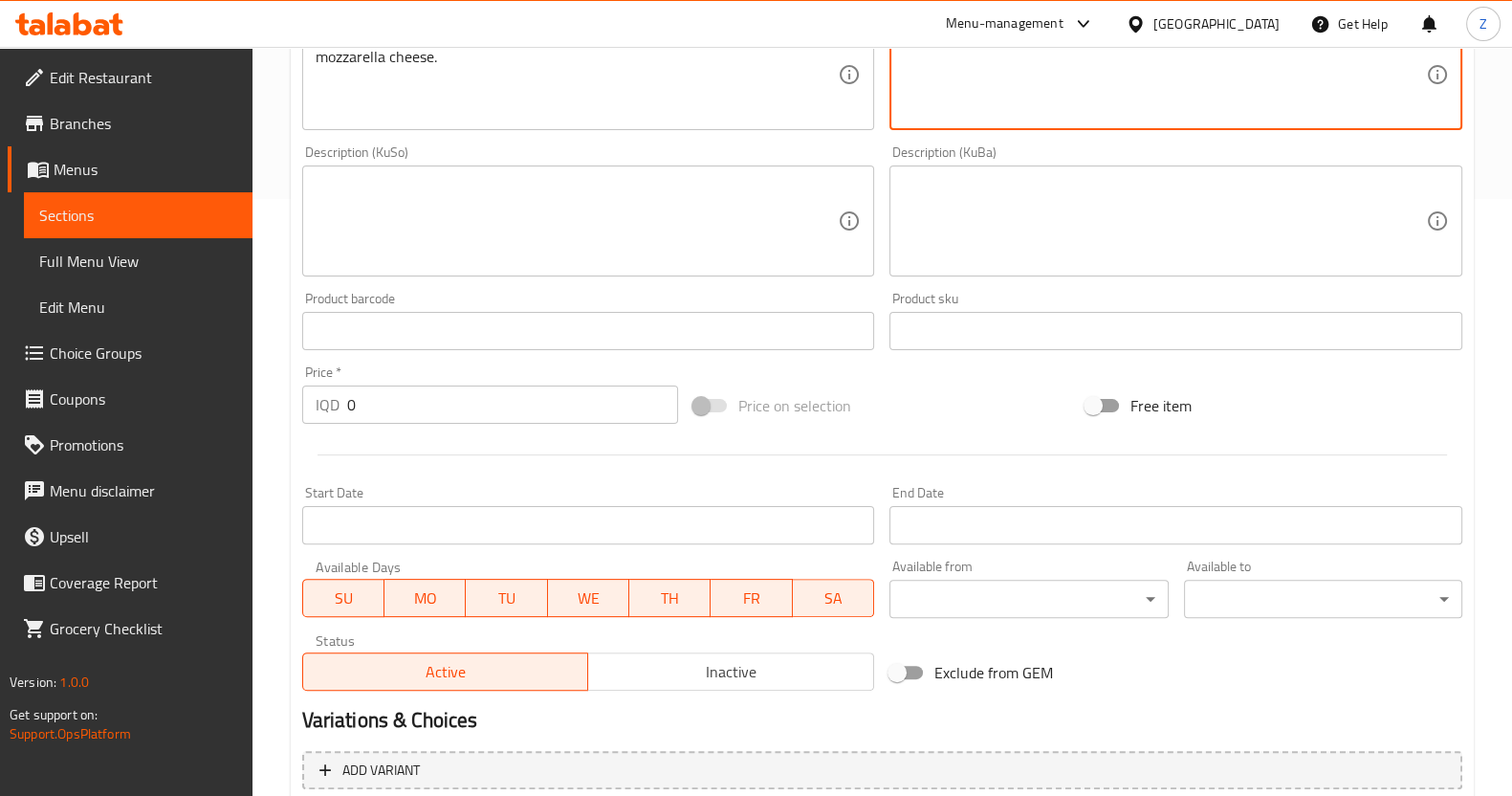 scroll, scrollTop: 598, scrollLeft: 0, axis: vertical 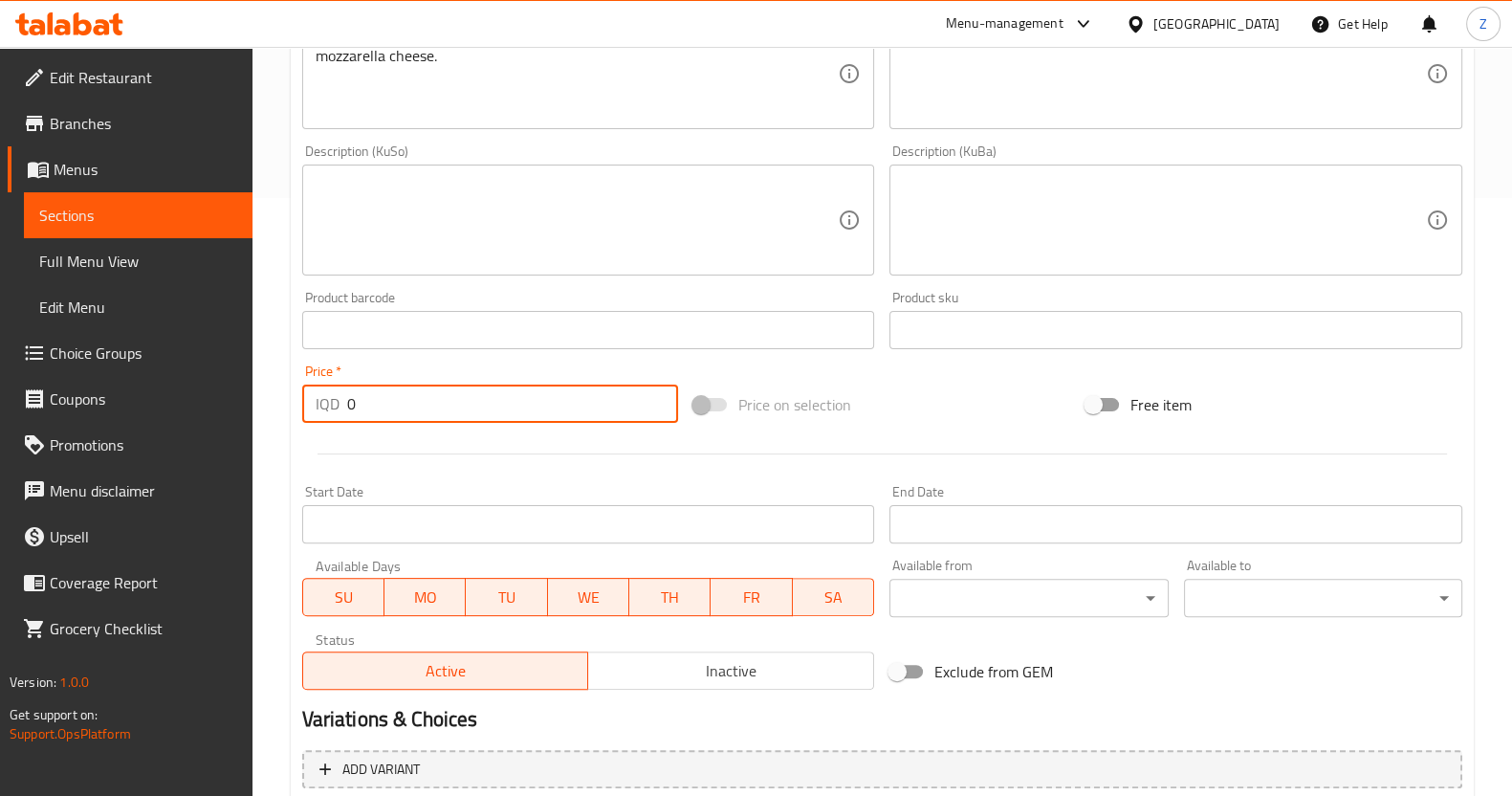 drag, startPoint x: 406, startPoint y: 412, endPoint x: 289, endPoint y: 411, distance: 117.00427 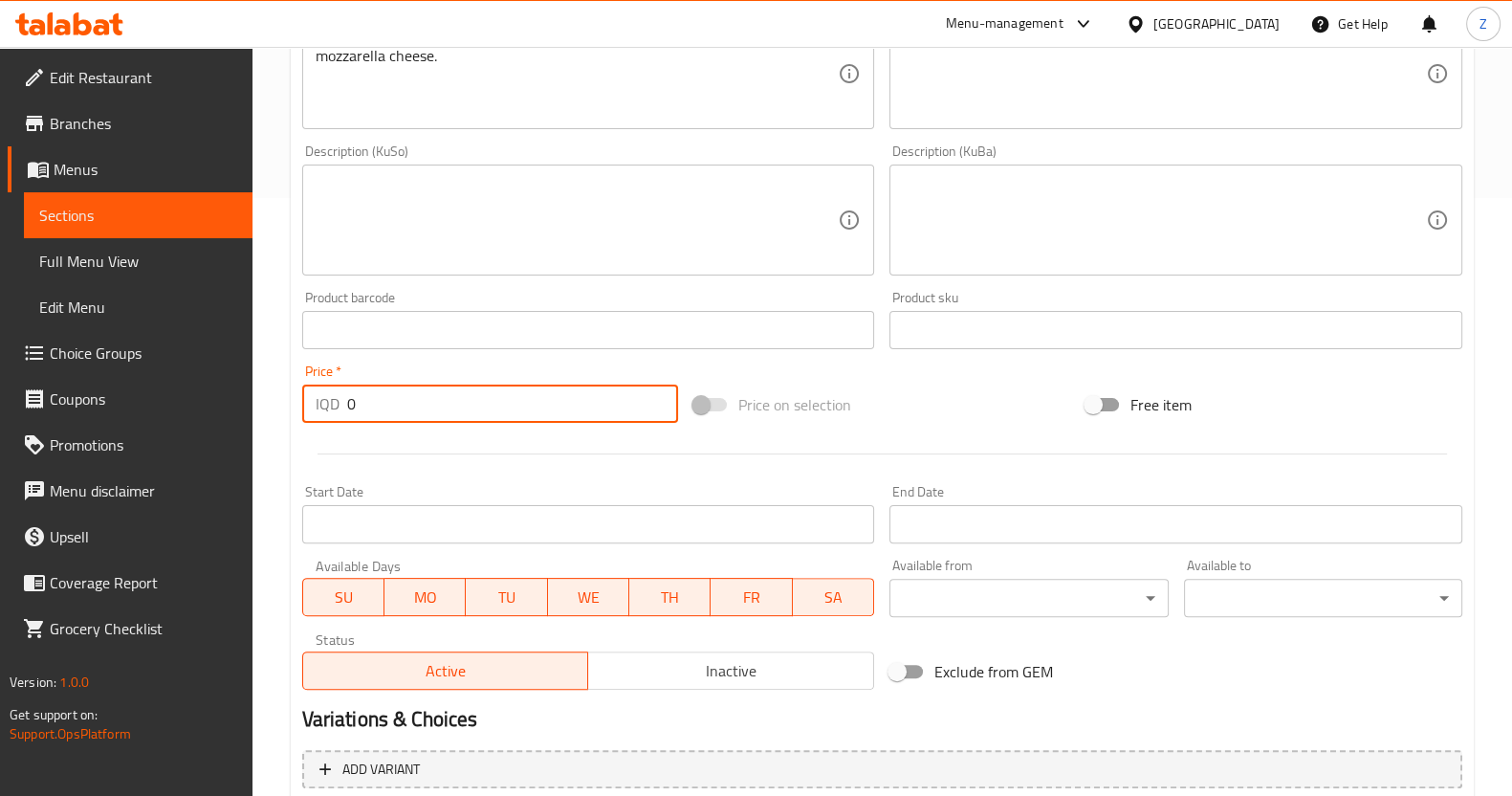 click on "Home / Restaurants management / Menus / Sections / item / create Pizza  section Create new item Add item image Image Size: 1200 x 800 px / Image formats: jpg, png / 5MB Max. Item name (En) Mixed Pizza with Minced Meat Item name (En) Item name (Ar) بيتزا مشكلة باللحم المفروم Item name (Ar) Item name (KuSo) Item name (KuSo) Item name (KuBa) Item name (KuBa) Description (En) Pizza dough, pizza sauce, minced meat, olives, mushrooms, peppers, corn and mozzarella cheese. Description (En) Description (Ar)  عجينة البيتزا, صلصة البيتزا، لحم مفروم, زيتون، فطر، فلفل، ذرة وجبنة الموزاريلا. Description (Ar) Description (KuSo) Description (KuSo) Description (KuBa) Description (KuBa) Product barcode Product barcode Product sku Product sku Price   * IQD 0 Price  * Price on selection Free item Start Date Start Date End Date End Date Available Days SU MO TU WE TH FR SA Available from ​ ​ Available to ​ ​ Status Active Inactive" at bounding box center (882, 211) 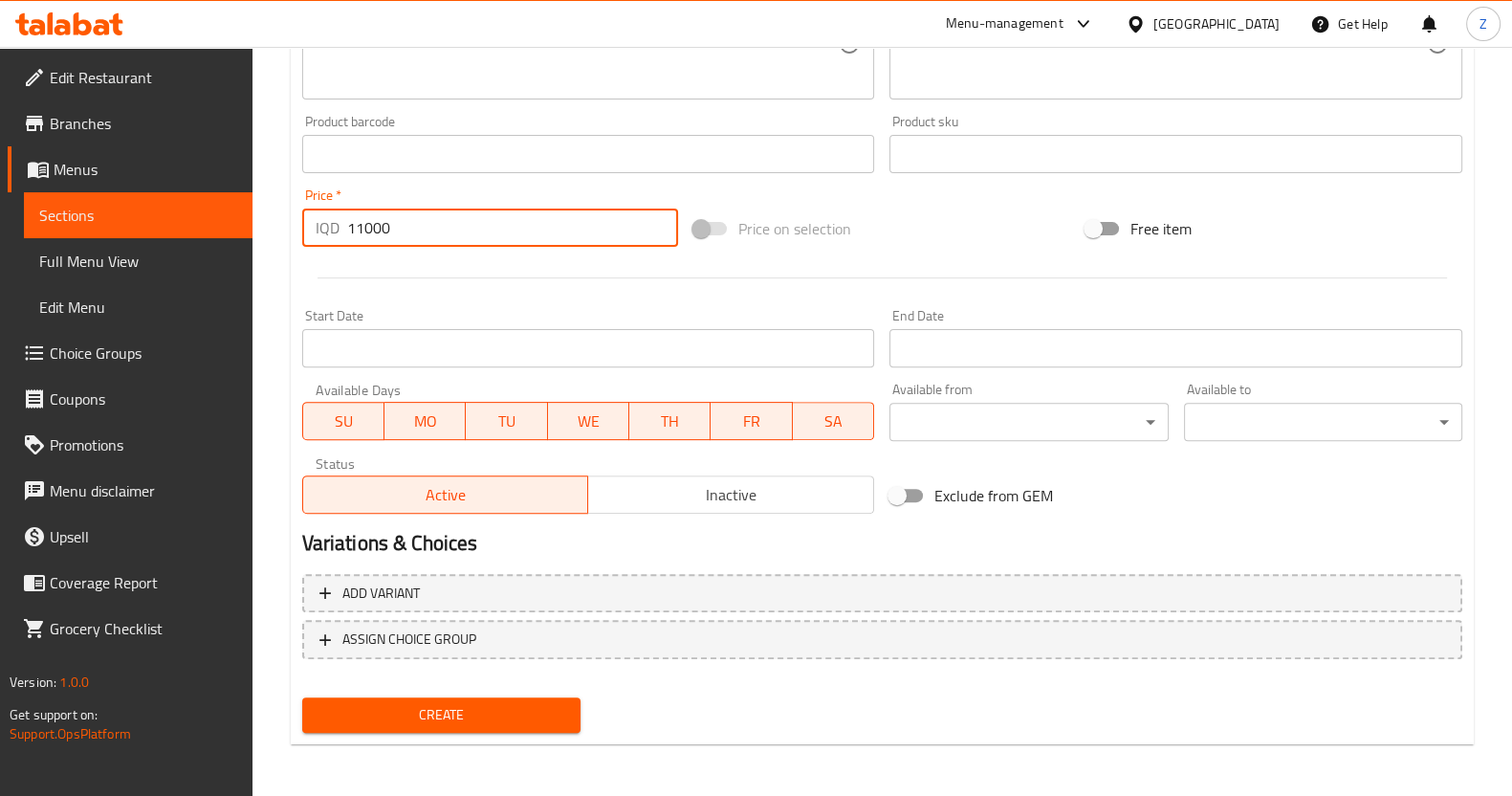 type on "11000" 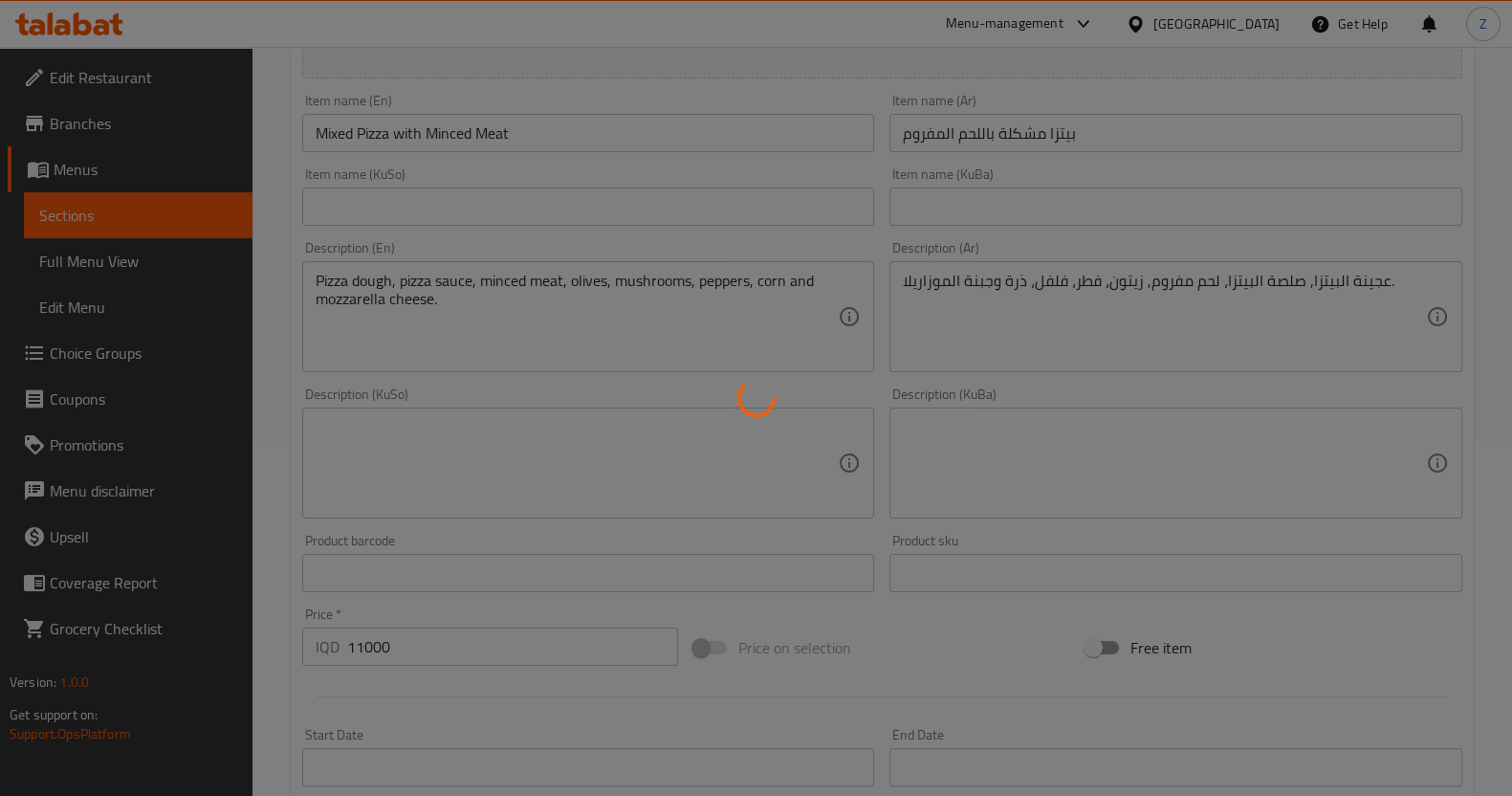 scroll, scrollTop: 0, scrollLeft: 0, axis: both 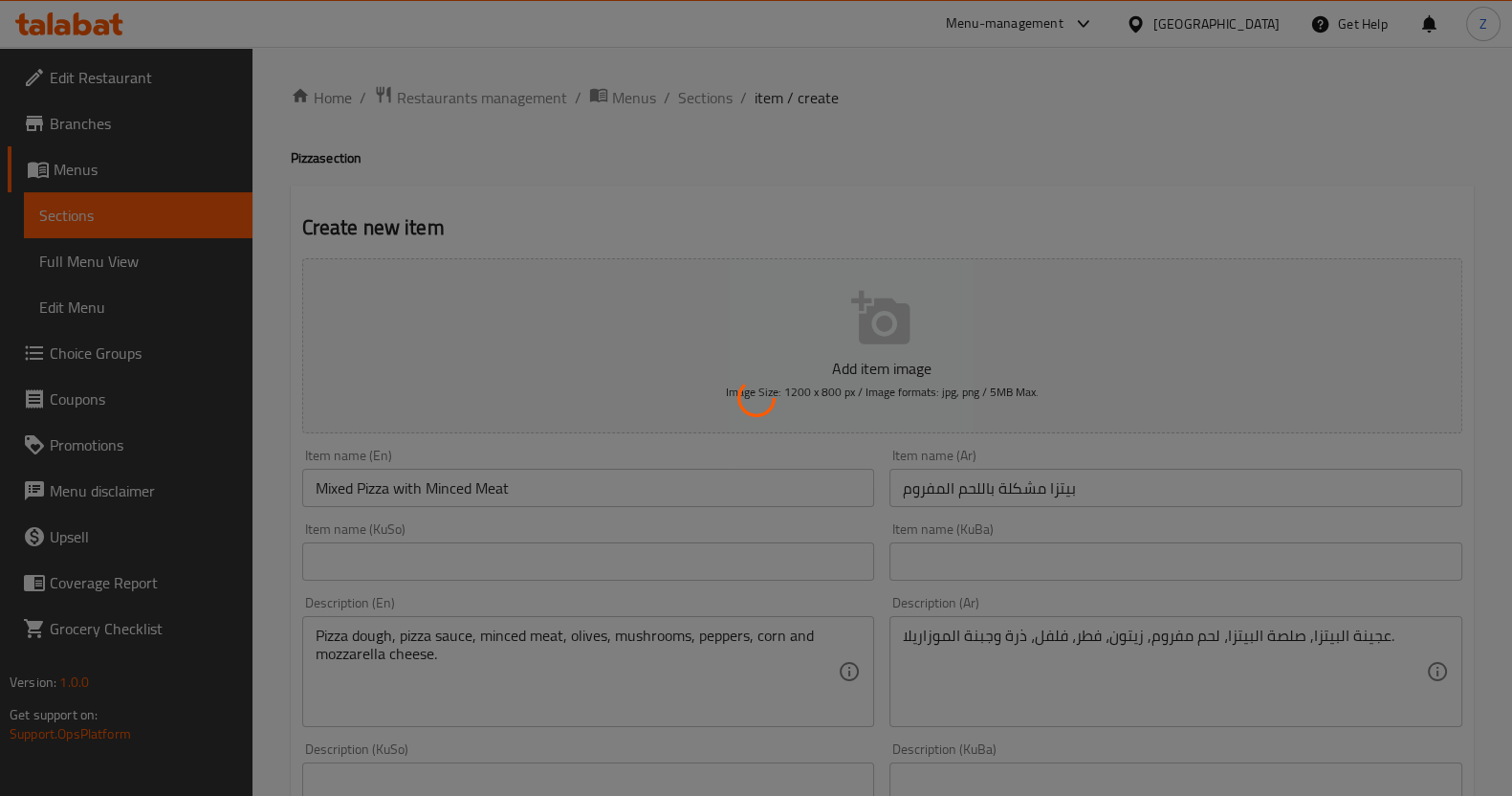 type 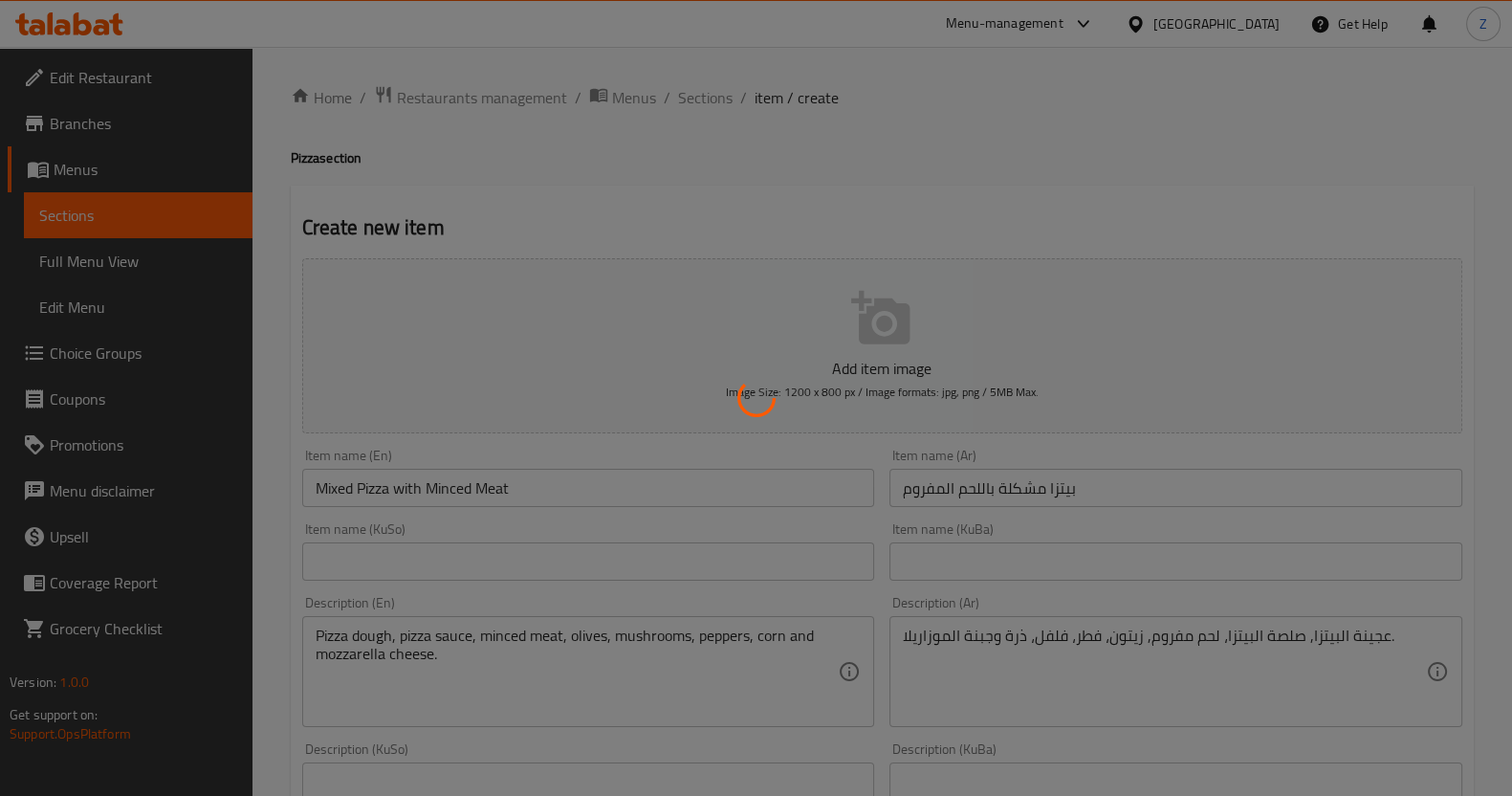 type 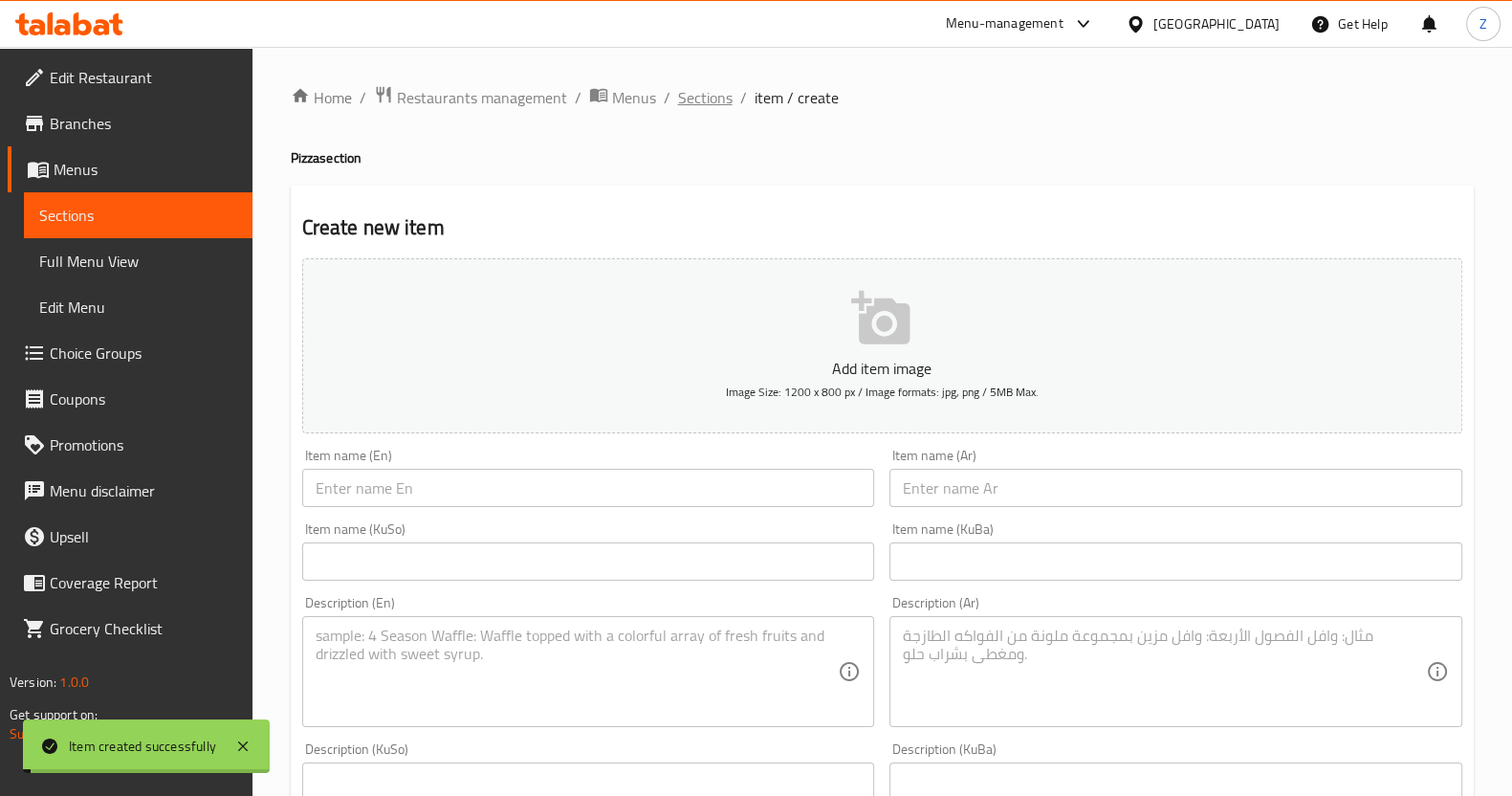 click on "Sections" at bounding box center [705, 98] 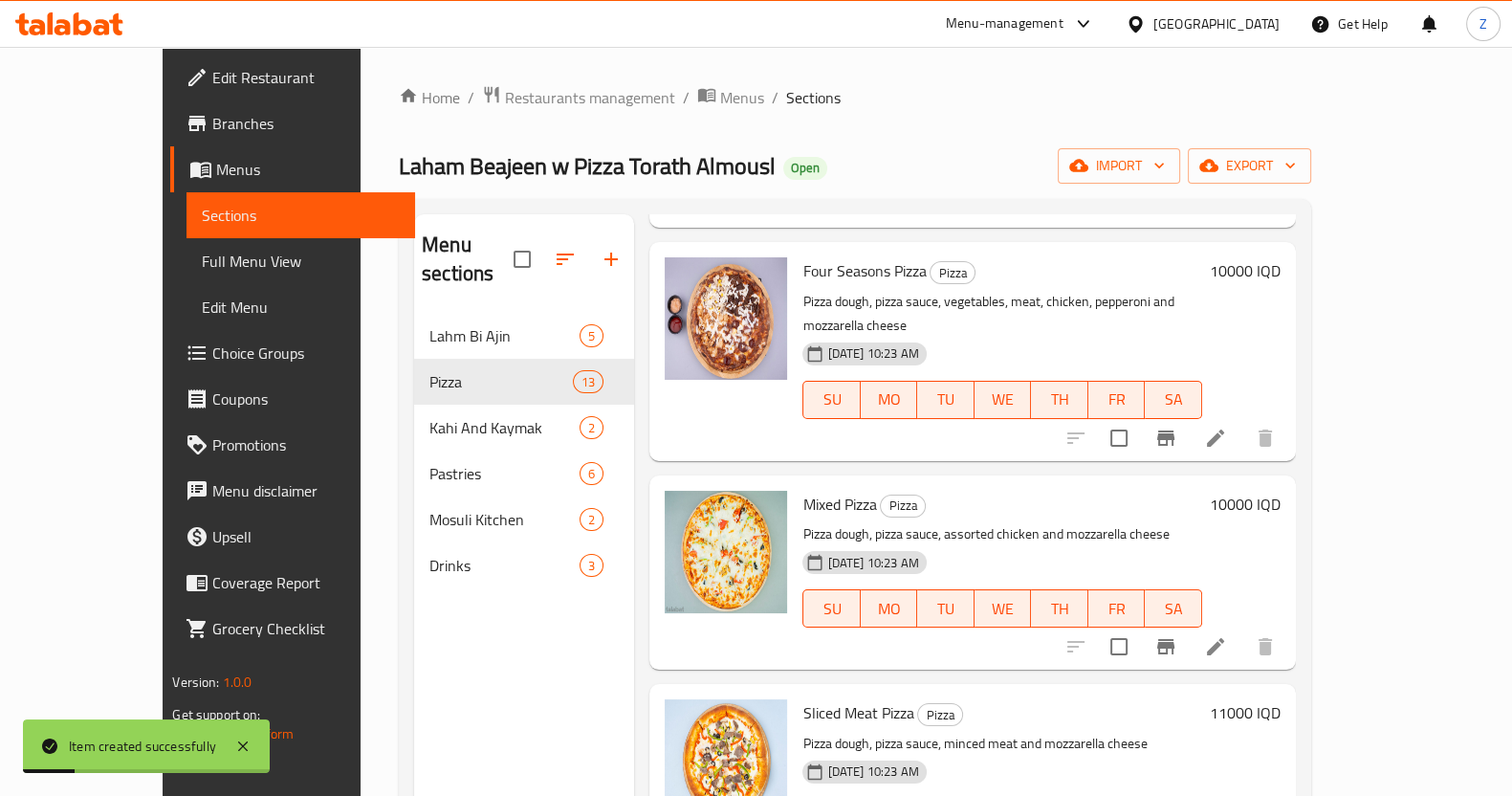 scroll, scrollTop: 1968, scrollLeft: 0, axis: vertical 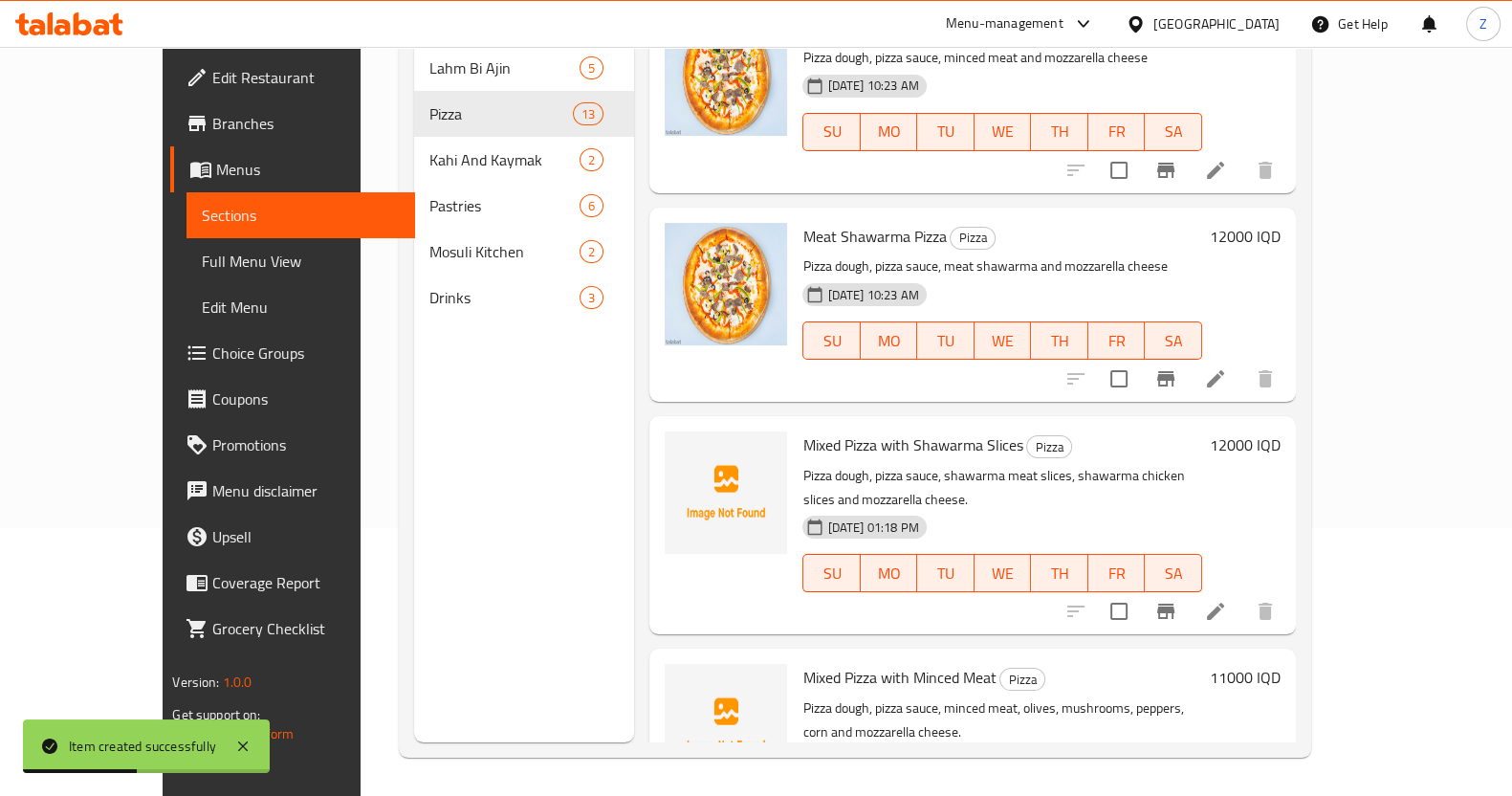 click at bounding box center (1216, 611) 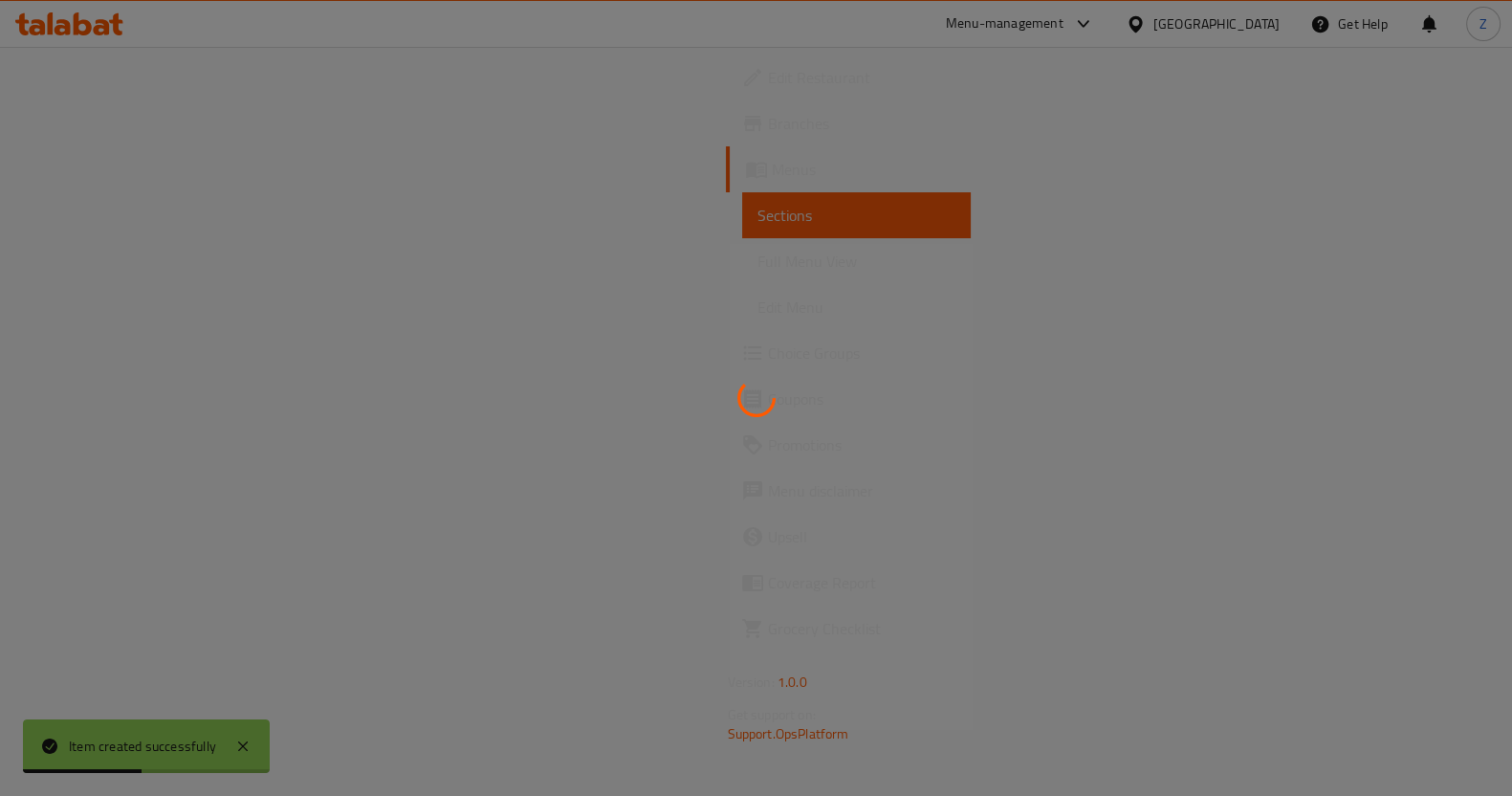 scroll, scrollTop: 0, scrollLeft: 0, axis: both 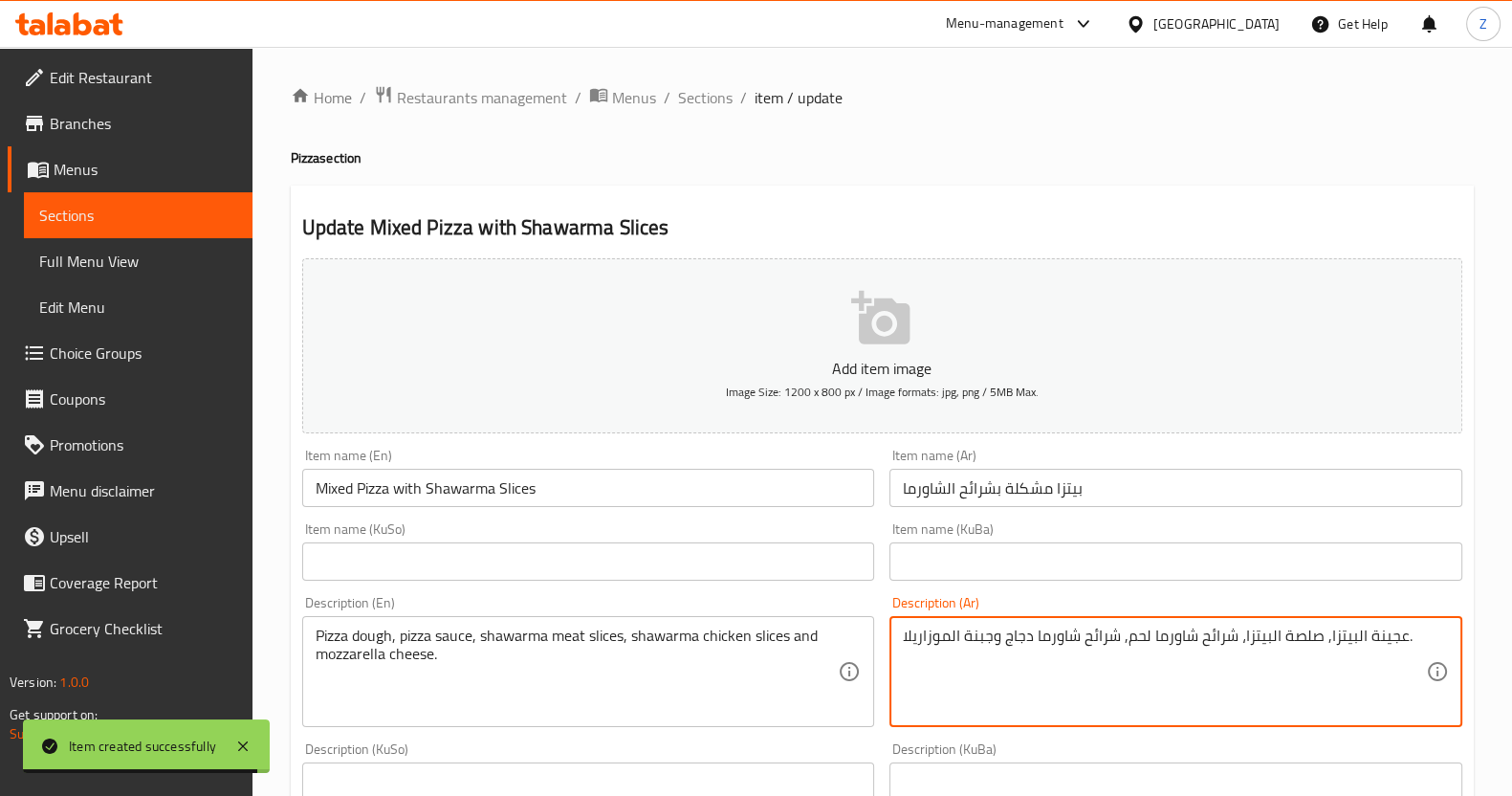 click on "عجينة البيتزا, صلصة البيتزا، شرائح شاورما لحم, شرائح شاورما دجاج وجبنة الموزاريلا." at bounding box center [1164, 672] 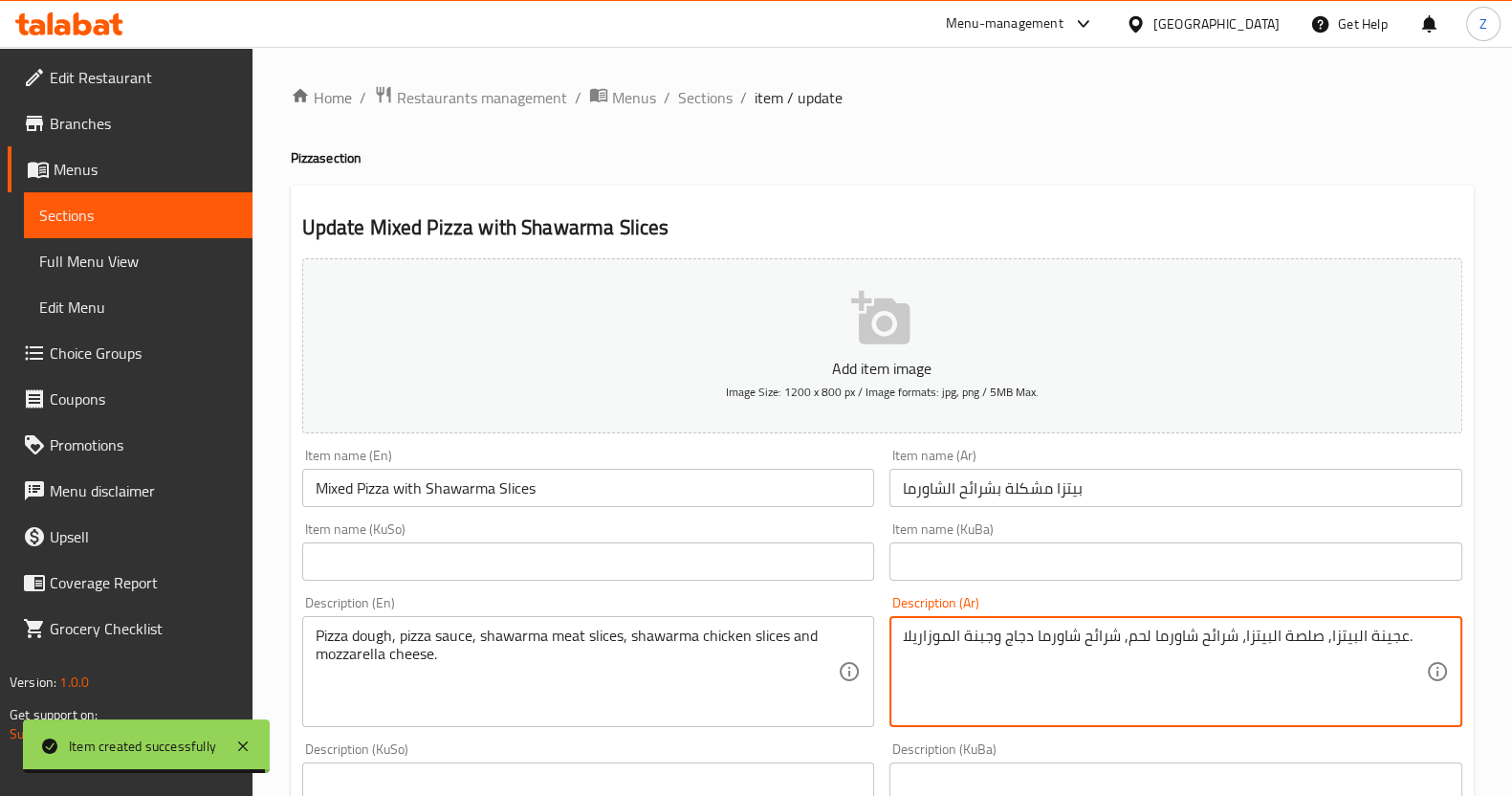 click on "عجينة البيتزا, صلصة البيتزا، شرائح شاورما لحم, شرائح شاورما دجاج وجبنة الموزاريلا." at bounding box center (1164, 672) 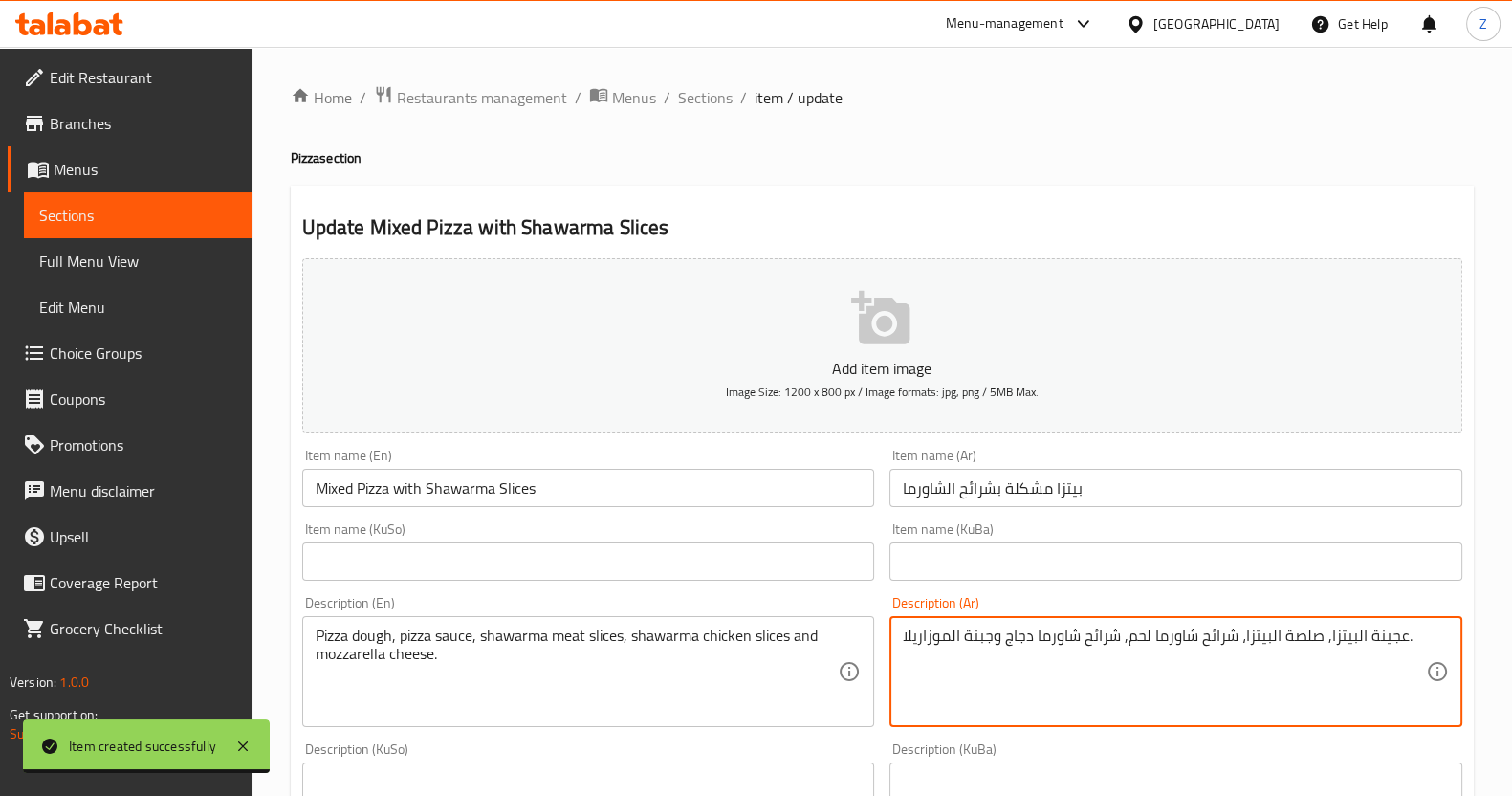 click on "عجينة البيتزا, صلصة البيتزا، شرائح شاورما لحم, شرائح شاورما دجاج وجبنة الموزاريلا." at bounding box center (1164, 672) 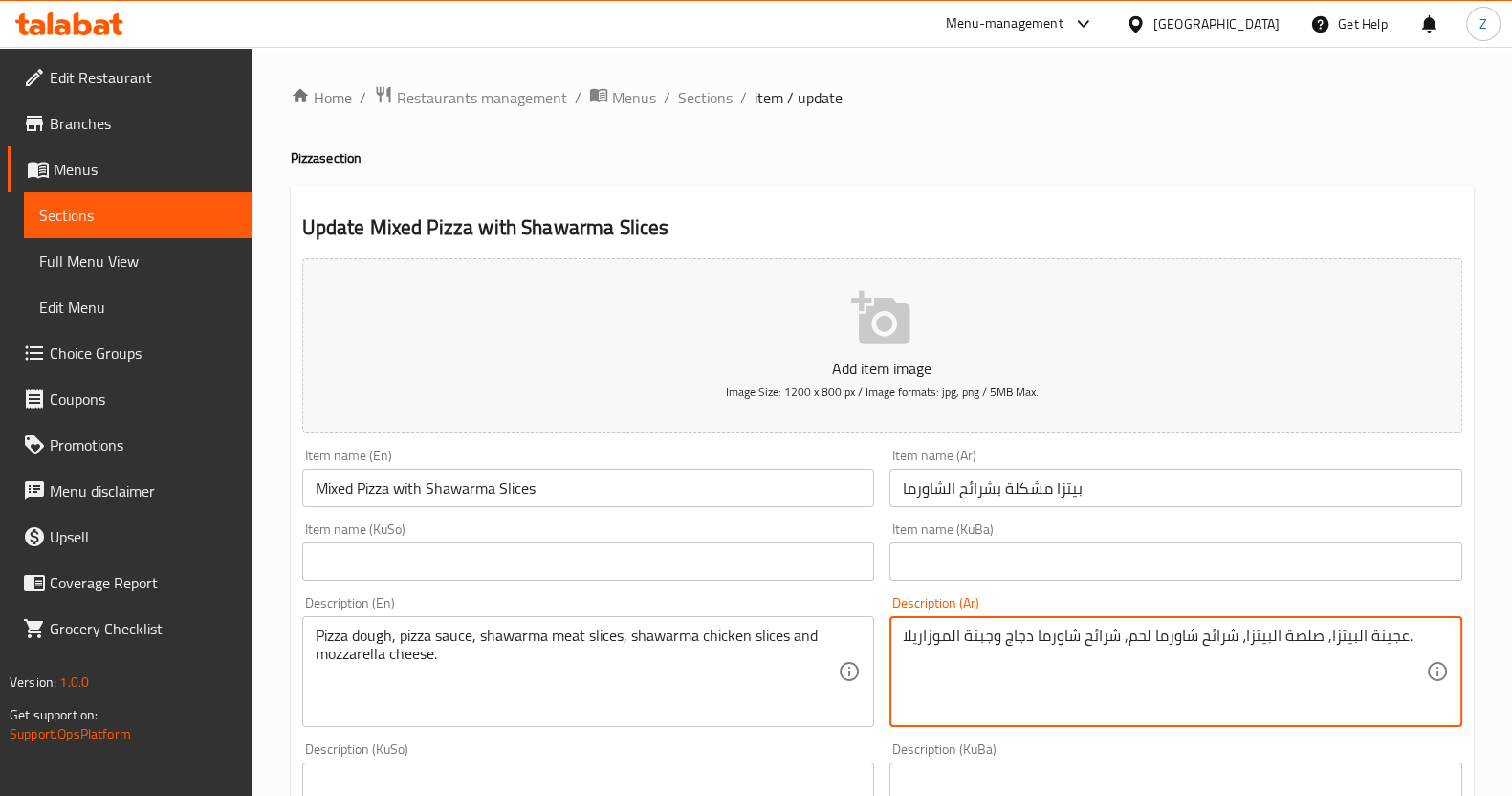 paste on "لحم الشاورما, زيتون، فطر، فلفل، ذرة" 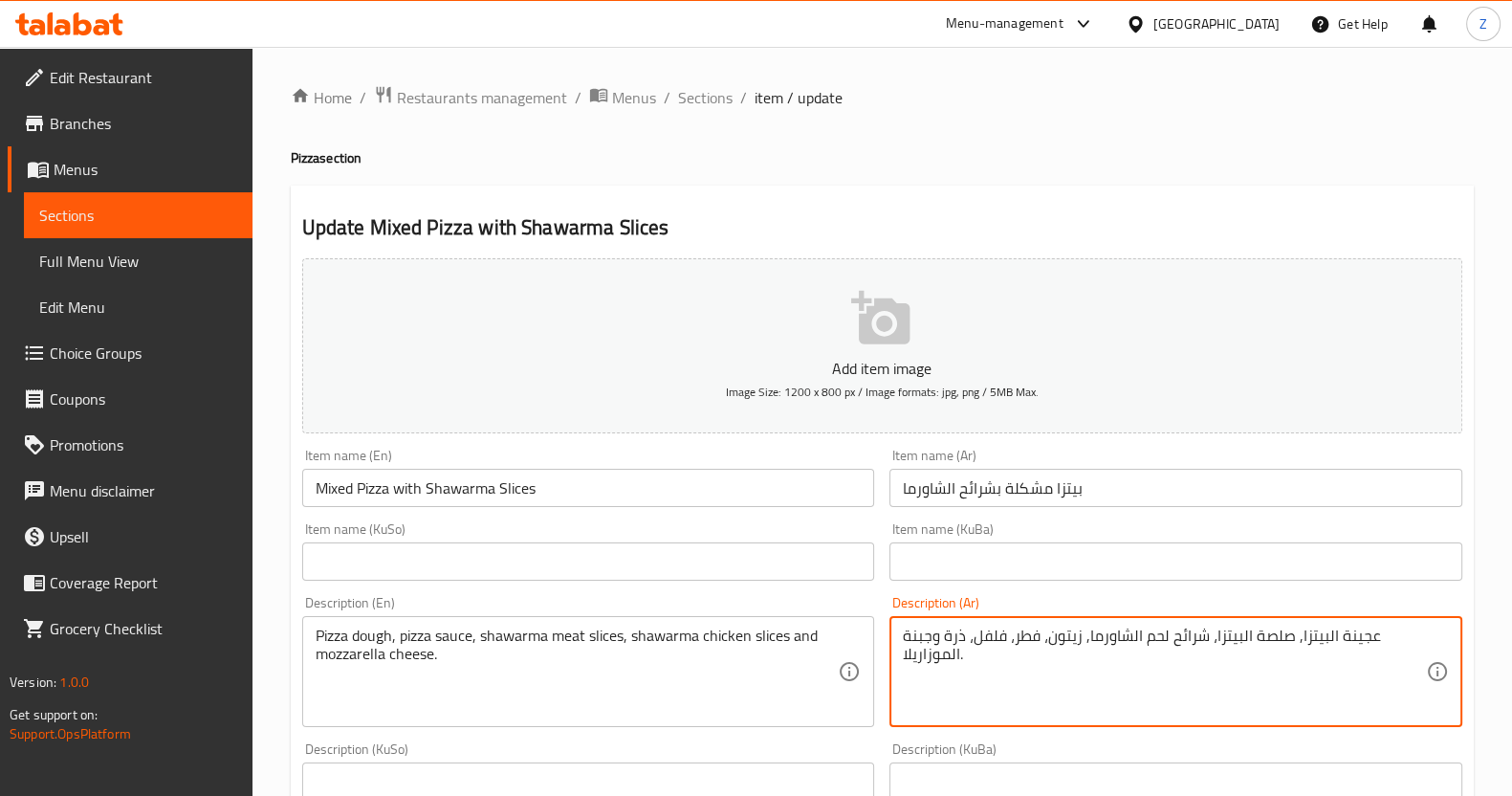 type on "عجينة البيتزا, صلصة البيتزا، شرائح لحم الشاورما, زيتون، فطر، فلفل، ذرة وجبنة الموزاريلا." 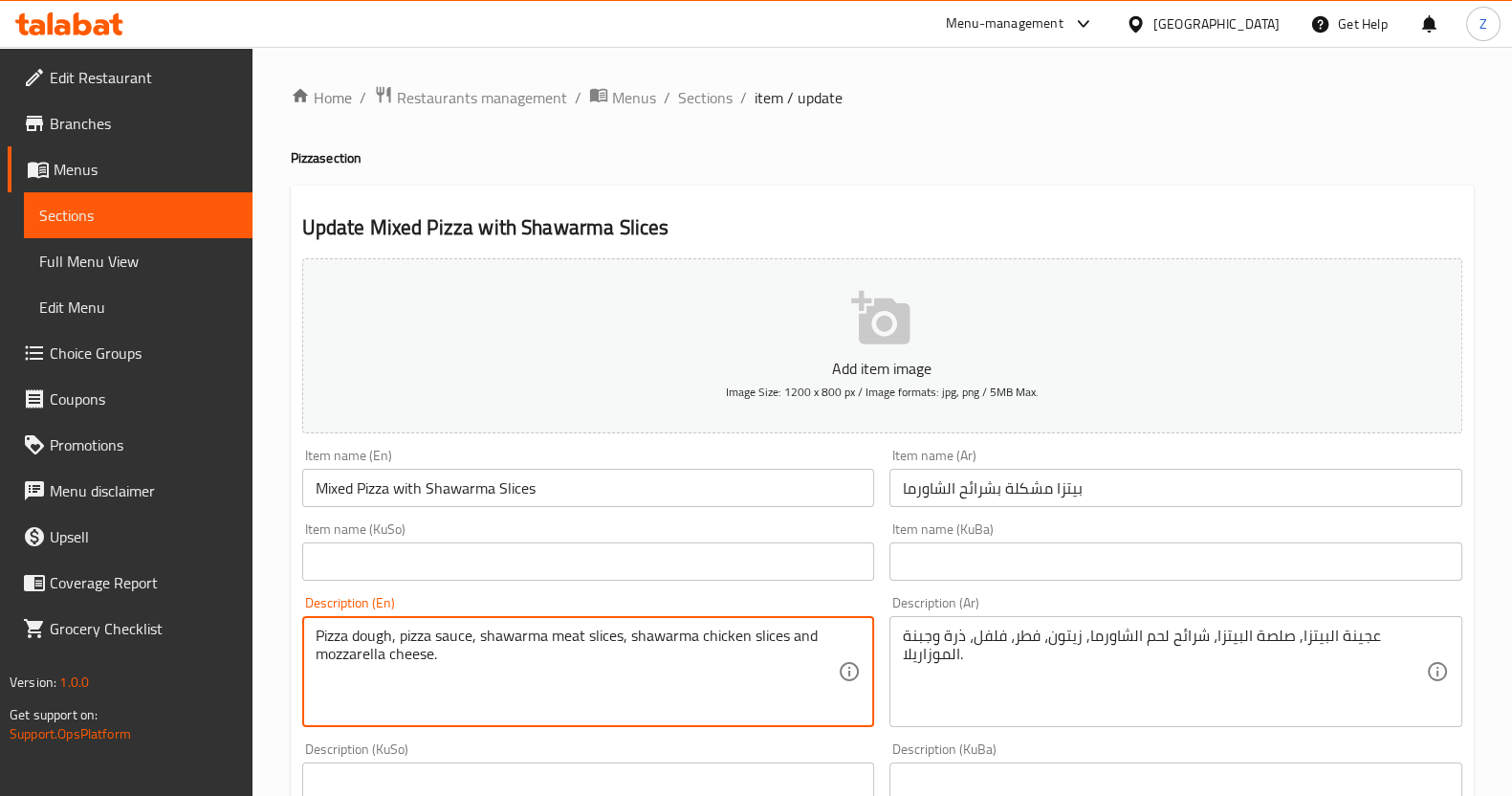 click on "Pizza dough, pizza sauce, shawarma meat slices, shawarma chicken slices and mozzarella cheese." at bounding box center (577, 672) 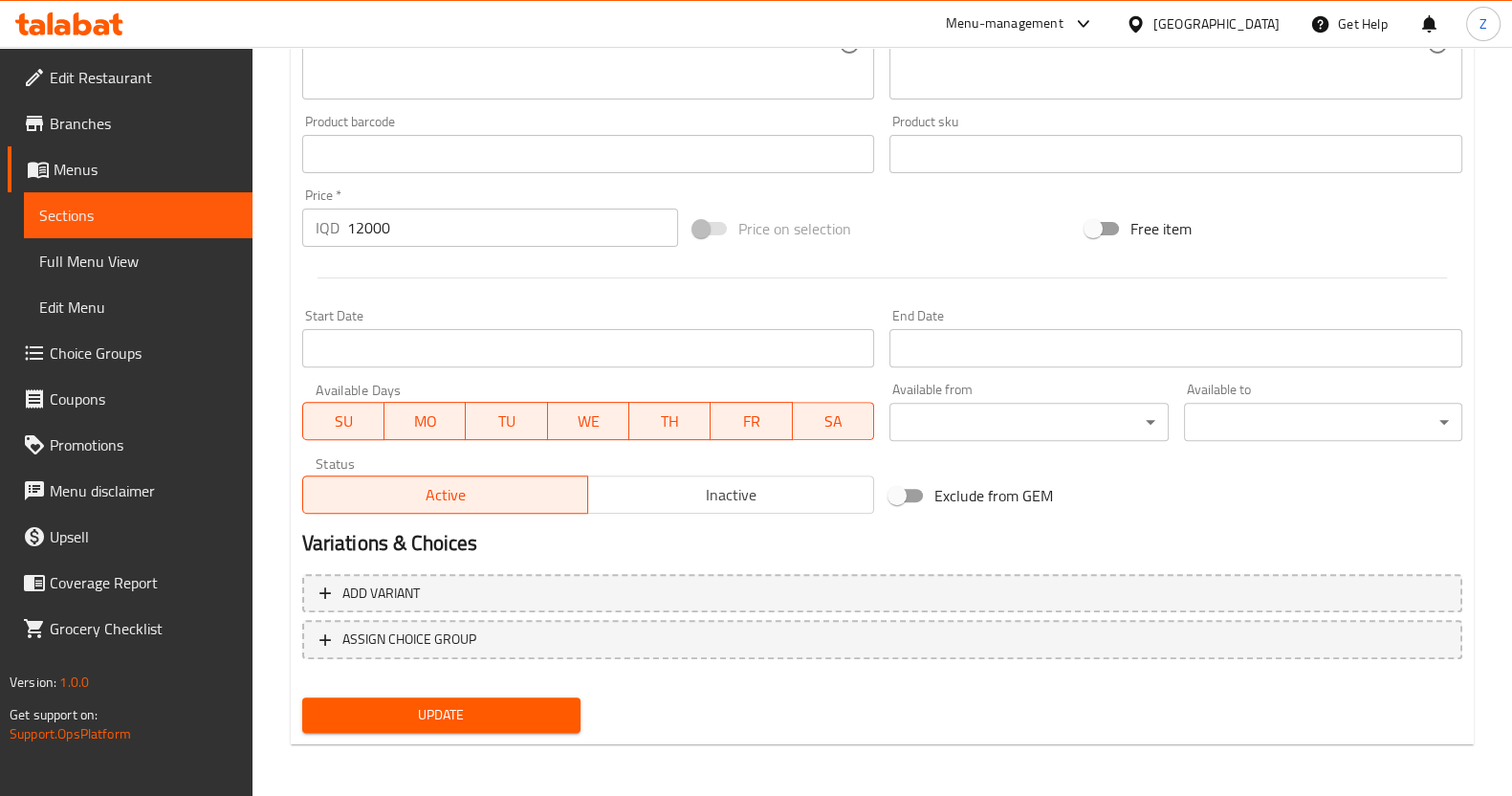 type on "Pizza dough, pizza sauce, shawarma meat slices, olives, mushrooms, peppers, corn and mozzarella cheese." 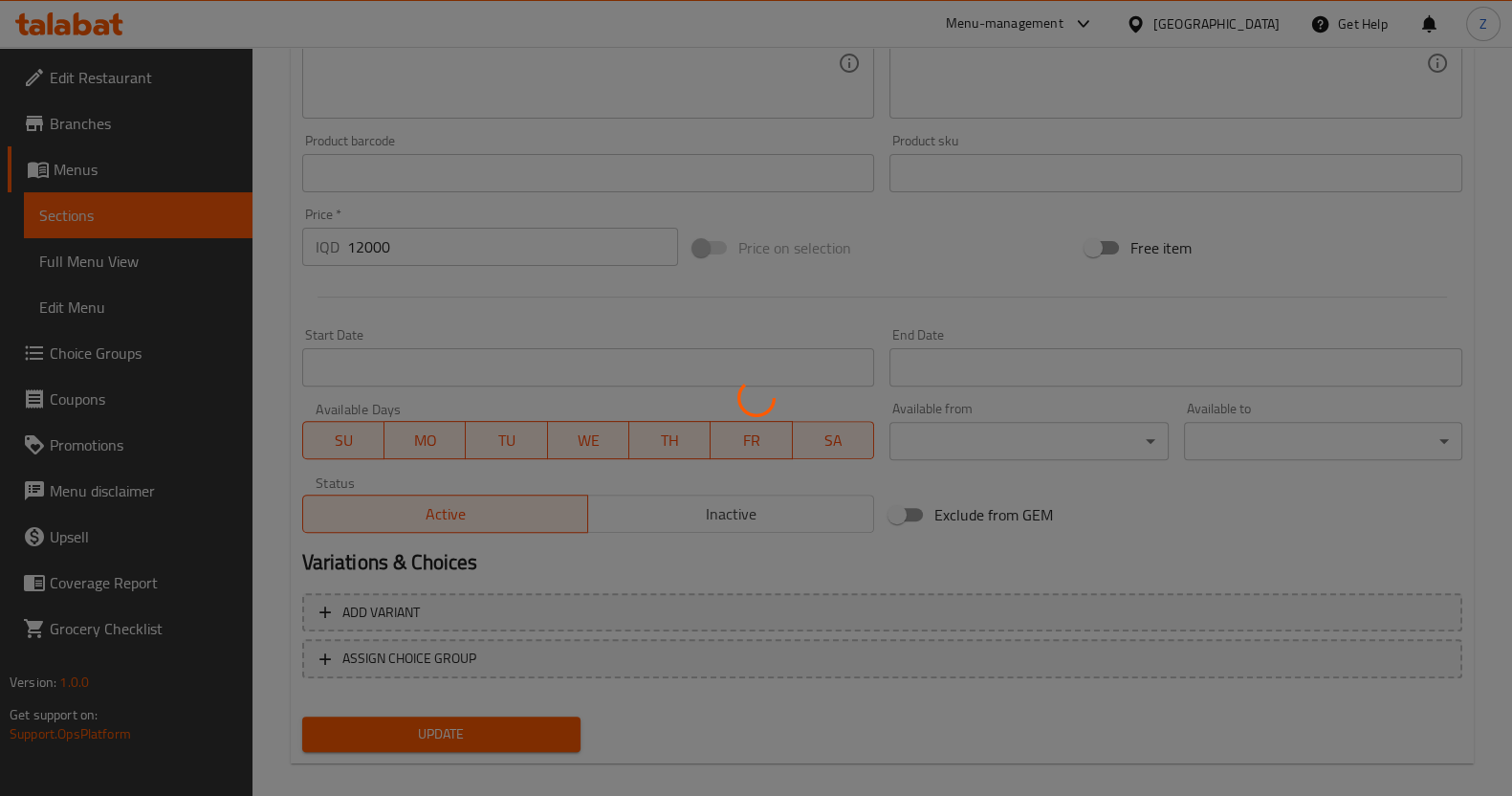 scroll, scrollTop: 0, scrollLeft: 0, axis: both 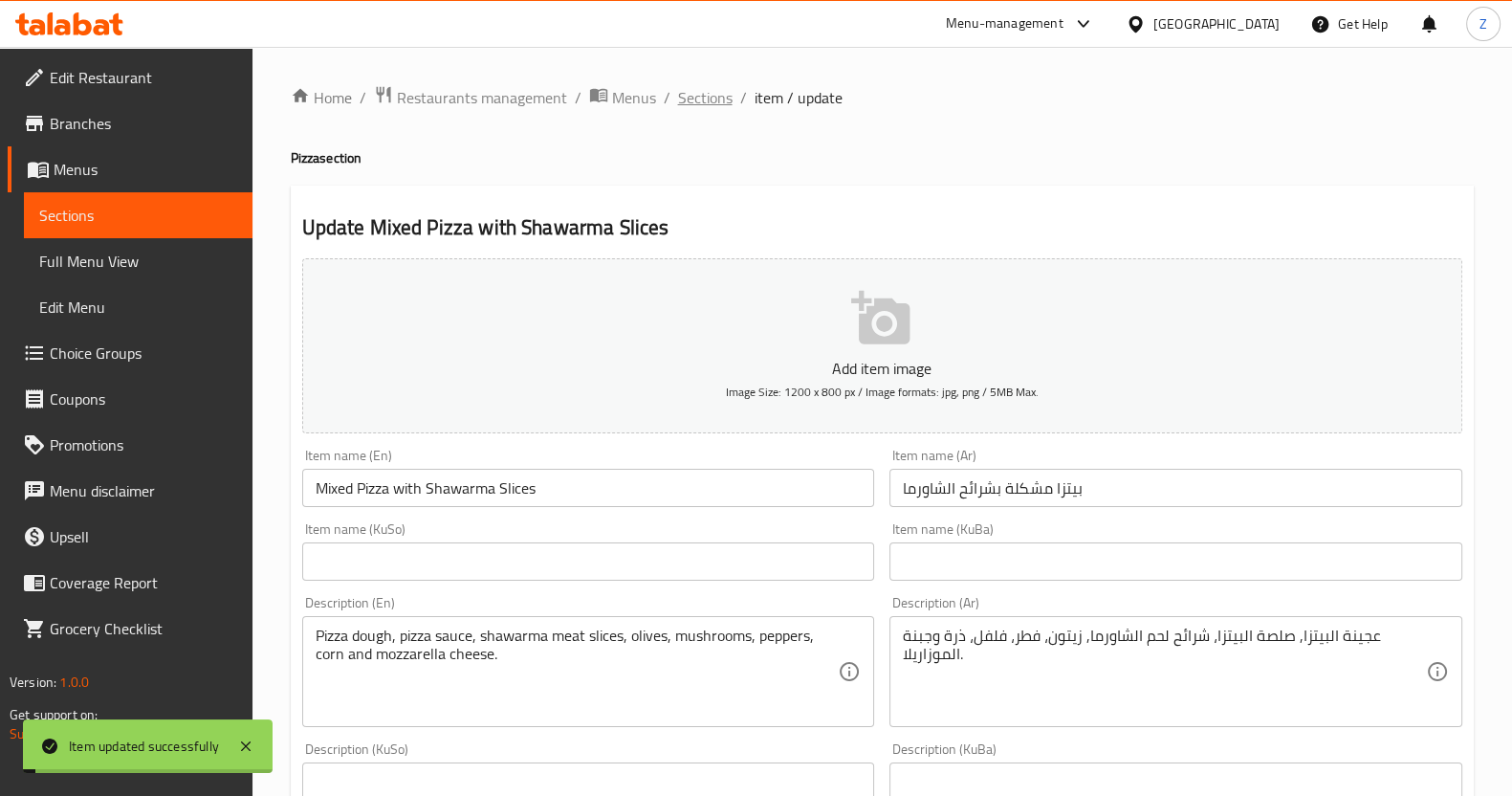 click on "Sections" at bounding box center (705, 98) 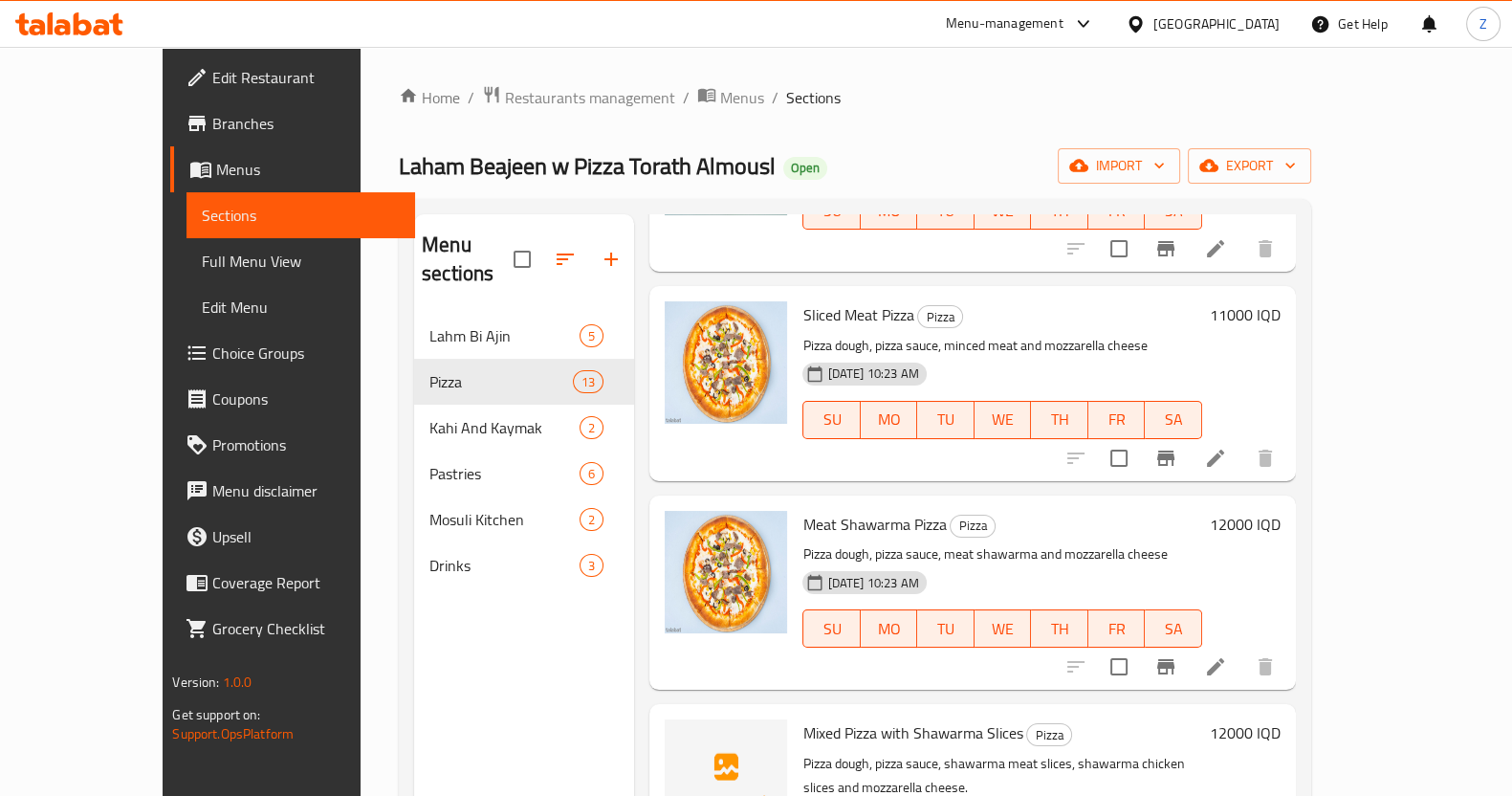 scroll, scrollTop: 1968, scrollLeft: 0, axis: vertical 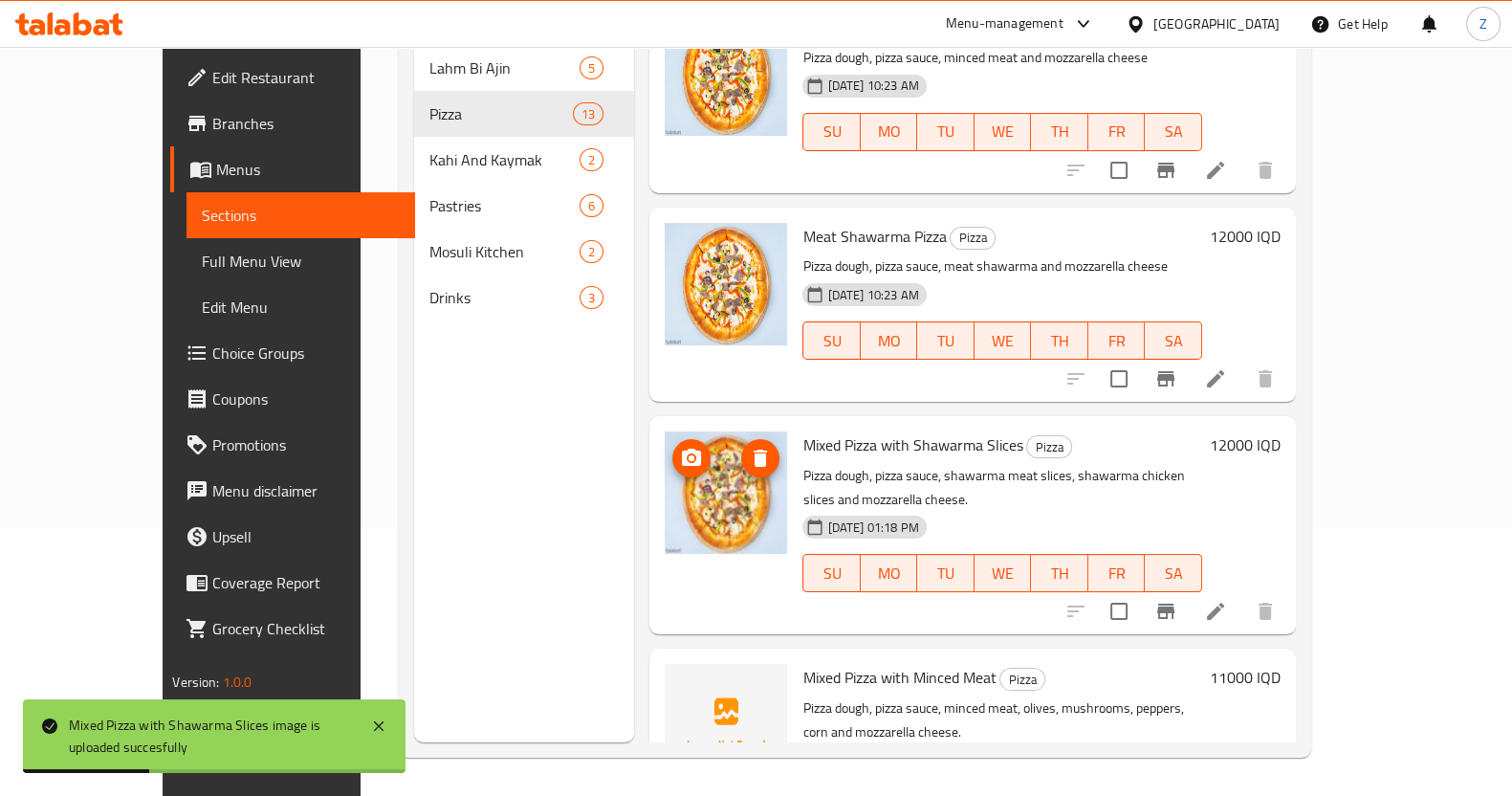 click at bounding box center (726, 493) 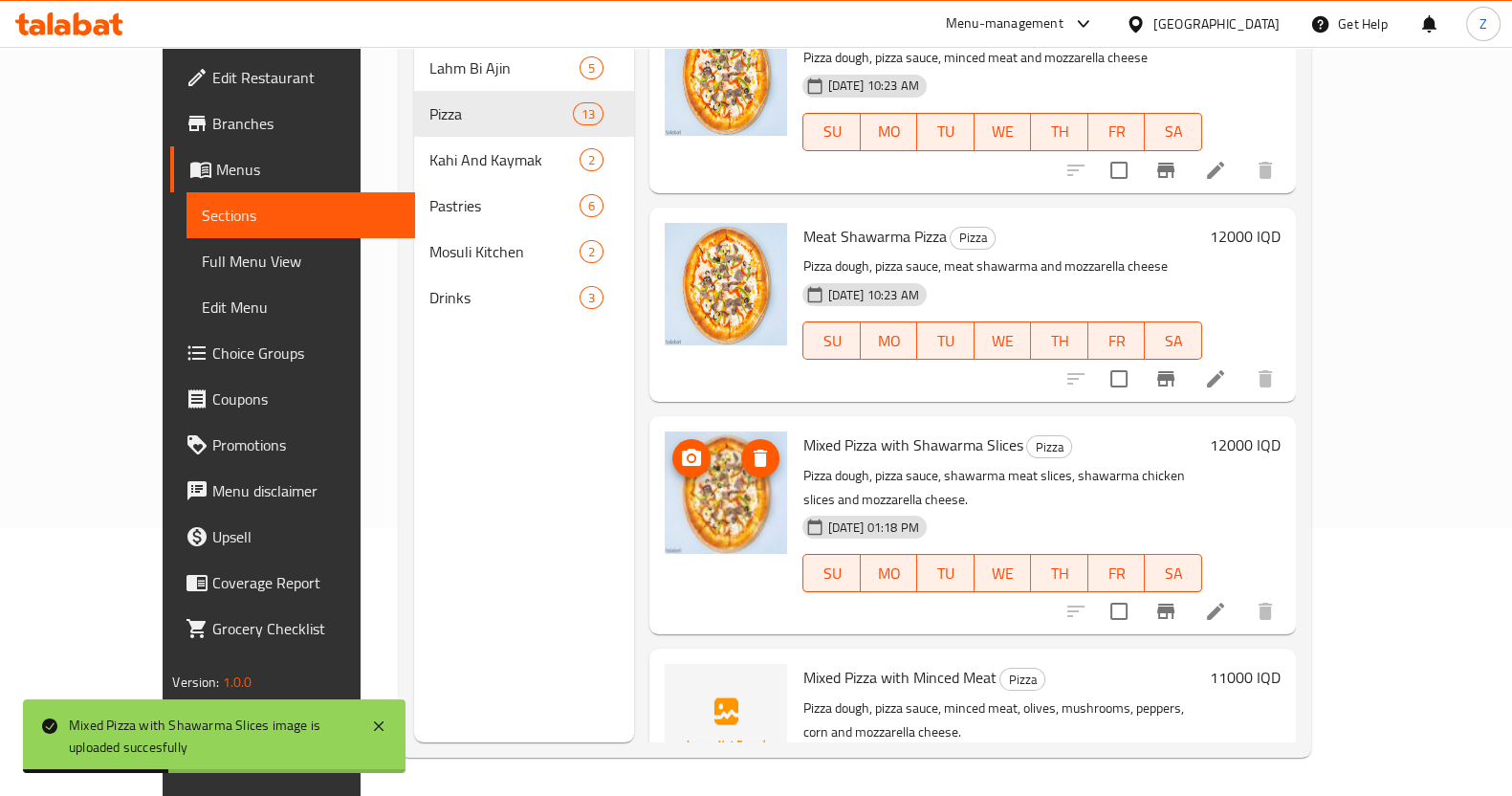 click at bounding box center [760, 458] 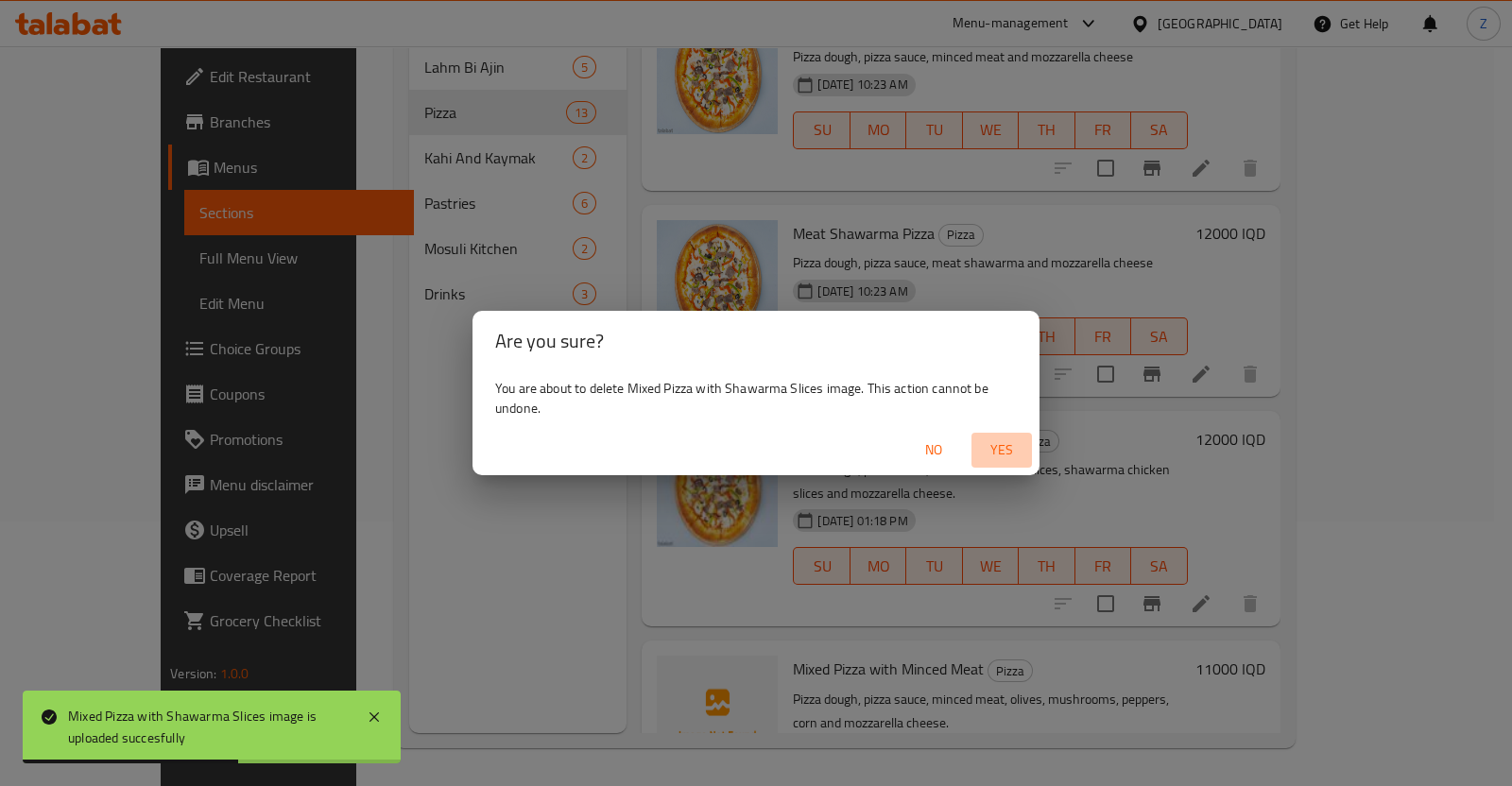 click on "Yes" at bounding box center [1002, 450] 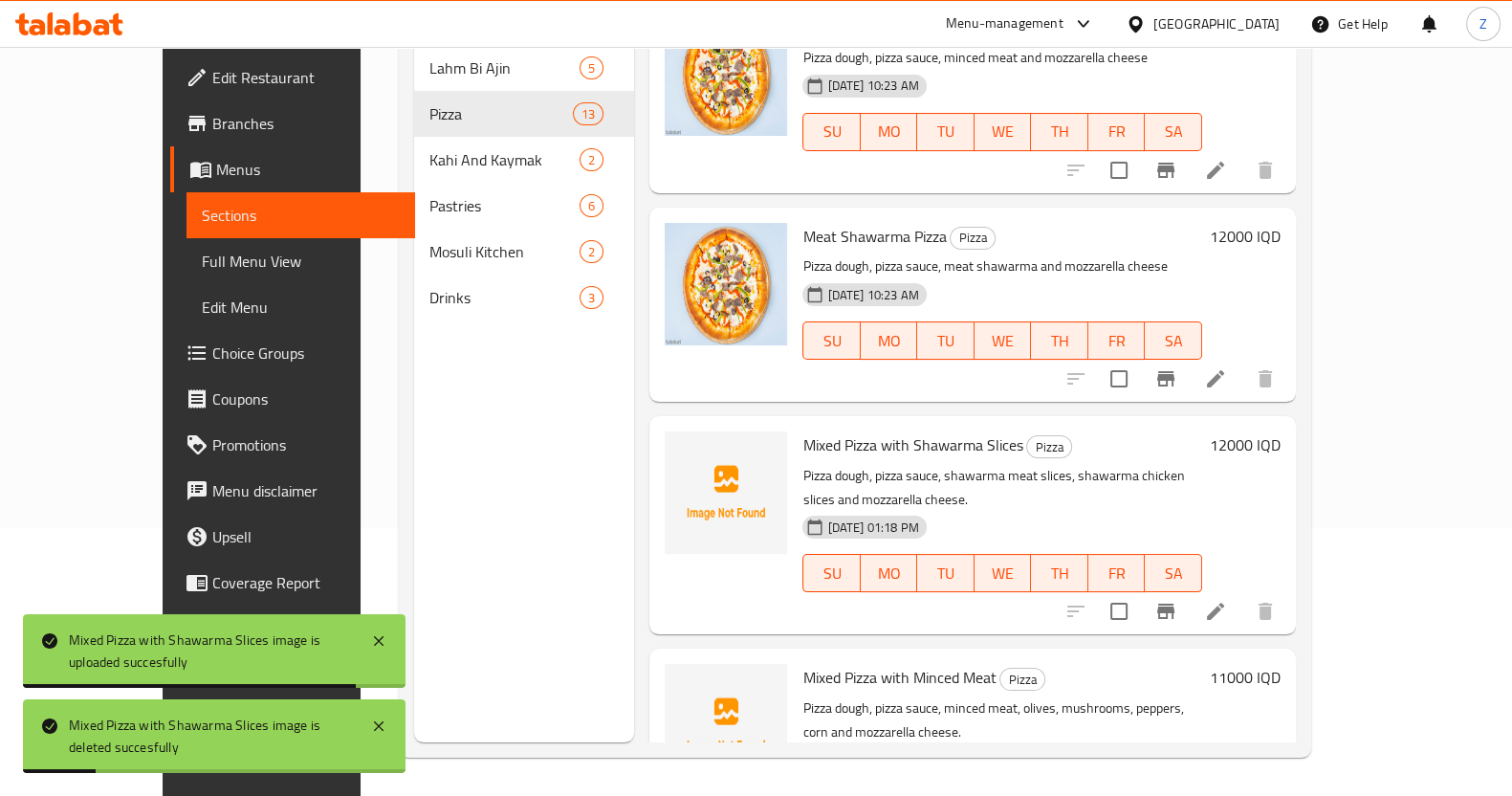 click on "Menu sections Lahm Bi Ajin 5 Pizza 13 Kahi And Kaymak  2 Pastries 6 Mosuli Kitchen 2 Drinks 3" at bounding box center (524, 344) 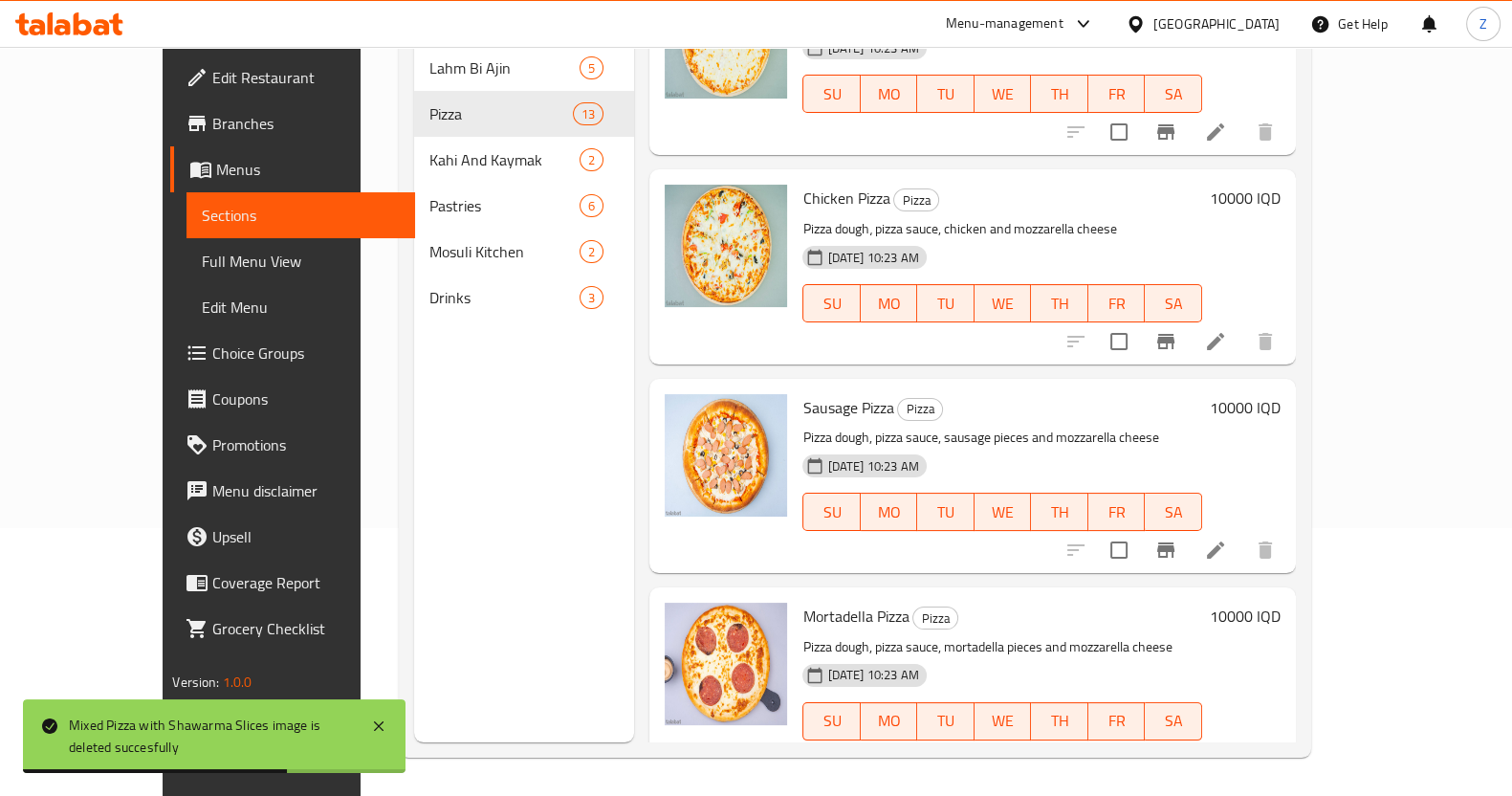 scroll, scrollTop: 0, scrollLeft: 0, axis: both 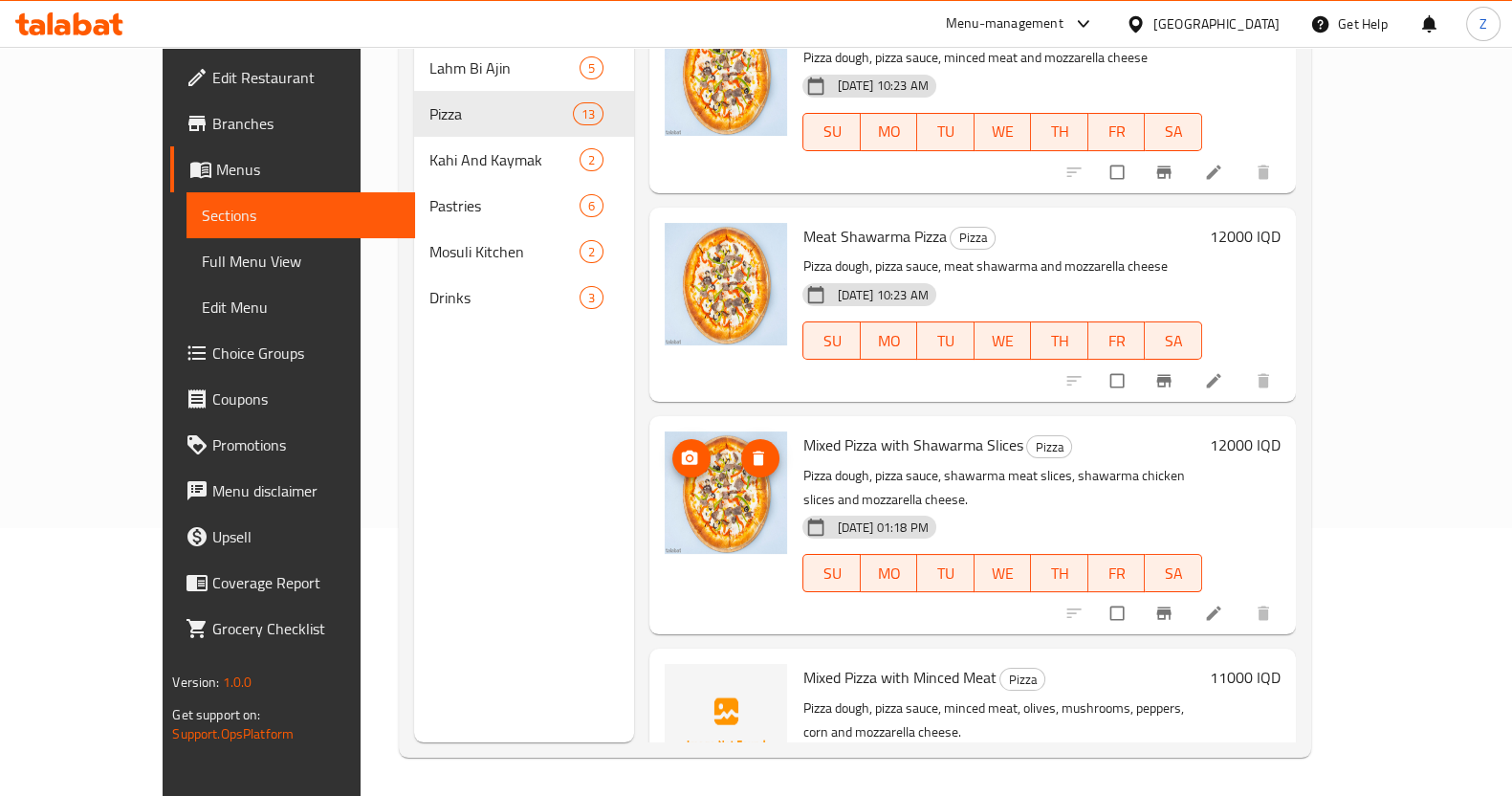 click at bounding box center (760, 458) 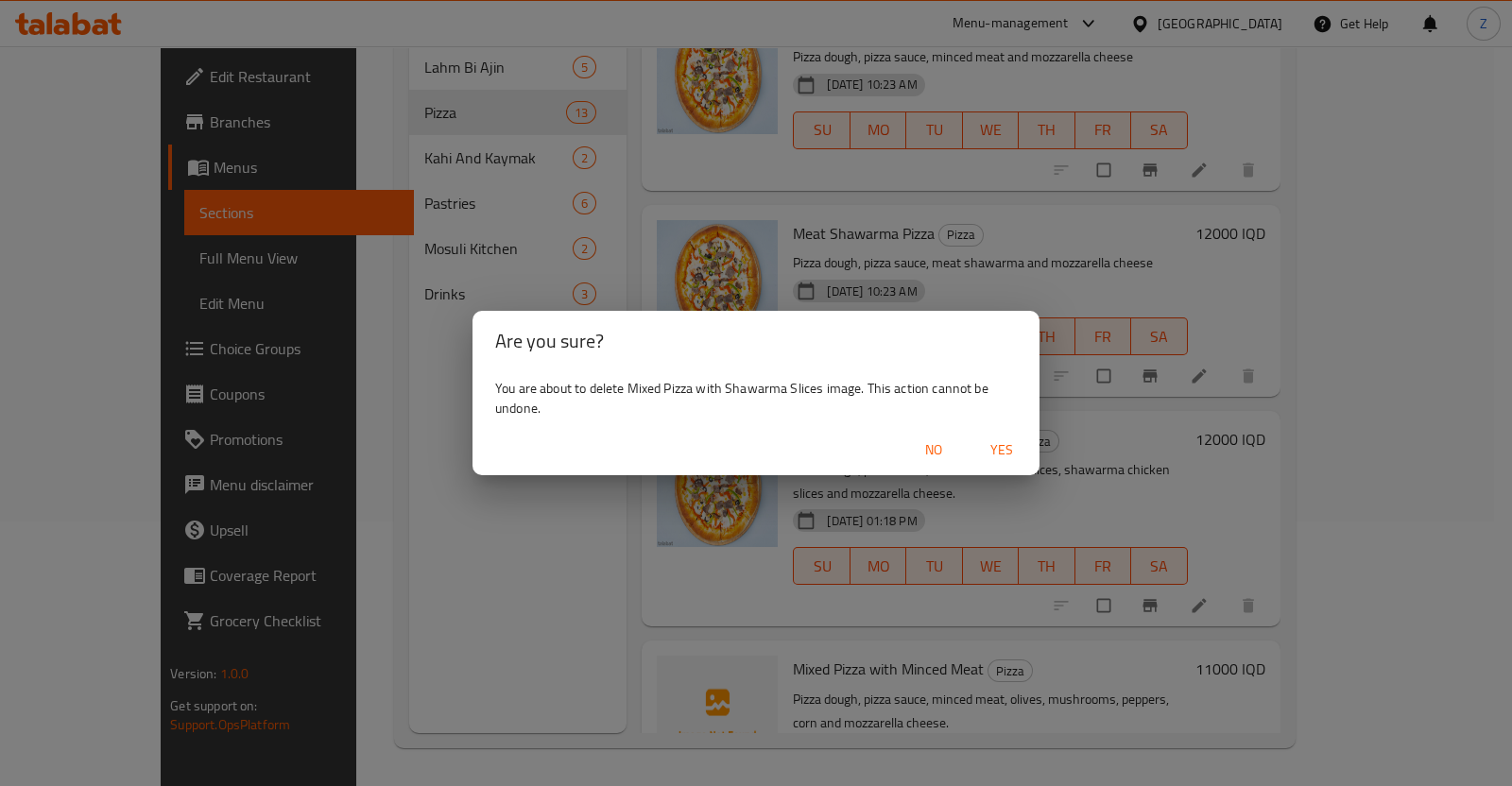 click on "No Yes" at bounding box center [756, 450] 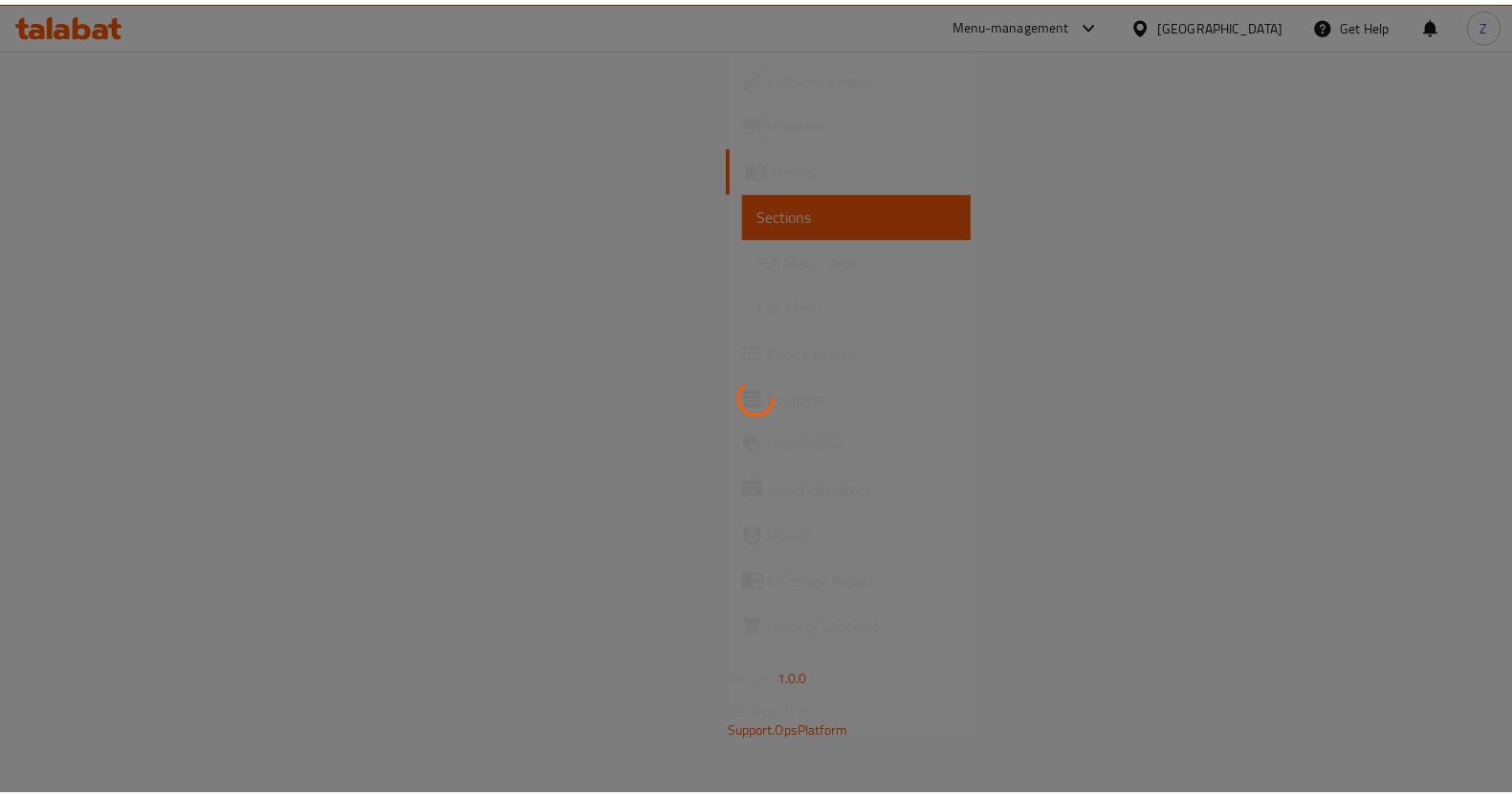 scroll, scrollTop: 0, scrollLeft: 0, axis: both 